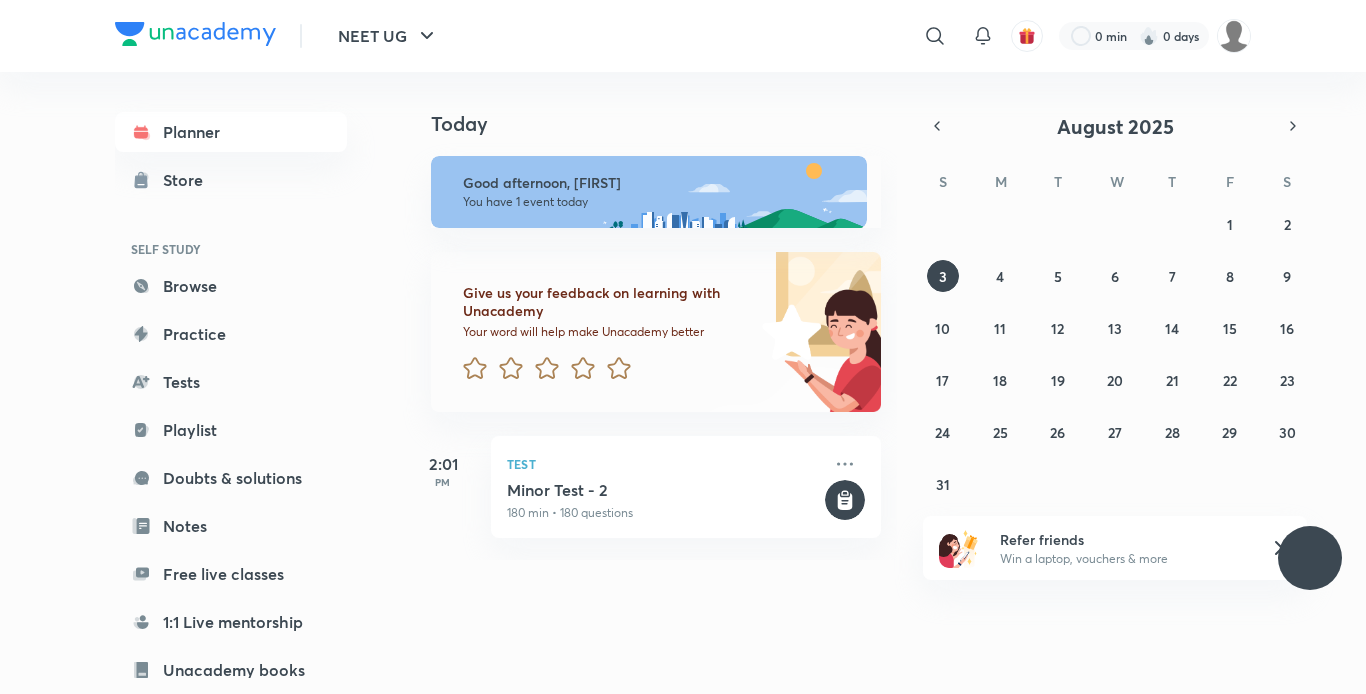 scroll, scrollTop: 0, scrollLeft: 0, axis: both 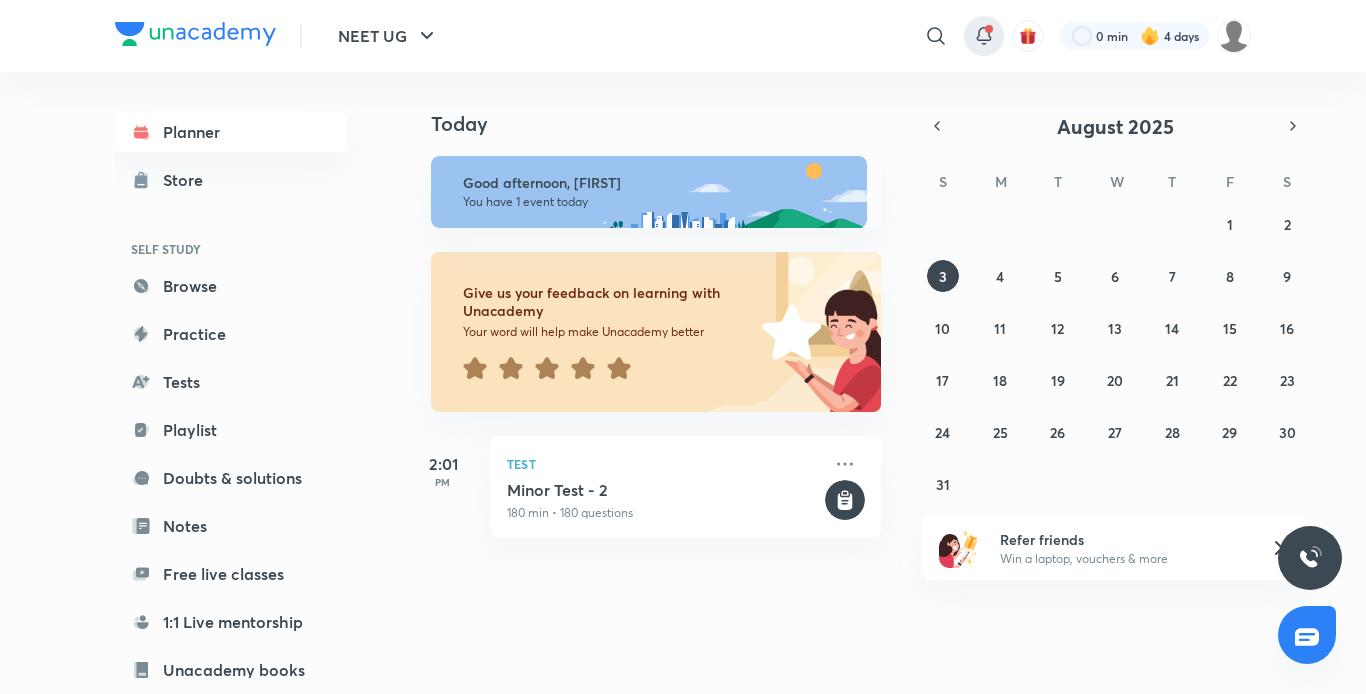 click 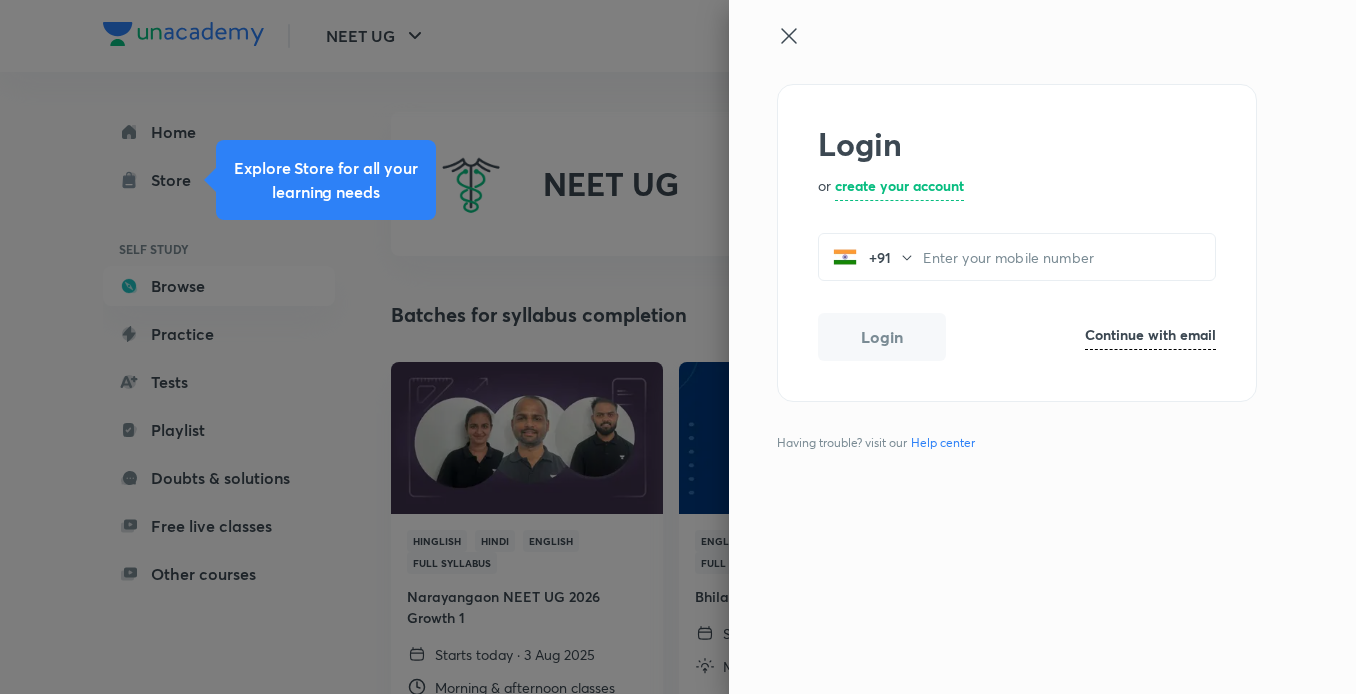 click on "Login or create your account +91 ​ Login Continue with email Having trouble? visit our Help center" at bounding box center [1042, 347] 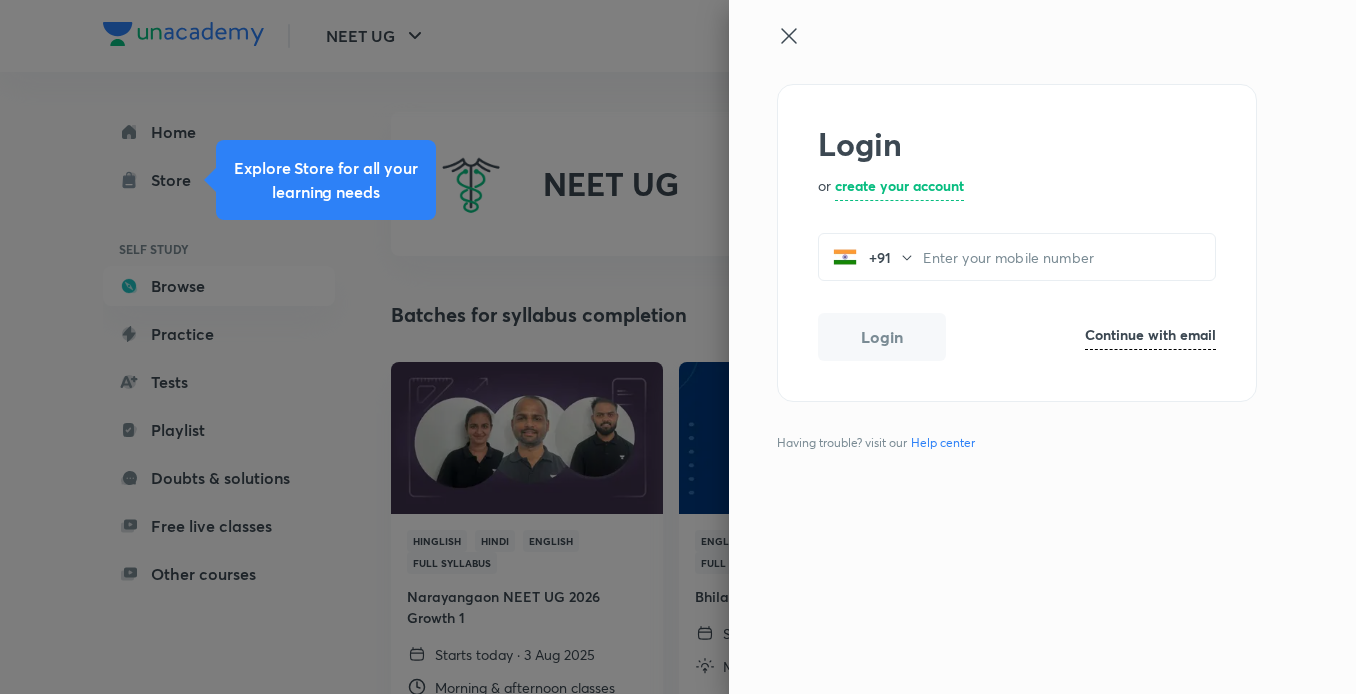 click 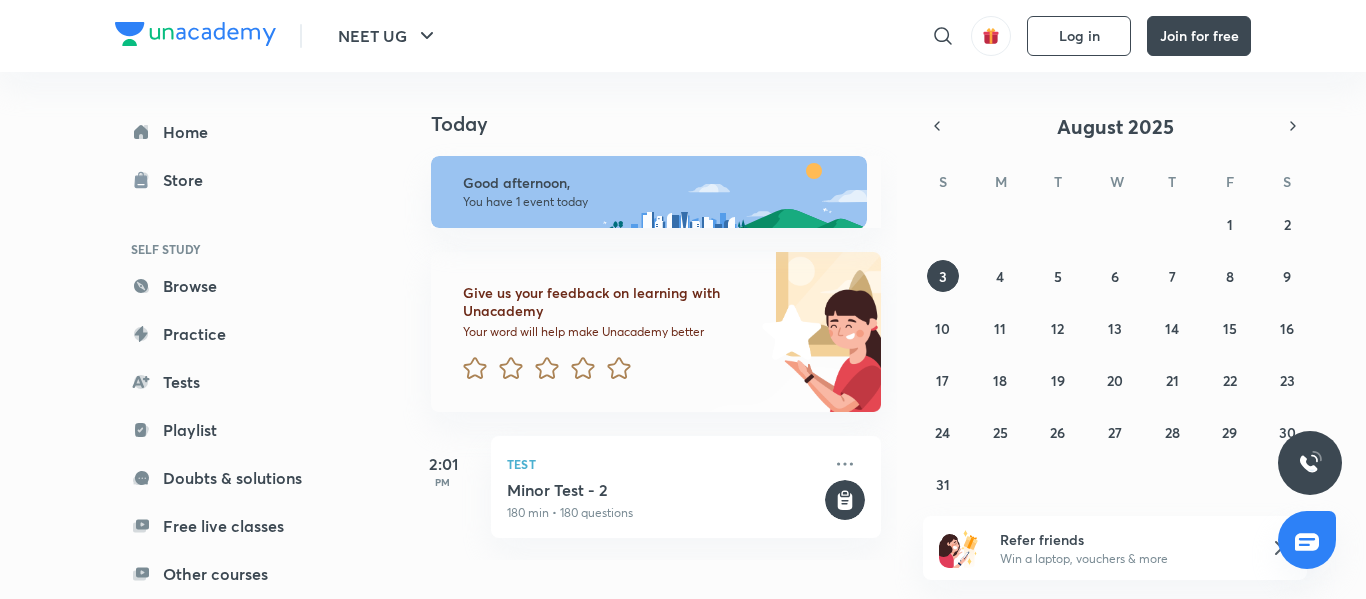 scroll, scrollTop: 0, scrollLeft: 0, axis: both 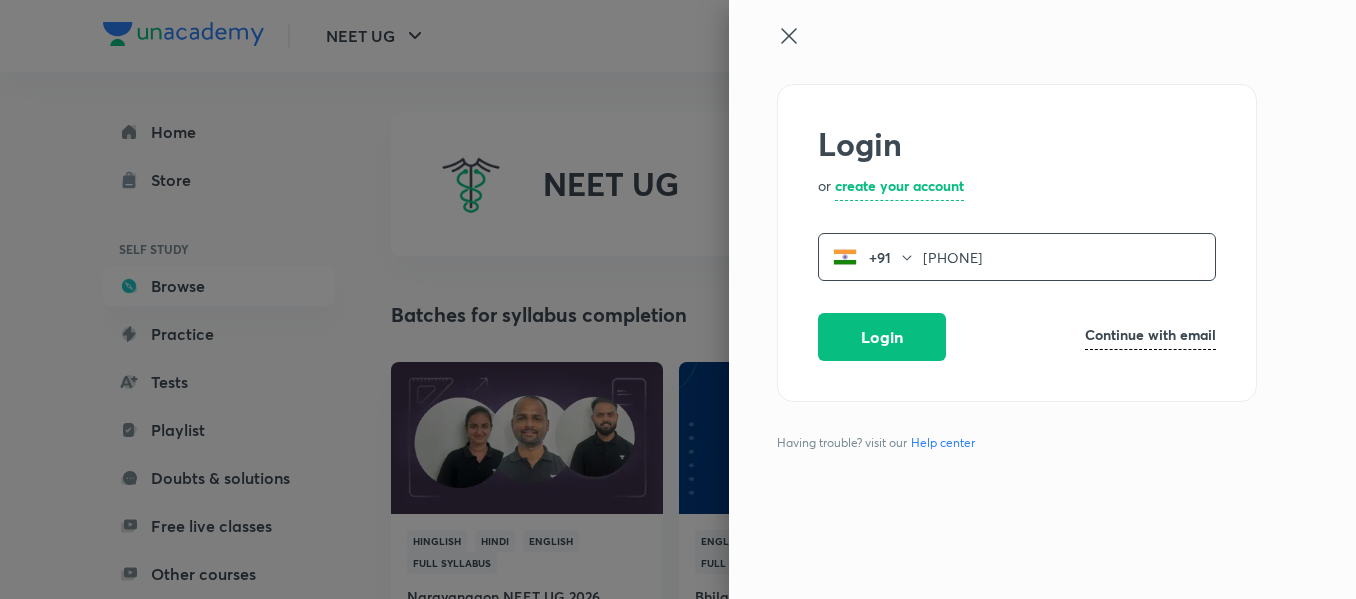 type on "[PHONE]" 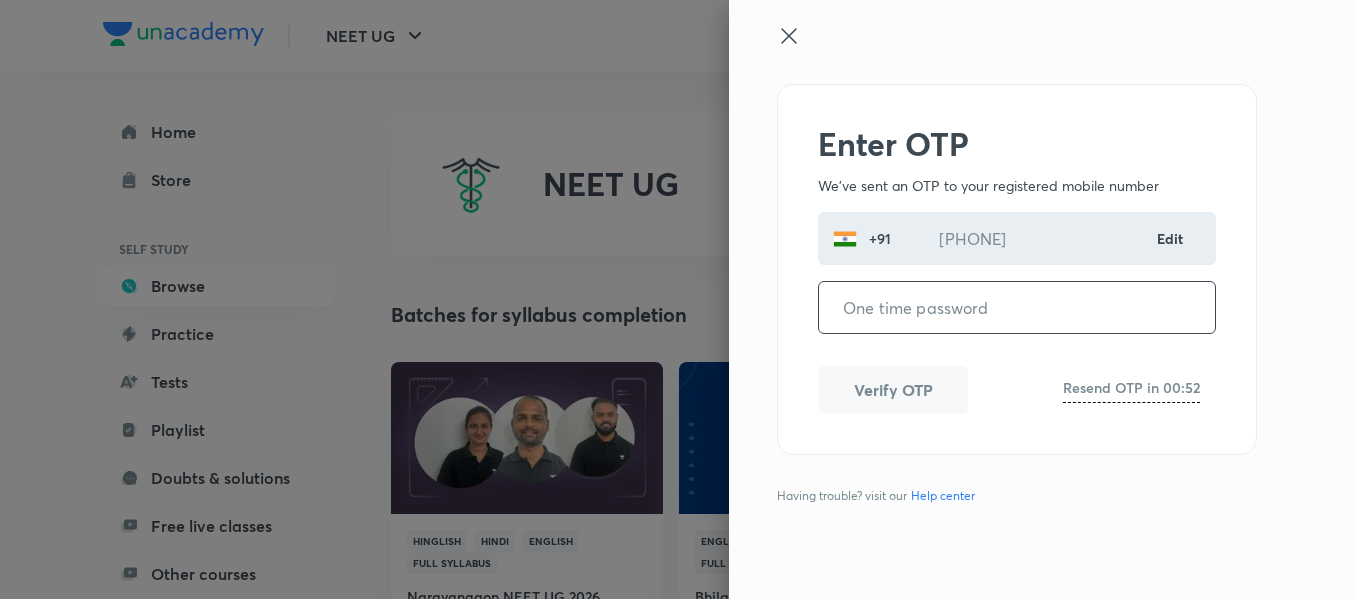 click at bounding box center [1017, 307] 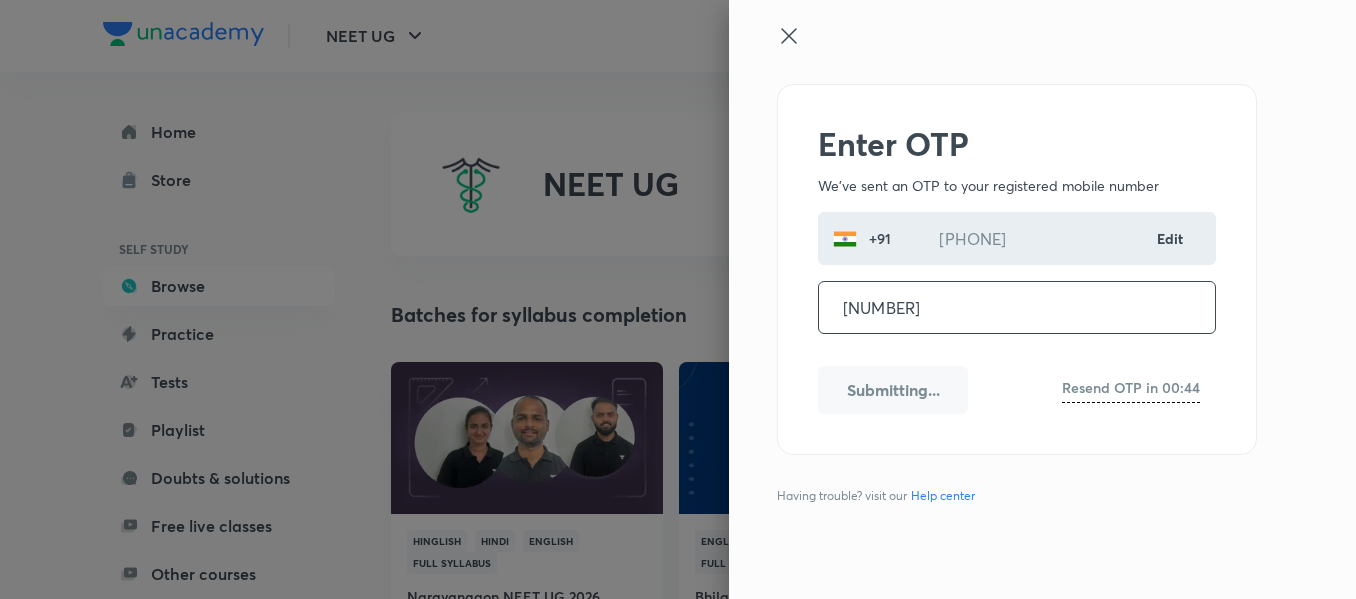 type on "[NUMBER]" 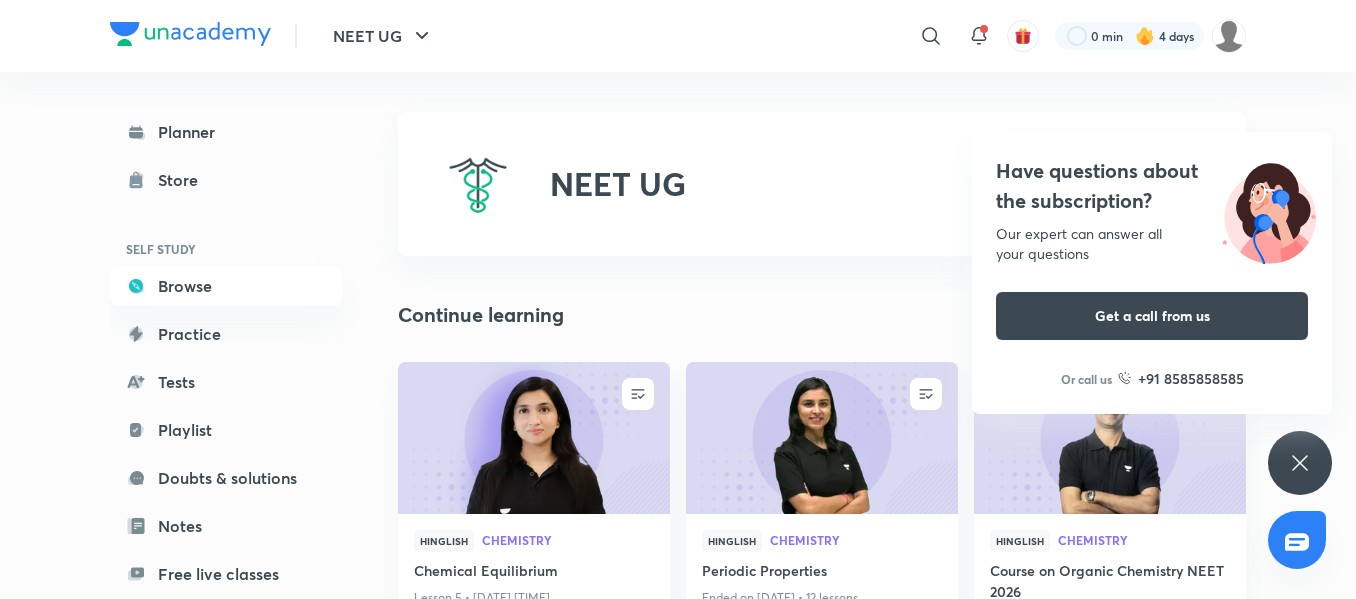 click 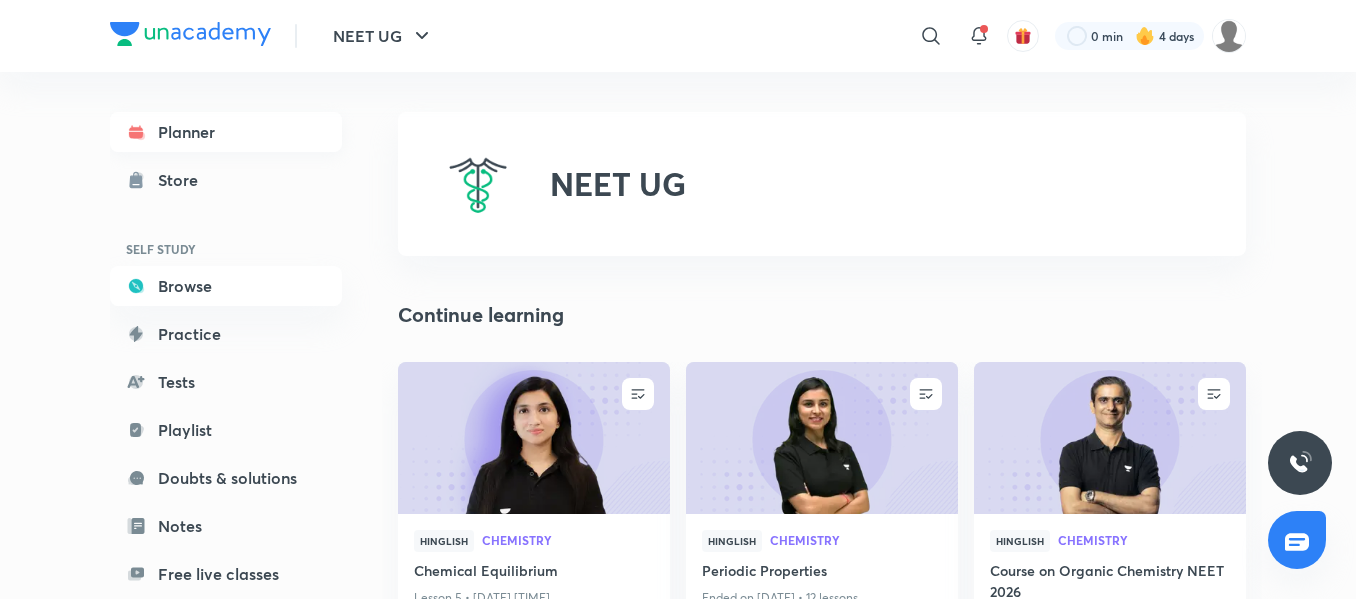 click on "Planner" at bounding box center [226, 132] 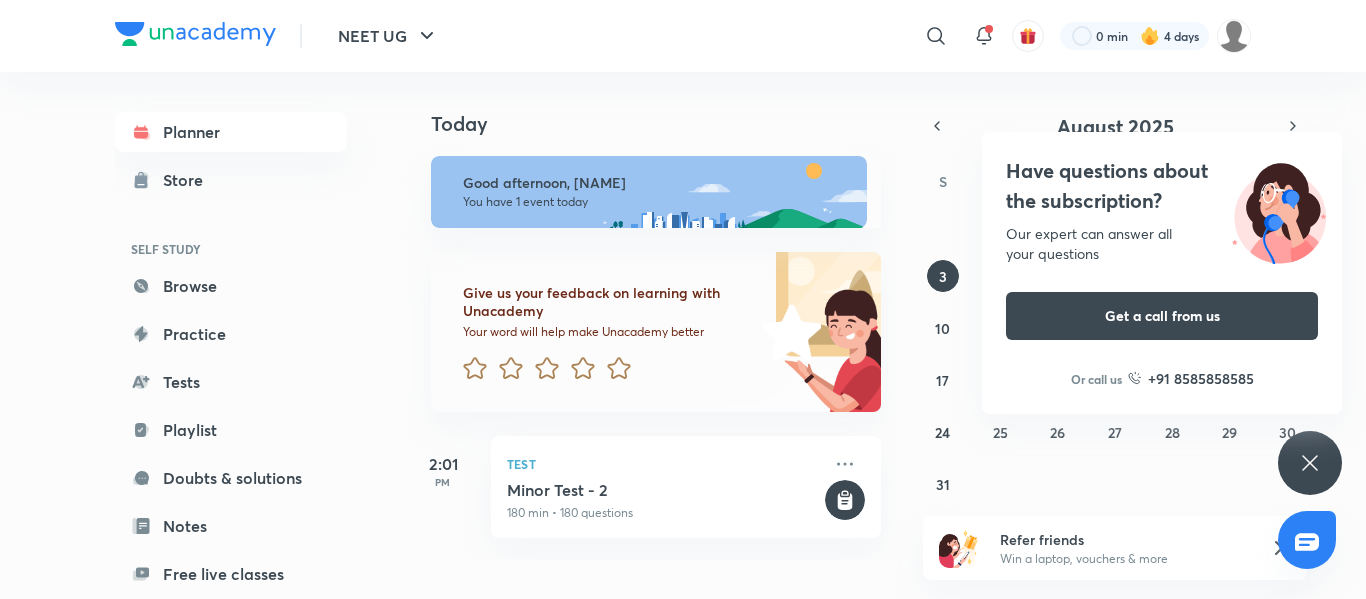 click on "Have questions about the subscription? Our expert can answer all your questions Get a call from us Or call us +91 8585858585" at bounding box center [1310, 463] 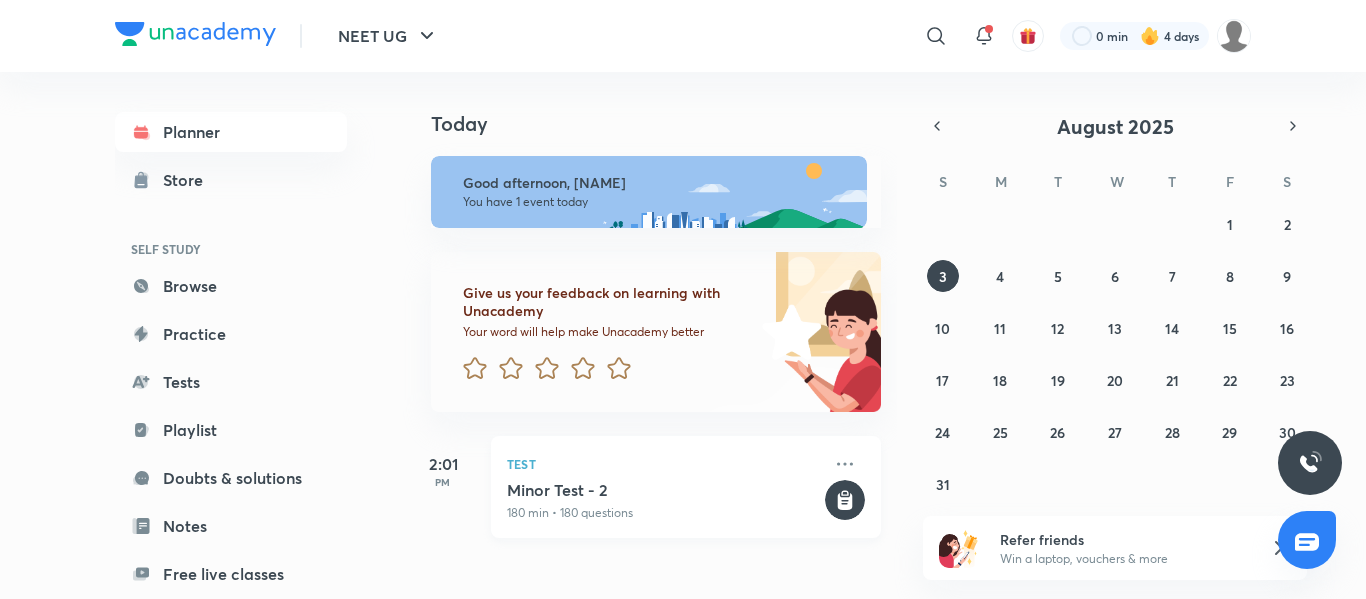 click 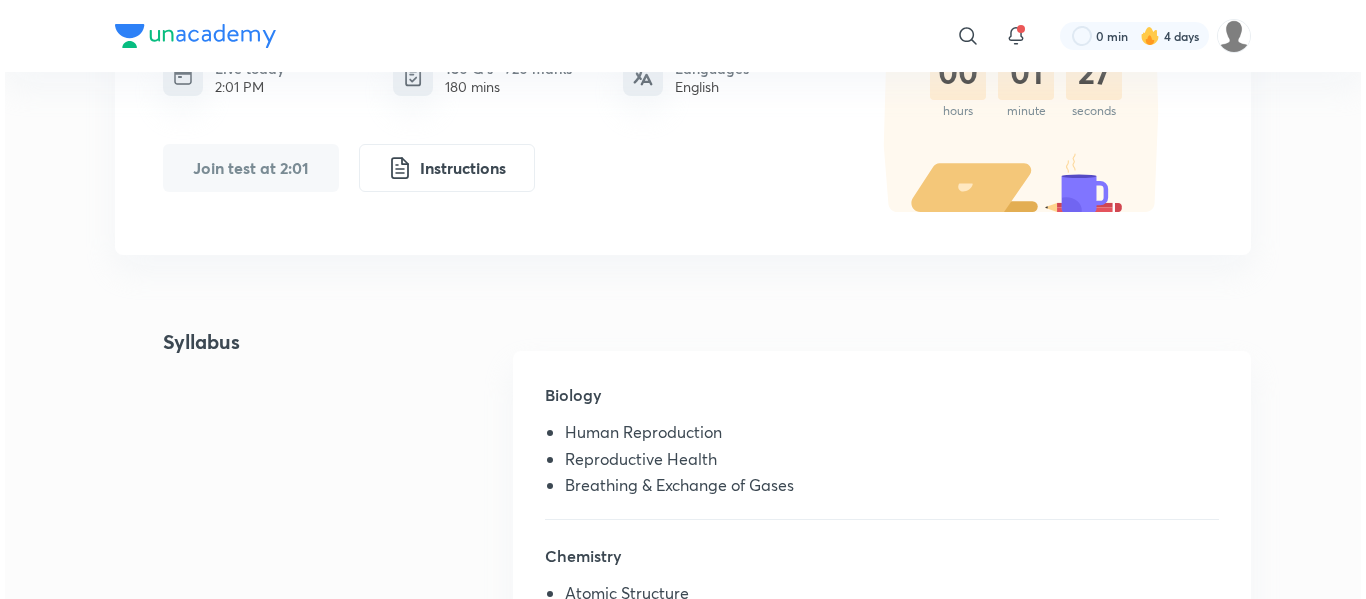 scroll, scrollTop: 0, scrollLeft: 0, axis: both 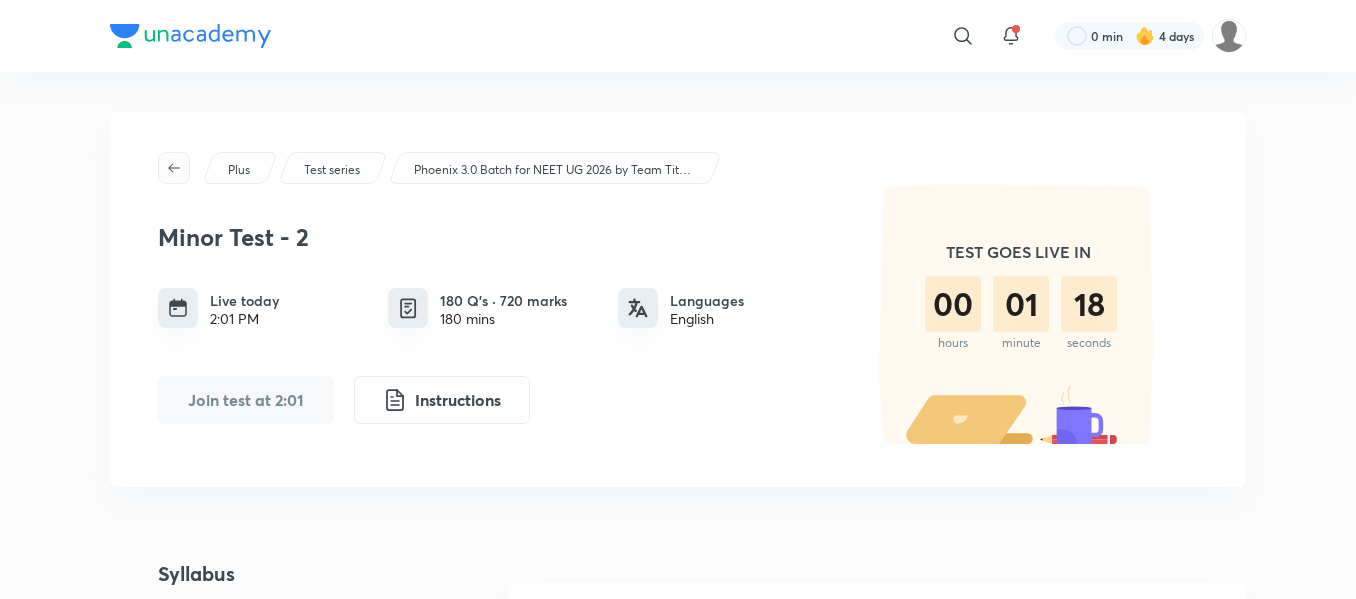 click 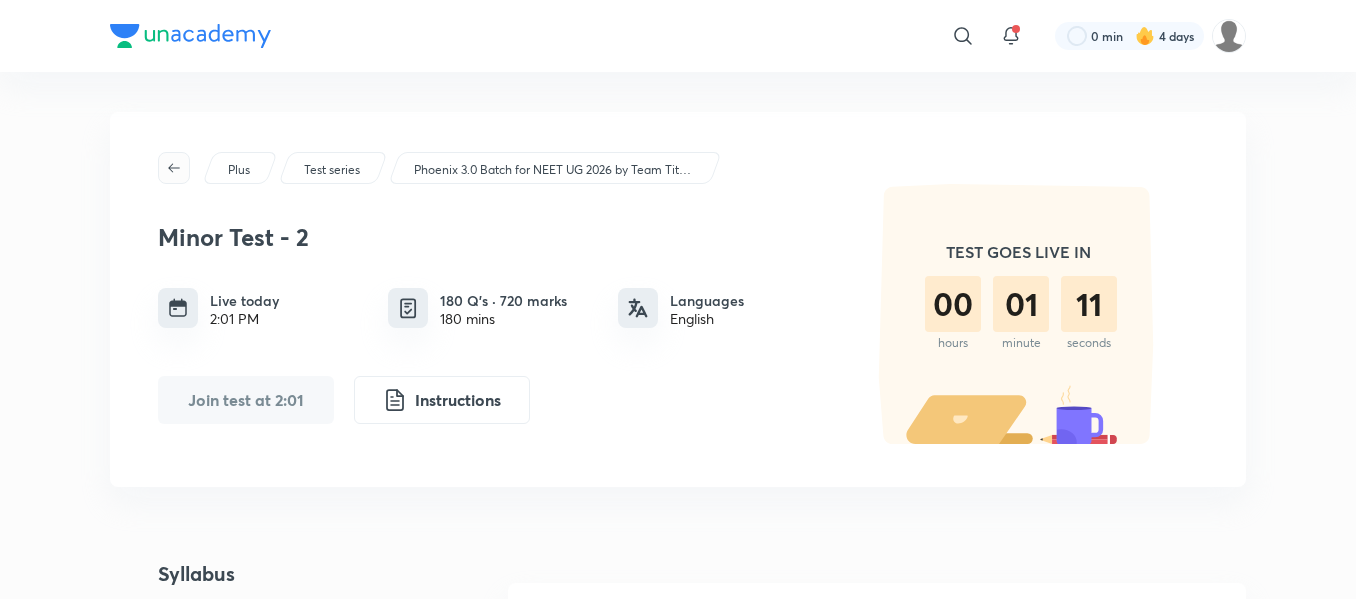 click 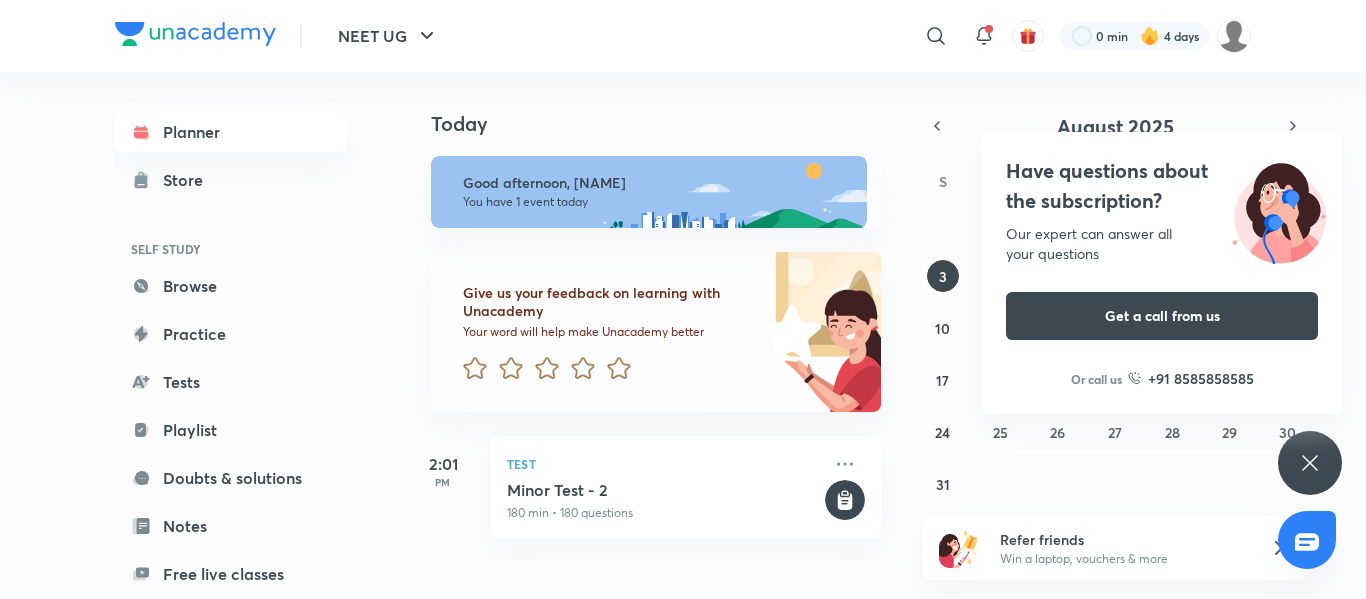 click 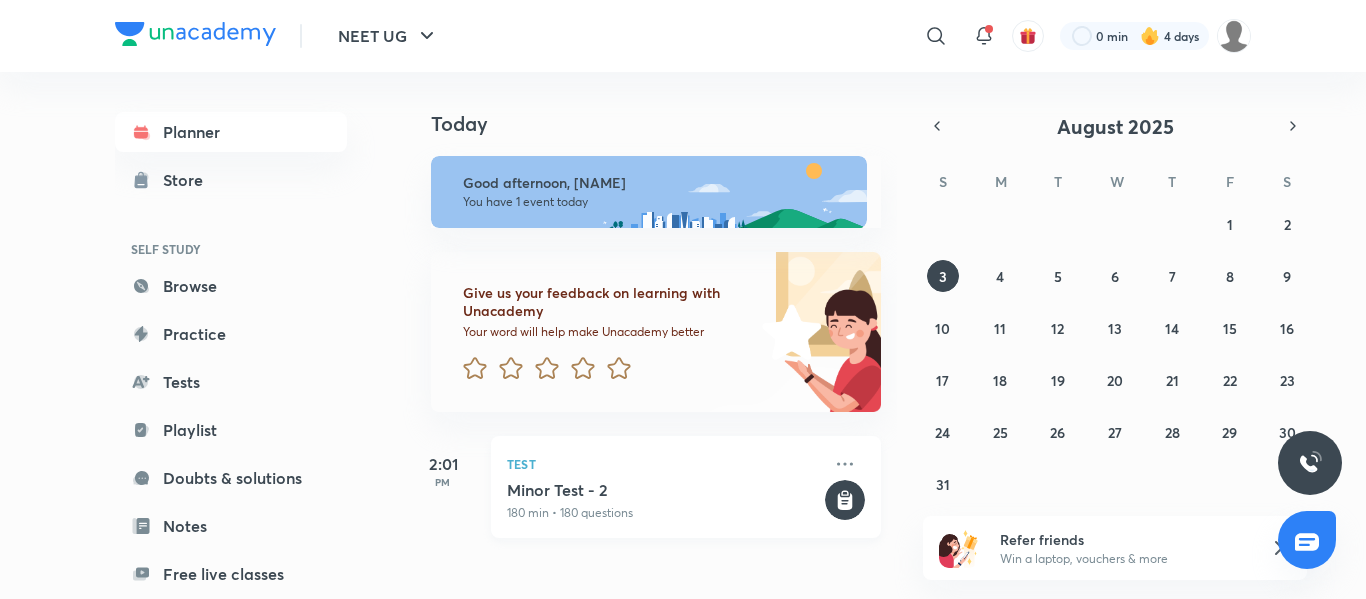 click on "Minor Test - 2 180 min • 180 questions" at bounding box center (664, 501) 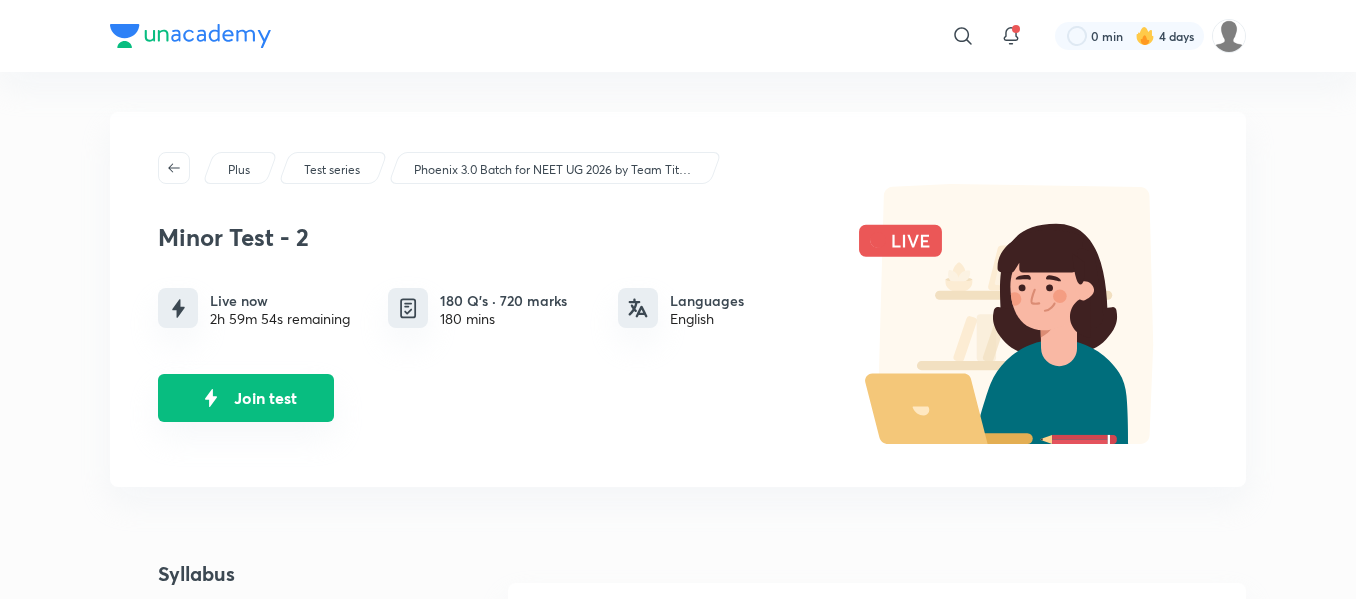 click on "Join test" at bounding box center (246, 398) 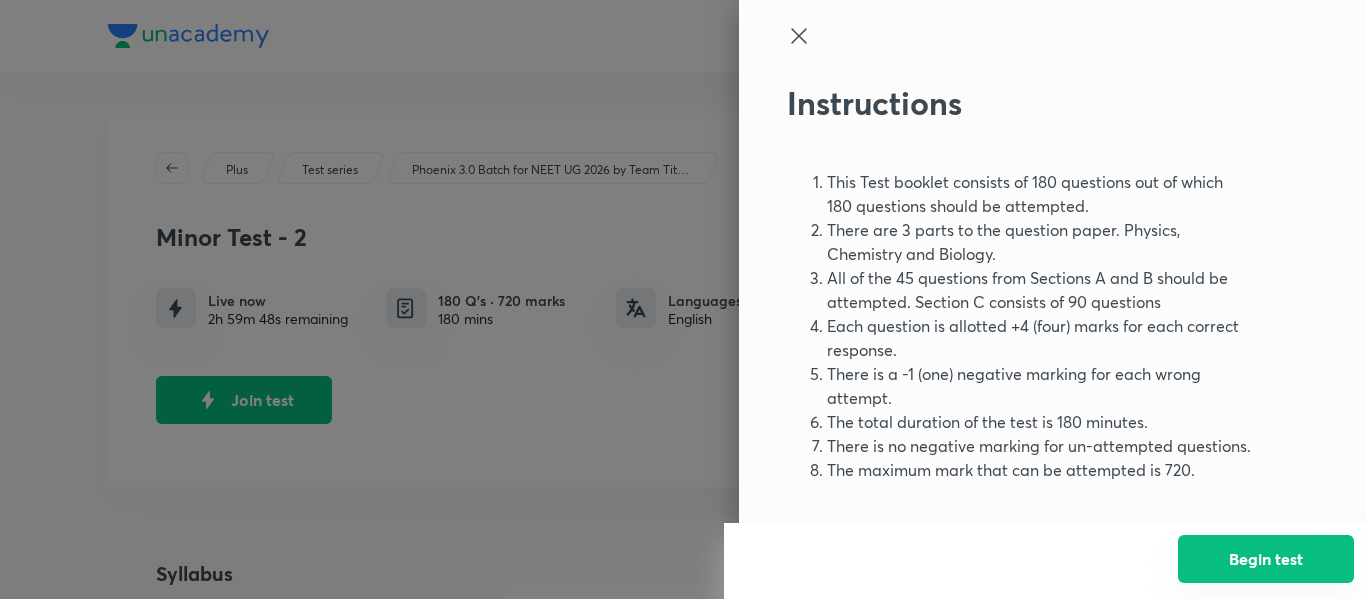 click on "Begin test" at bounding box center [1266, 559] 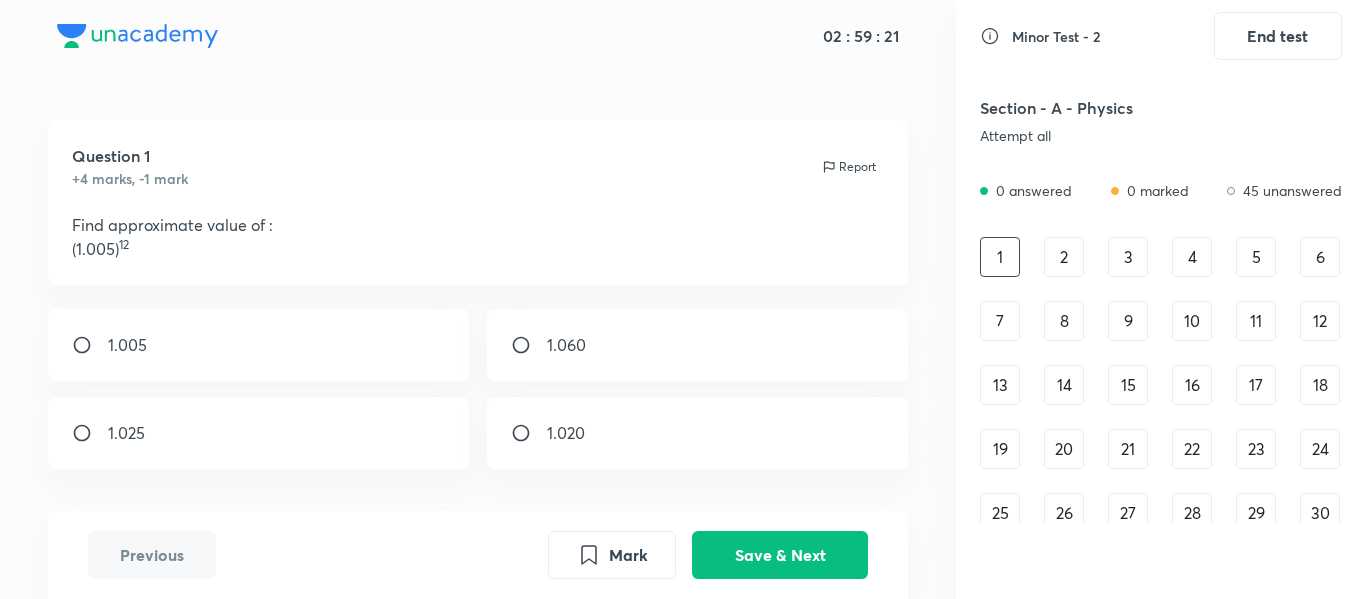 click on "1.060" at bounding box center (566, 345) 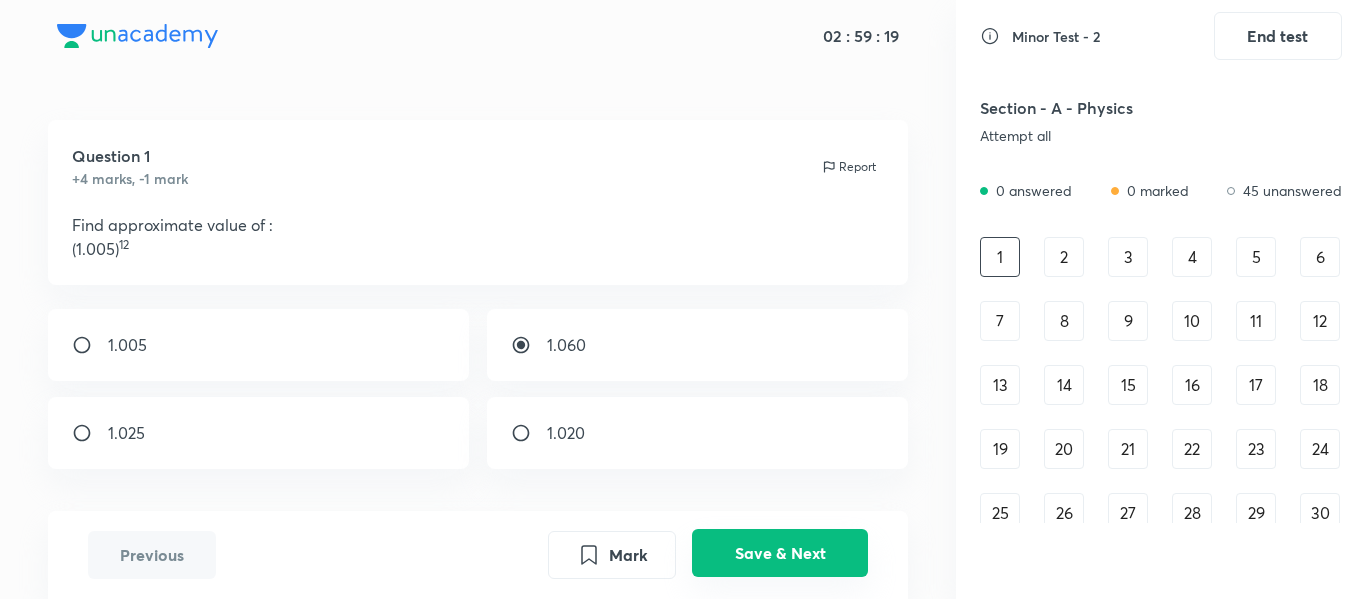 click on "Save & Next" at bounding box center [780, 553] 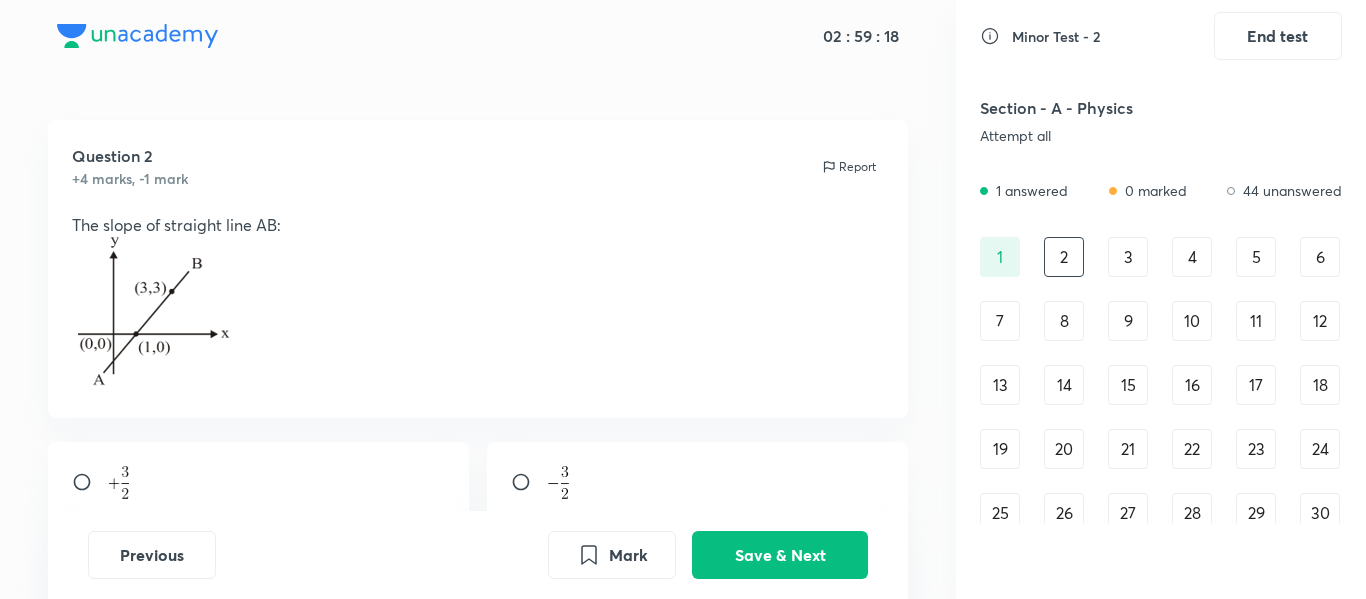 scroll, scrollTop: 96, scrollLeft: 0, axis: vertical 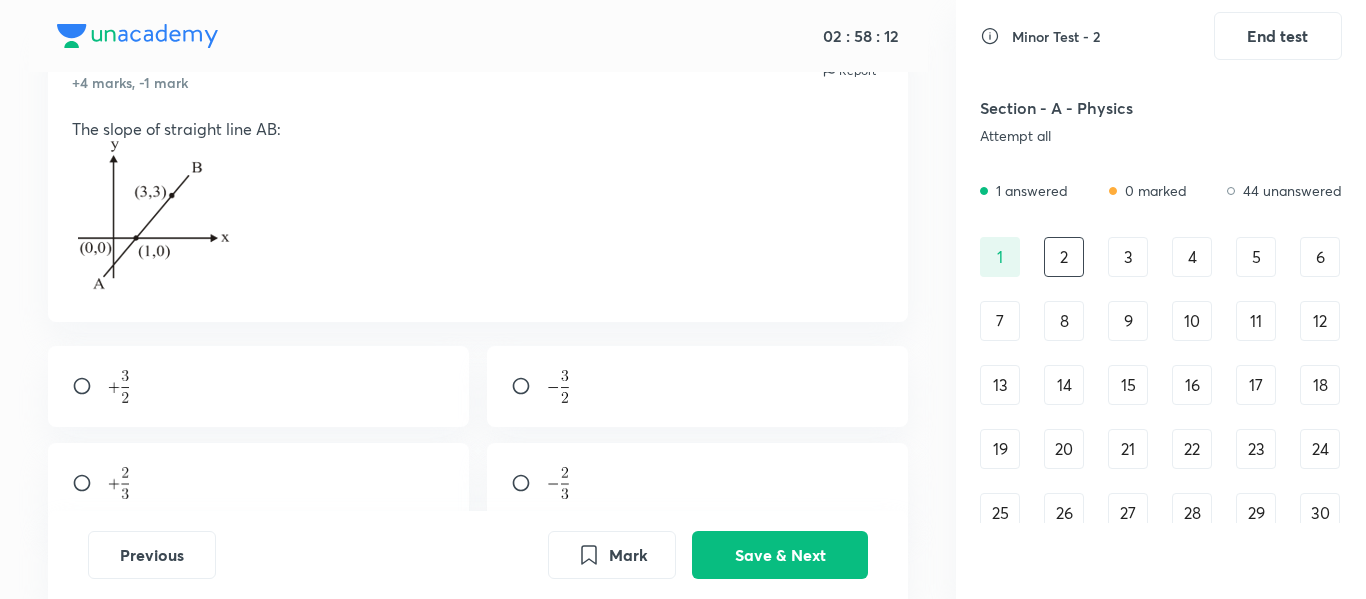 click at bounding box center (90, 386) 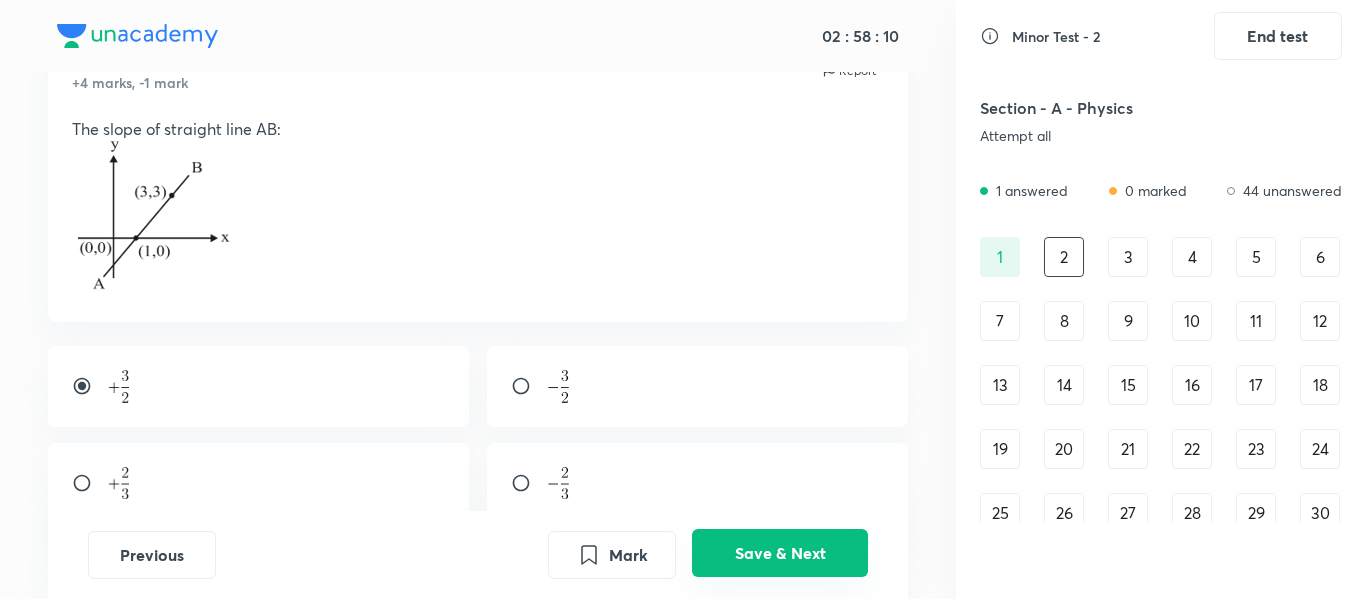 click on "Save & Next" at bounding box center (780, 553) 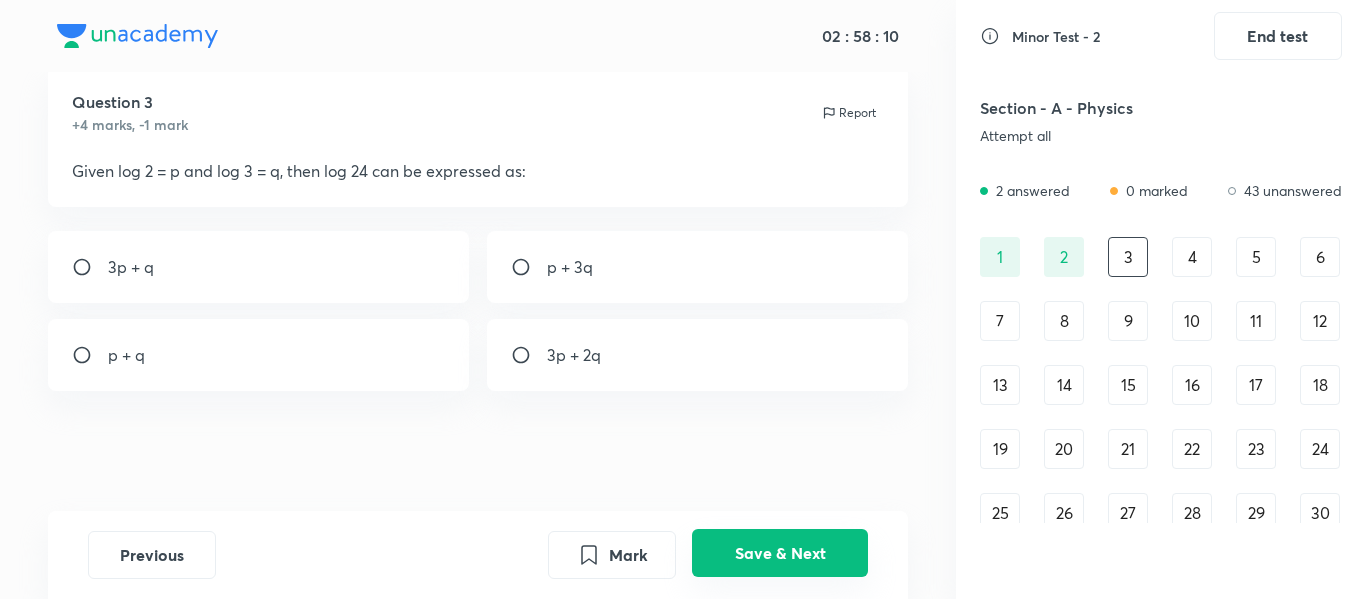 scroll, scrollTop: 54, scrollLeft: 0, axis: vertical 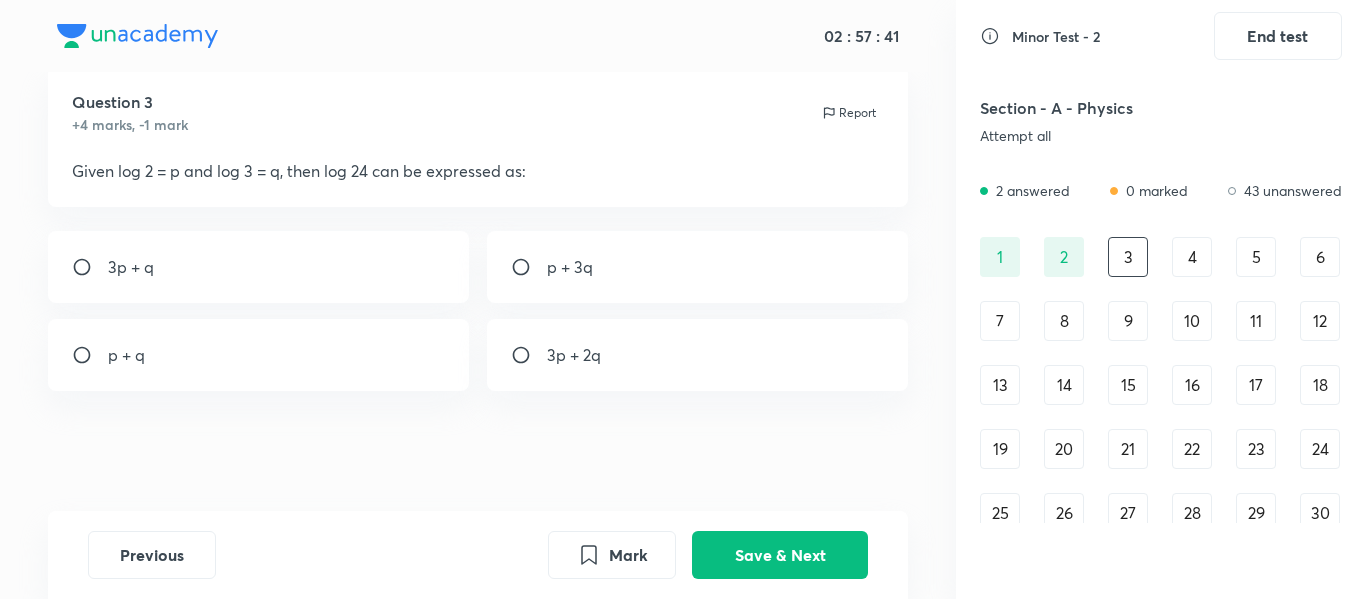 click on "3p + q" at bounding box center (259, 267) 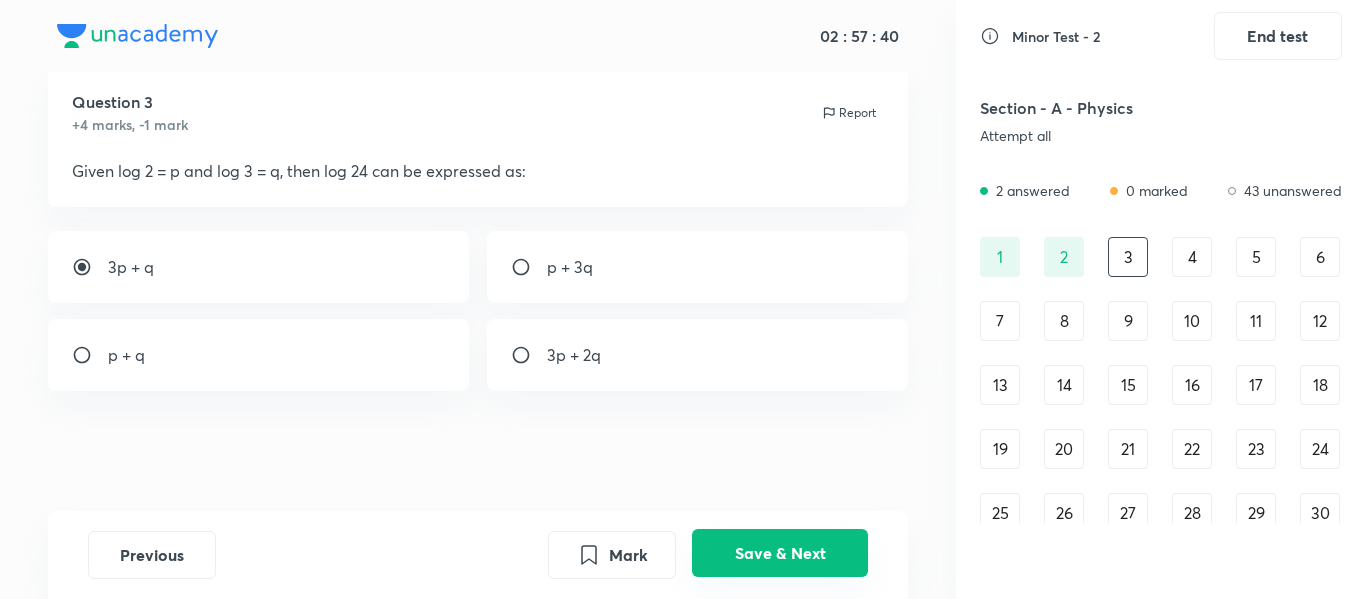 click on "Save & Next" at bounding box center [780, 553] 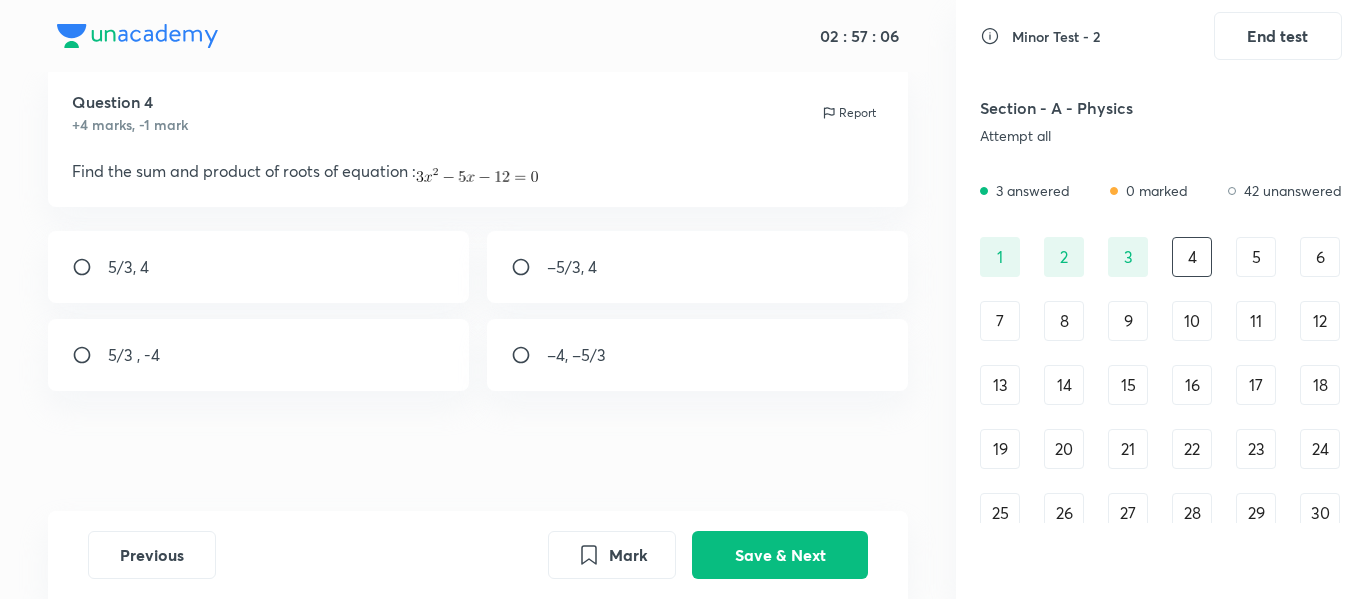 click at bounding box center [90, 355] 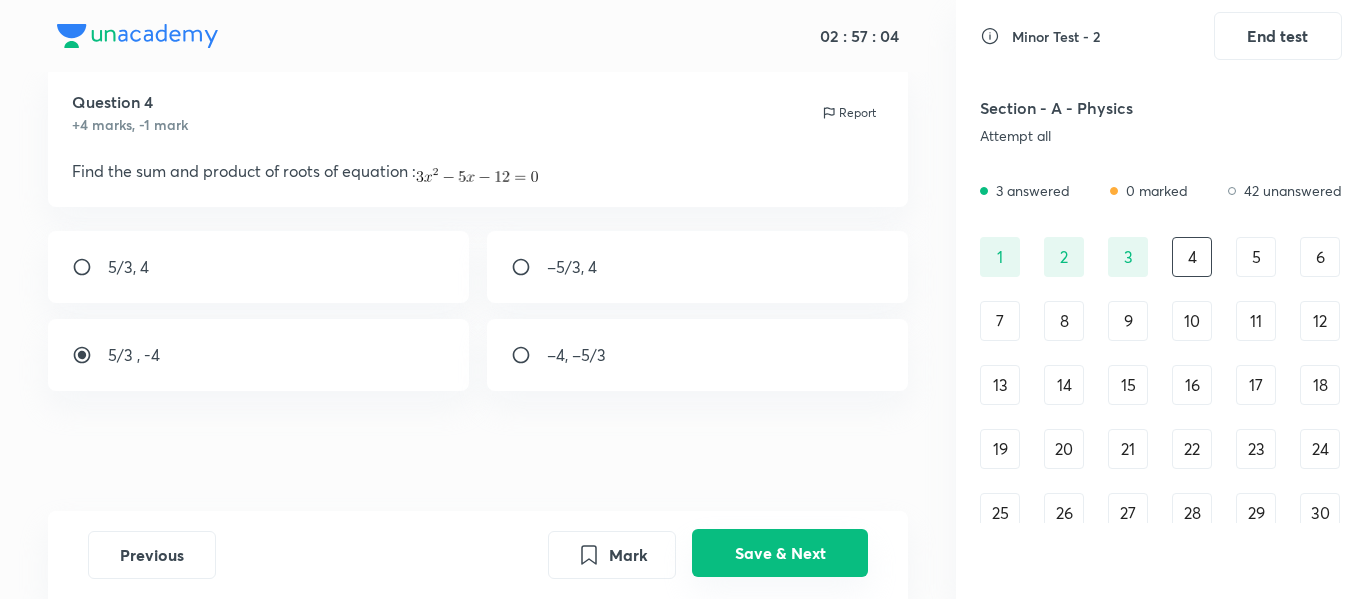 click on "Save & Next" at bounding box center (780, 553) 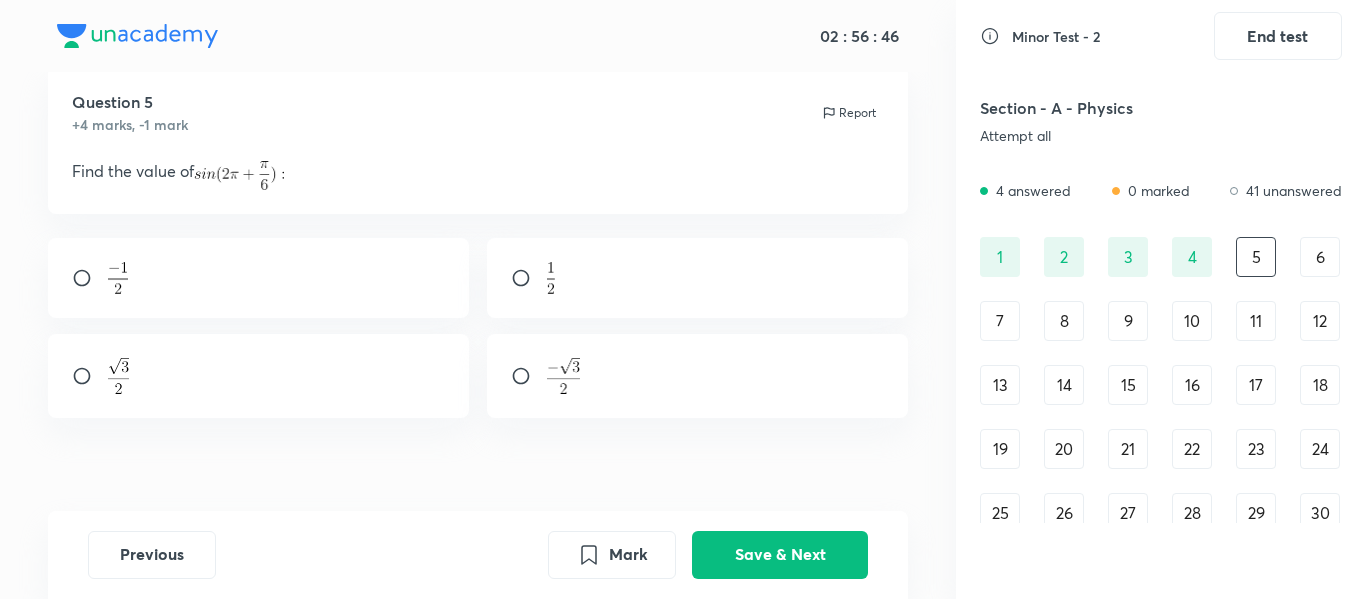 type 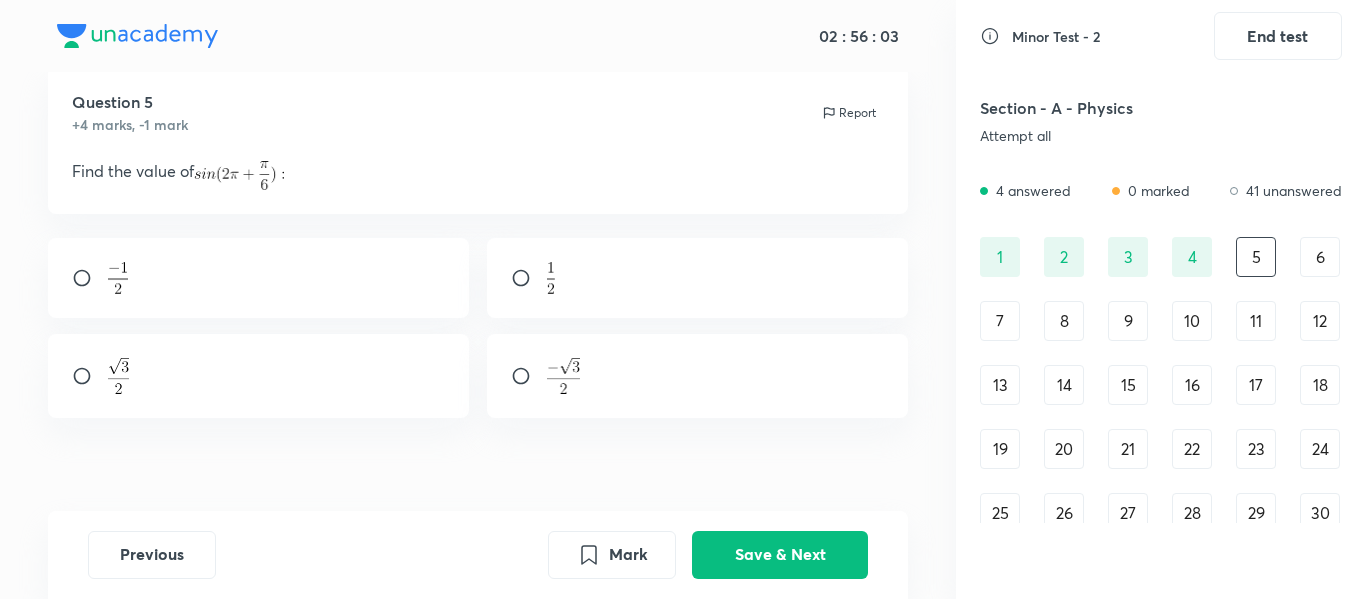 click at bounding box center [698, 376] 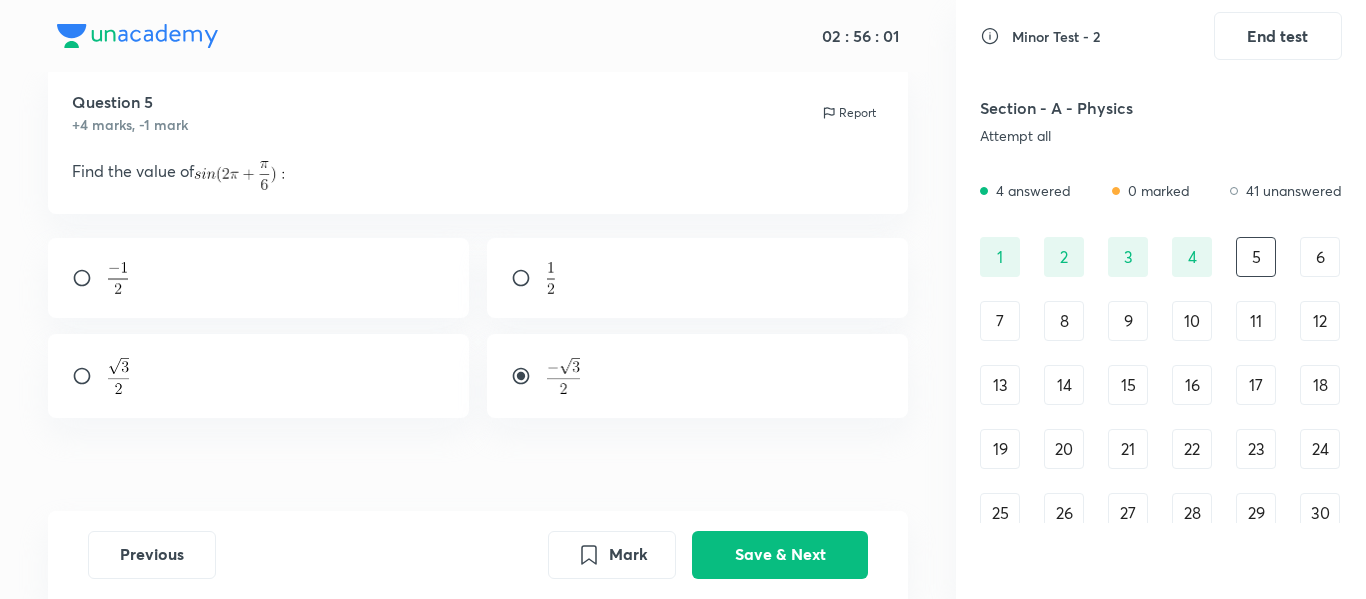 click at bounding box center [698, 278] 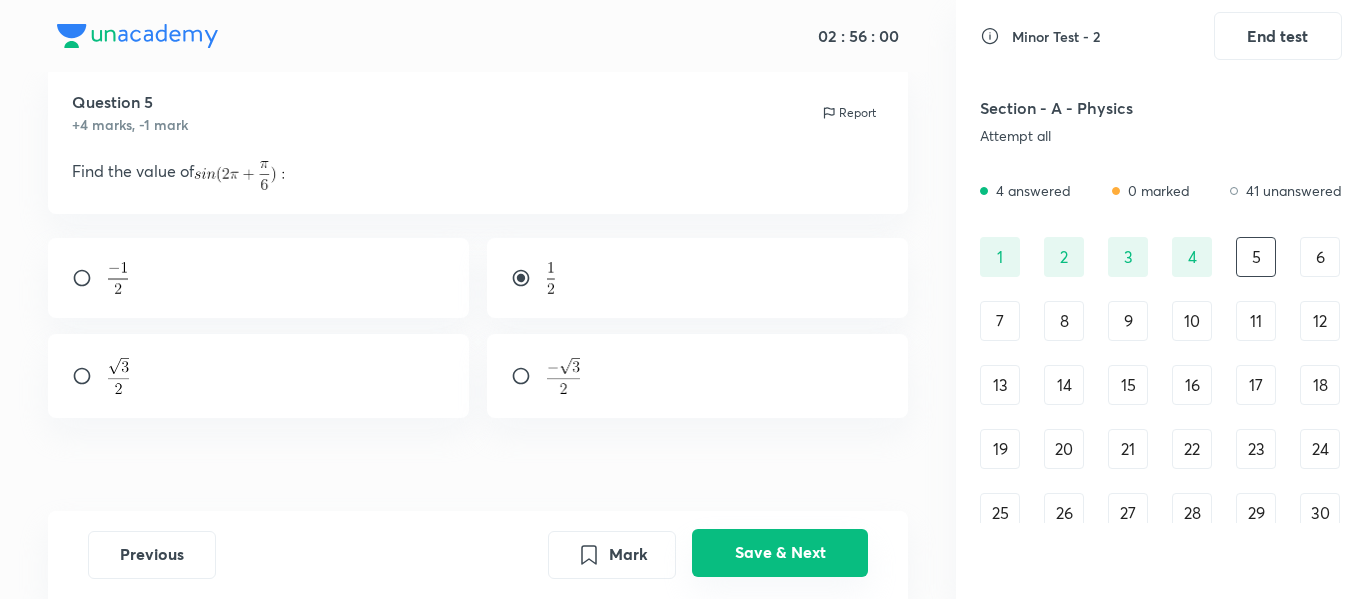 click on "Save & Next" at bounding box center [780, 553] 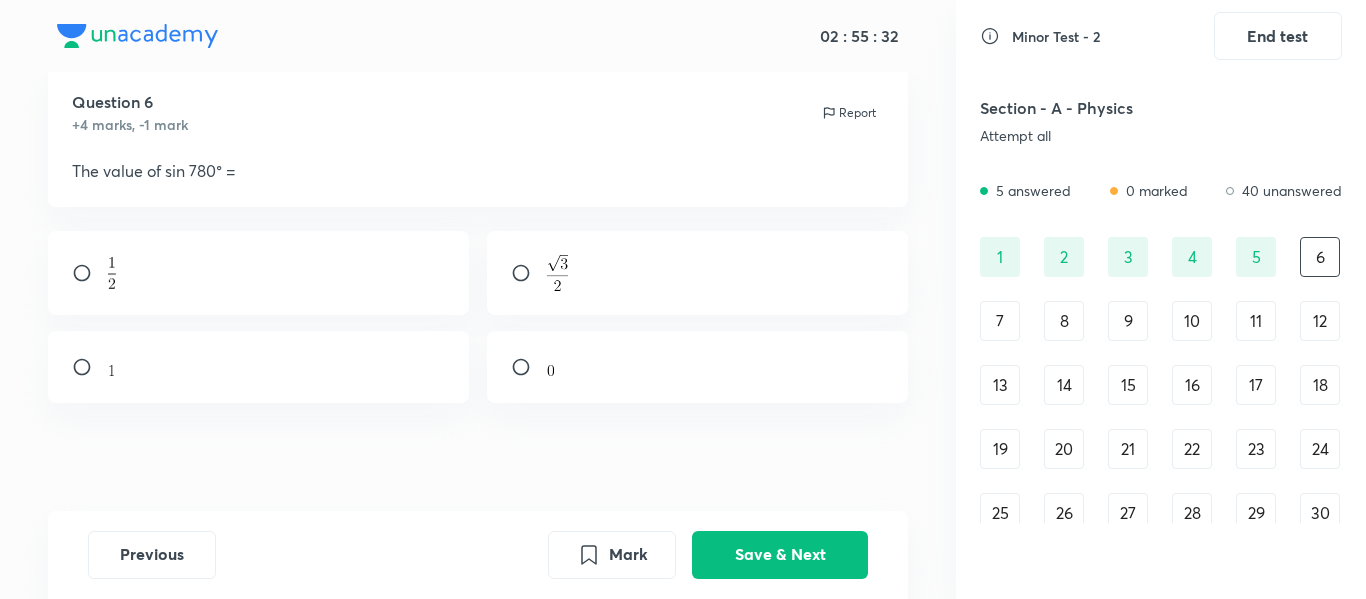 click at bounding box center (698, 273) 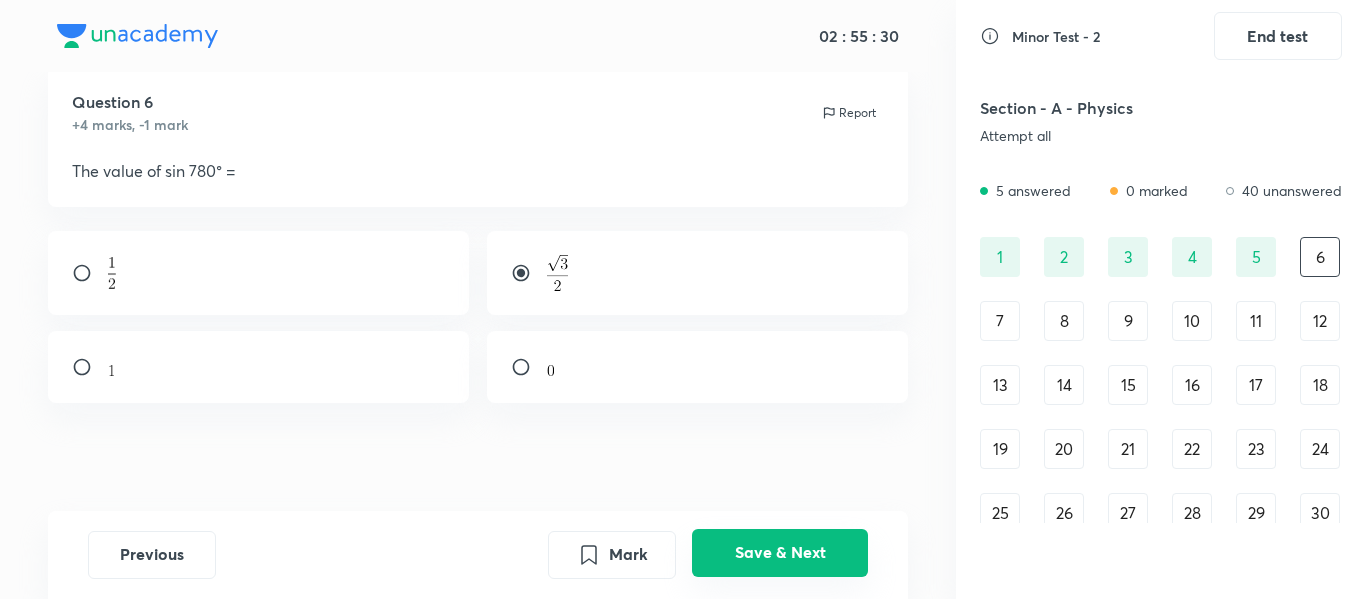 click on "Save & Next" at bounding box center (780, 553) 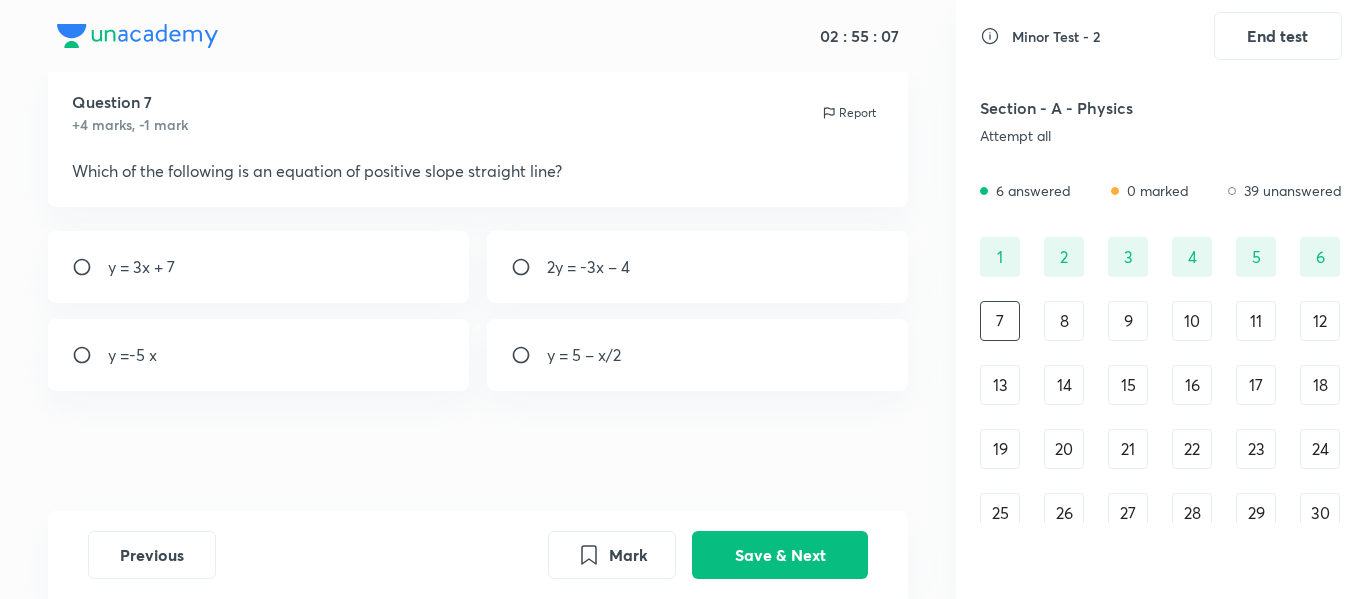 click on "y = 3x + 7" at bounding box center [259, 267] 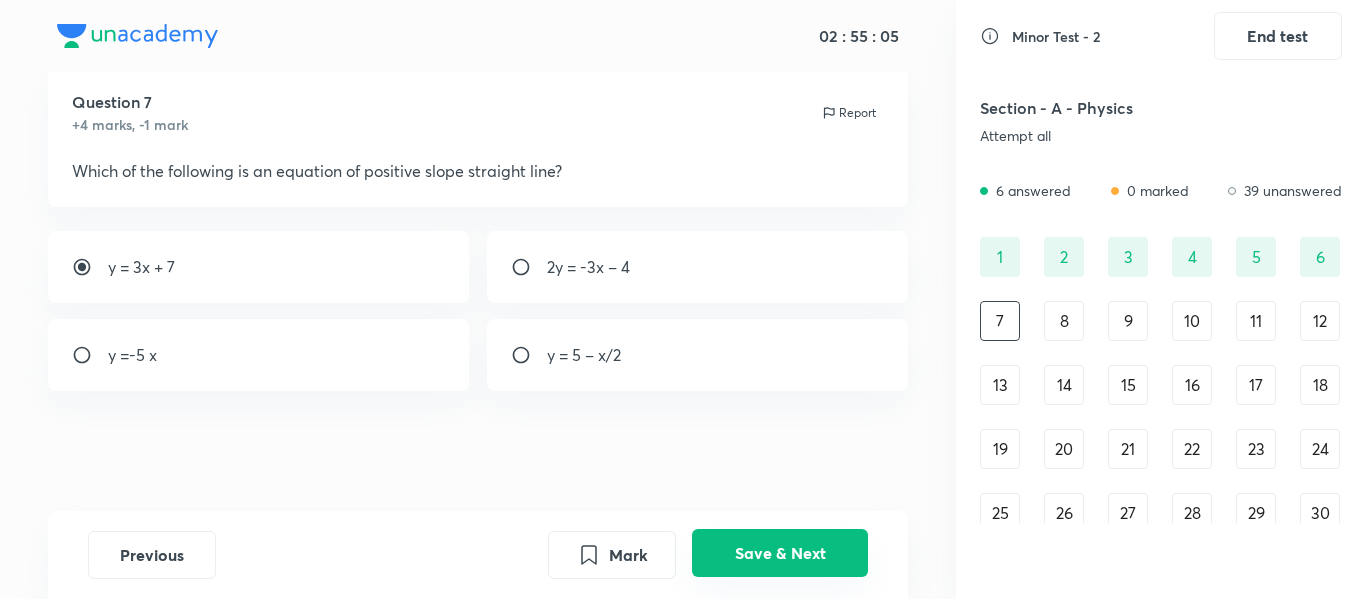 click on "Save & Next" at bounding box center (780, 553) 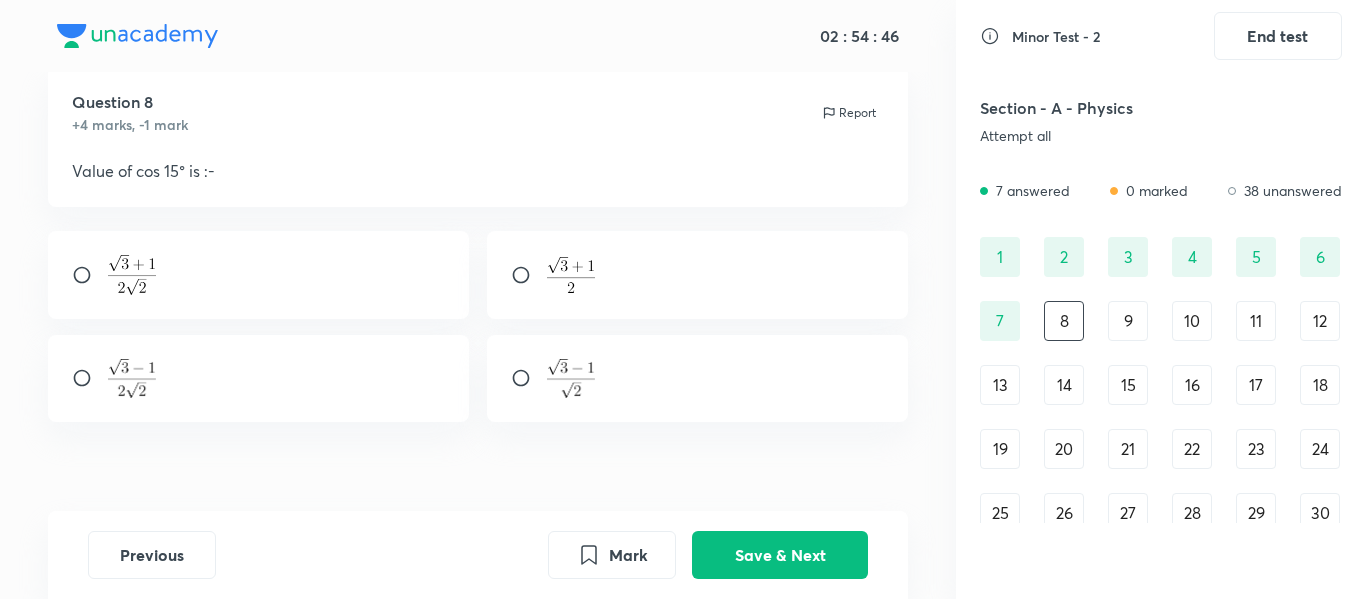 click at bounding box center [259, 275] 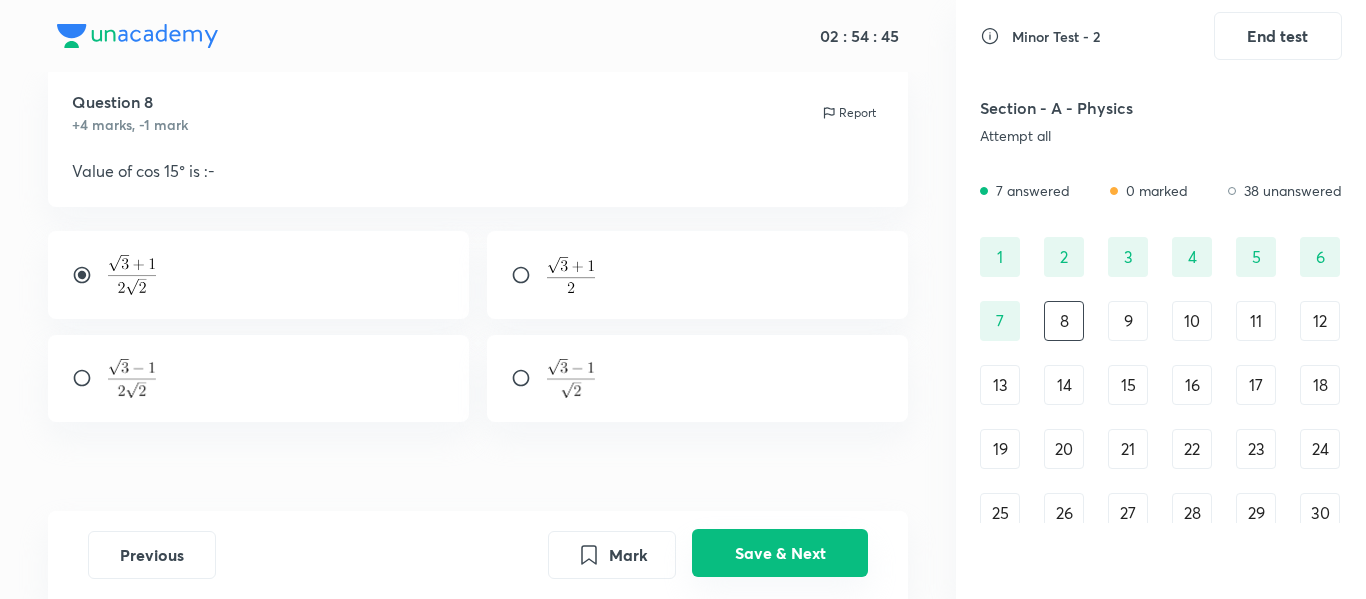 click on "Save & Next" at bounding box center (780, 553) 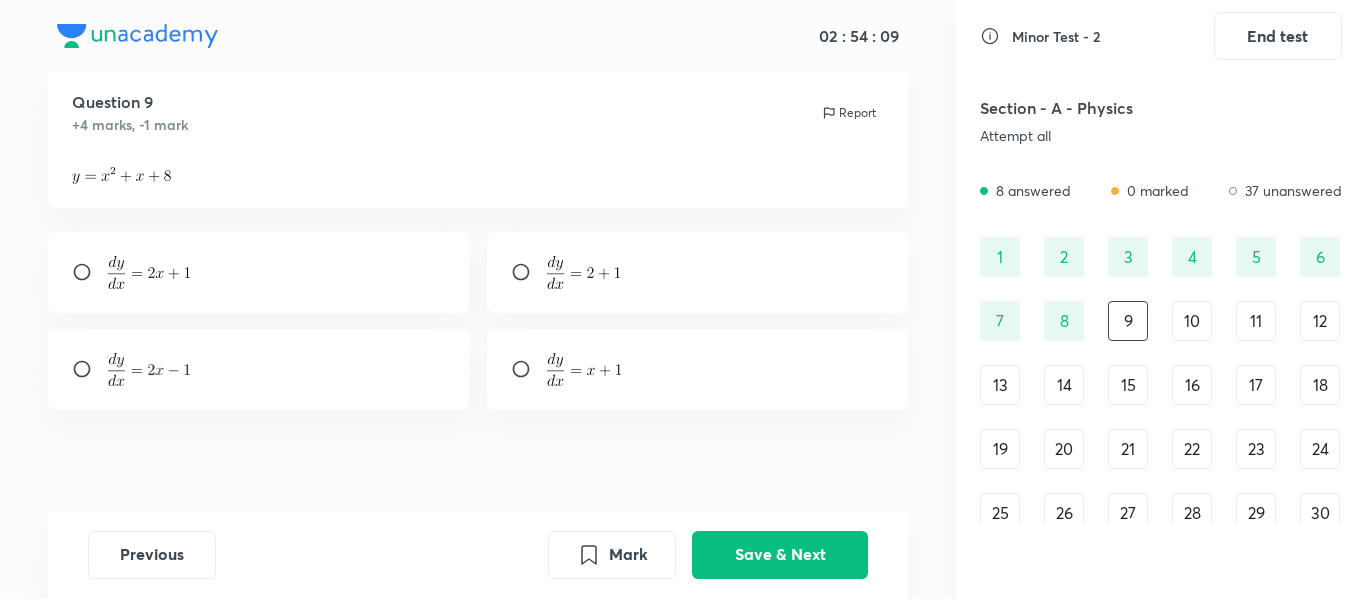 click at bounding box center [259, 272] 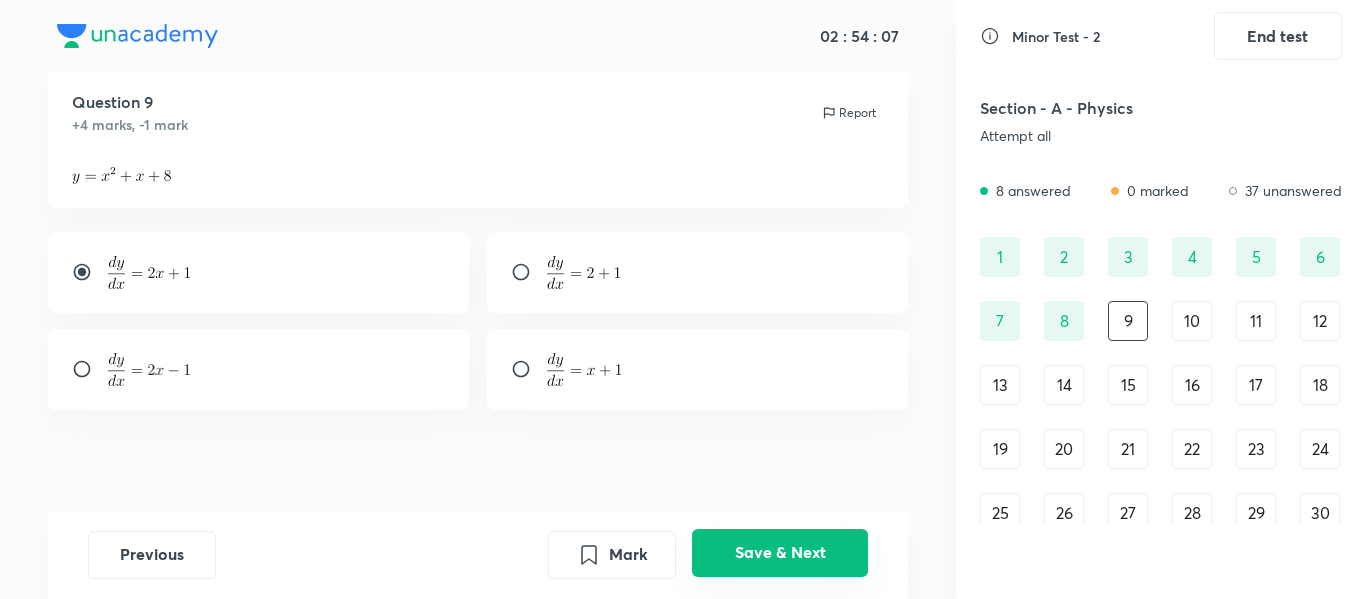 click on "Save & Next" at bounding box center (780, 553) 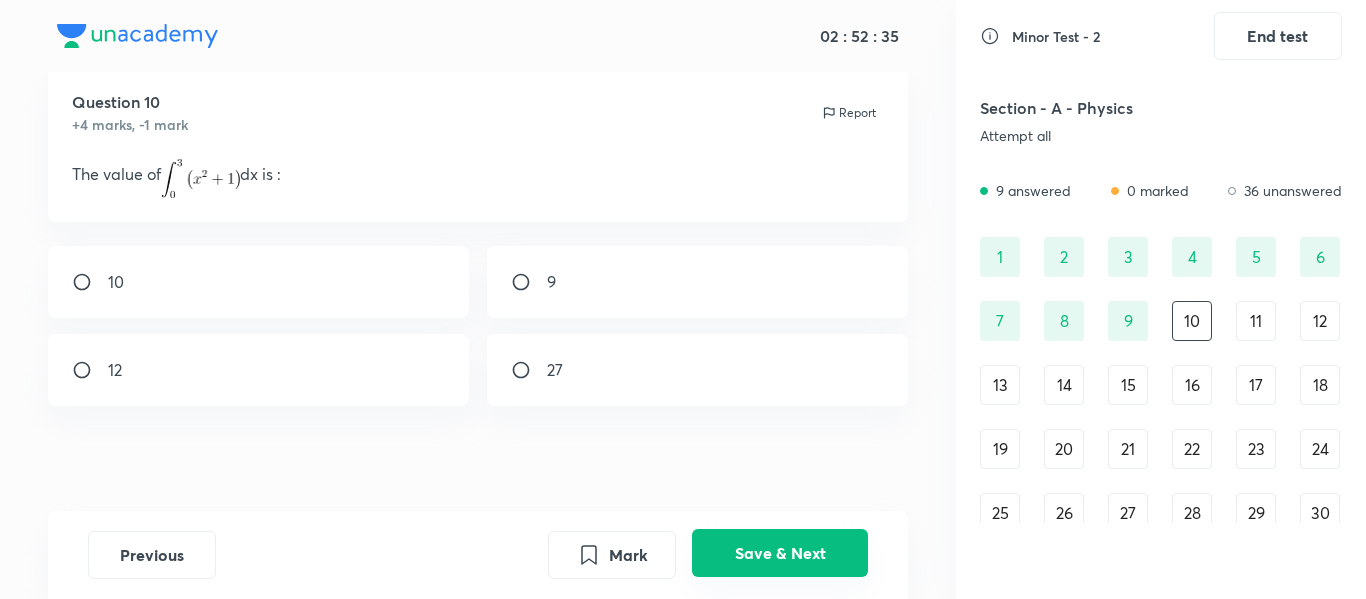 click on "Save & Next" at bounding box center [780, 553] 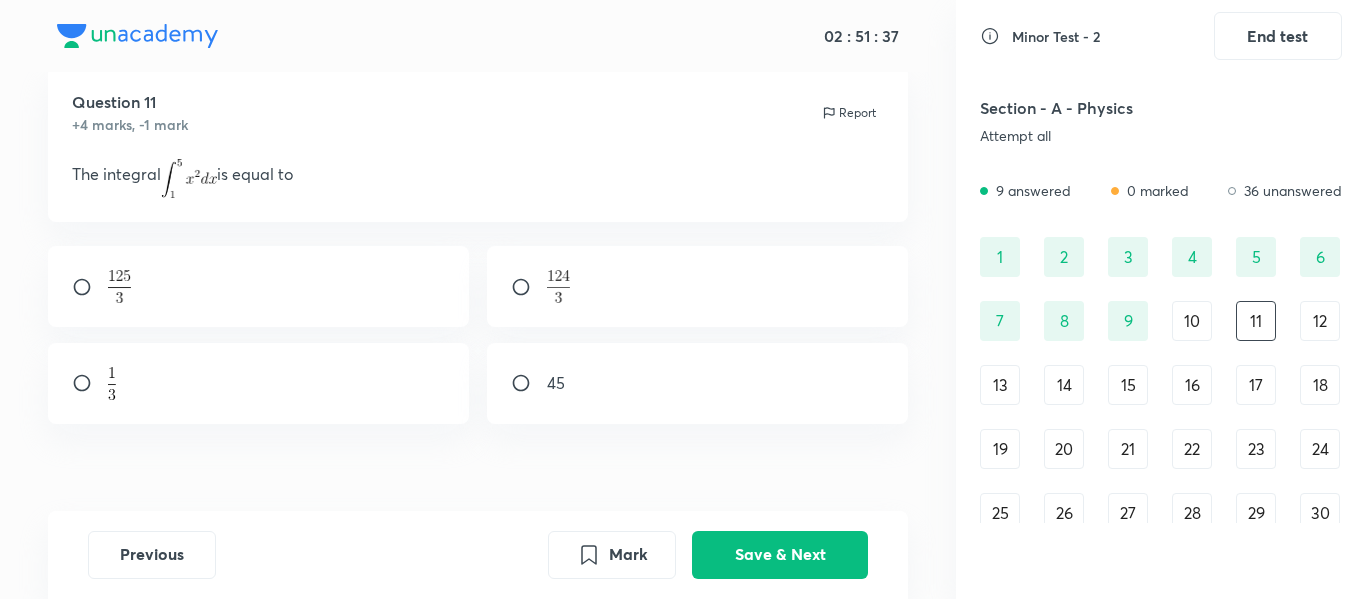 click at bounding box center (698, 286) 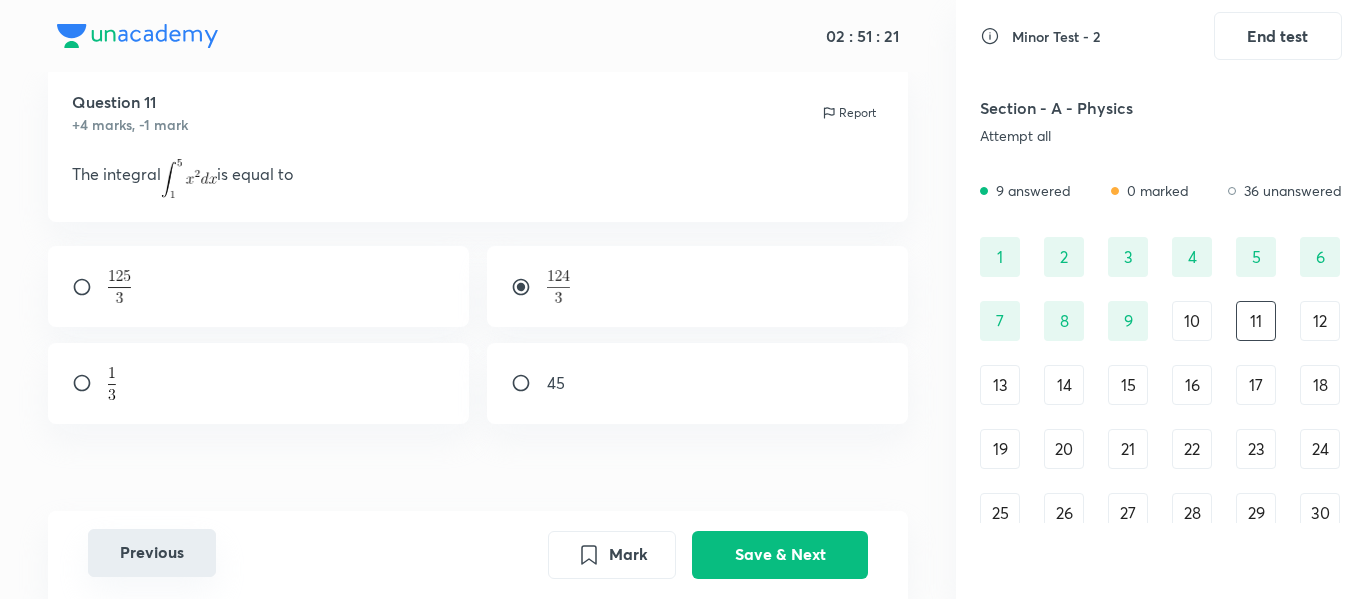 click on "Previous" at bounding box center [152, 553] 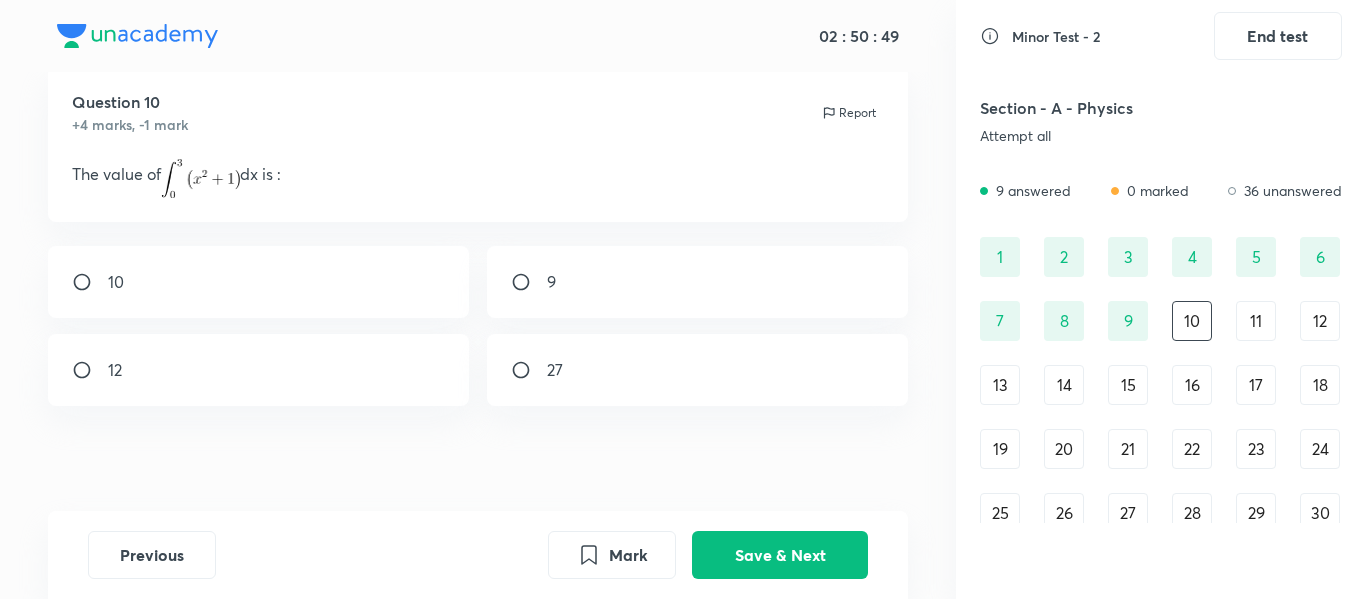 click on "10" at bounding box center [259, 282] 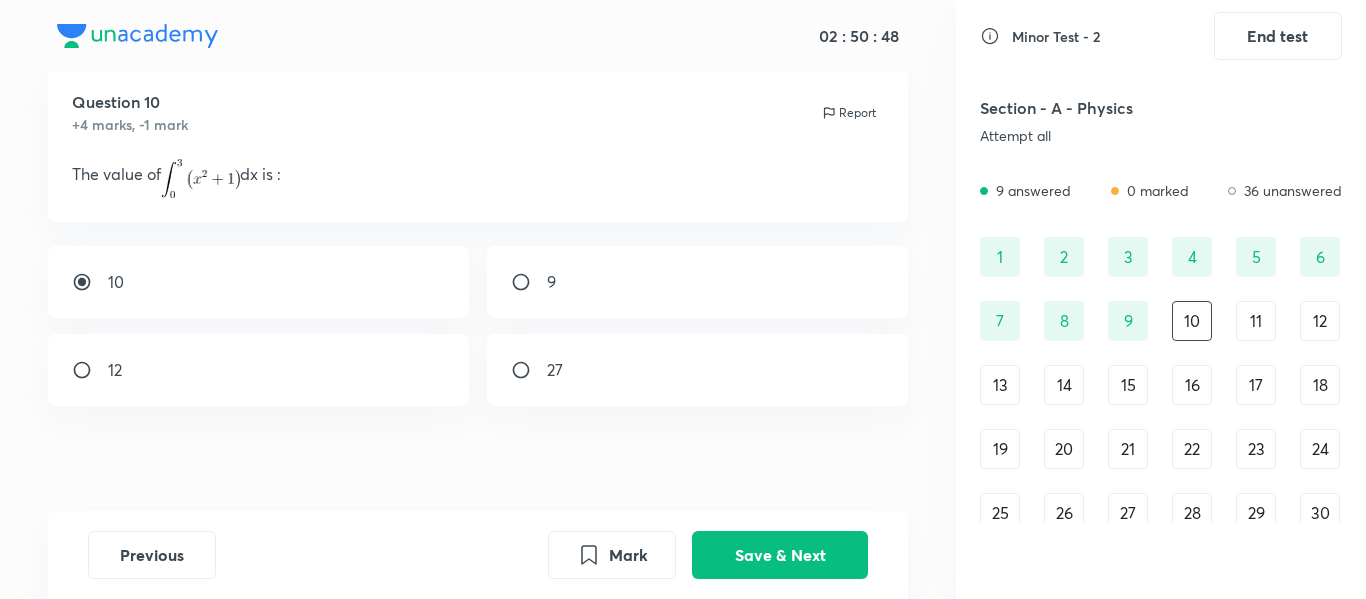 click on "12" at bounding box center (259, 370) 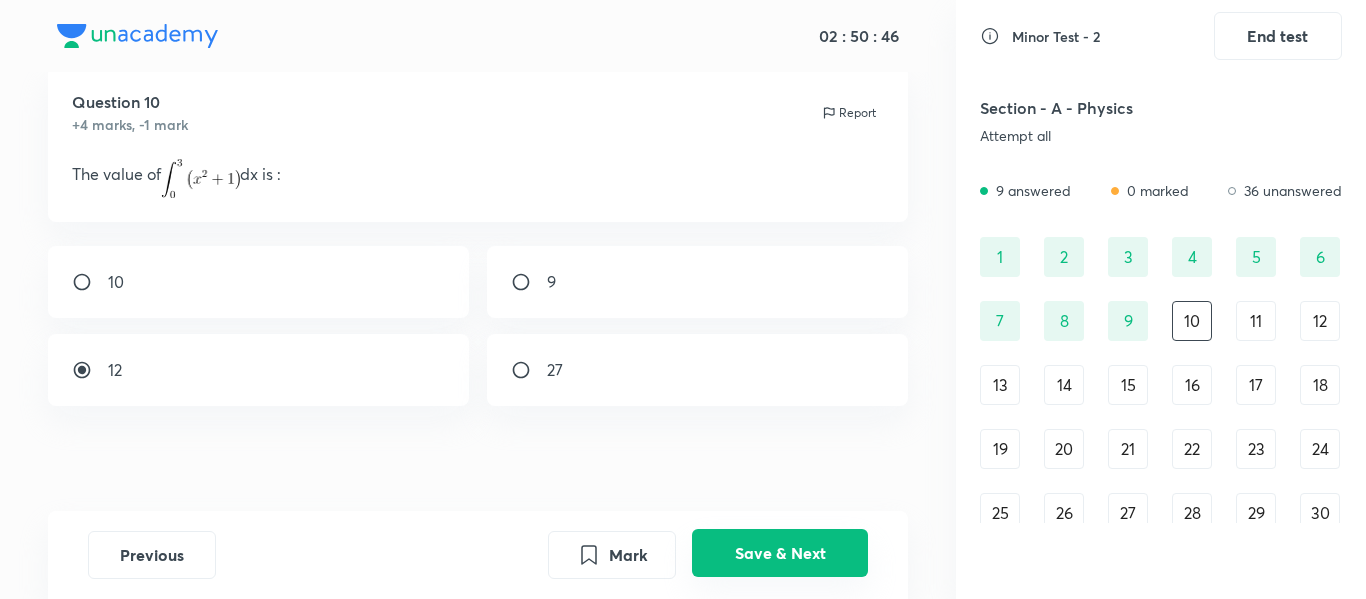click on "Save & Next" at bounding box center (780, 553) 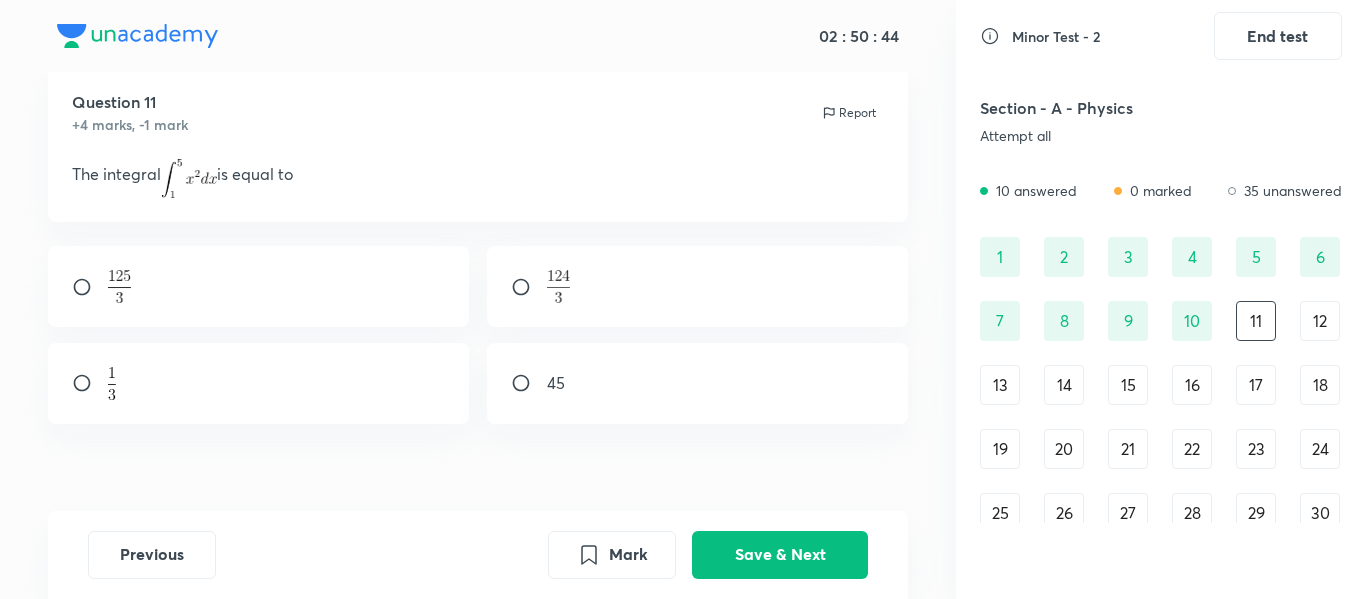 click at bounding box center [698, 286] 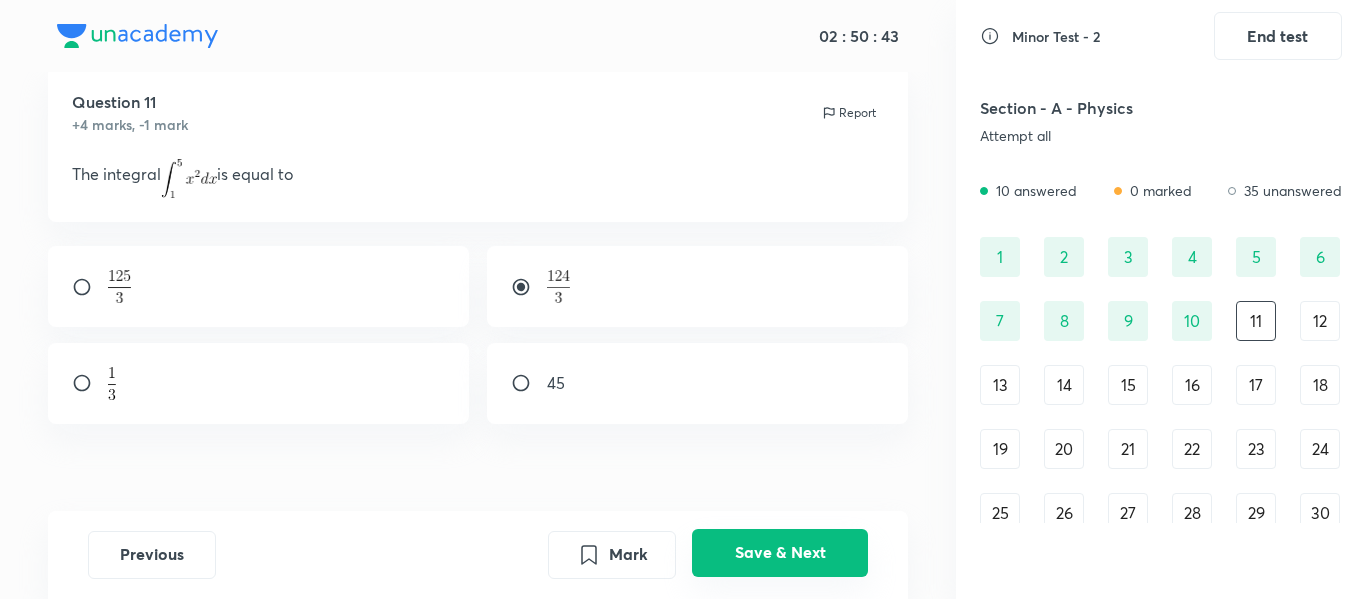 click on "Save & Next" at bounding box center [780, 553] 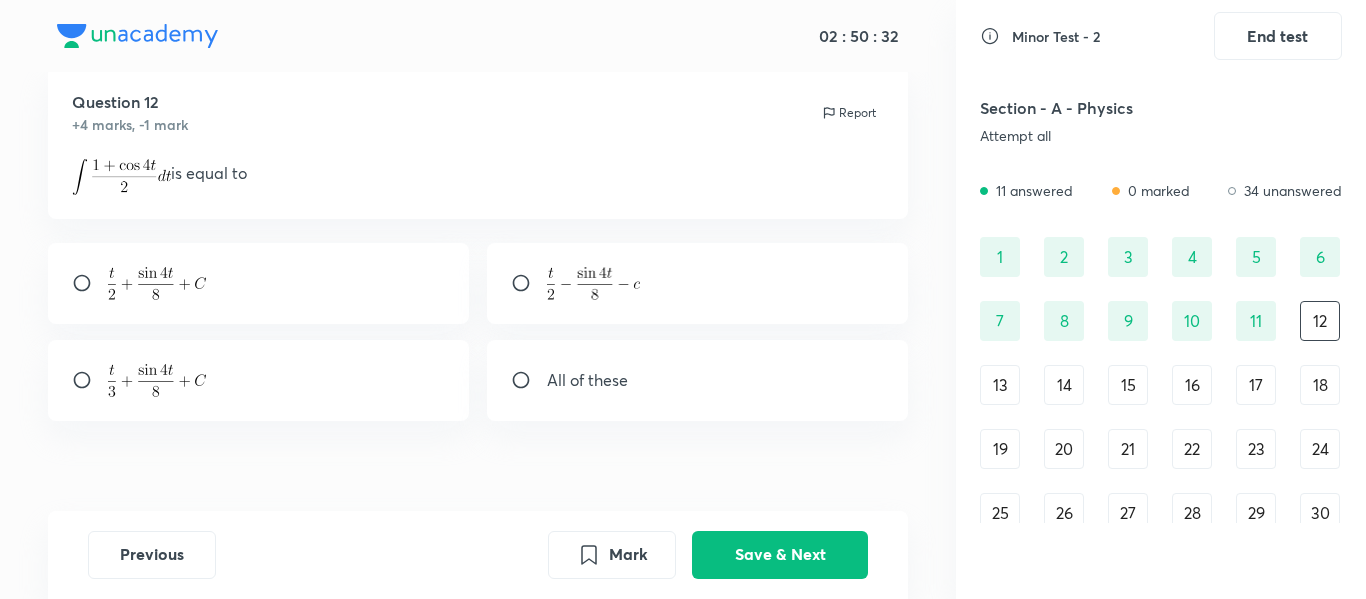 click at bounding box center [529, 380] 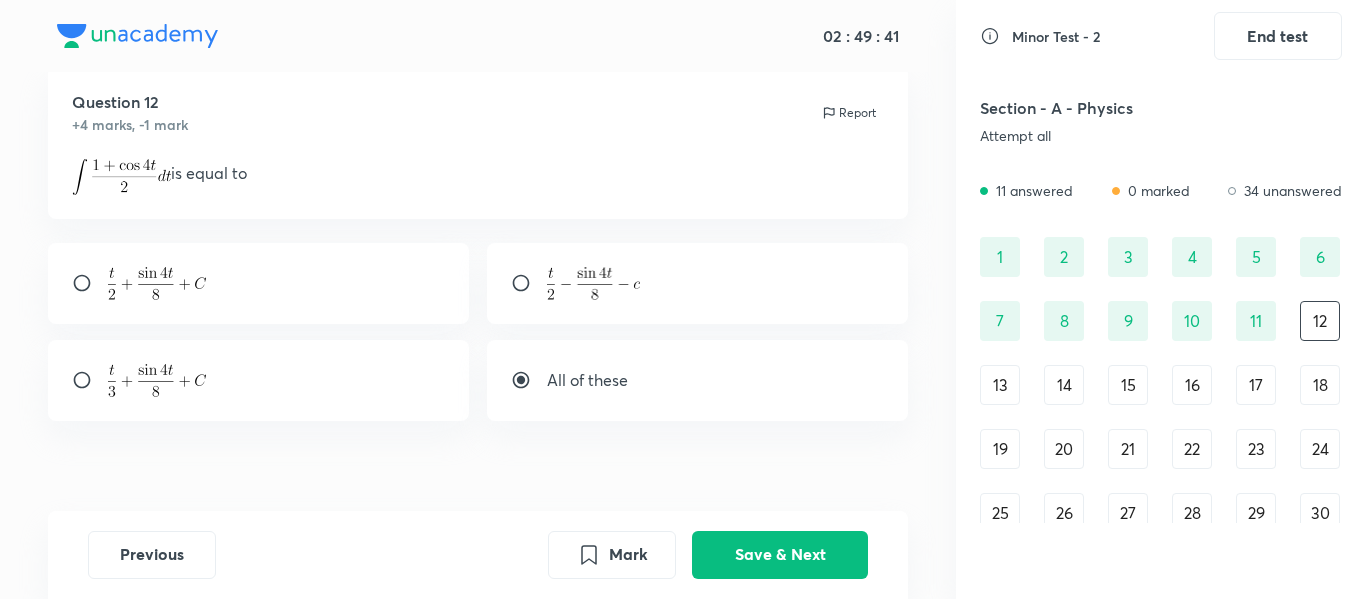 click at bounding box center (157, 283) 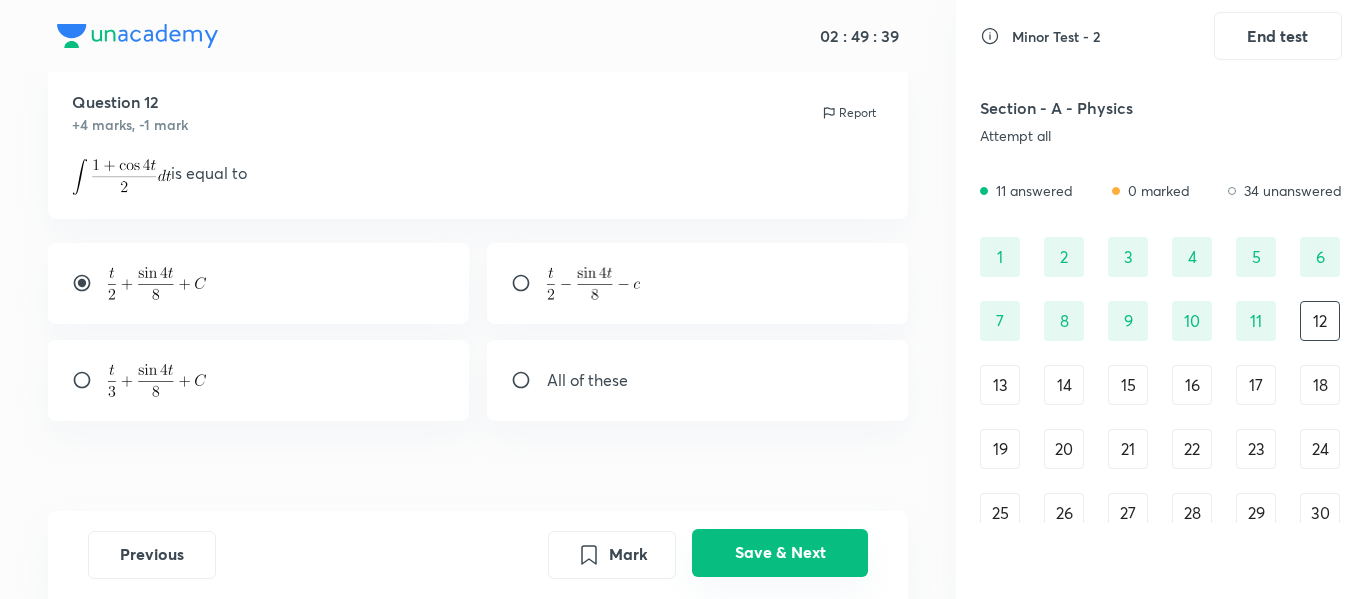 click on "Save & Next" at bounding box center (780, 553) 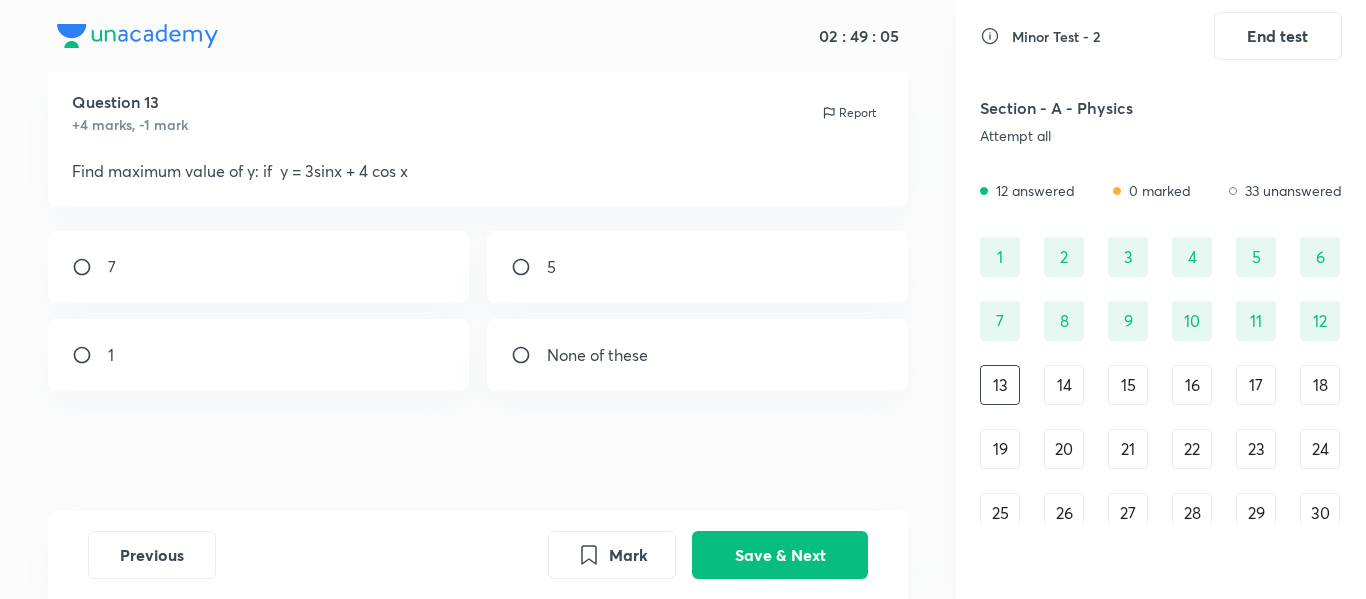 click on "5" at bounding box center (698, 267) 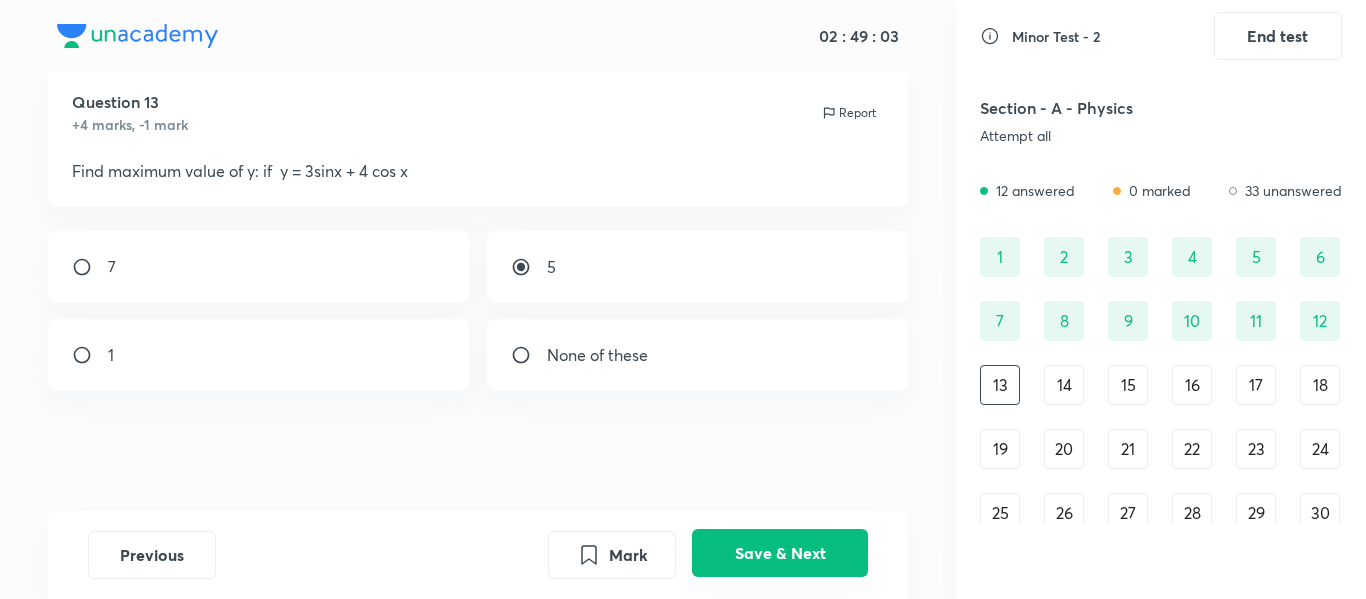 click on "Save & Next" at bounding box center (780, 553) 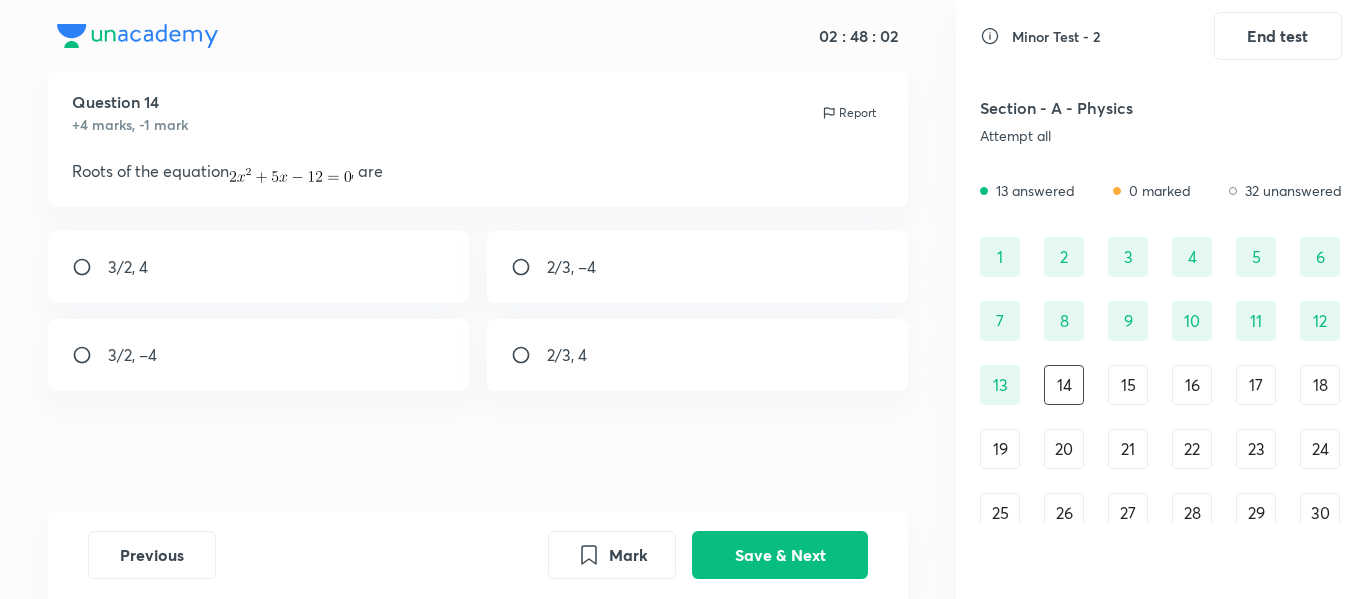 click on "3/2, –4" at bounding box center (259, 355) 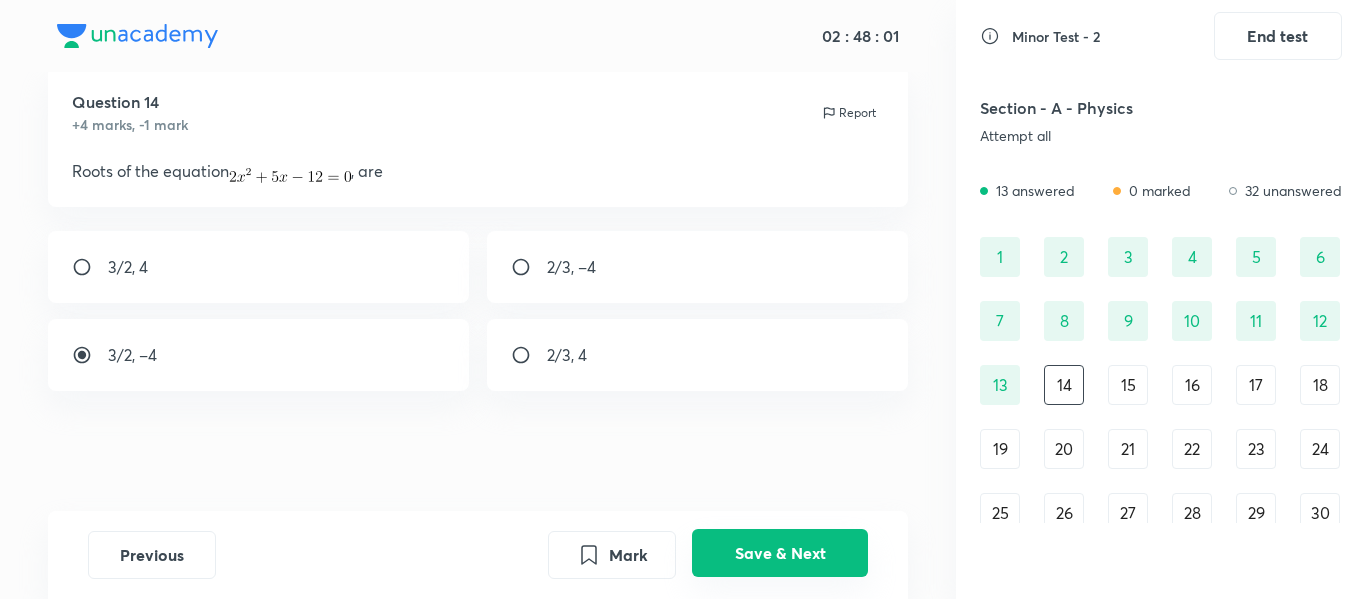 click on "Save & Next" at bounding box center (780, 553) 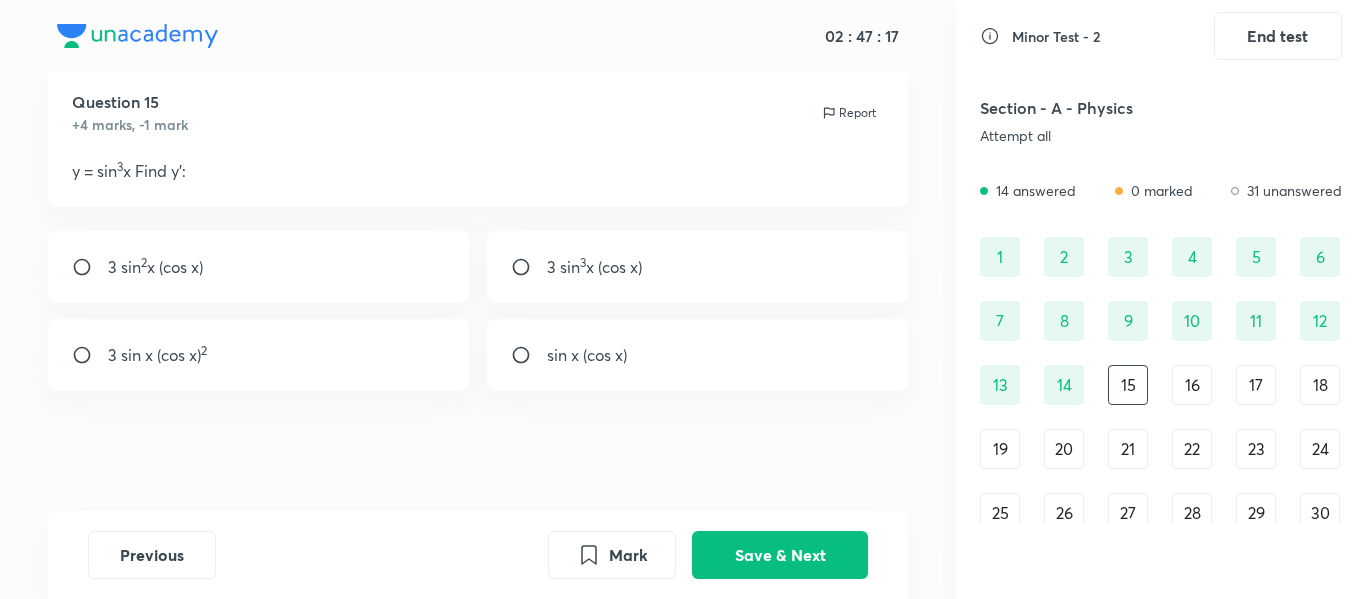 click on "3 sin 2  x (cos x)" at bounding box center [259, 267] 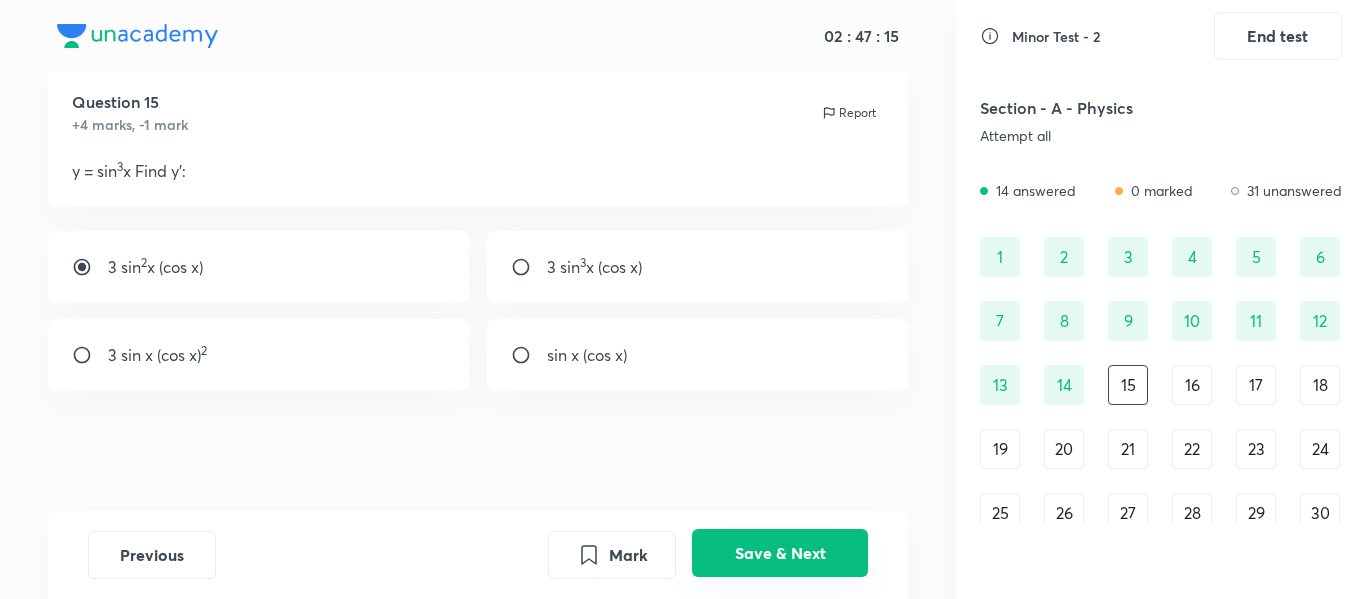 click on "Save & Next" at bounding box center (780, 553) 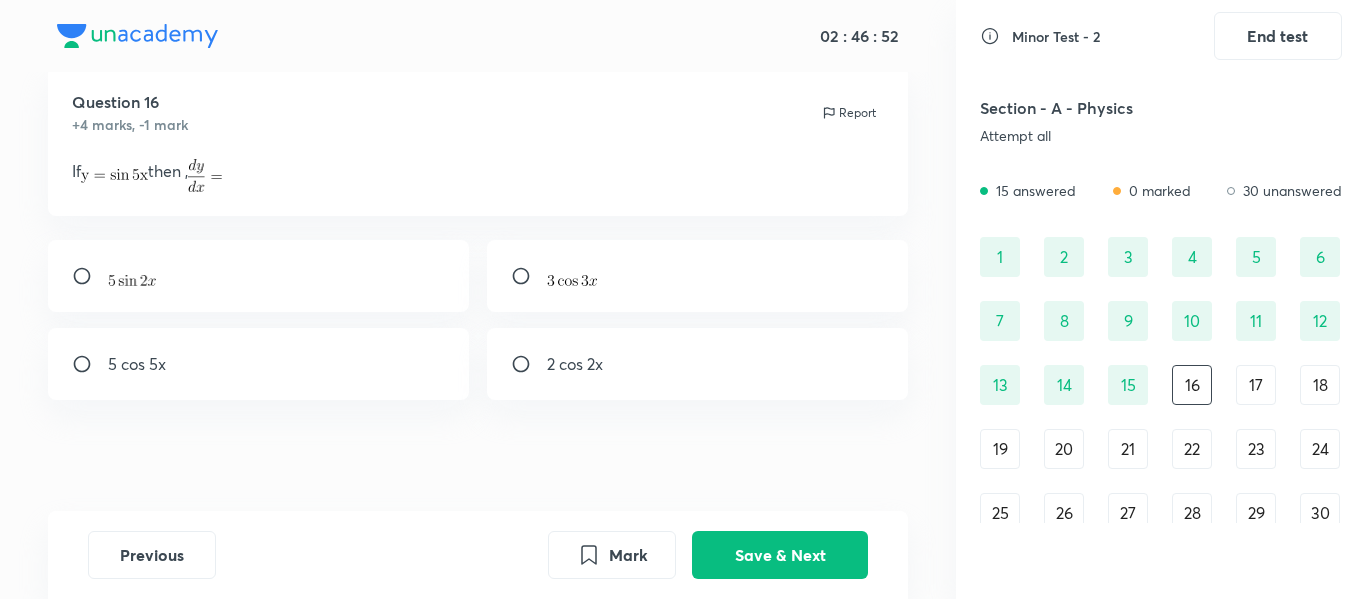 click on "5 cos 5x" at bounding box center (259, 364) 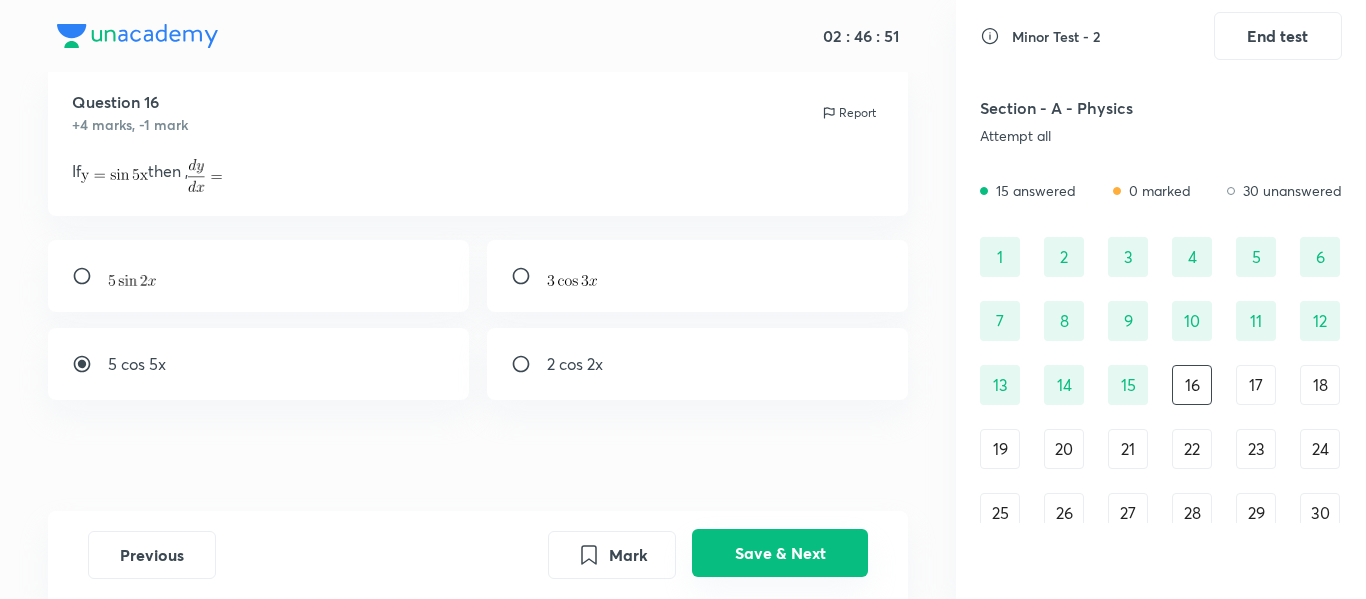 click on "Save & Next" at bounding box center [780, 553] 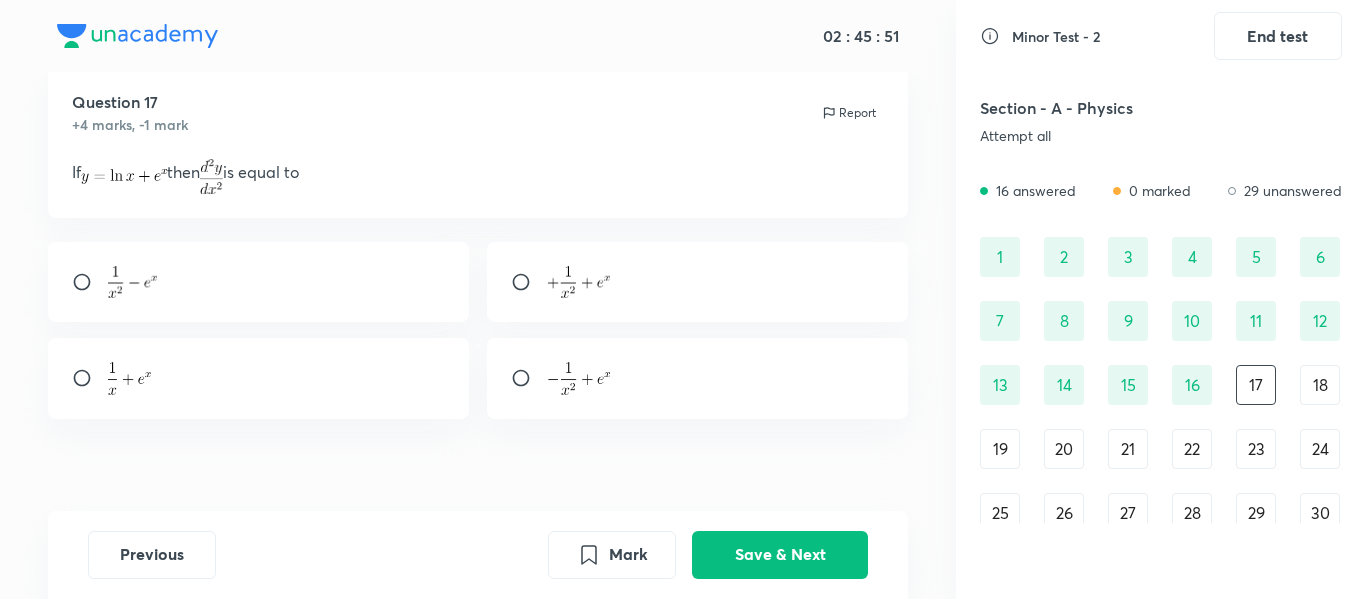 click at bounding box center (698, 378) 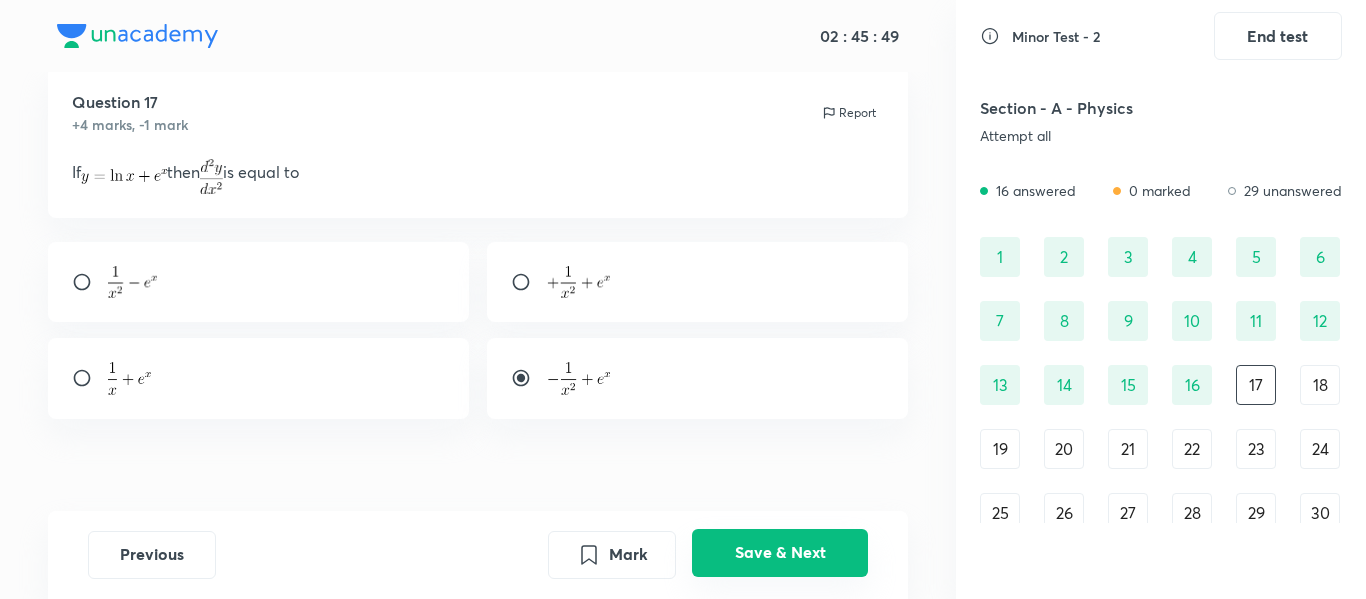 click on "Save & Next" at bounding box center (780, 553) 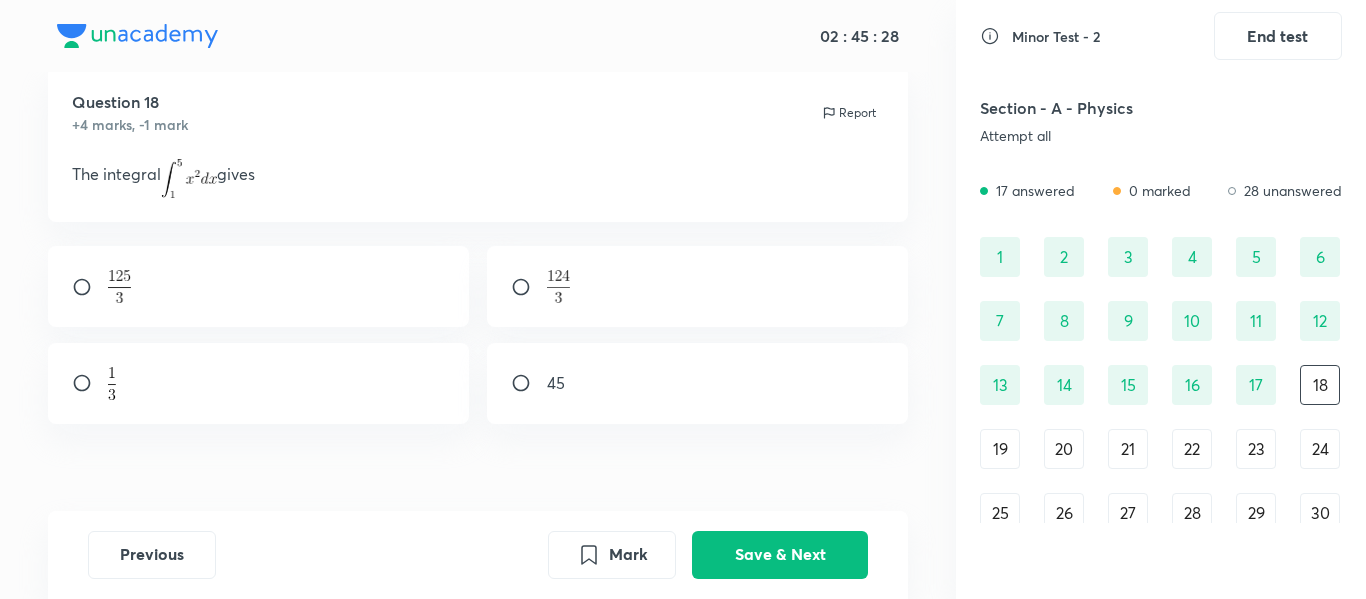click on "Question 18 +4 marks, -1 mark Report The integral  gives  45" at bounding box center (478, 305) 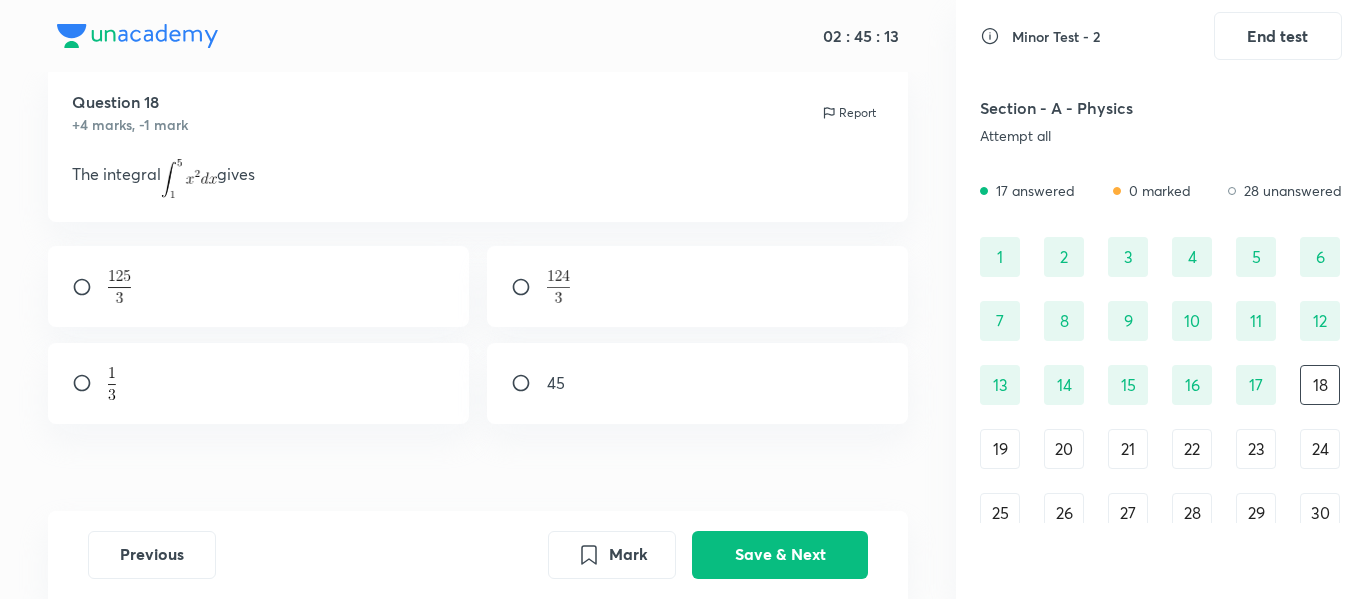 click on "45" at bounding box center (698, 383) 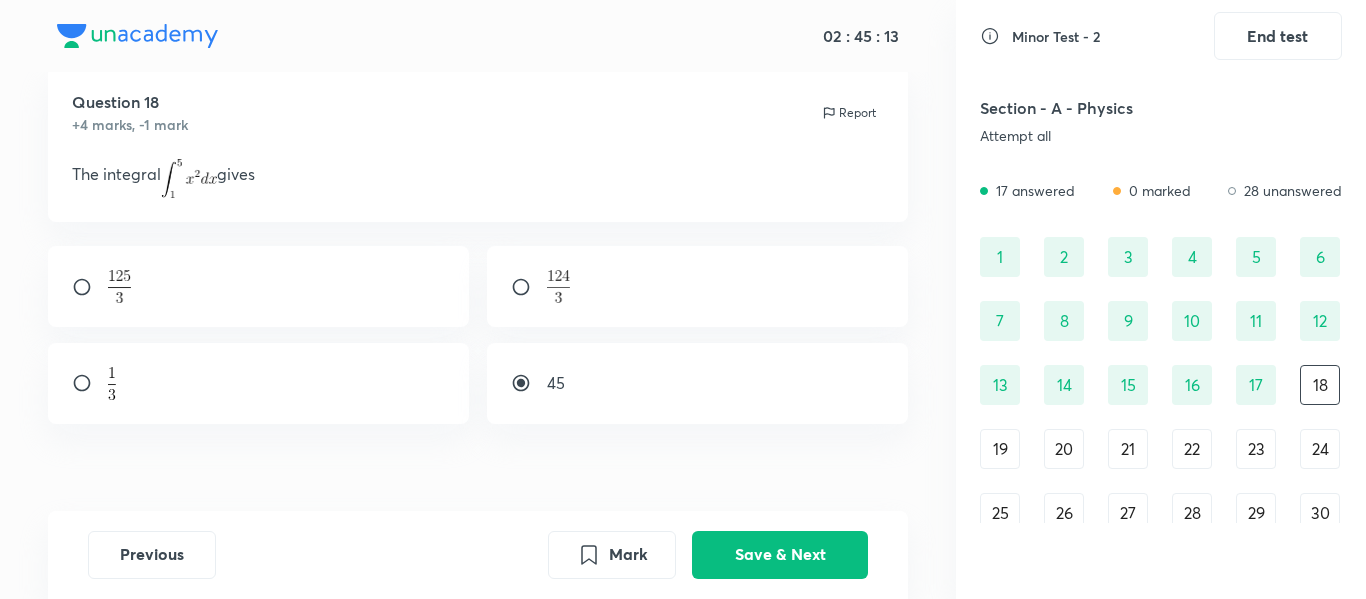 click on "45" at bounding box center (698, 383) 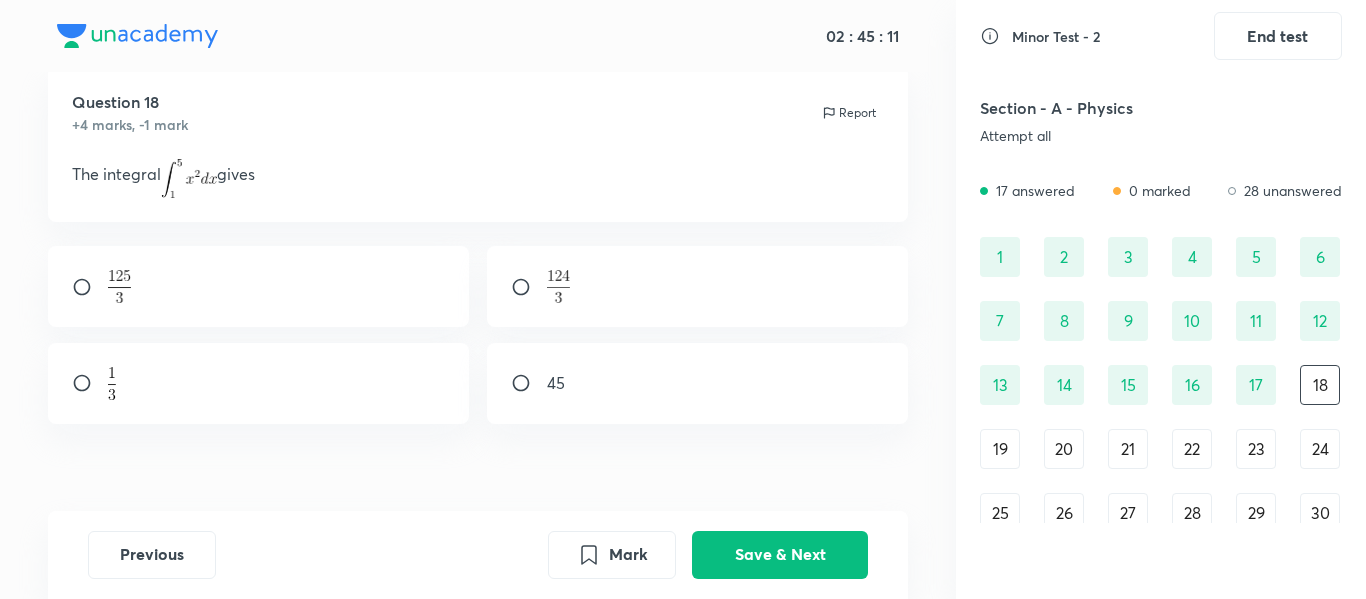 click on "45" at bounding box center [556, 383] 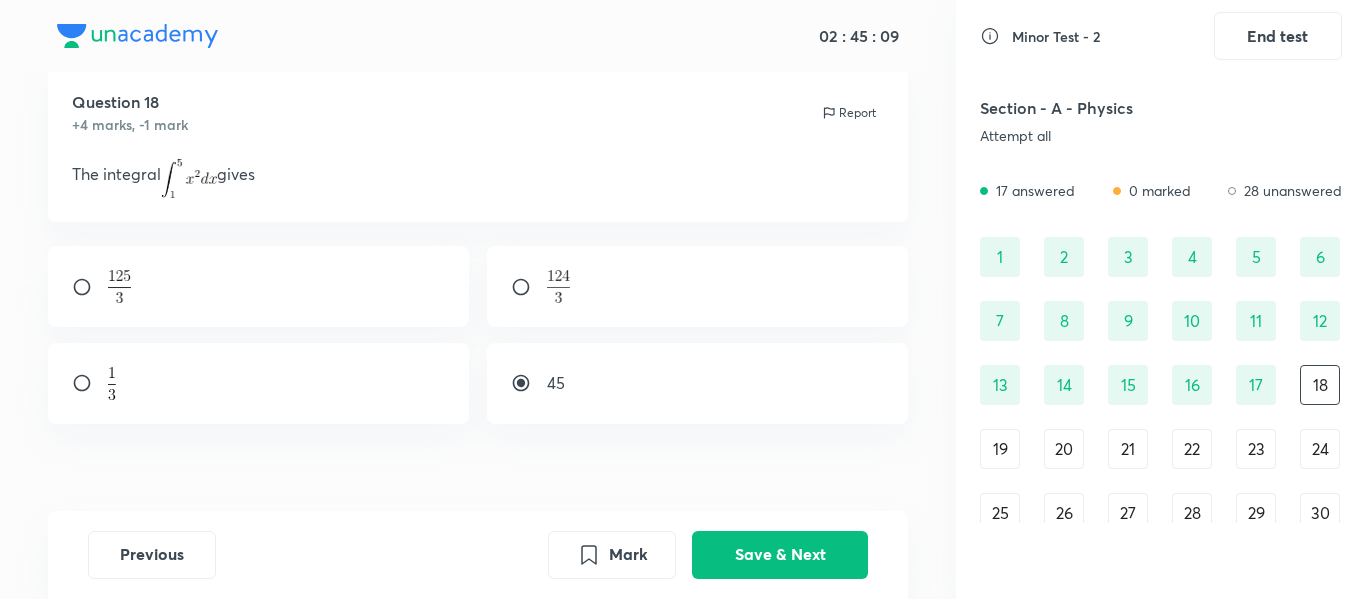 click on "Question 18 +4 marks, -1 mark Report The integral  gives  45" at bounding box center [478, 305] 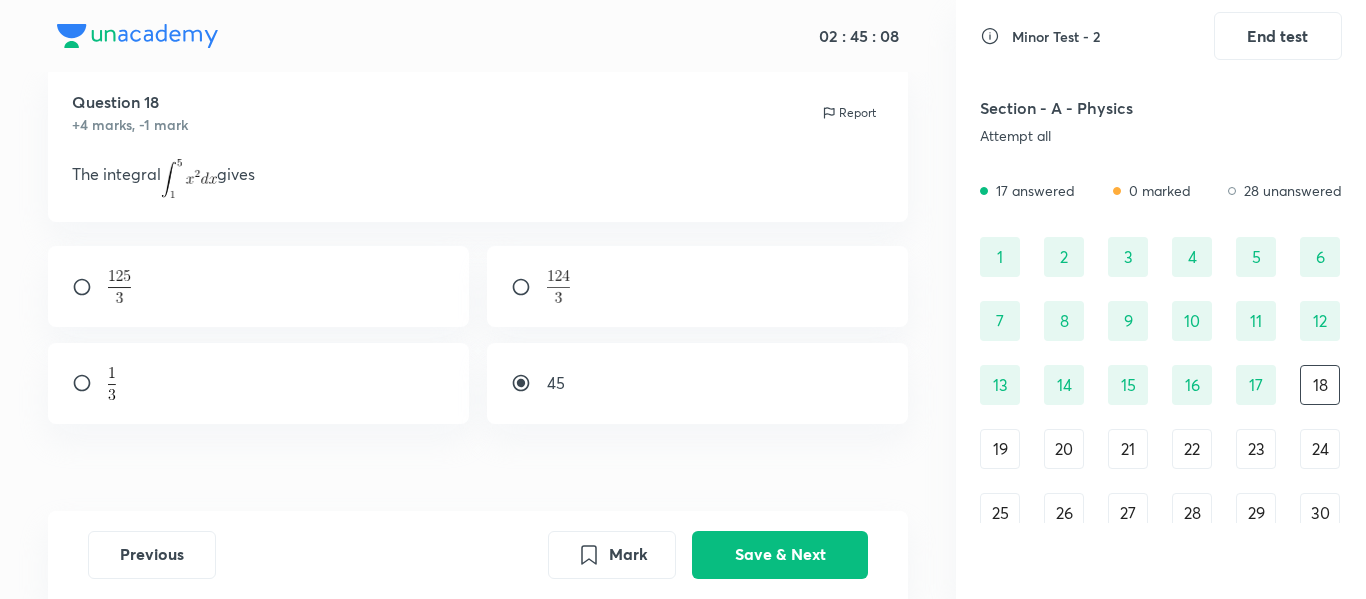 click at bounding box center (698, 286) 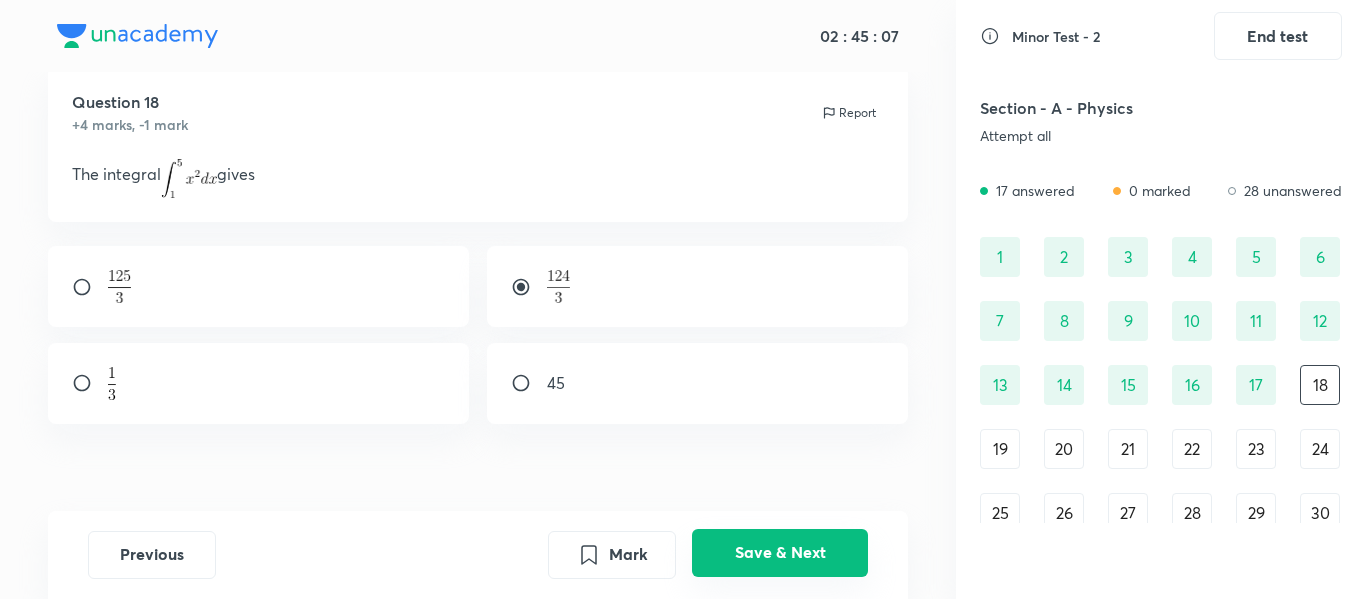 click on "Save & Next" at bounding box center [780, 553] 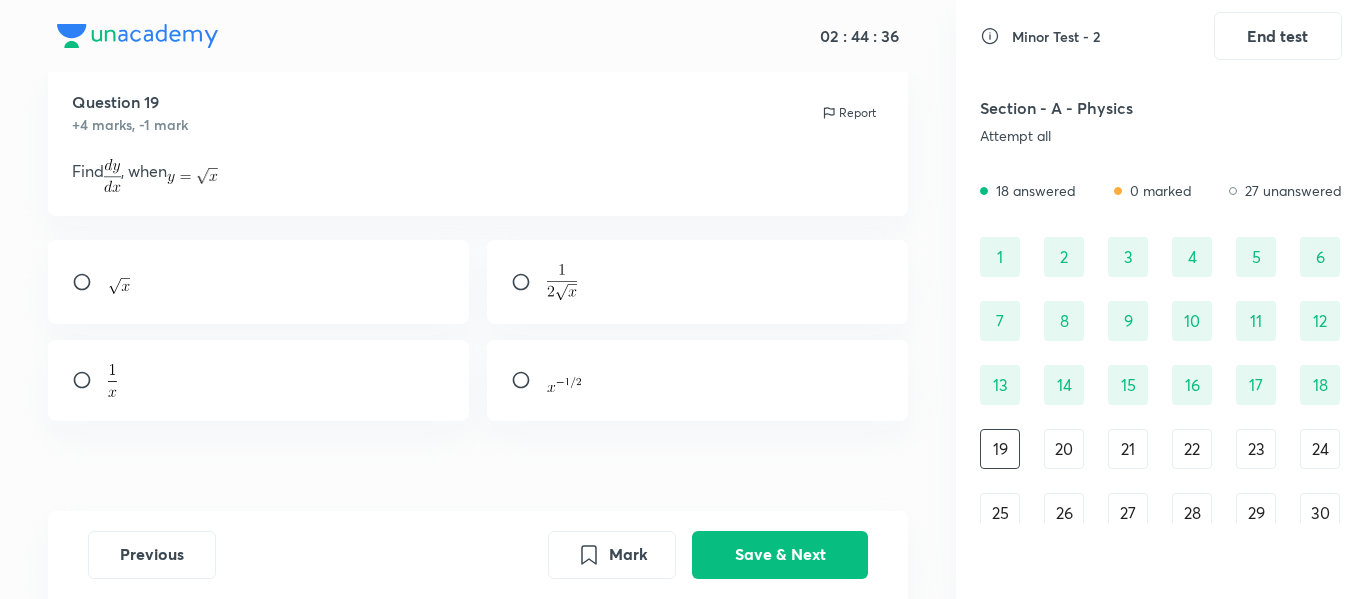 click at bounding box center (698, 282) 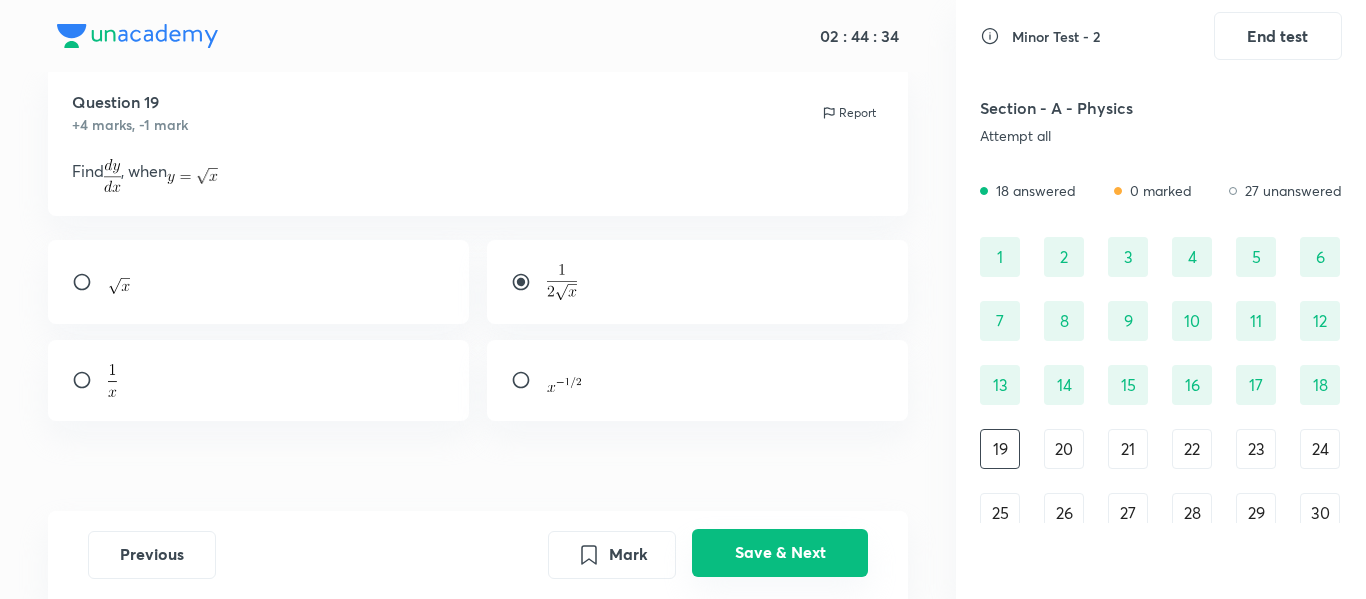click on "Save & Next" at bounding box center (780, 553) 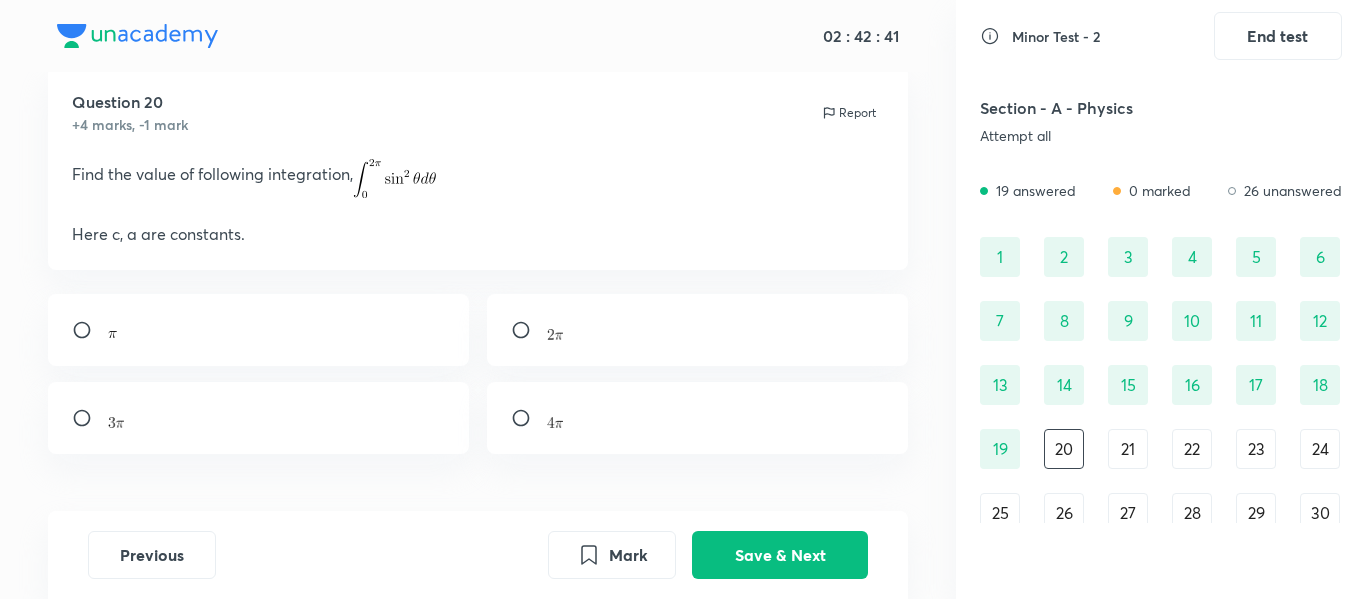 click at bounding box center [698, 330] 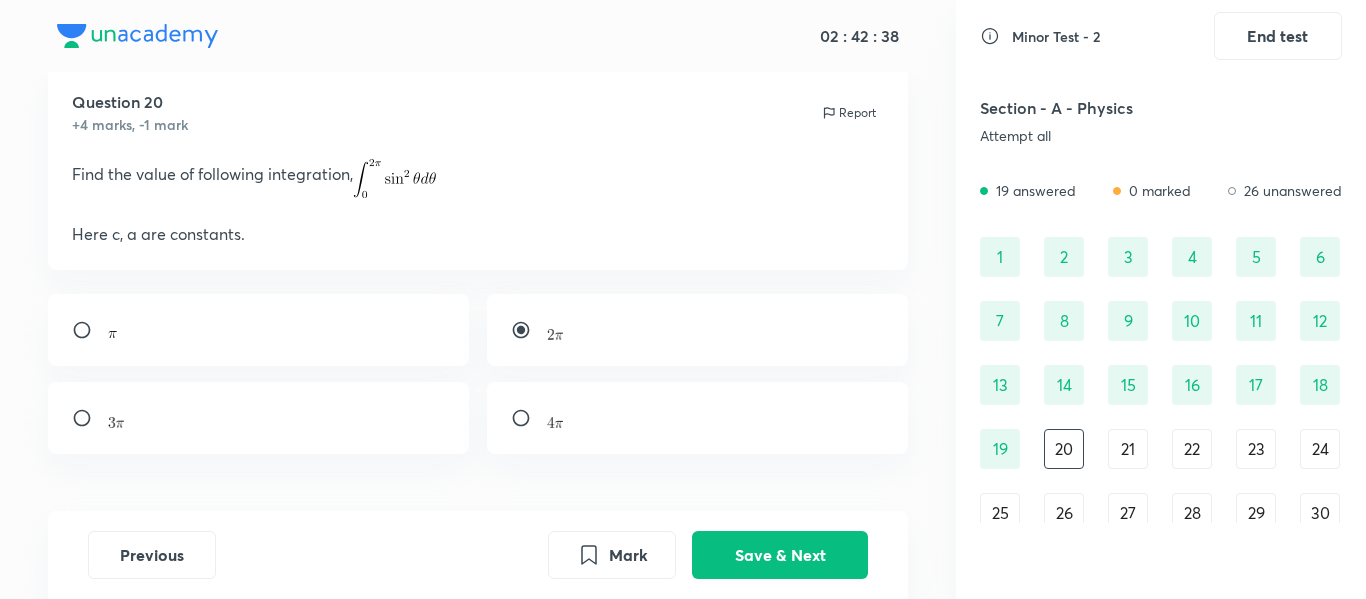 click at bounding box center [698, 418] 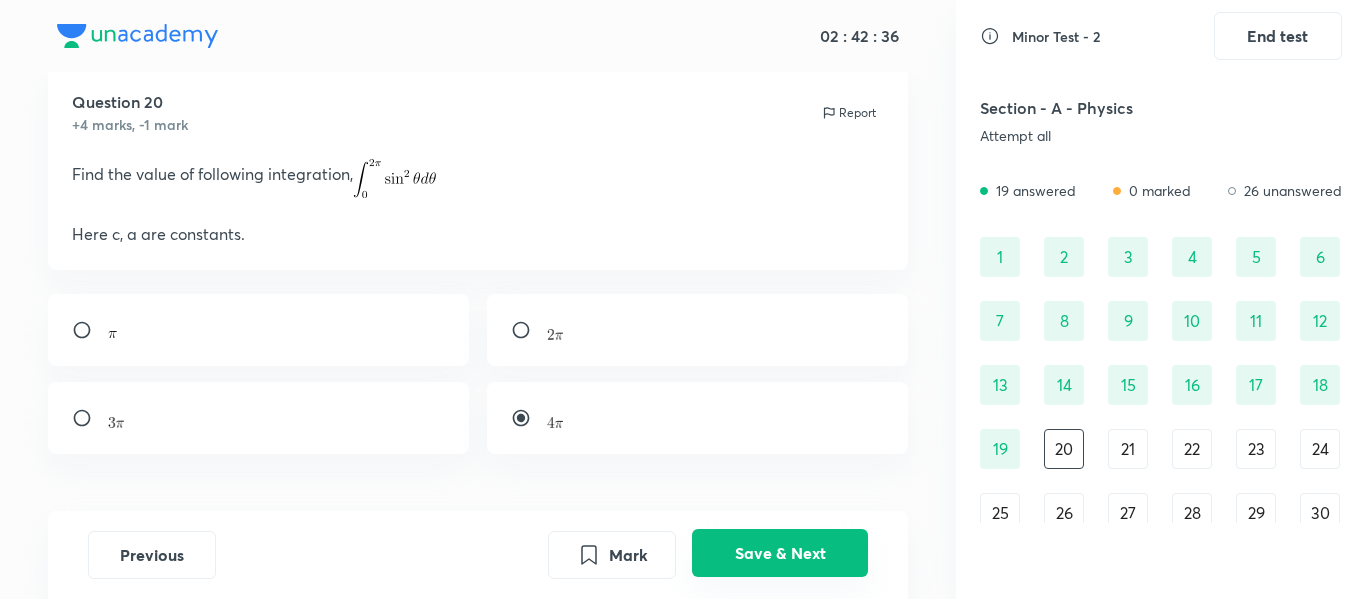 click on "Save & Next" at bounding box center [780, 553] 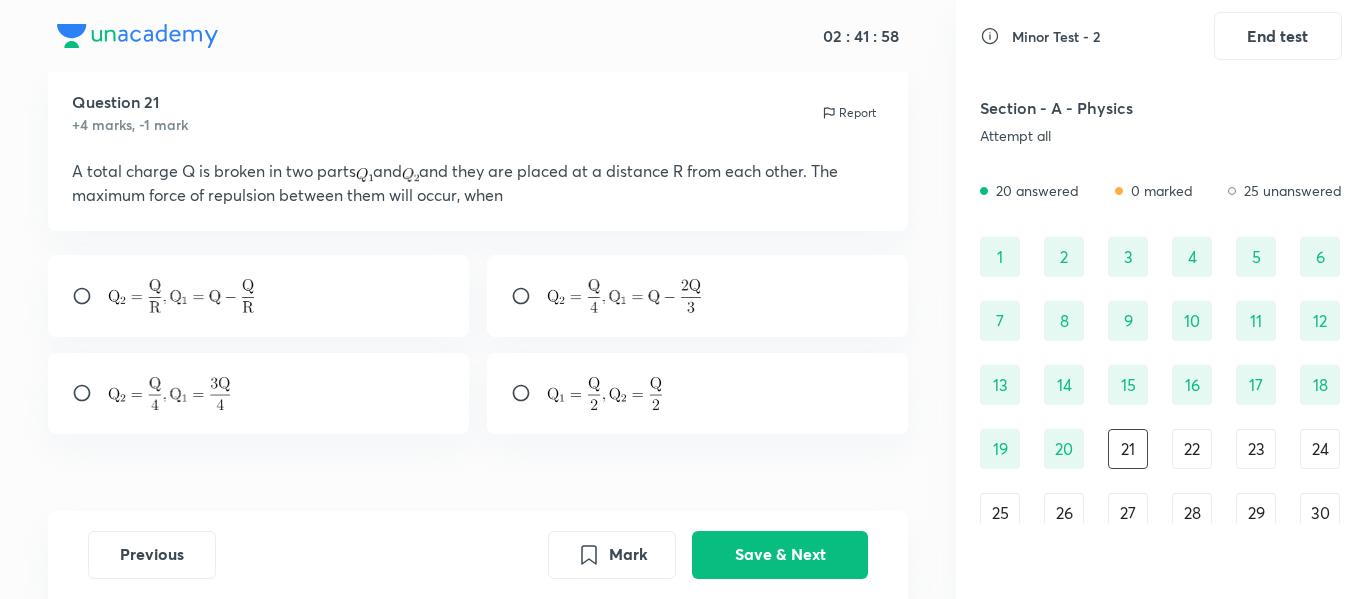 click at bounding box center [698, 393] 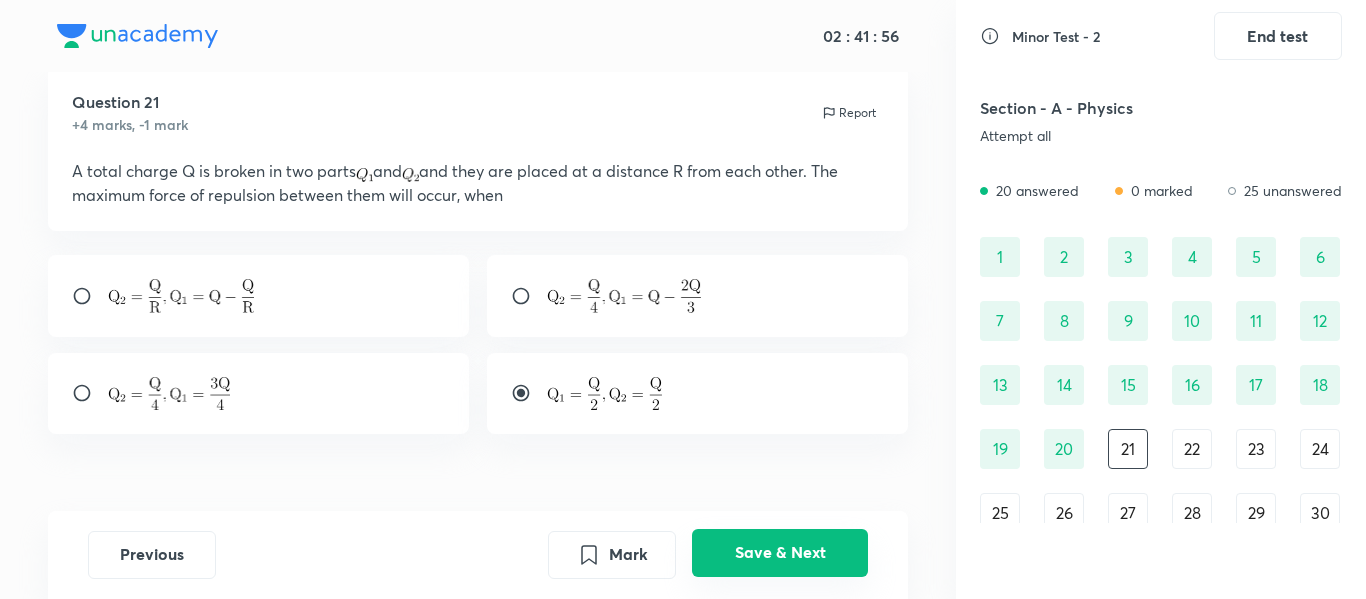 click on "Save & Next" at bounding box center (780, 553) 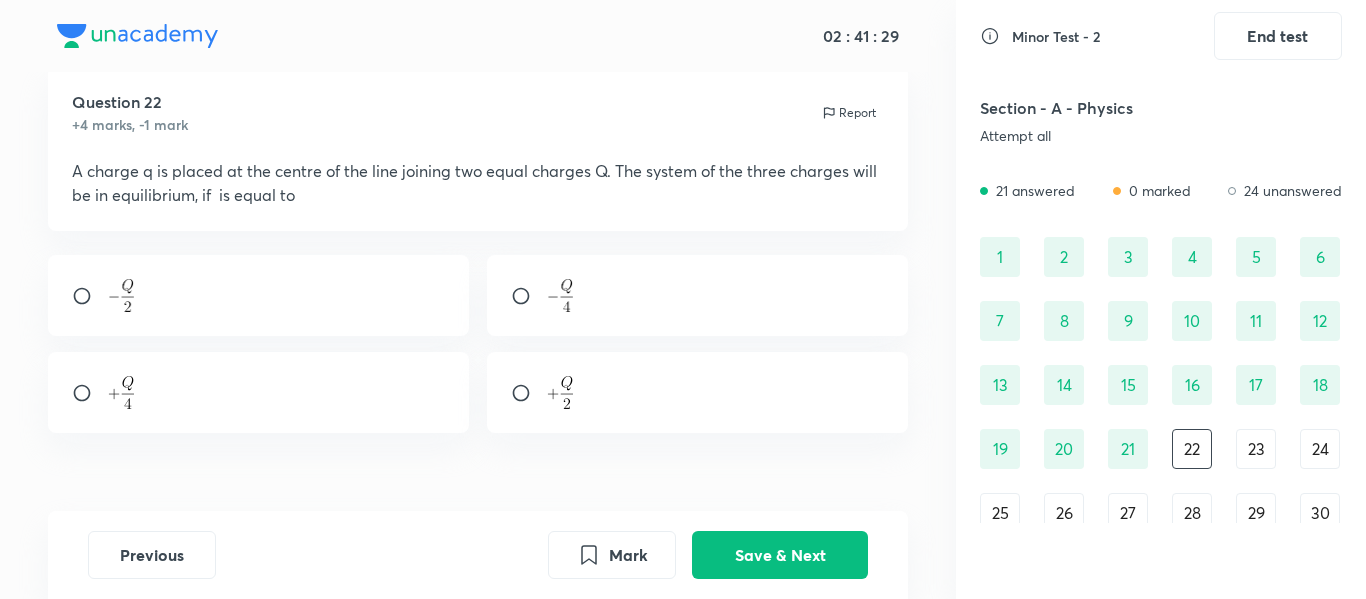 click at bounding box center [698, 295] 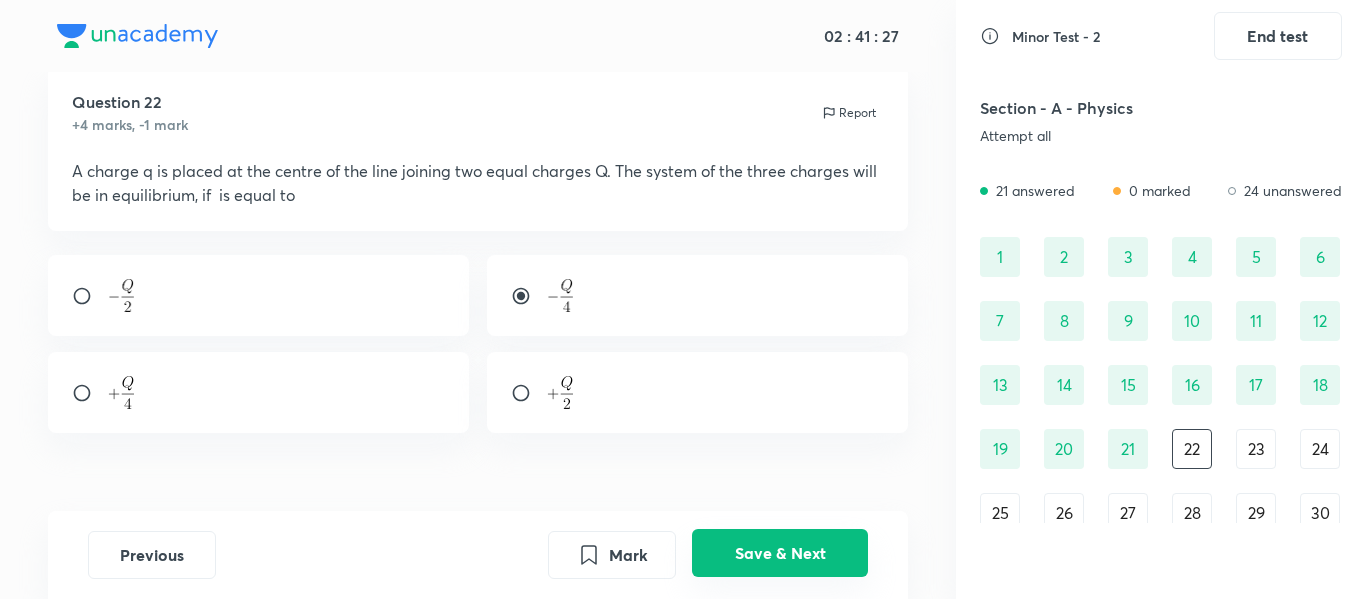 click on "Save & Next" at bounding box center (780, 553) 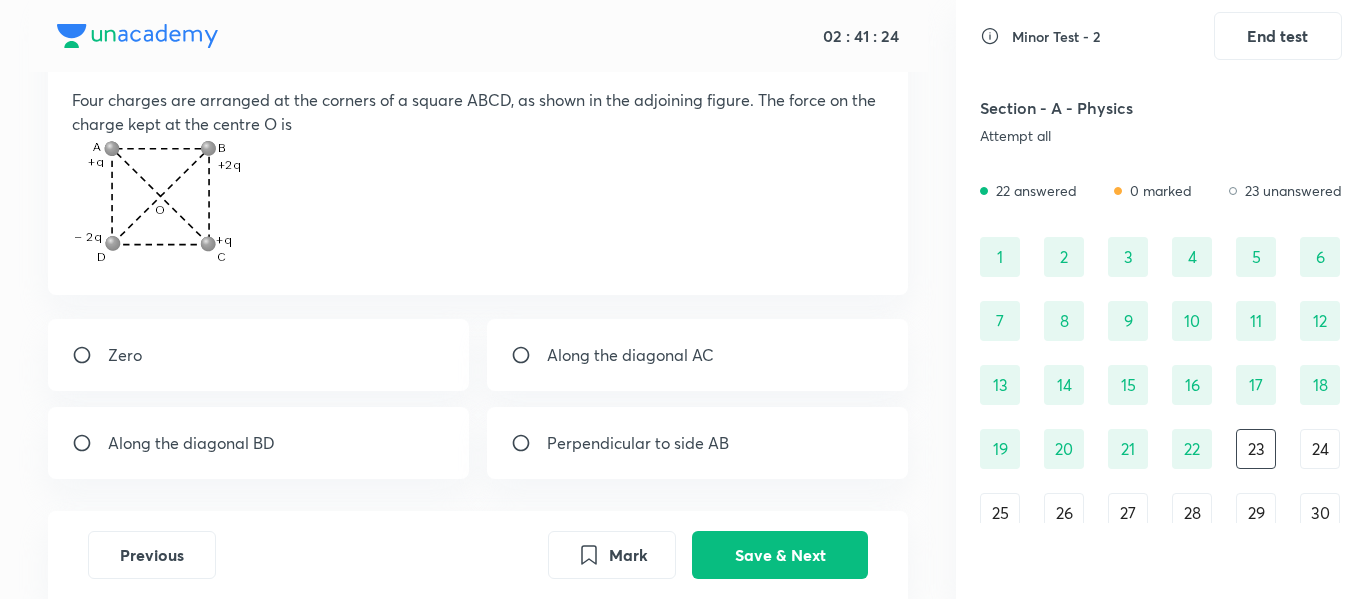 scroll, scrollTop: 126, scrollLeft: 0, axis: vertical 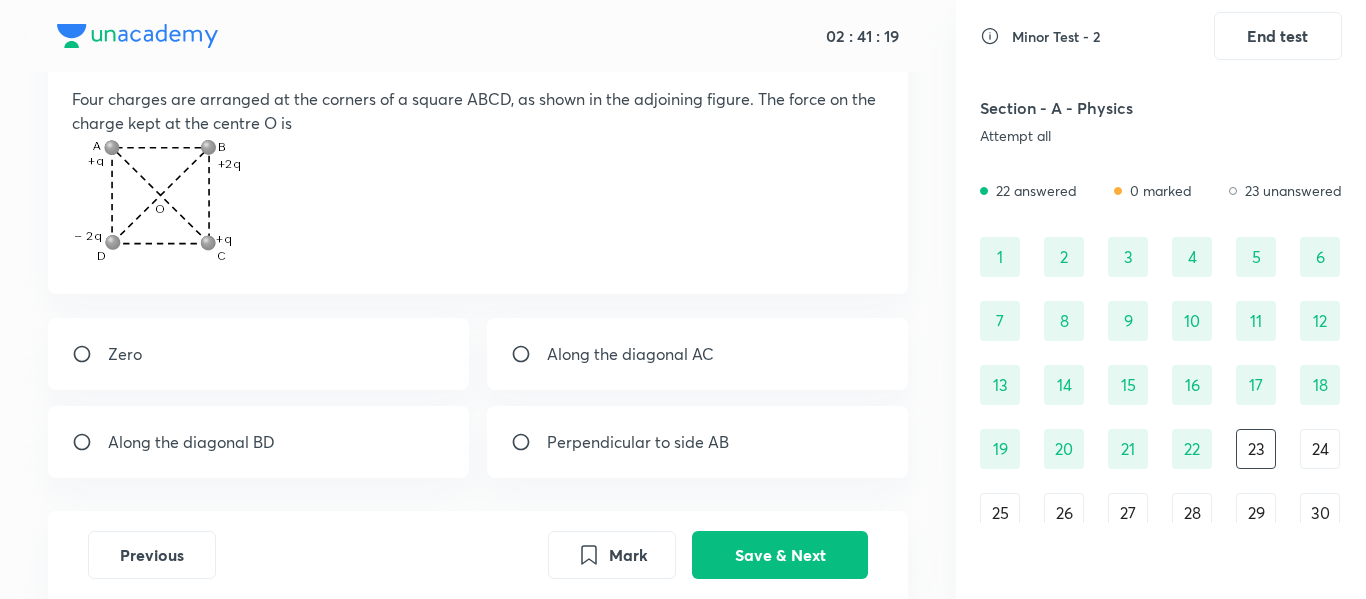 click on "Zero" at bounding box center (259, 354) 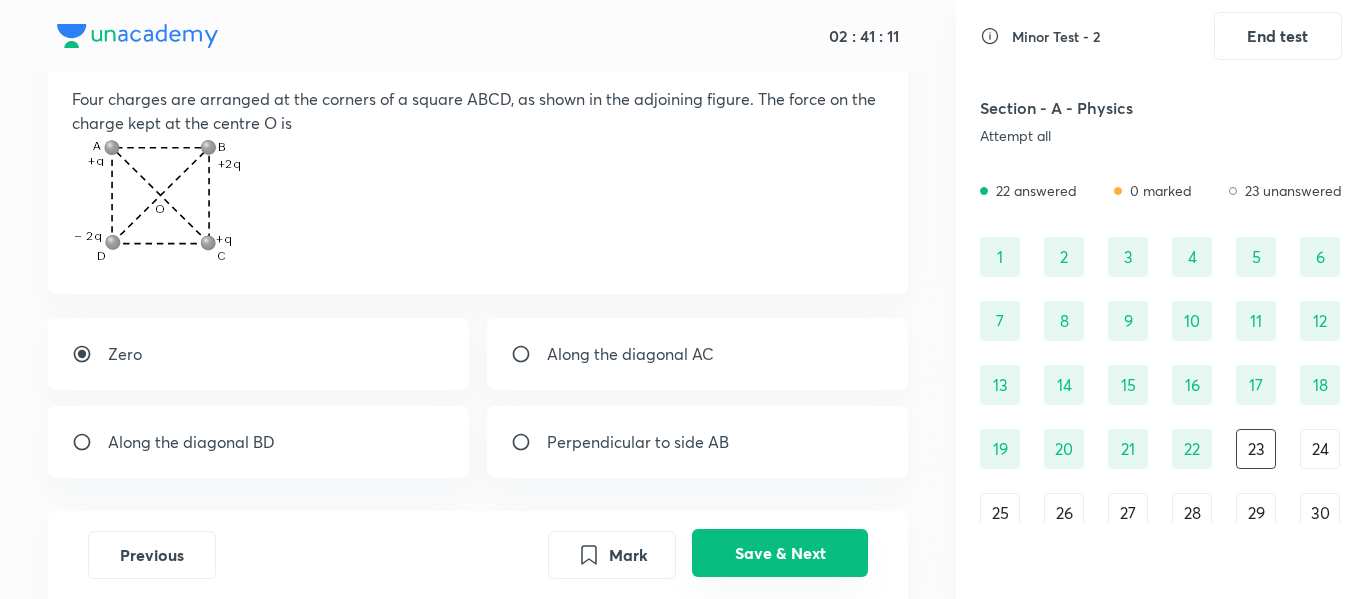 click on "Save & Next" at bounding box center (780, 553) 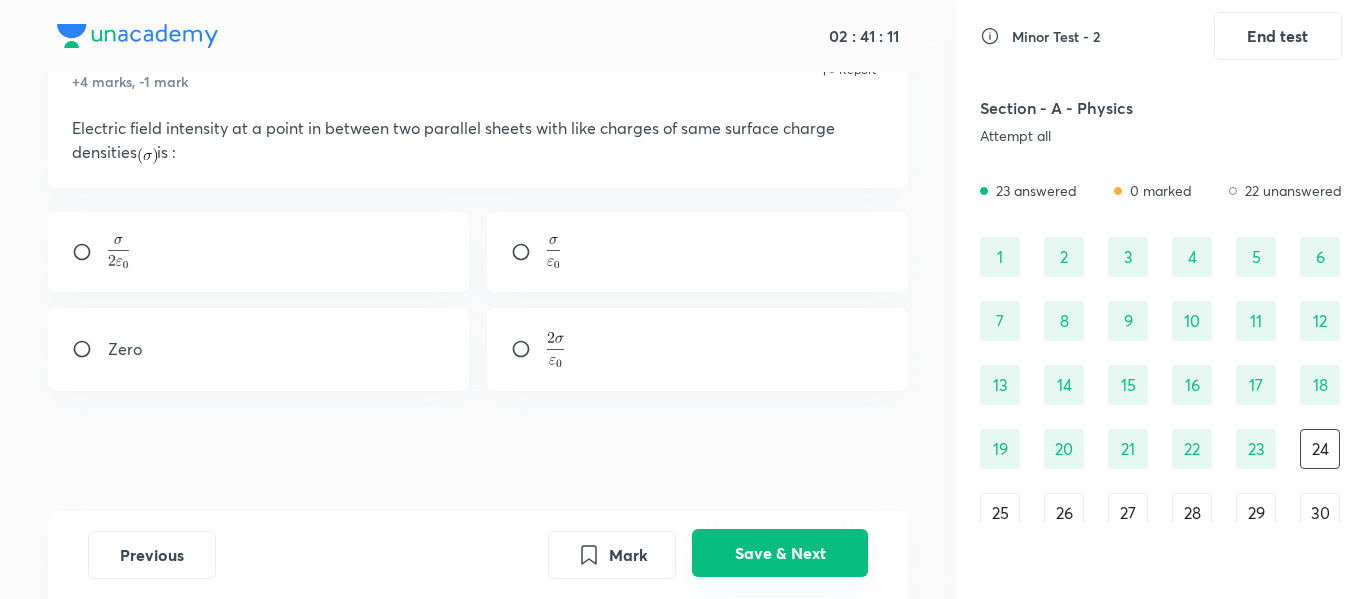 scroll, scrollTop: 97, scrollLeft: 0, axis: vertical 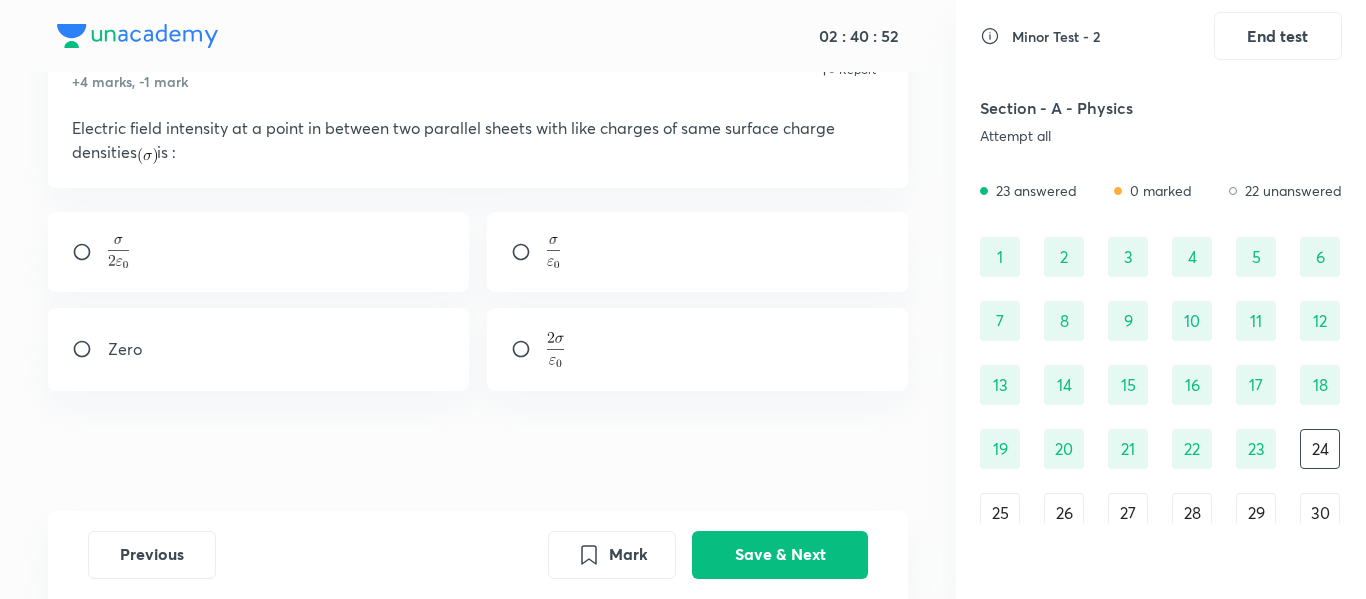 click at bounding box center [698, 252] 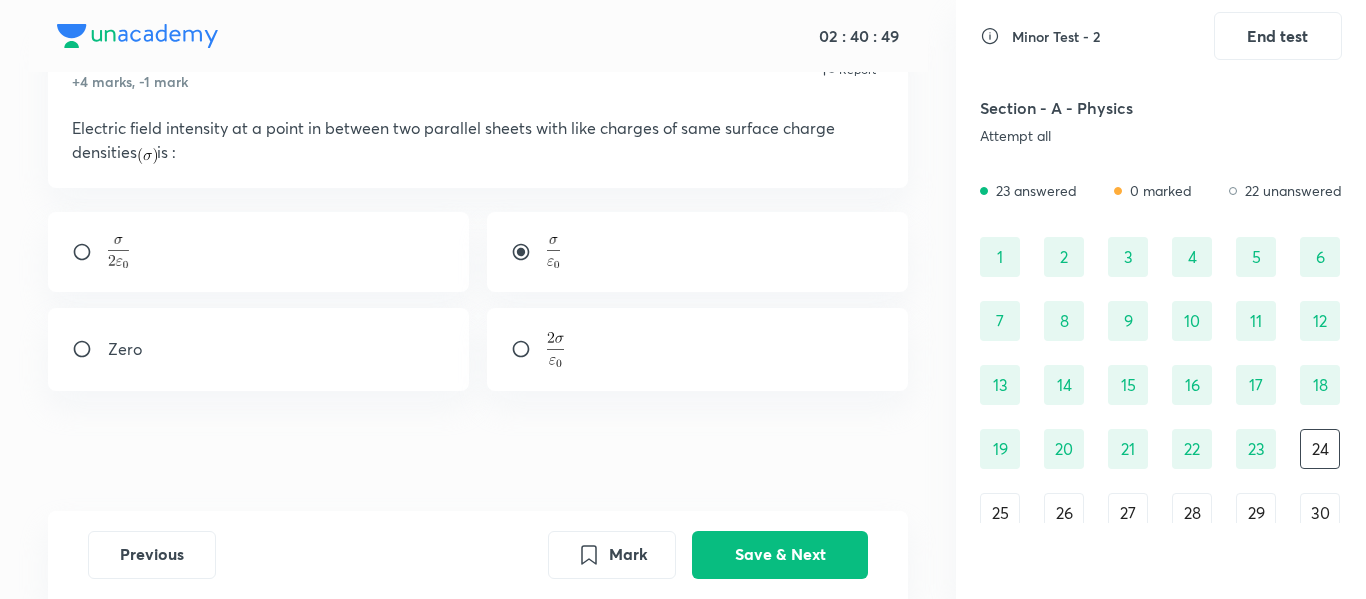 click on "Zero" at bounding box center (259, 349) 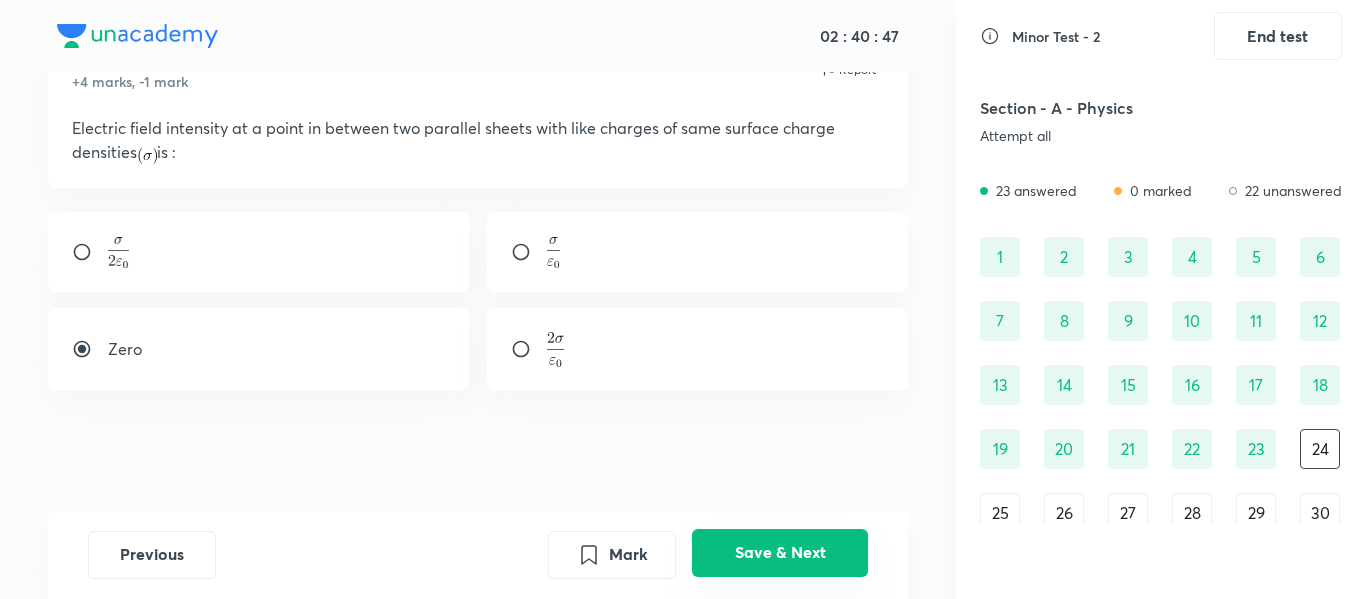 click on "Save & Next" at bounding box center [780, 553] 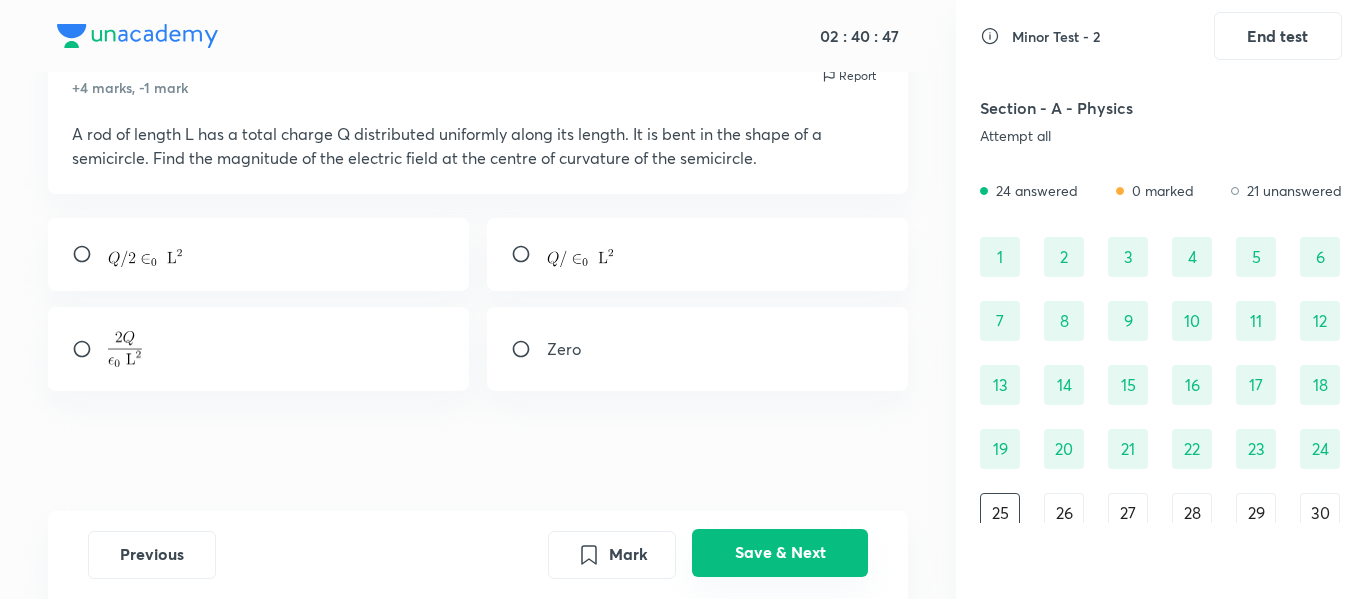 scroll, scrollTop: 91, scrollLeft: 0, axis: vertical 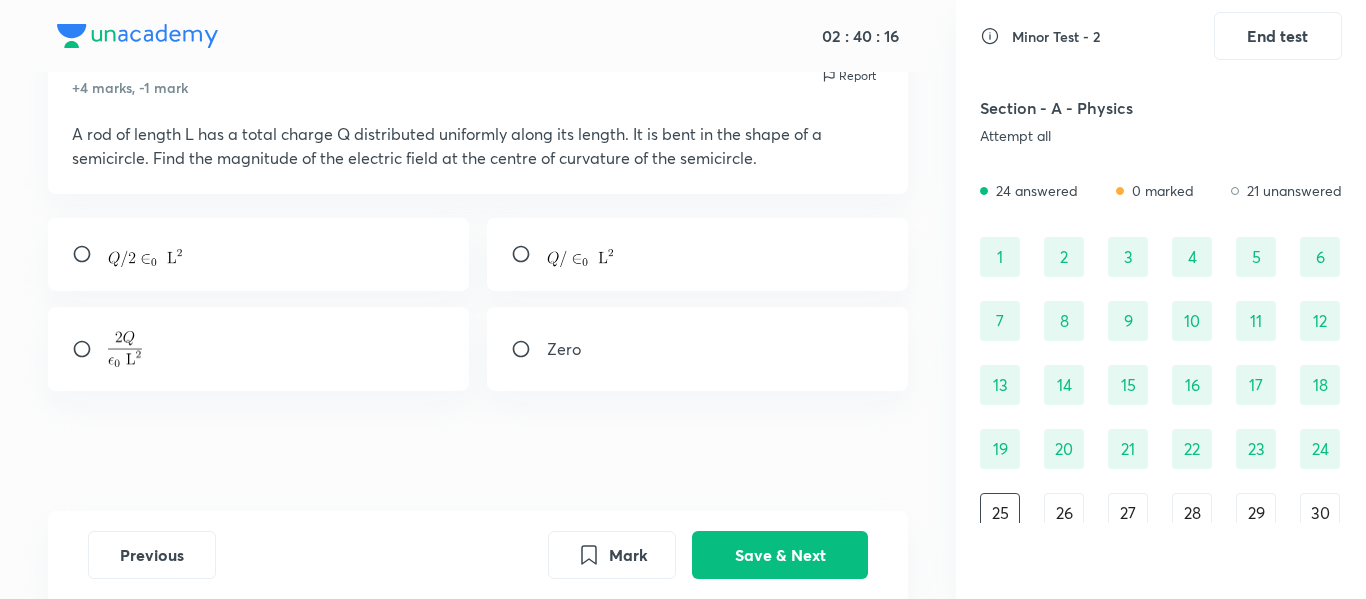 click at bounding box center [259, 349] 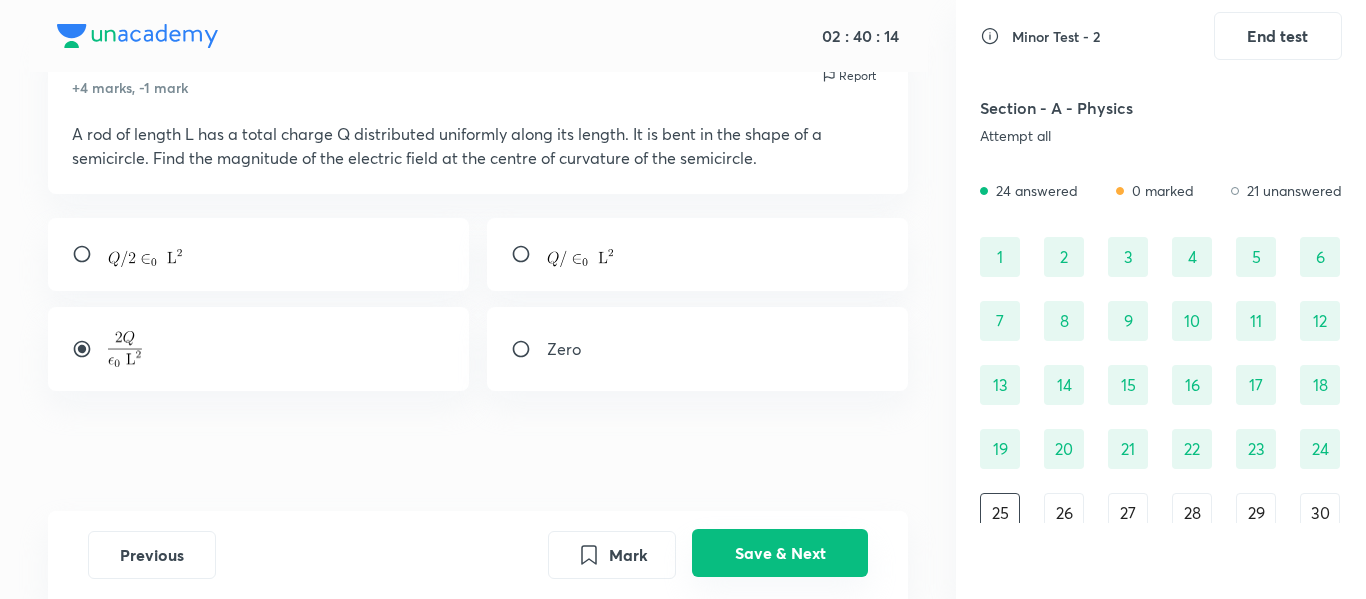 click on "Save & Next" at bounding box center (780, 553) 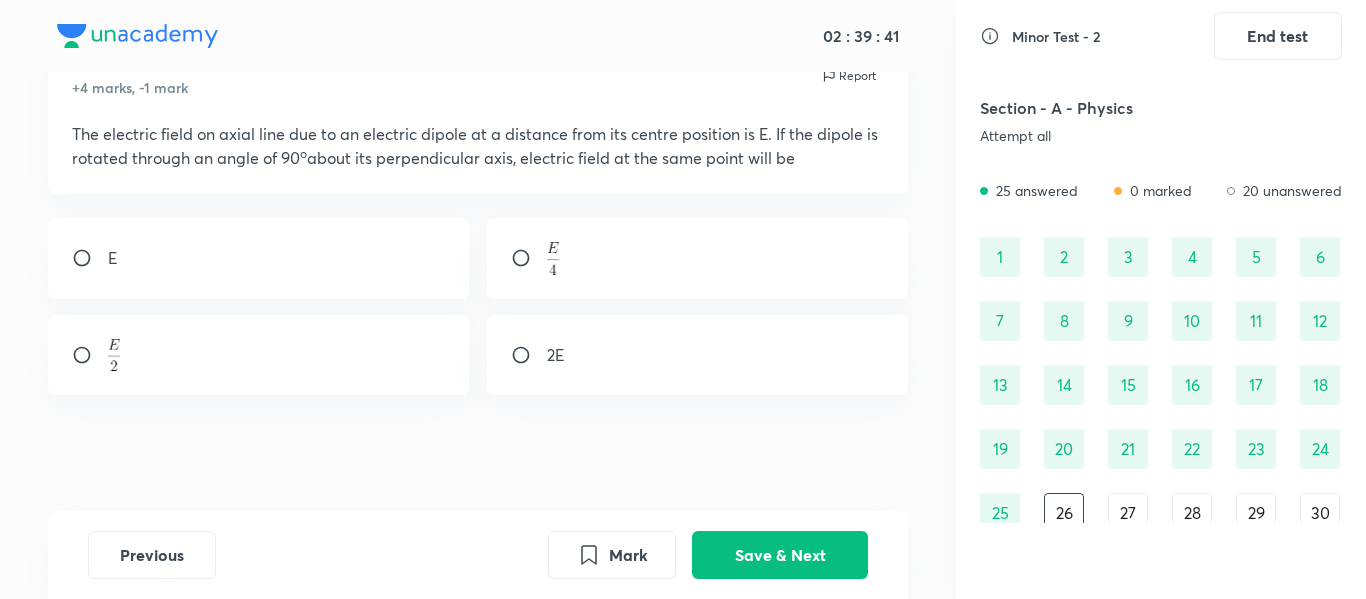 click at bounding box center [259, 355] 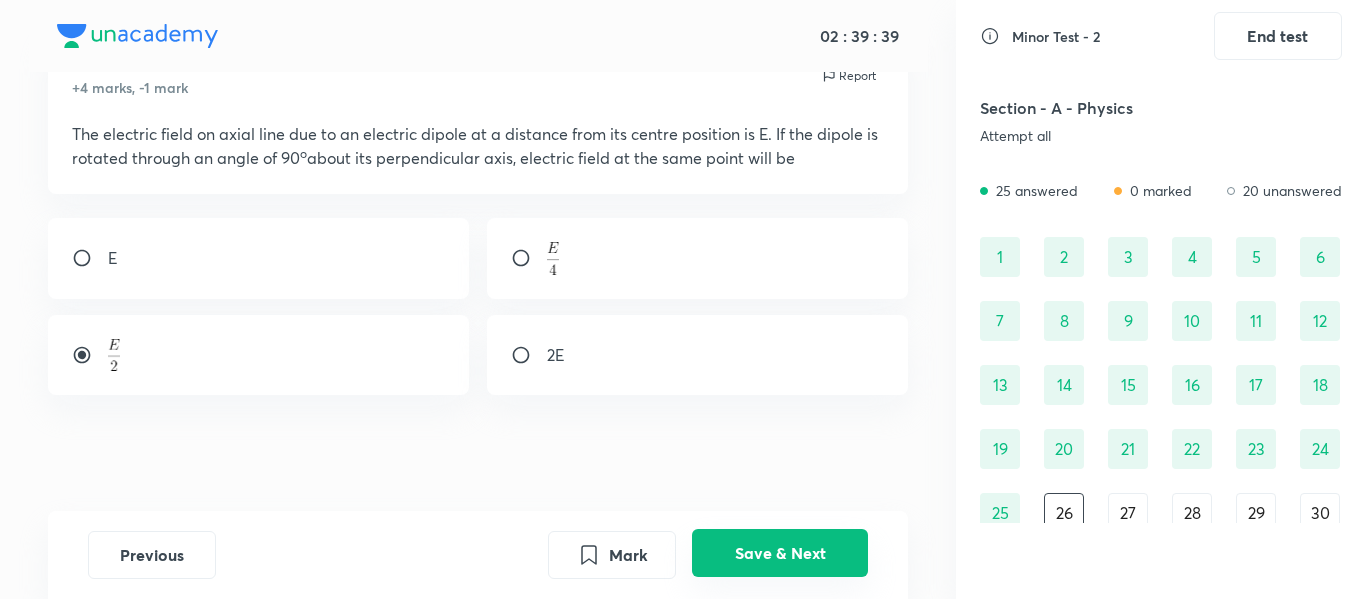 click on "Save & Next" at bounding box center [780, 553] 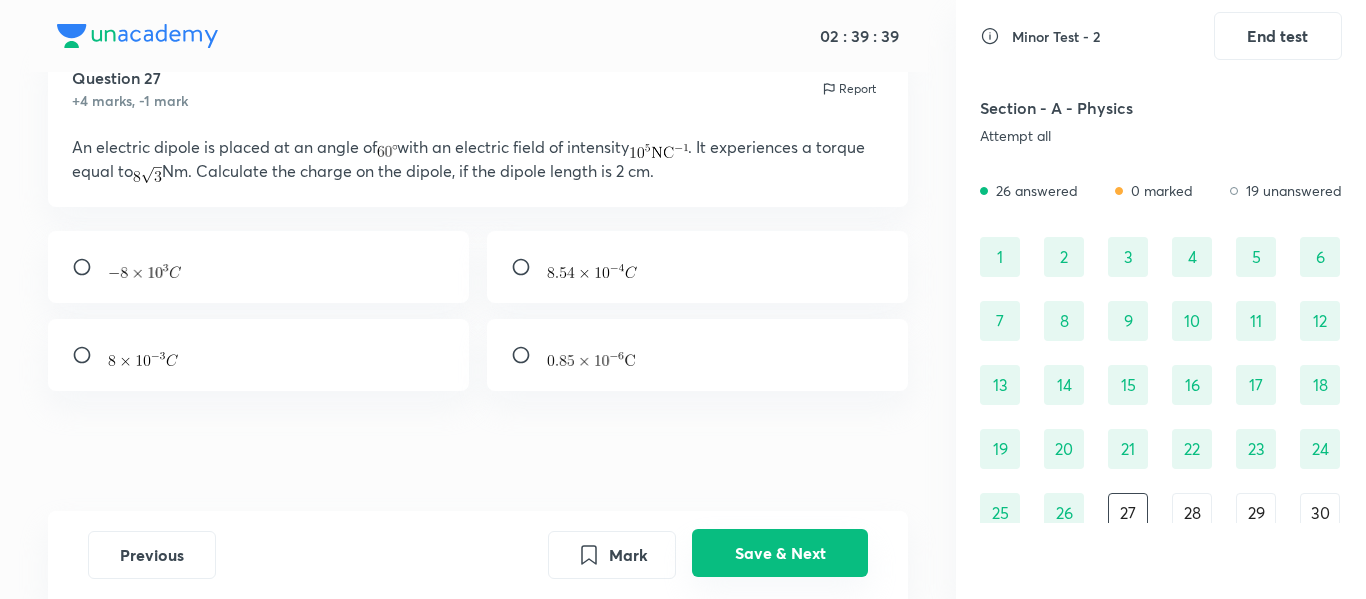 scroll, scrollTop: 78, scrollLeft: 0, axis: vertical 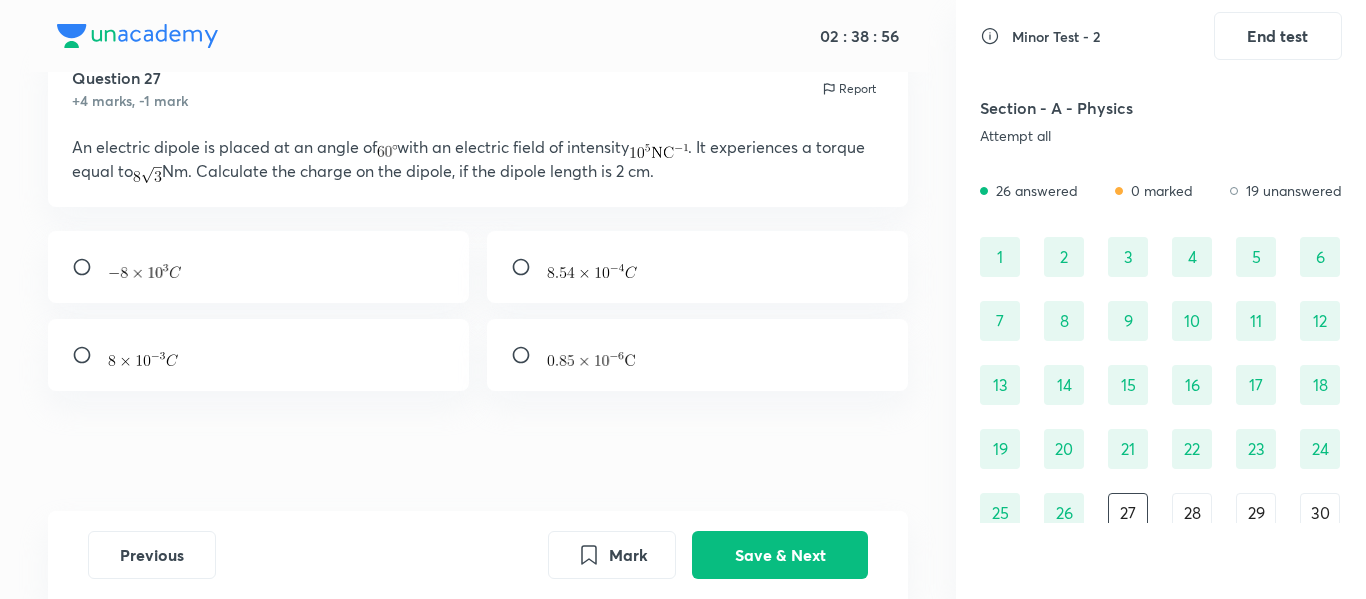 click at bounding box center (259, 355) 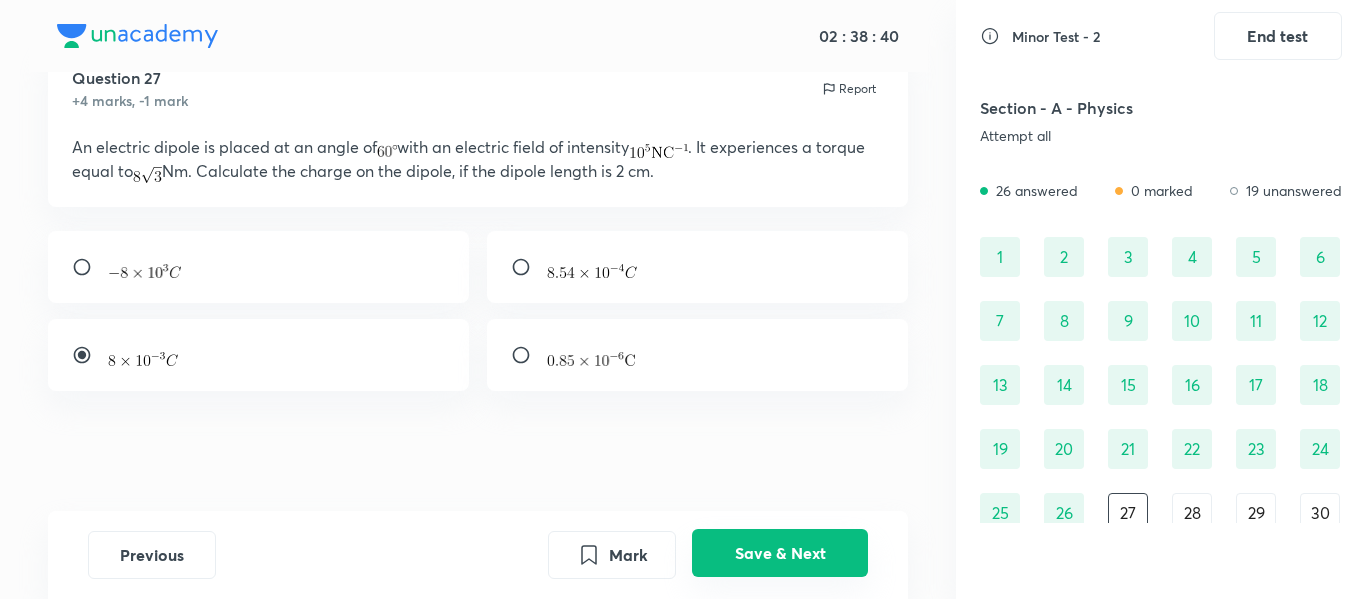 click on "Save & Next" at bounding box center (780, 553) 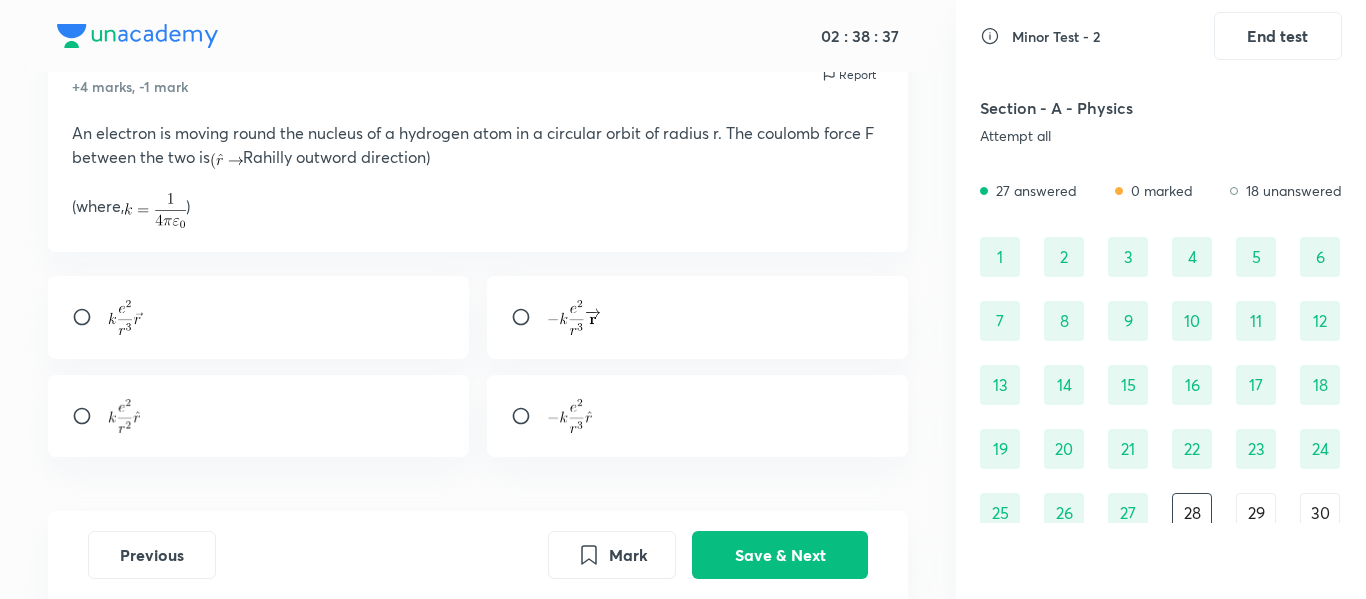 scroll, scrollTop: 93, scrollLeft: 0, axis: vertical 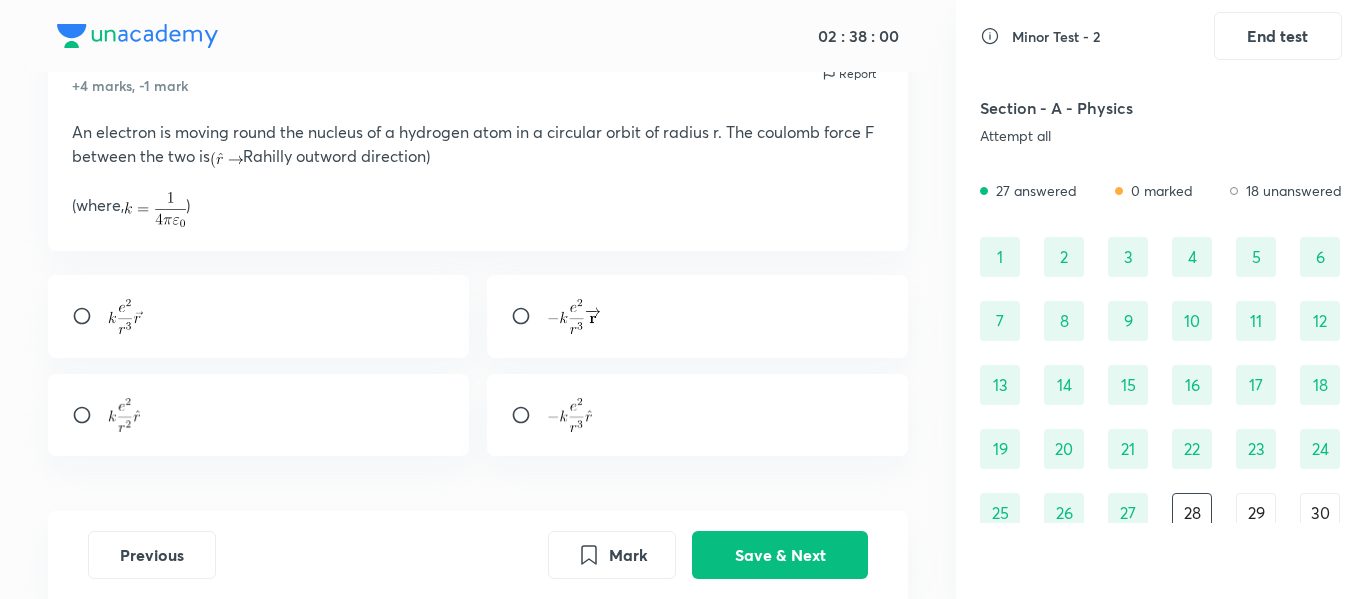 click at bounding box center (259, 415) 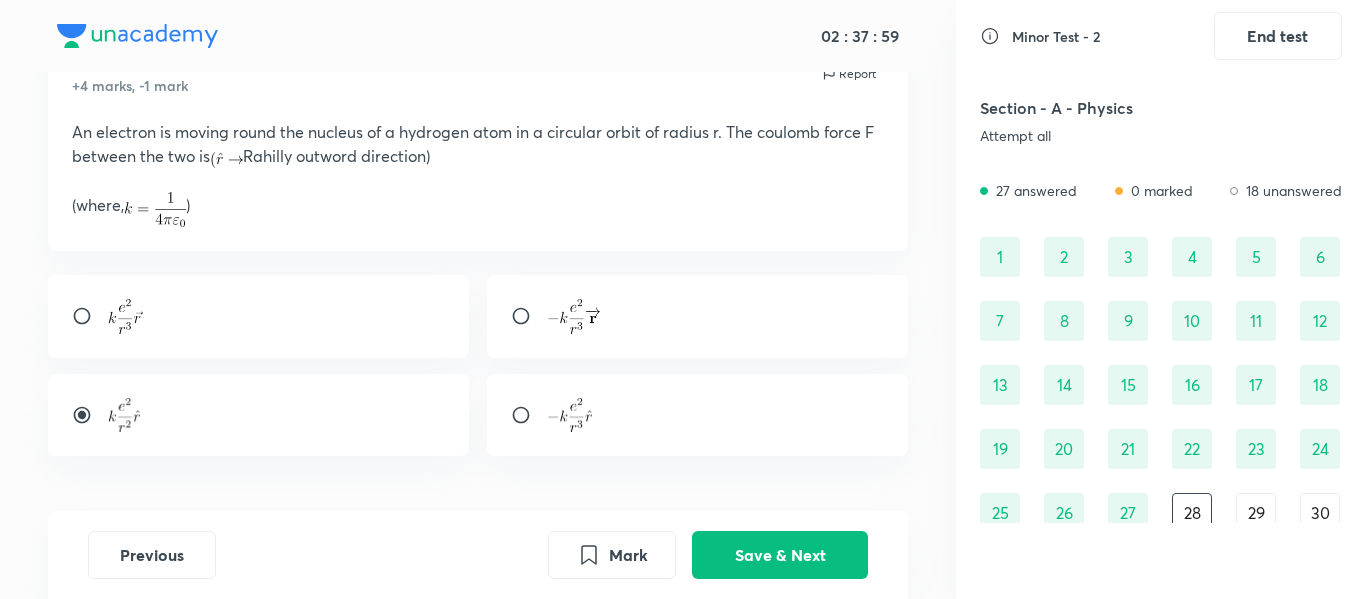 click at bounding box center (698, 316) 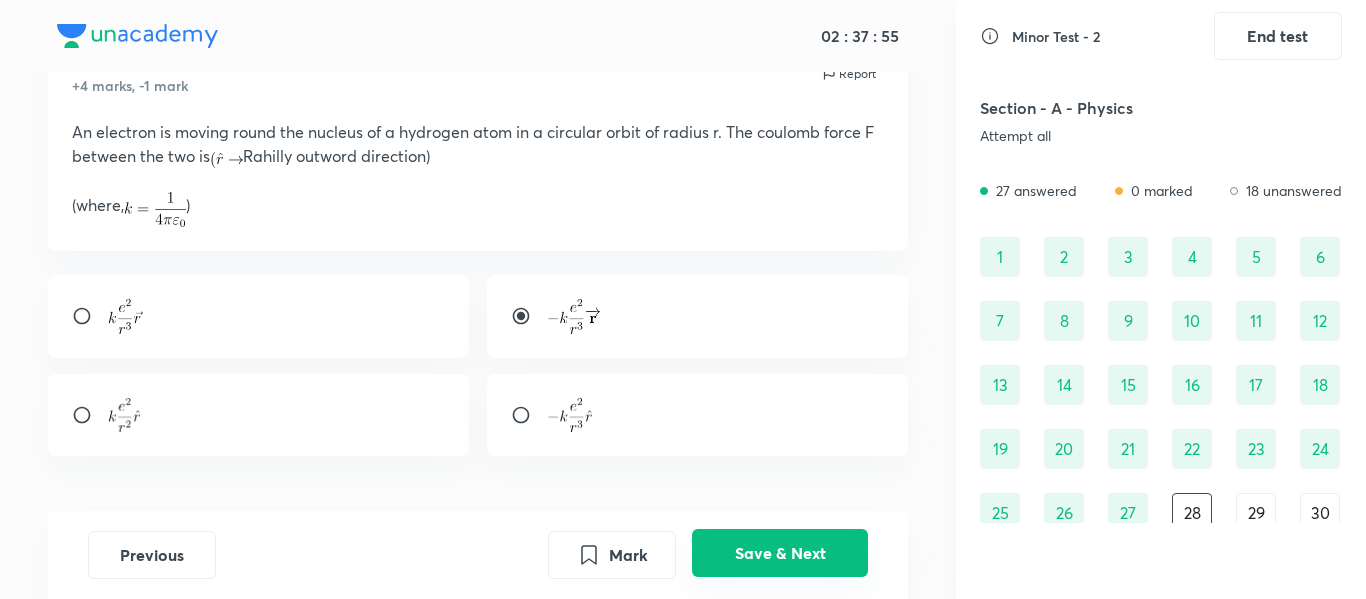 click on "Save & Next" at bounding box center (780, 553) 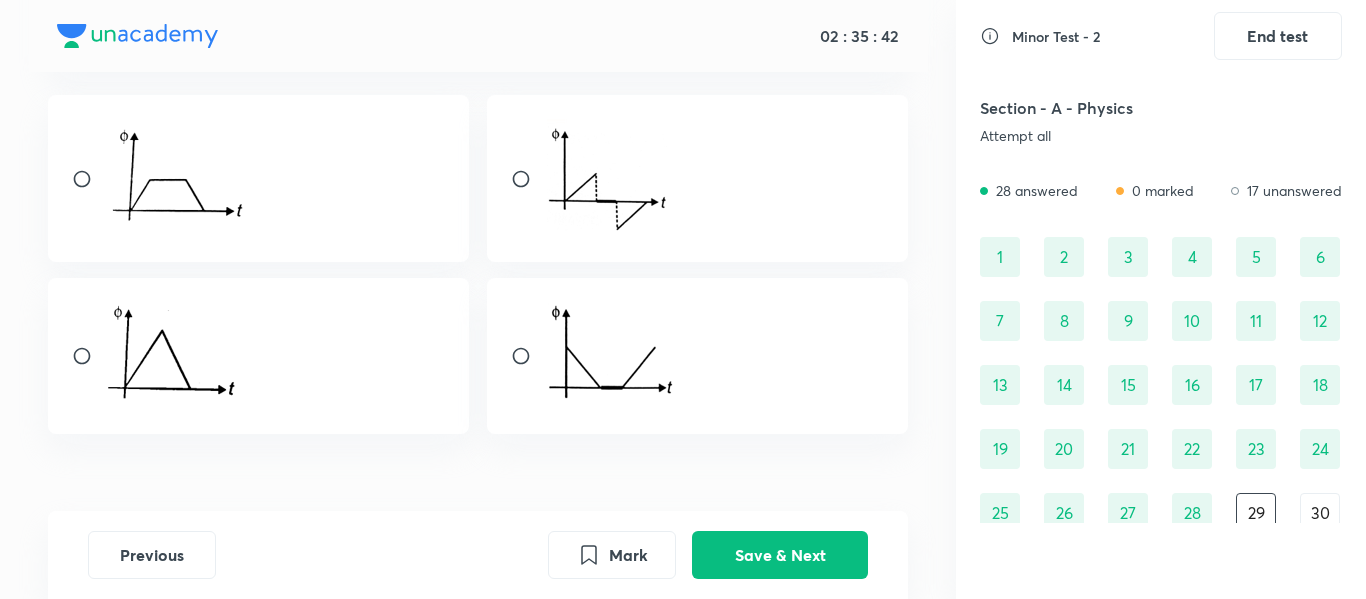 scroll, scrollTop: 305, scrollLeft: 0, axis: vertical 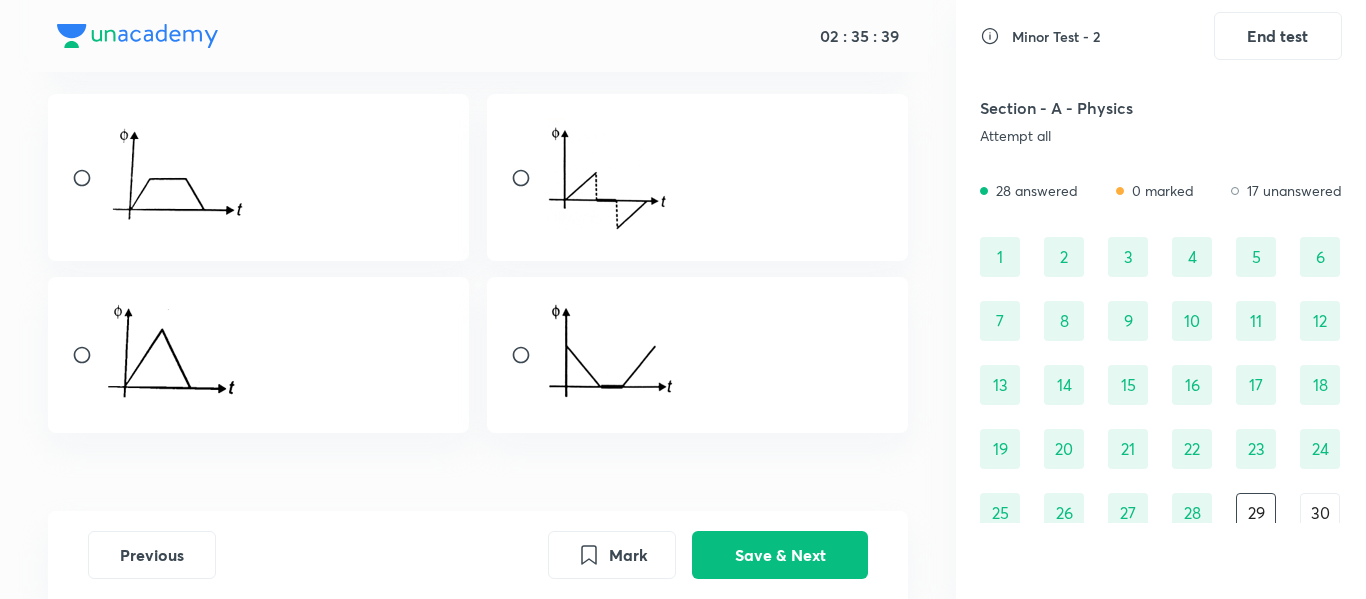 click at bounding box center (259, 355) 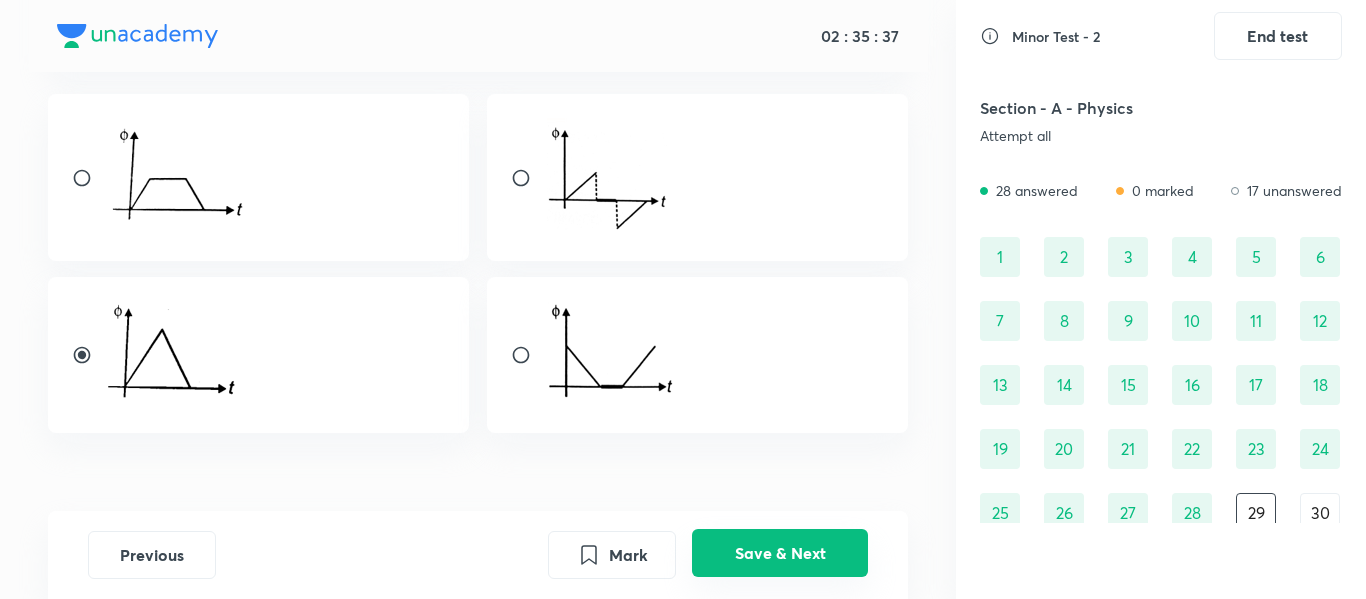 click on "Save & Next" at bounding box center [780, 553] 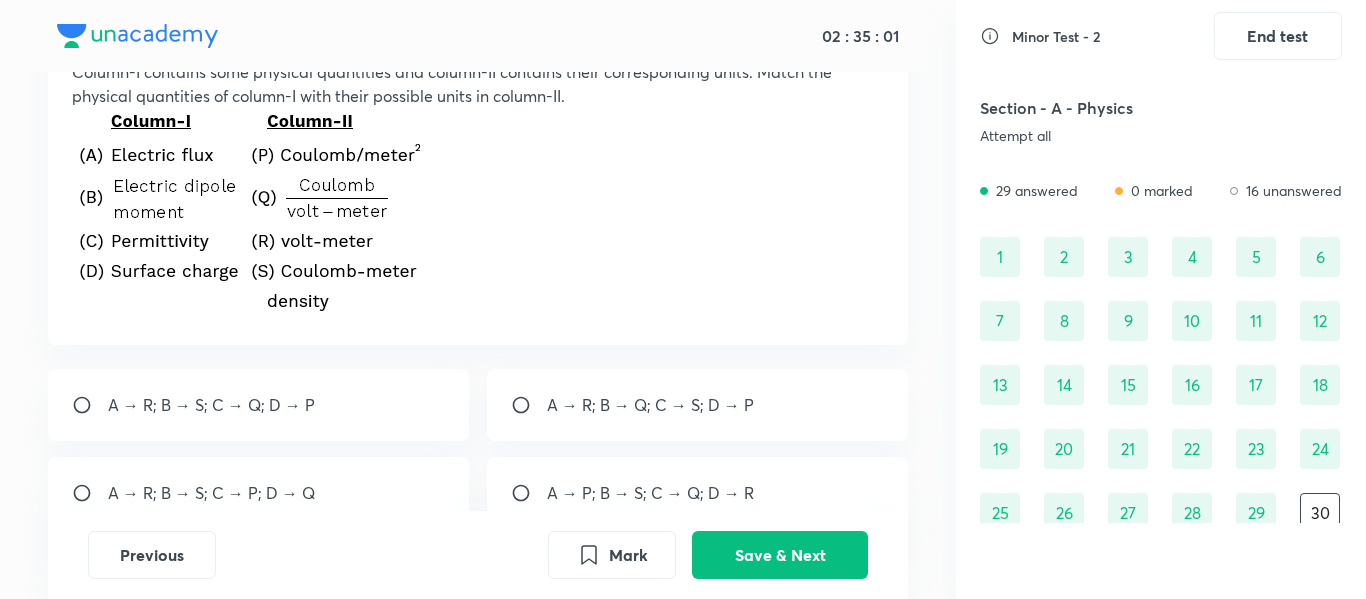 scroll, scrollTop: 154, scrollLeft: 0, axis: vertical 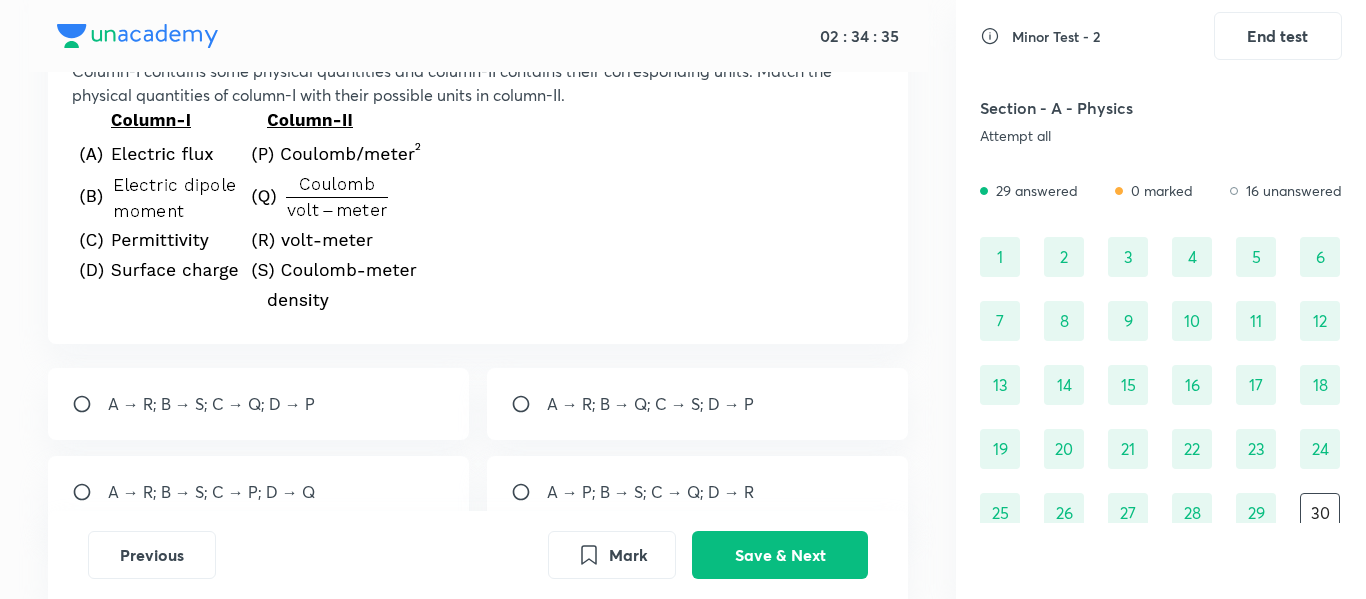 click on "A → P; B → S; C → Q; D → R" at bounding box center [650, 492] 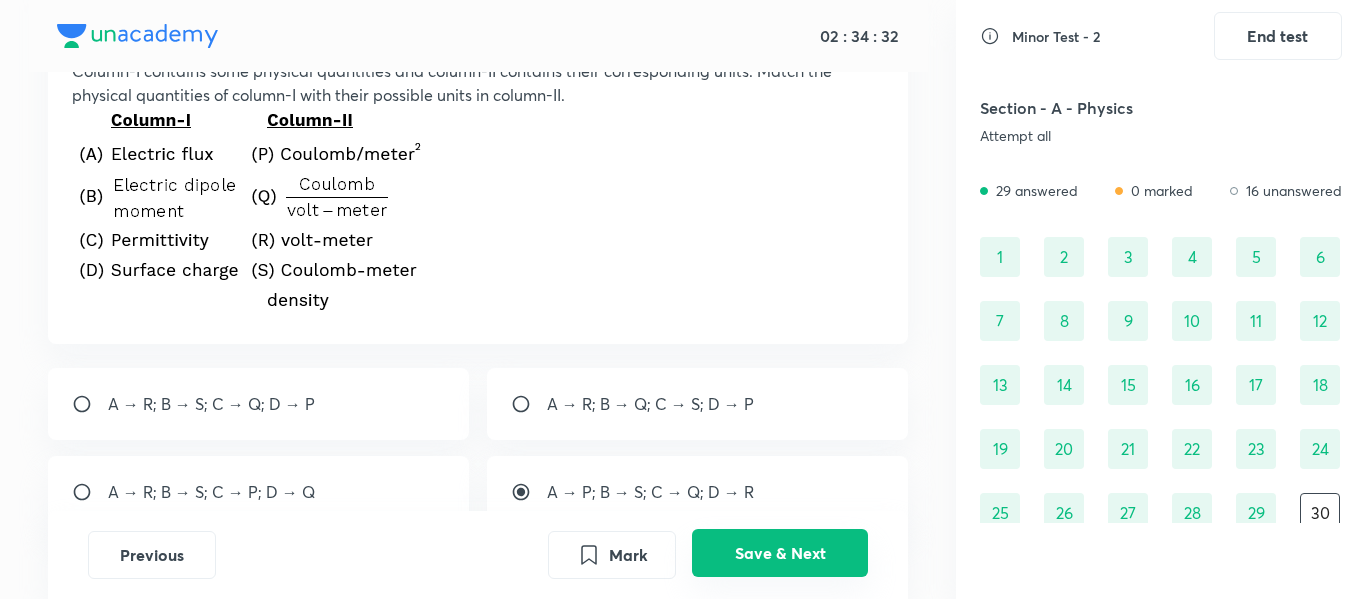 click on "Save & Next" at bounding box center (780, 553) 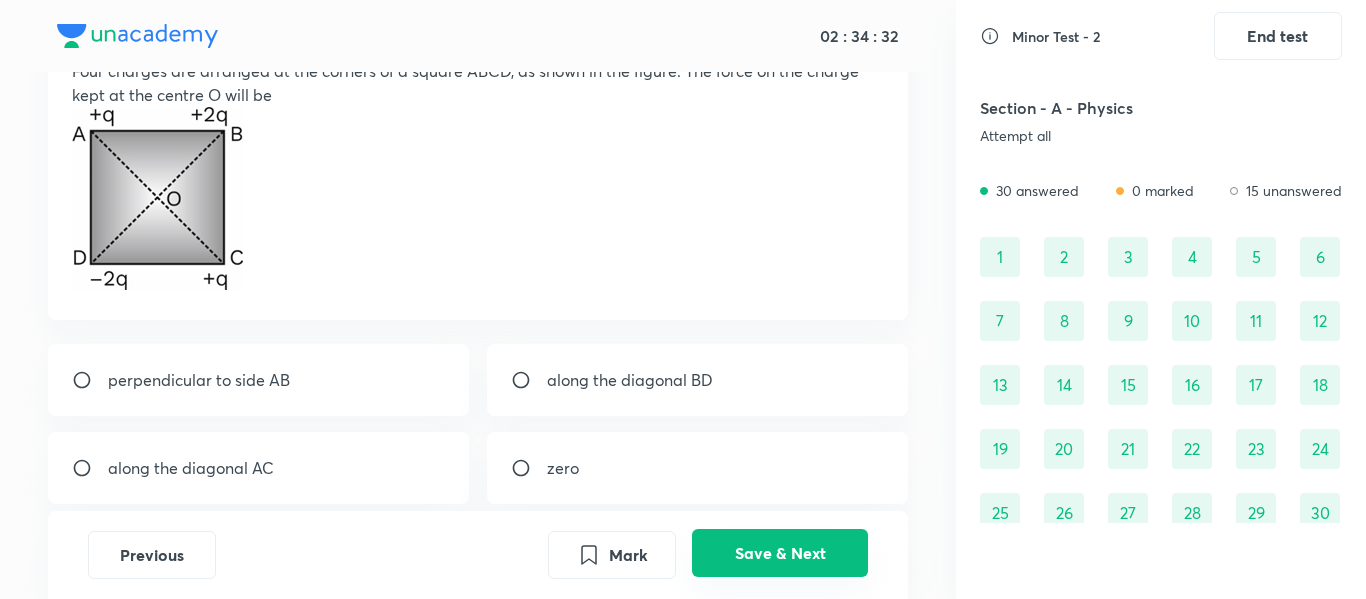 scroll, scrollTop: 154, scrollLeft: 0, axis: vertical 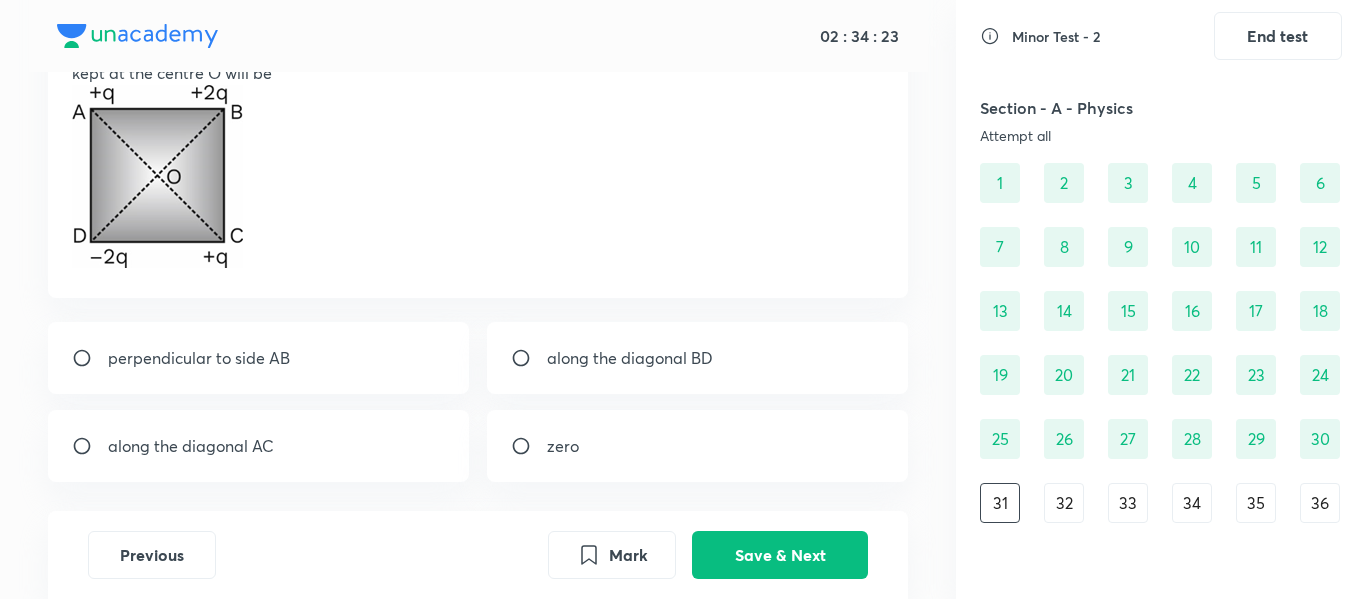 click on "zero" at bounding box center (698, 446) 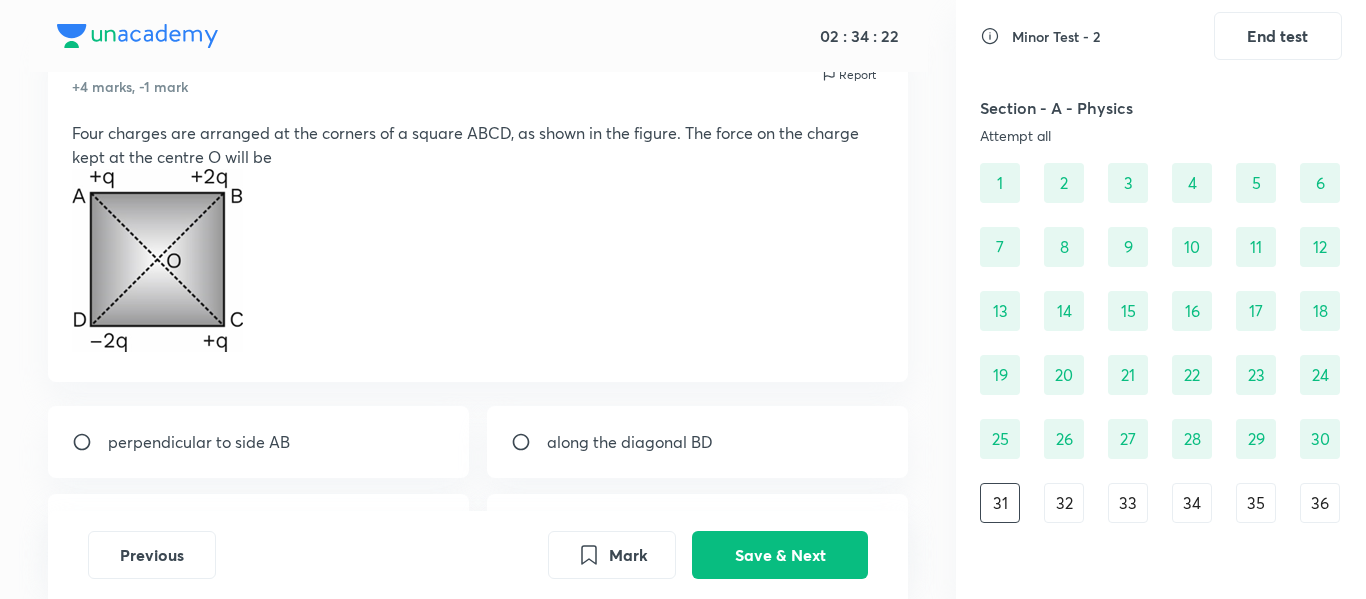 scroll, scrollTop: 91, scrollLeft: 0, axis: vertical 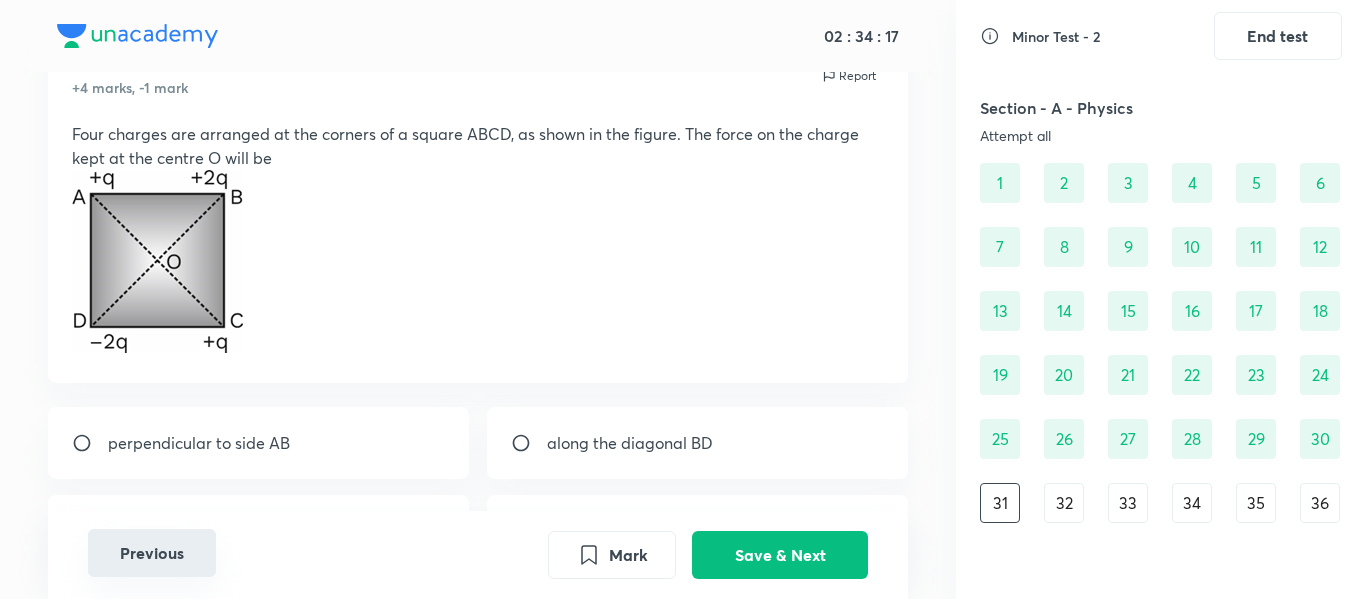 click on "Previous" at bounding box center (152, 553) 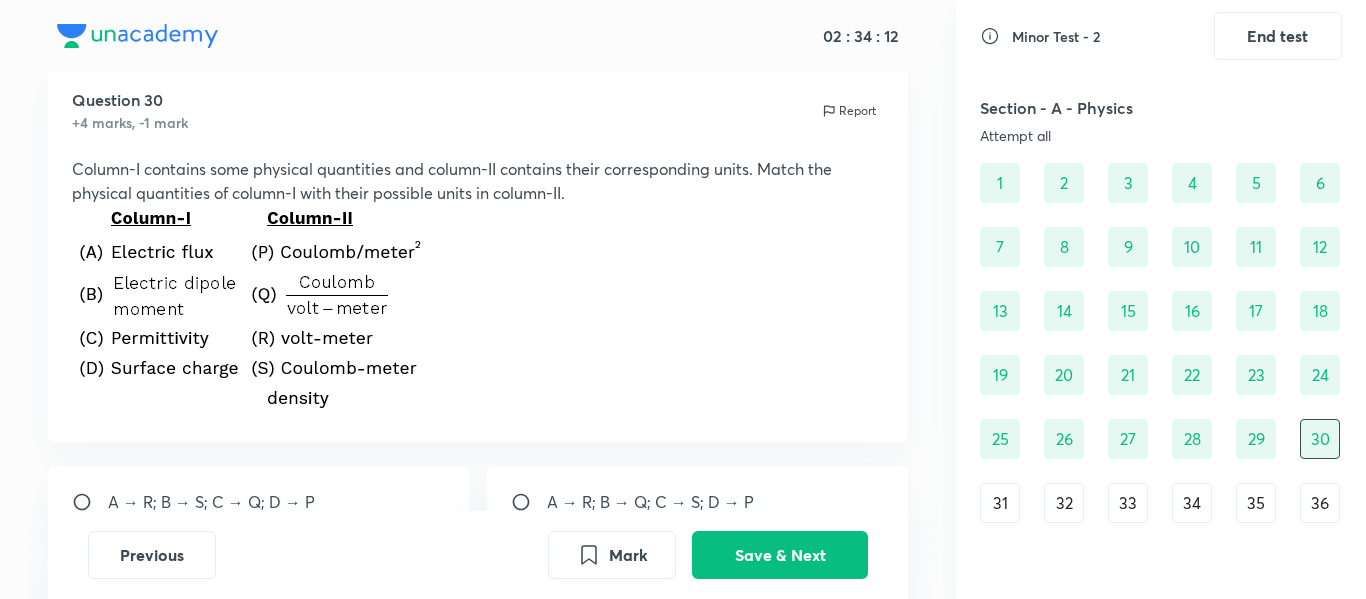 scroll, scrollTop: 0, scrollLeft: 0, axis: both 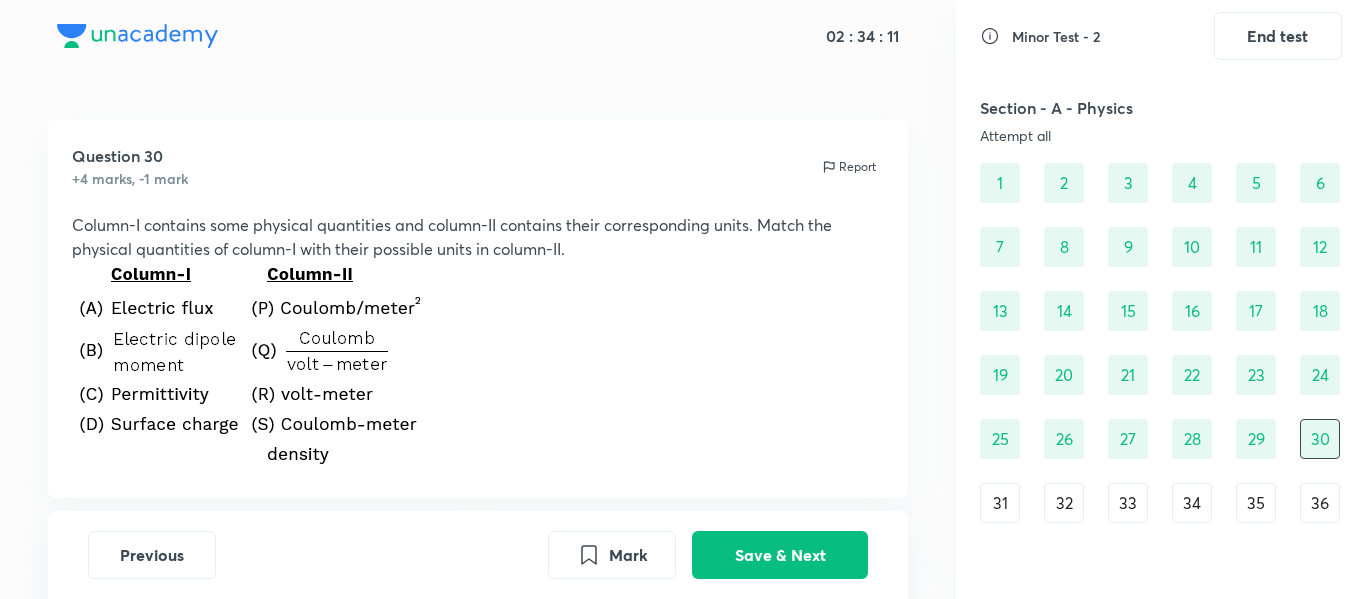 click on "Previous Mark Save & Next" at bounding box center (478, 555) 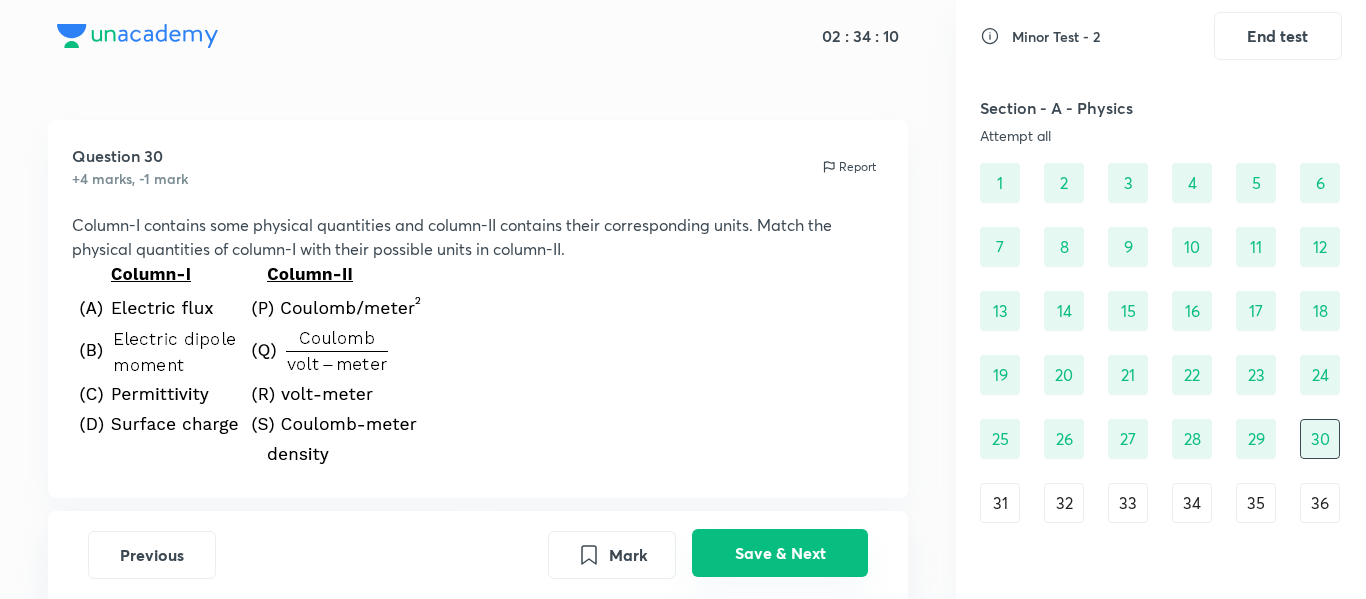 click on "Save & Next" at bounding box center (780, 553) 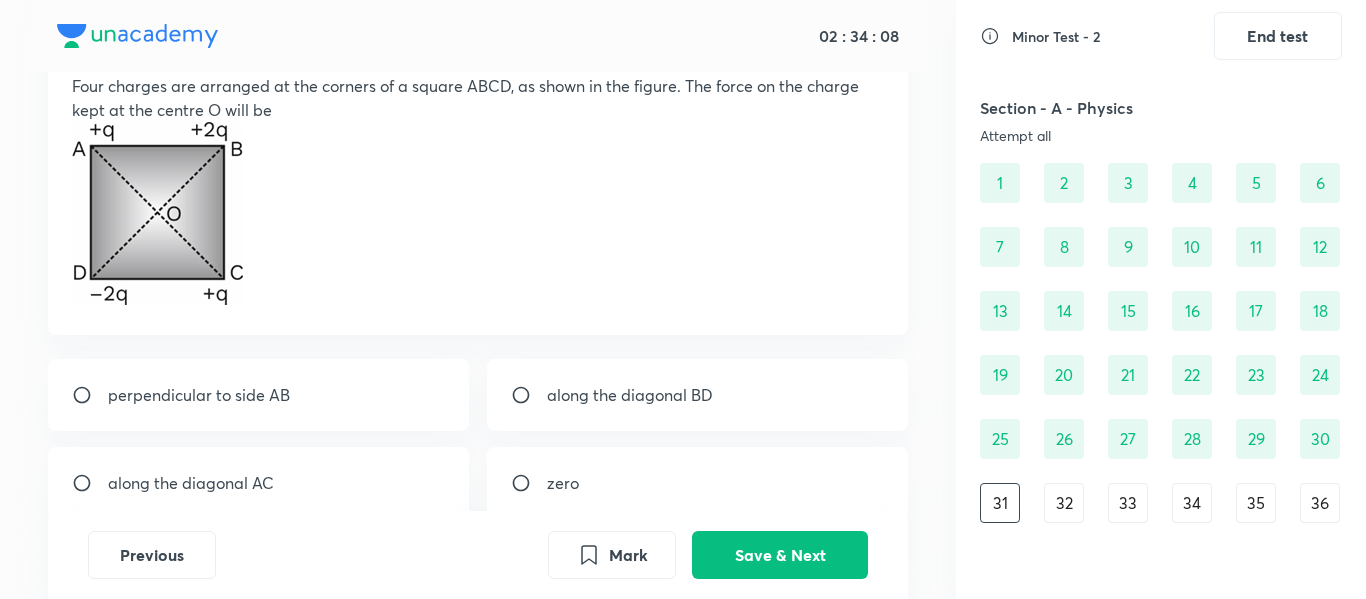 scroll, scrollTop: 140, scrollLeft: 0, axis: vertical 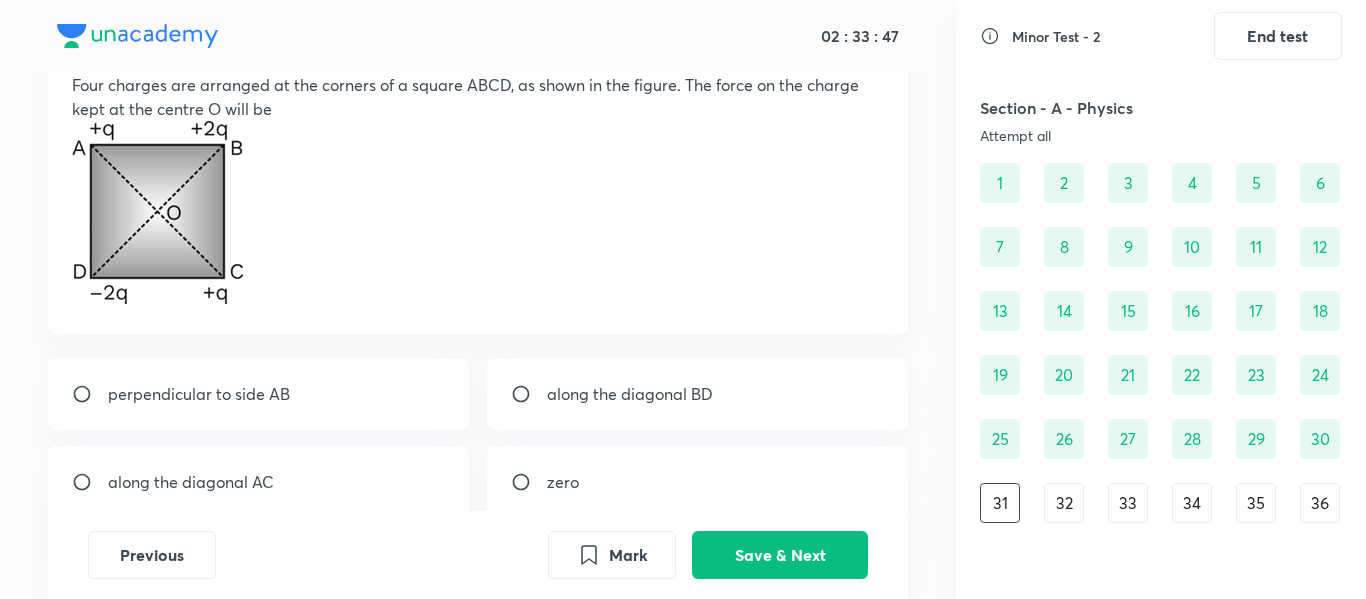 drag, startPoint x: 659, startPoint y: 473, endPoint x: 603, endPoint y: 483, distance: 56.88585 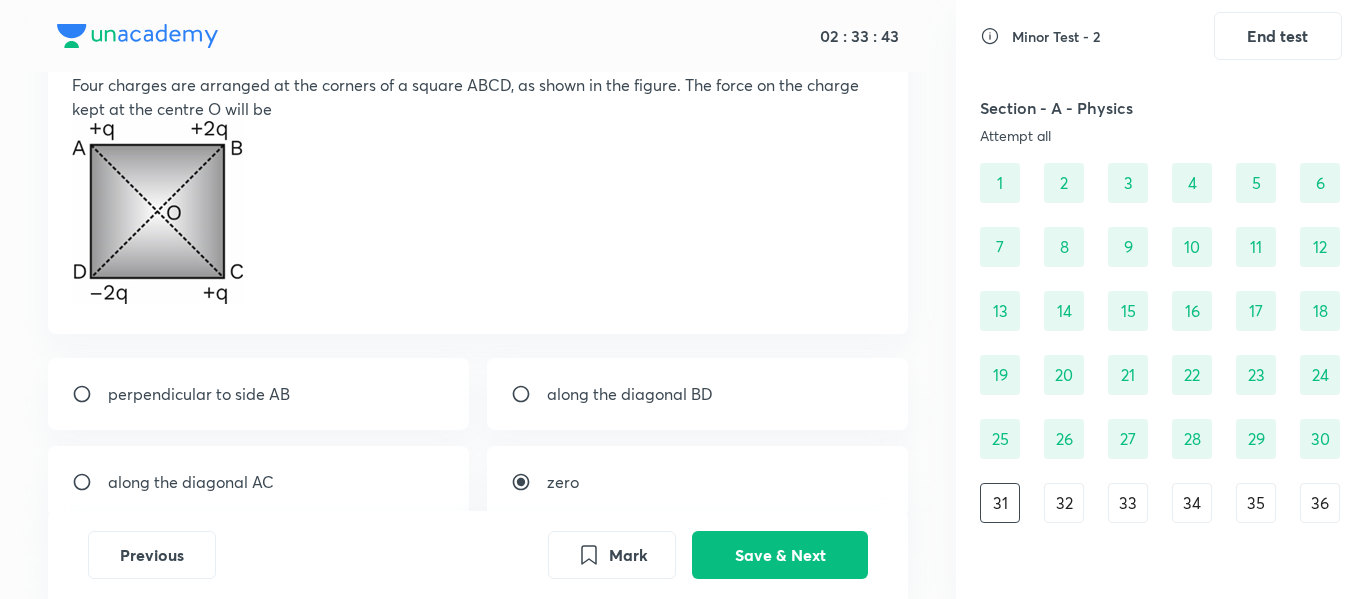 click on "along the diagonal BD" at bounding box center (630, 394) 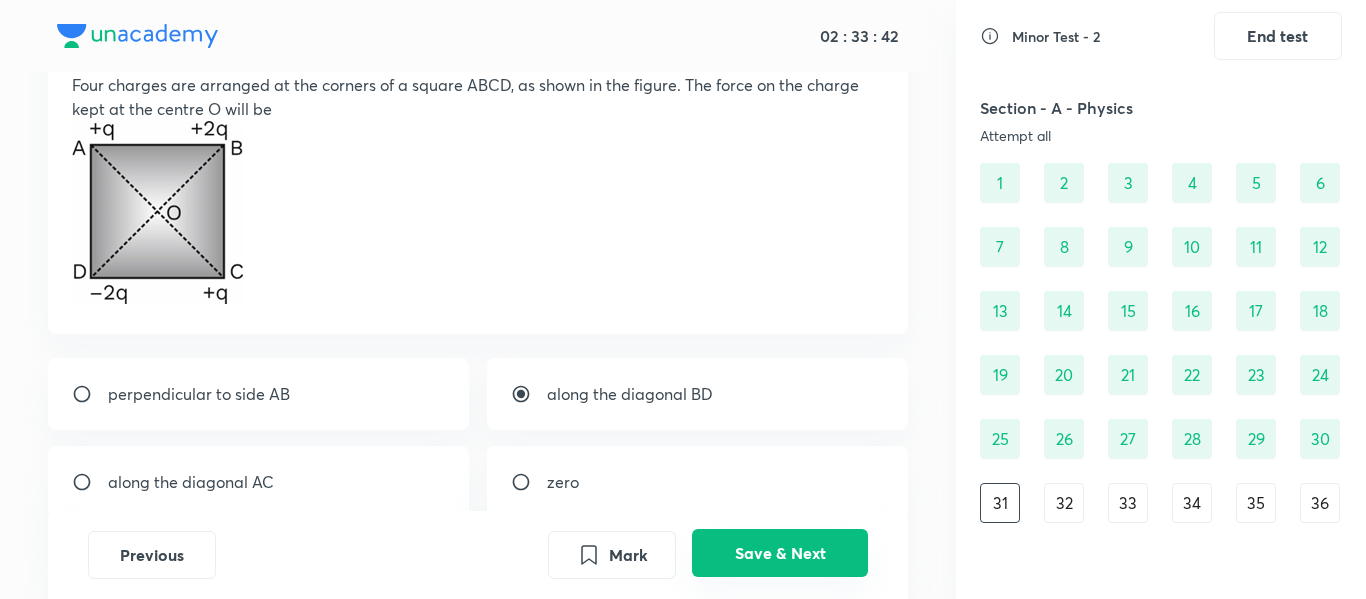 click on "Save & Next" at bounding box center (780, 553) 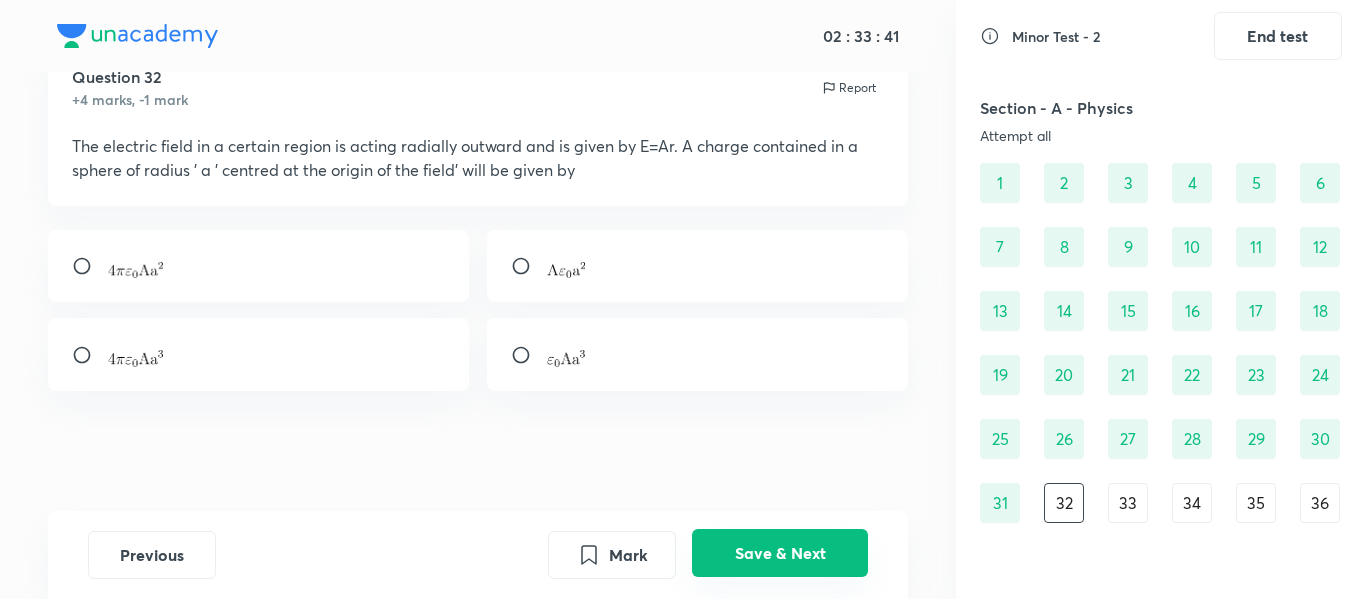 scroll, scrollTop: 79, scrollLeft: 0, axis: vertical 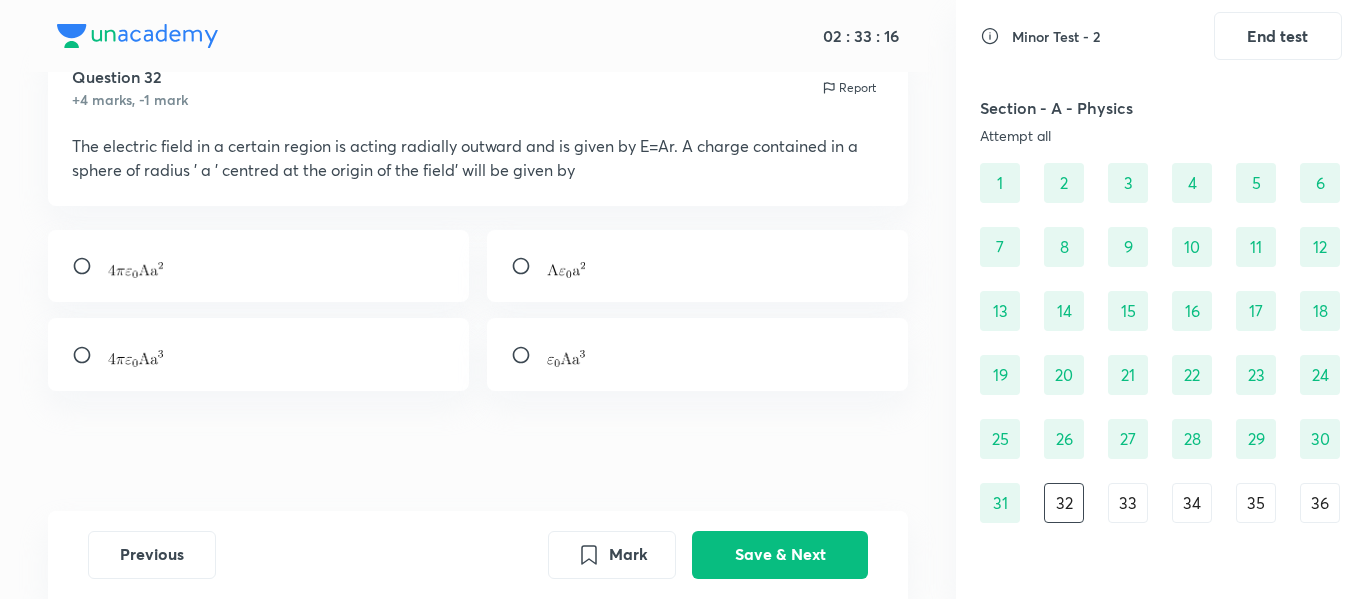 click at bounding box center (259, 354) 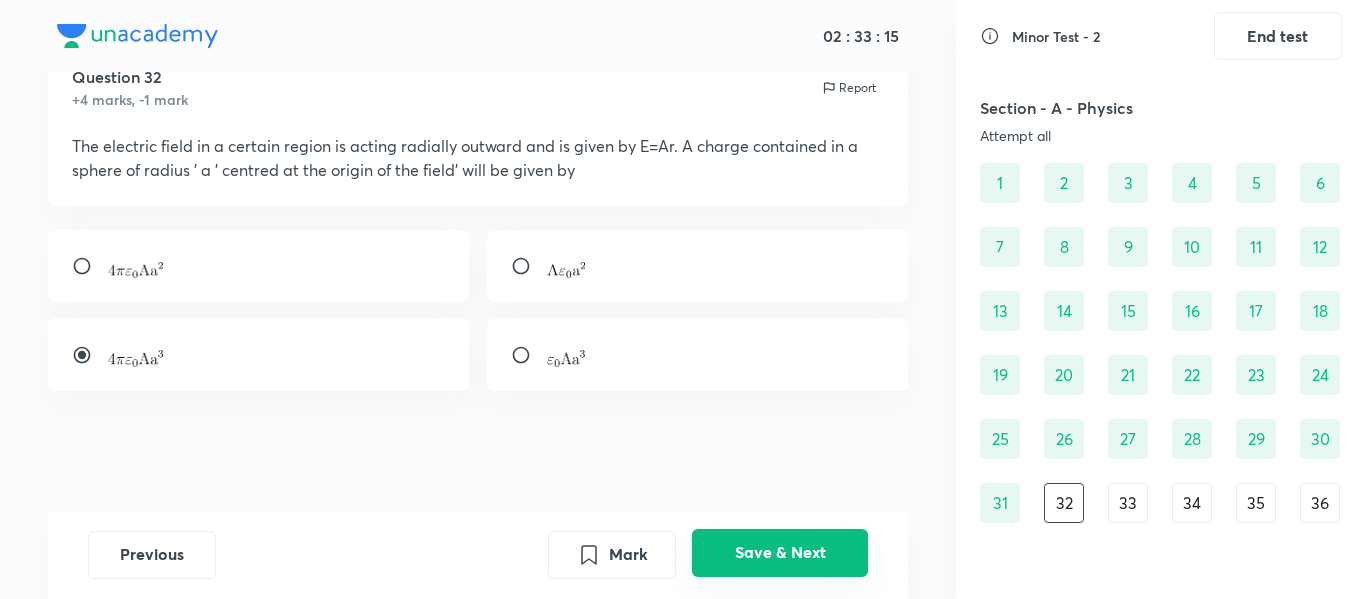 click on "Save & Next" at bounding box center [780, 553] 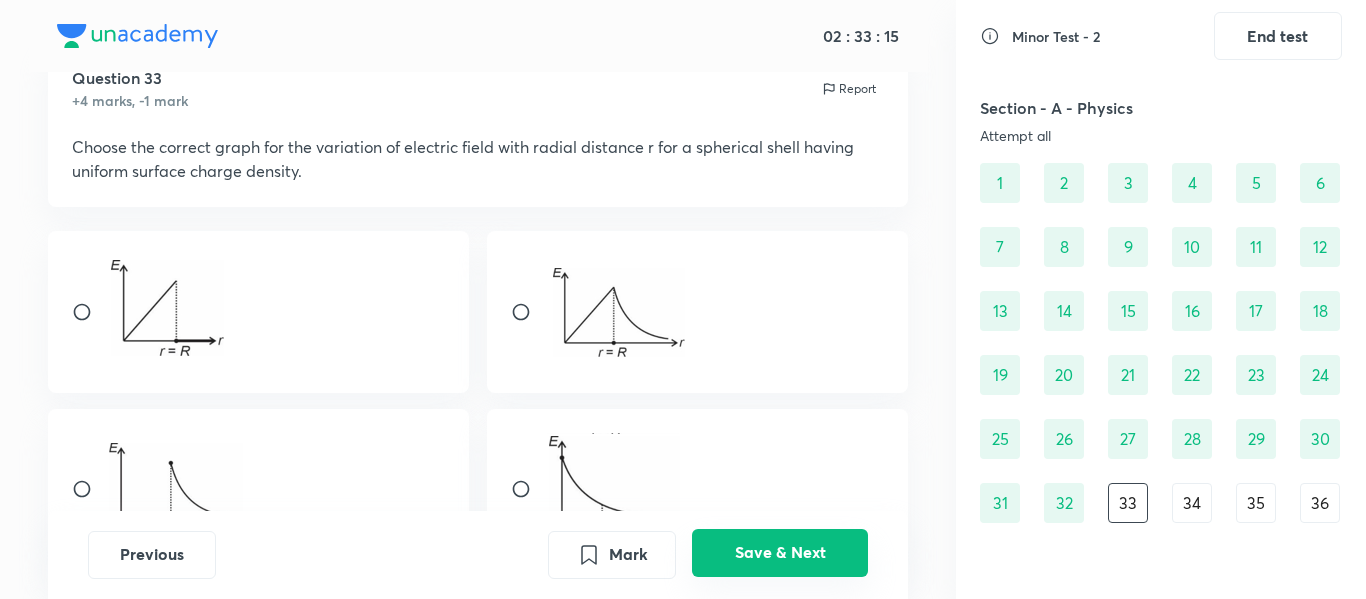 scroll, scrollTop: 79, scrollLeft: 0, axis: vertical 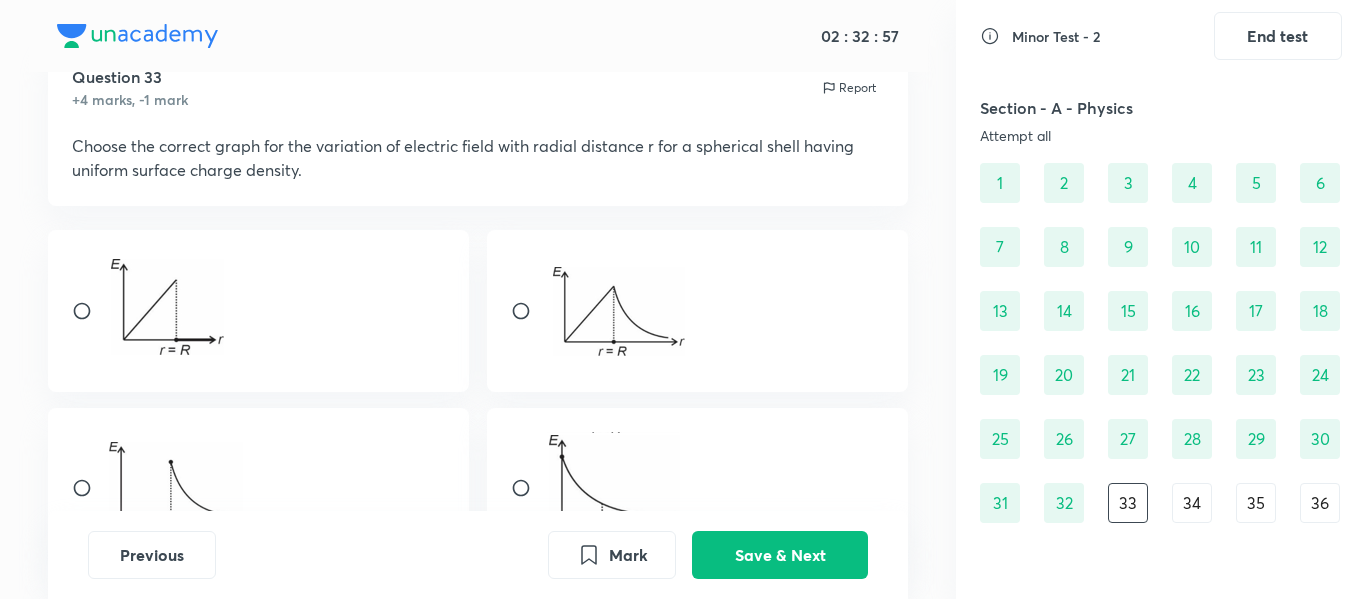 click at bounding box center (619, 308) 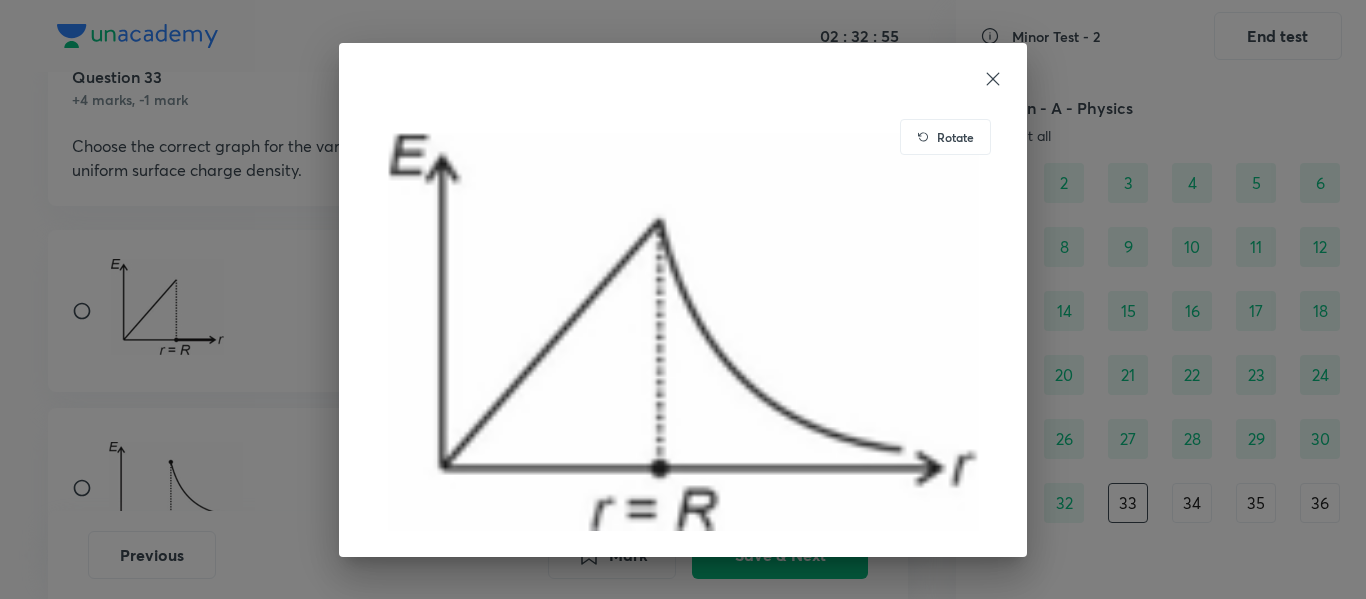 click 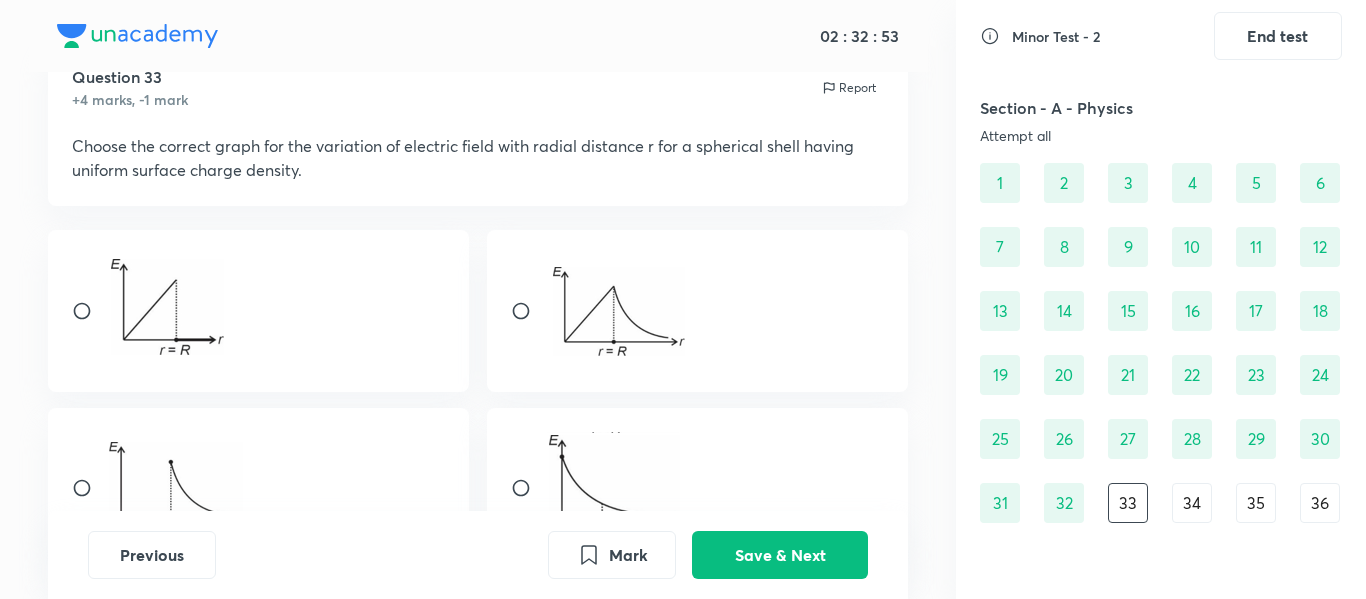 click at bounding box center (529, 311) 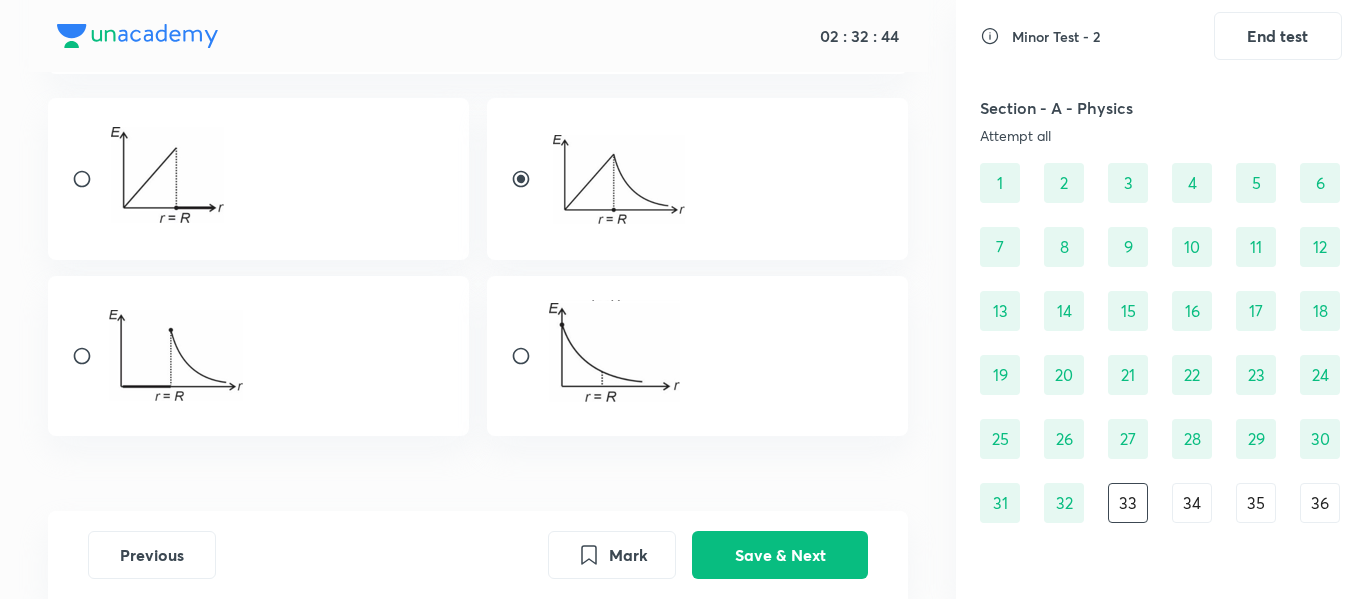 scroll, scrollTop: 212, scrollLeft: 0, axis: vertical 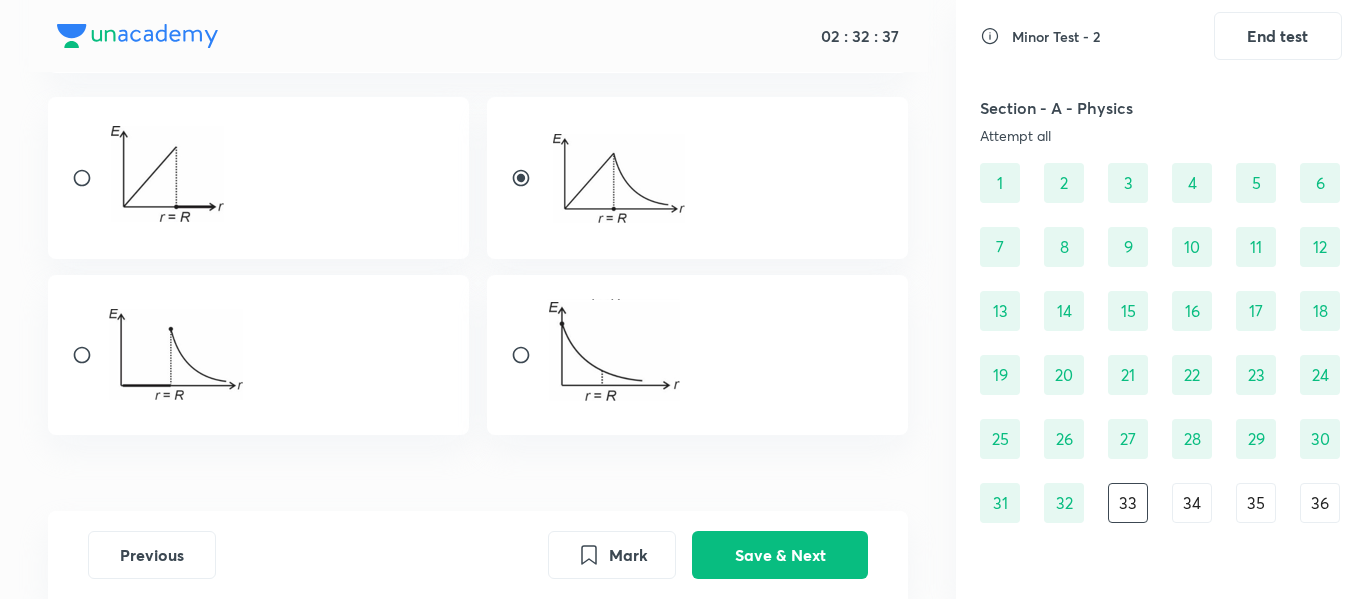 click at bounding box center [176, 352] 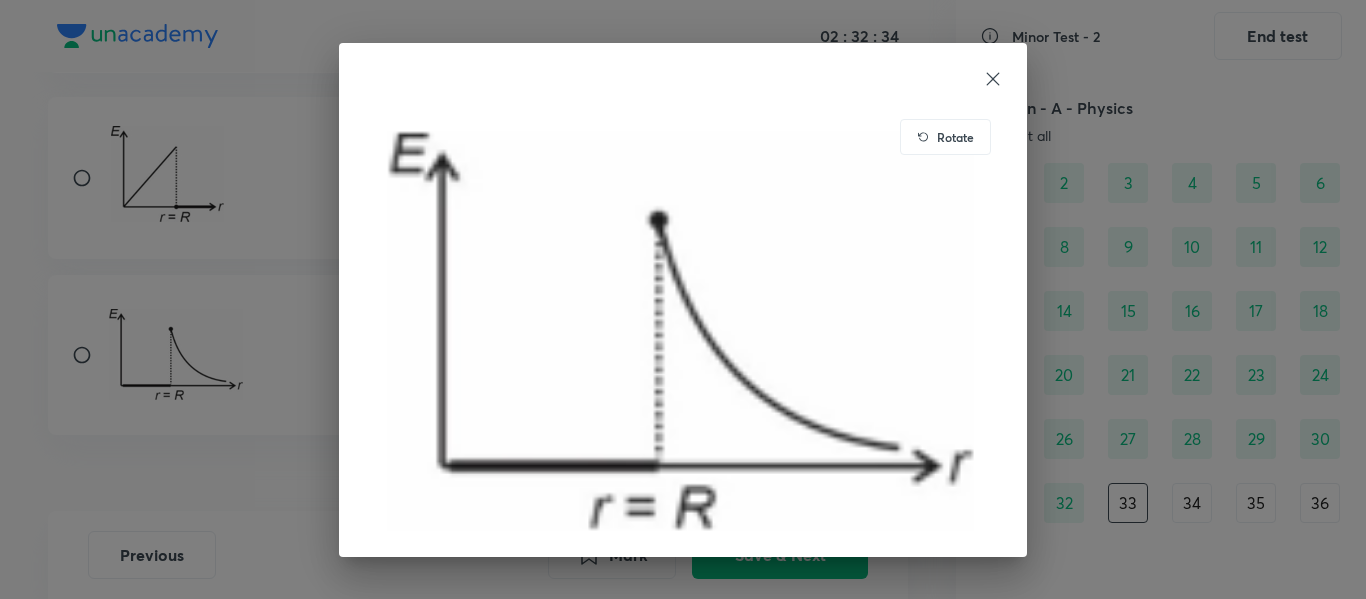 click 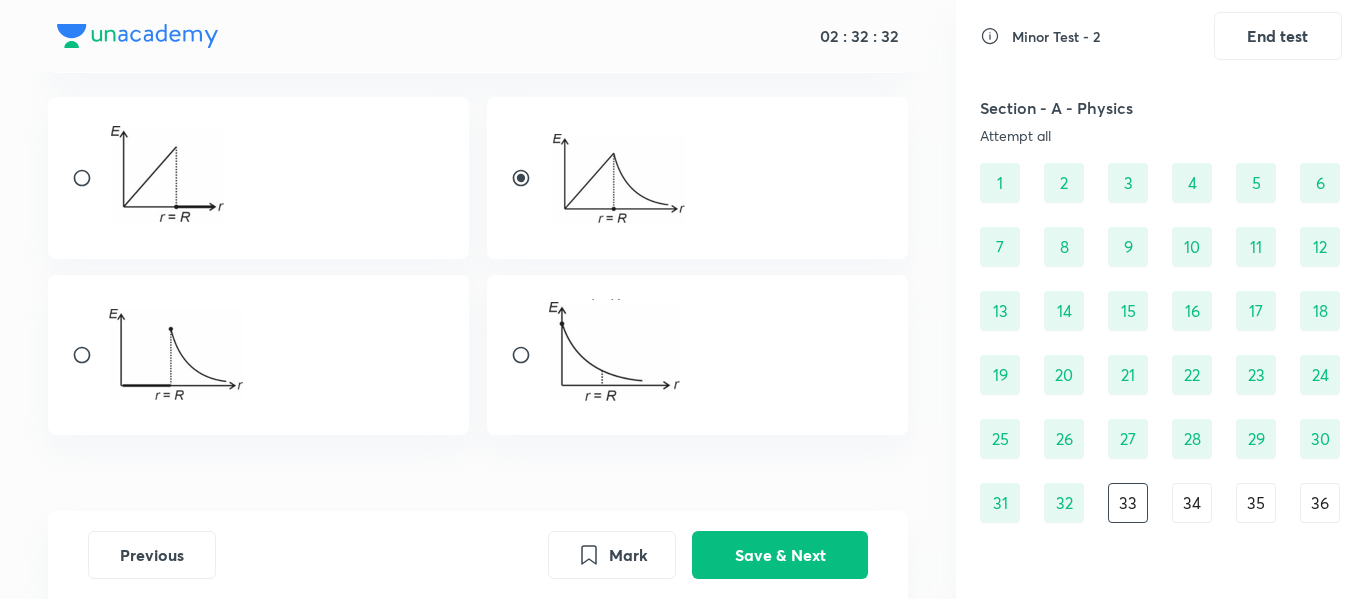 click at bounding box center (90, 355) 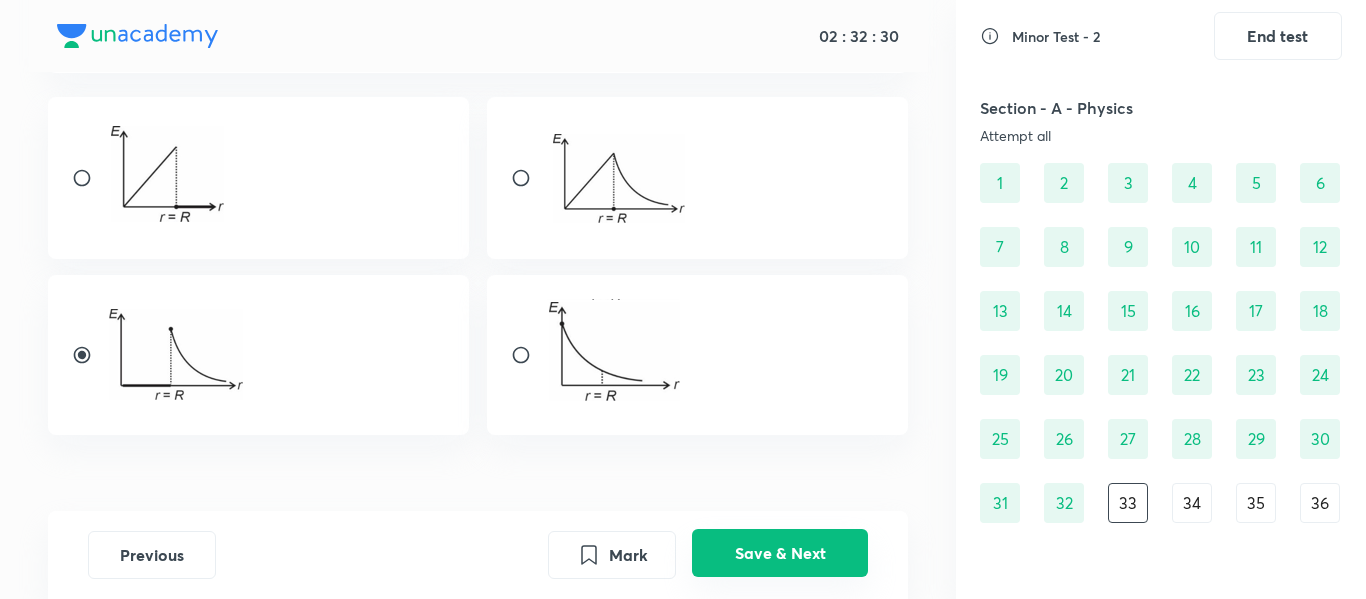click on "Save & Next" at bounding box center (780, 553) 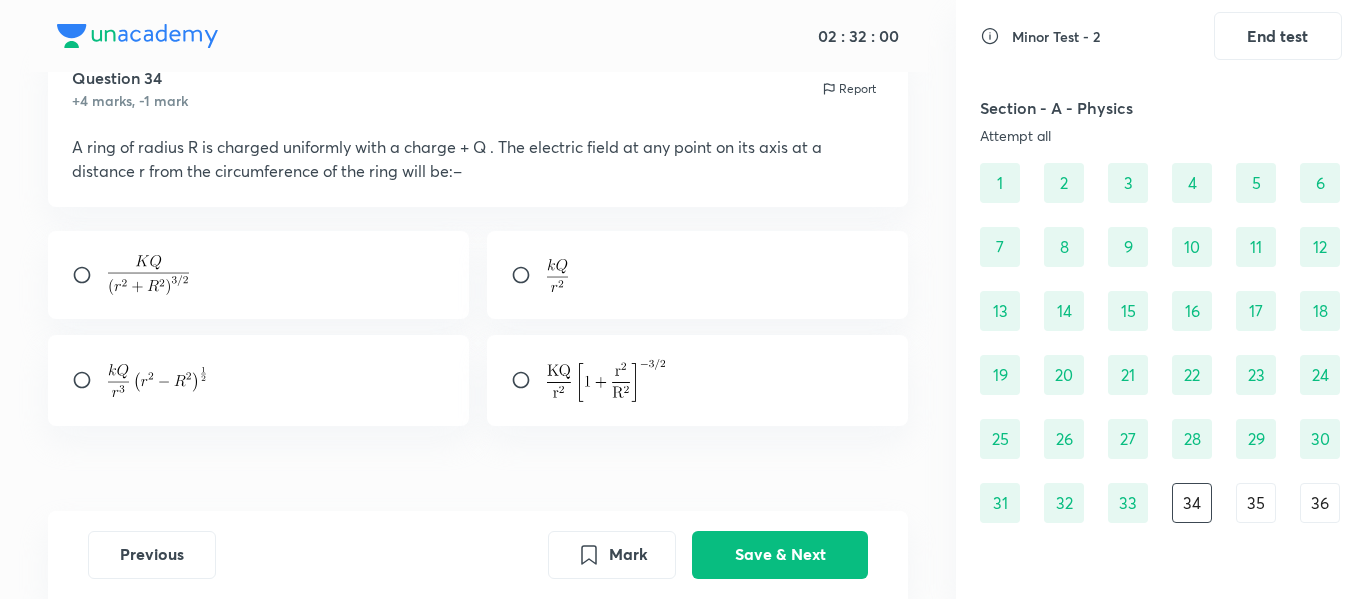 scroll, scrollTop: 77, scrollLeft: 0, axis: vertical 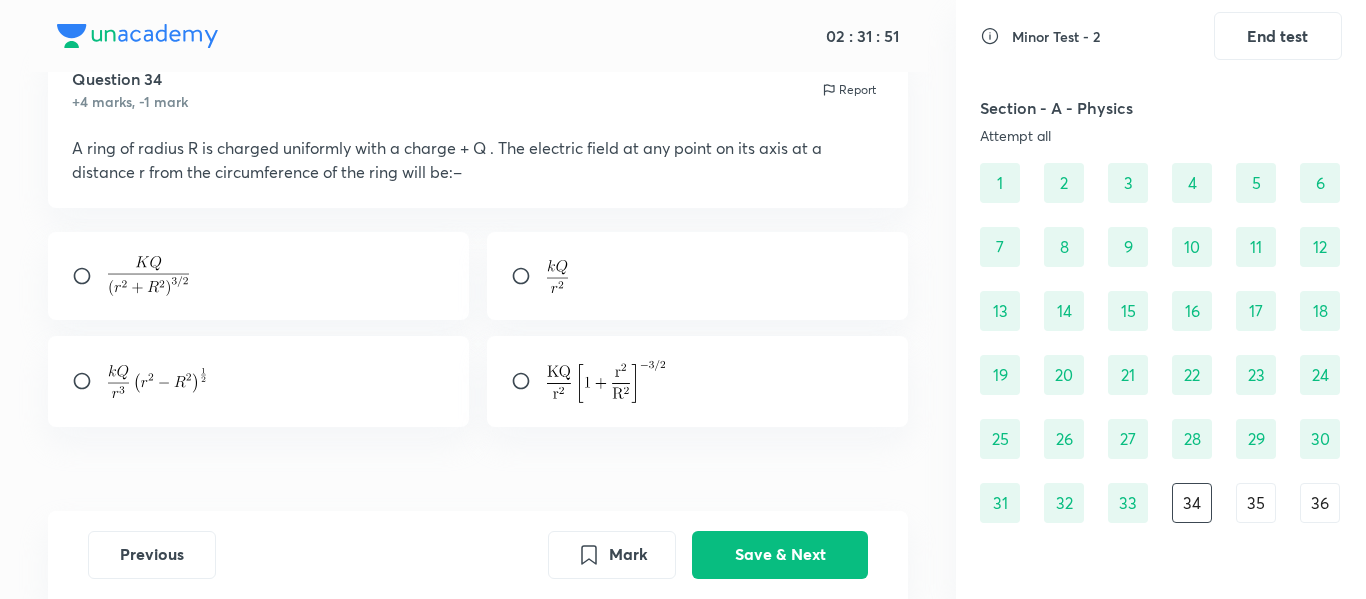 click at bounding box center (90, 381) 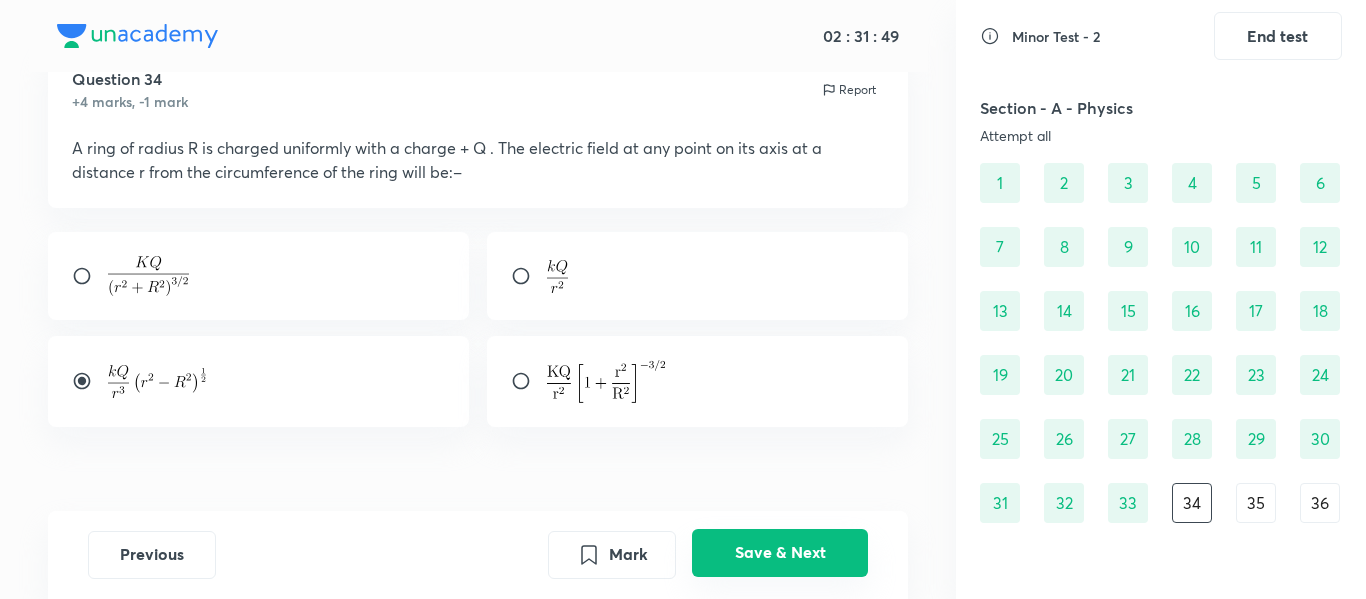 click on "Save & Next" at bounding box center [780, 553] 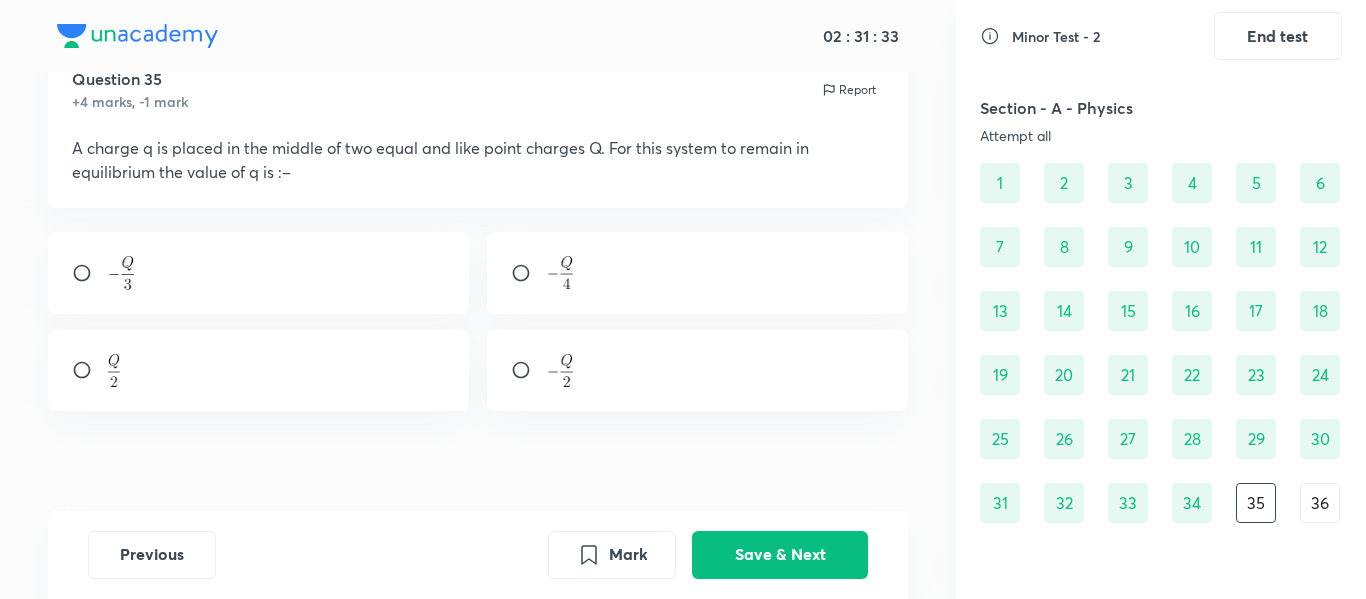 click at bounding box center [698, 273] 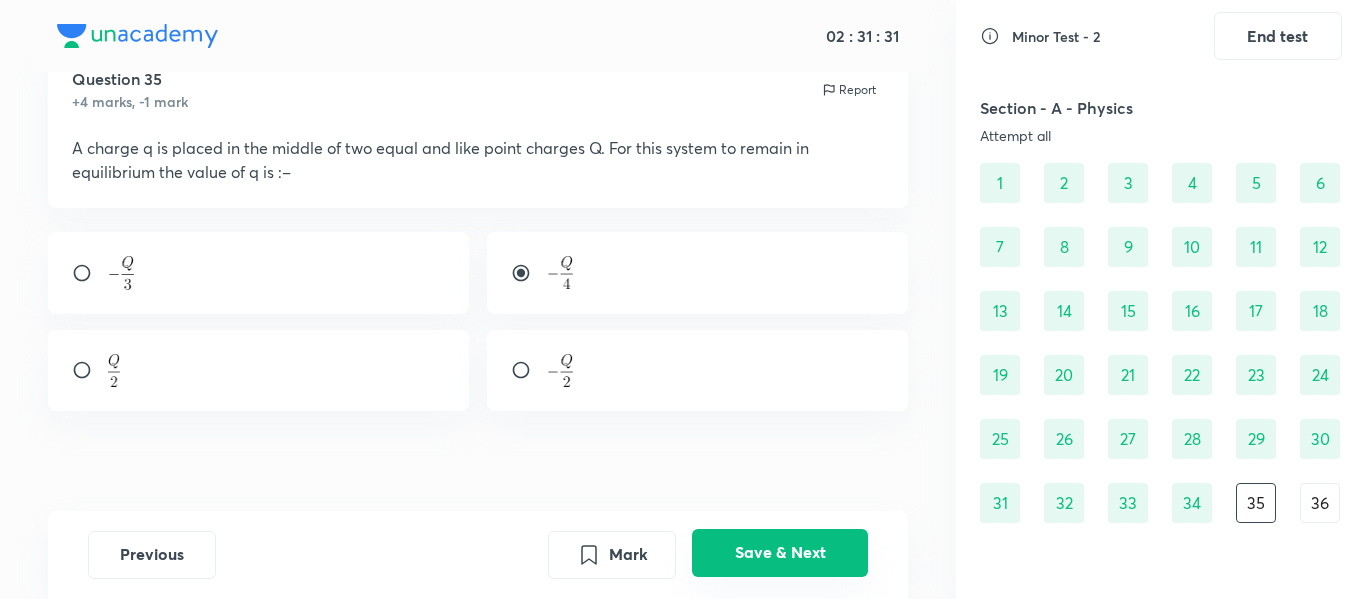 click on "Save & Next" at bounding box center [780, 553] 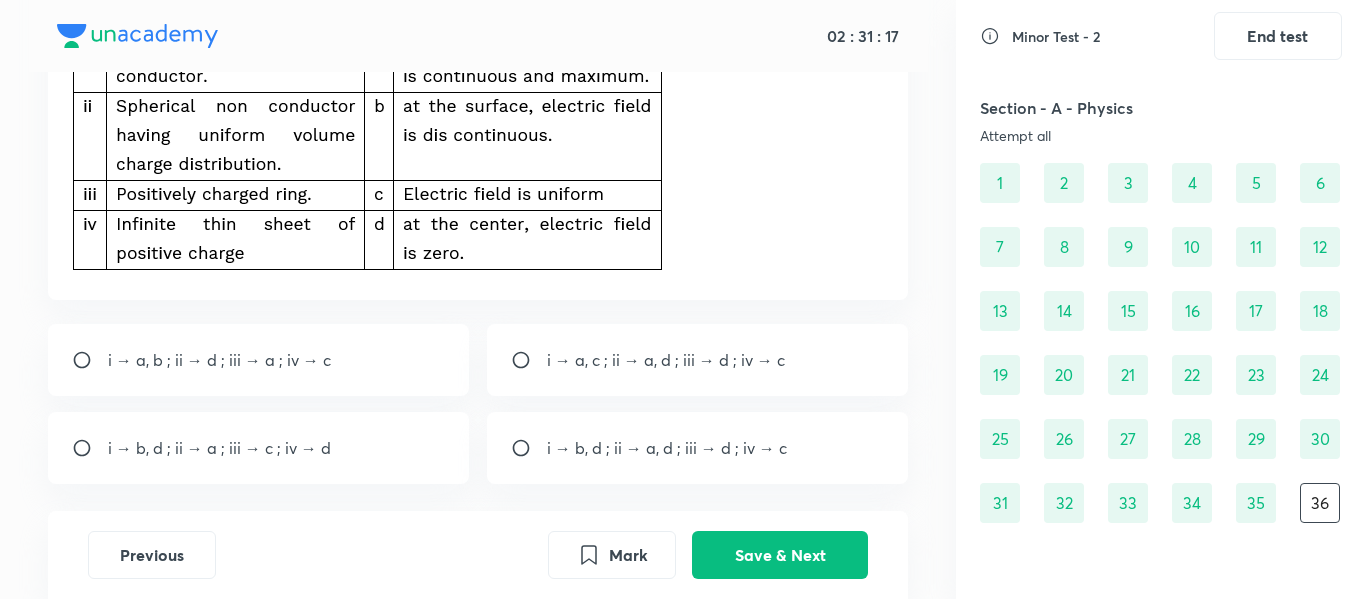 scroll, scrollTop: 259, scrollLeft: 0, axis: vertical 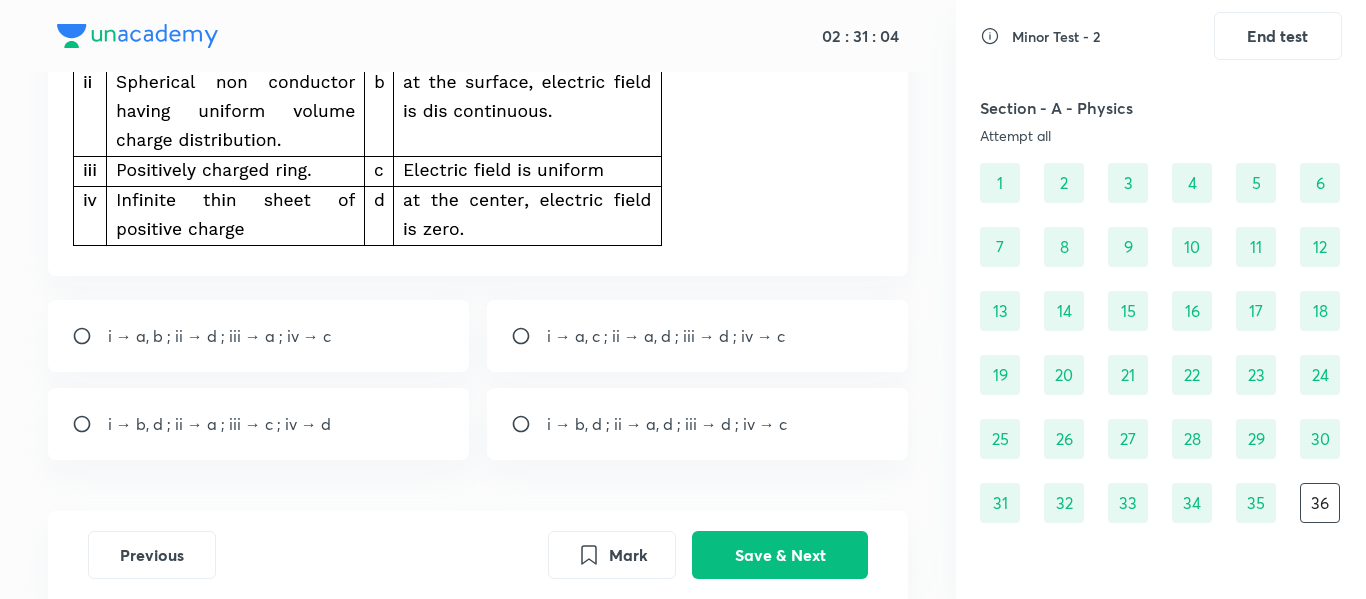 click at bounding box center [529, 336] 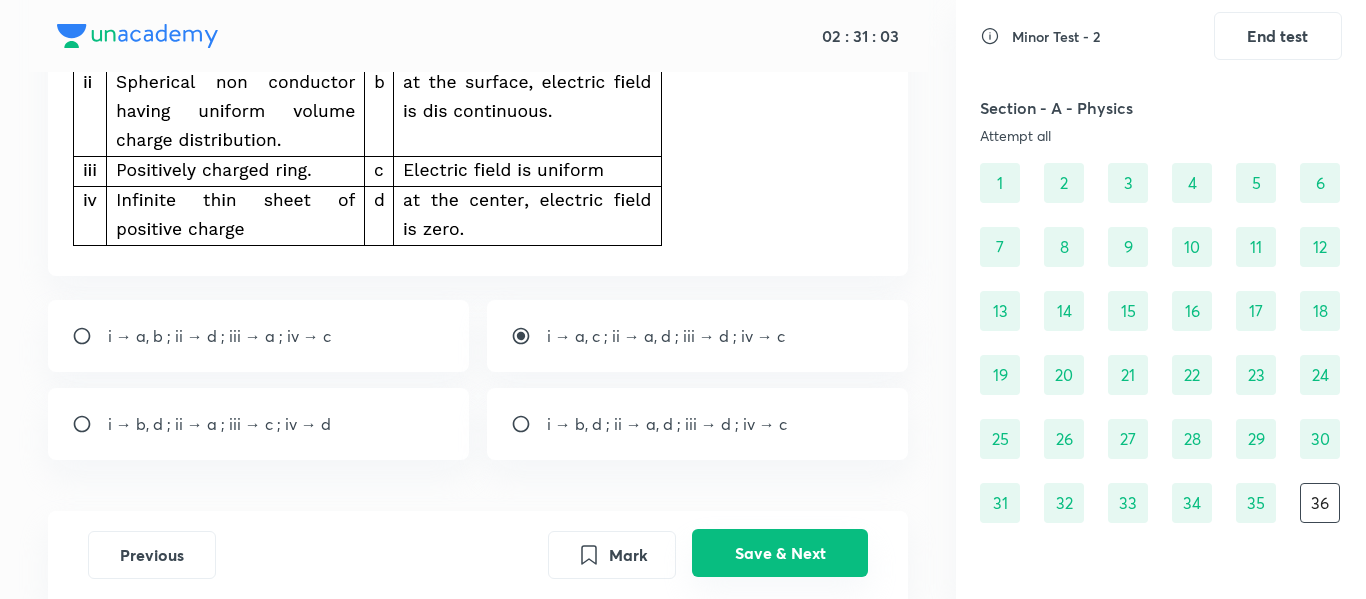 click on "Save & Next" at bounding box center (780, 553) 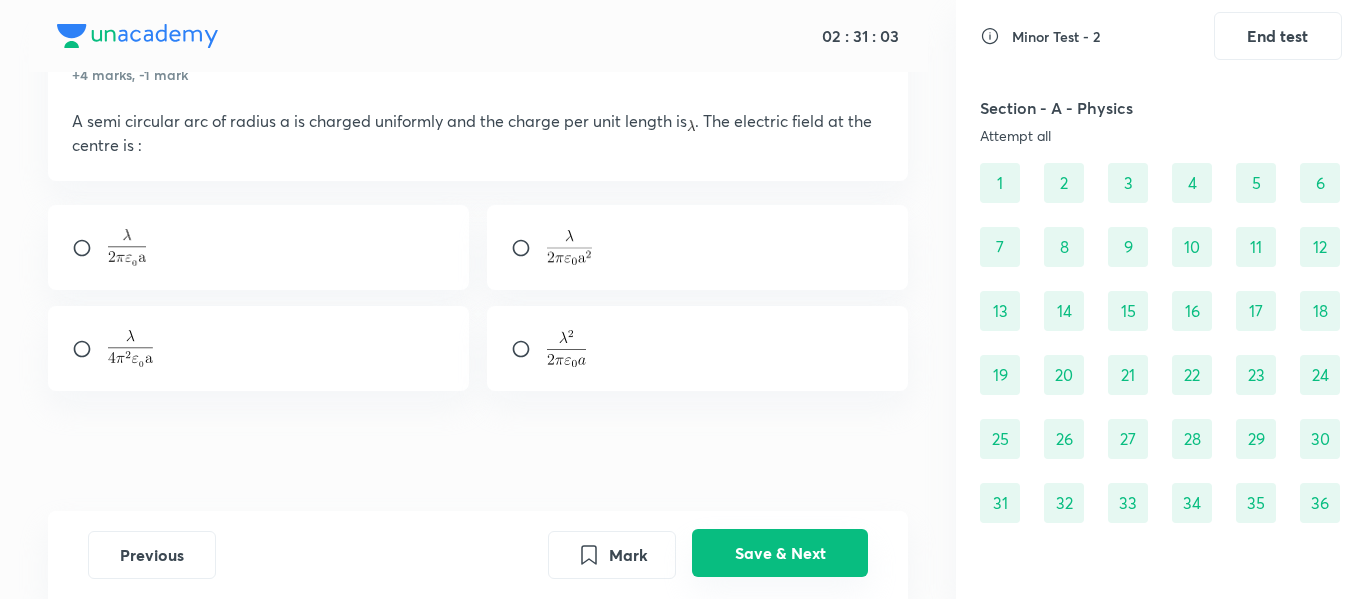 scroll, scrollTop: 104, scrollLeft: 0, axis: vertical 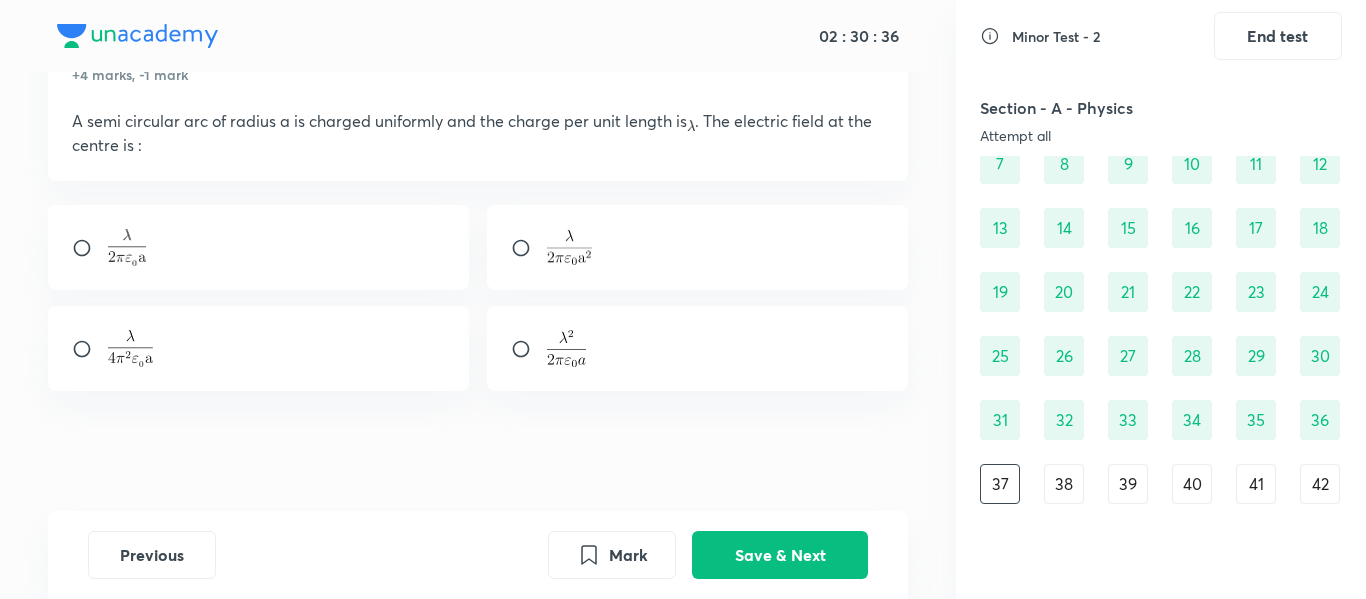 click at bounding box center [529, 349] 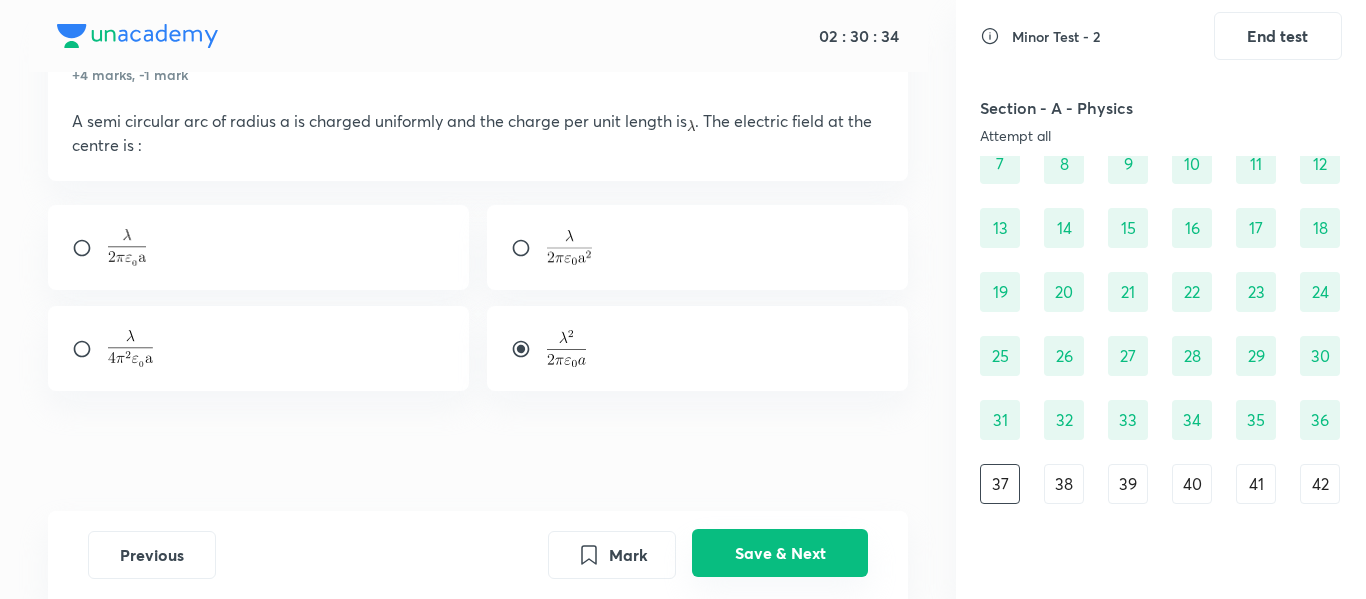 click on "Save & Next" at bounding box center (780, 553) 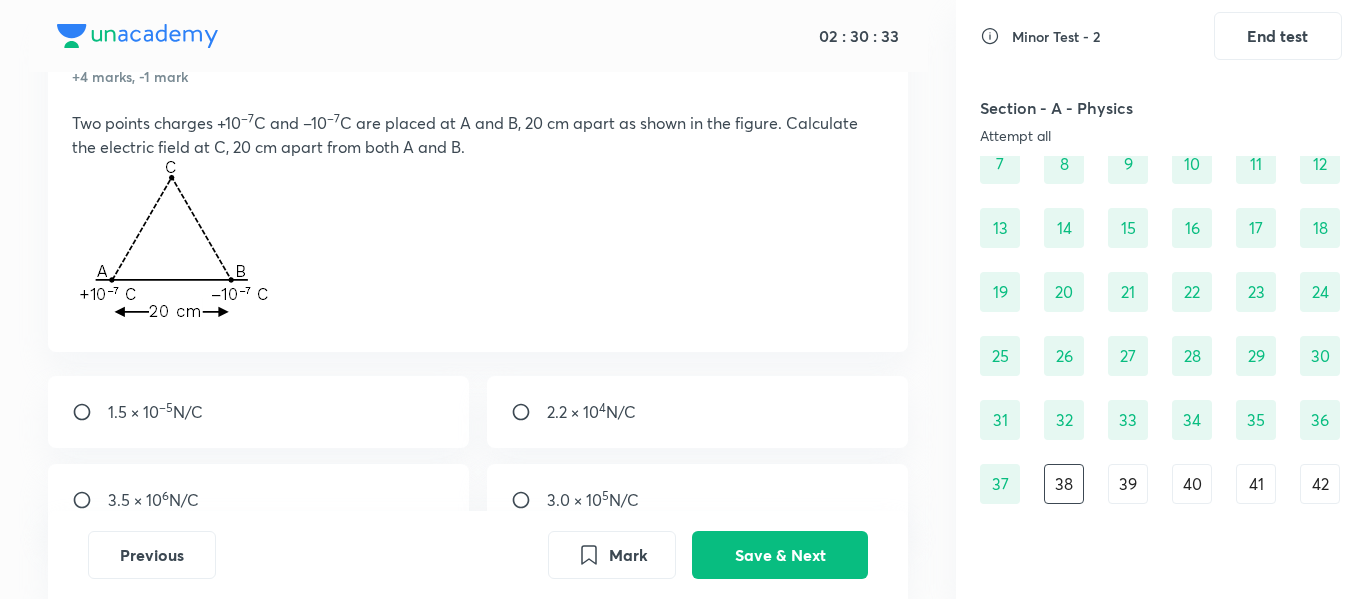 scroll, scrollTop: 104, scrollLeft: 0, axis: vertical 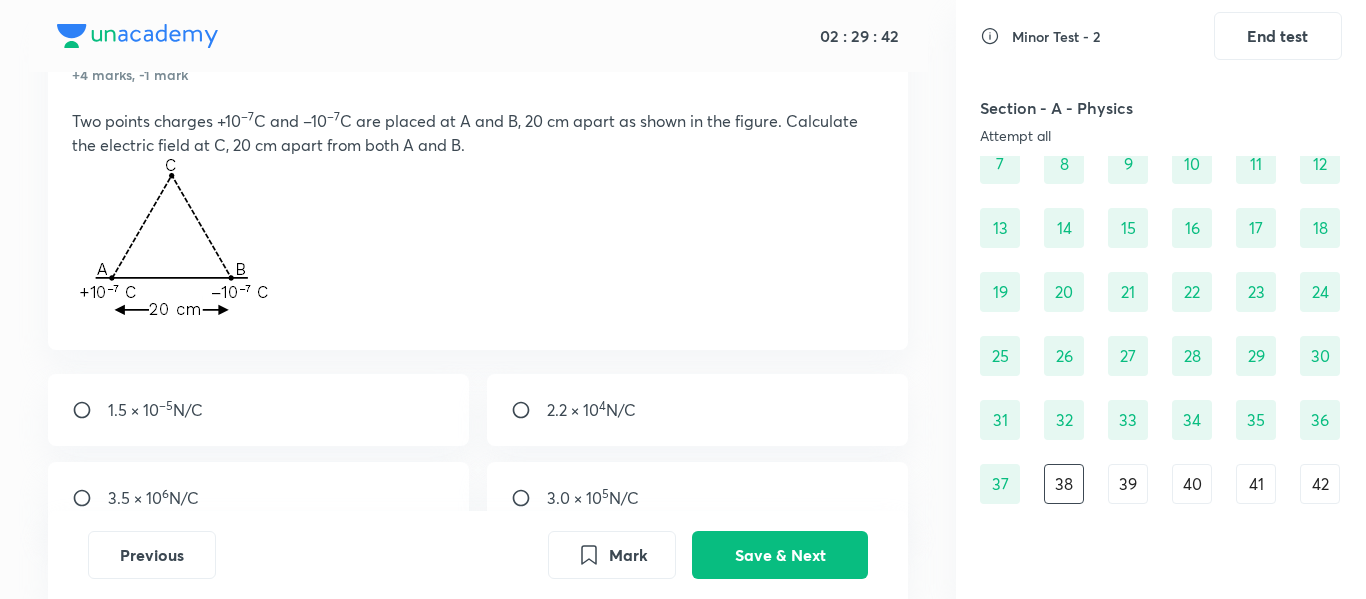 click at bounding box center (529, 410) 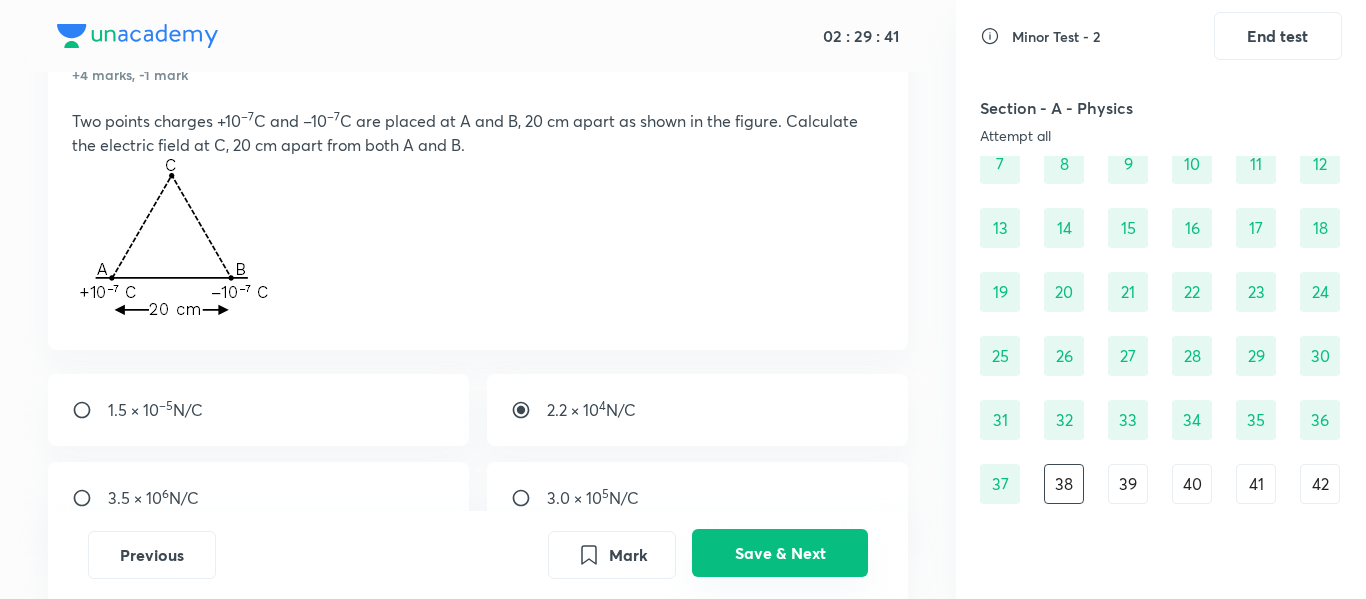 click on "Save & Next" at bounding box center [780, 553] 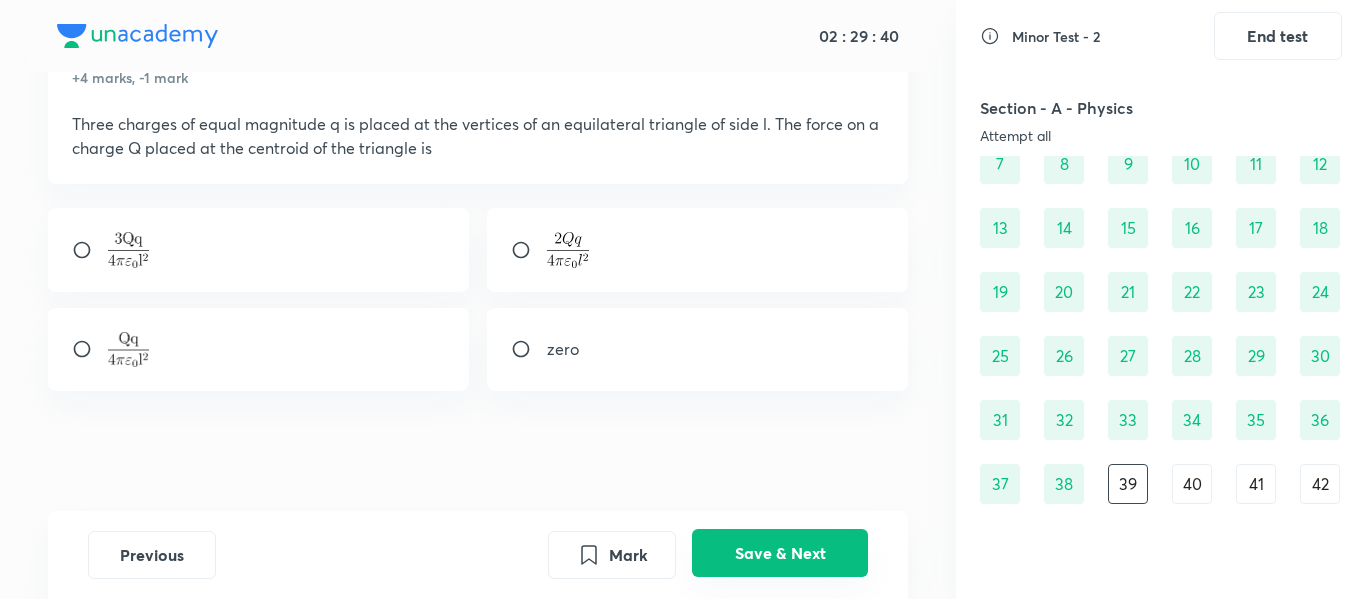 scroll, scrollTop: 101, scrollLeft: 0, axis: vertical 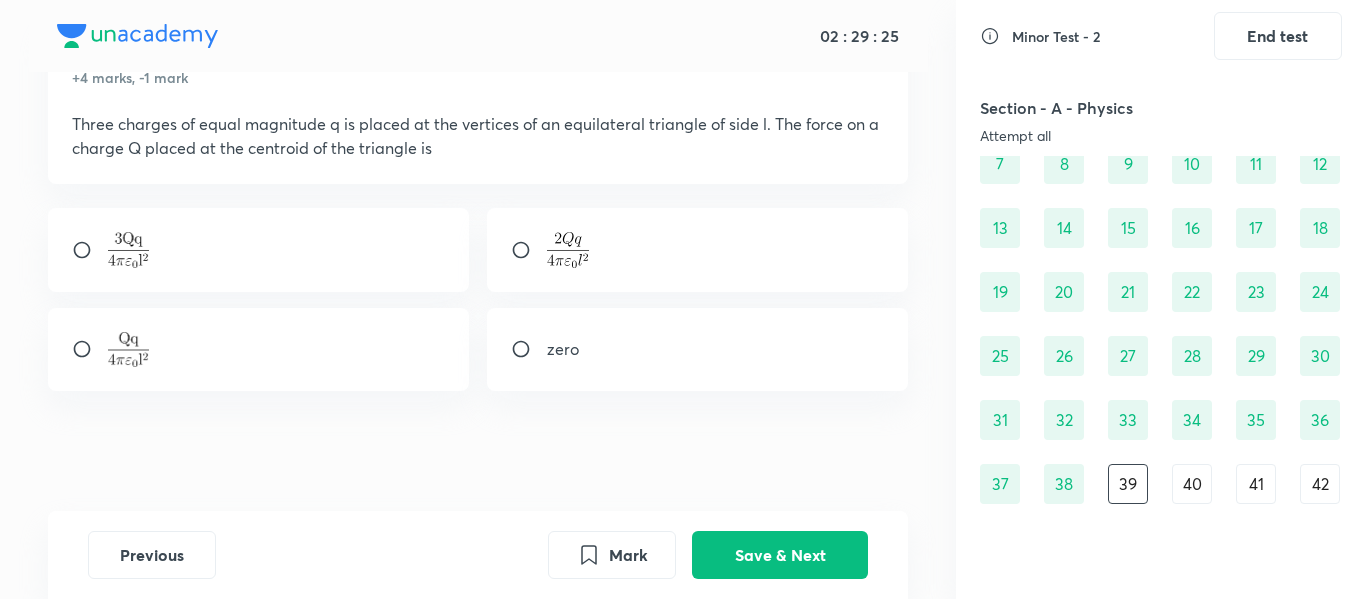 click on "zero" at bounding box center [698, 350] 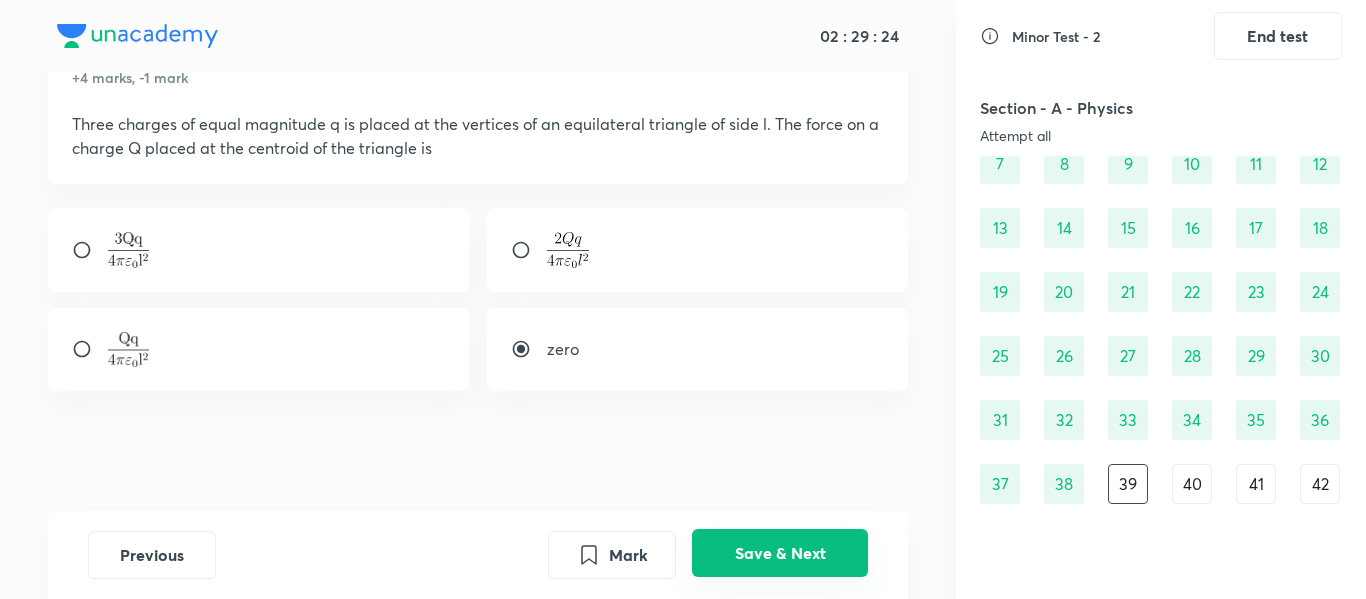 click on "Save & Next" at bounding box center [780, 553] 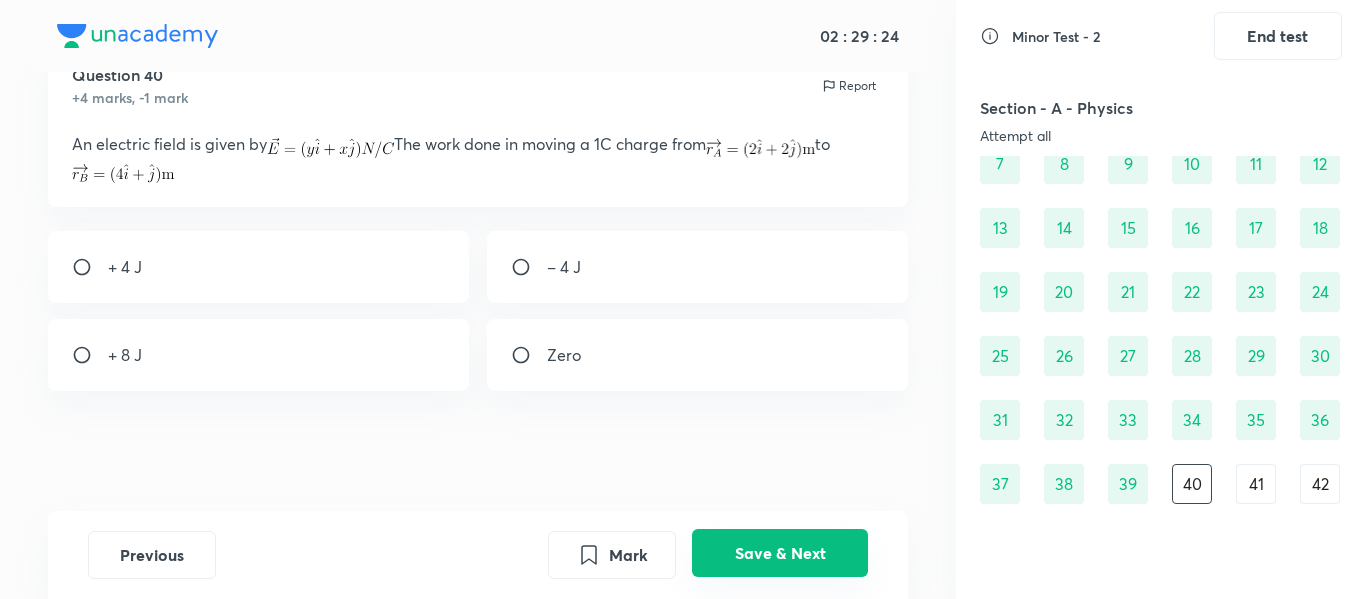 scroll, scrollTop: 81, scrollLeft: 0, axis: vertical 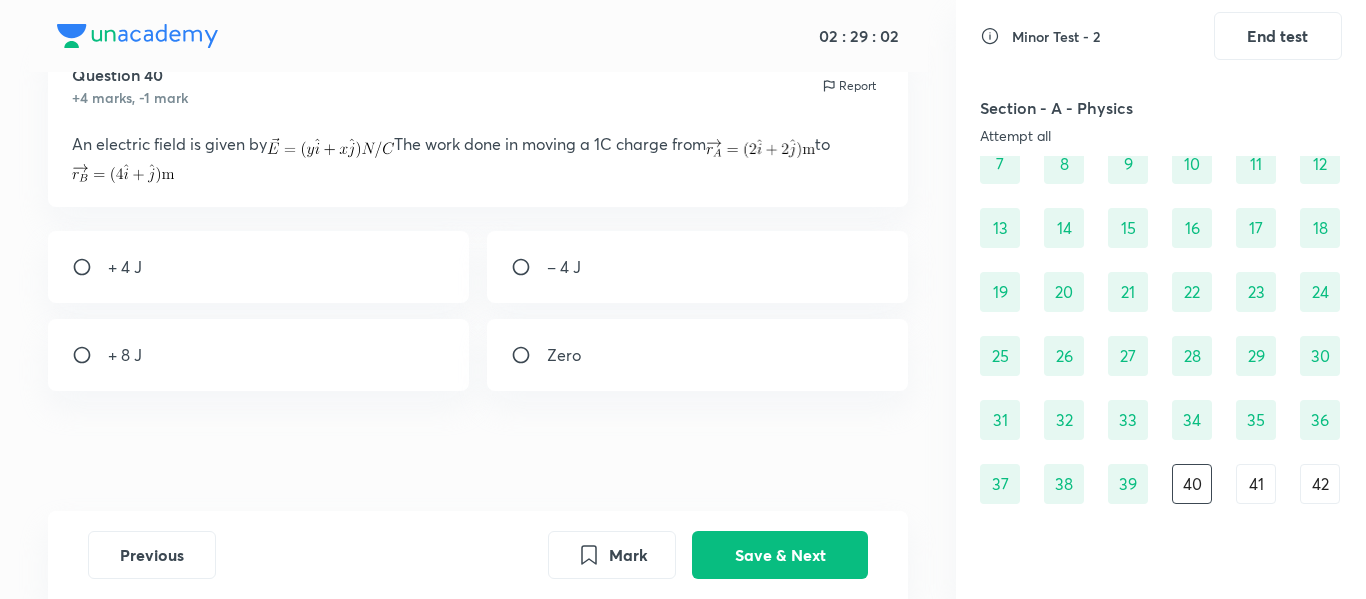 click at bounding box center (529, 355) 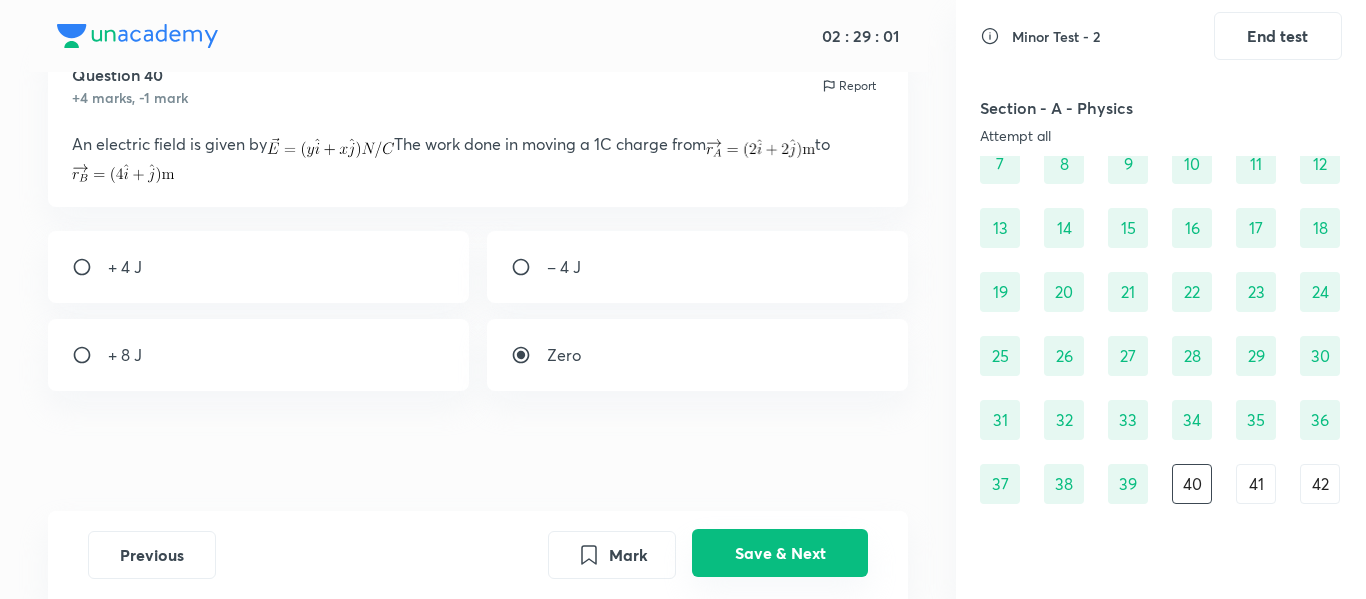 click on "Save & Next" at bounding box center (780, 553) 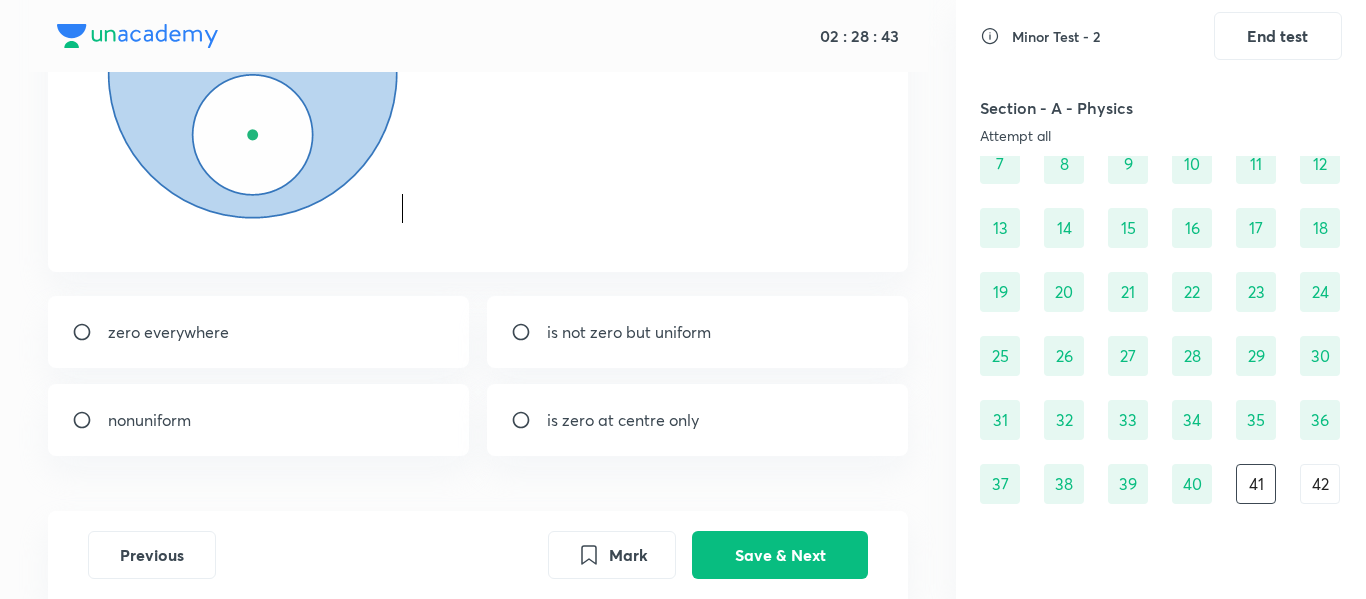 scroll, scrollTop: 344, scrollLeft: 0, axis: vertical 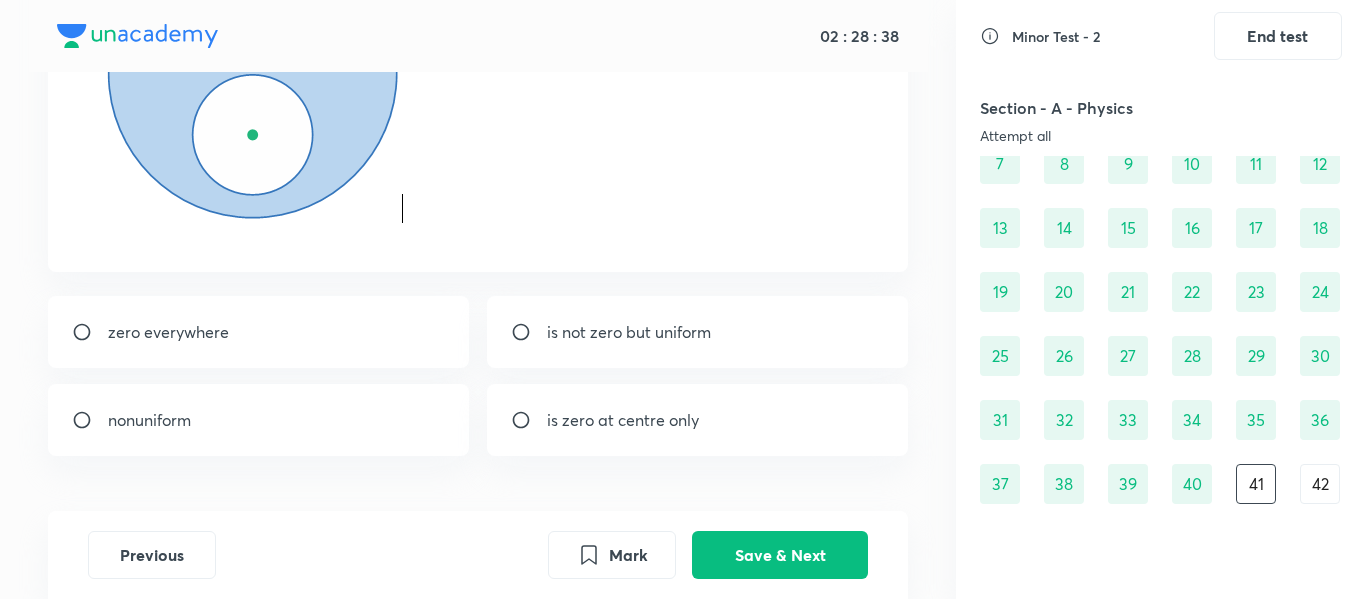 click on "is not zero but uniform" at bounding box center (698, 332) 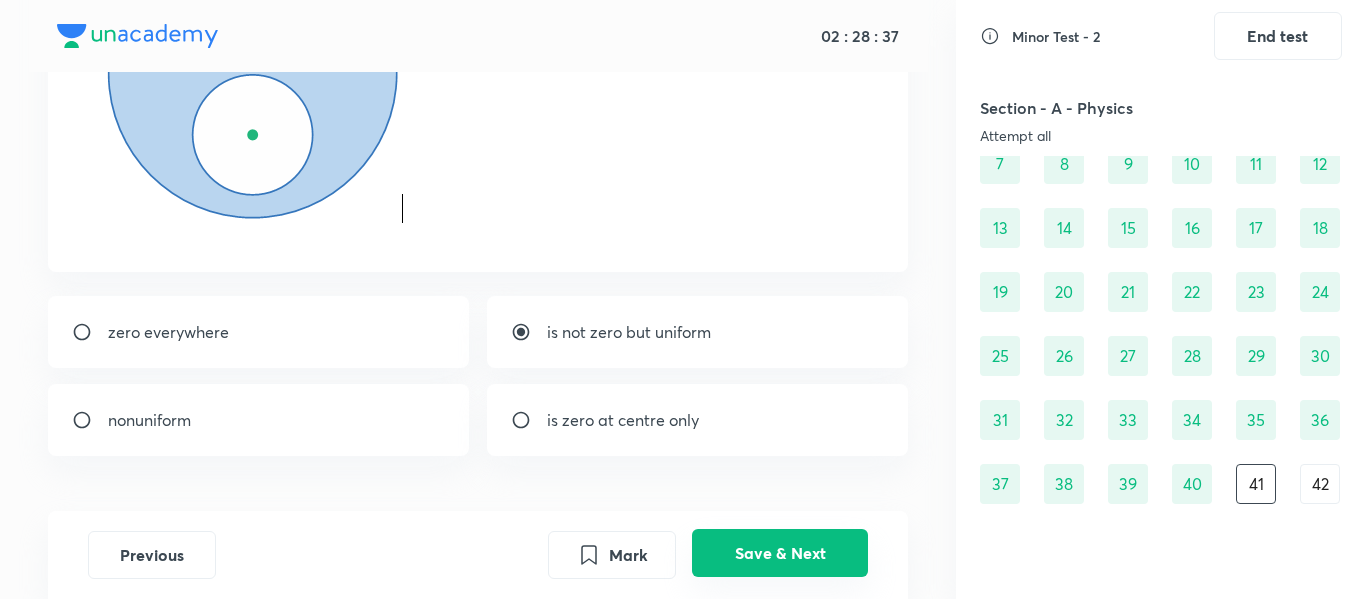 click on "Save & Next" at bounding box center [780, 553] 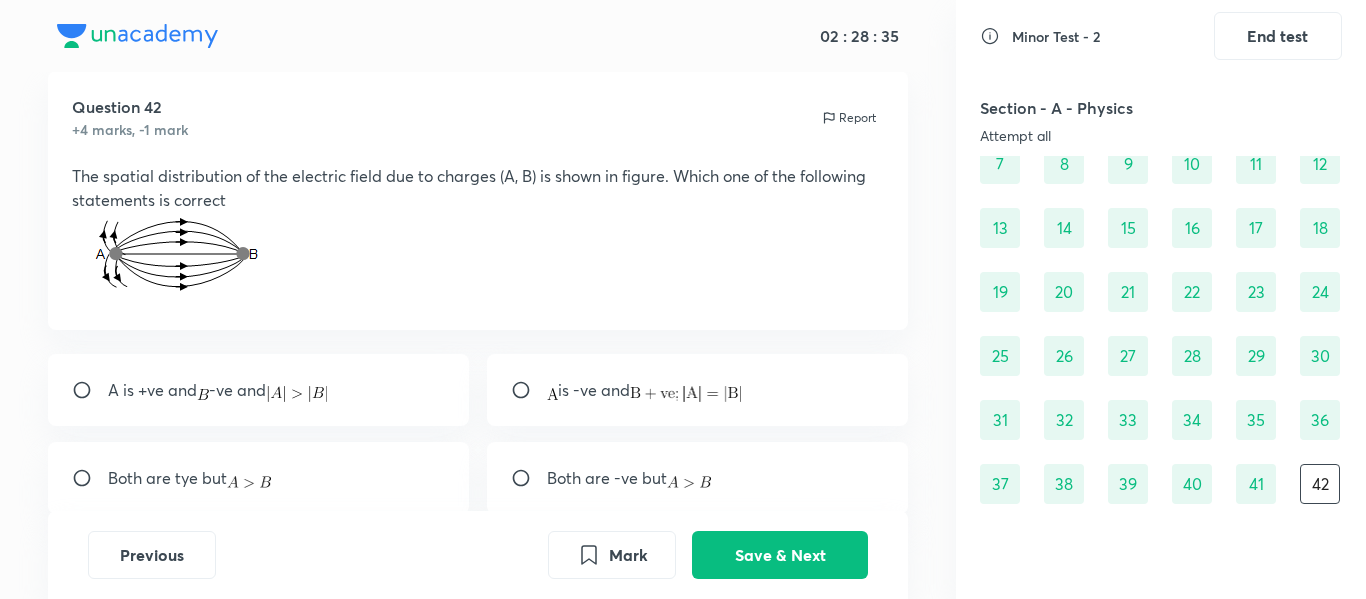 scroll, scrollTop: 48, scrollLeft: 0, axis: vertical 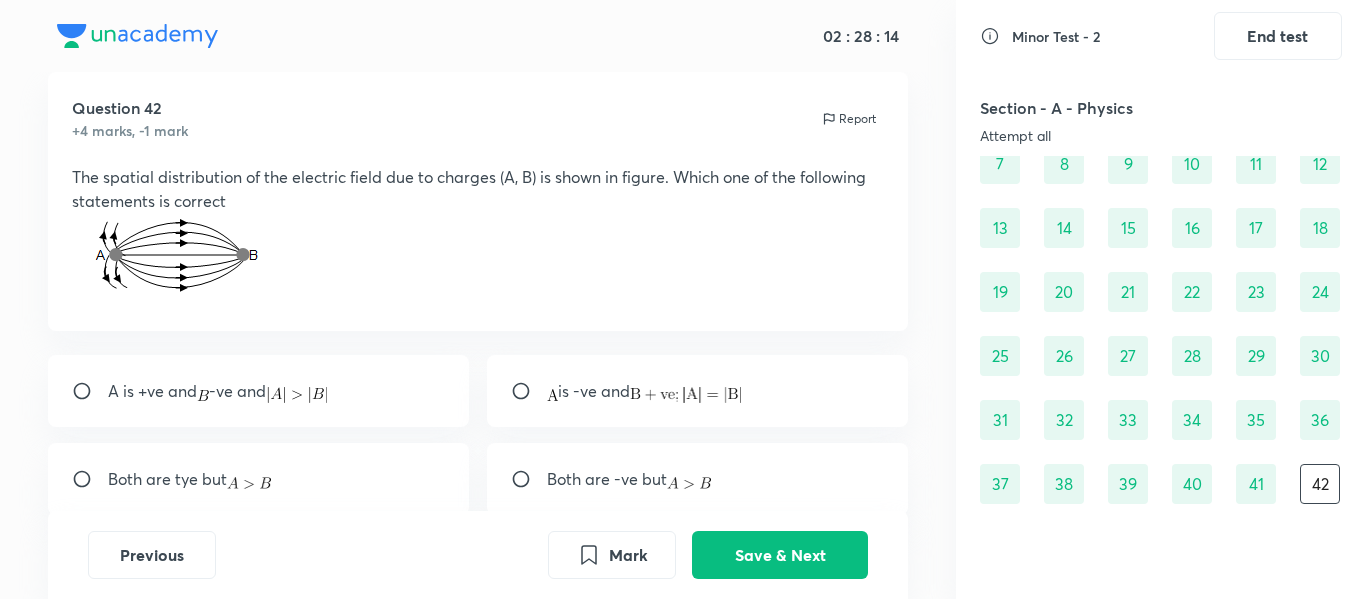 click at bounding box center [90, 391] 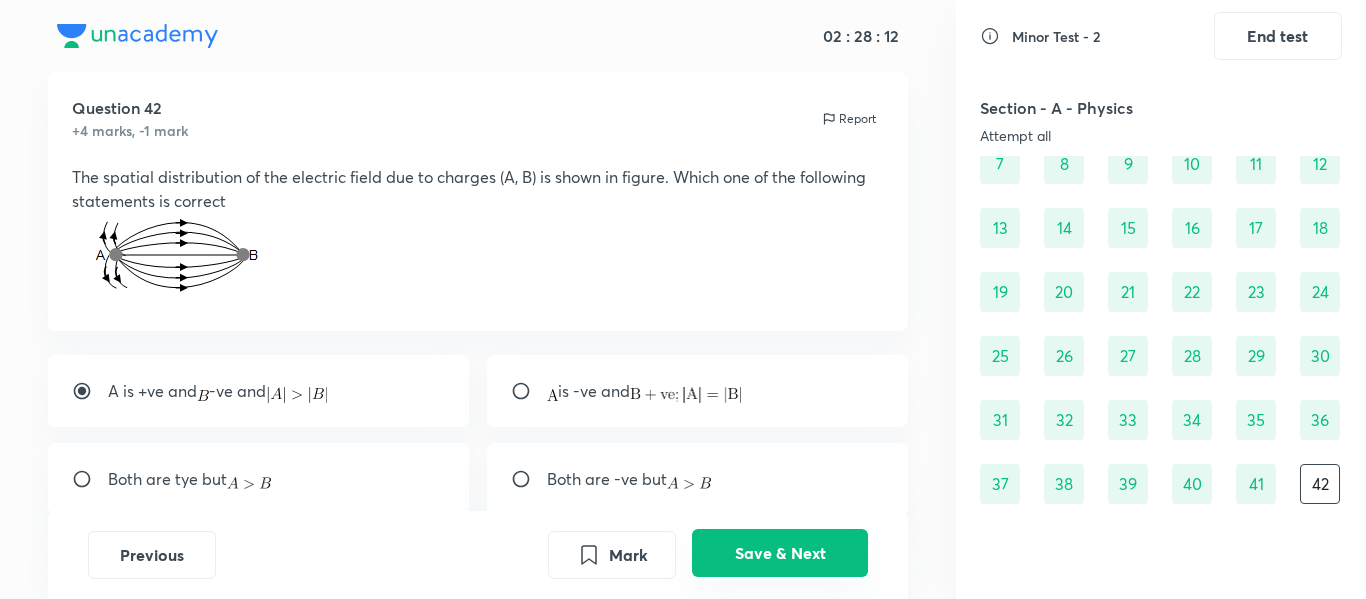 click on "Save & Next" at bounding box center (780, 553) 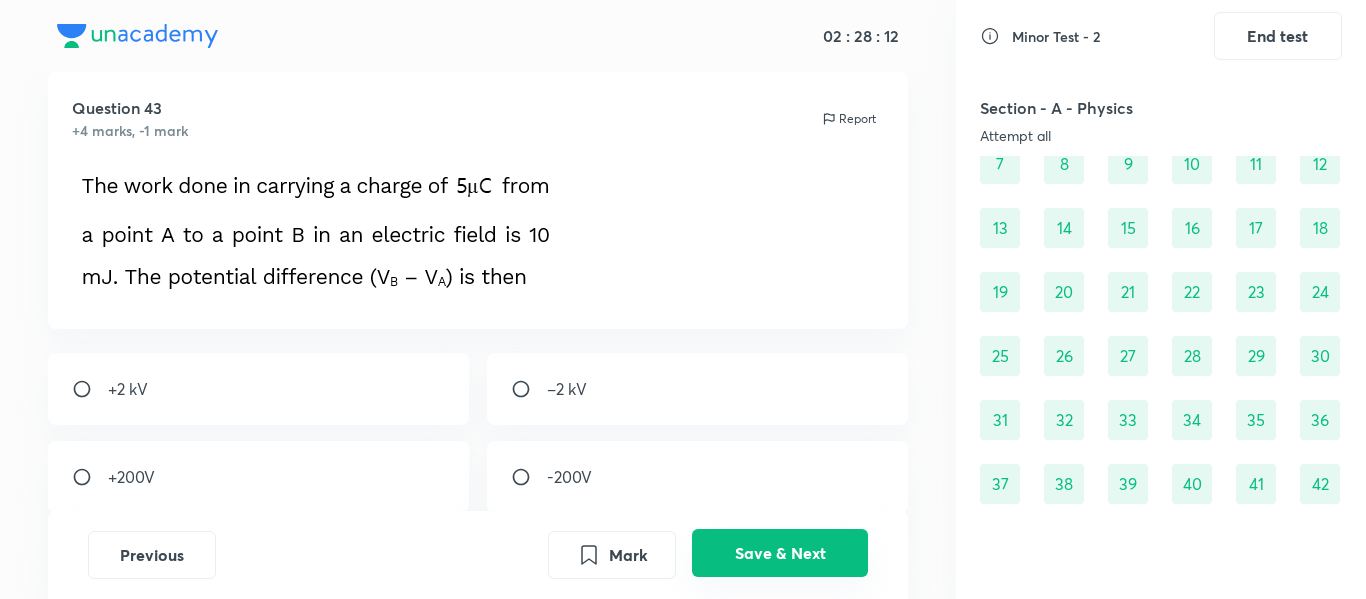 scroll, scrollTop: 202, scrollLeft: 0, axis: vertical 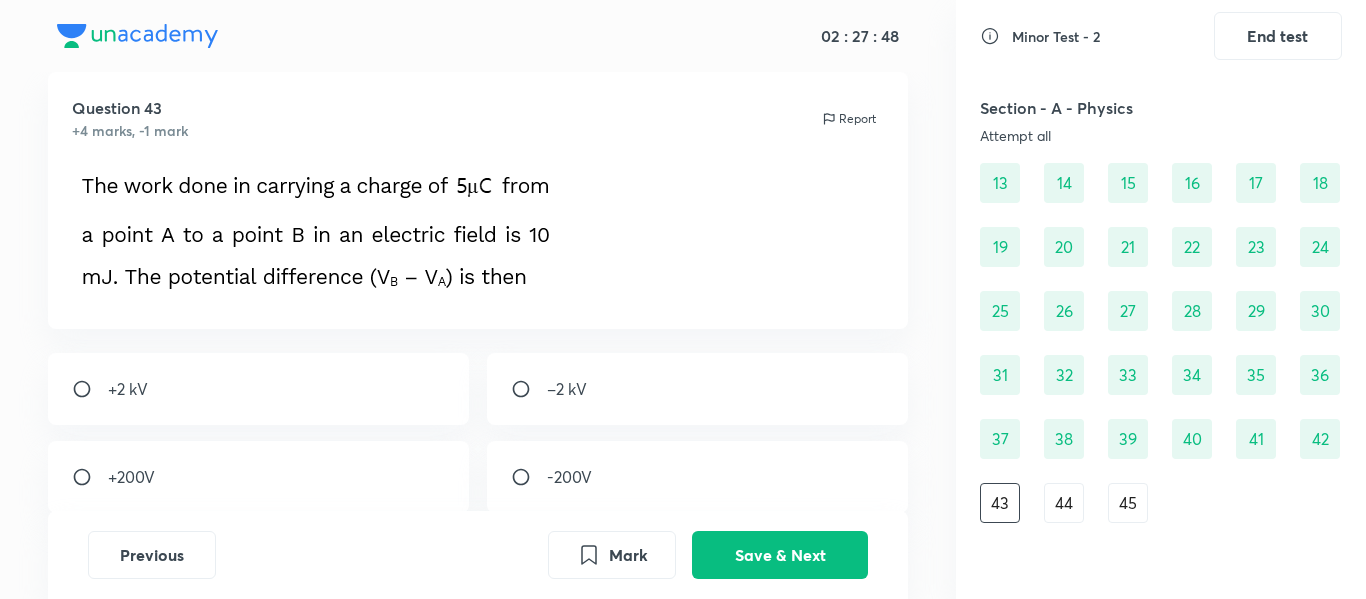 click at bounding box center (90, 389) 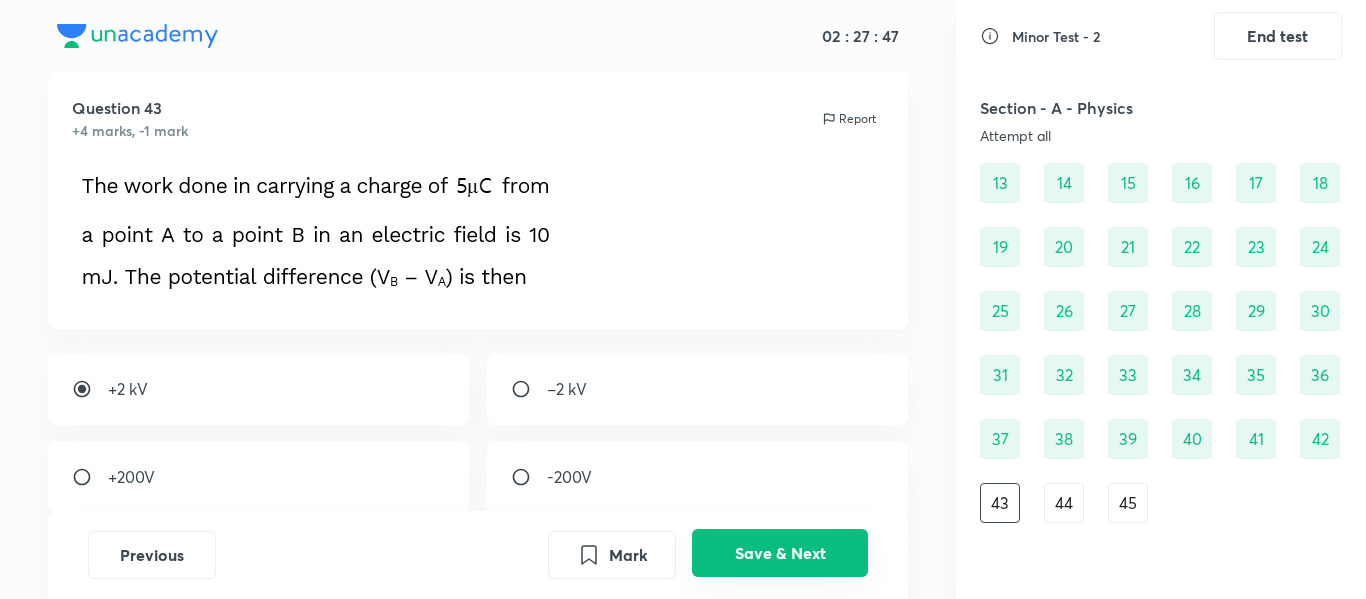 click on "Save & Next" at bounding box center [780, 553] 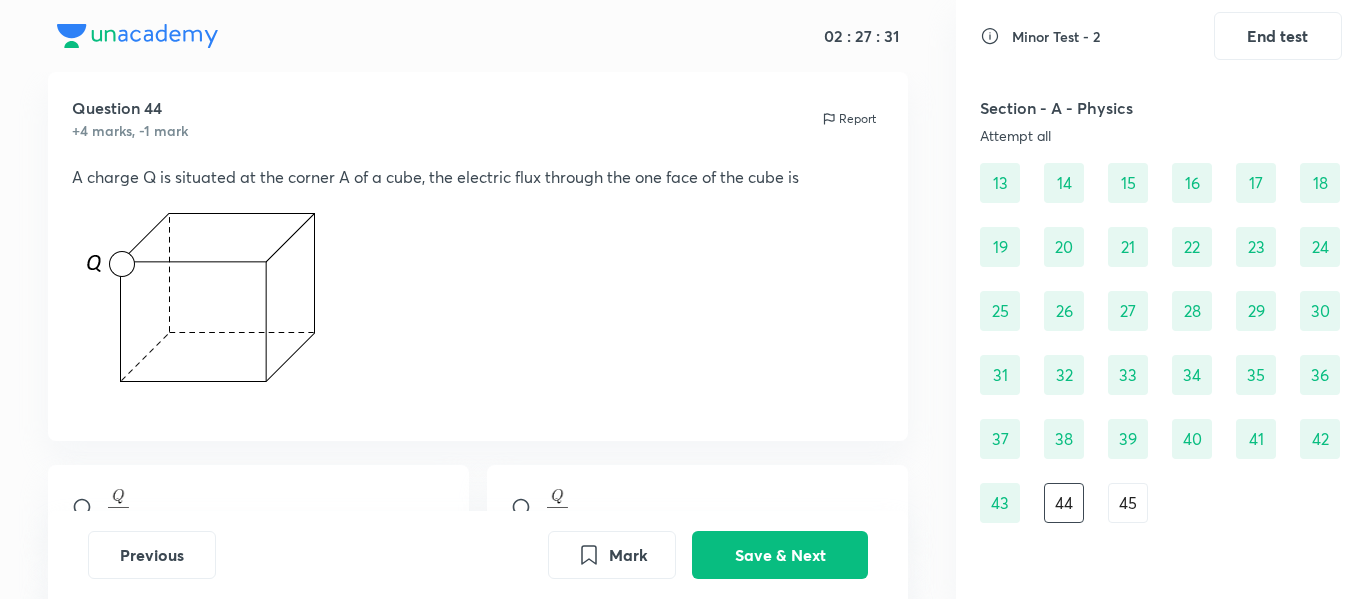 scroll, scrollTop: 287, scrollLeft: 0, axis: vertical 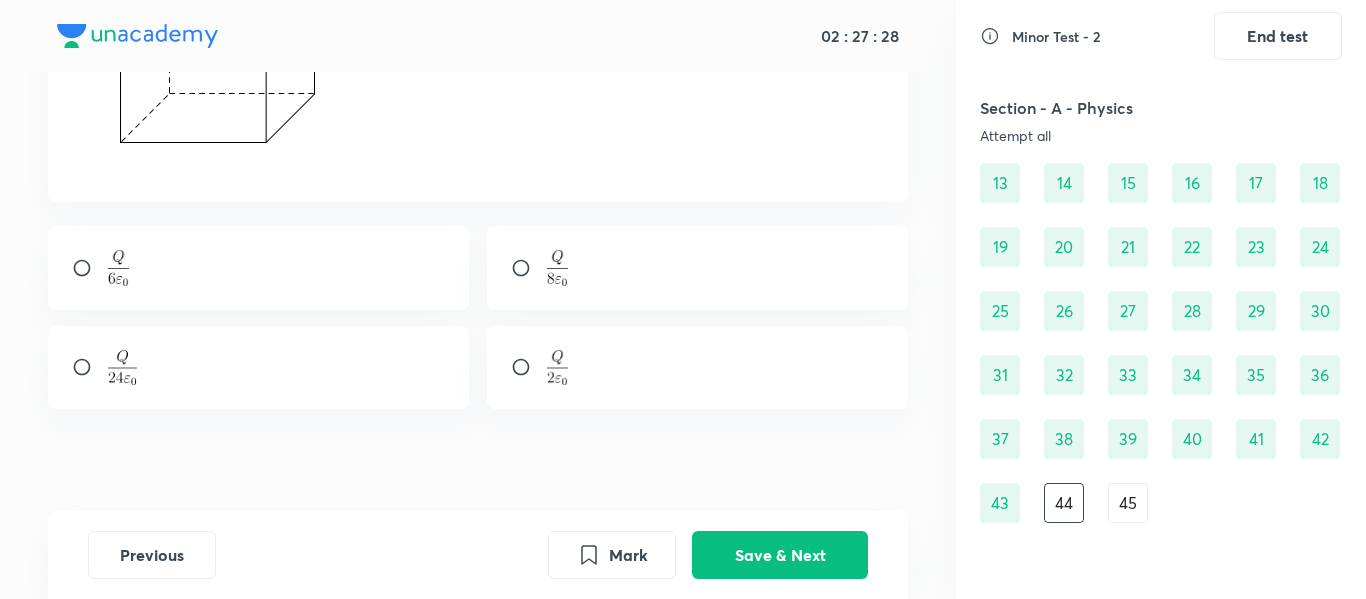click at bounding box center (90, 367) 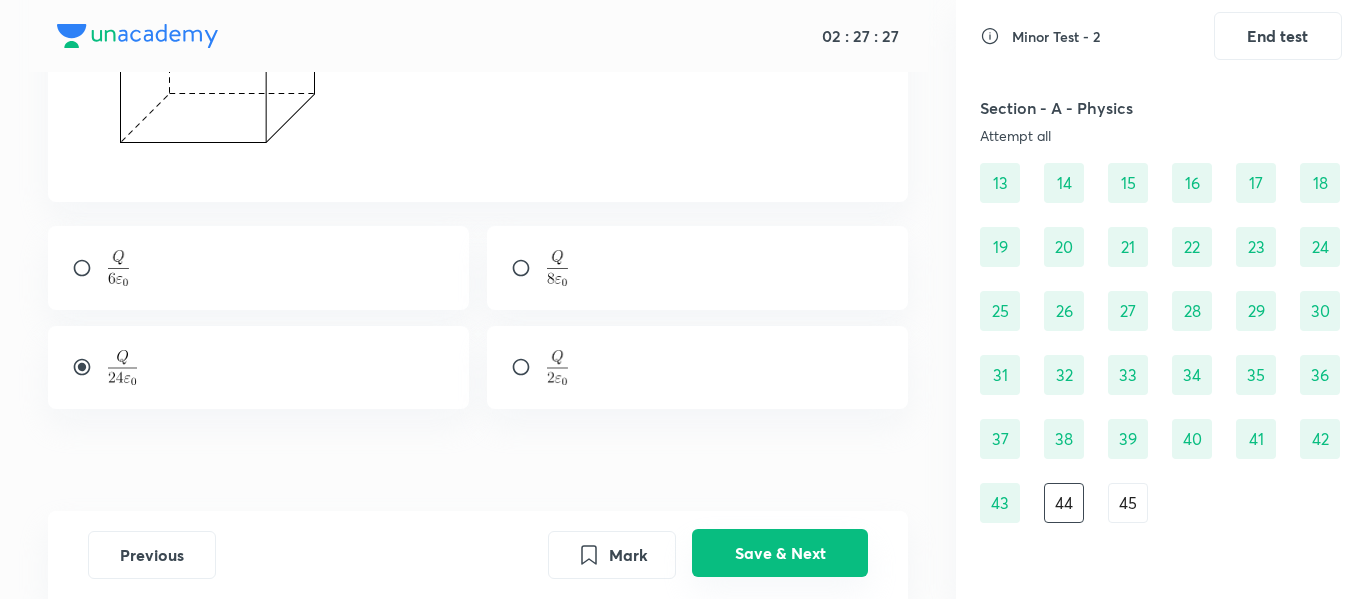 click on "Save & Next" at bounding box center (780, 553) 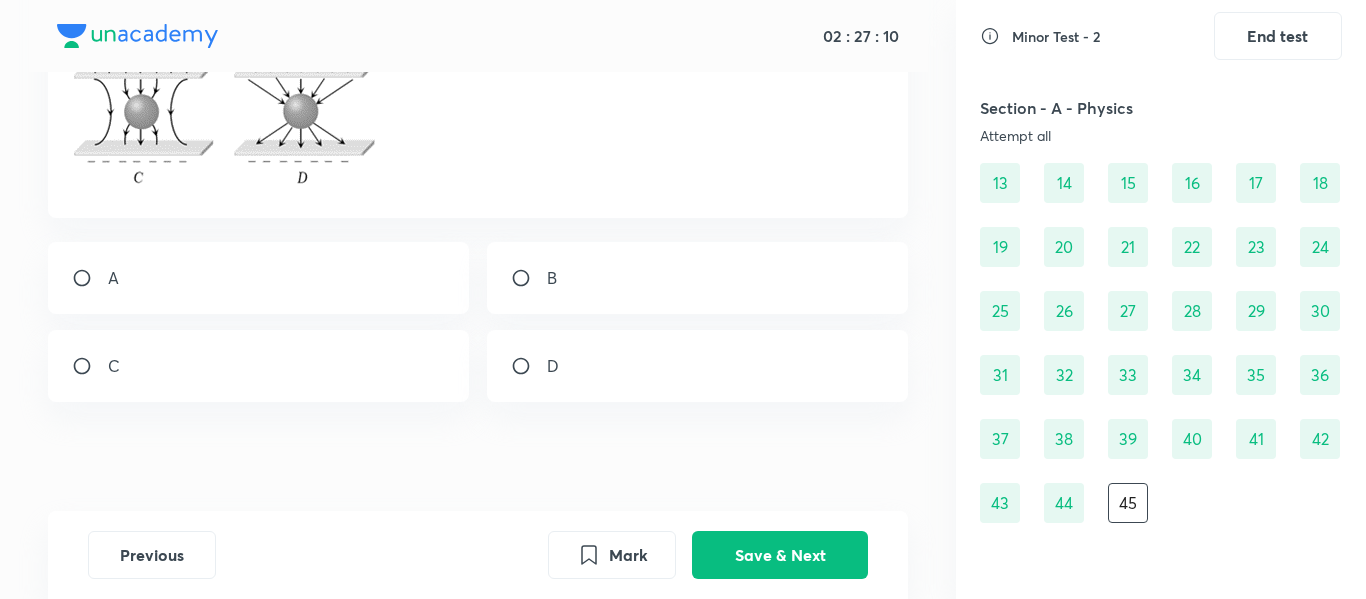 scroll, scrollTop: 319, scrollLeft: 0, axis: vertical 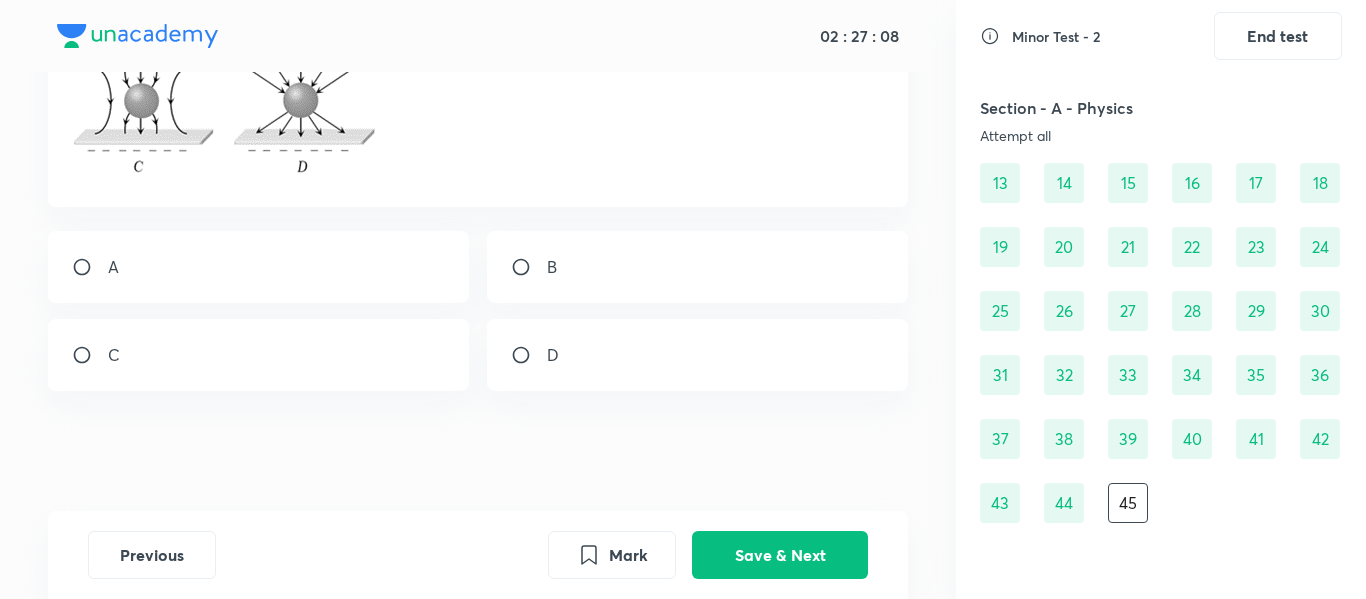click on "C" at bounding box center (259, 355) 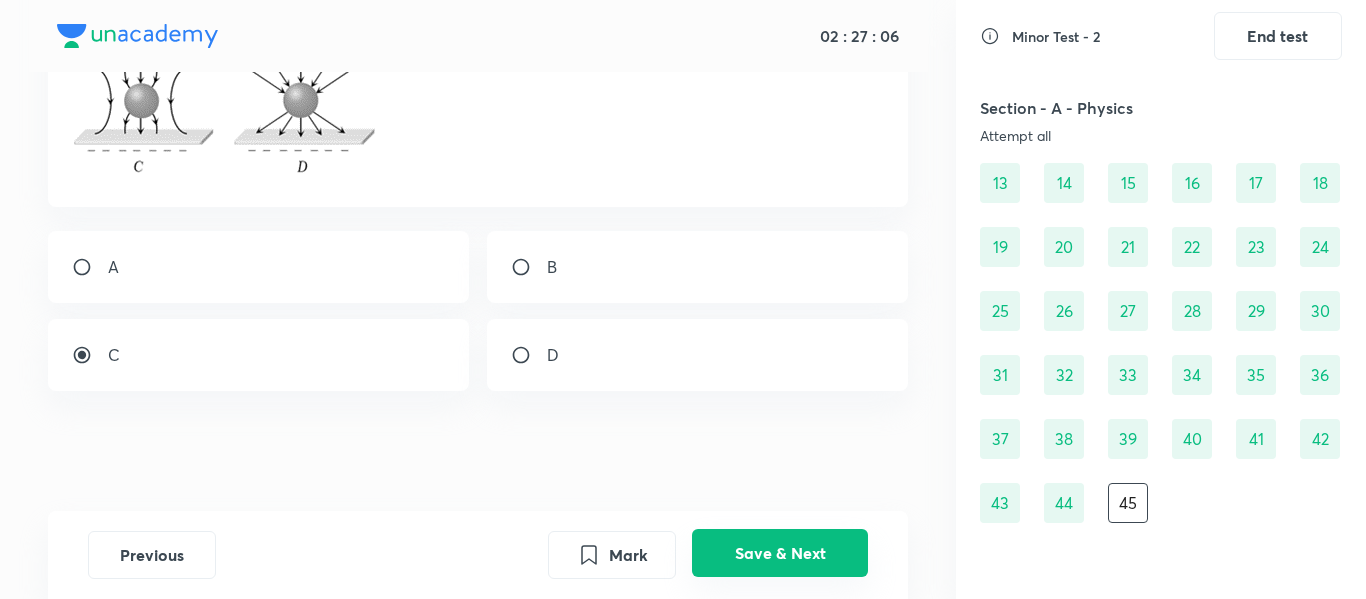 click on "Save & Next" at bounding box center [780, 553] 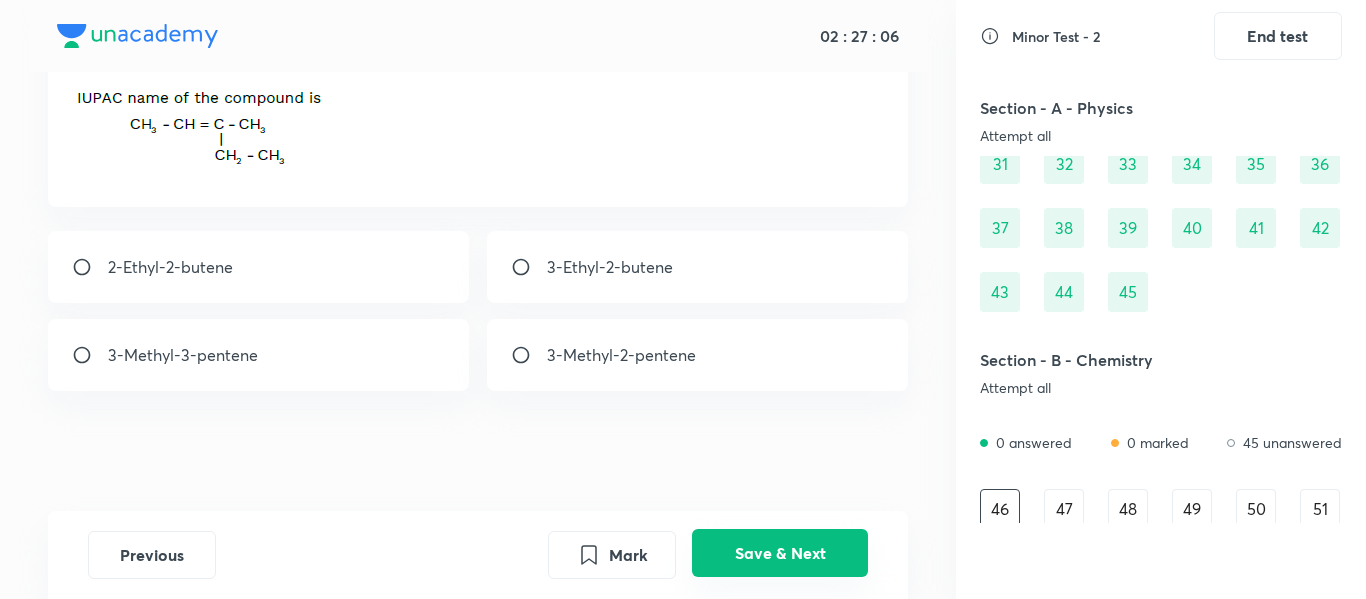 scroll, scrollTop: 419, scrollLeft: 0, axis: vertical 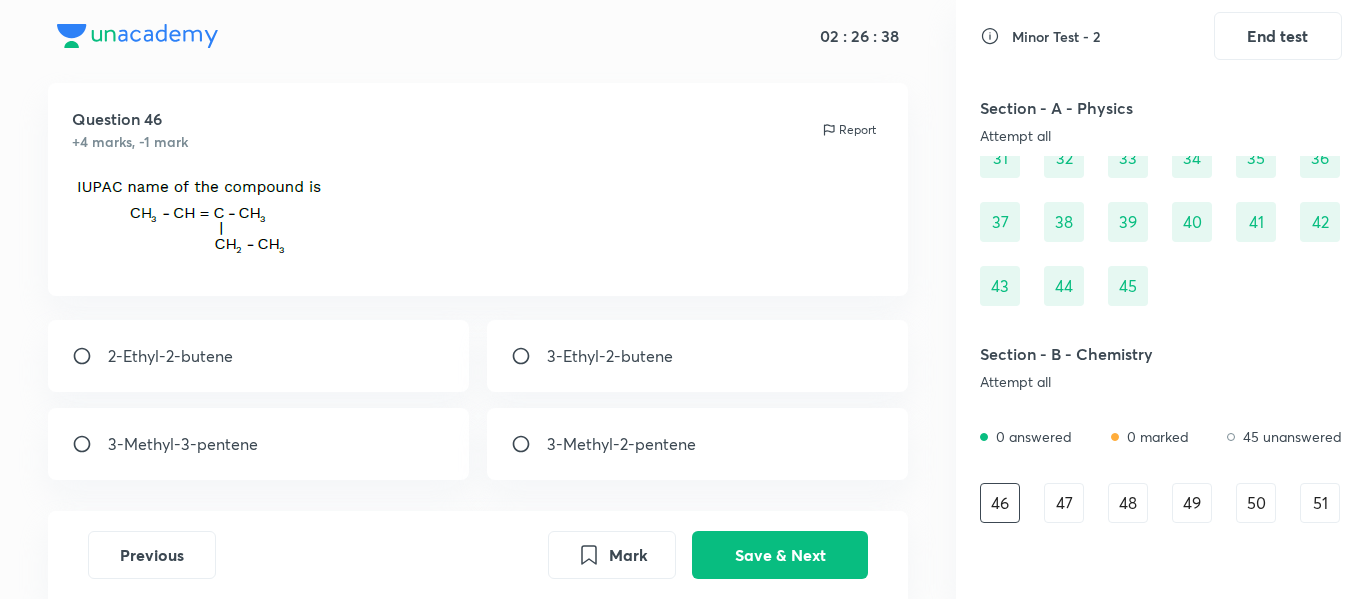 click at bounding box center (90, 356) 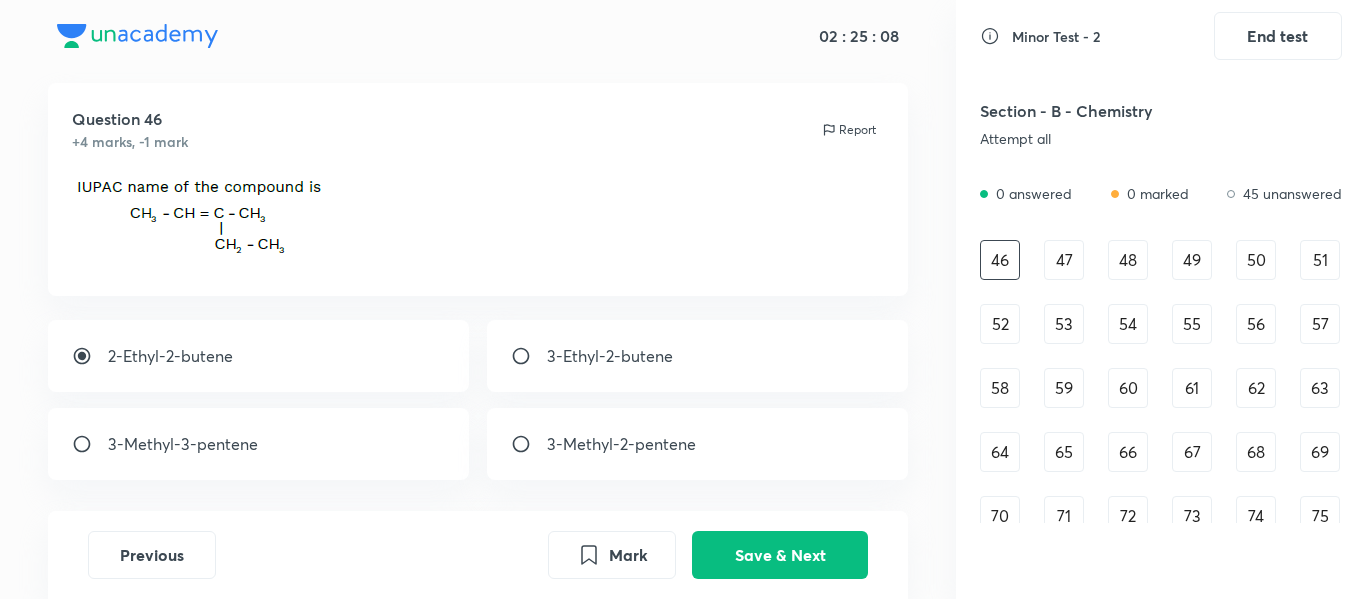 scroll, scrollTop: 663, scrollLeft: 0, axis: vertical 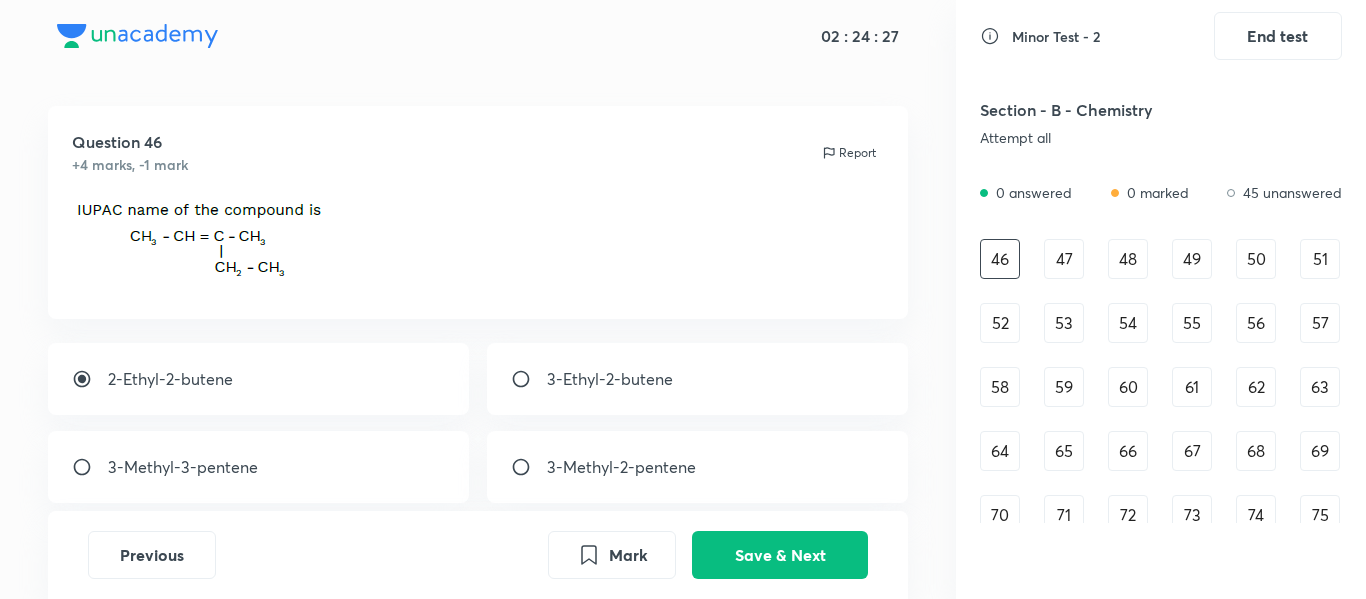 click at bounding box center (529, 467) 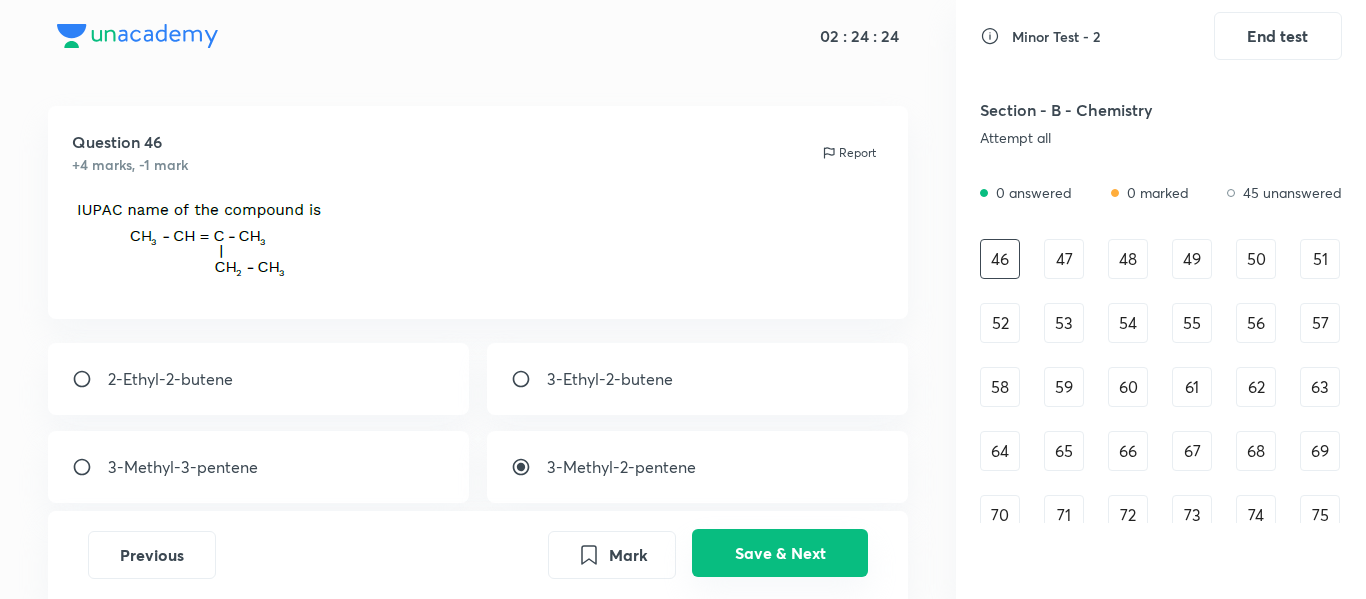 click on "Save & Next" at bounding box center (780, 553) 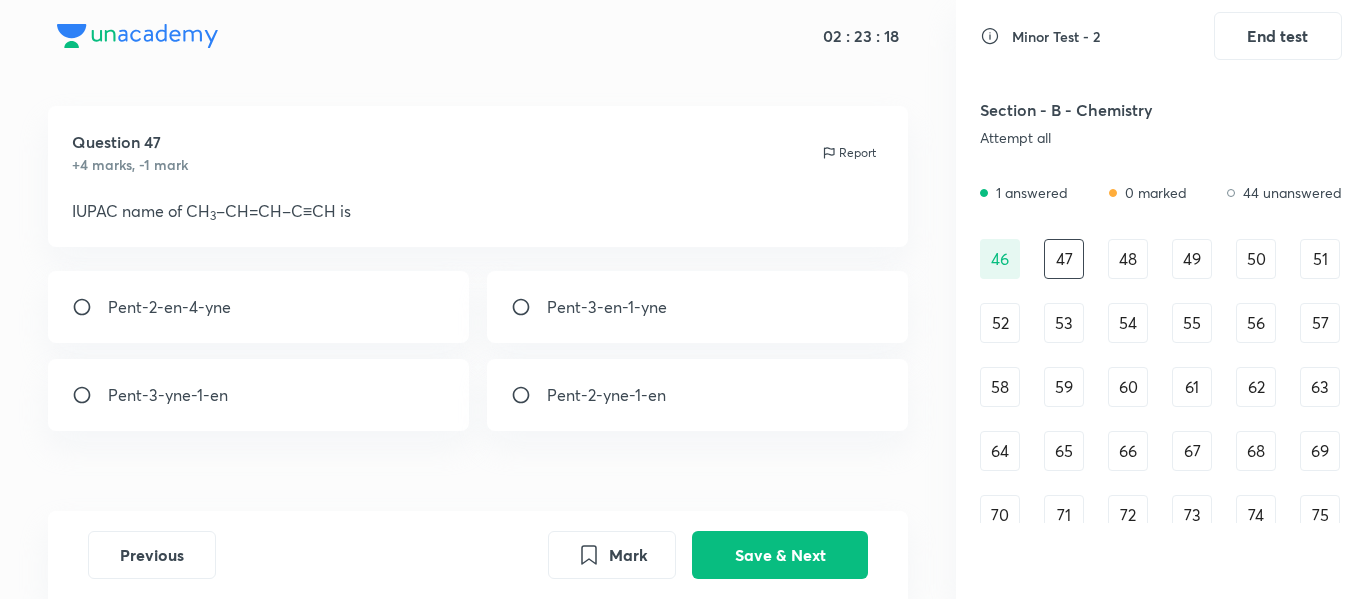 click at bounding box center (90, 307) 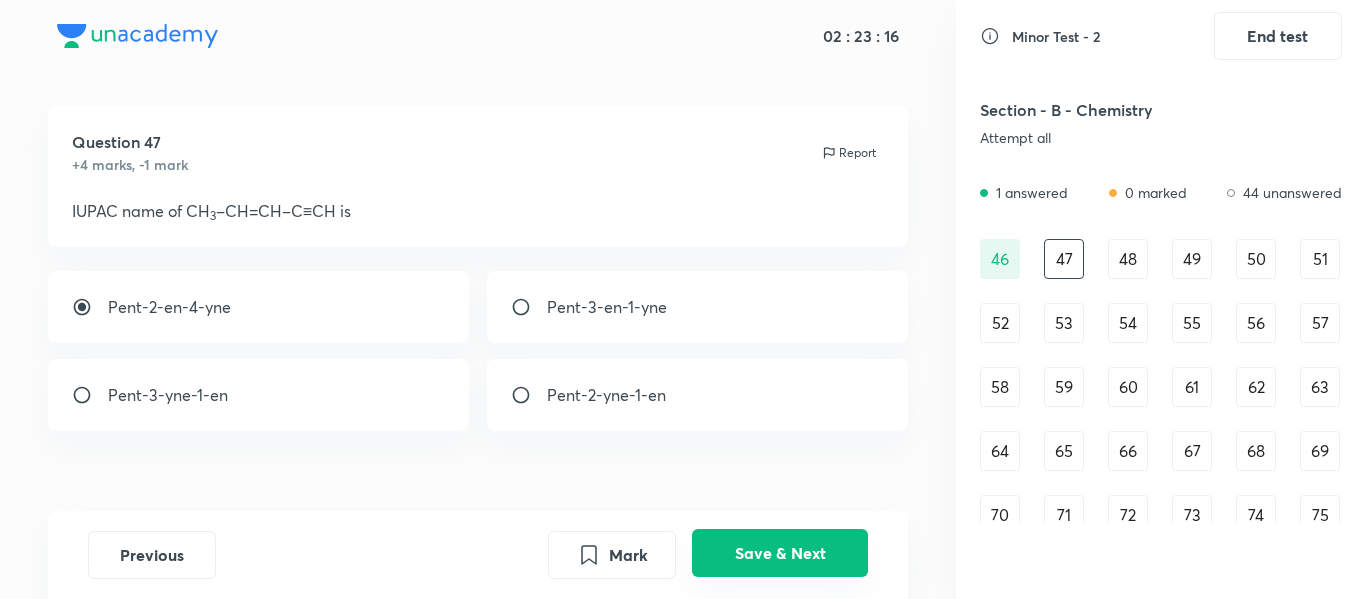 click on "Save & Next" at bounding box center (780, 553) 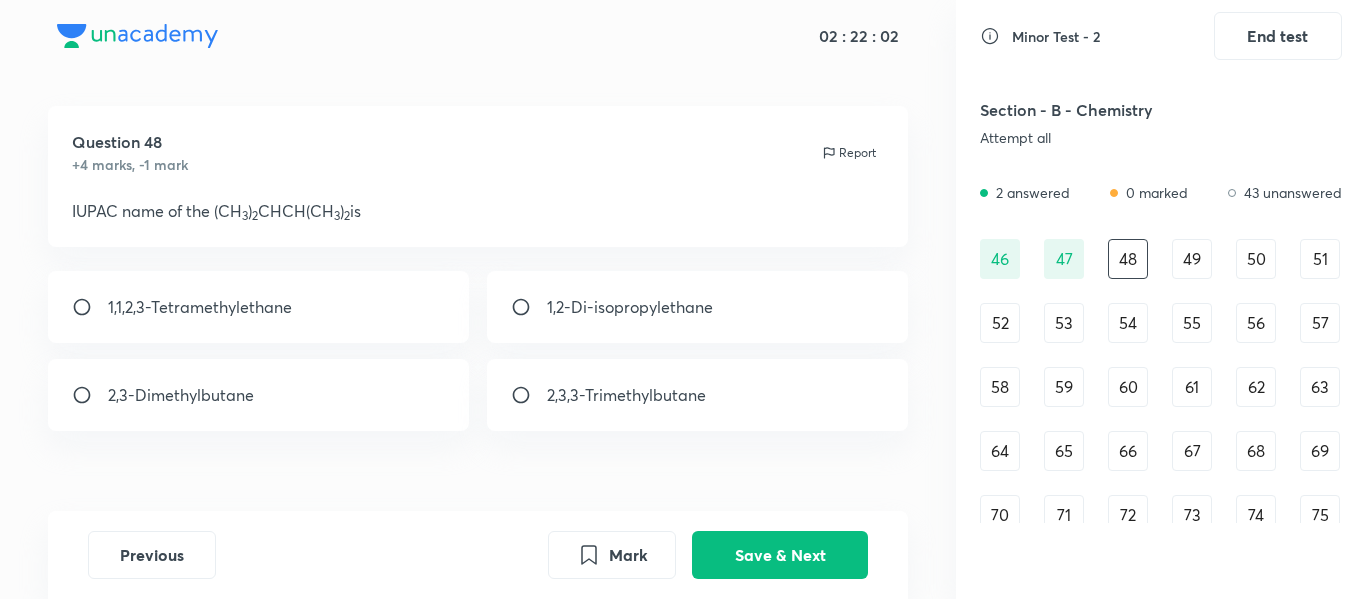 click at bounding box center (90, 395) 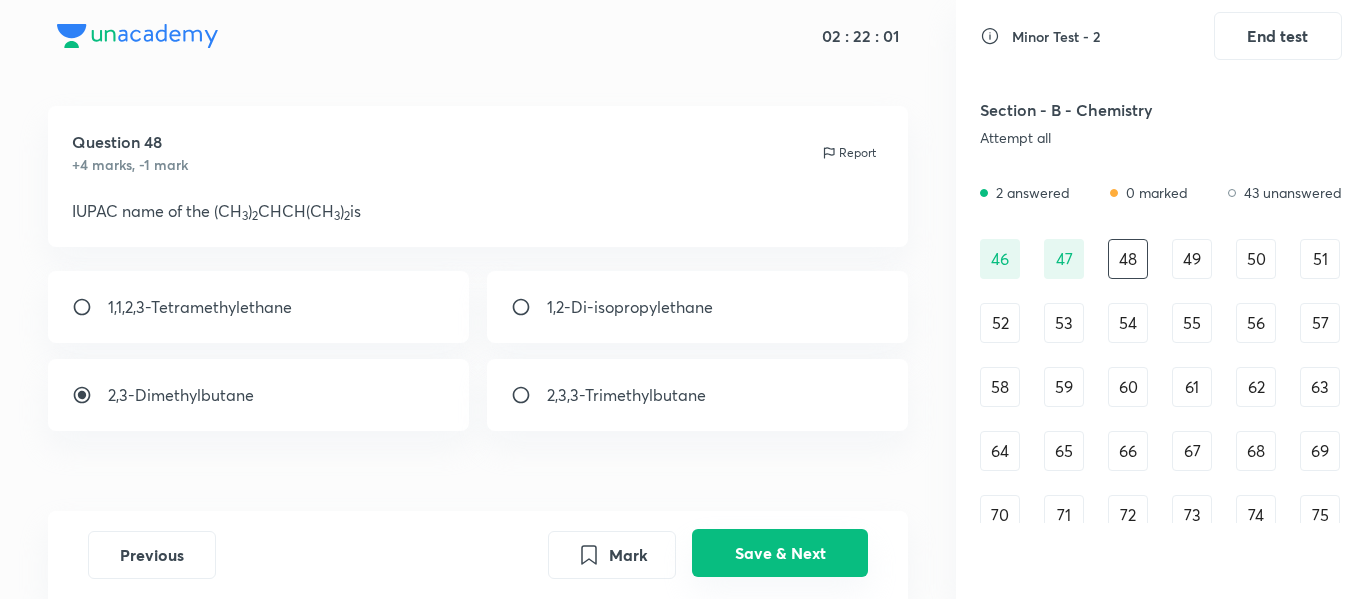 click on "Save & Next" at bounding box center (780, 553) 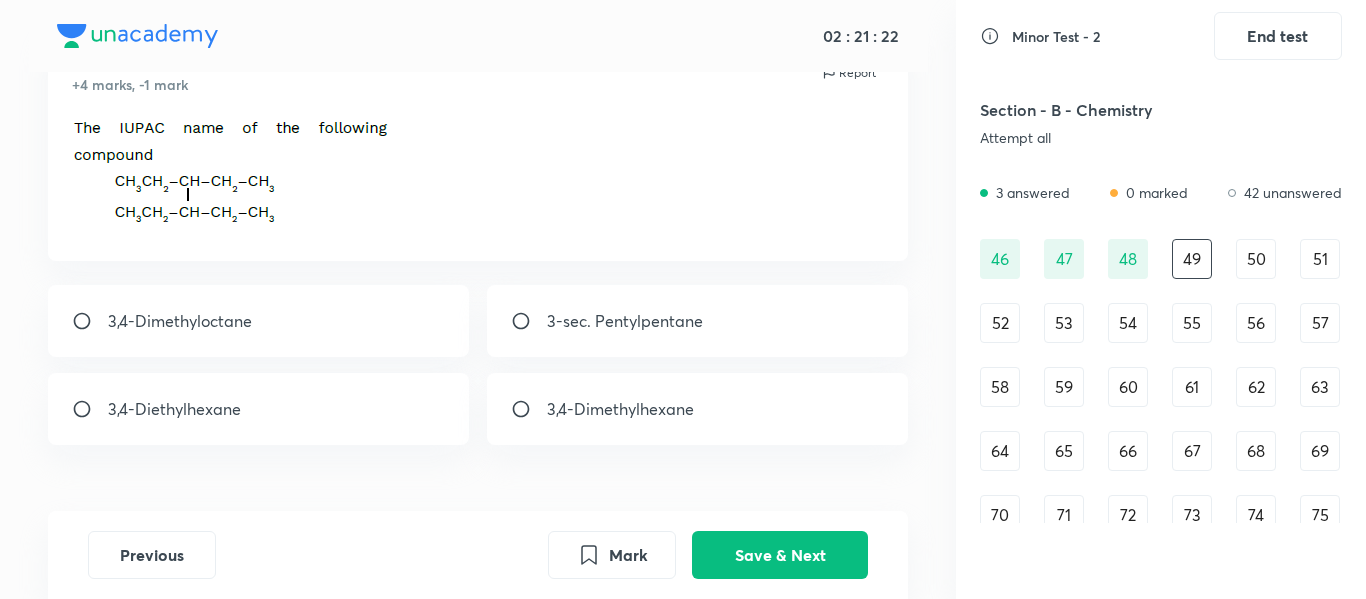 scroll, scrollTop: 118, scrollLeft: 0, axis: vertical 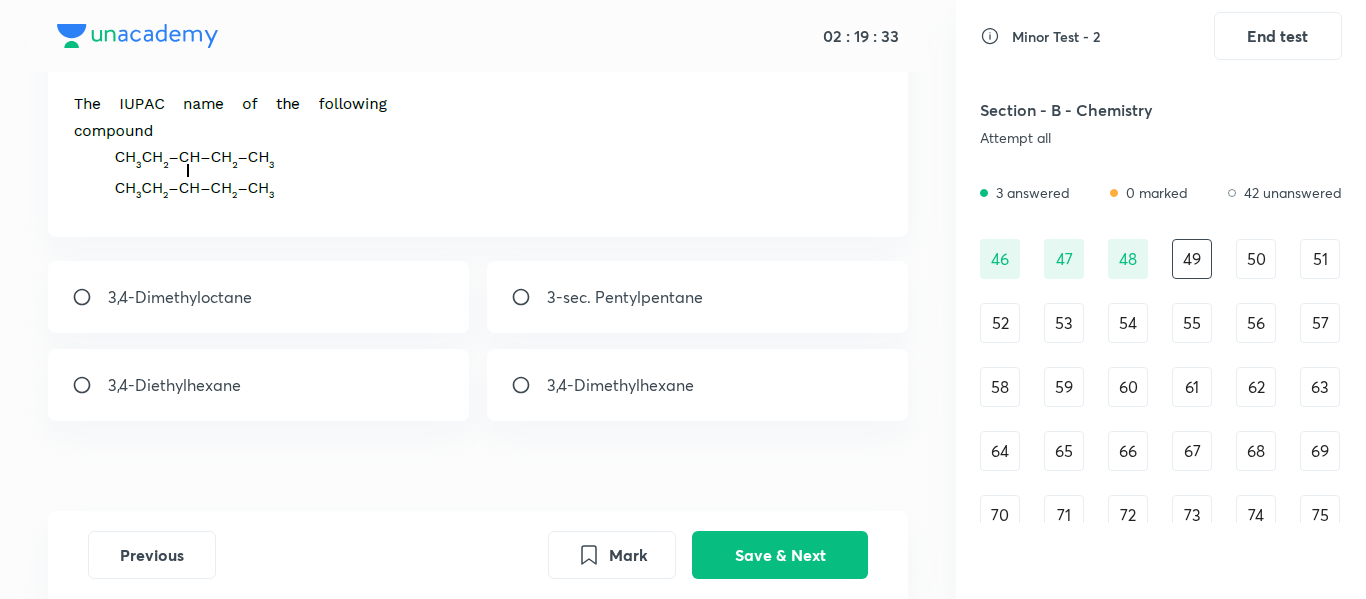 click at bounding box center [529, 297] 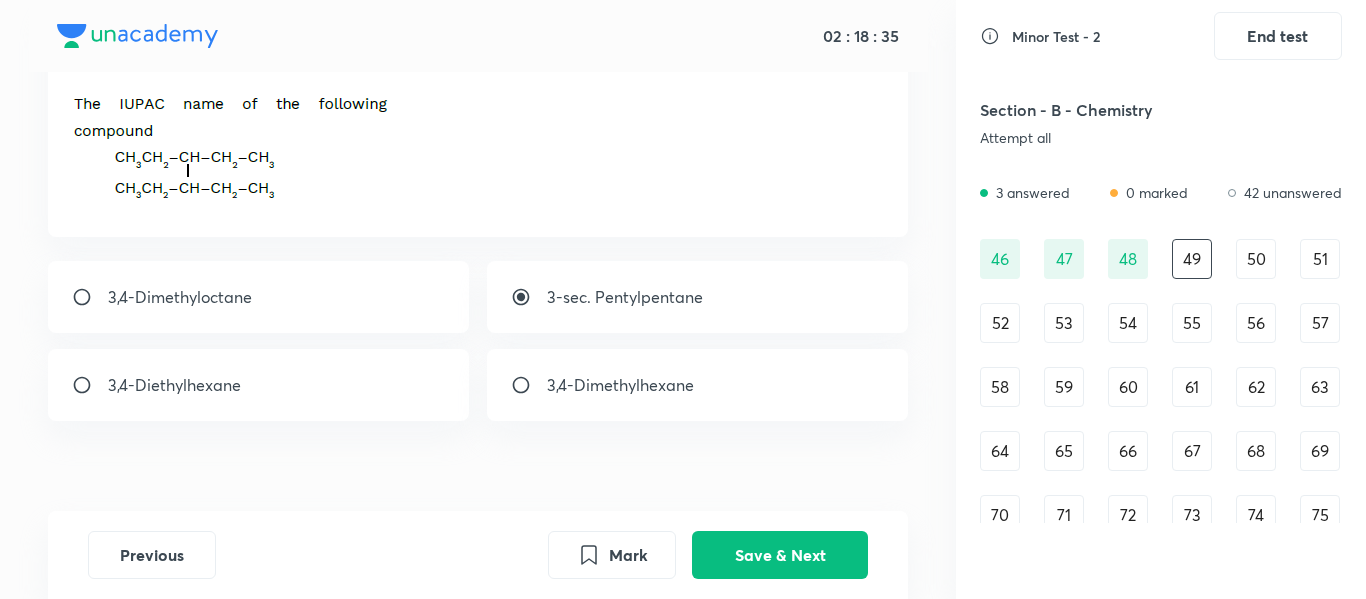 click at bounding box center [529, 297] 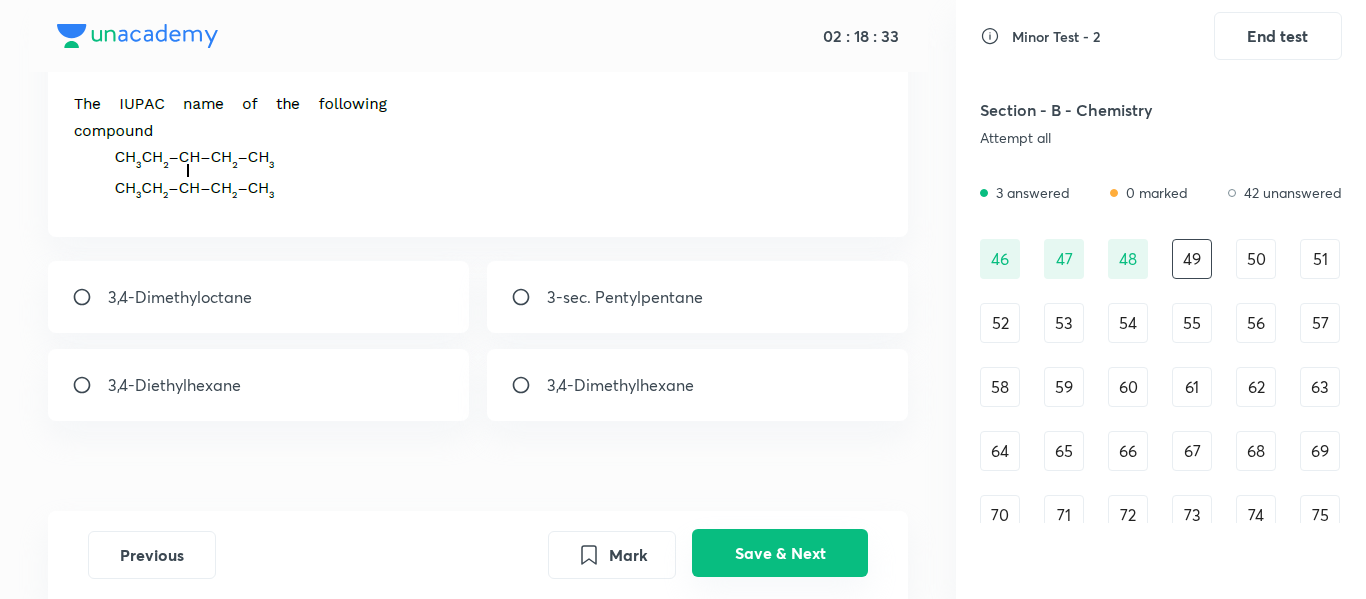 click on "Save & Next" at bounding box center (780, 553) 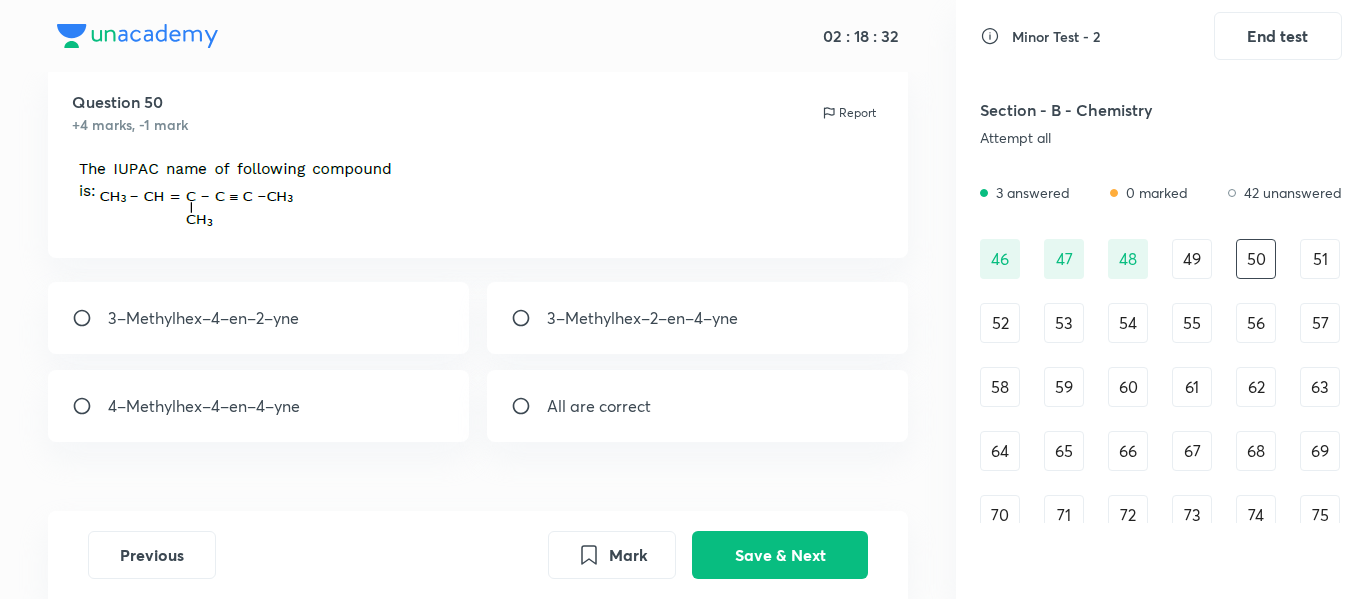 scroll, scrollTop: 105, scrollLeft: 0, axis: vertical 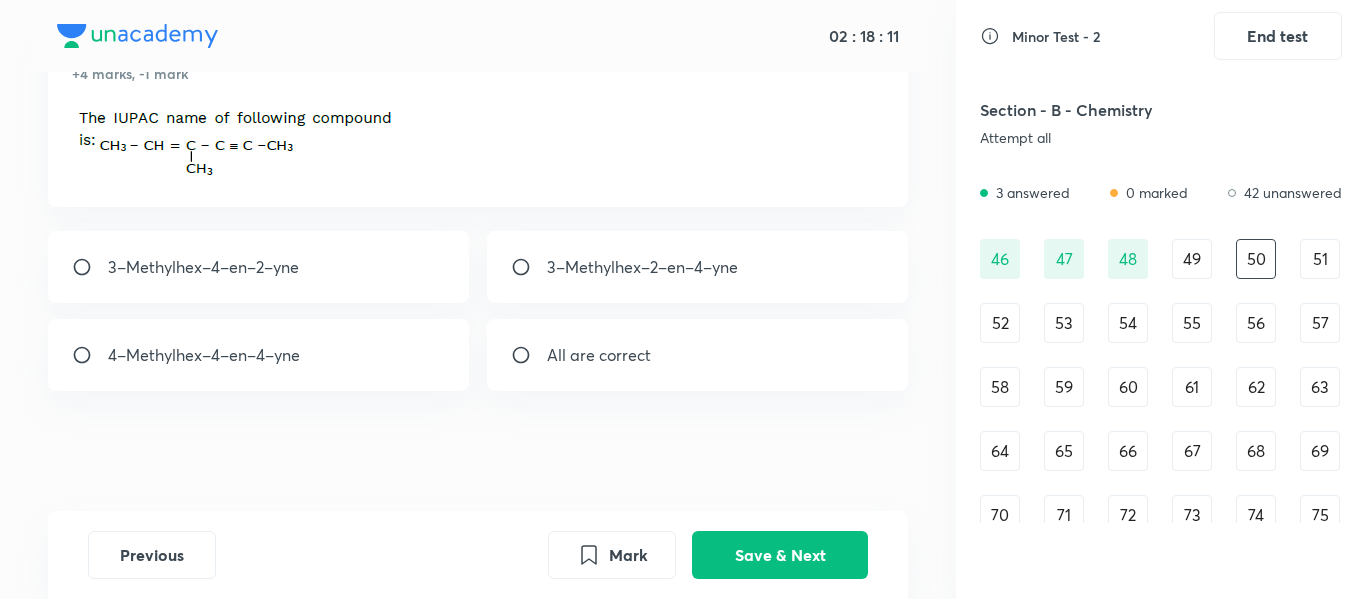 click at bounding box center (90, 355) 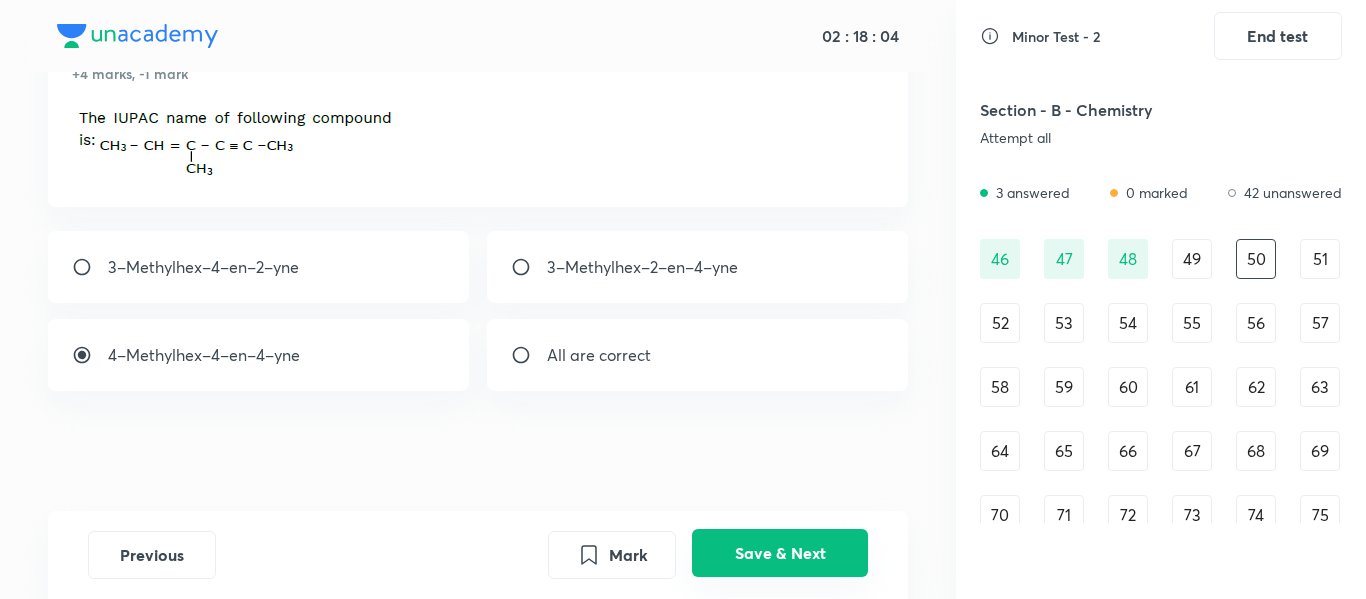 click on "Save & Next" at bounding box center (780, 553) 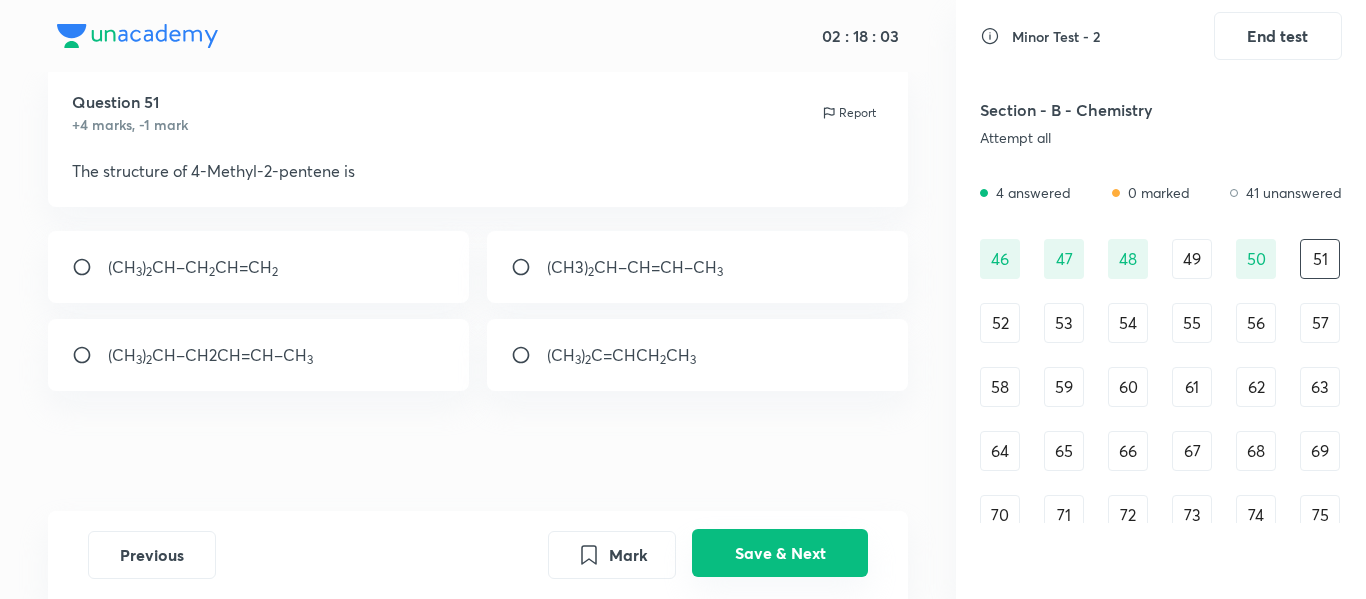 scroll, scrollTop: 54, scrollLeft: 0, axis: vertical 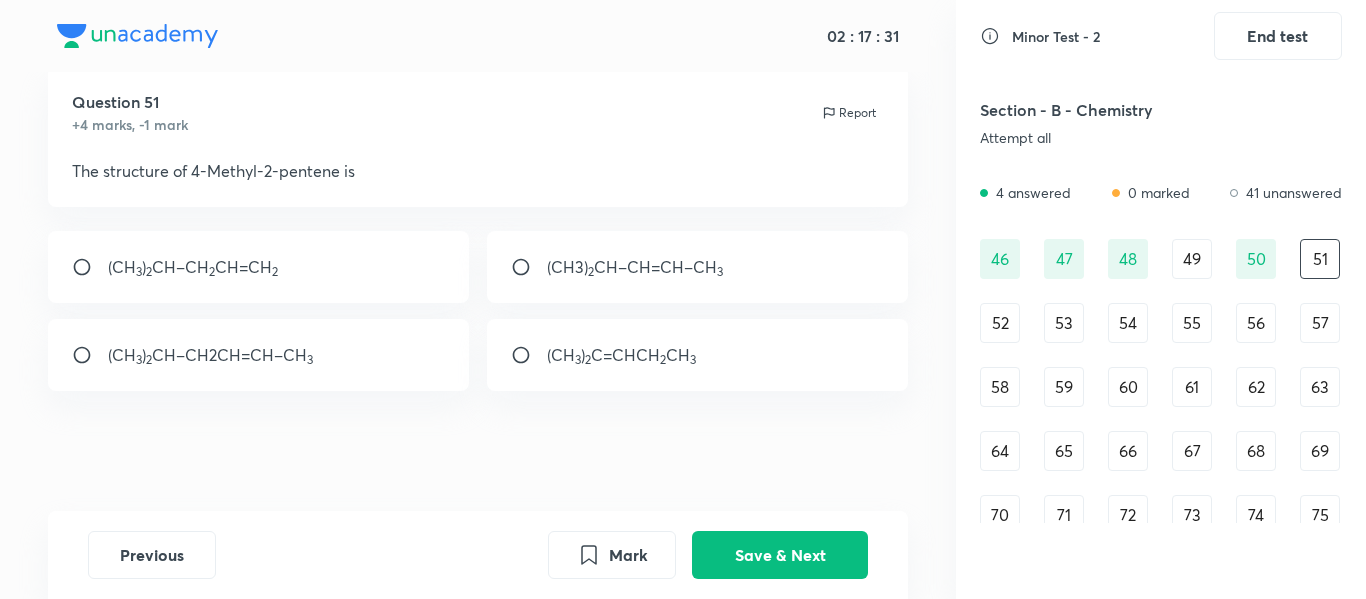click at bounding box center (529, 267) 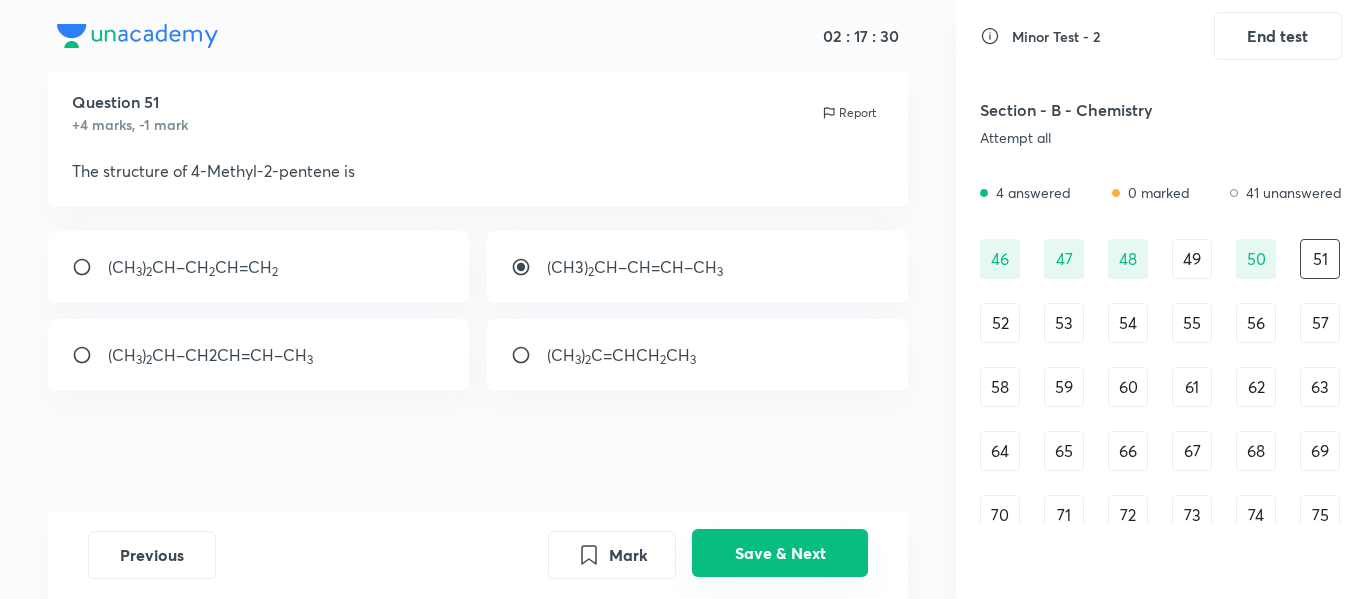 click on "Save & Next" at bounding box center (780, 553) 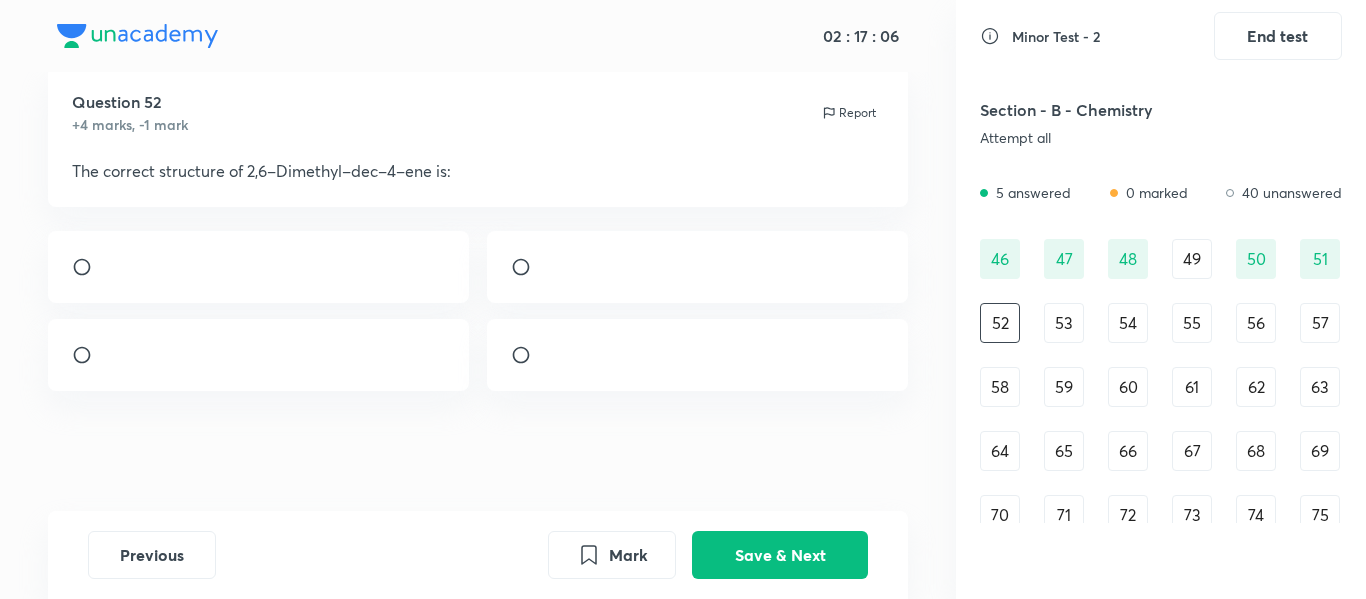 click at bounding box center [529, 267] 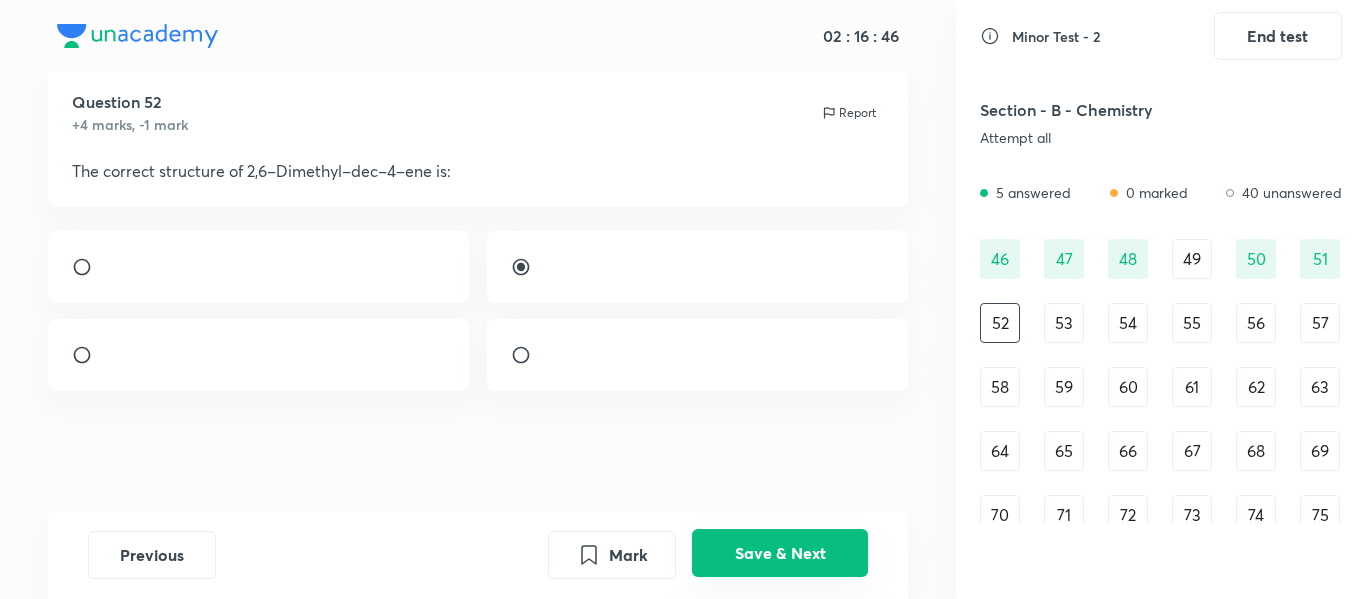 click on "Save & Next" at bounding box center [780, 553] 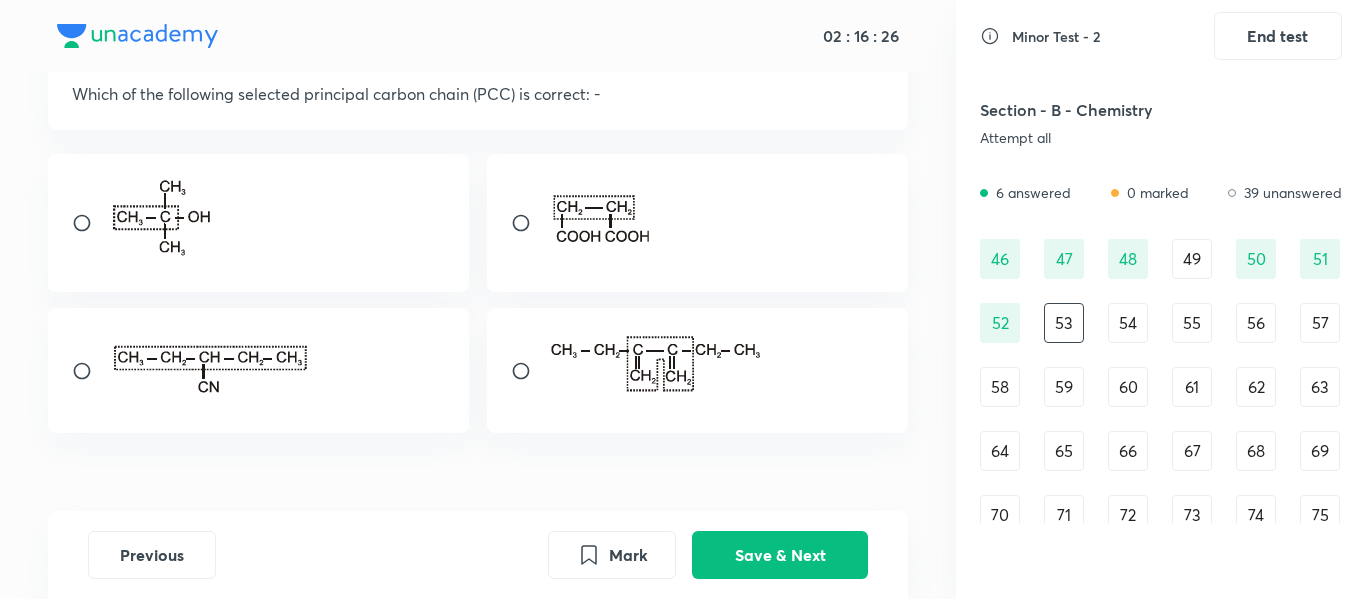 scroll, scrollTop: 126, scrollLeft: 0, axis: vertical 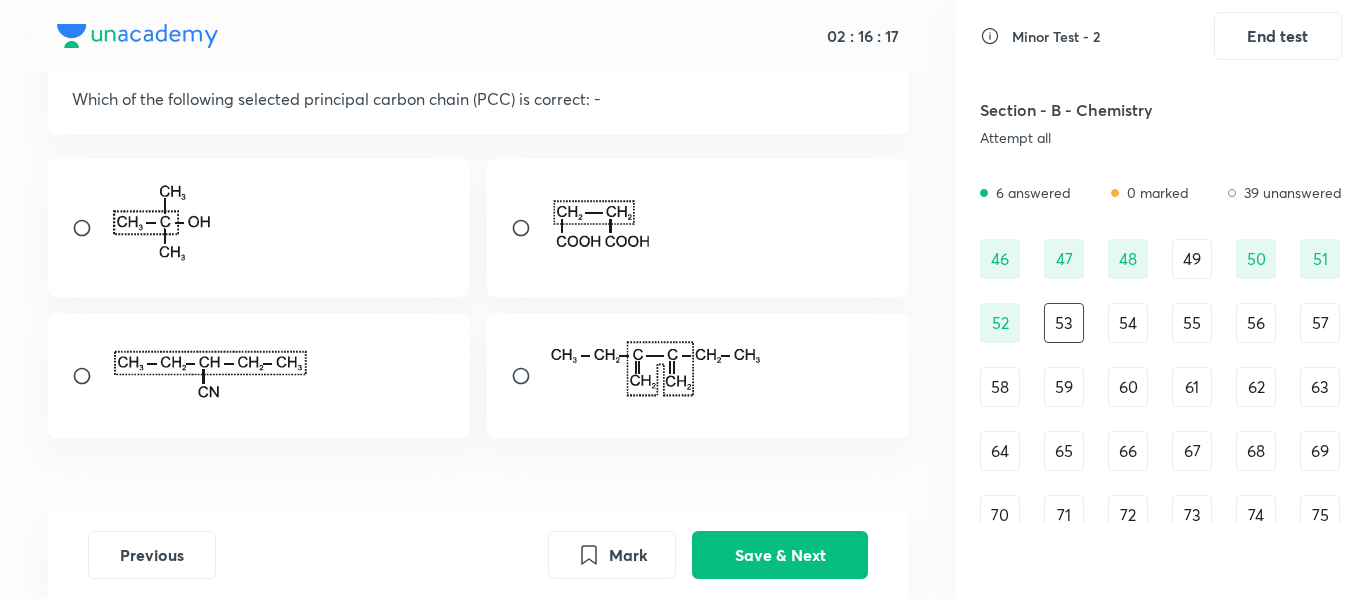 click at bounding box center [90, 228] 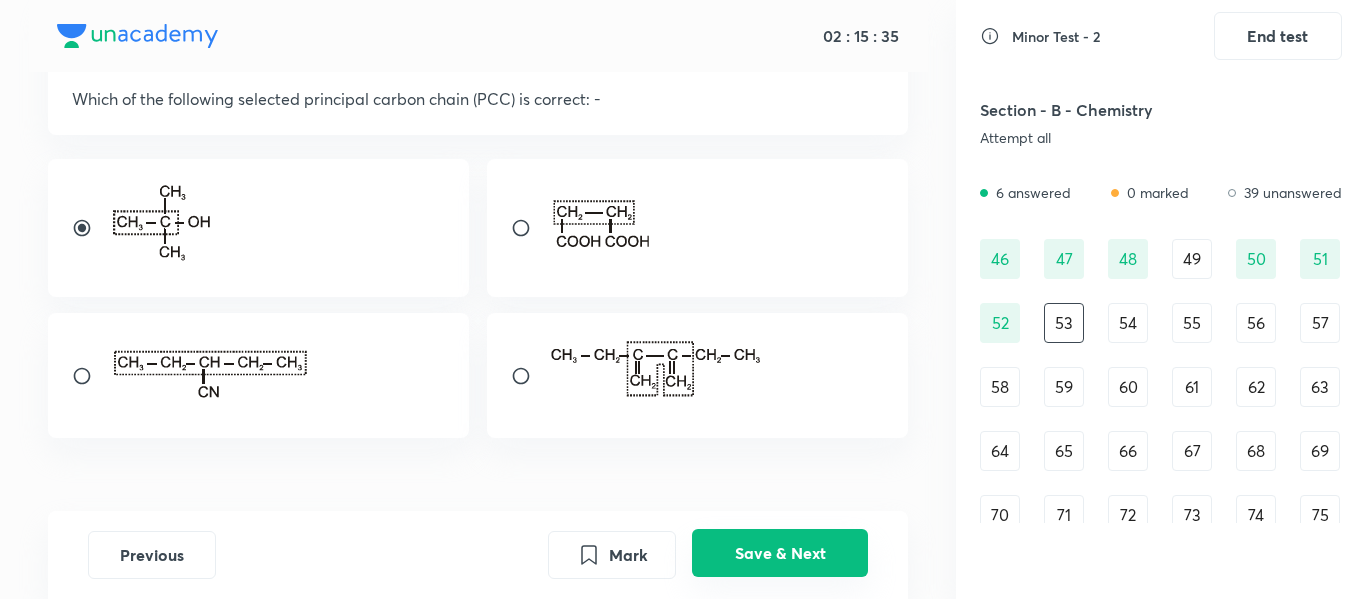 click on "Save & Next" at bounding box center (780, 553) 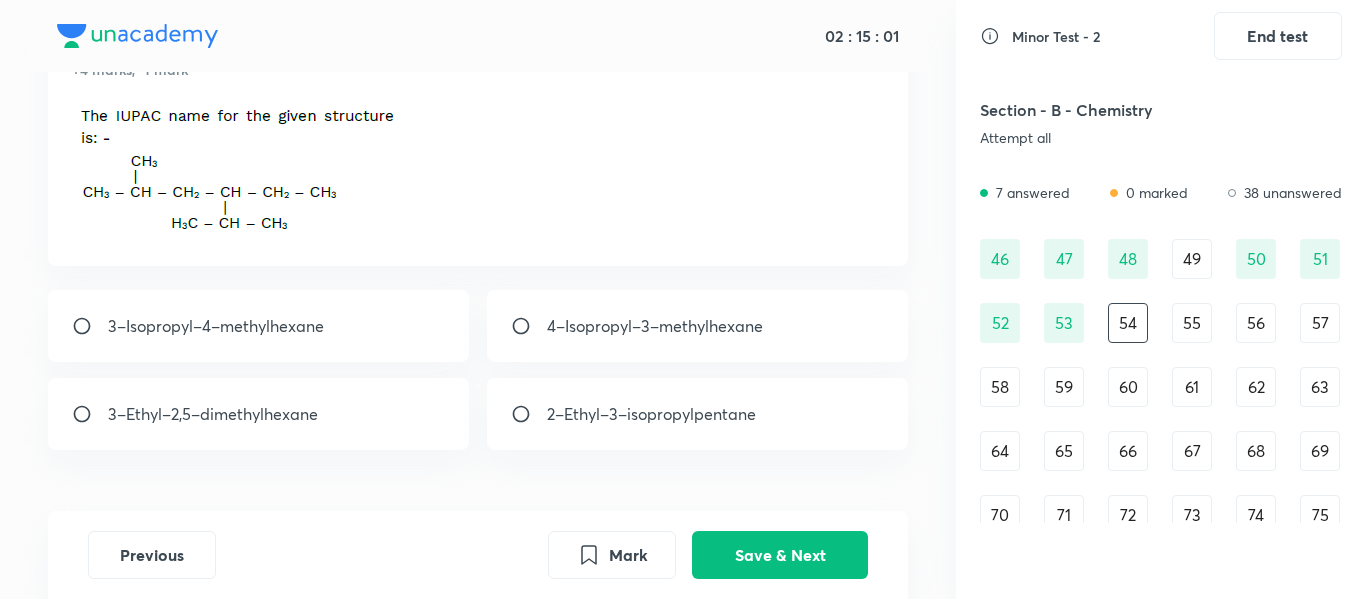 scroll, scrollTop: 99, scrollLeft: 0, axis: vertical 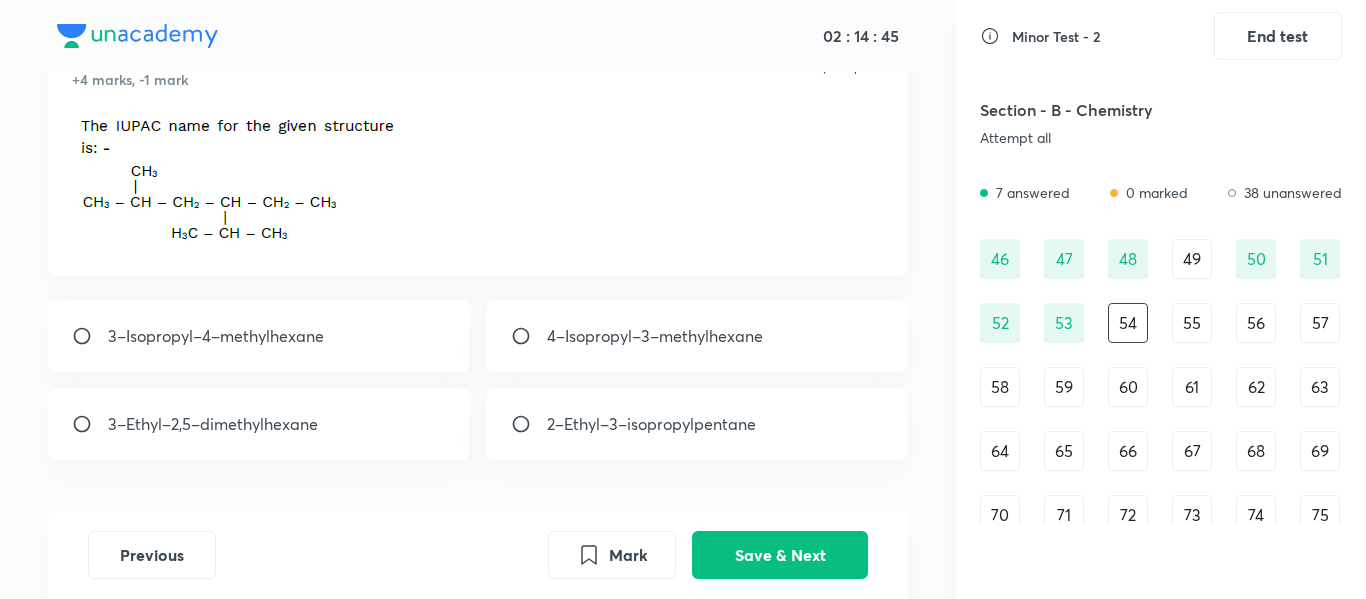 click at bounding box center (529, 424) 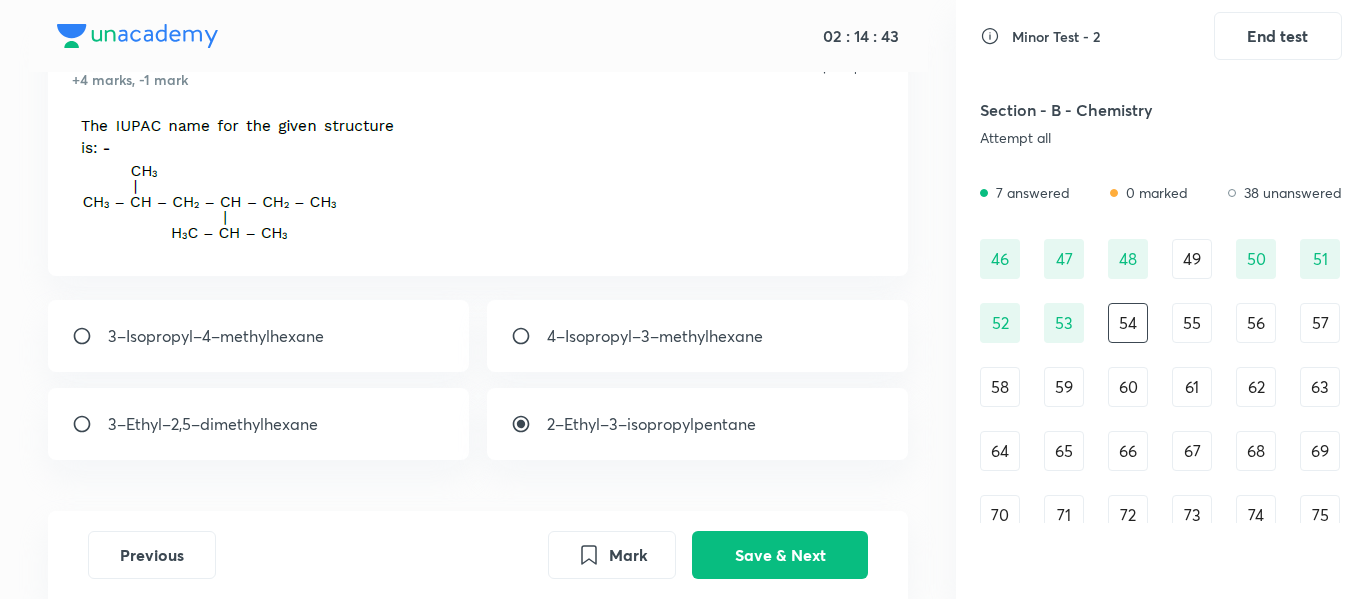click at bounding box center [90, 424] 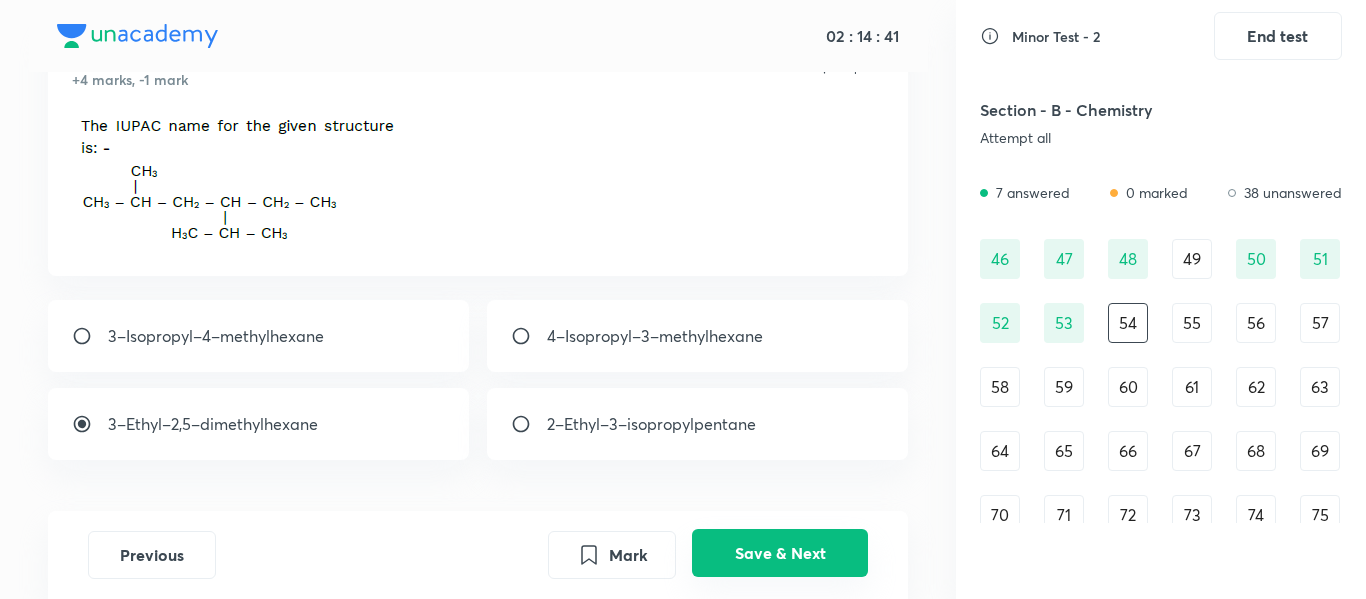 click on "Save & Next" at bounding box center (780, 553) 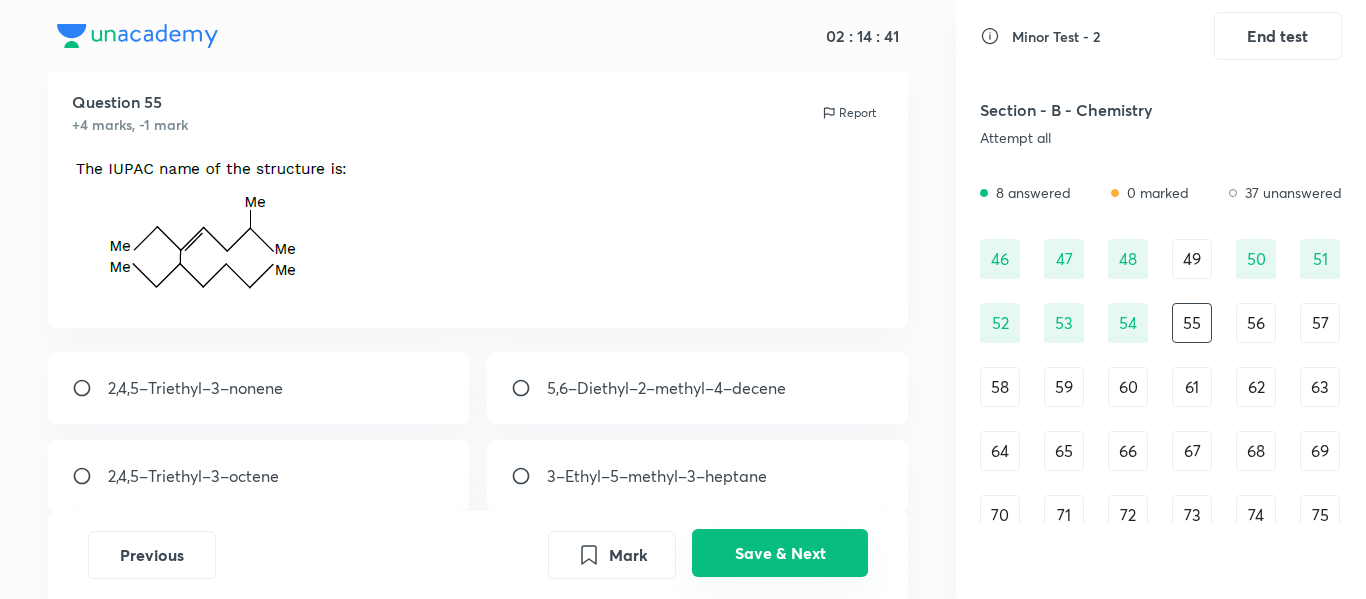 scroll, scrollTop: 99, scrollLeft: 0, axis: vertical 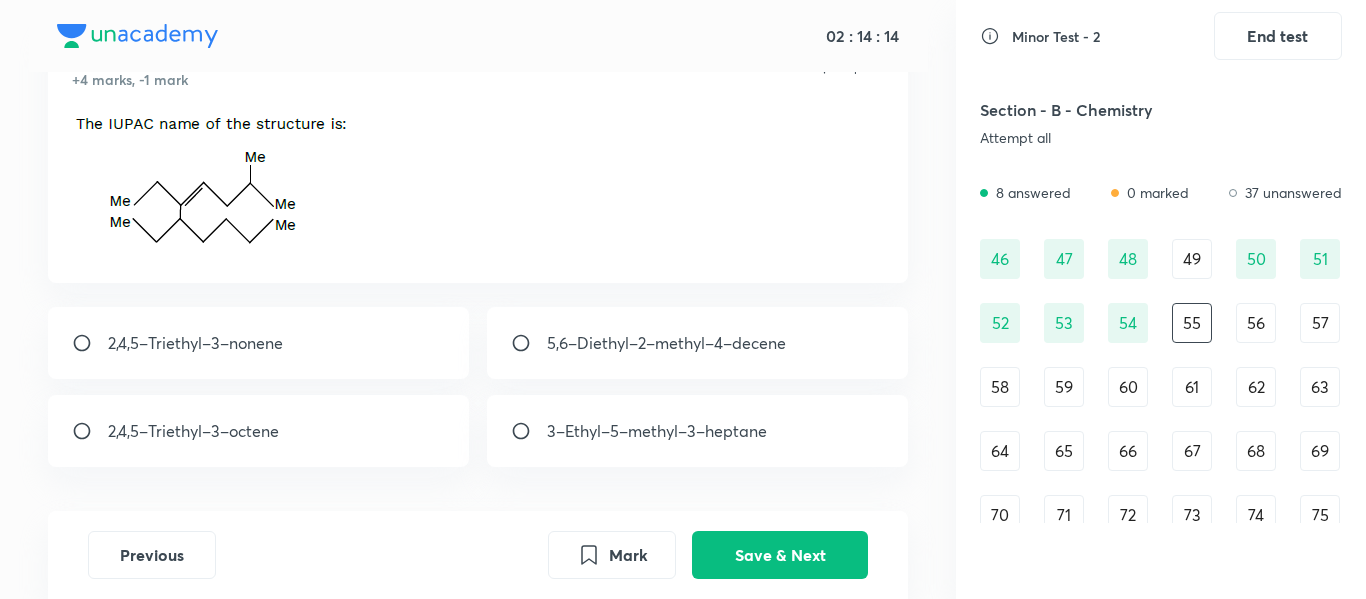 click at bounding box center [529, 343] 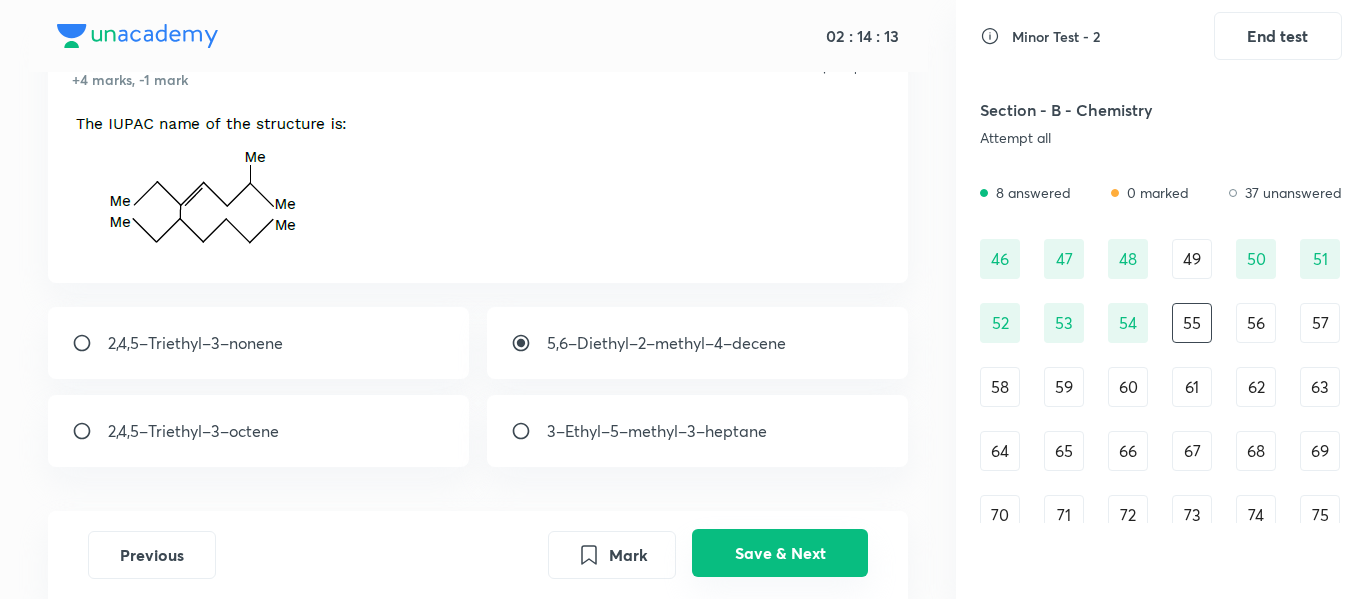 click on "Save & Next" at bounding box center (780, 553) 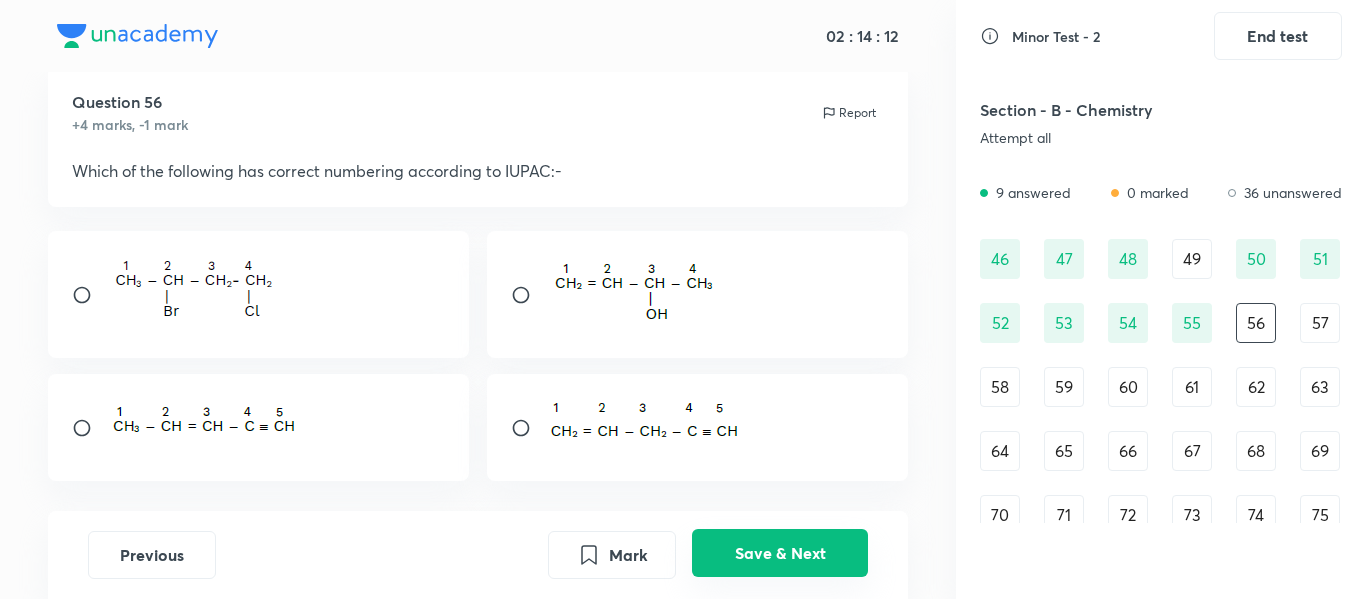 scroll, scrollTop: 99, scrollLeft: 0, axis: vertical 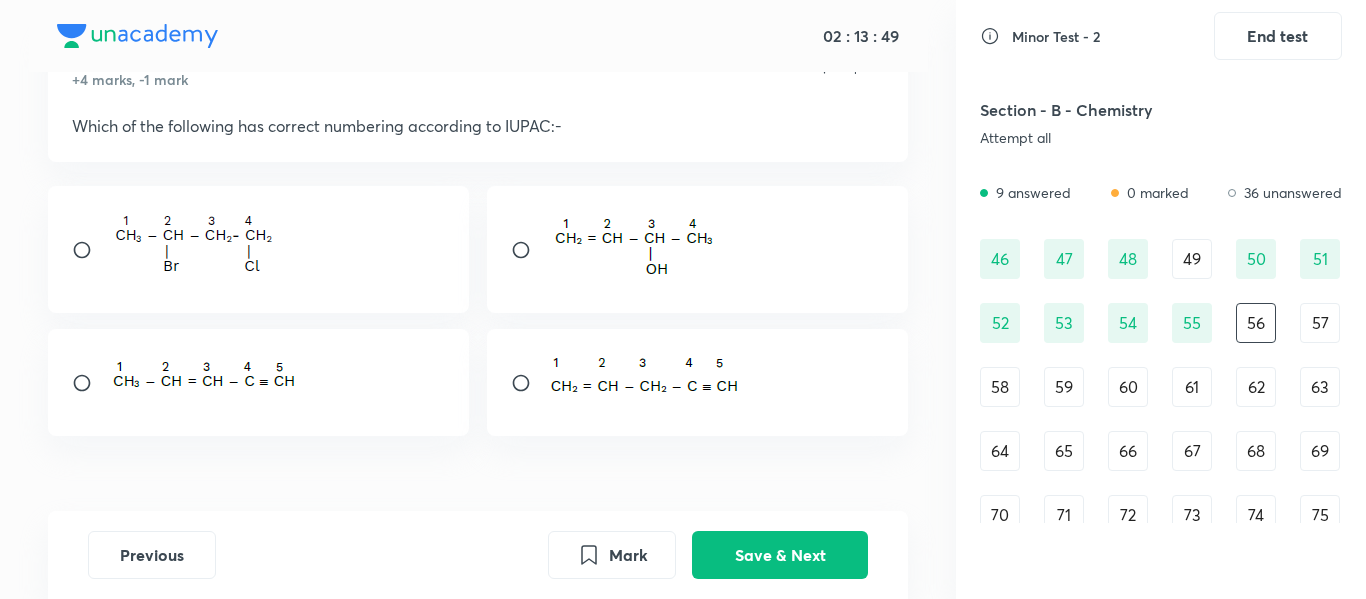 click at bounding box center [529, 250] 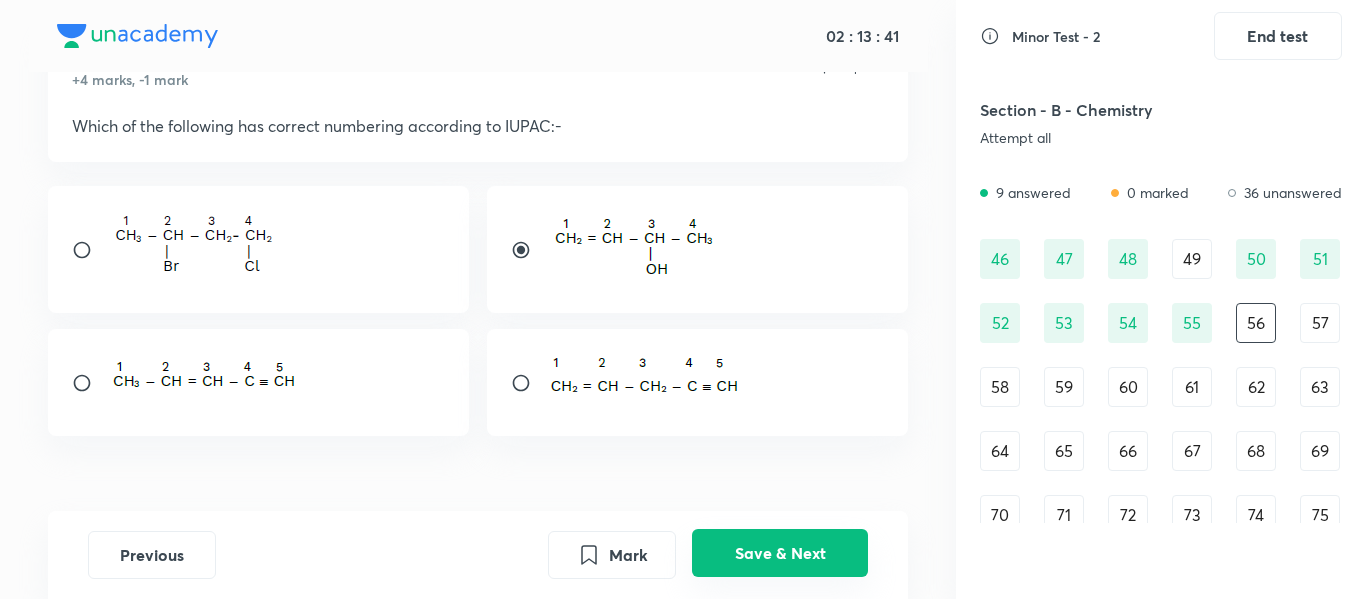 click on "Save & Next" at bounding box center [780, 553] 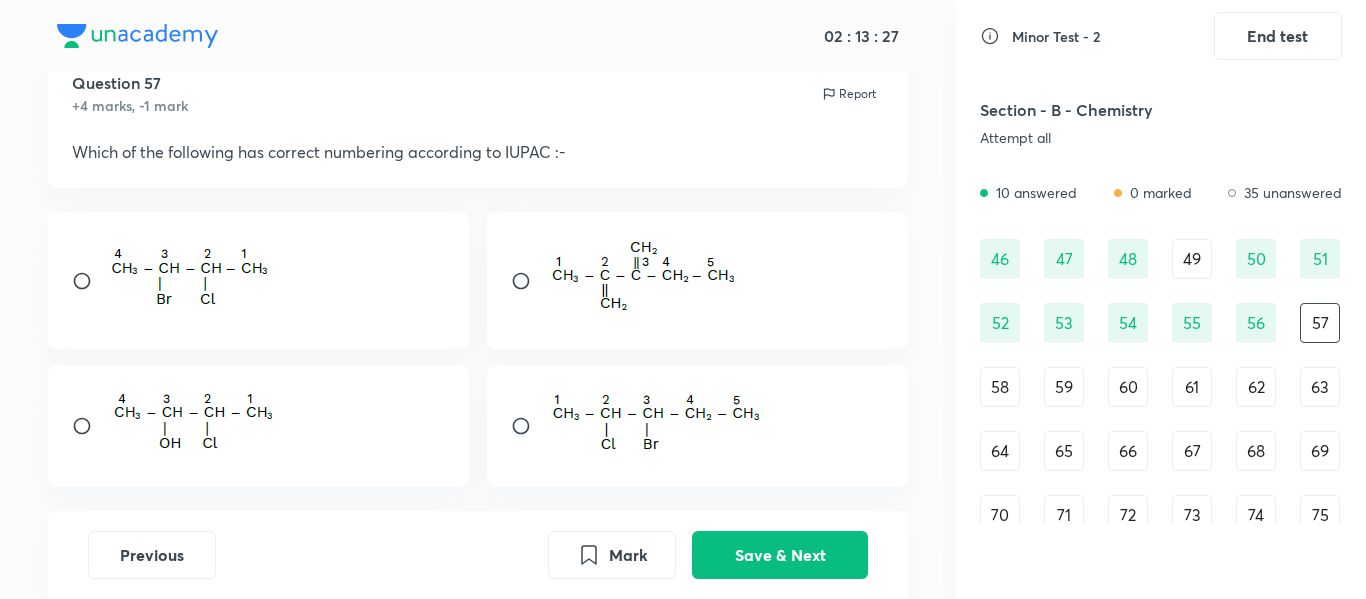 scroll, scrollTop: 71, scrollLeft: 0, axis: vertical 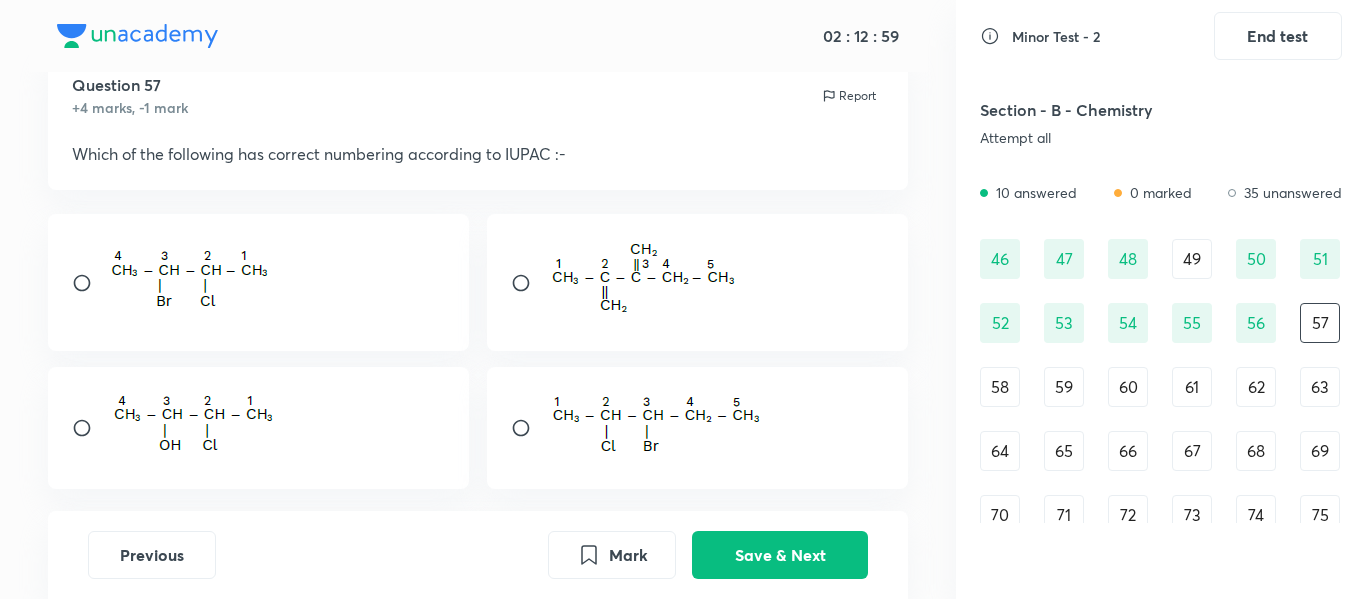 click at bounding box center (90, 428) 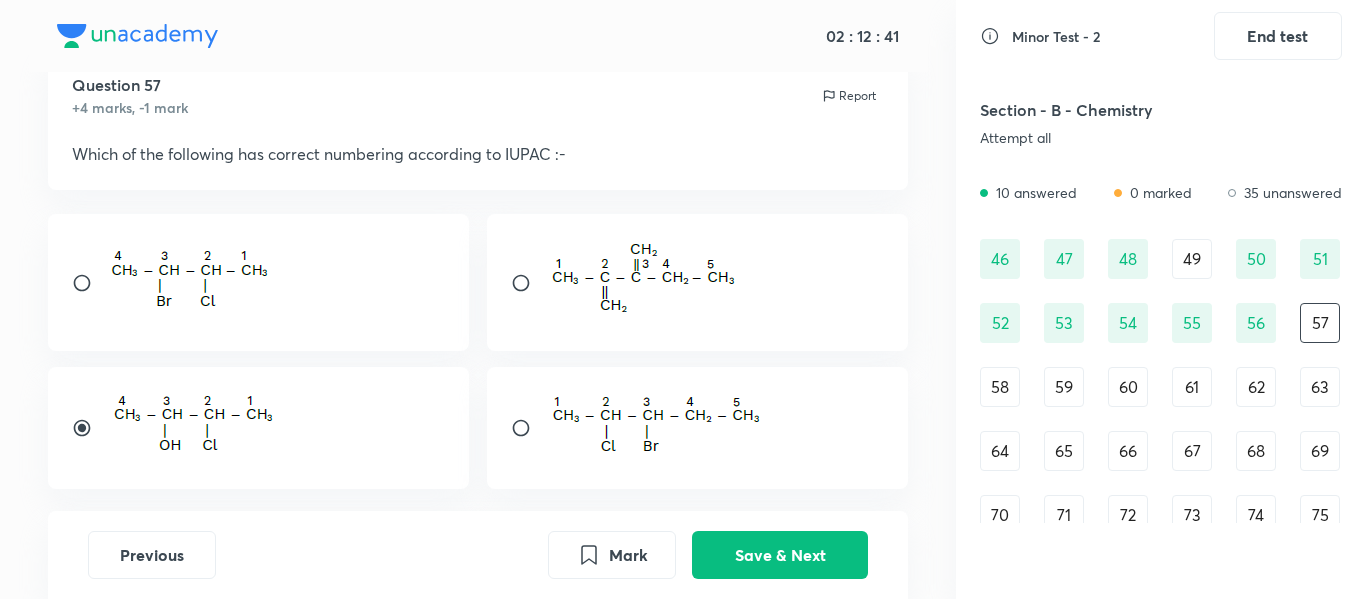 click at bounding box center (90, 428) 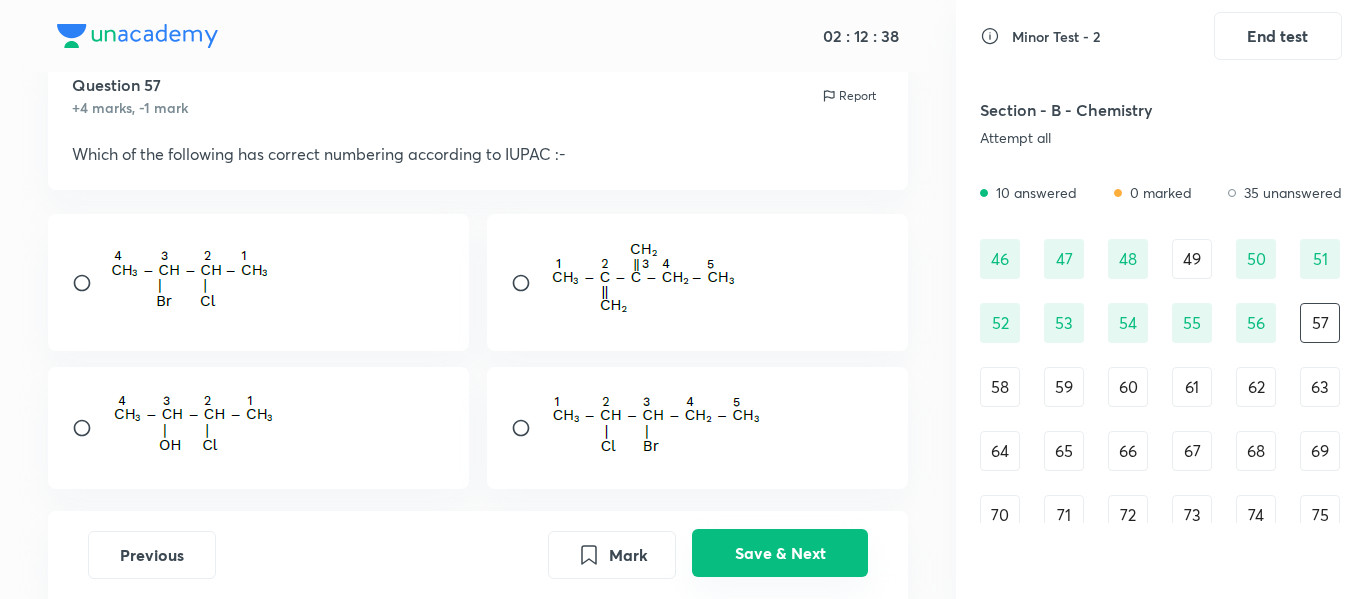 click on "Save & Next" at bounding box center (780, 553) 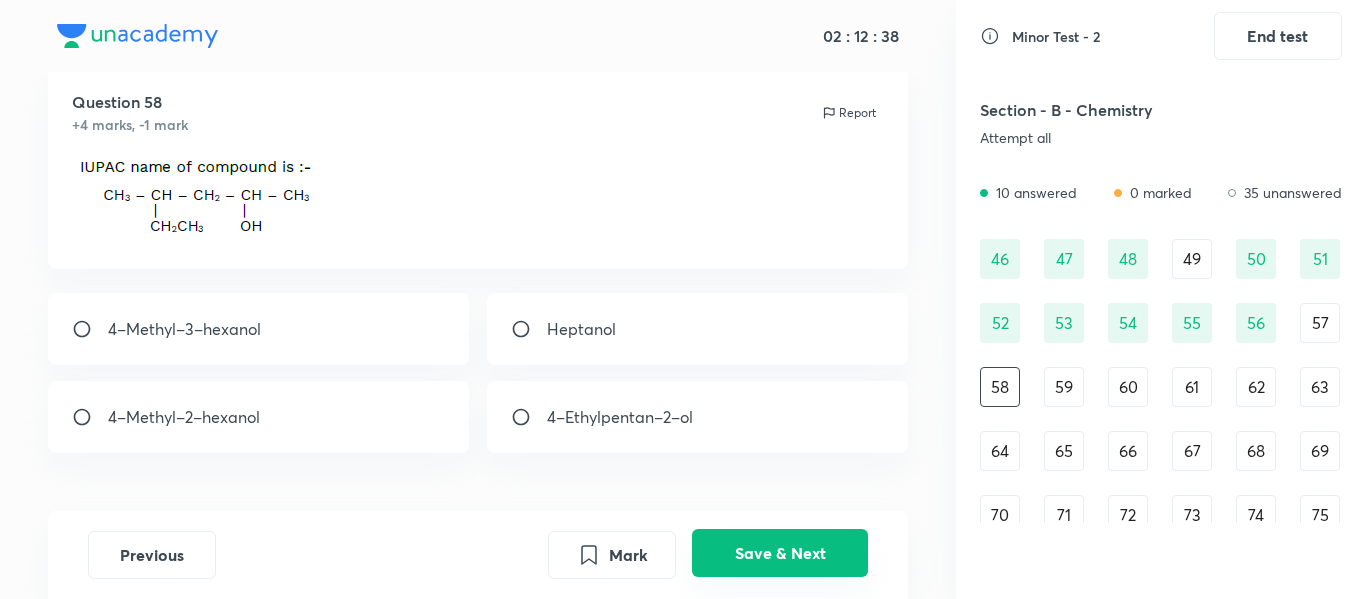scroll, scrollTop: 71, scrollLeft: 0, axis: vertical 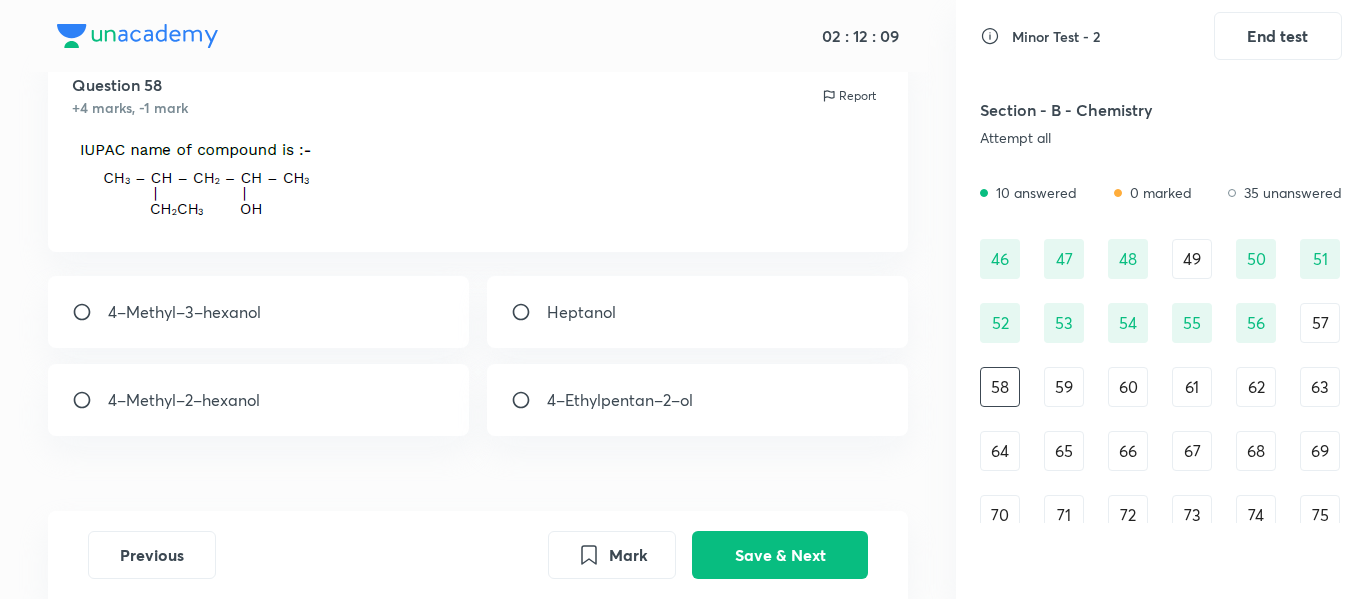 click at bounding box center (529, 400) 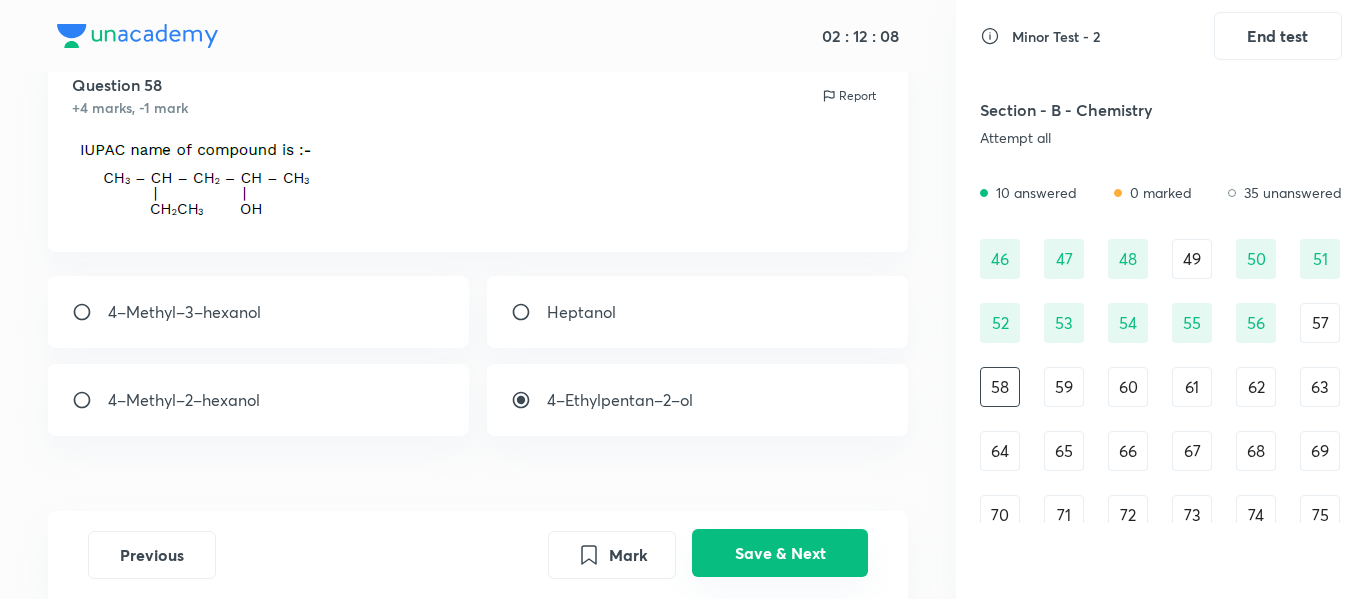 click on "Save & Next" at bounding box center (780, 553) 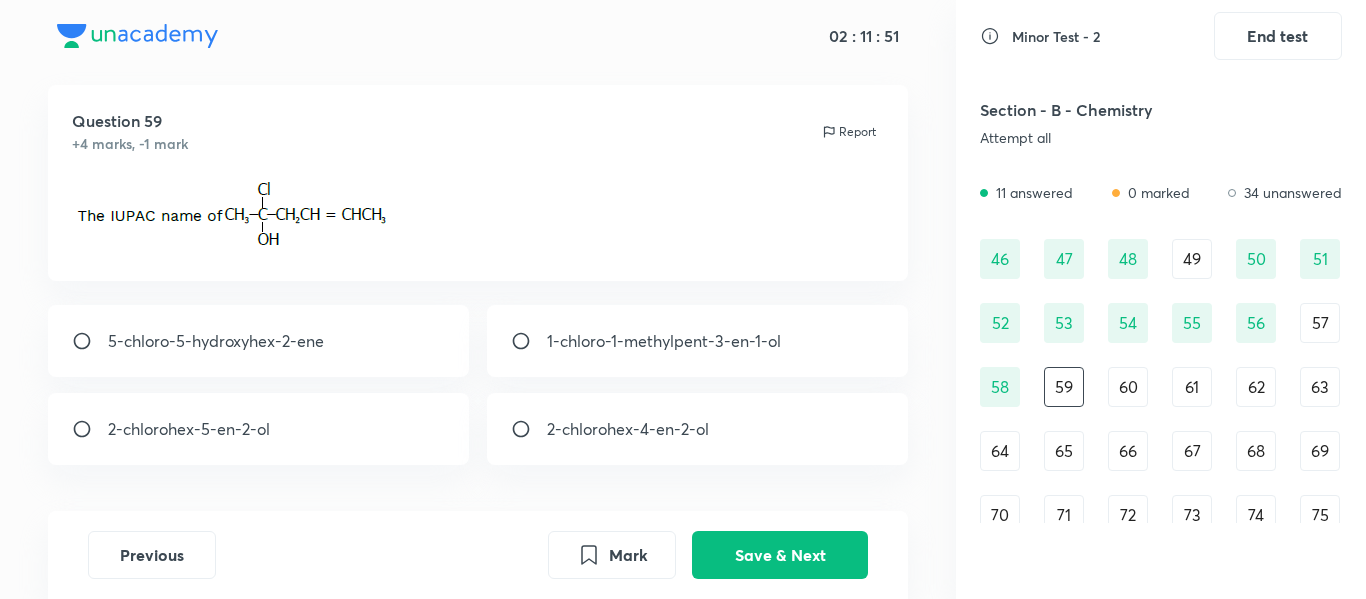 scroll, scrollTop: 33, scrollLeft: 0, axis: vertical 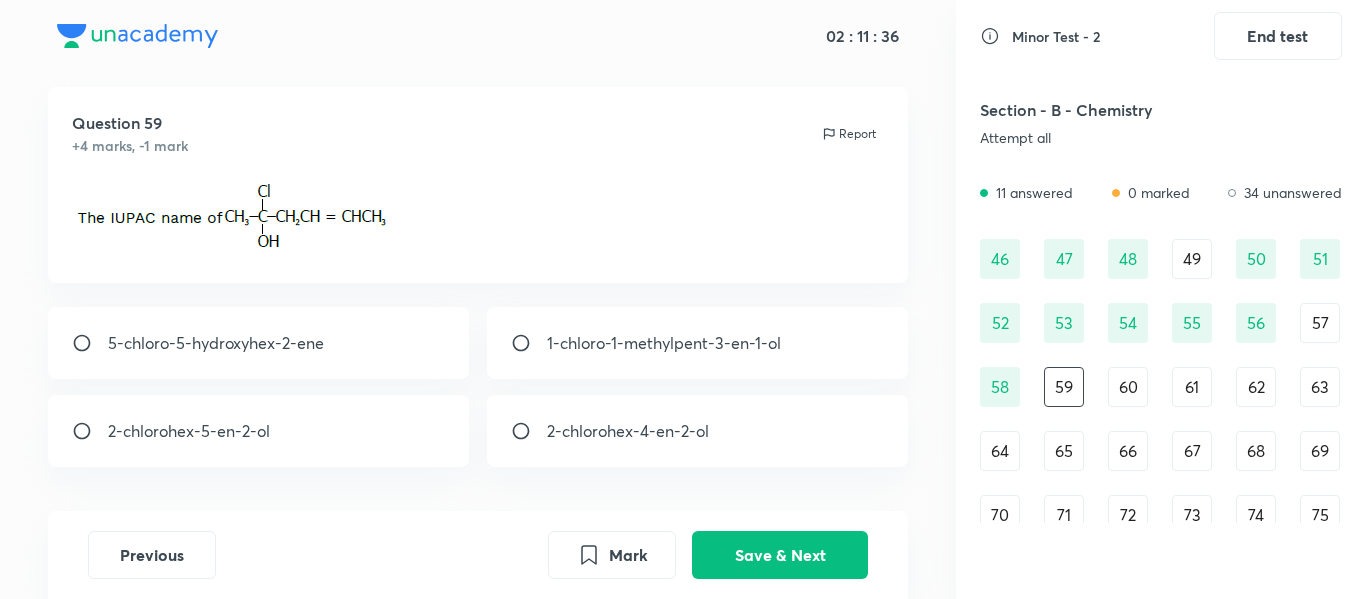 click at bounding box center (529, 343) 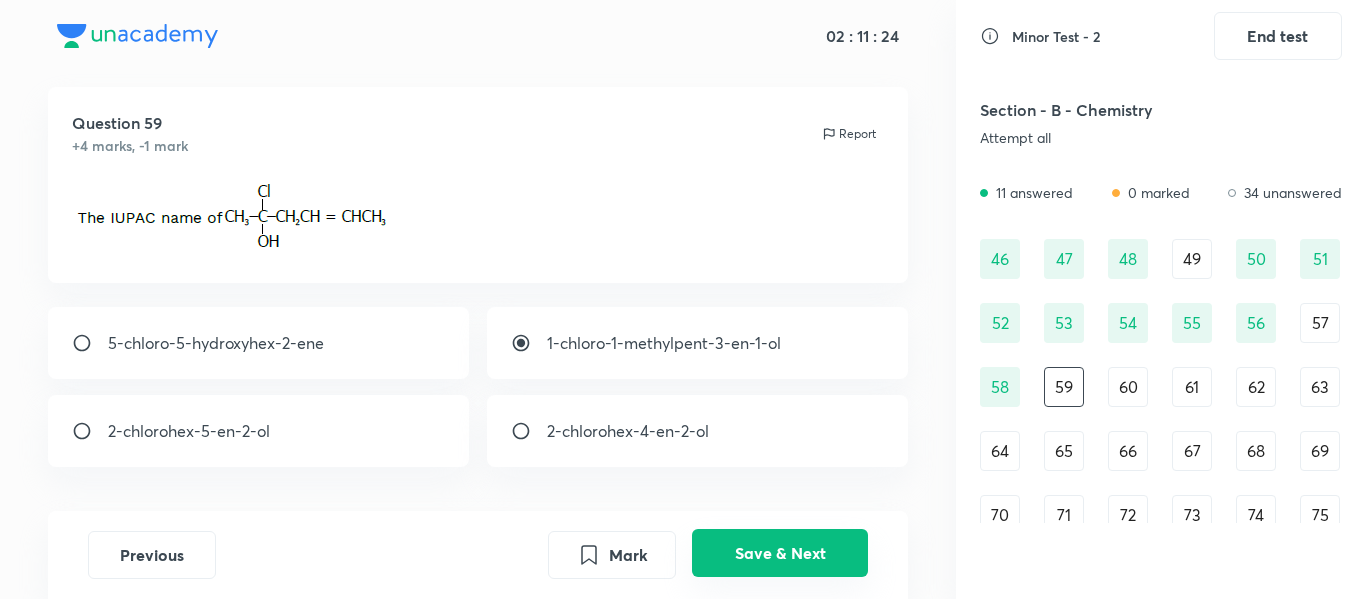 click on "Save & Next" at bounding box center [780, 553] 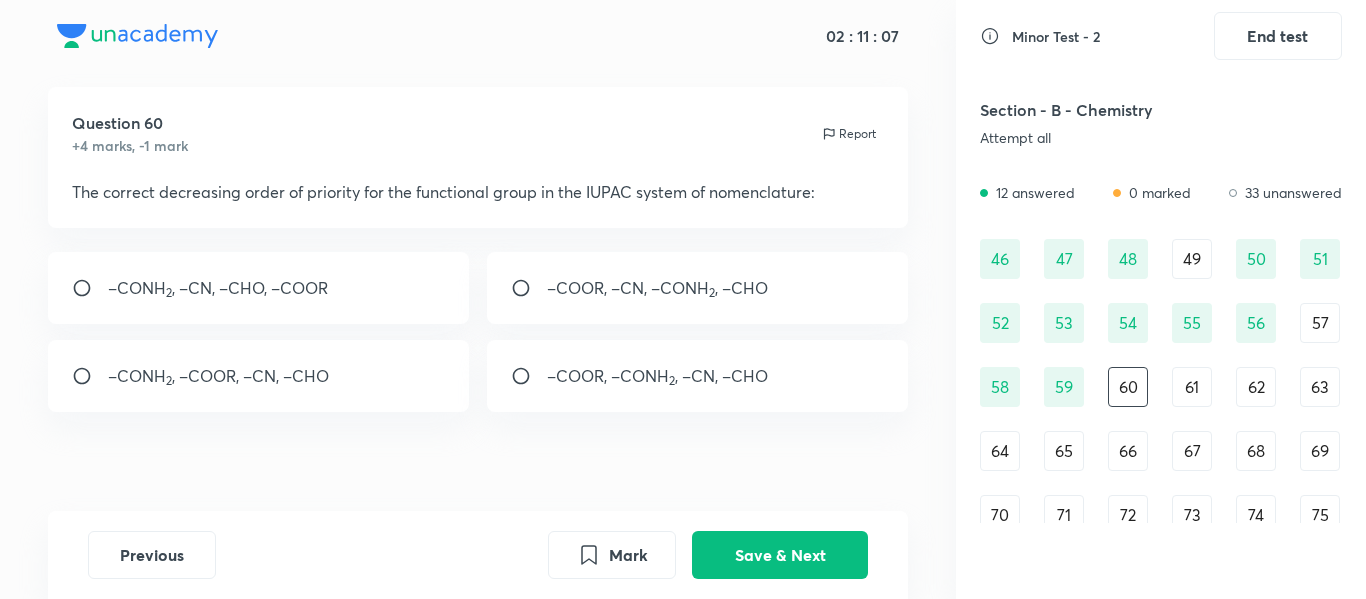 click at bounding box center (529, 288) 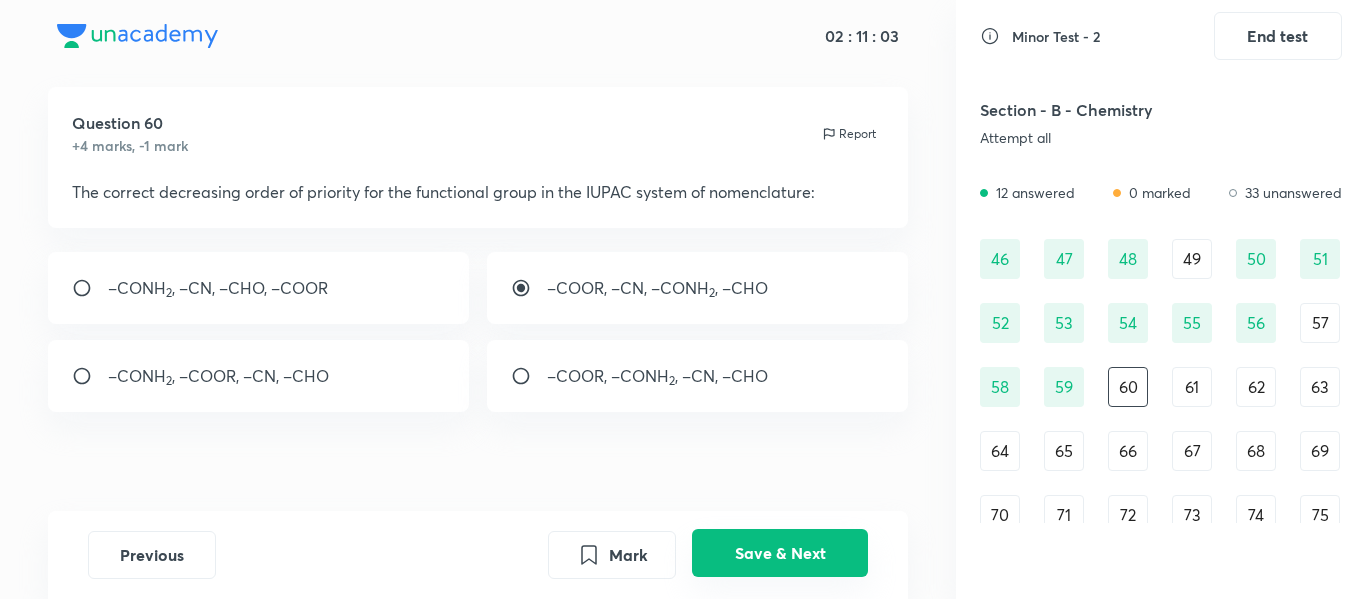 click on "Save & Next" at bounding box center [780, 553] 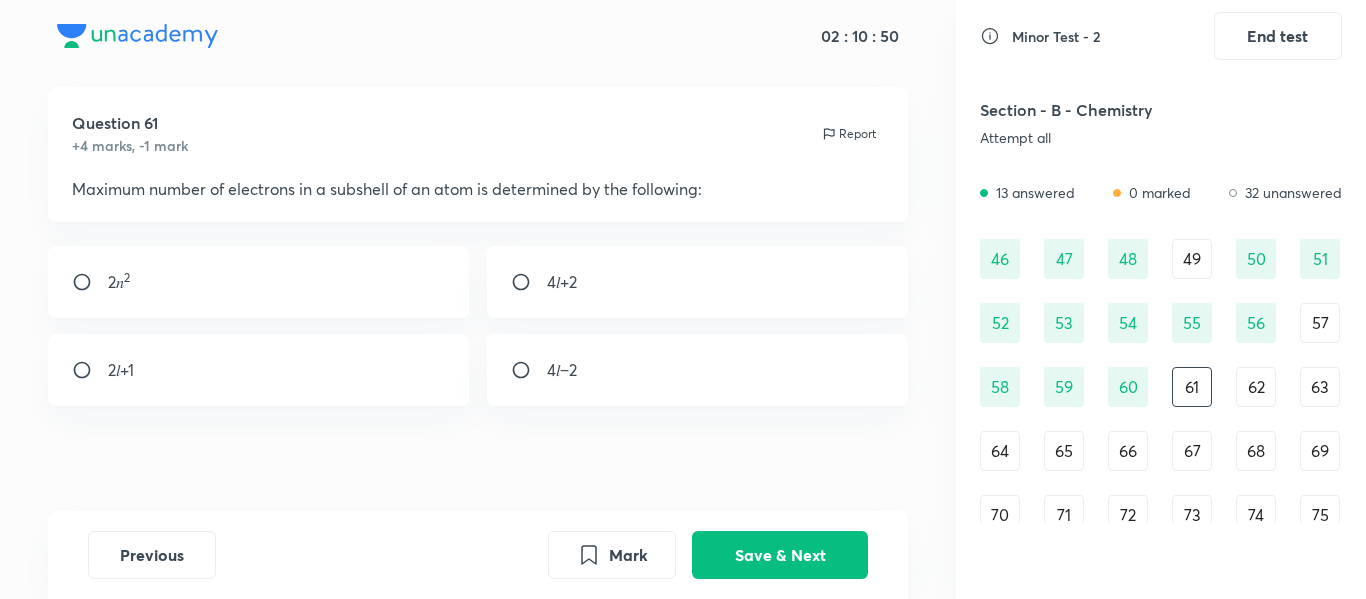 click on "2𝑙+1" at bounding box center [259, 370] 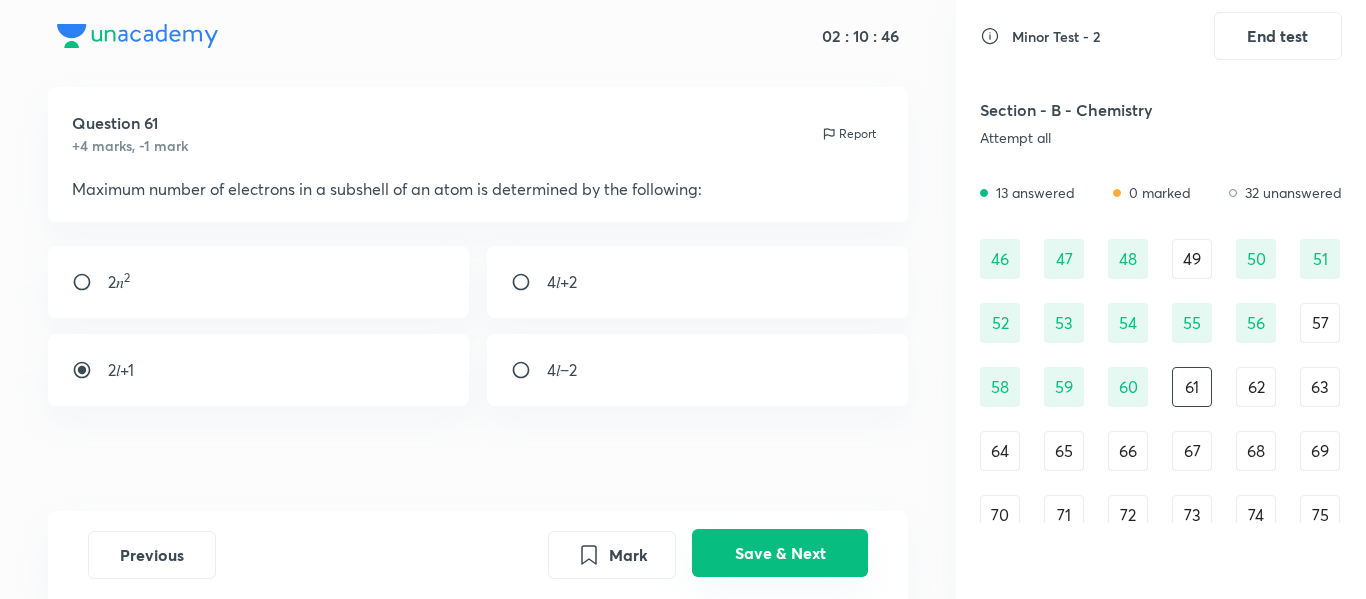 click on "Save & Next" at bounding box center [780, 553] 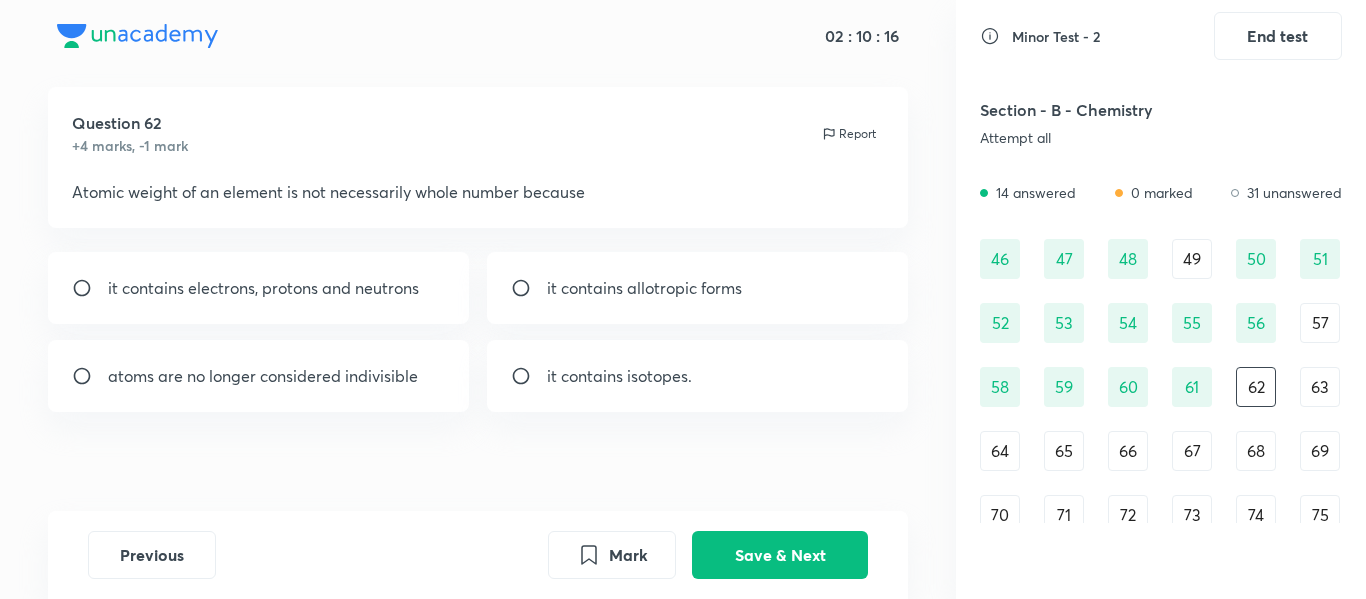 click at bounding box center [529, 376] 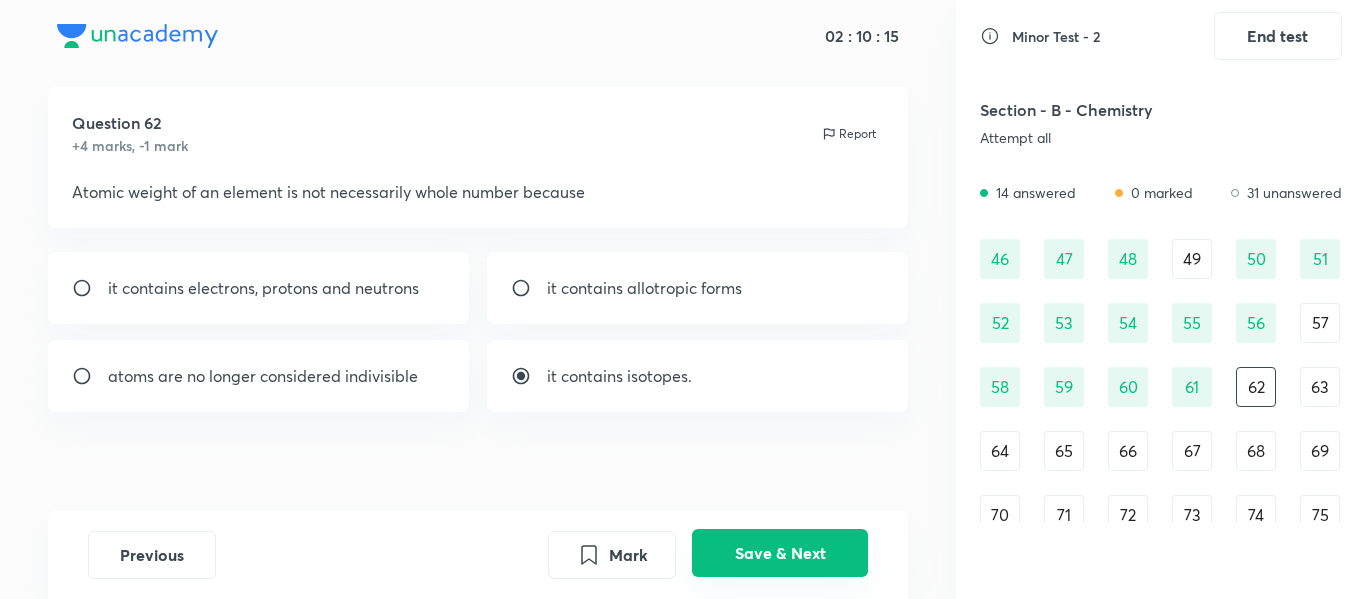 click on "Save & Next" at bounding box center (780, 553) 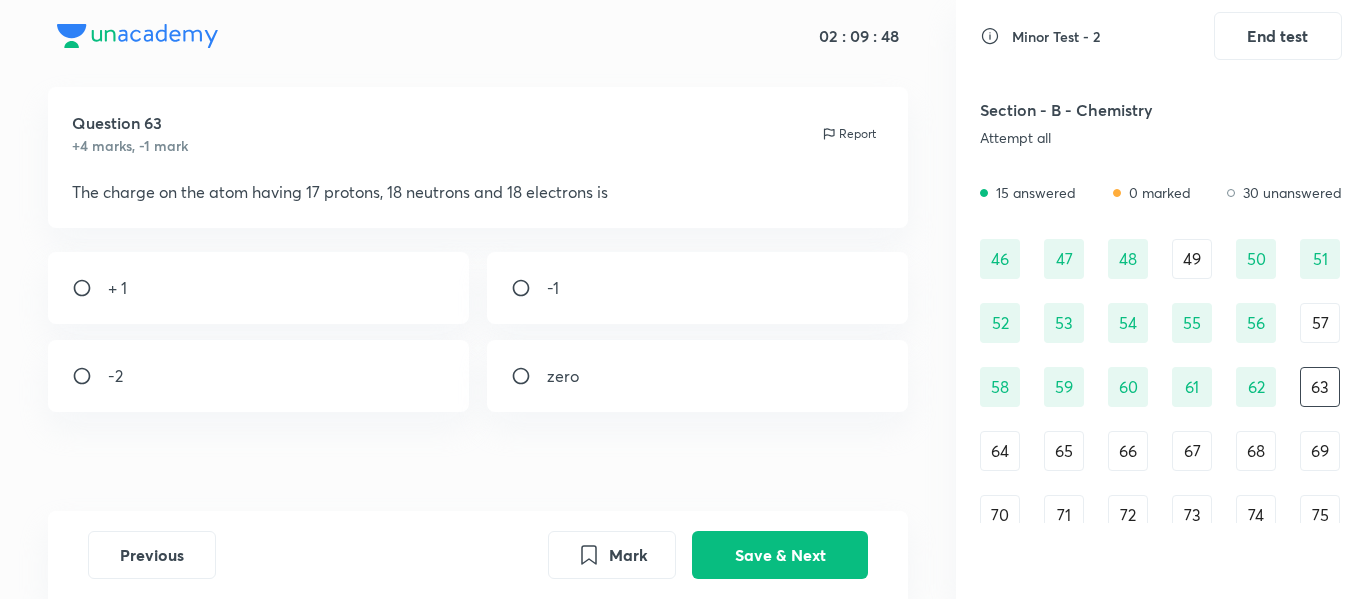 click at bounding box center [529, 288] 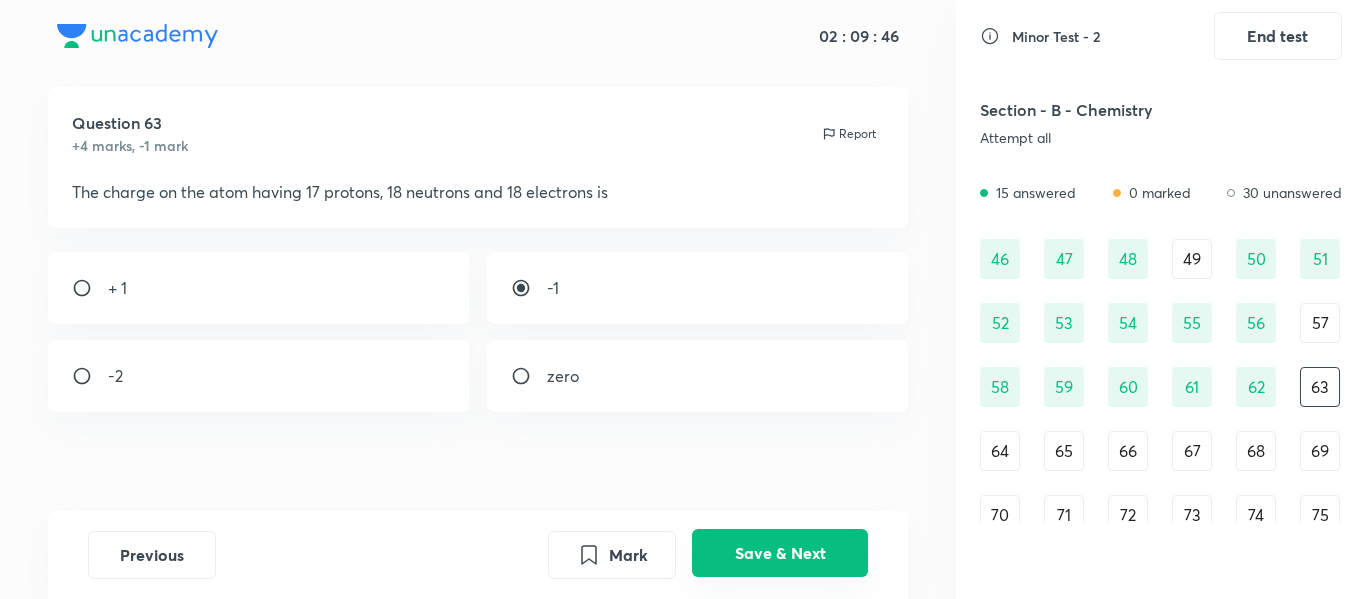 click on "Save & Next" at bounding box center (780, 553) 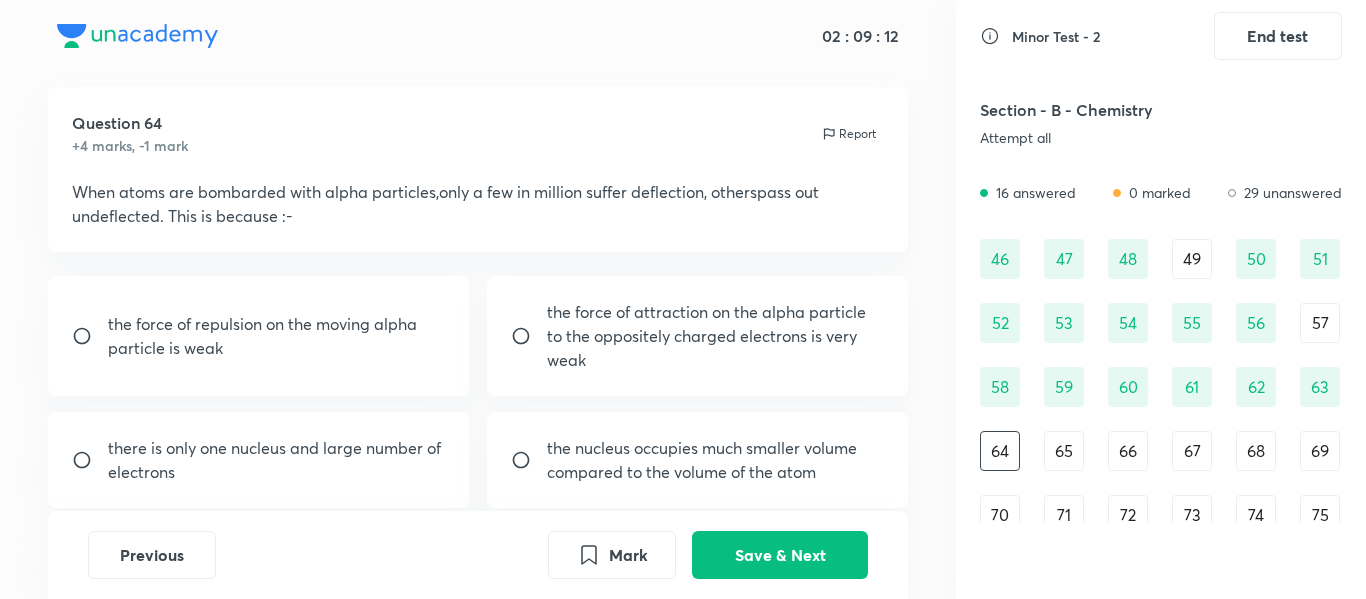 click at bounding box center [529, 460] 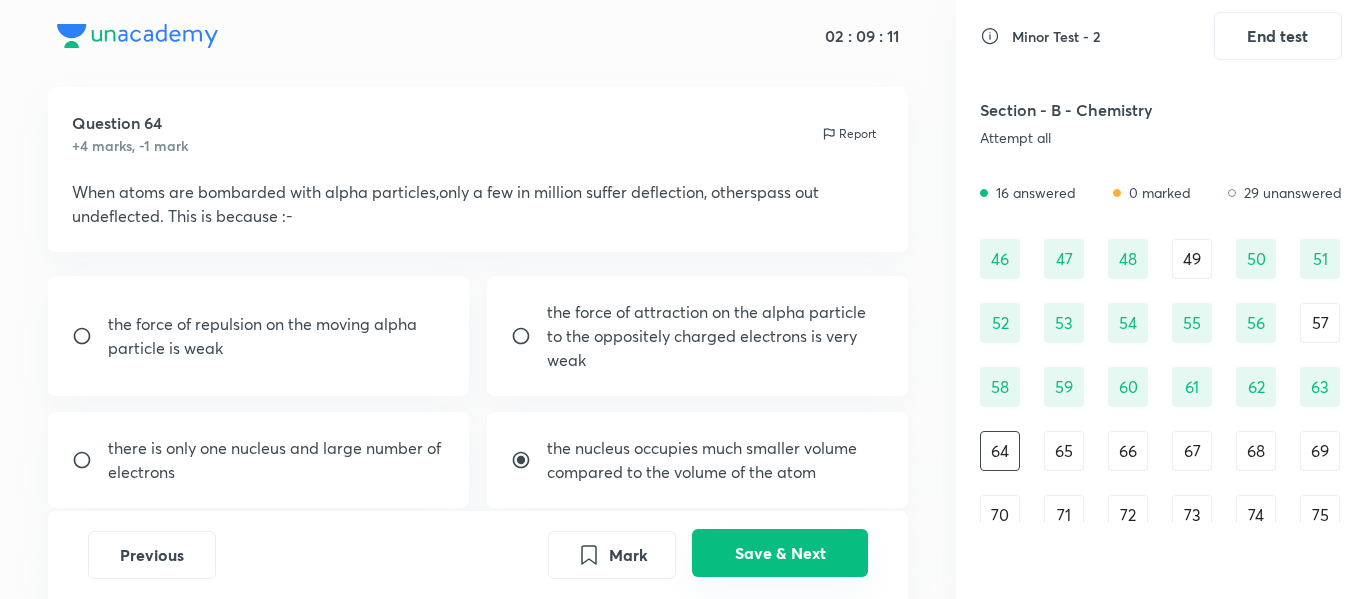 click on "Save & Next" at bounding box center [780, 553] 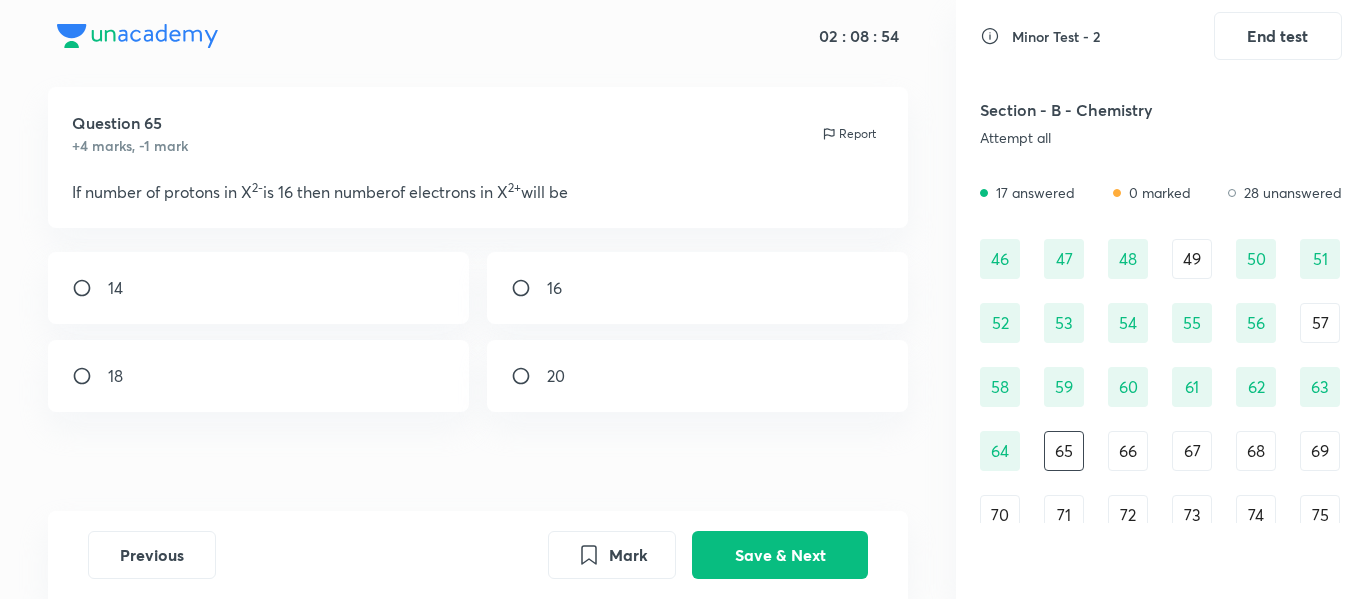 click at bounding box center [529, 288] 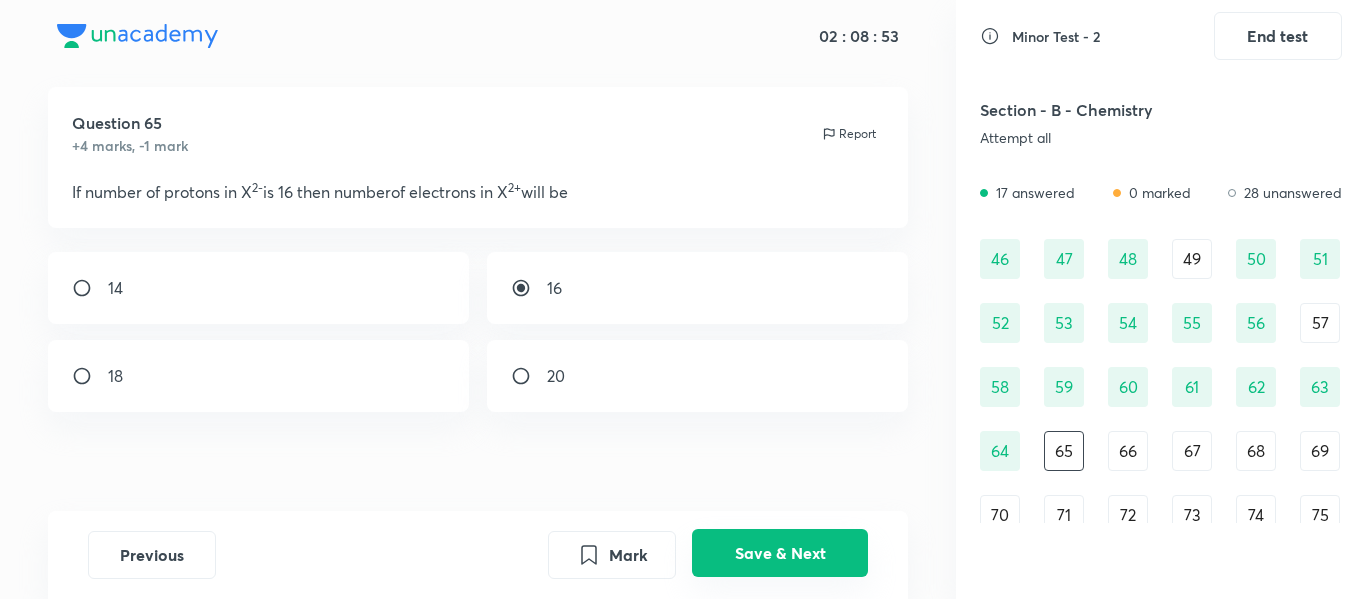 click on "Save & Next" at bounding box center [780, 553] 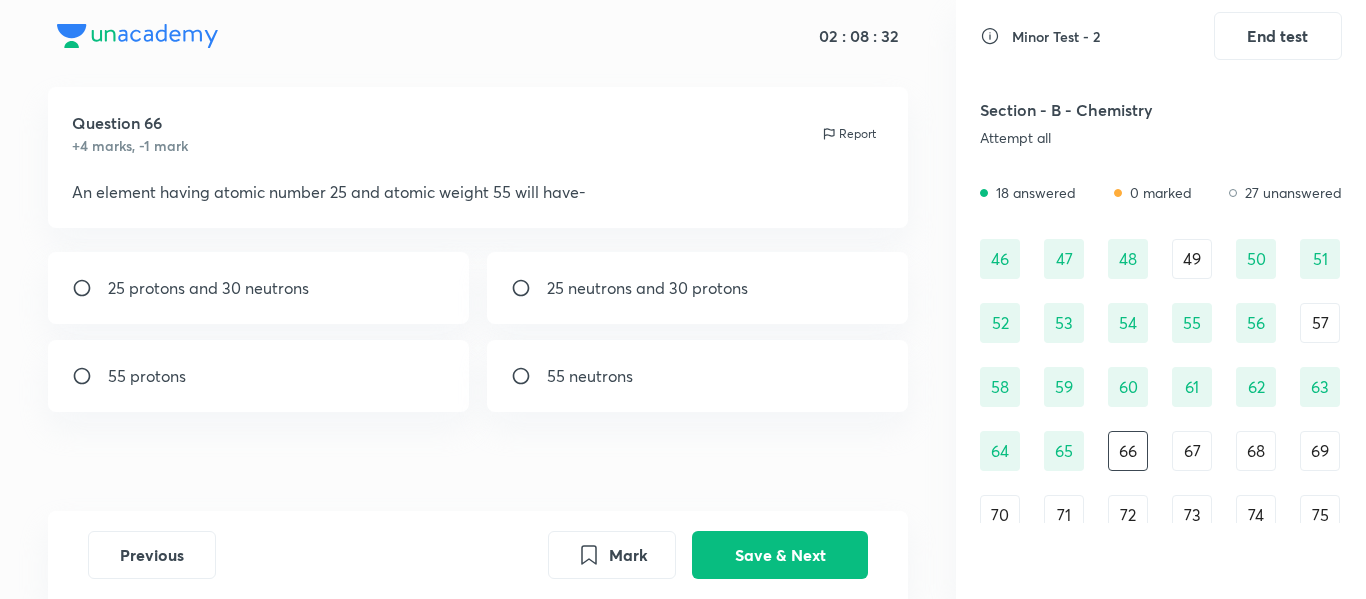 click at bounding box center [90, 288] 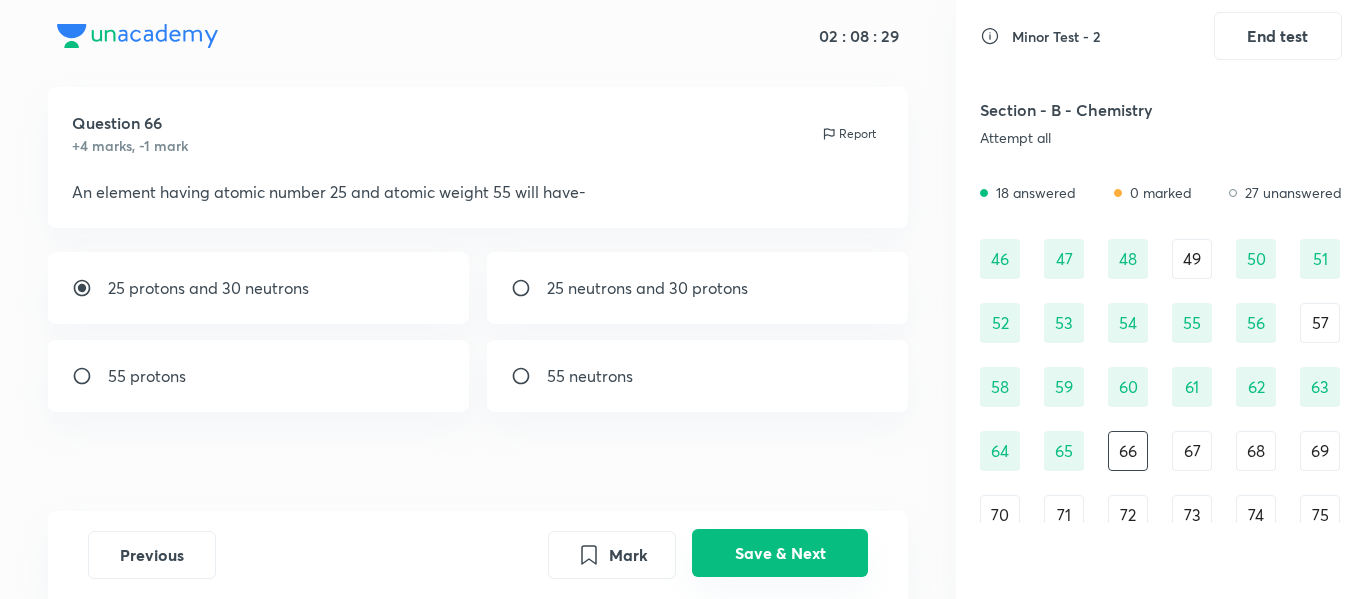 click on "Save & Next" at bounding box center (780, 553) 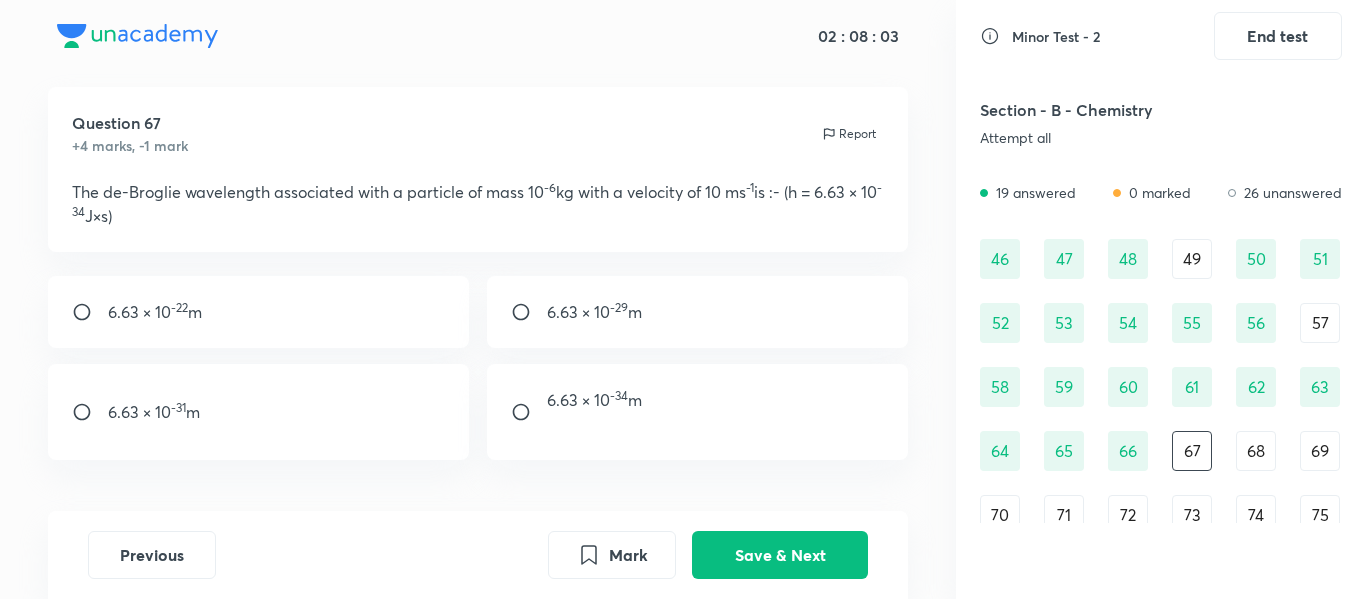 click at bounding box center [529, 312] 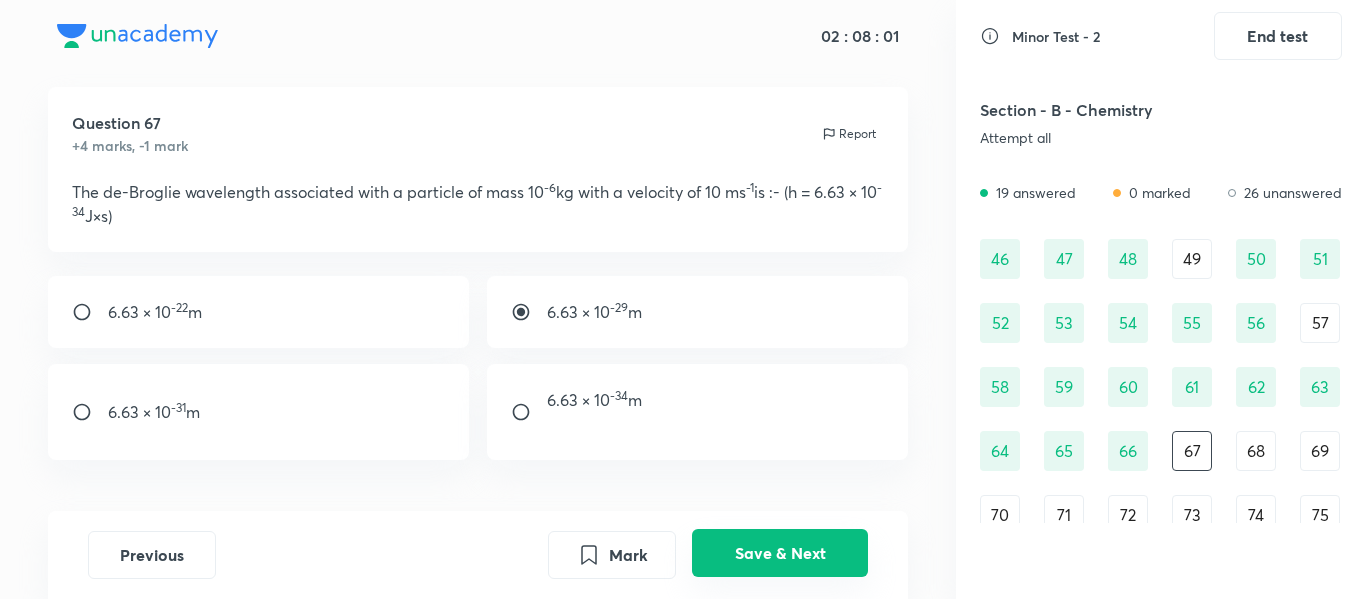 click on "Save & Next" at bounding box center (780, 553) 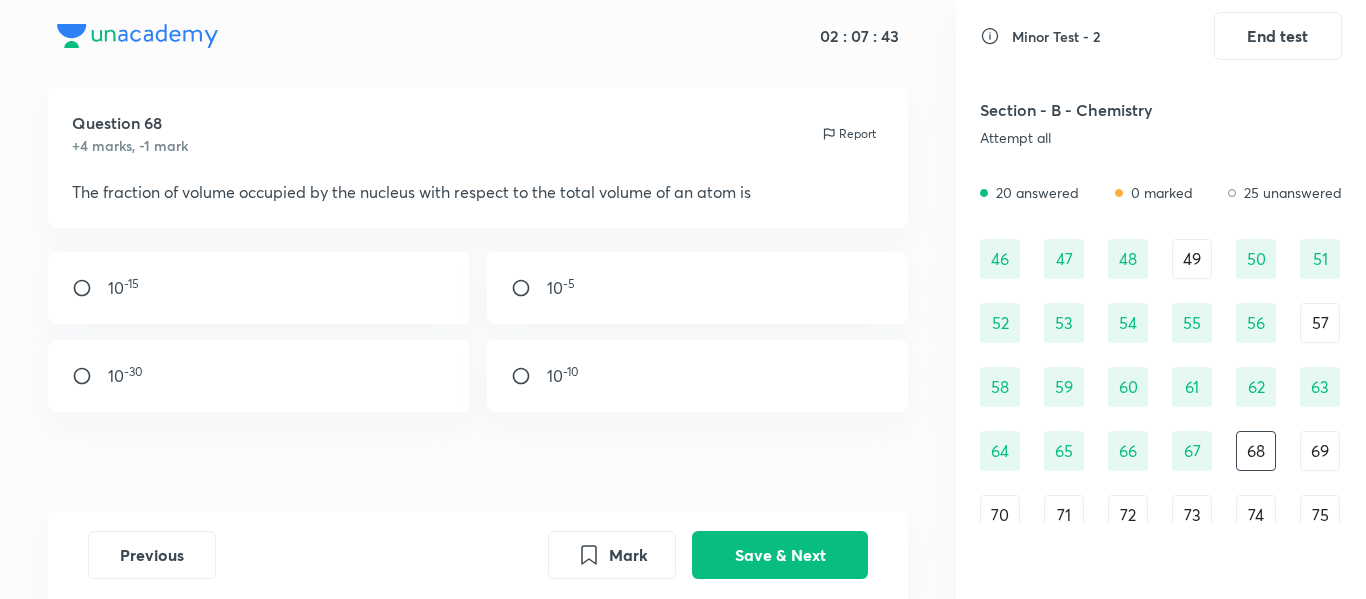 click on "10 -15" at bounding box center (259, 288) 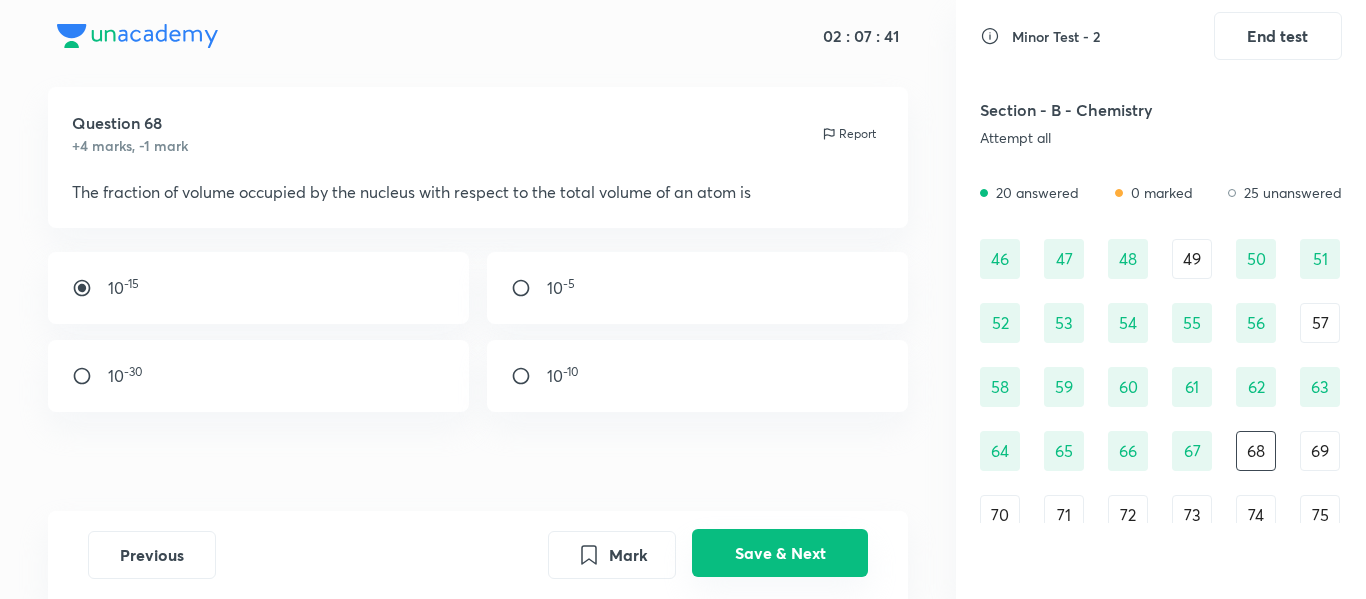 click on "Save & Next" at bounding box center (780, 553) 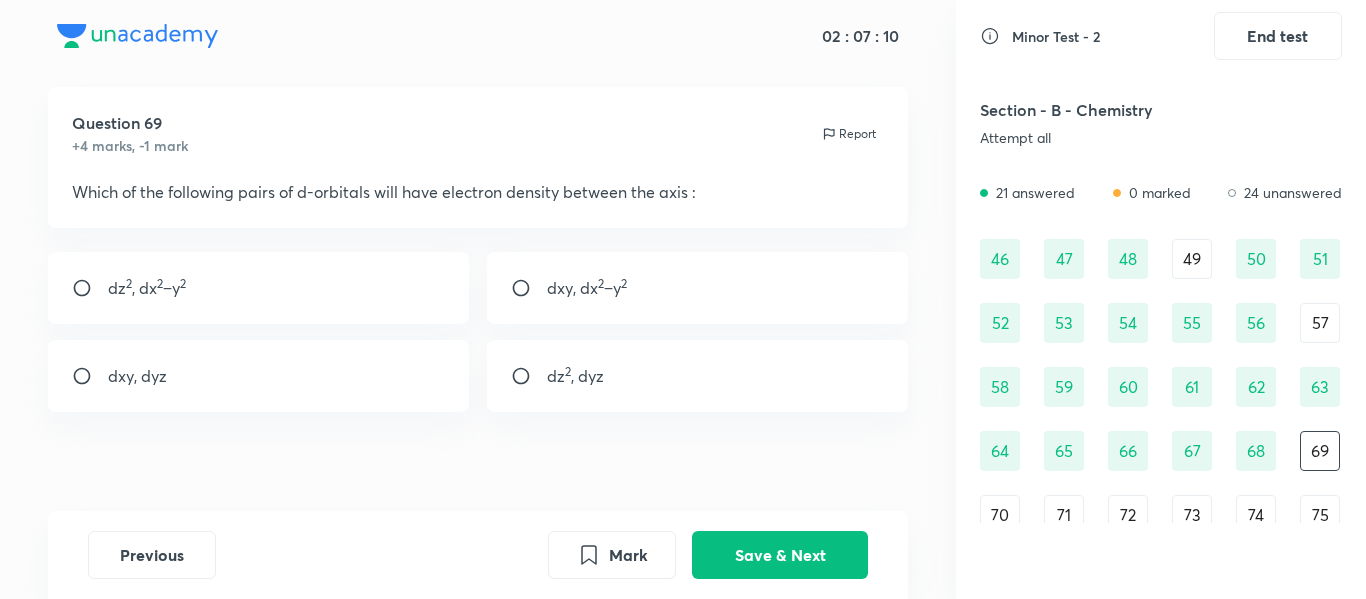 click at bounding box center (529, 288) 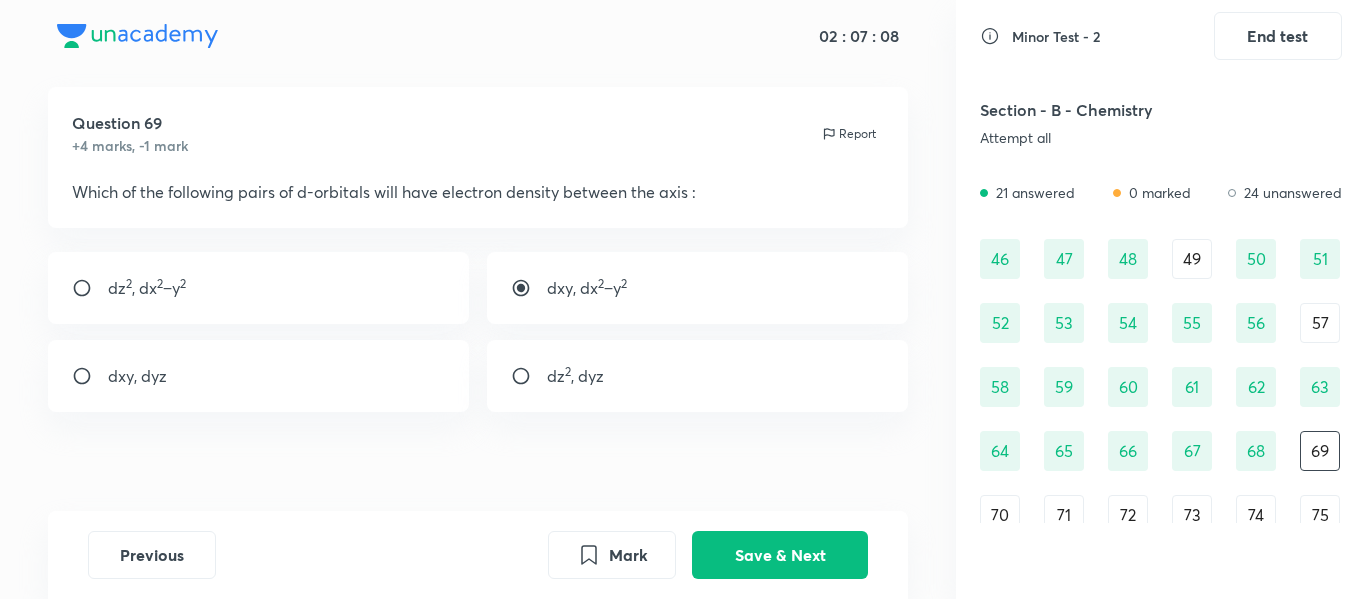 click at bounding box center [90, 288] 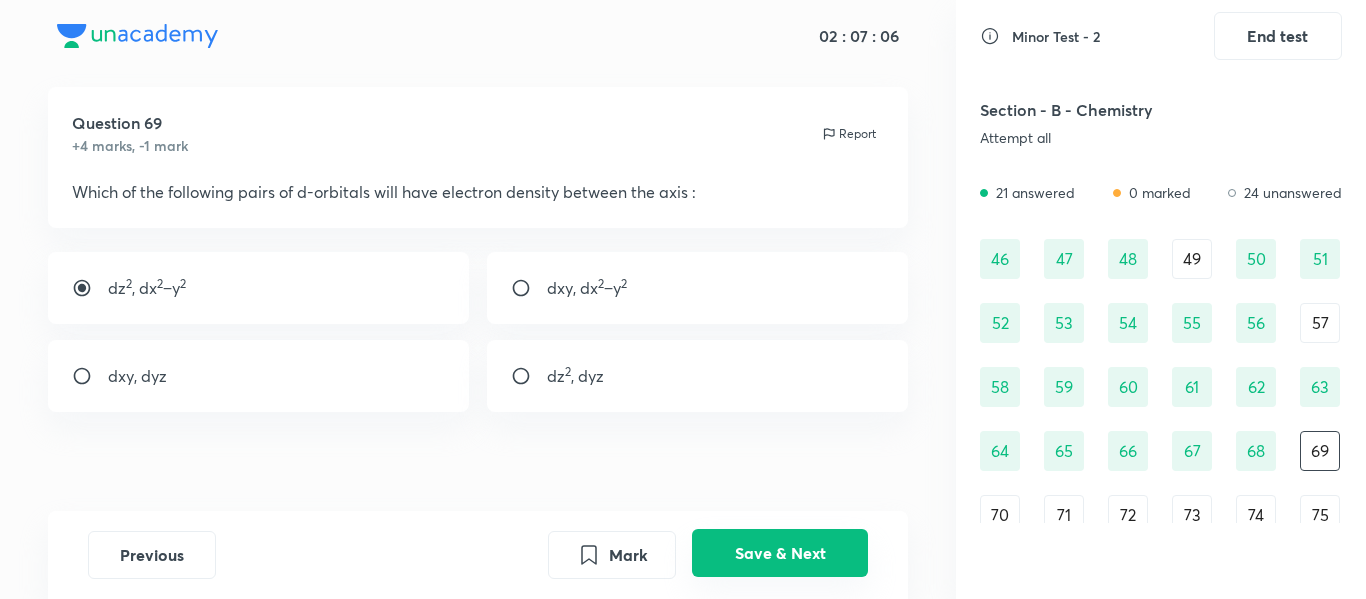 click on "Save & Next" at bounding box center [780, 553] 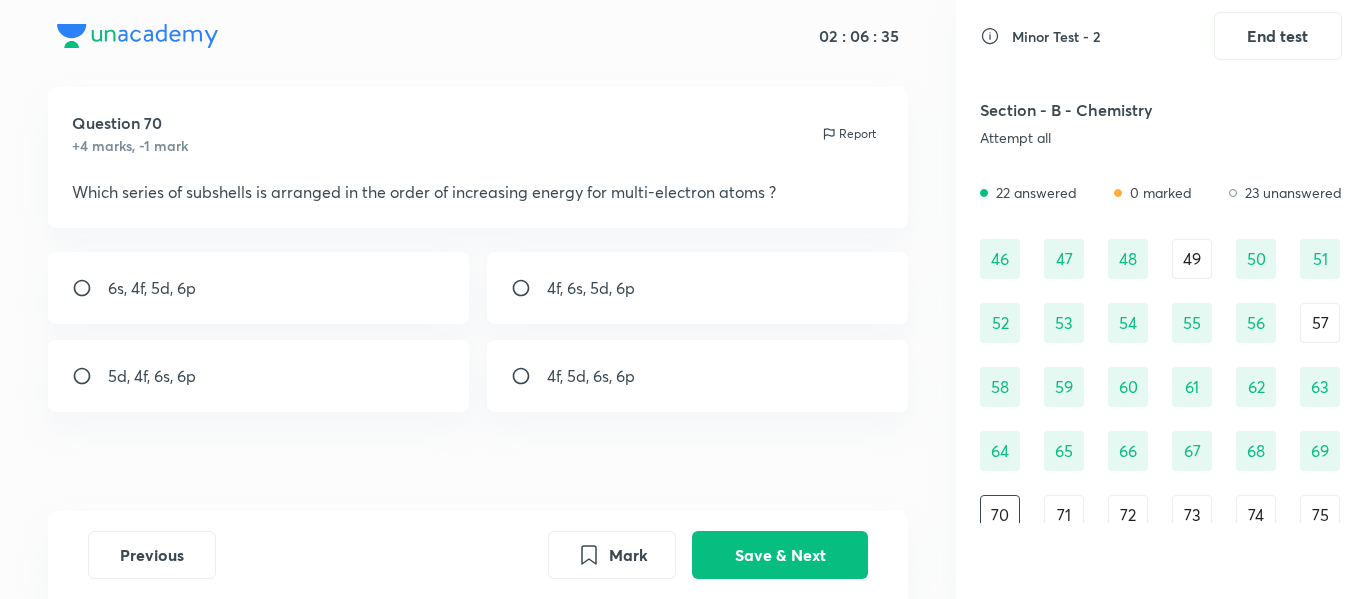 click at bounding box center [90, 288] 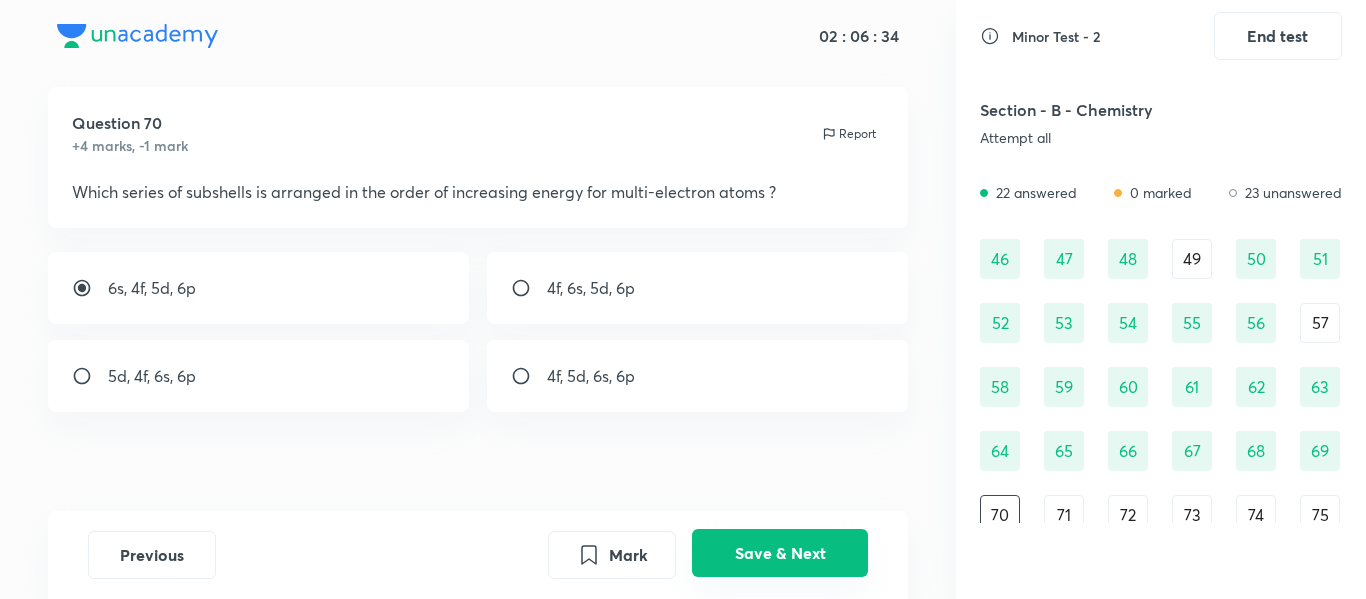 click on "Save & Next" at bounding box center [780, 553] 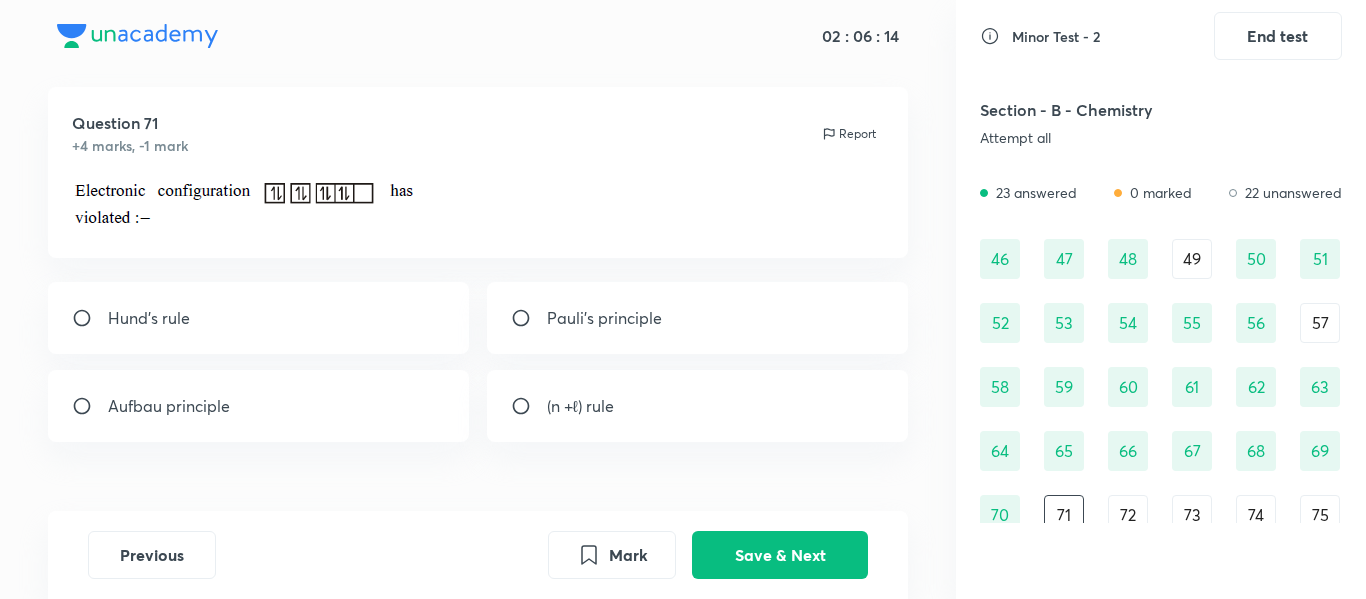 click at bounding box center [529, 406] 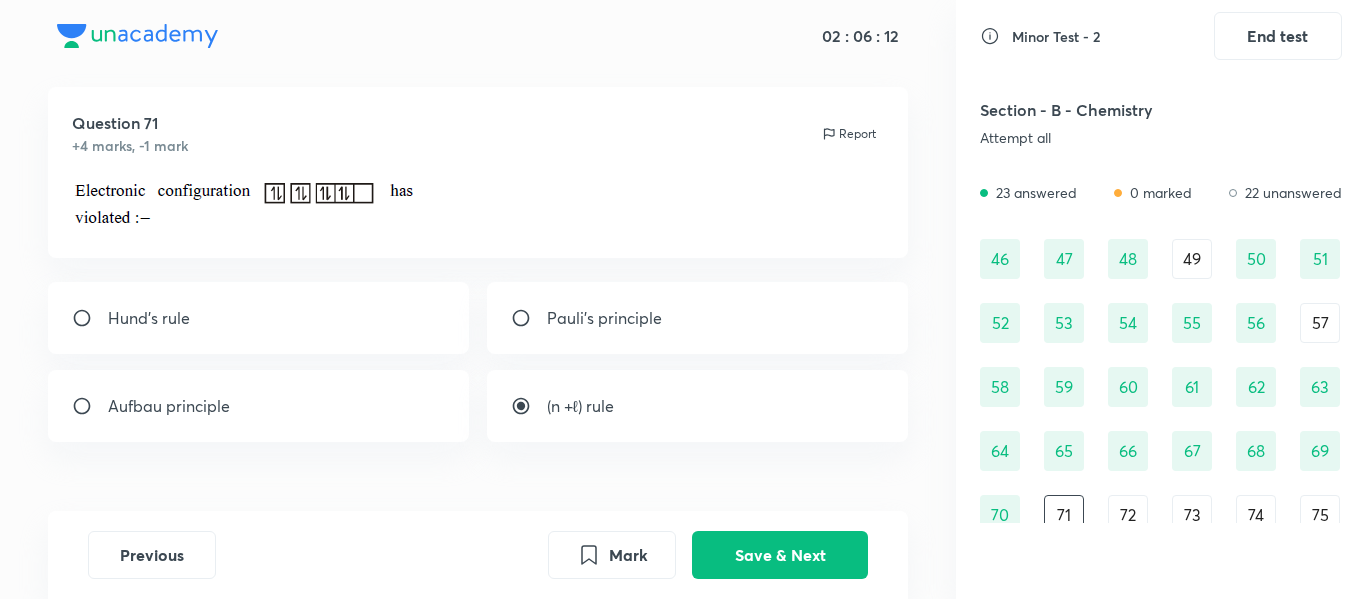 click at bounding box center [90, 318] 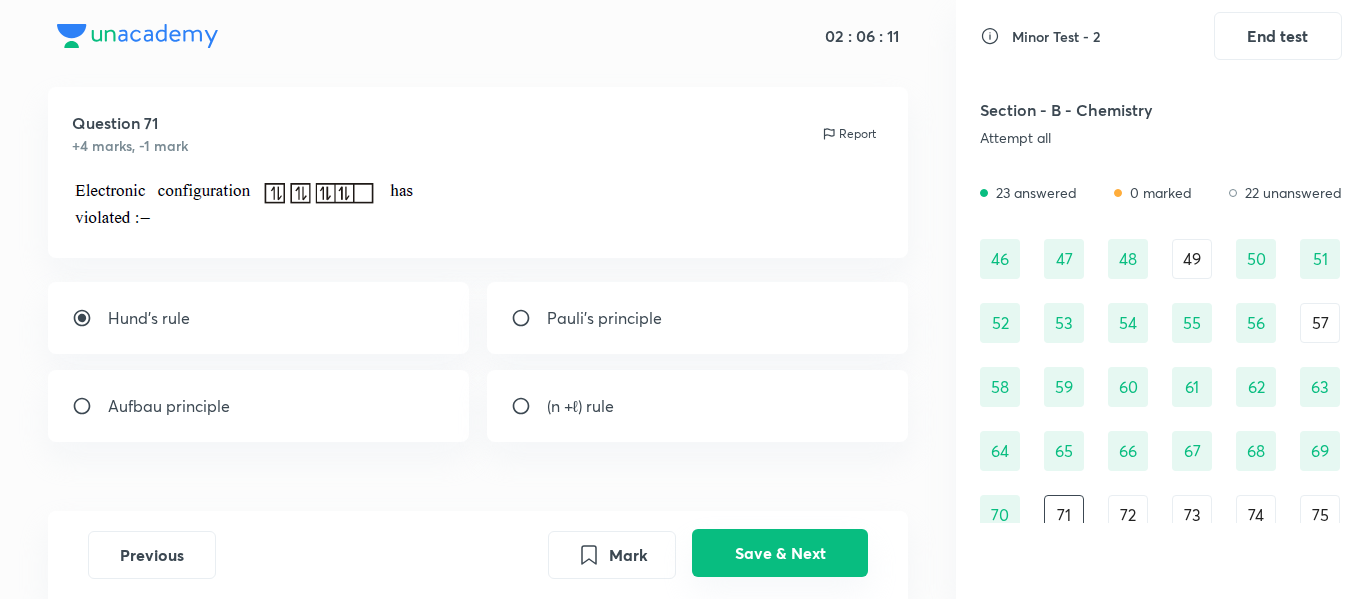 click on "Save & Next" at bounding box center [780, 553] 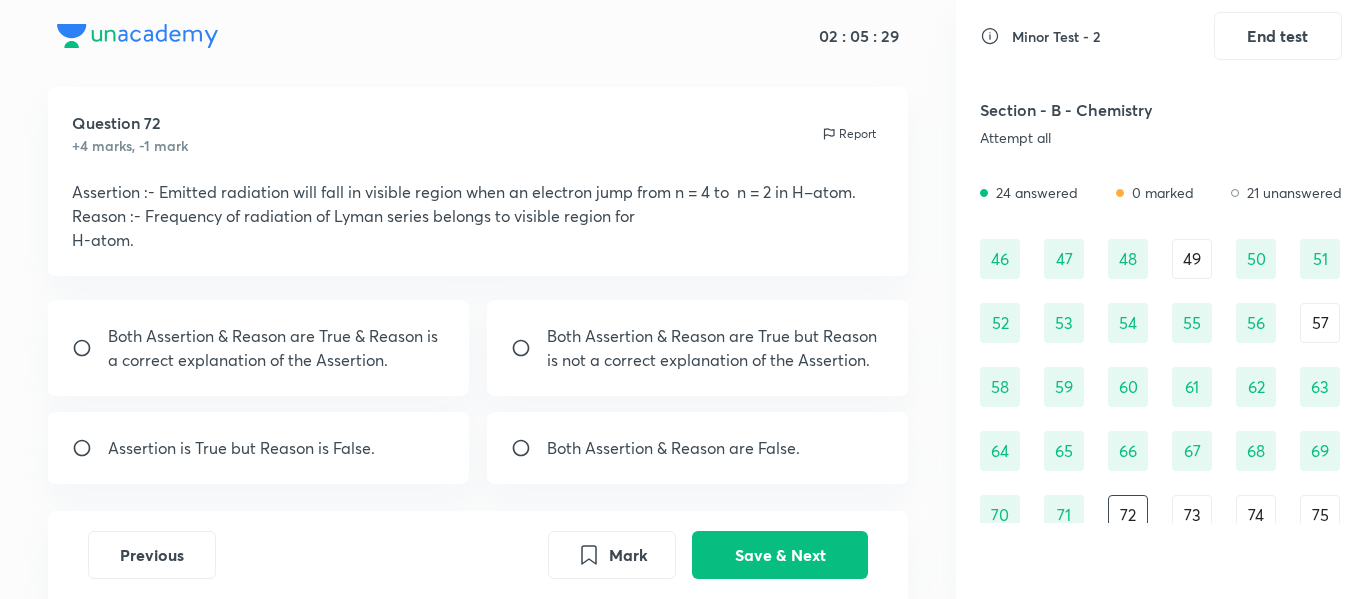 click on "Assertion is True but Reason is False." at bounding box center [259, 448] 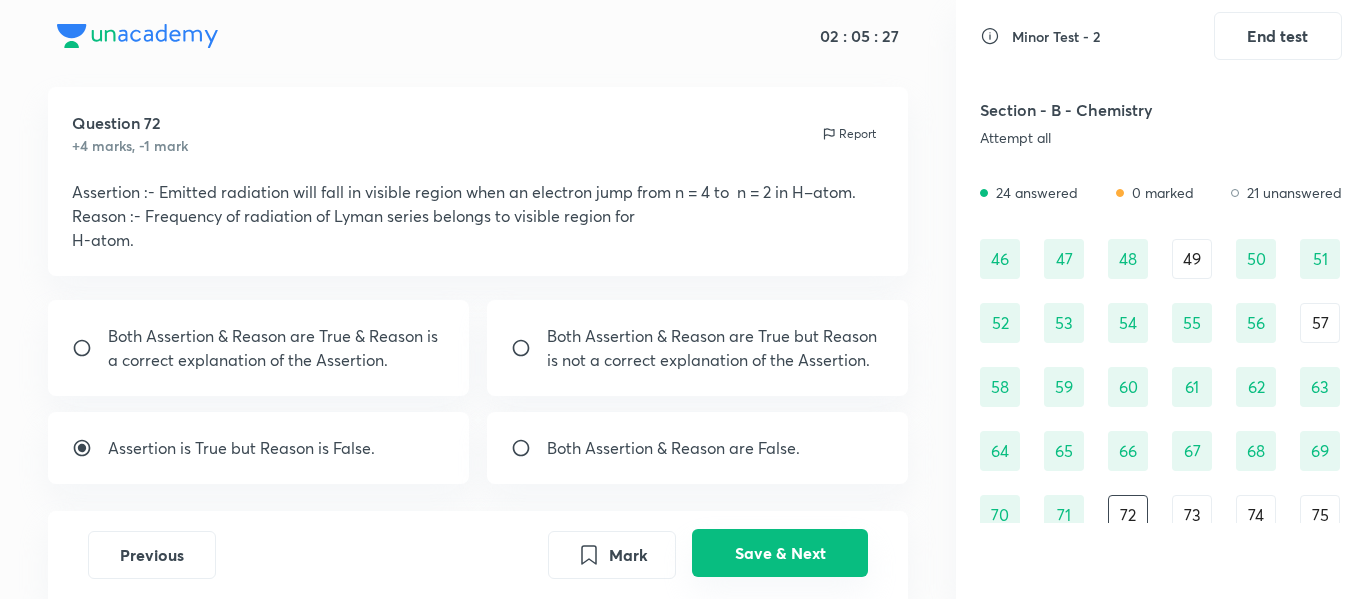 click on "Save & Next" at bounding box center [780, 553] 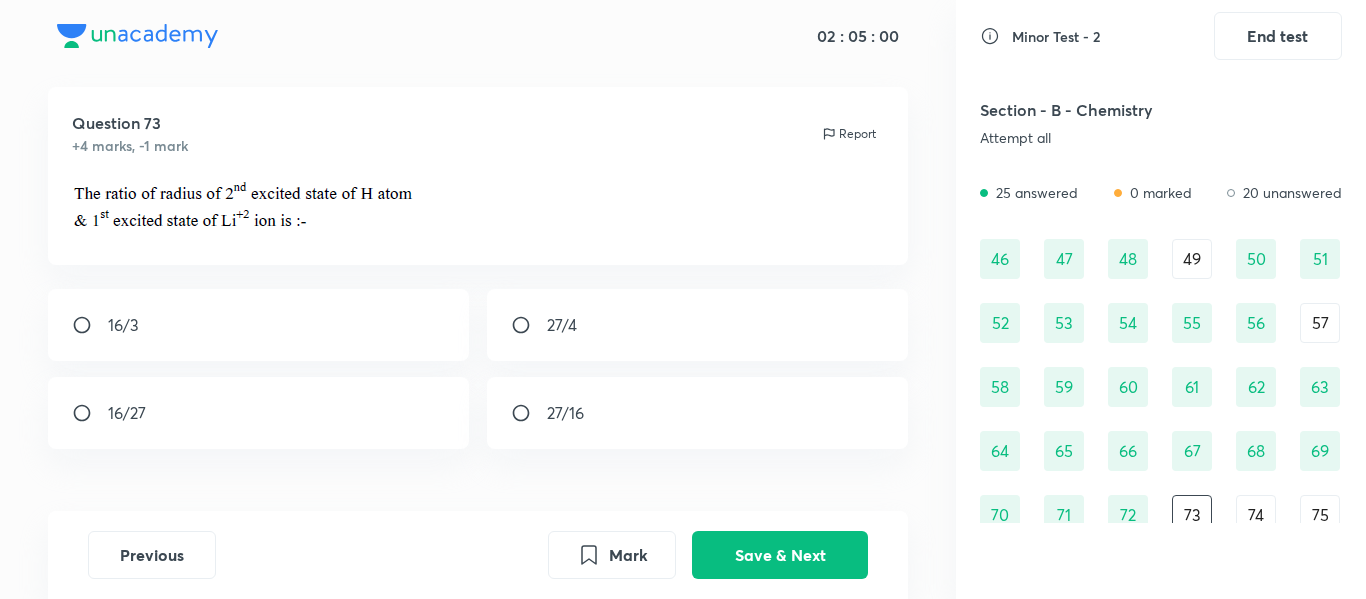 click on "27/4" at bounding box center [698, 325] 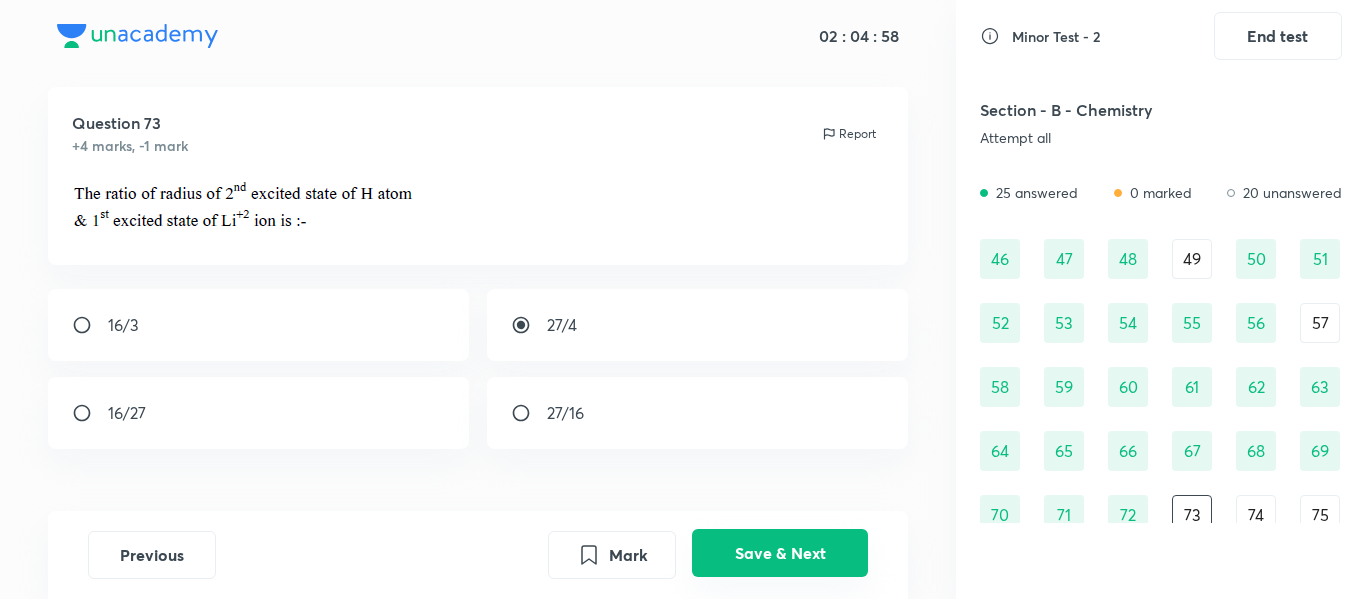 click on "Save & Next" at bounding box center [780, 553] 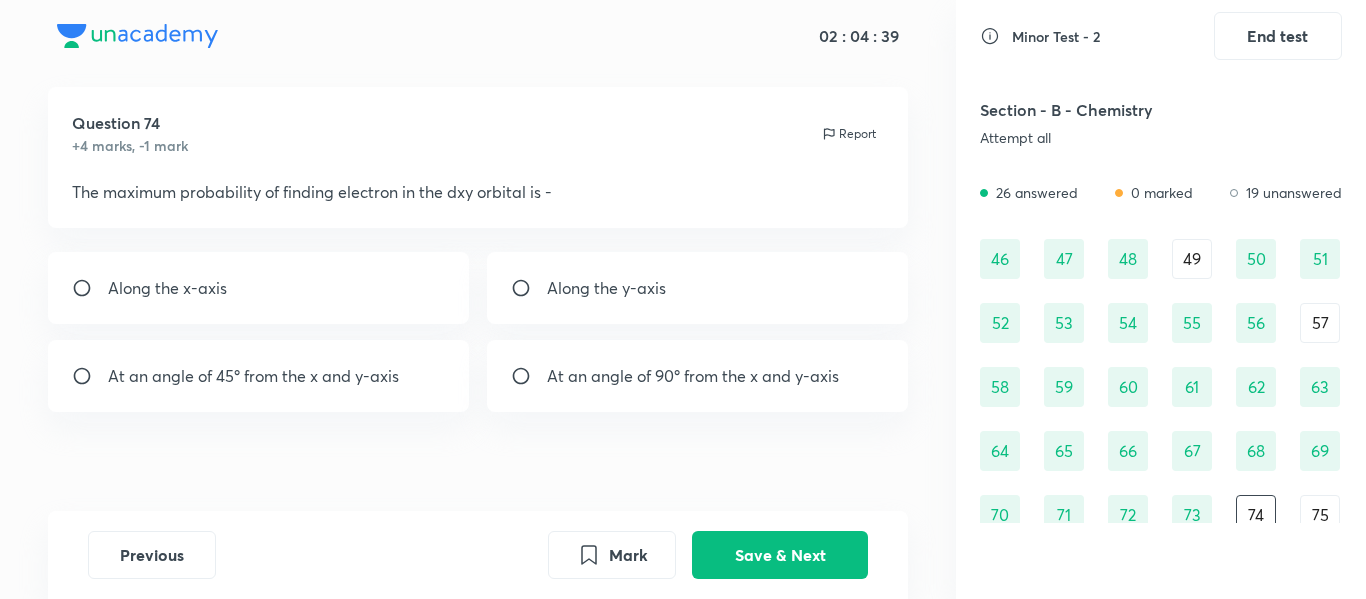 click on "At an angle of 45º from the x and y-axis" at bounding box center (253, 376) 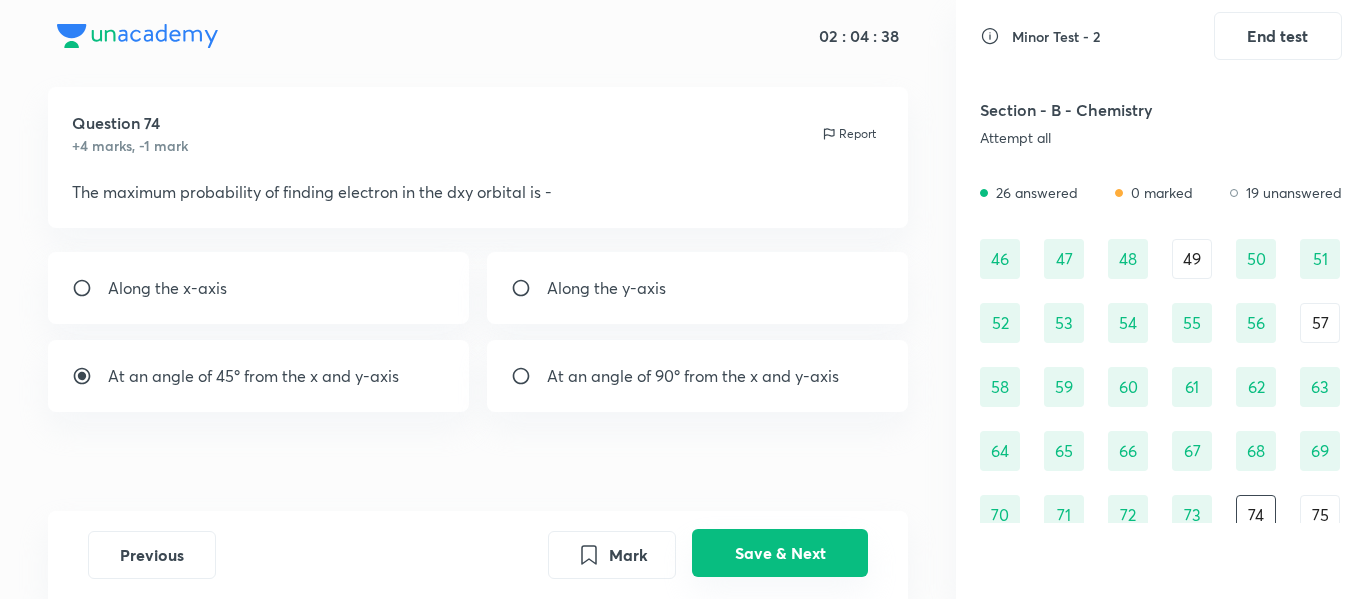 click on "Save & Next" at bounding box center (780, 553) 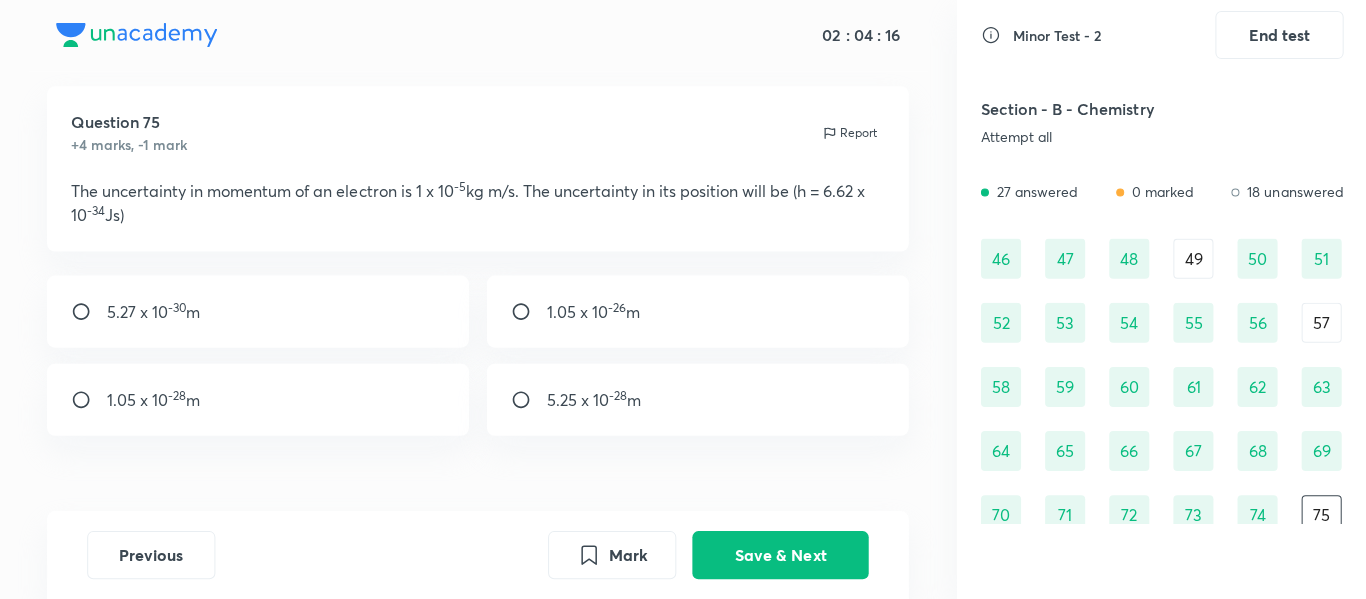 scroll, scrollTop: 0, scrollLeft: 0, axis: both 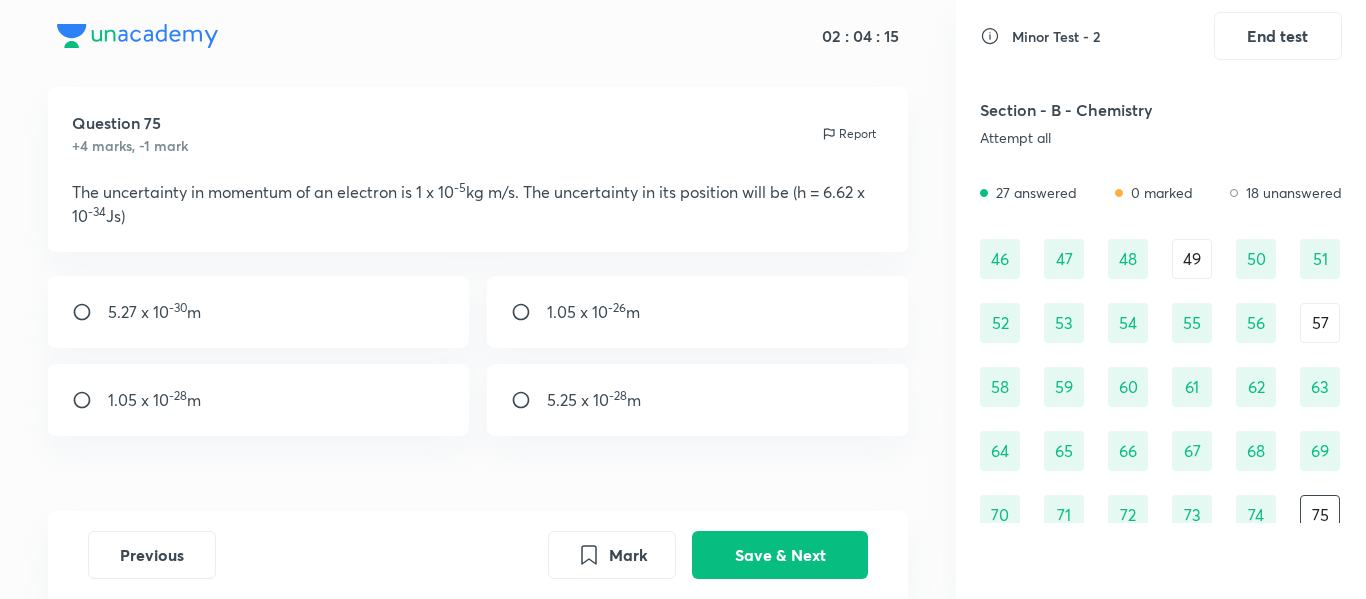 click on "5.27 x 10 -30  m" at bounding box center (154, 312) 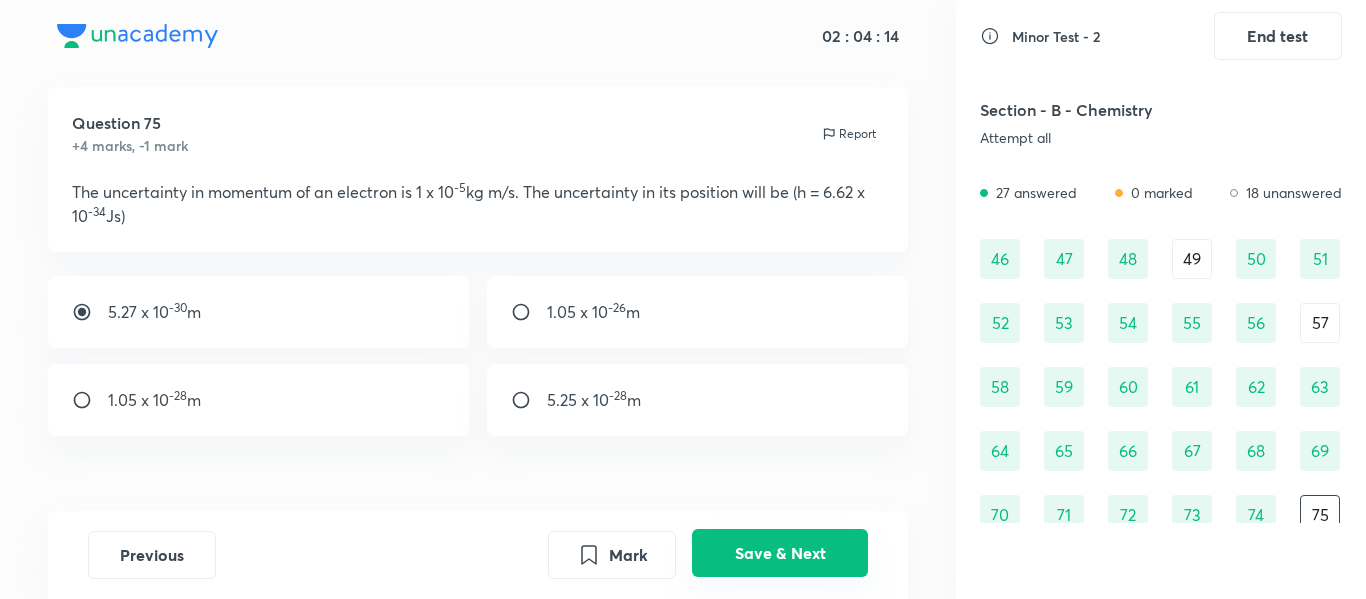 click on "Save & Next" at bounding box center [780, 553] 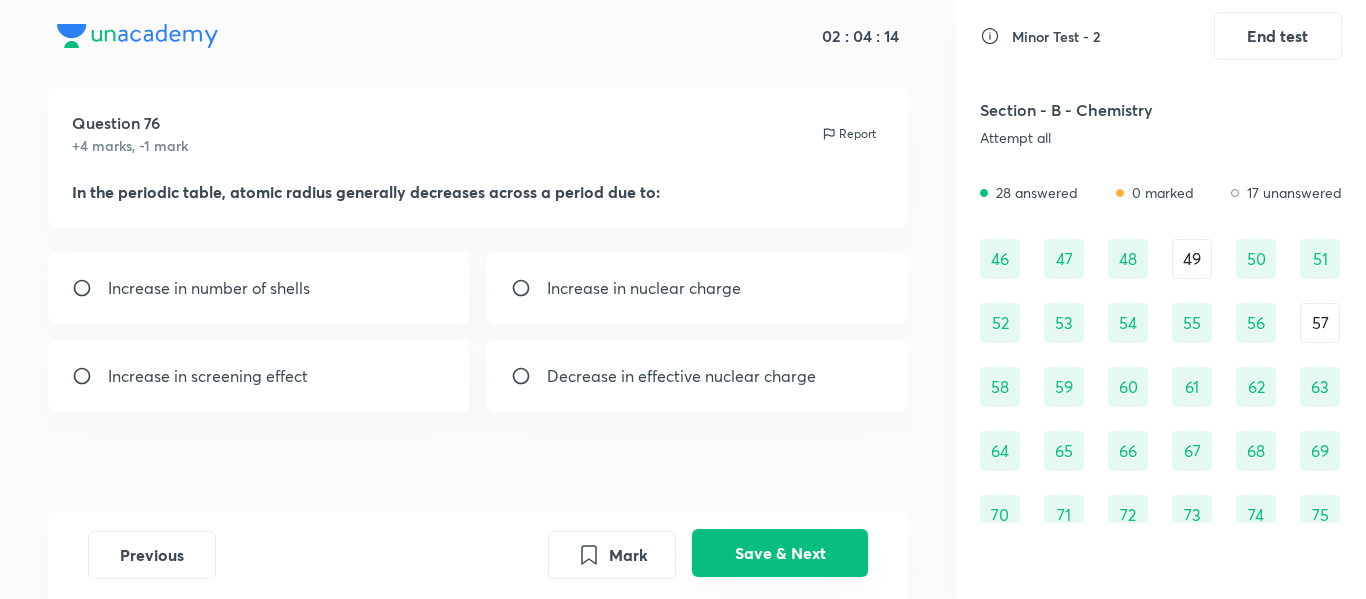 scroll, scrollTop: 739, scrollLeft: 0, axis: vertical 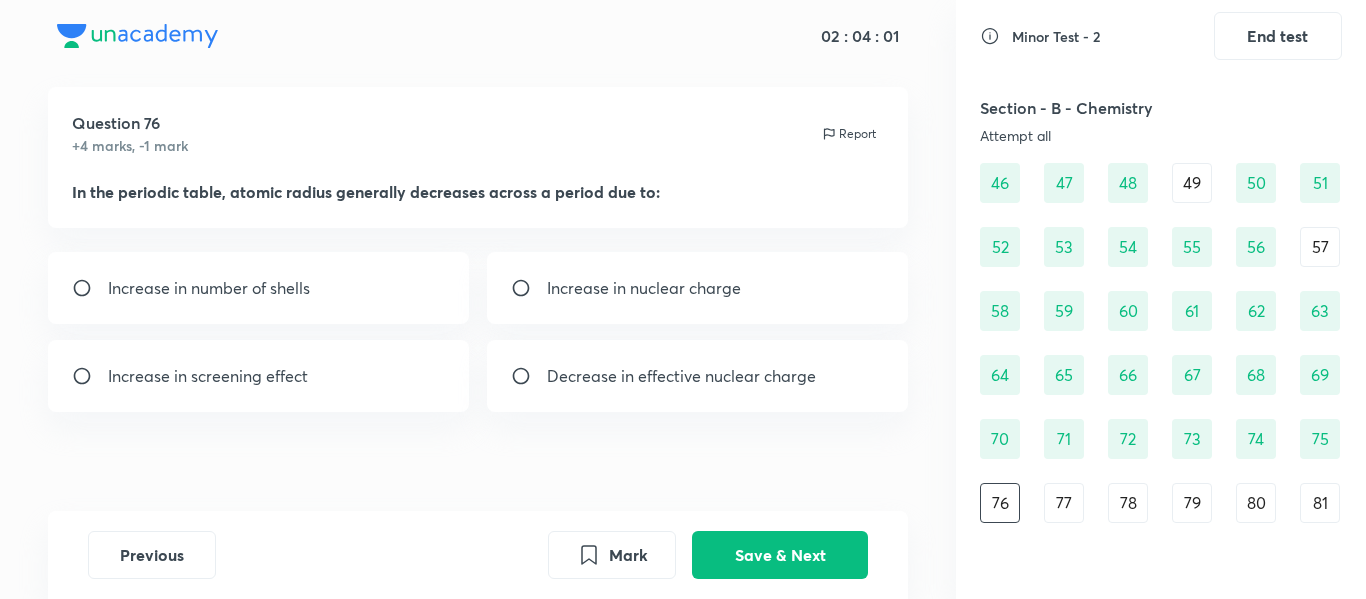 click on "Increase in nuclear charge" at bounding box center [698, 288] 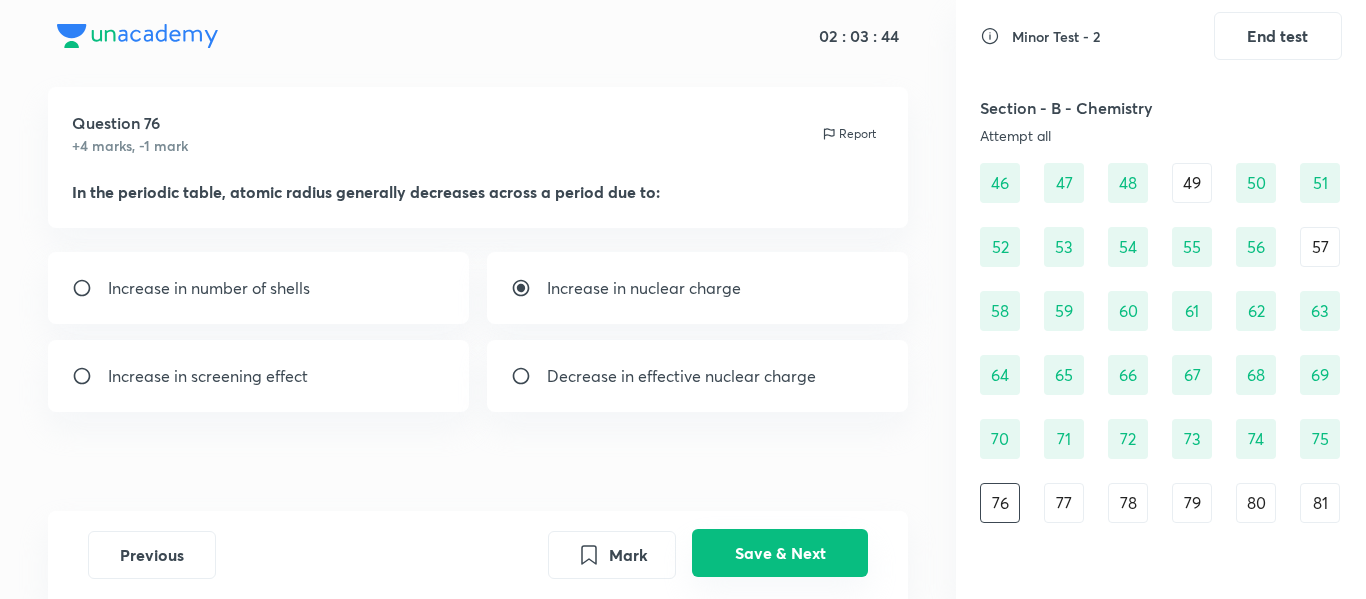 click on "Save & Next" at bounding box center [780, 553] 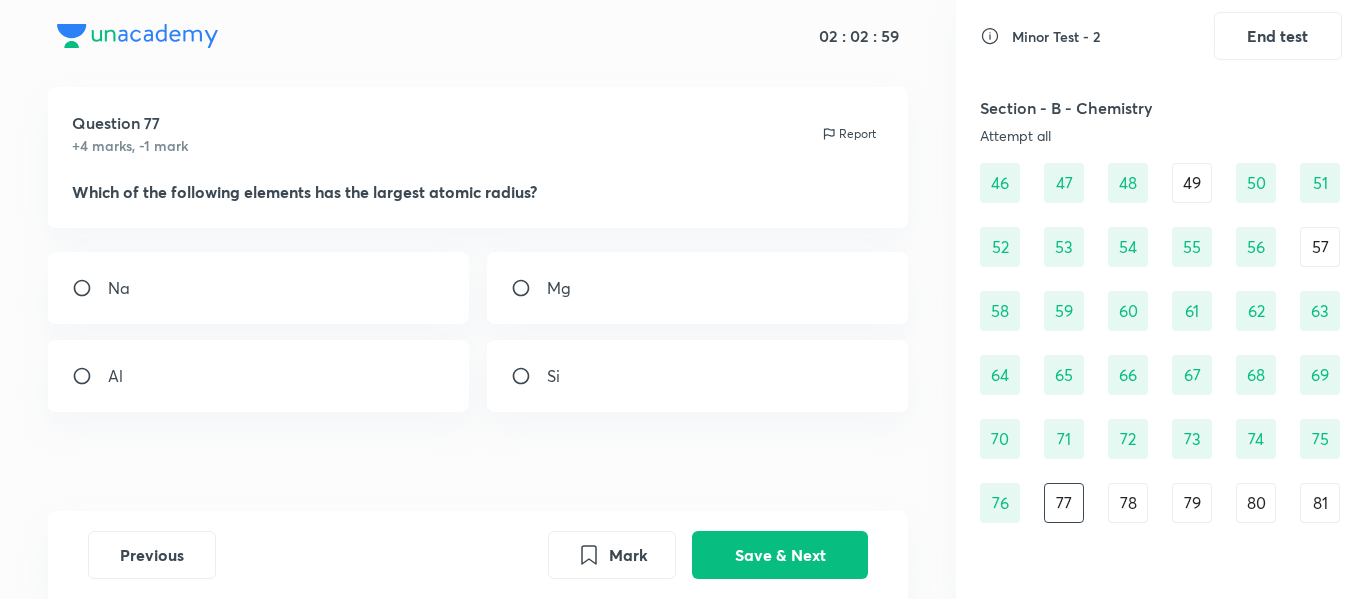 click on "Al" at bounding box center [259, 376] 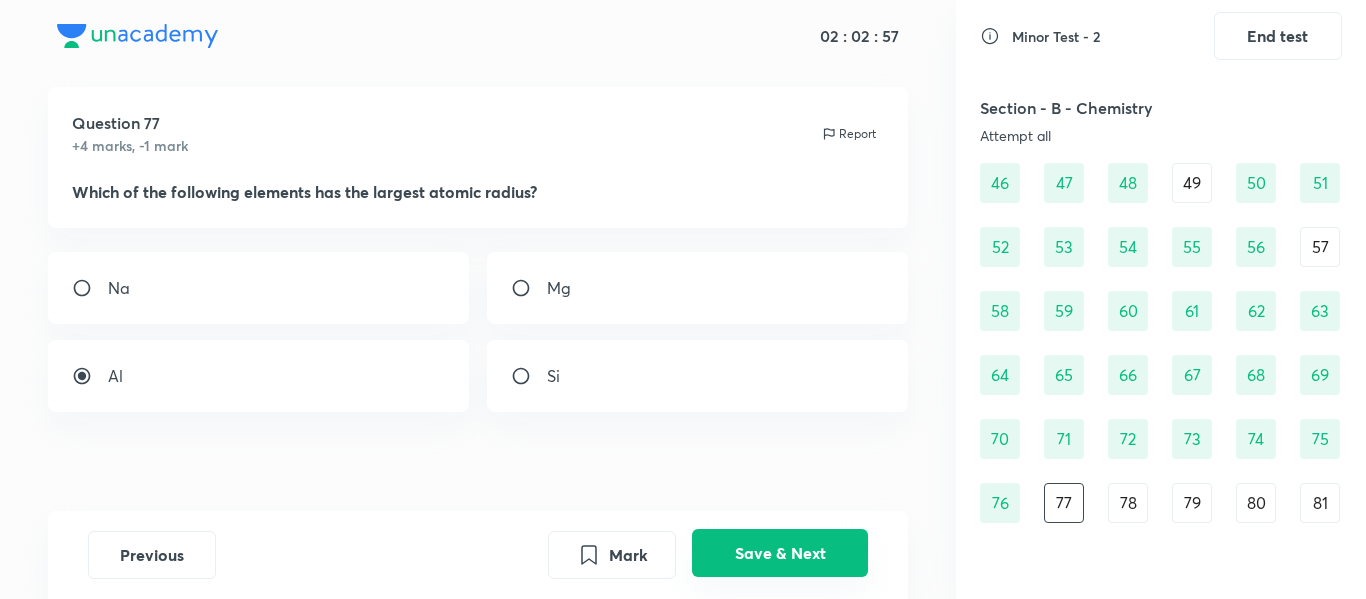 click on "Save & Next" at bounding box center [780, 553] 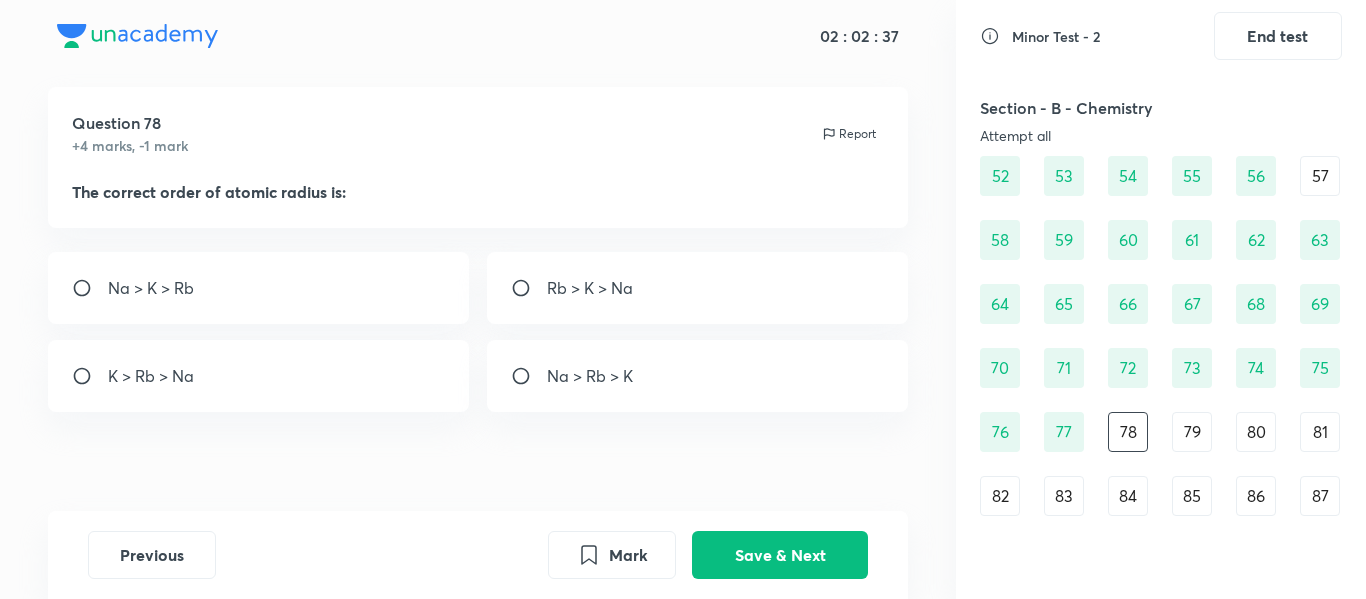 scroll, scrollTop: 737, scrollLeft: 0, axis: vertical 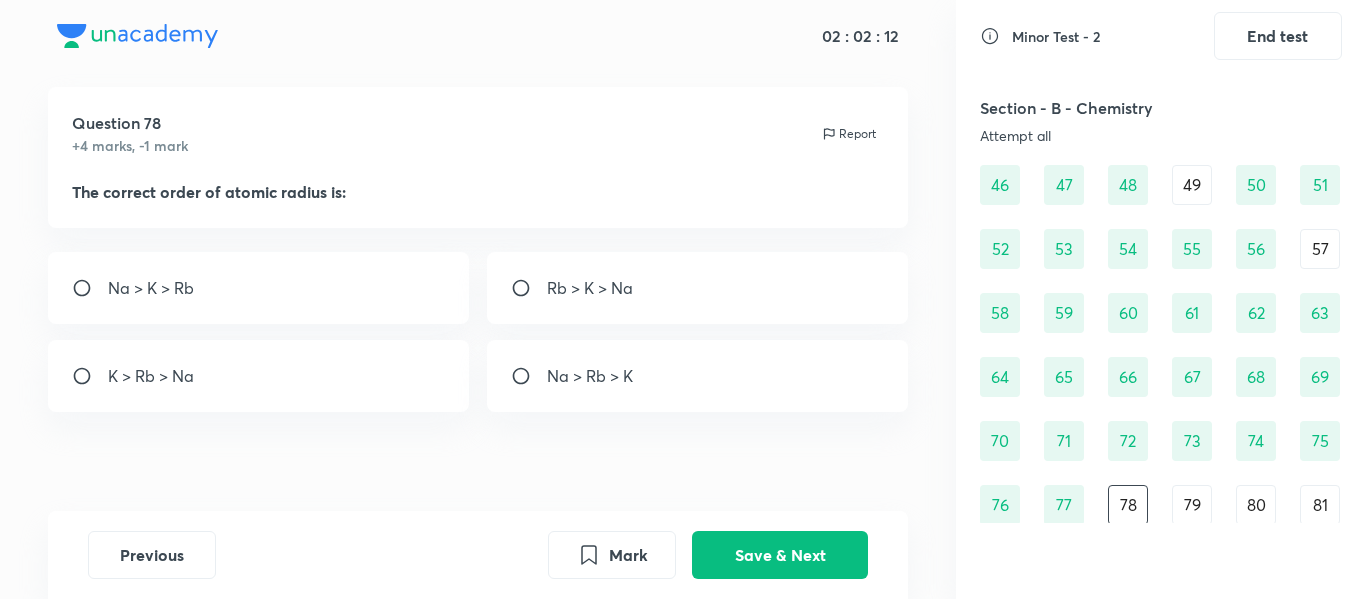 click at bounding box center (529, 288) 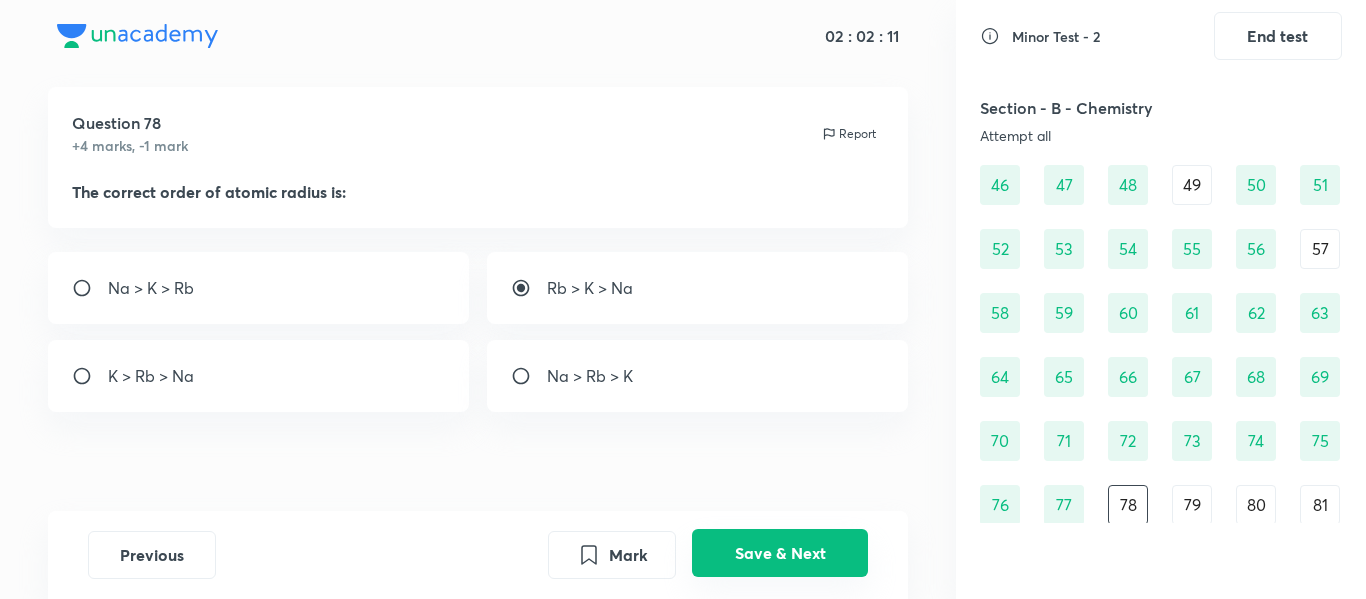 click on "Save & Next" at bounding box center [780, 553] 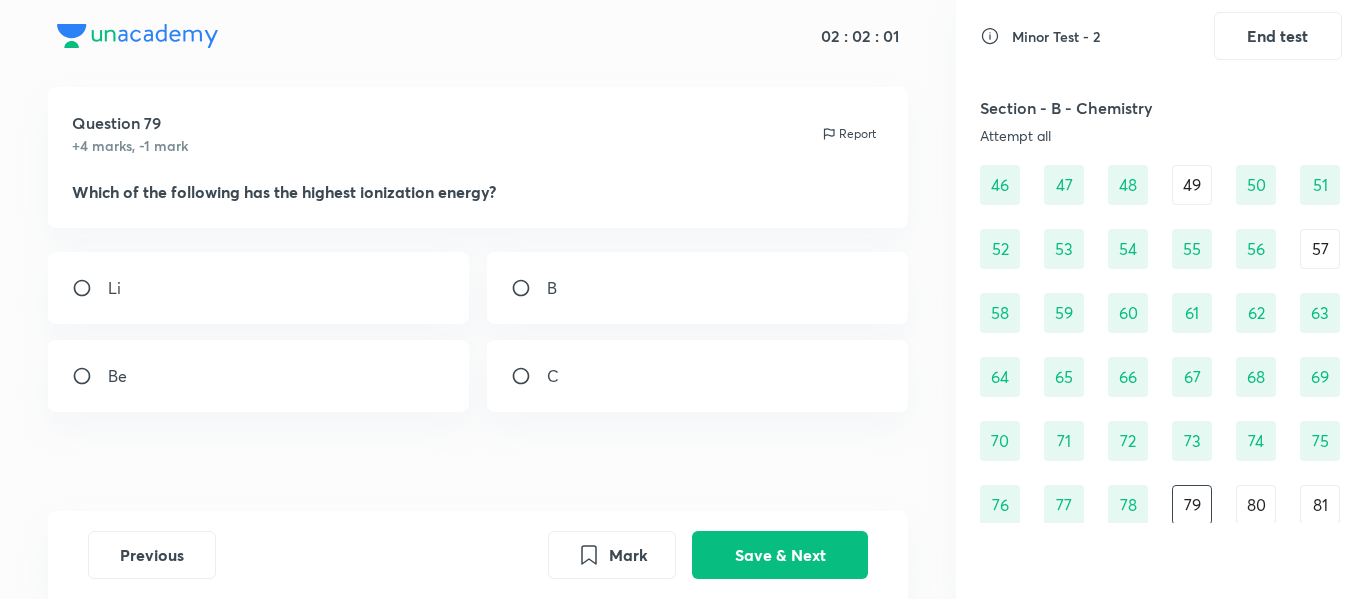click on "Li" at bounding box center [259, 288] 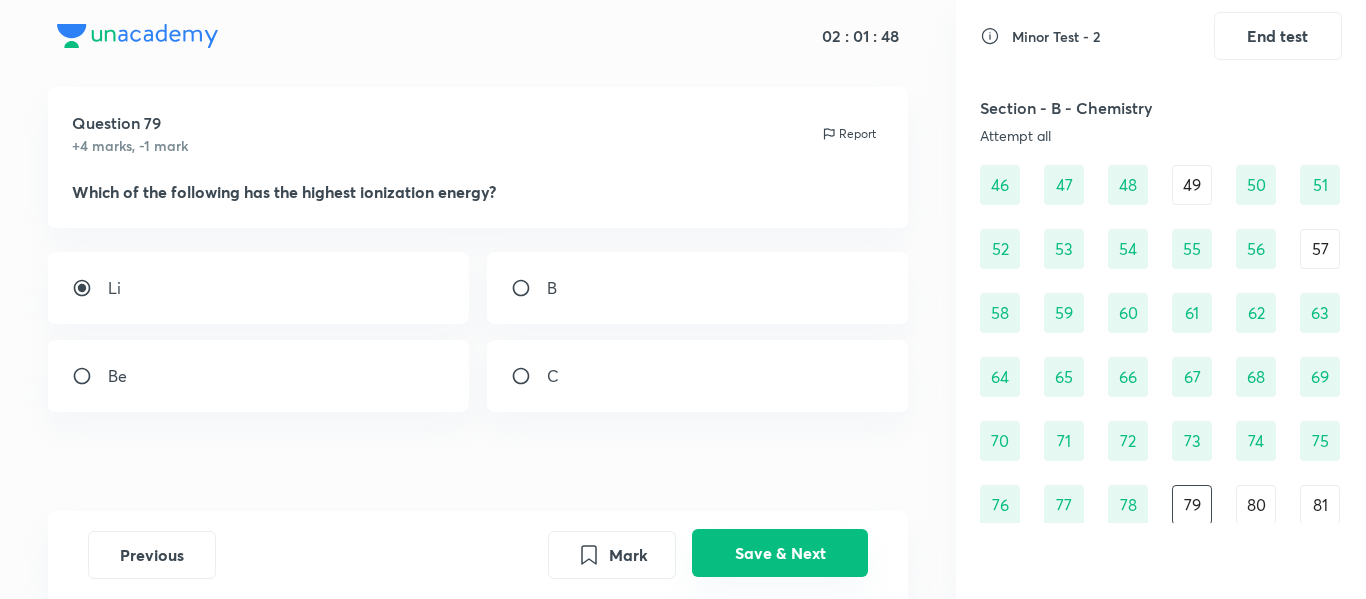 click on "Save & Next" at bounding box center (780, 553) 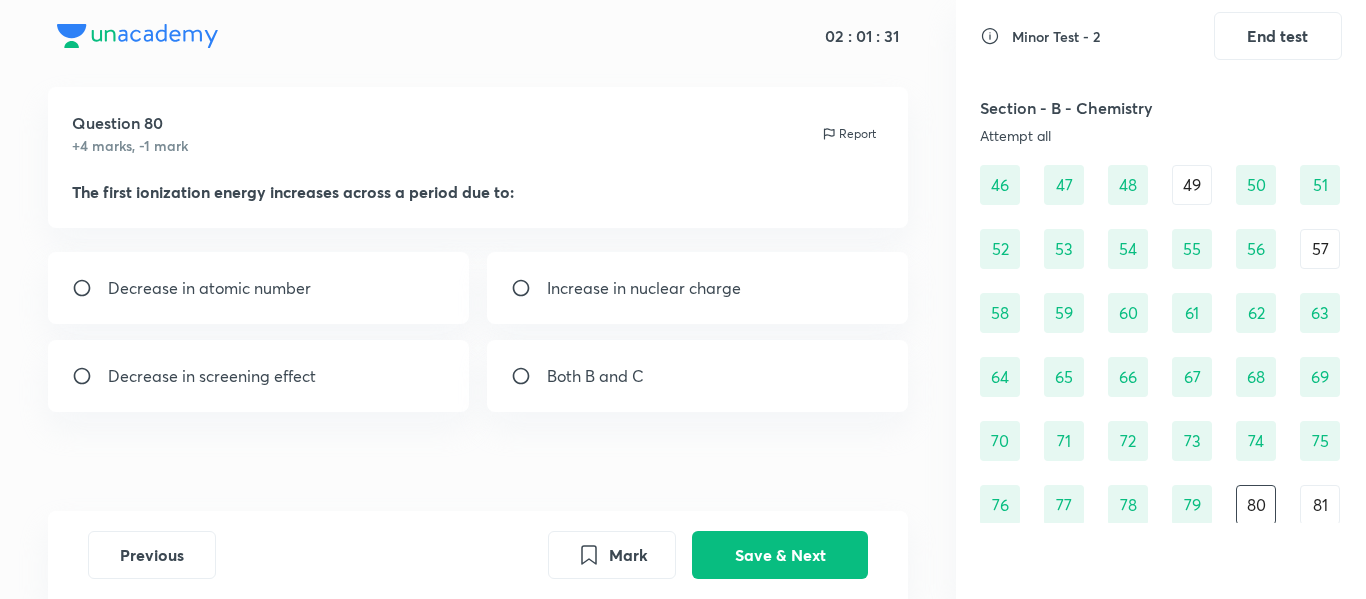 click on "Both B and C" at bounding box center [698, 376] 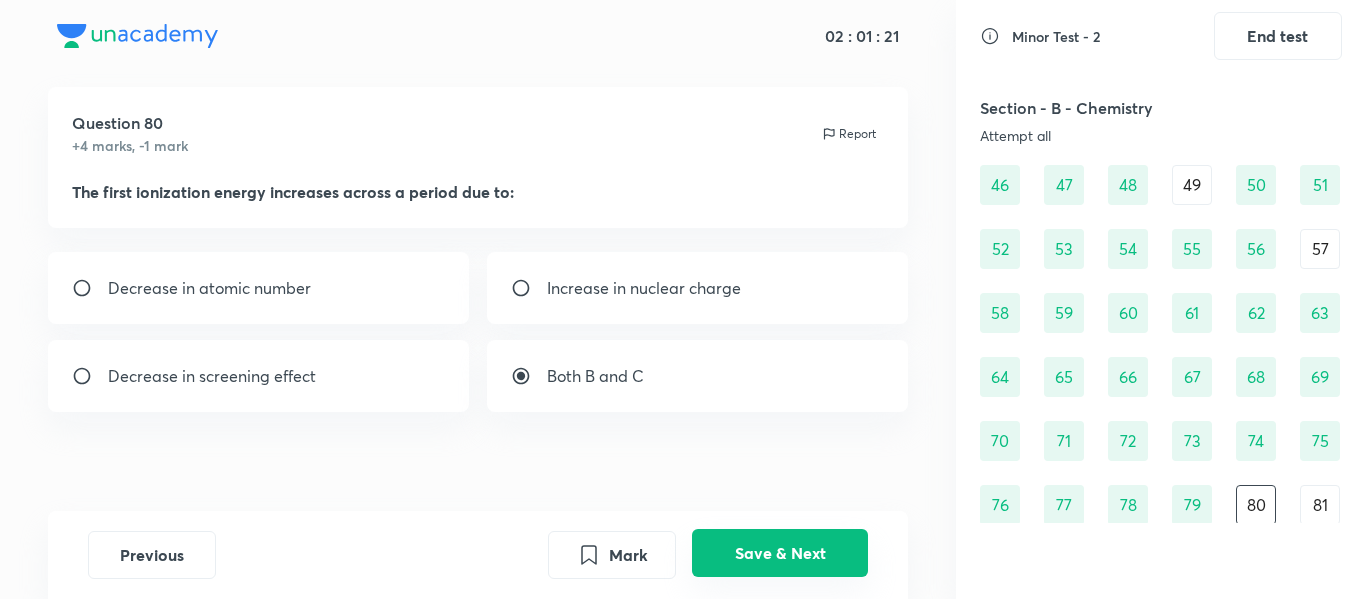 click on "Save & Next" at bounding box center (780, 553) 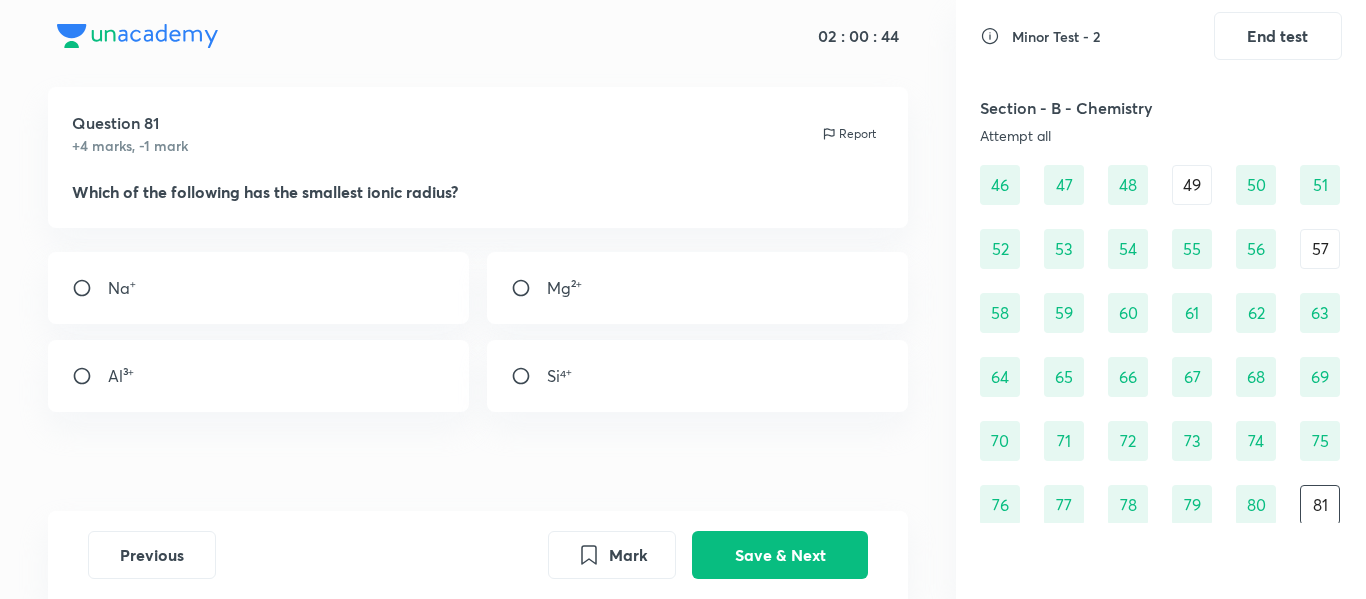 click on "Na⁺" at bounding box center [259, 288] 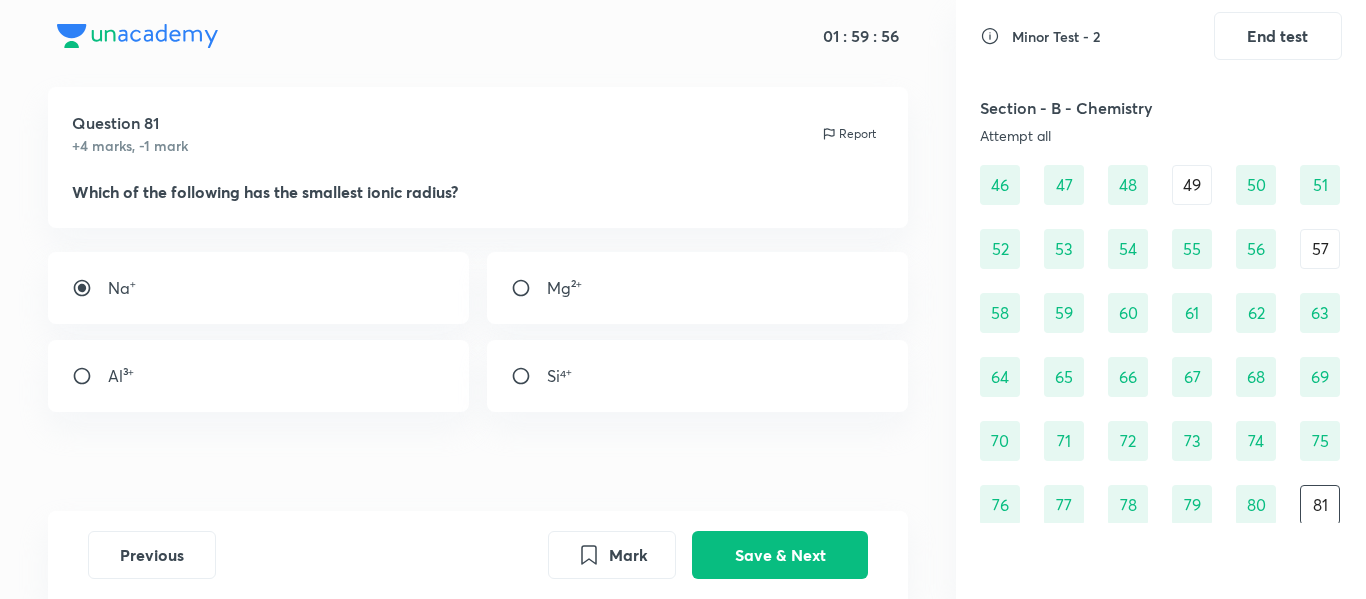 click on "Si⁴⁺" at bounding box center [698, 376] 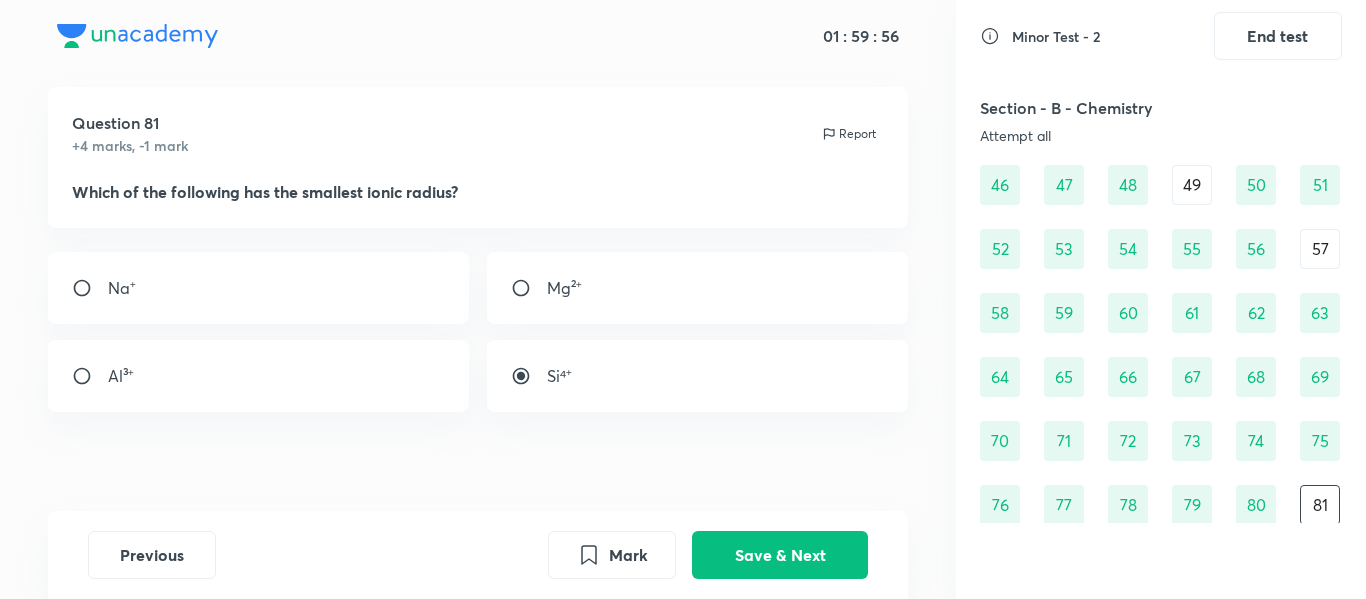 click on "Si⁴⁺" at bounding box center (698, 376) 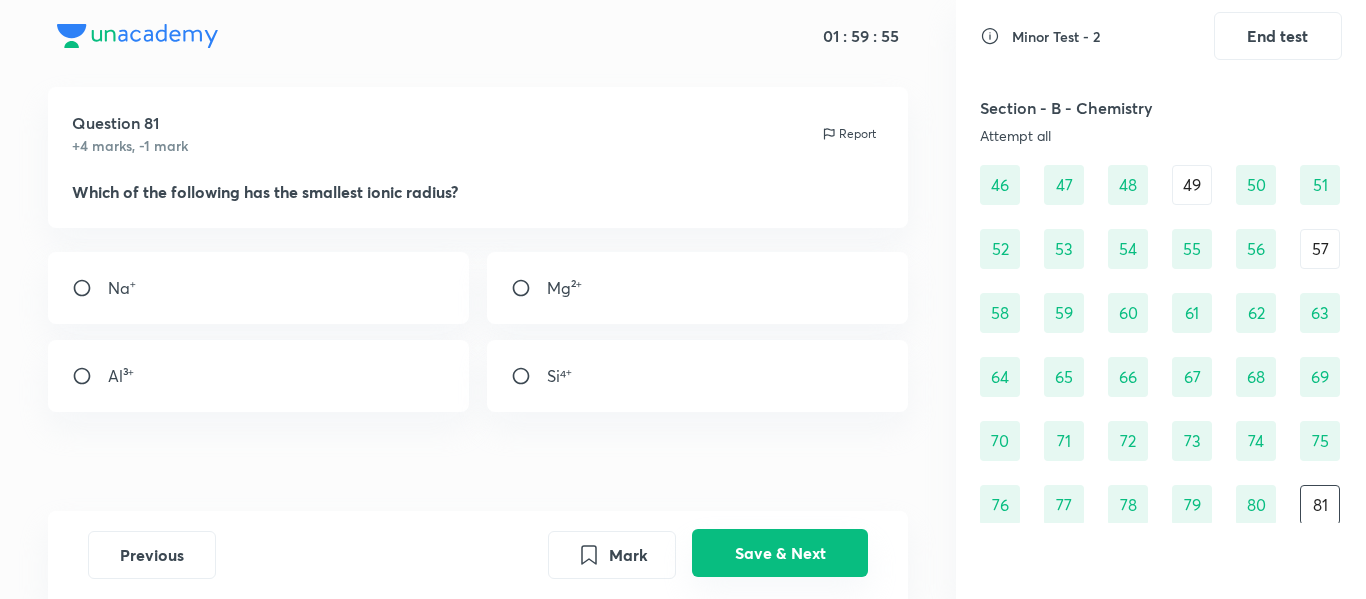 click on "Save & Next" at bounding box center (780, 553) 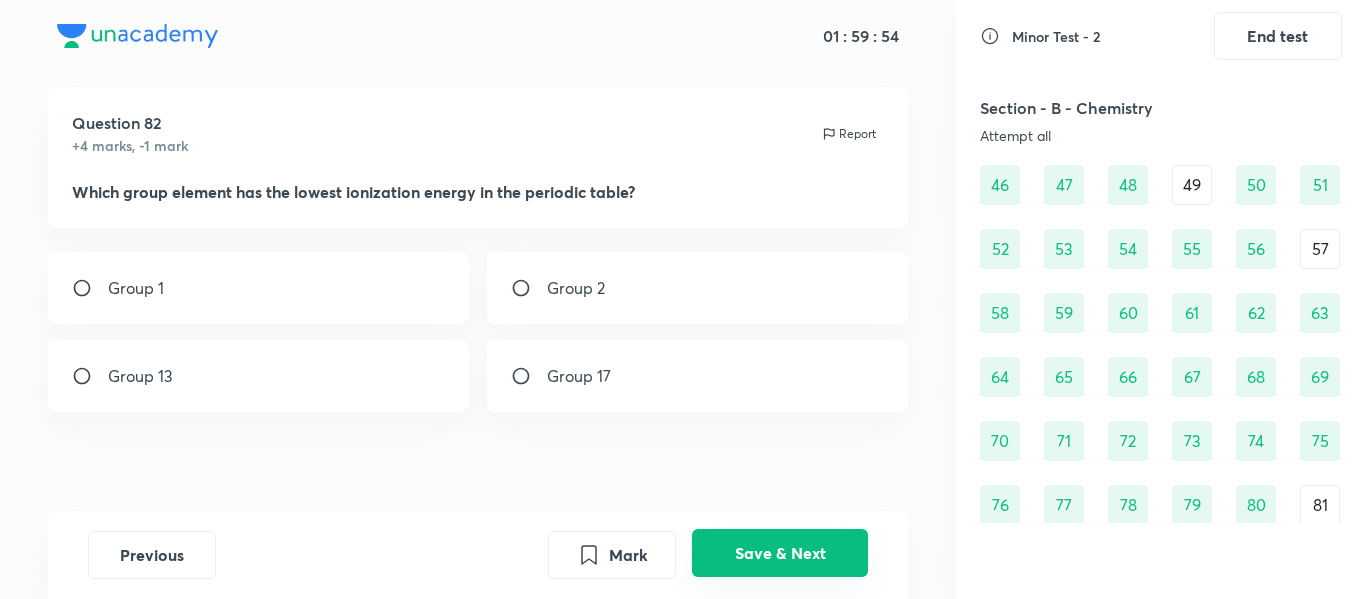 scroll, scrollTop: 803, scrollLeft: 0, axis: vertical 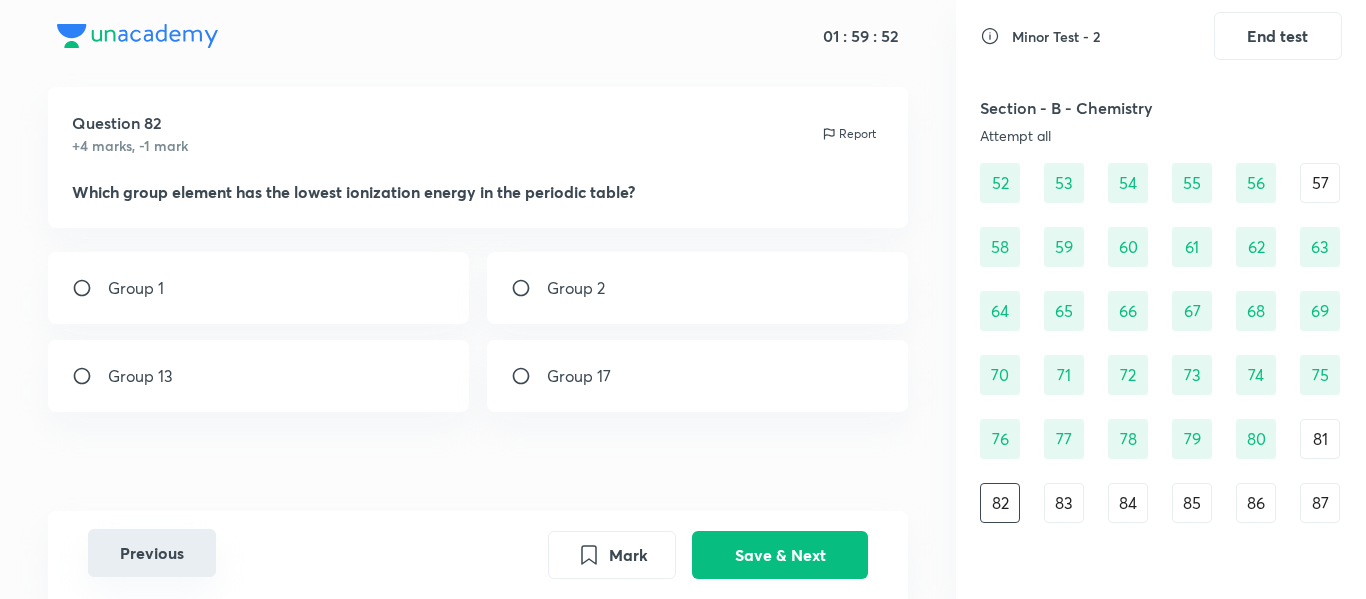 click on "Previous" at bounding box center (152, 553) 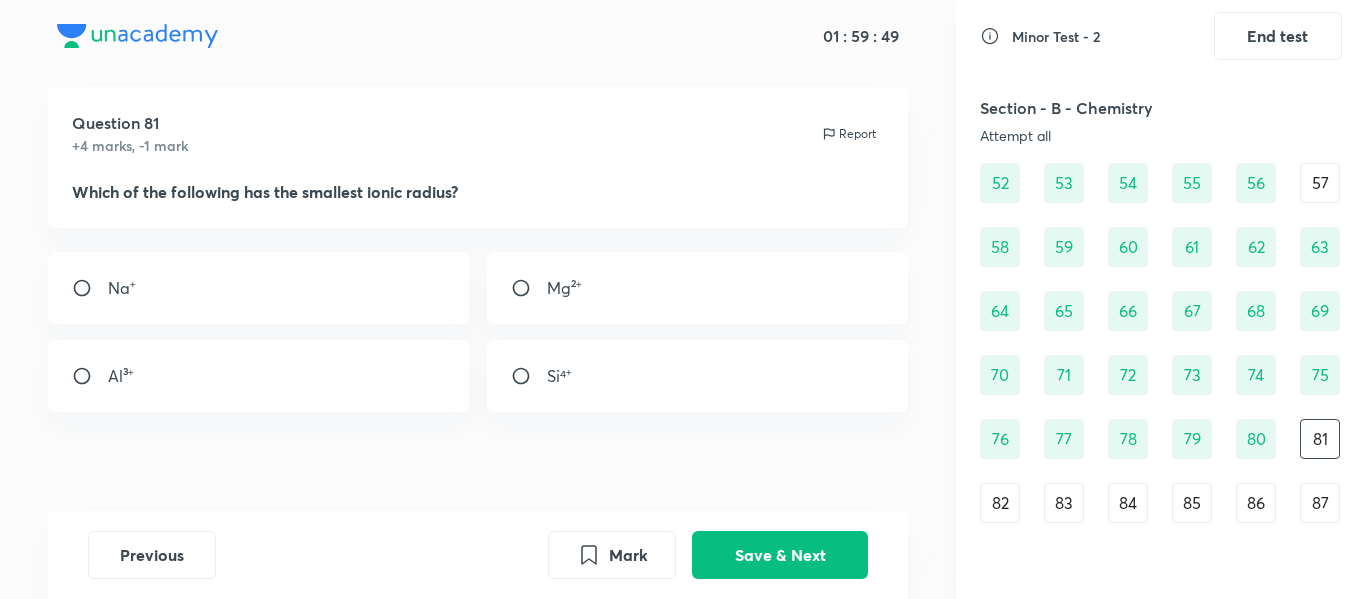 click at bounding box center [529, 376] 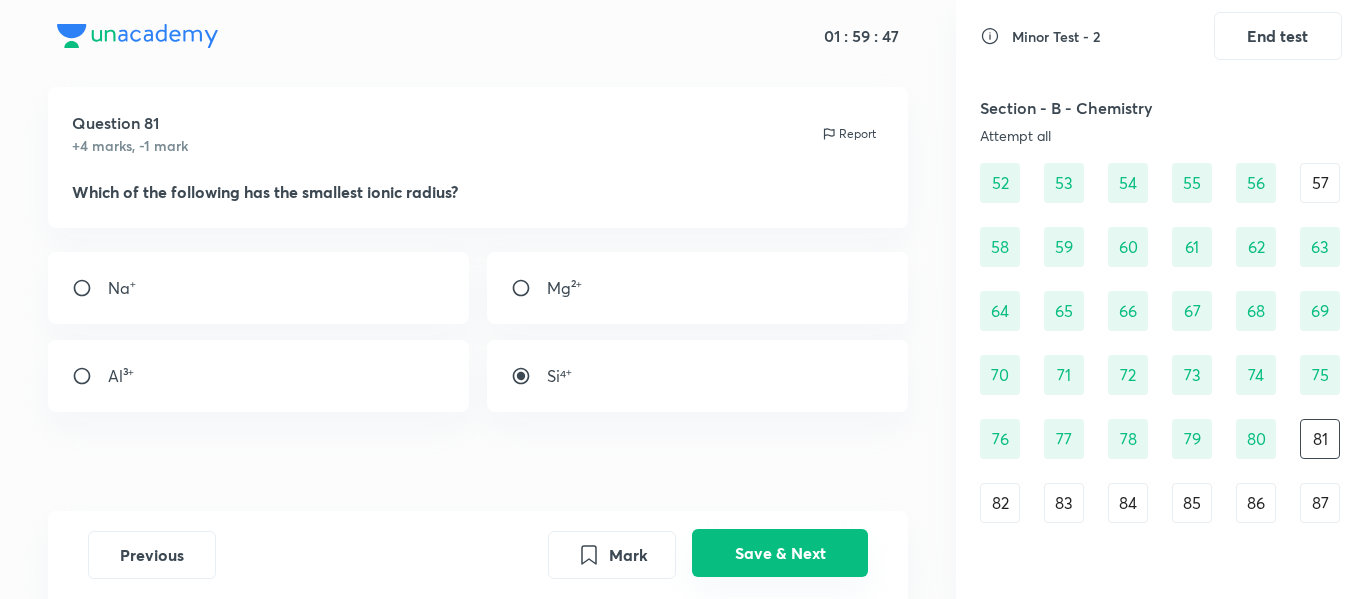 click on "Save & Next" at bounding box center (780, 553) 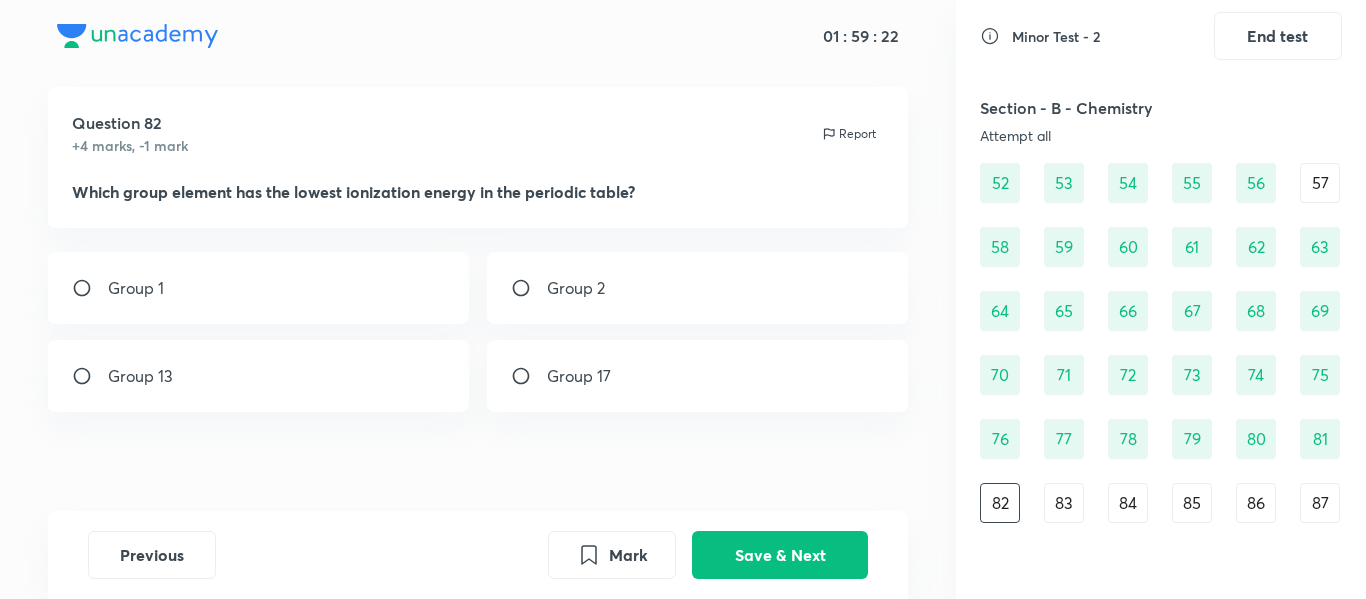 click on "Group 1" at bounding box center [259, 288] 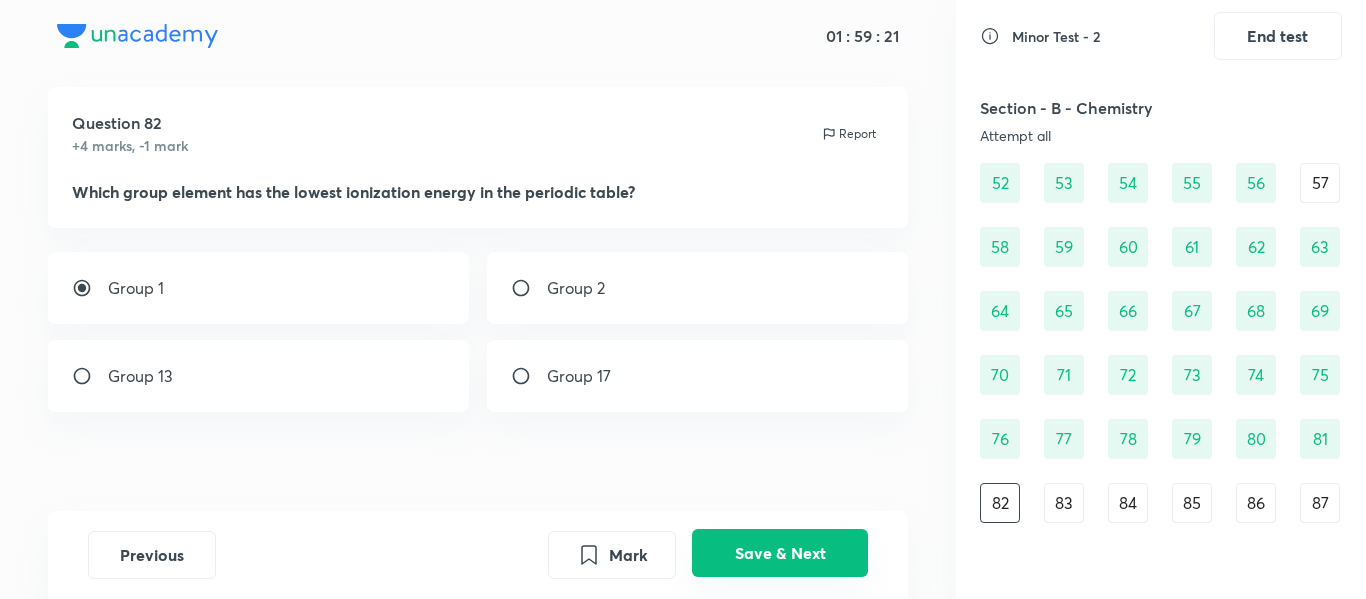 click on "Save & Next" at bounding box center (780, 553) 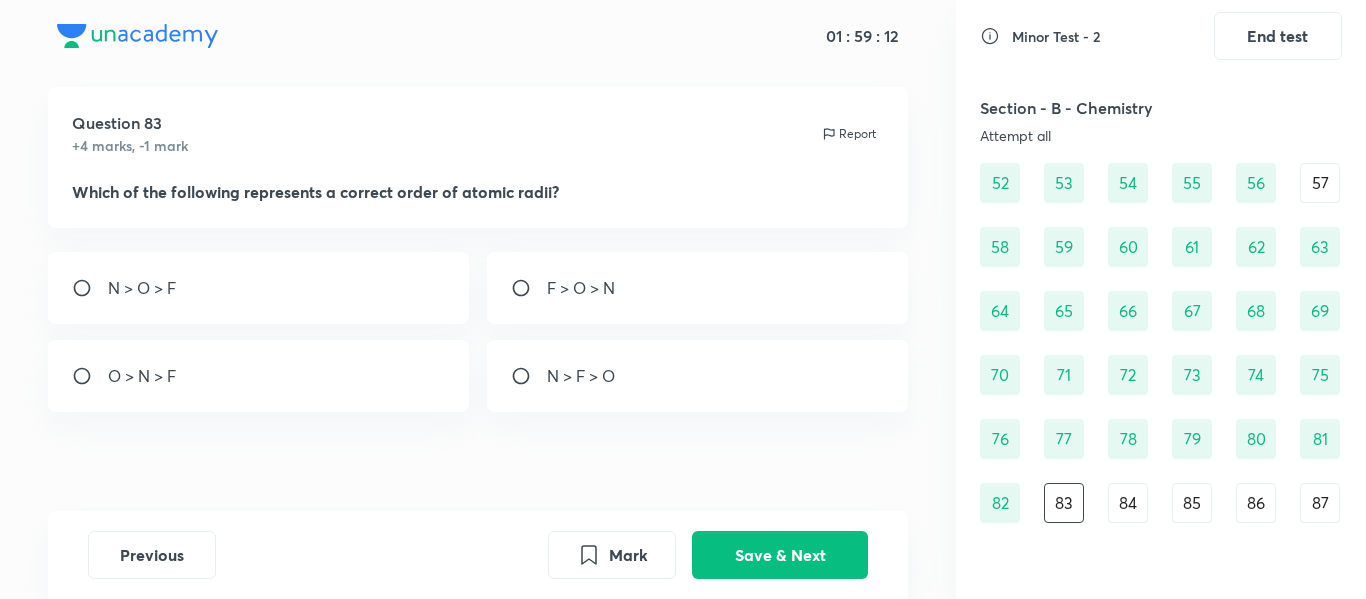 click on "F > O > N" at bounding box center [698, 288] 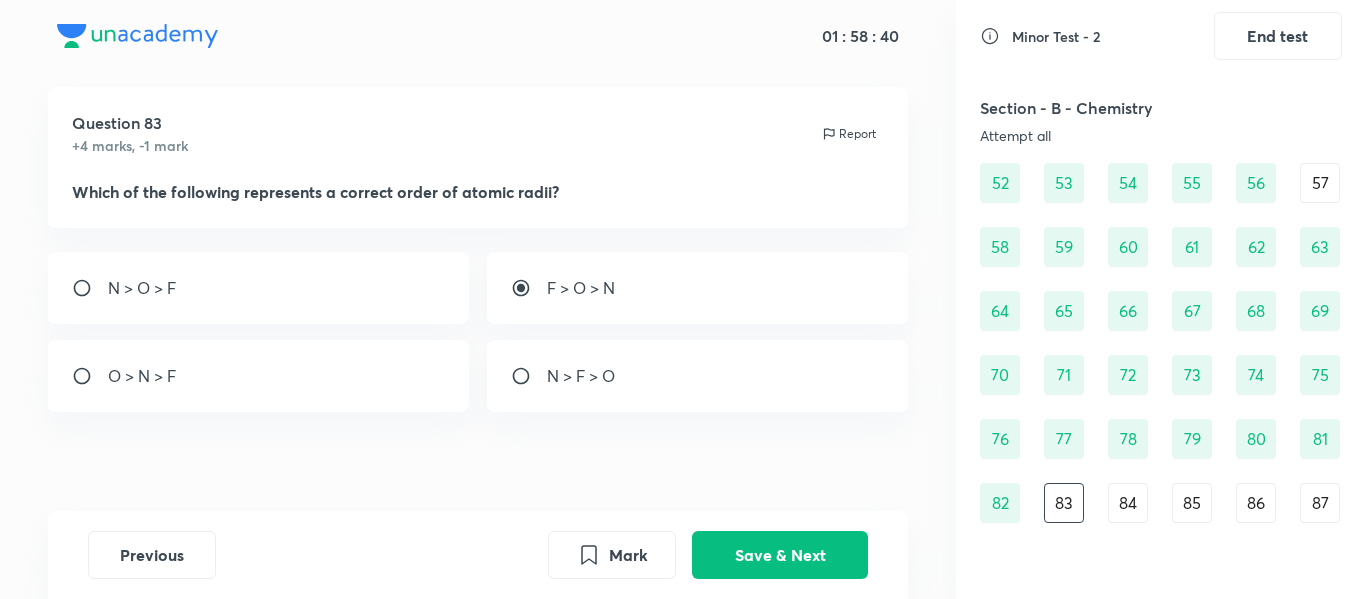 click on "F > O > N" at bounding box center (698, 288) 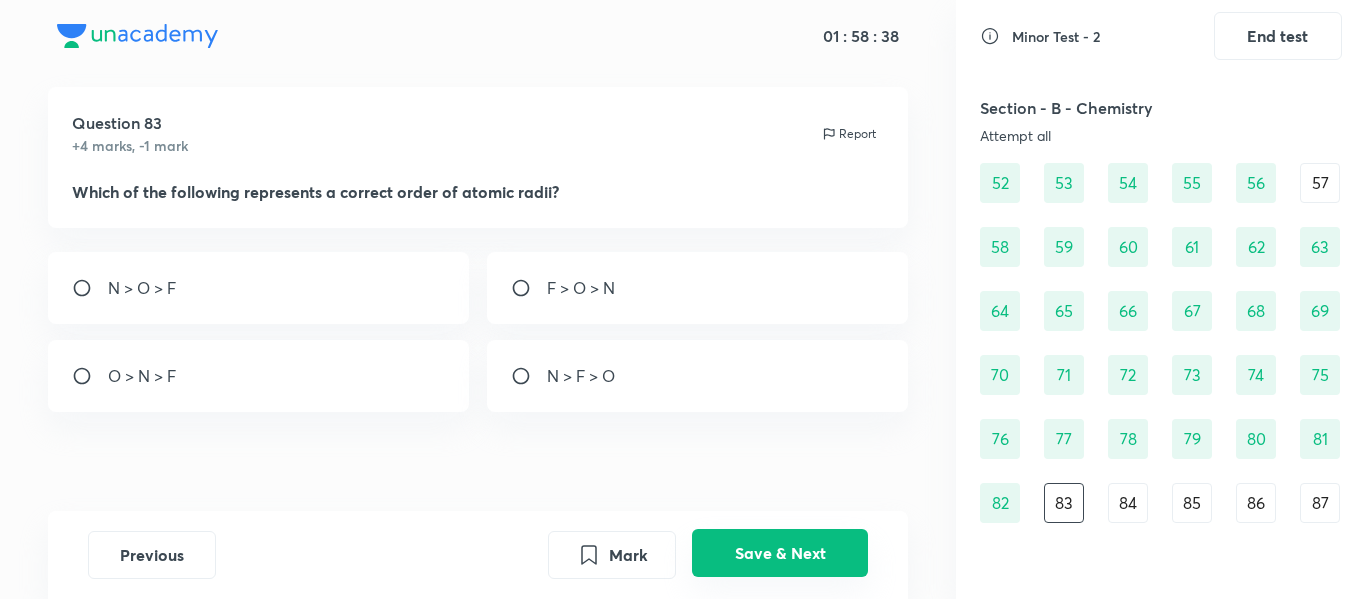 click on "Save & Next" at bounding box center (780, 553) 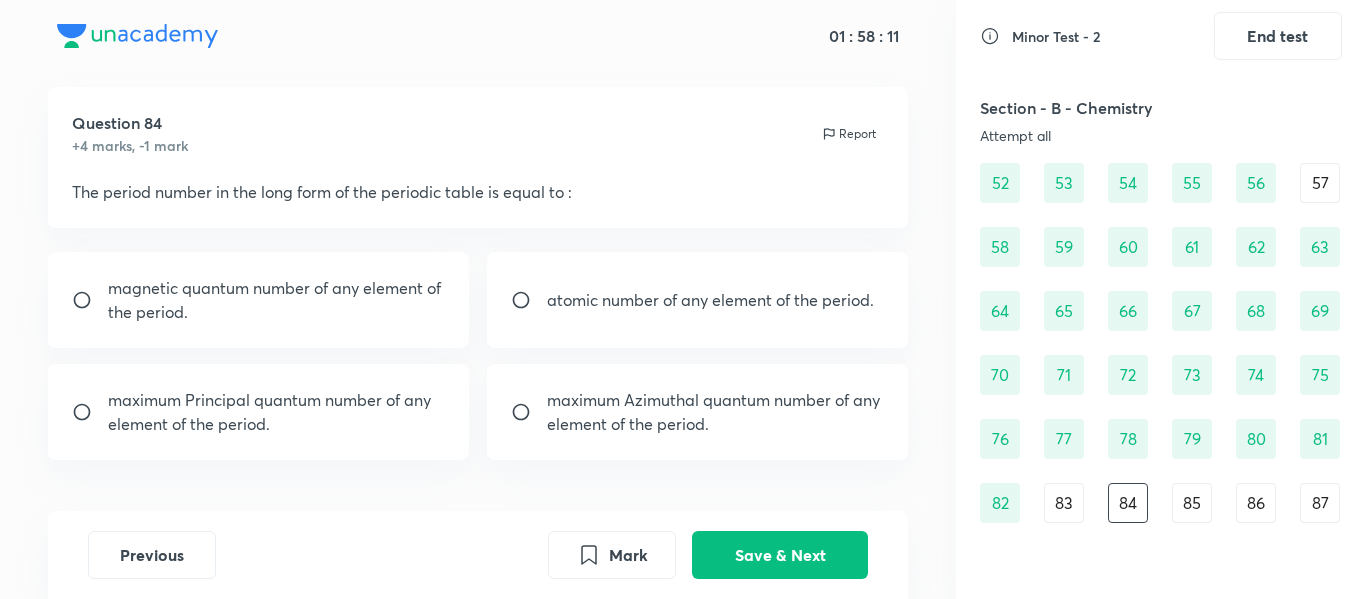 click on "maximum Principal quantum number of any element of the period." at bounding box center [277, 412] 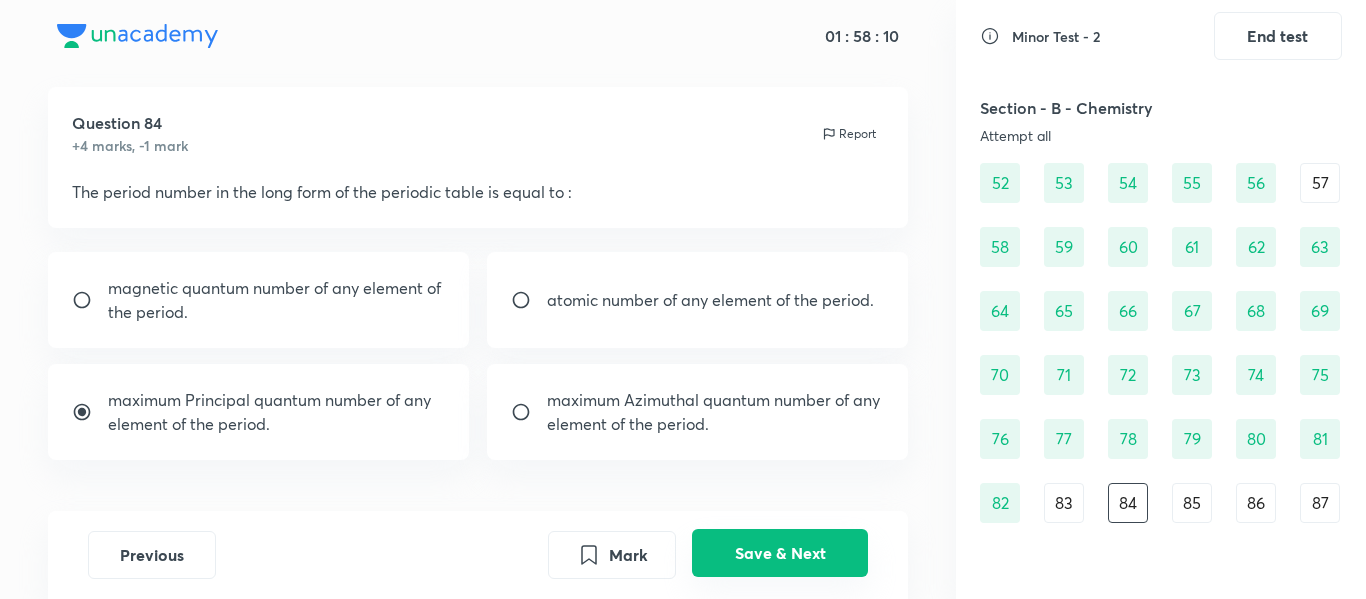 click on "Save & Next" at bounding box center [780, 553] 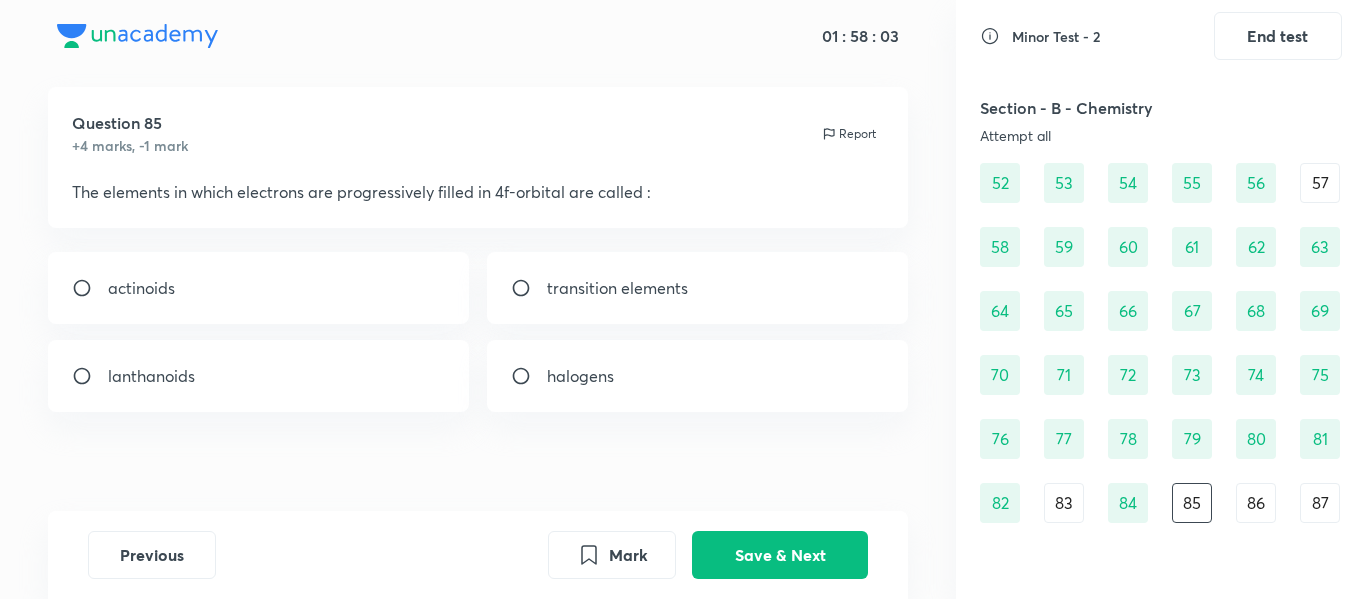 click on "transition elements" at bounding box center [617, 288] 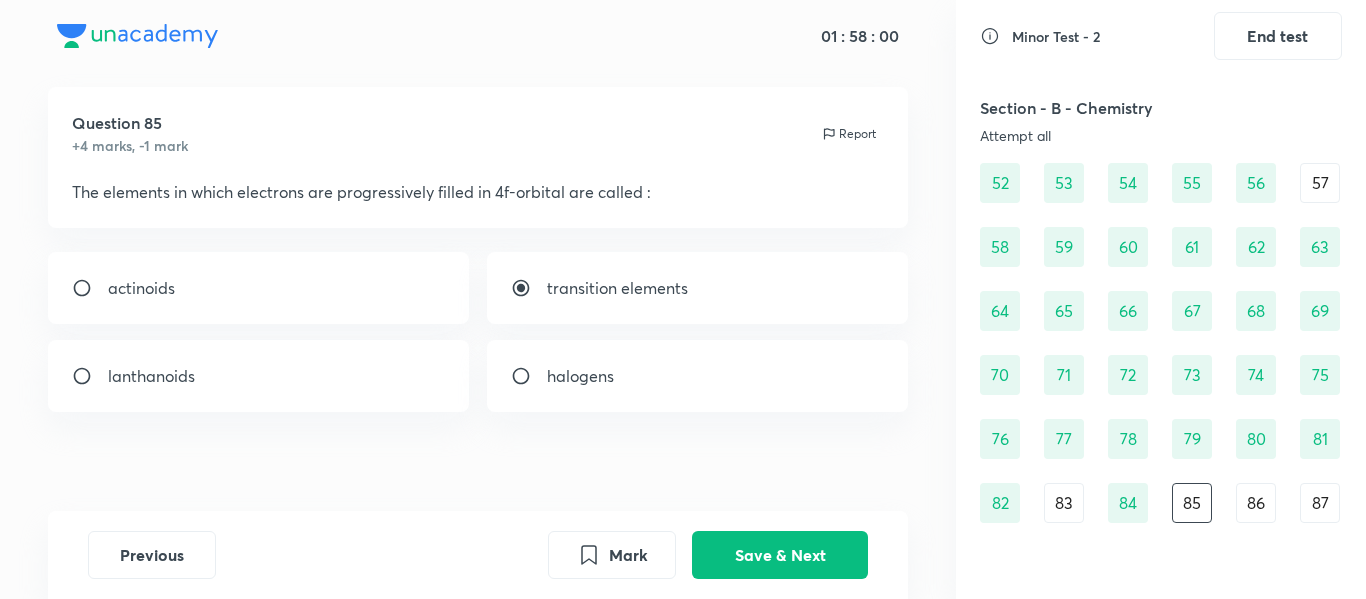 click on "lanthanoids" at bounding box center [259, 376] 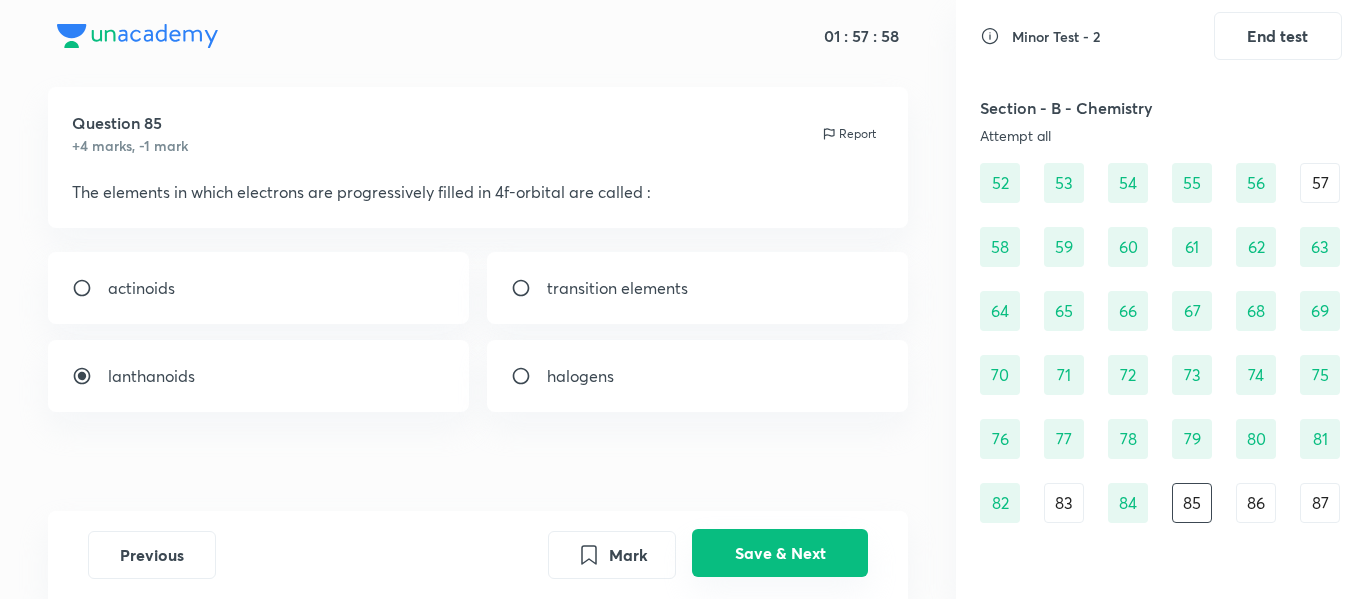 click on "Save & Next" at bounding box center [780, 553] 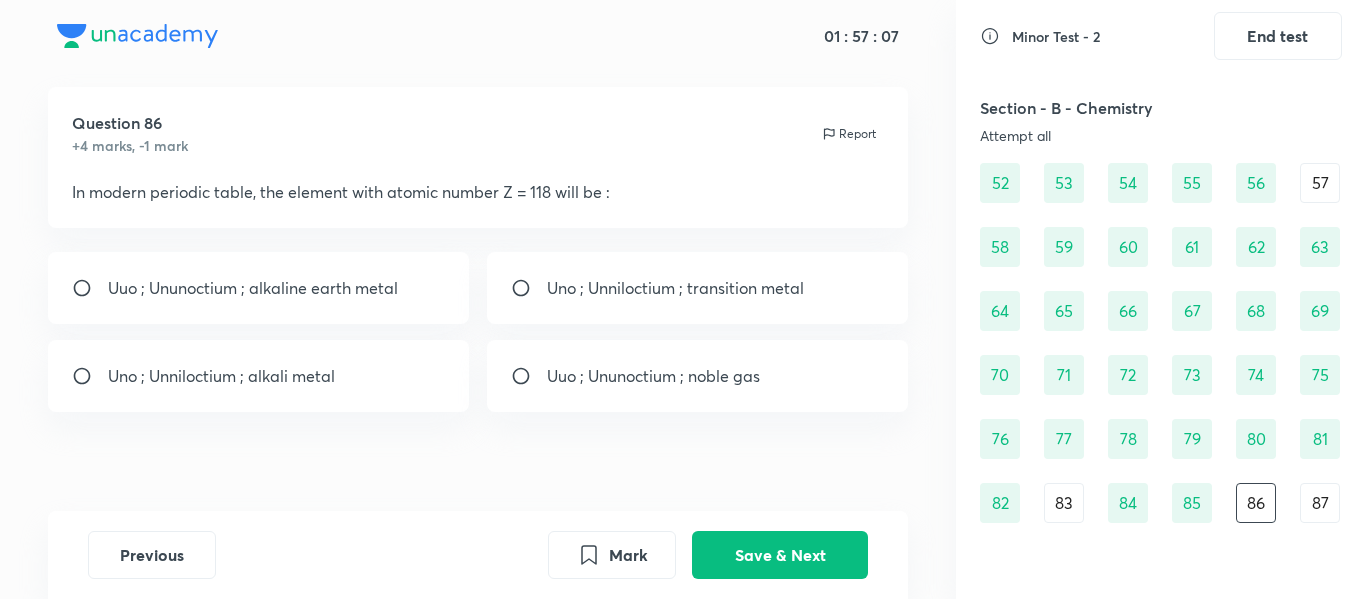 click on "Uuo ; Ununoctium ; noble gas" at bounding box center (653, 376) 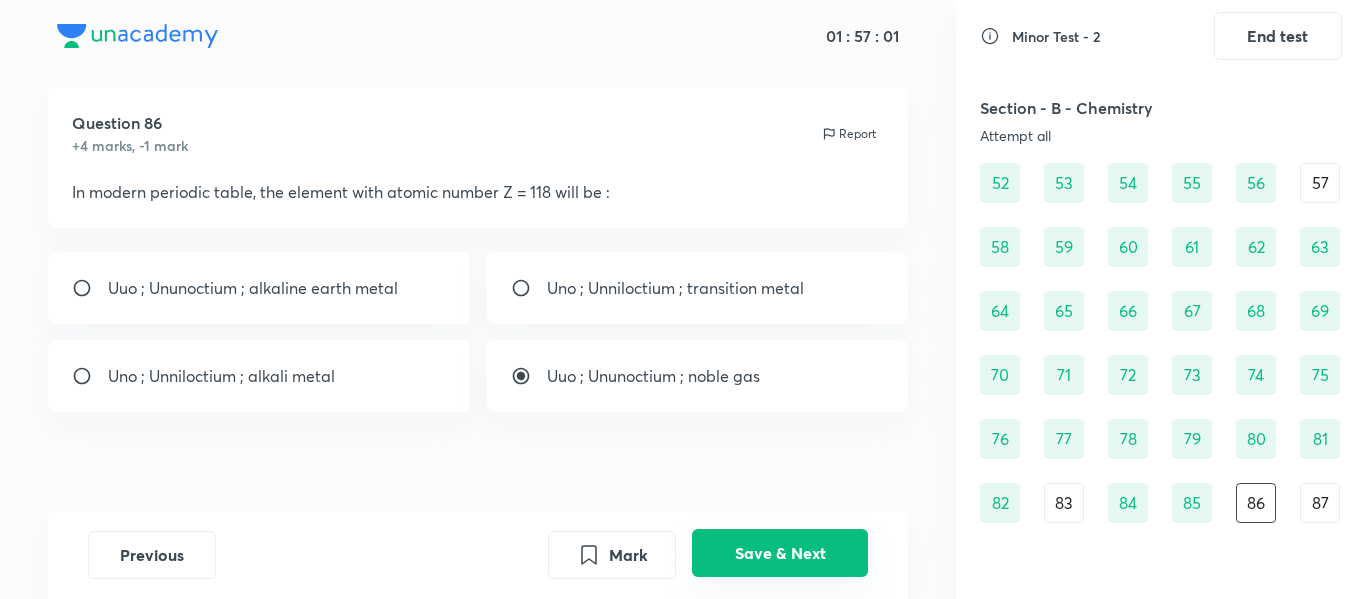 click on "Save & Next" at bounding box center (780, 553) 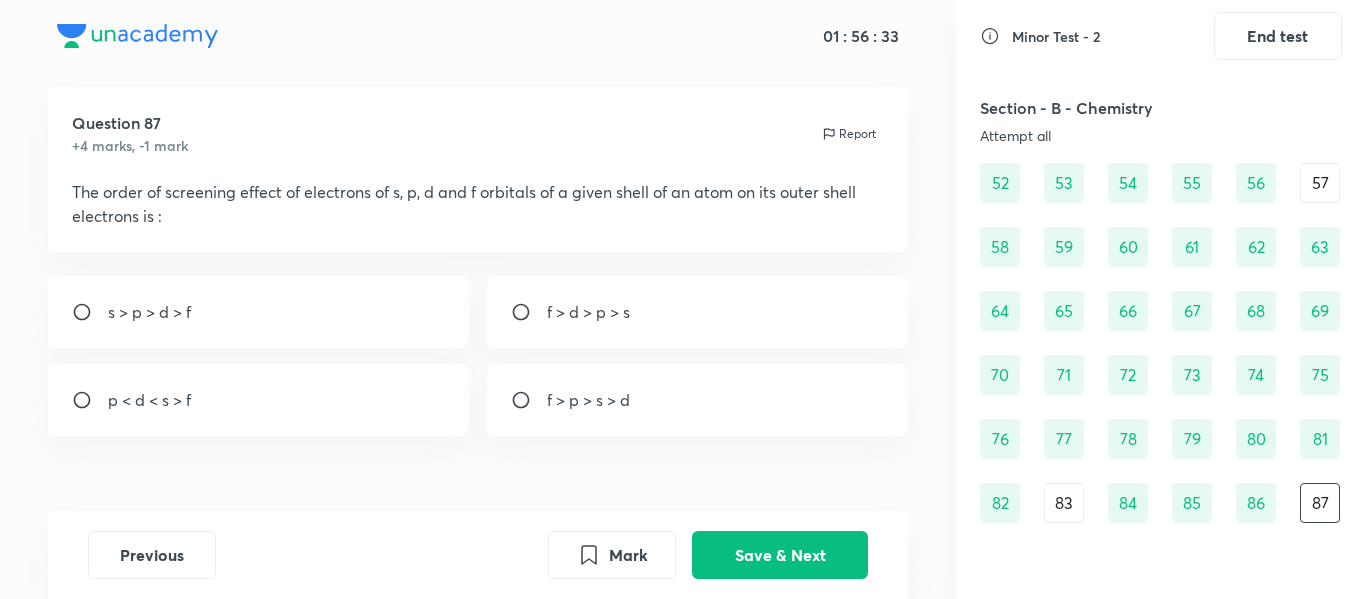 click on "s > p > d > f" at bounding box center (259, 312) 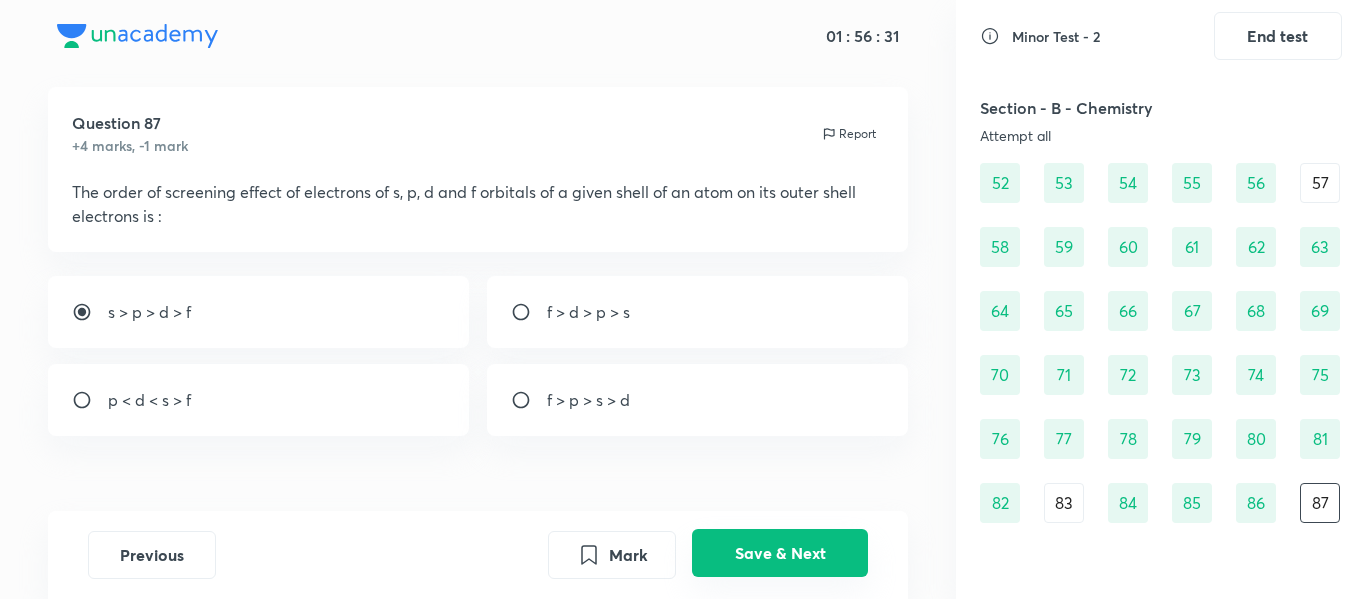 click on "Save & Next" at bounding box center [780, 553] 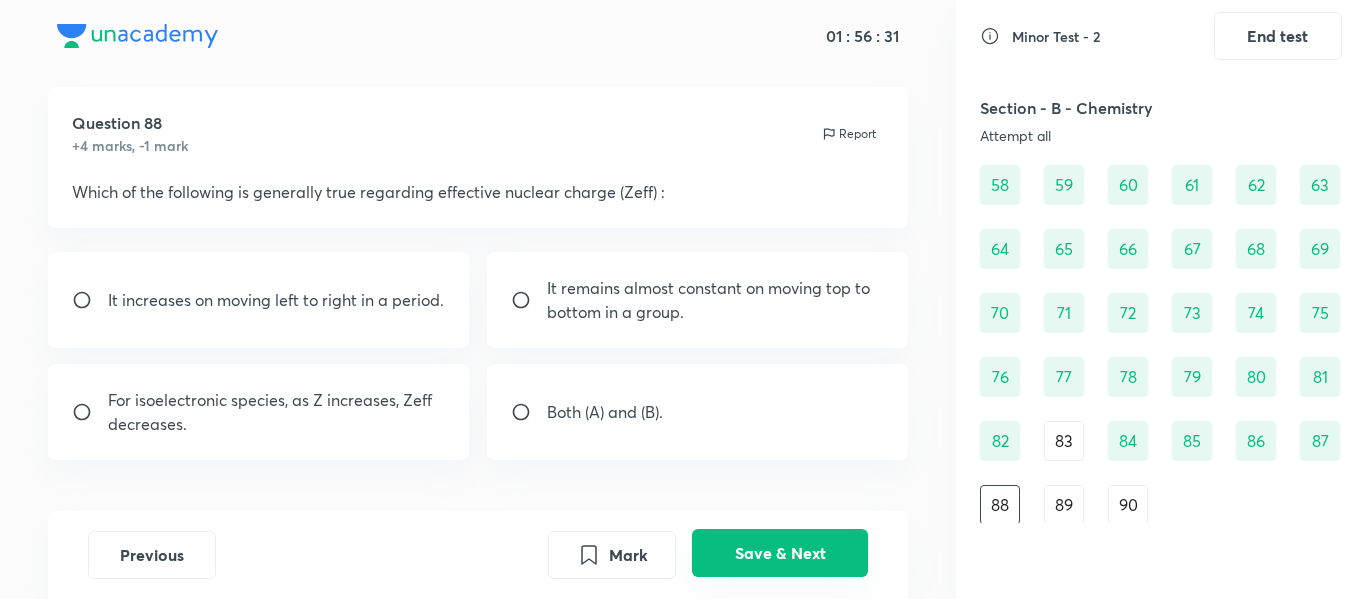 scroll, scrollTop: 867, scrollLeft: 0, axis: vertical 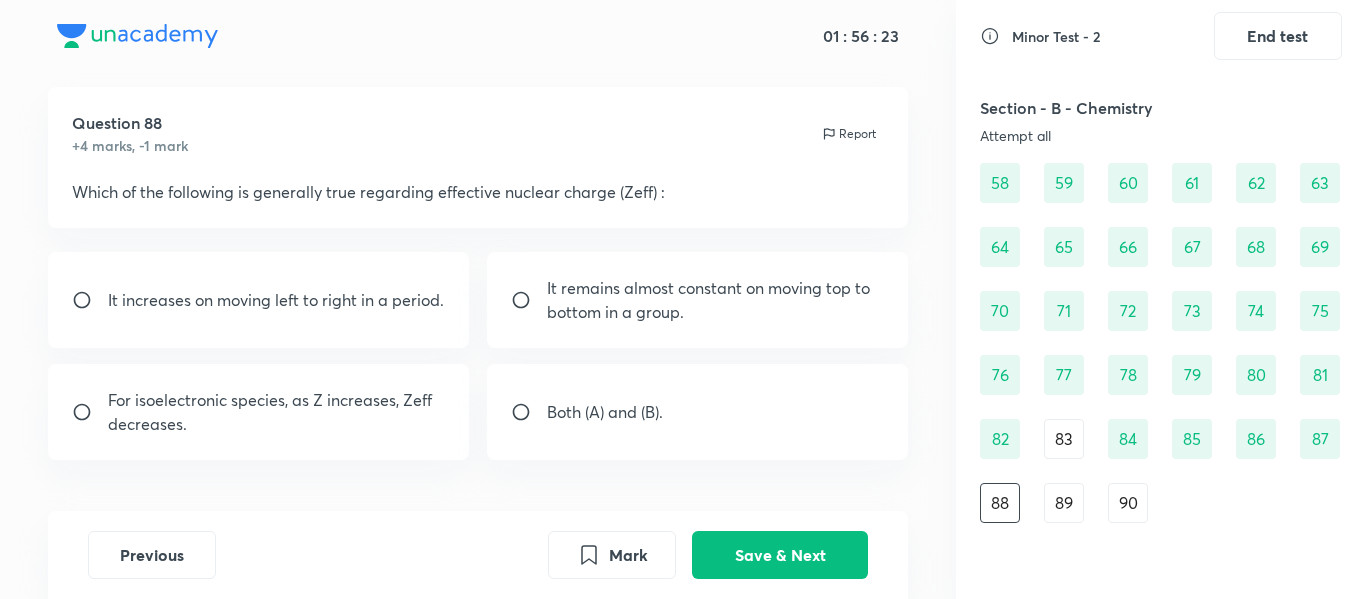 click on "Both (A) and (B)." at bounding box center (698, 412) 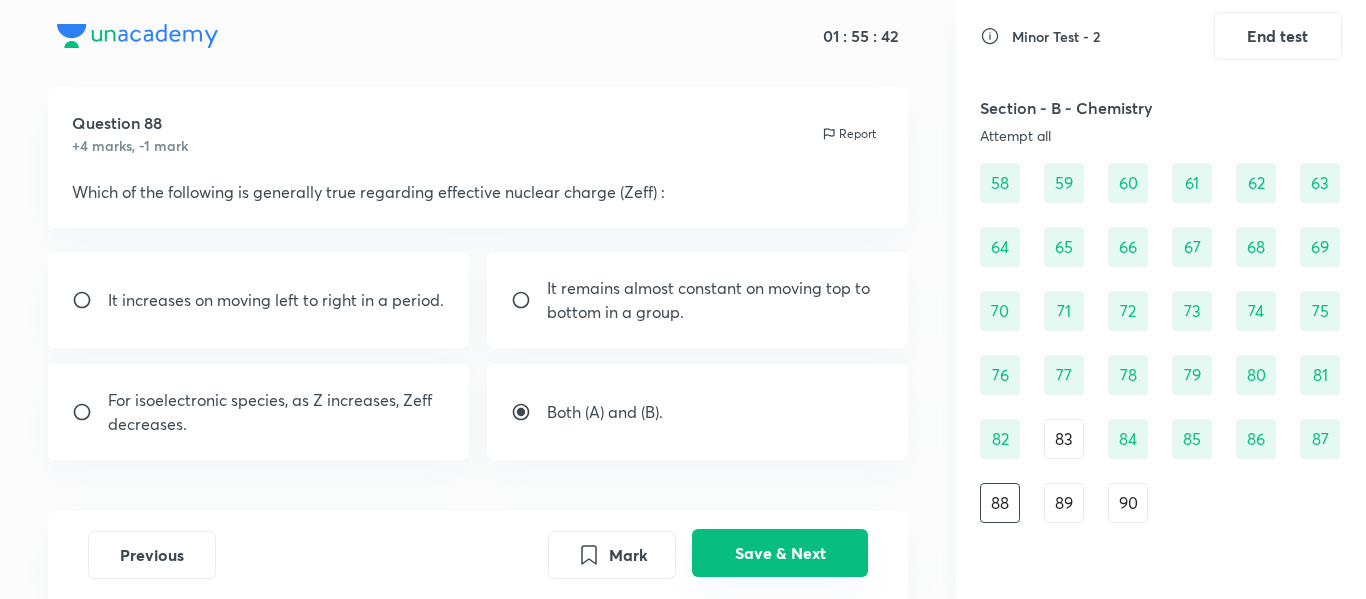 click on "Save & Next" at bounding box center (780, 553) 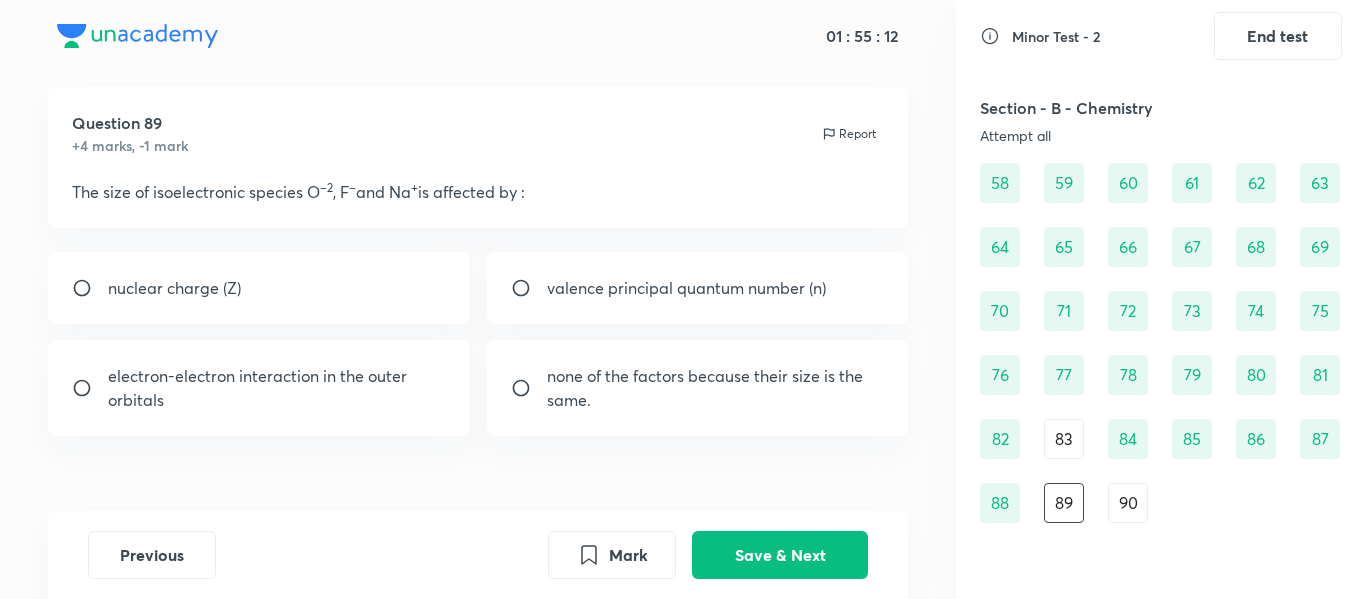 click on "nuclear charge (Z)" at bounding box center [259, 288] 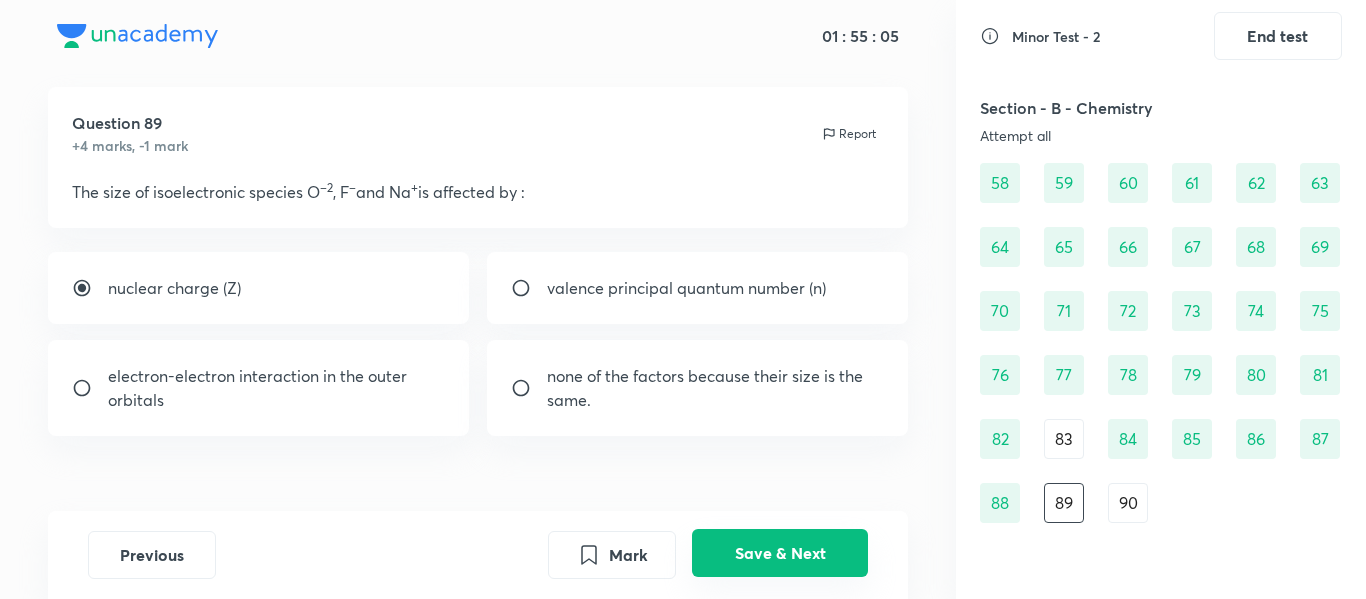 click on "Save & Next" at bounding box center [780, 553] 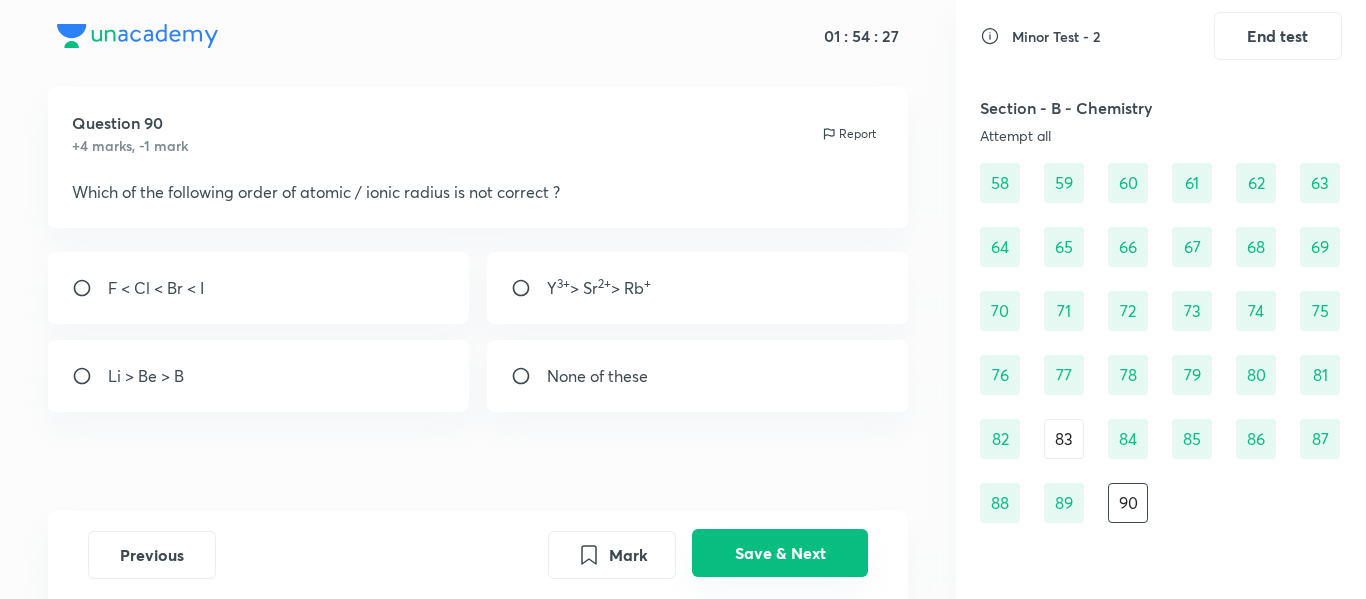 click on "Save & Next" at bounding box center (780, 553) 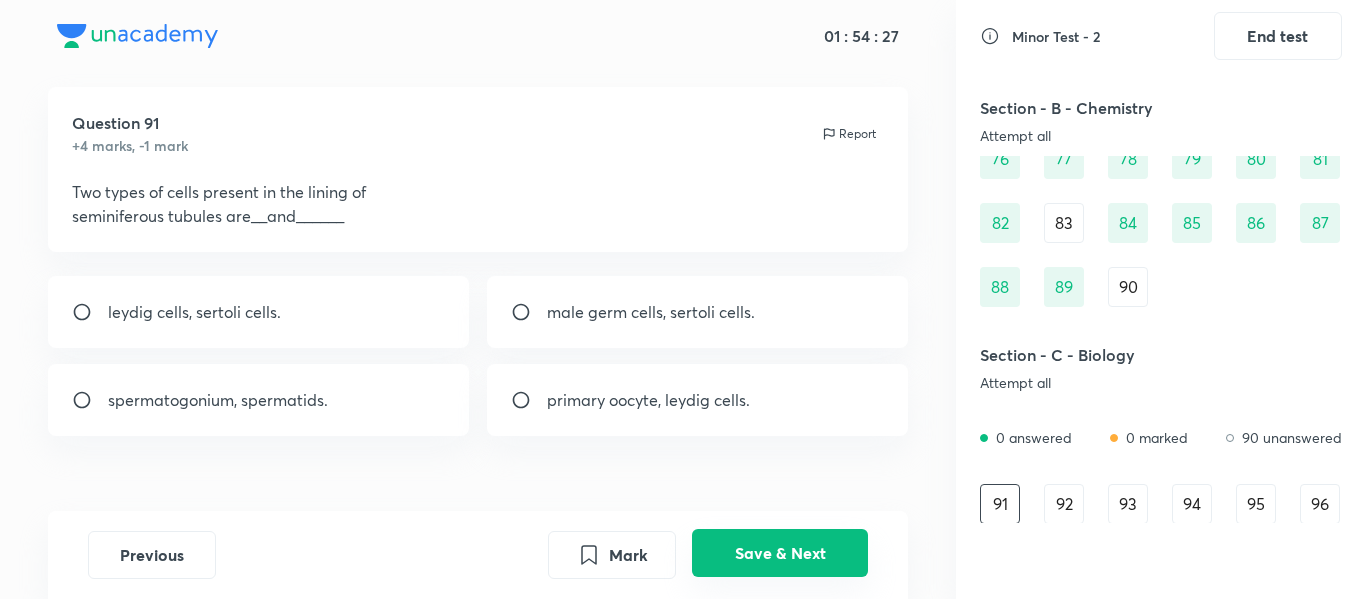 scroll, scrollTop: 1084, scrollLeft: 0, axis: vertical 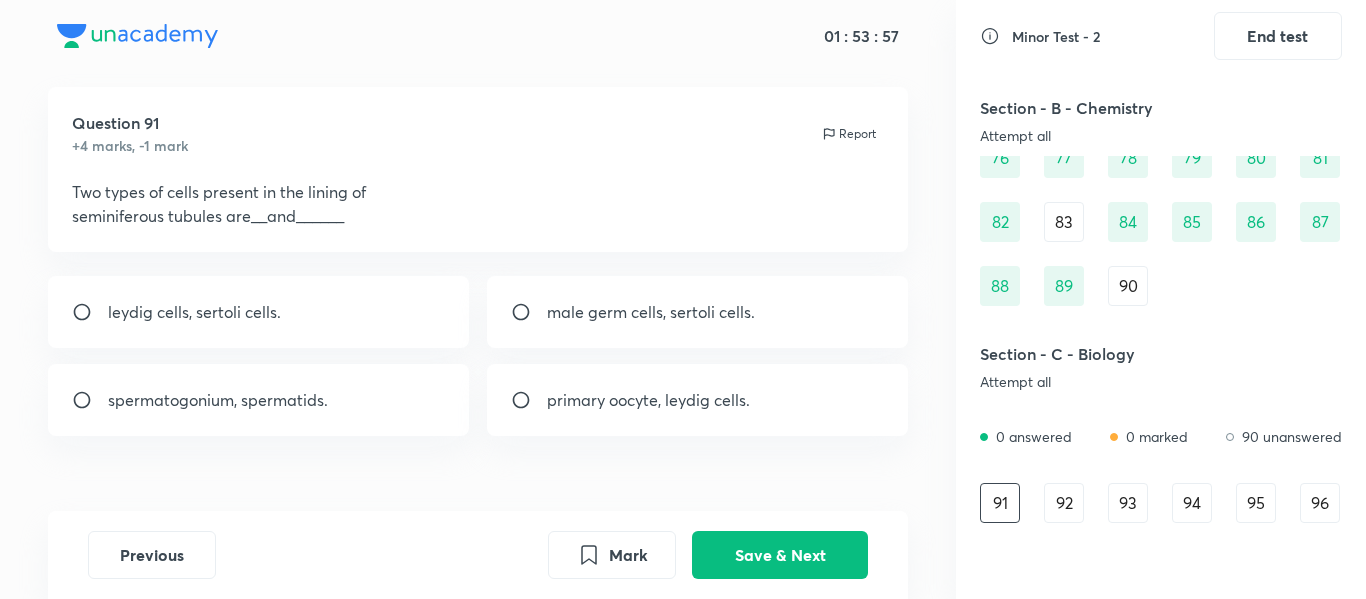 click on "male germ cells, sertoli cells." at bounding box center [651, 312] 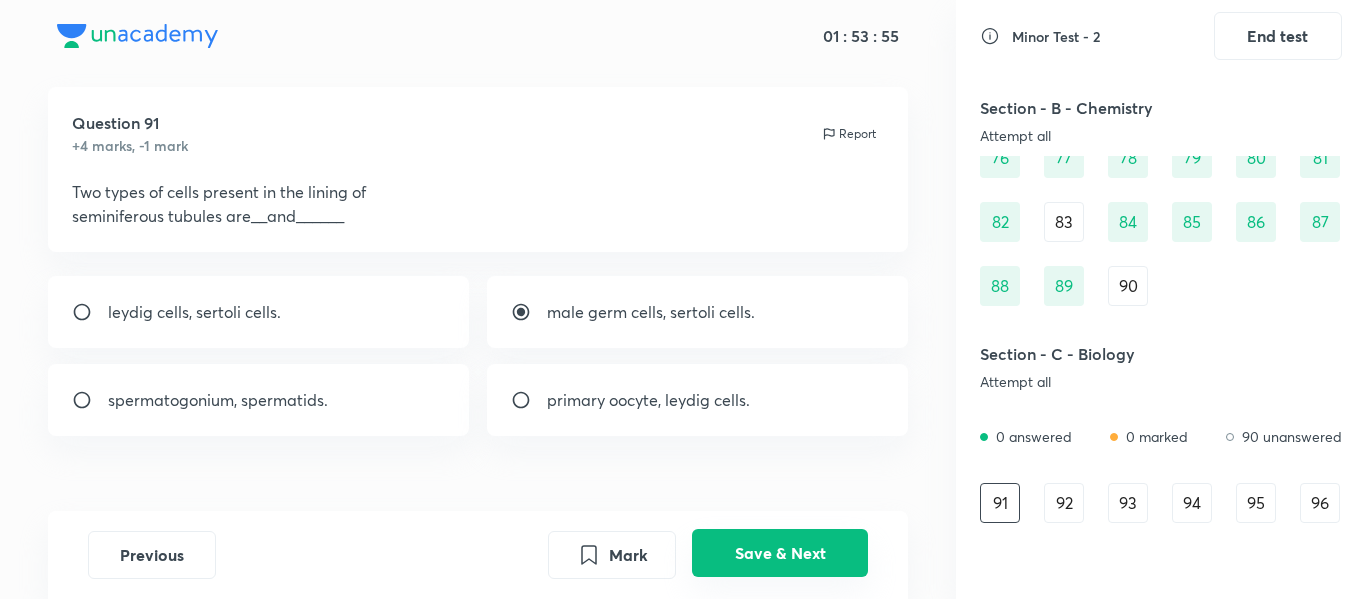 click on "Save & Next" at bounding box center (780, 553) 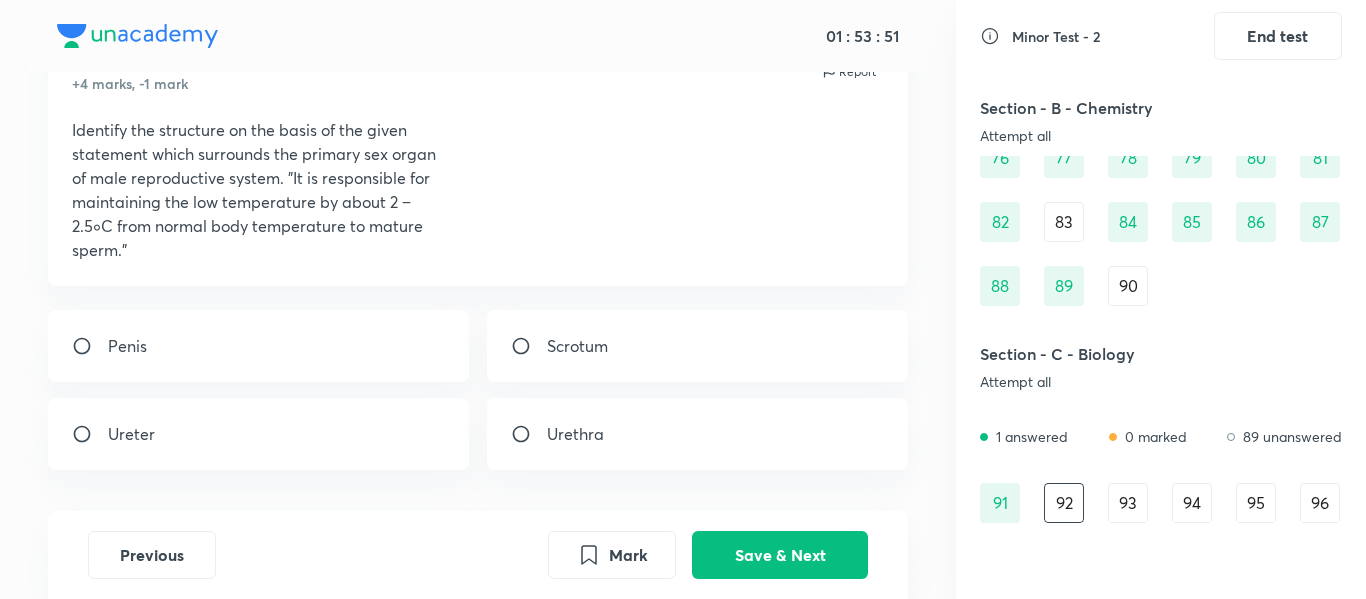 scroll, scrollTop: 90, scrollLeft: 0, axis: vertical 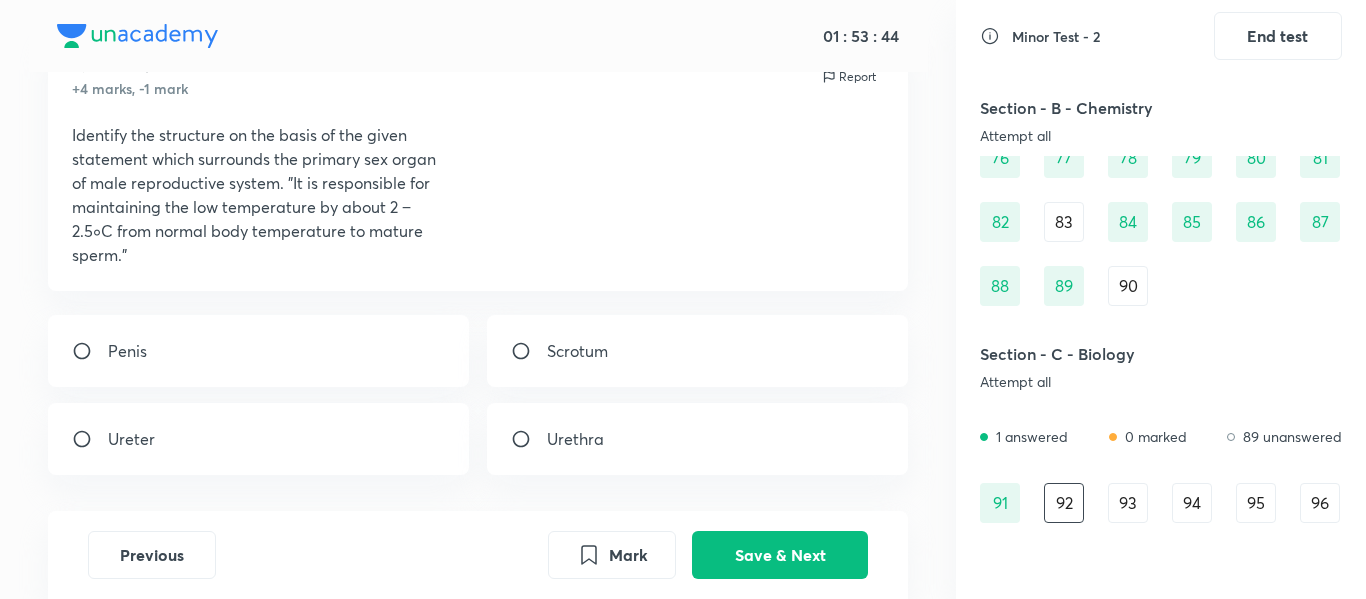 click on "Scrotum" at bounding box center [698, 351] 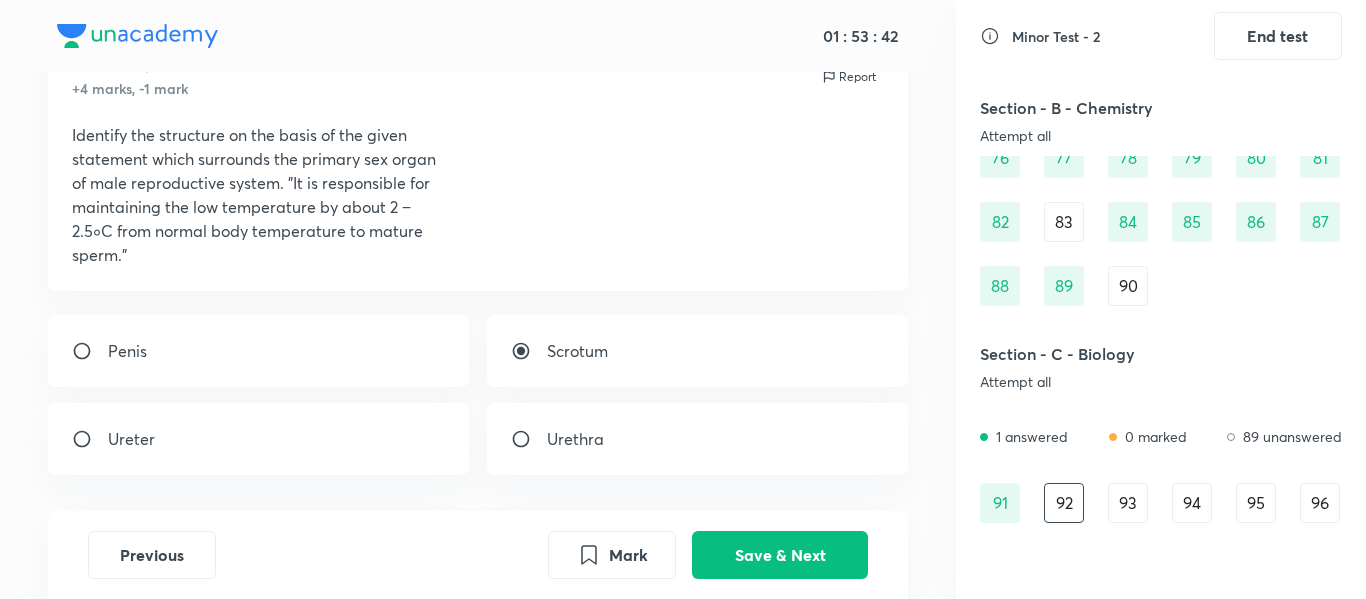 click on "Previous Mark Save & Next" at bounding box center [478, 555] 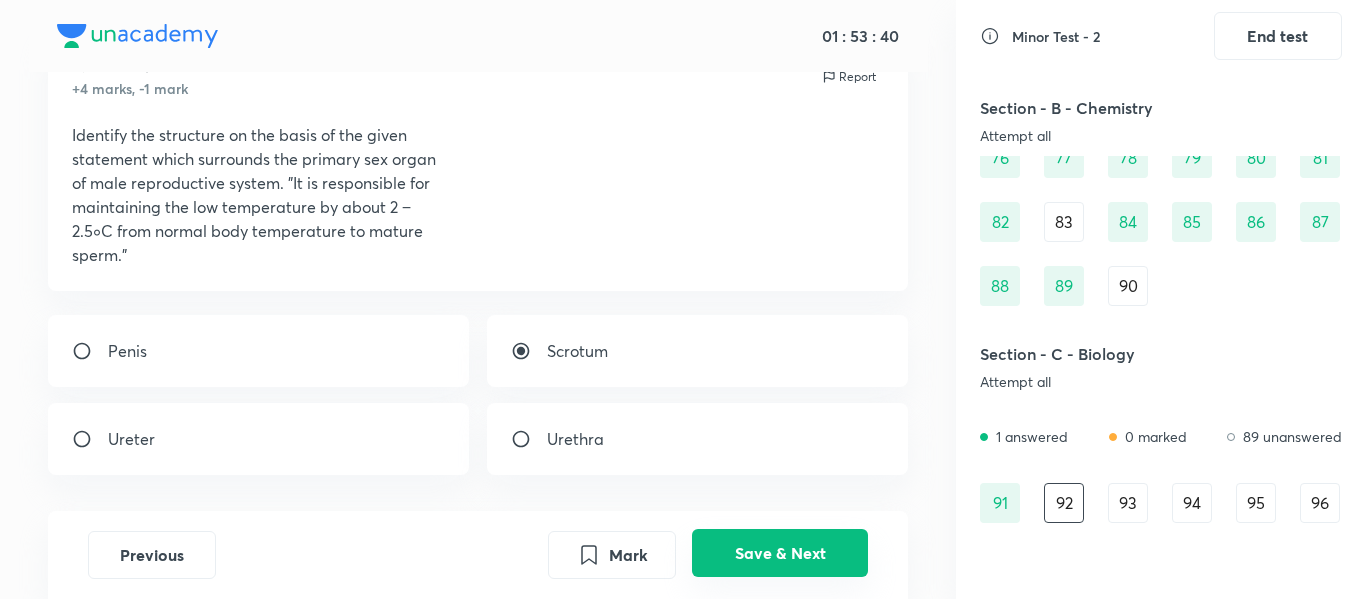 click on "Save & Next" at bounding box center [780, 553] 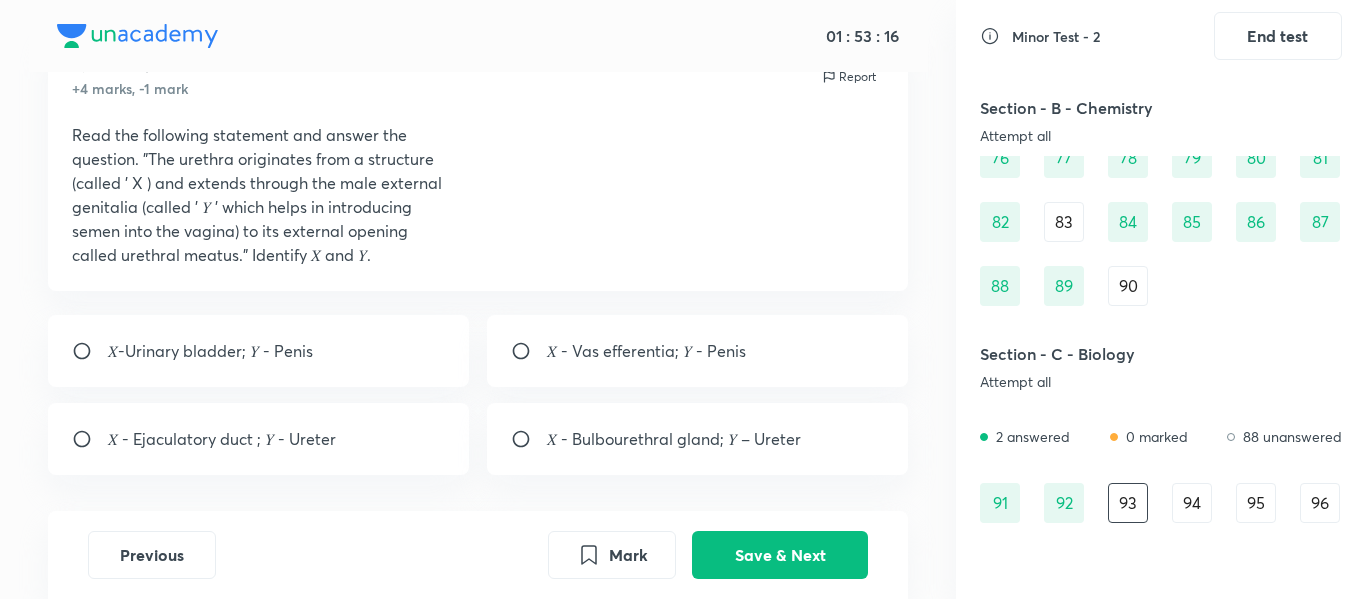click on "𝑋-Urinary bladder; 𝑌 - Penis" at bounding box center (259, 351) 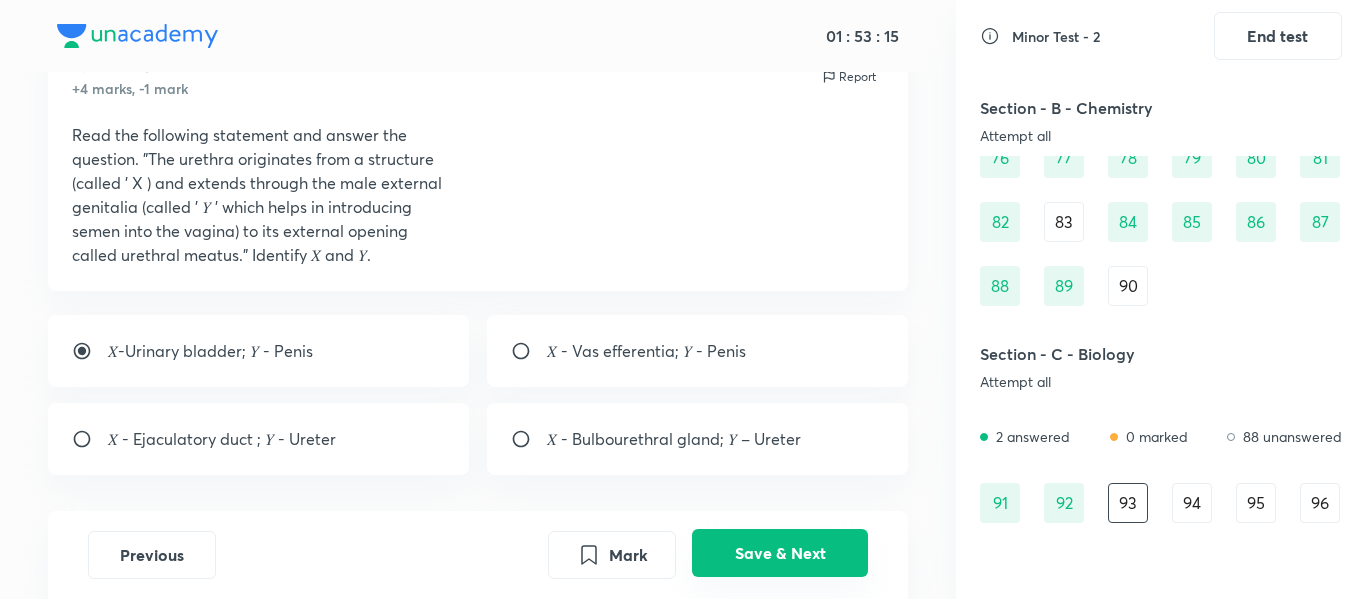 click on "Save & Next" at bounding box center (780, 553) 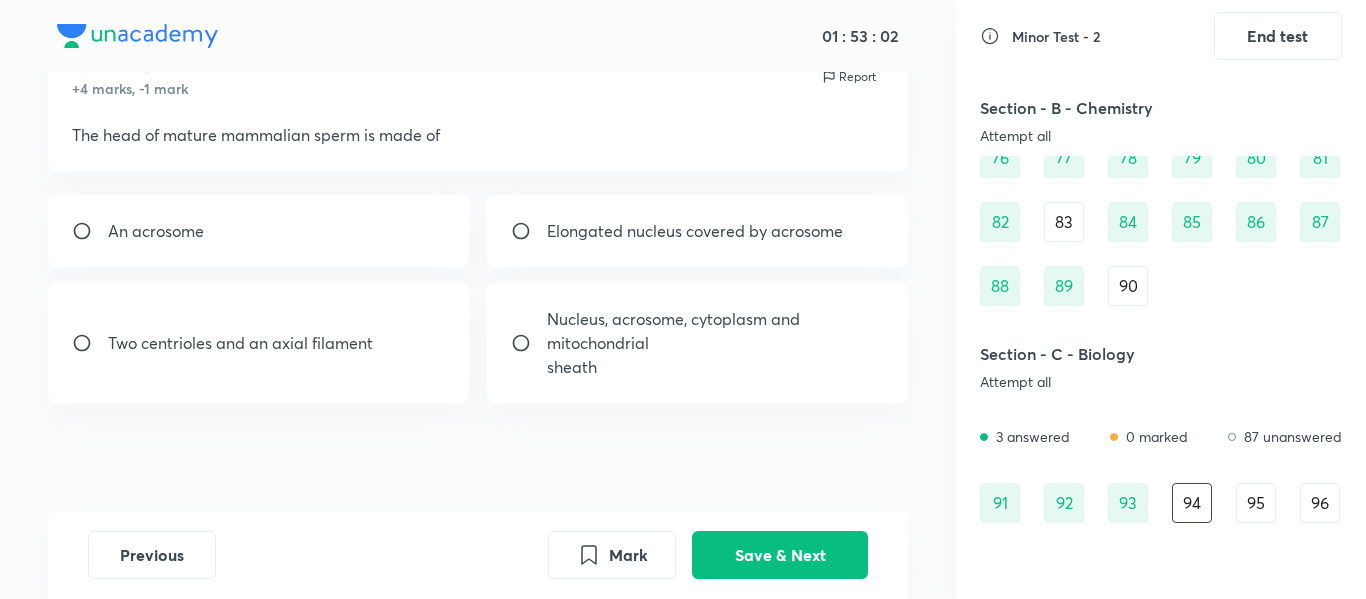 click on "Elongated nucleus covered by acrosome" at bounding box center [695, 231] 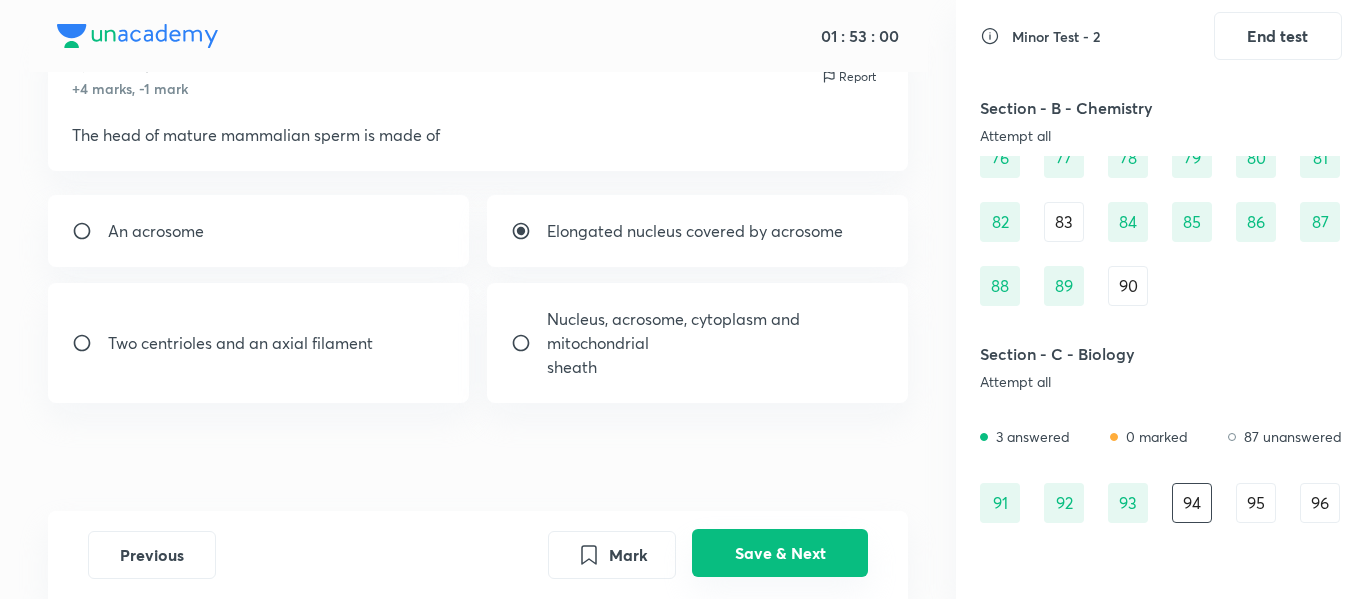 click on "Save & Next" at bounding box center [780, 553] 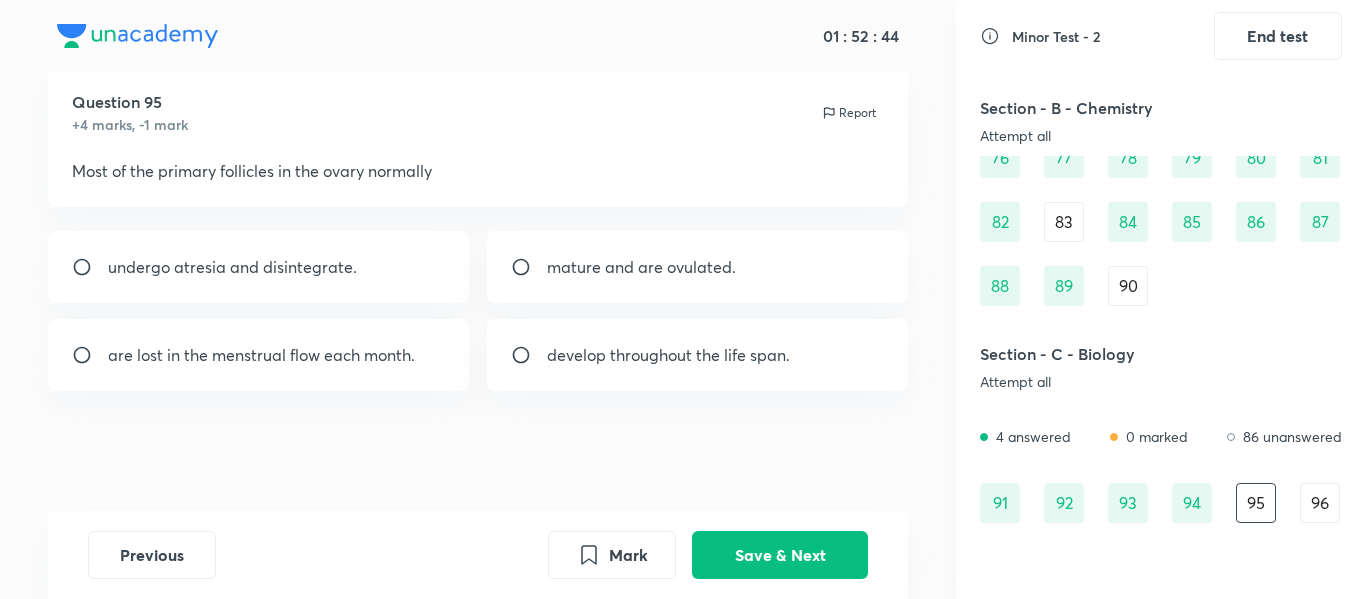 click on "undergo atresia and disintegrate." at bounding box center (232, 267) 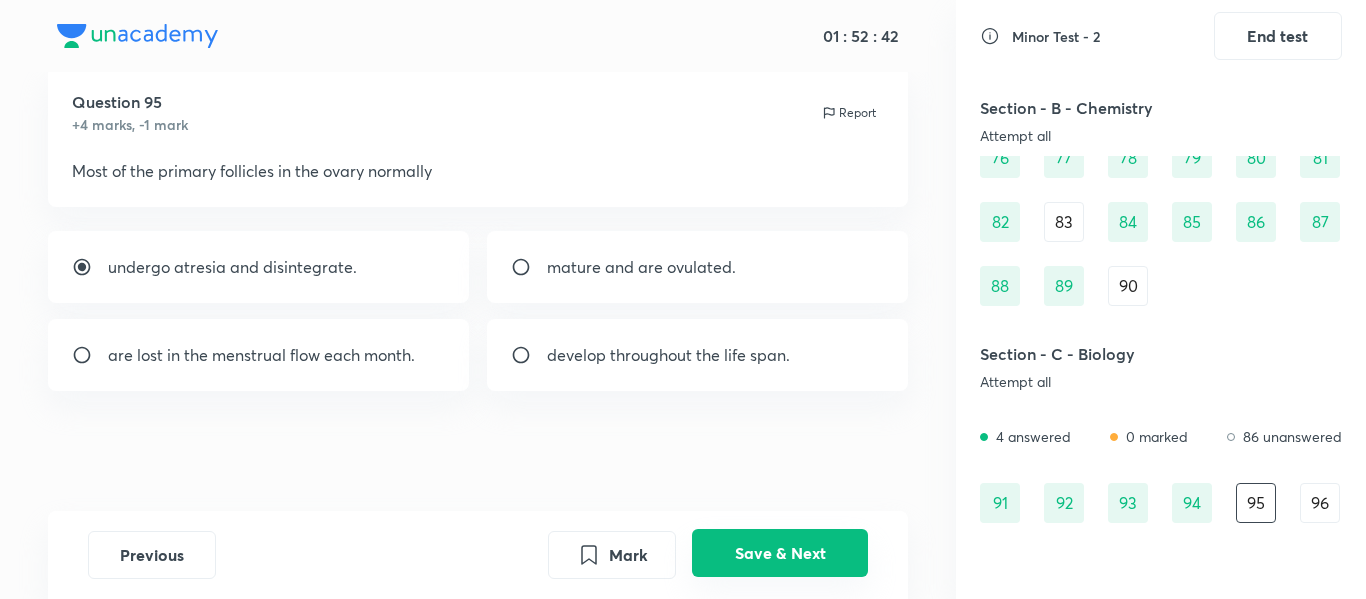 click on "Save & Next" at bounding box center [780, 553] 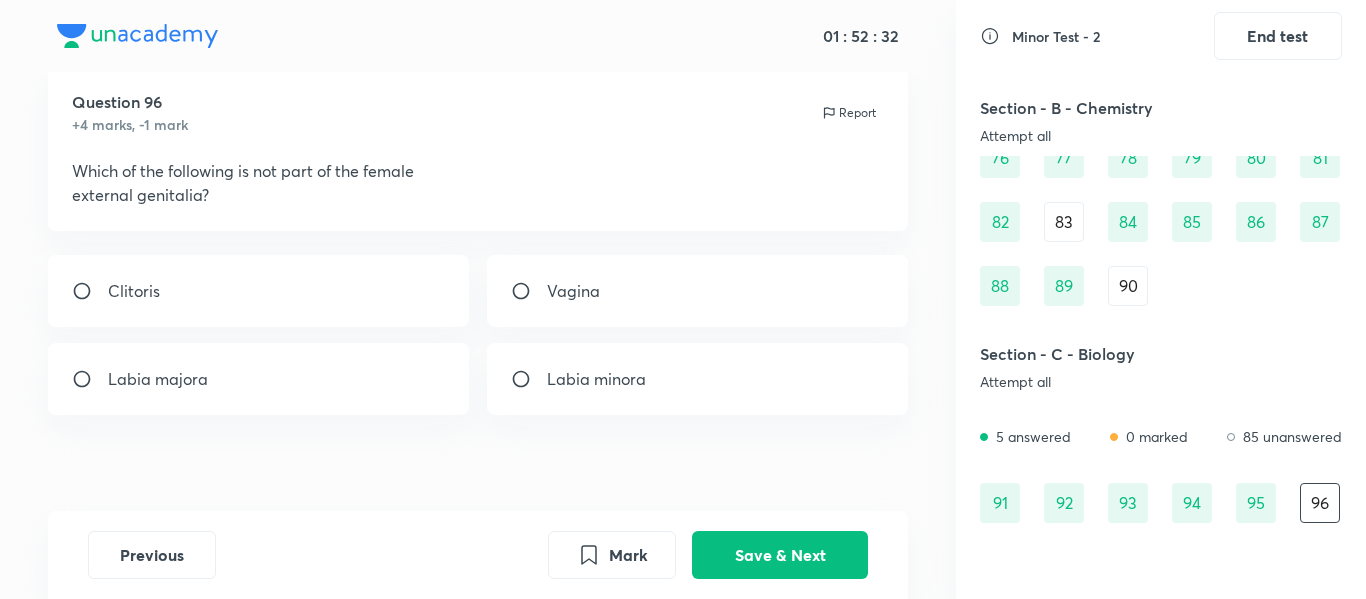 click on "Vagina" at bounding box center [698, 291] 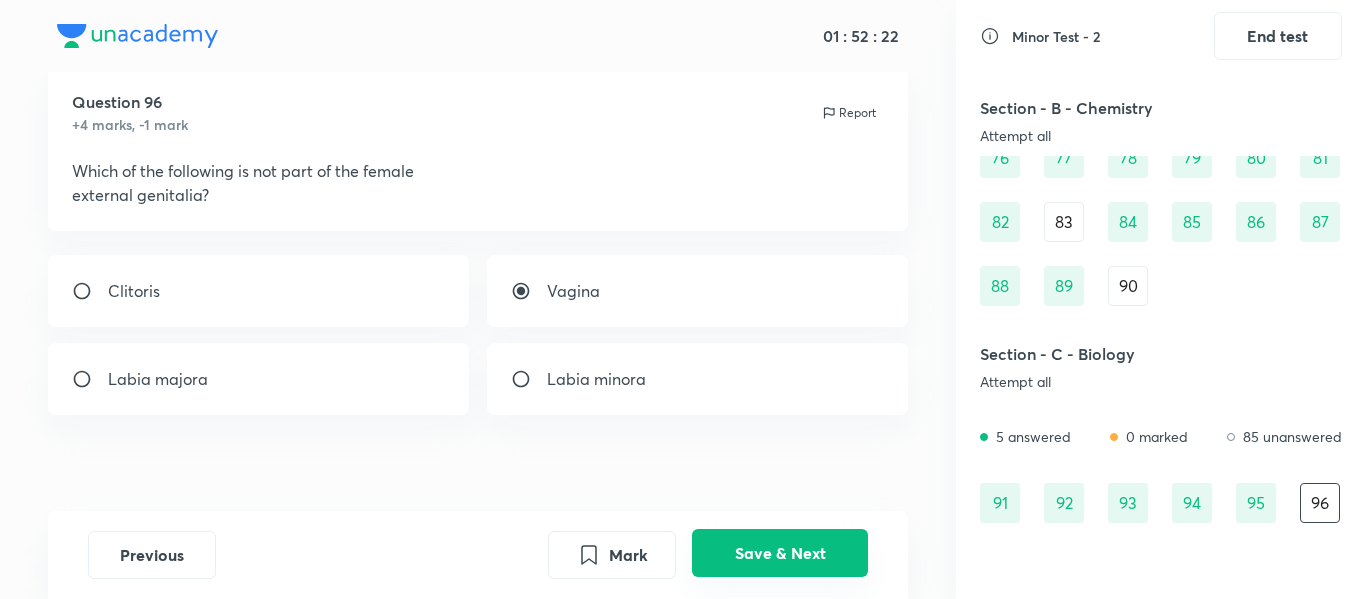 click on "Save & Next" at bounding box center (780, 553) 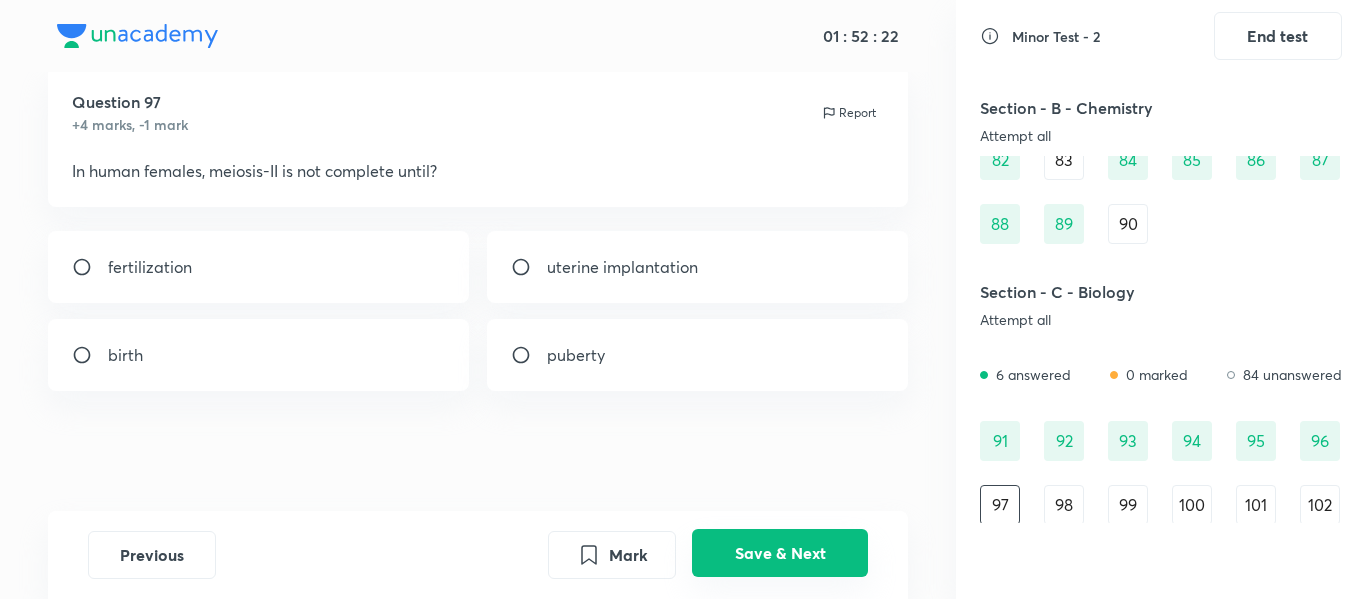 scroll, scrollTop: 1148, scrollLeft: 0, axis: vertical 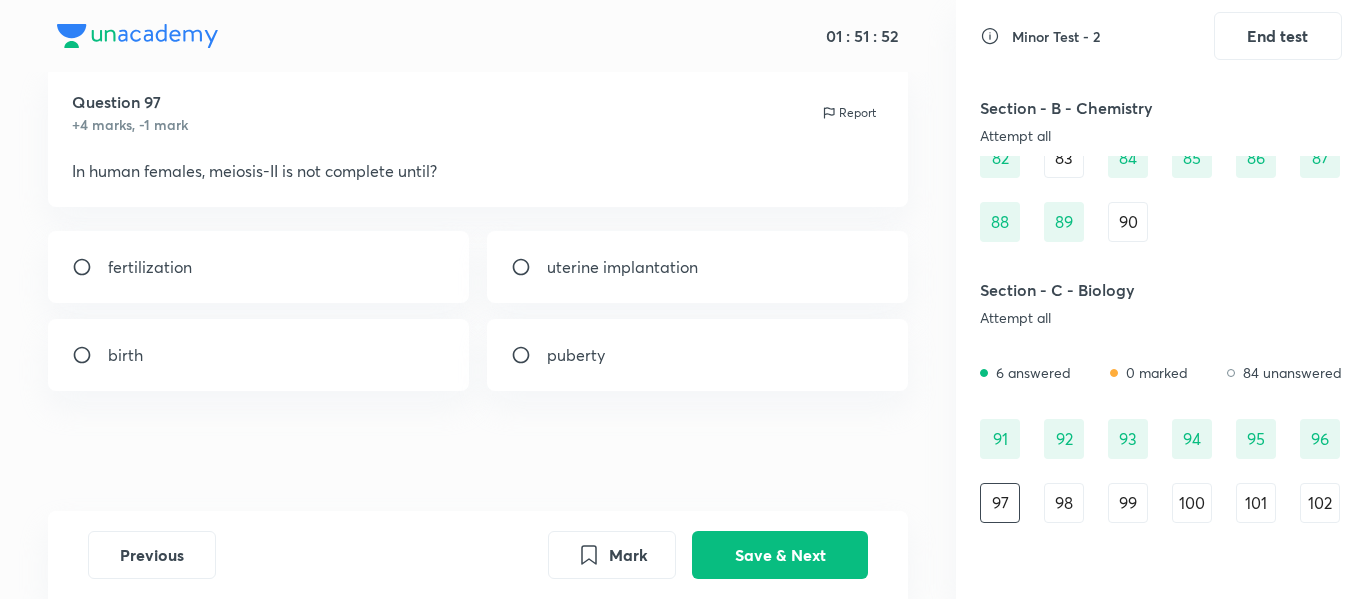 click on "fertilization" at bounding box center (259, 267) 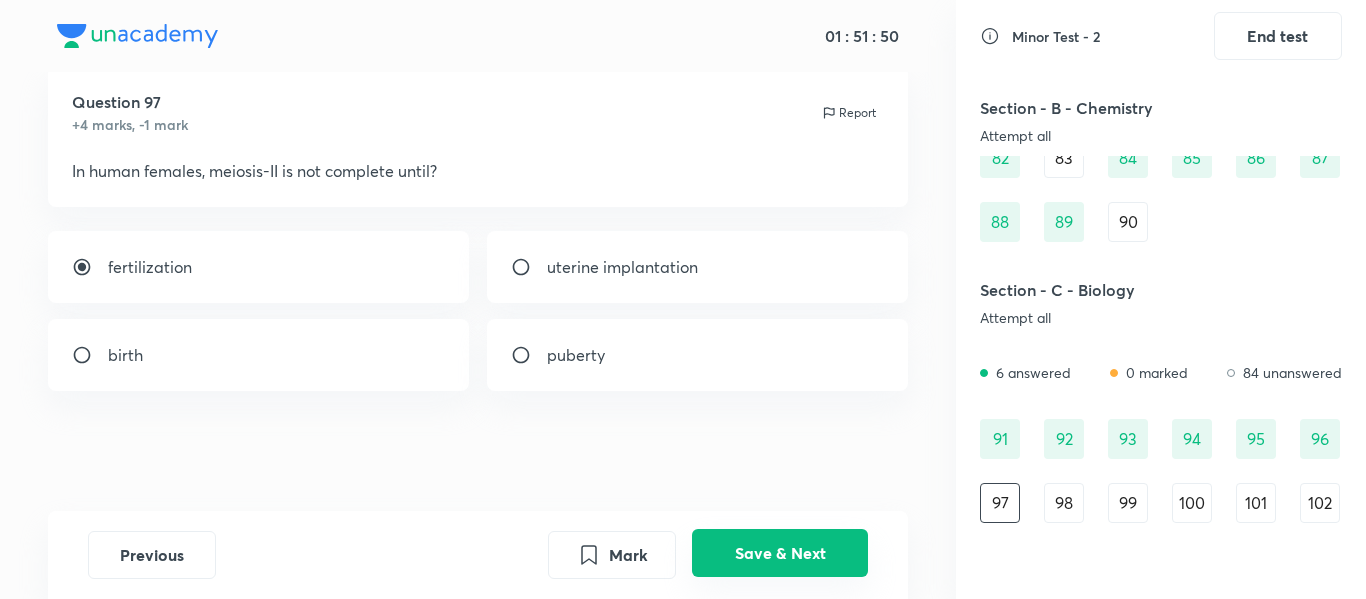click on "Save & Next" at bounding box center (780, 553) 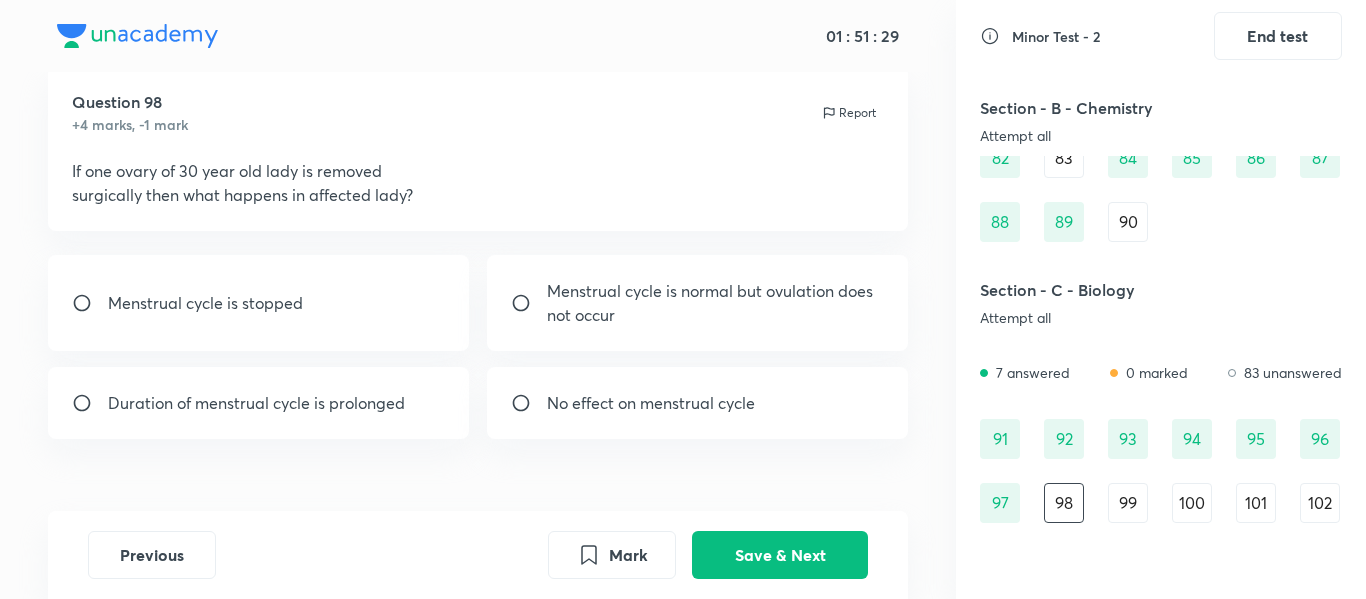 click on "No effect on menstrual cycle" at bounding box center (651, 403) 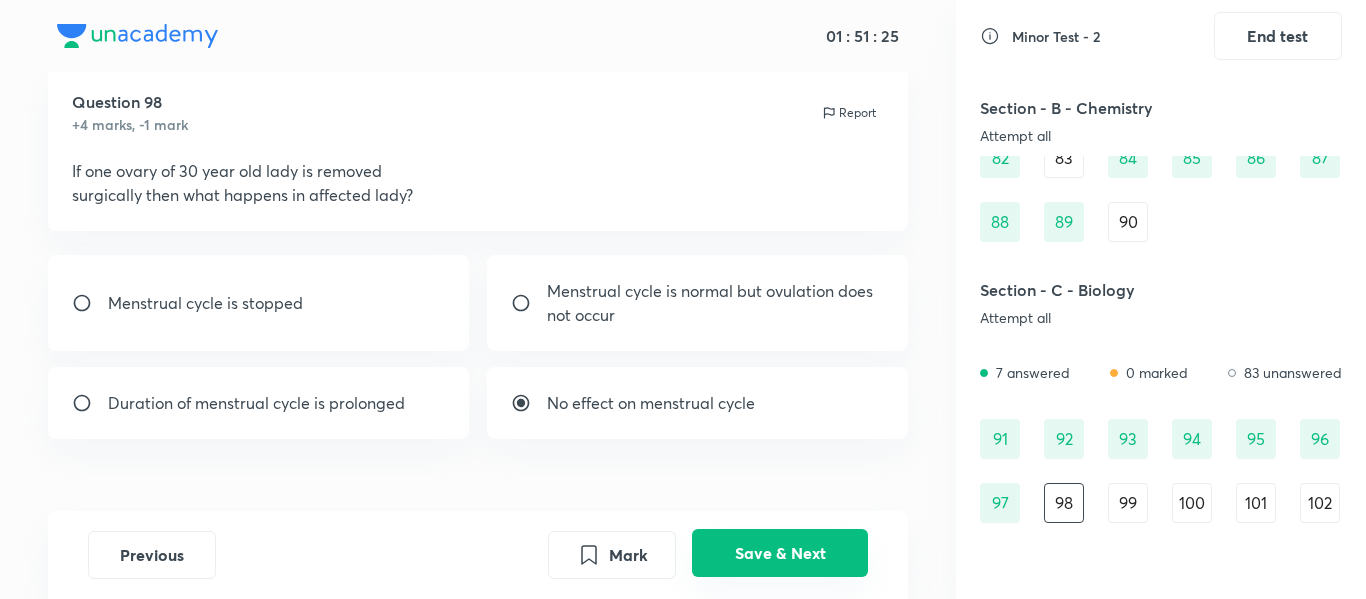 click on "Save & Next" at bounding box center [780, 553] 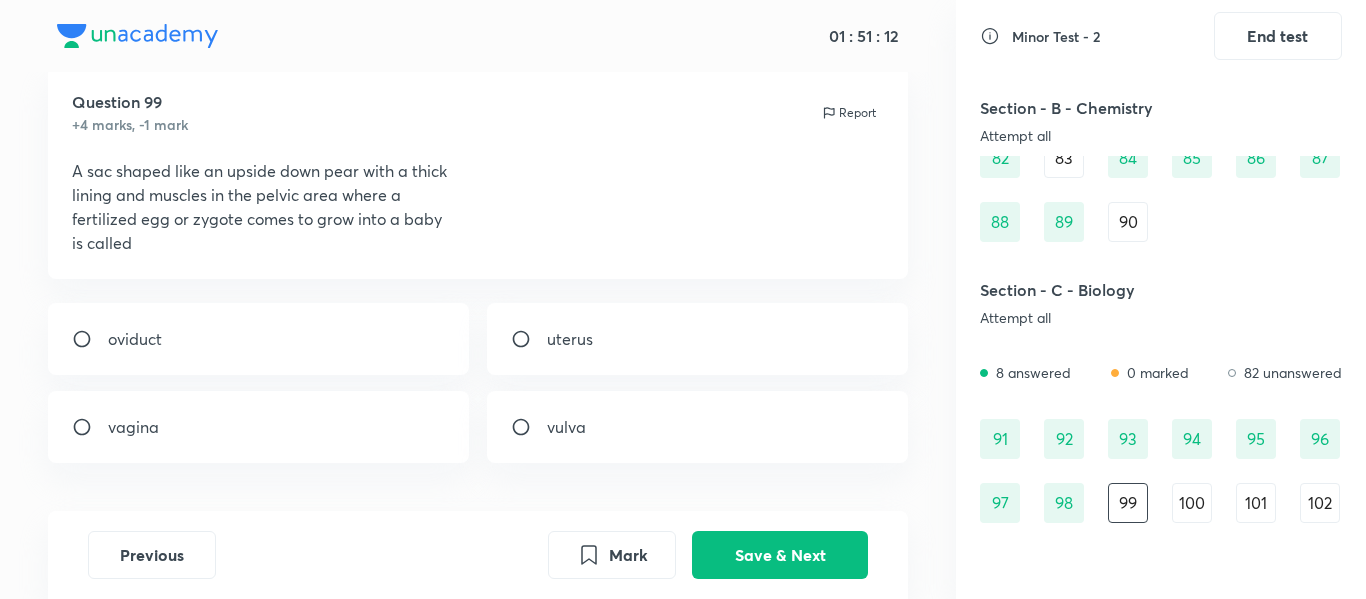 click on "uterus" at bounding box center (570, 339) 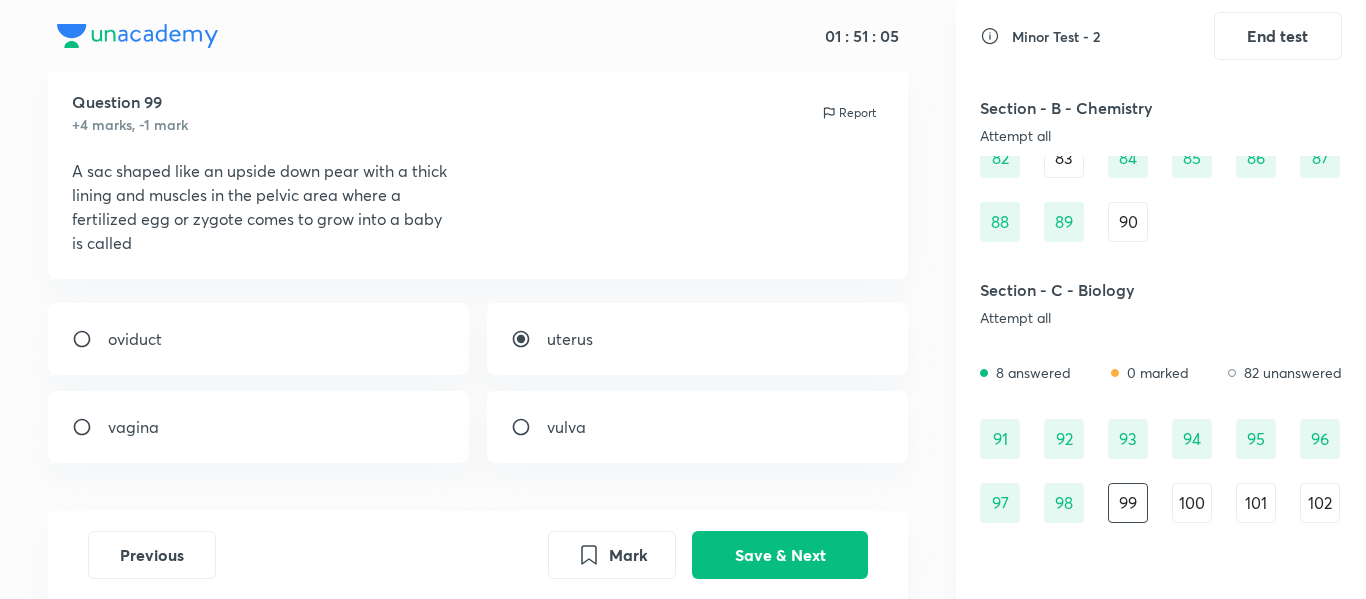 click on "oviduct" at bounding box center (259, 339) 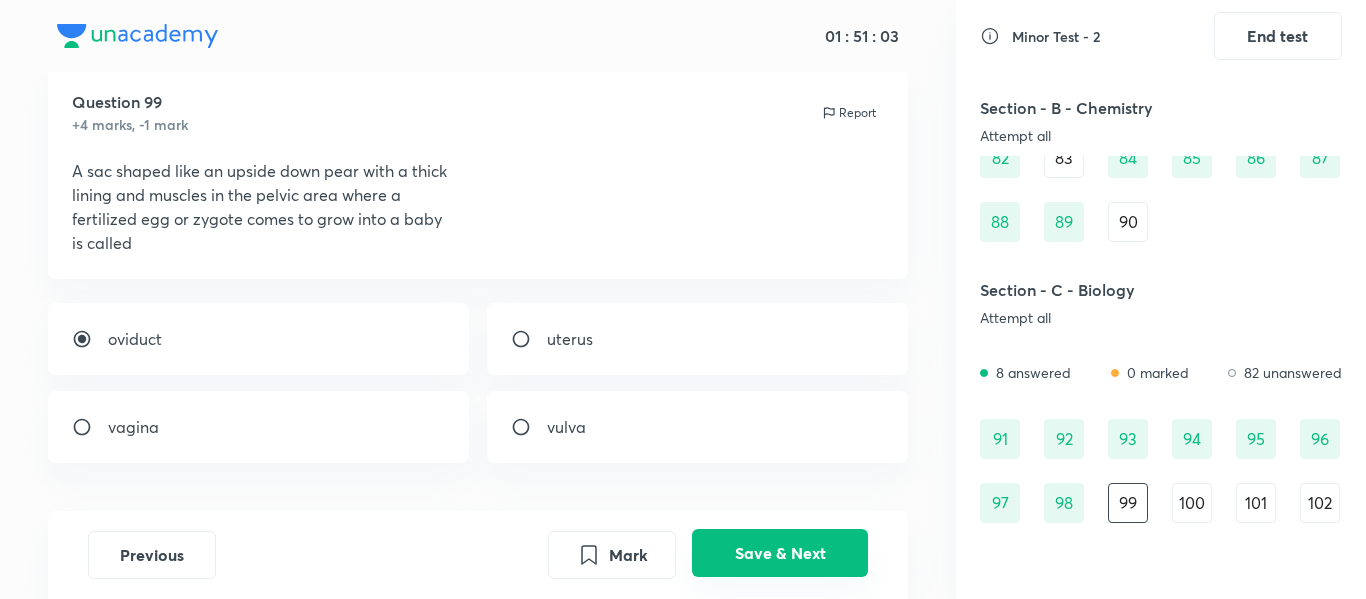 click on "Save & Next" at bounding box center (780, 553) 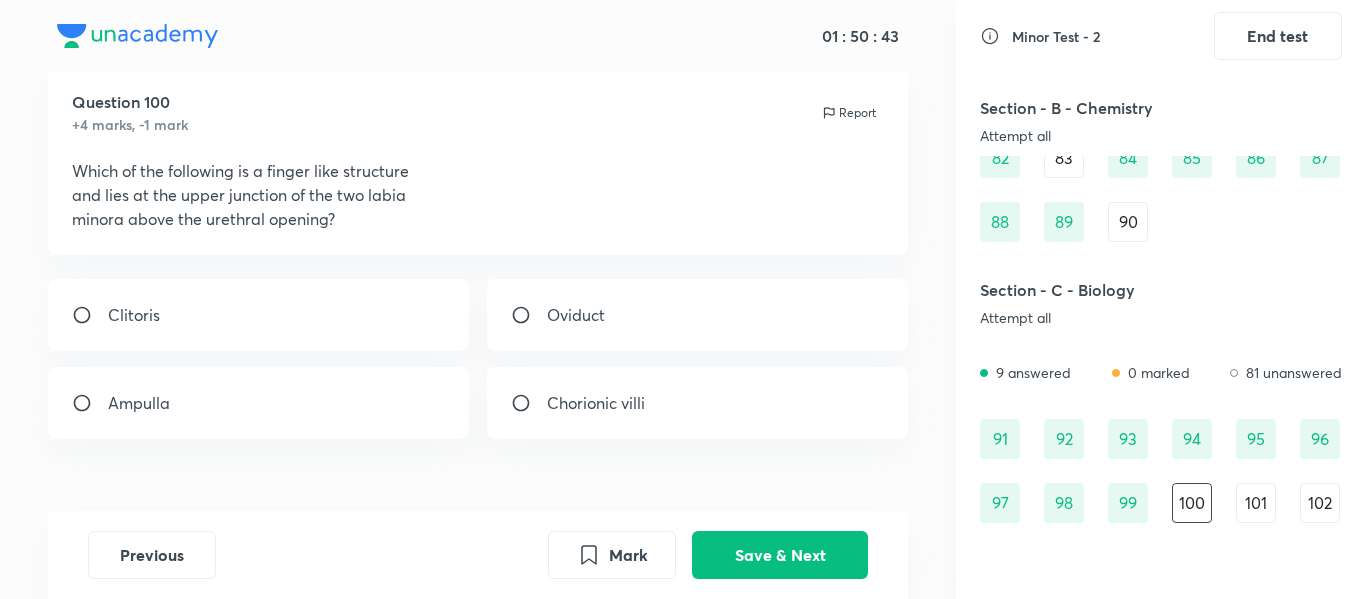 click on "Ampulla" at bounding box center (259, 403) 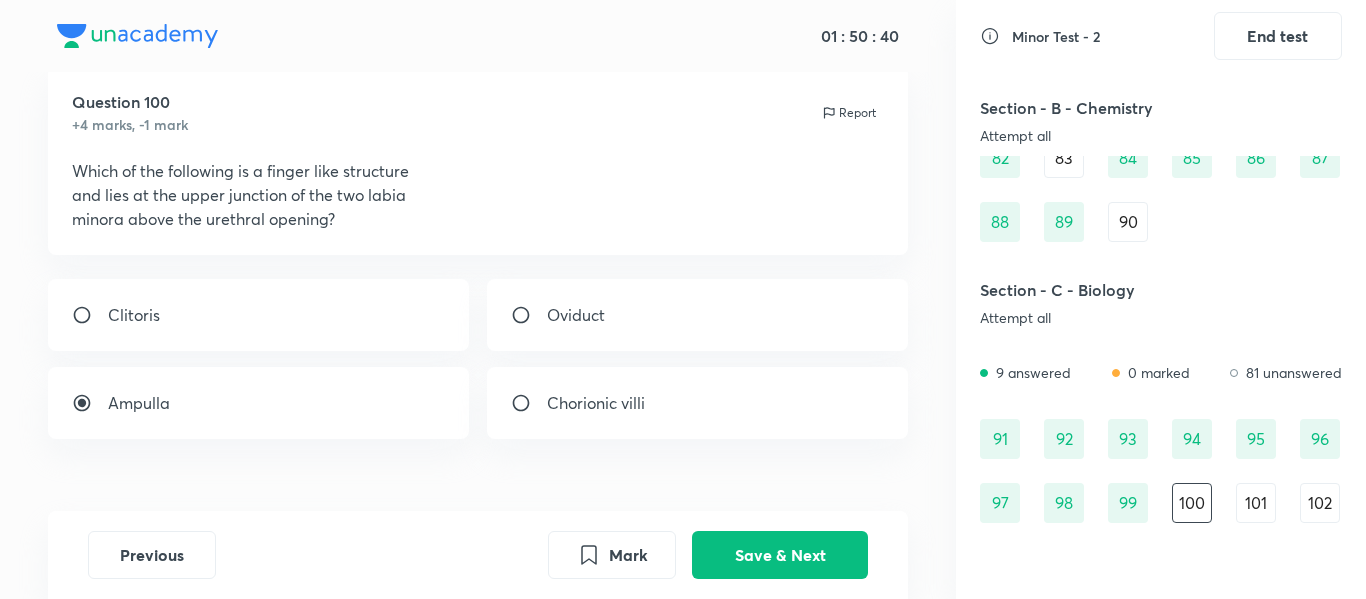 click on "Clitoris" at bounding box center (259, 315) 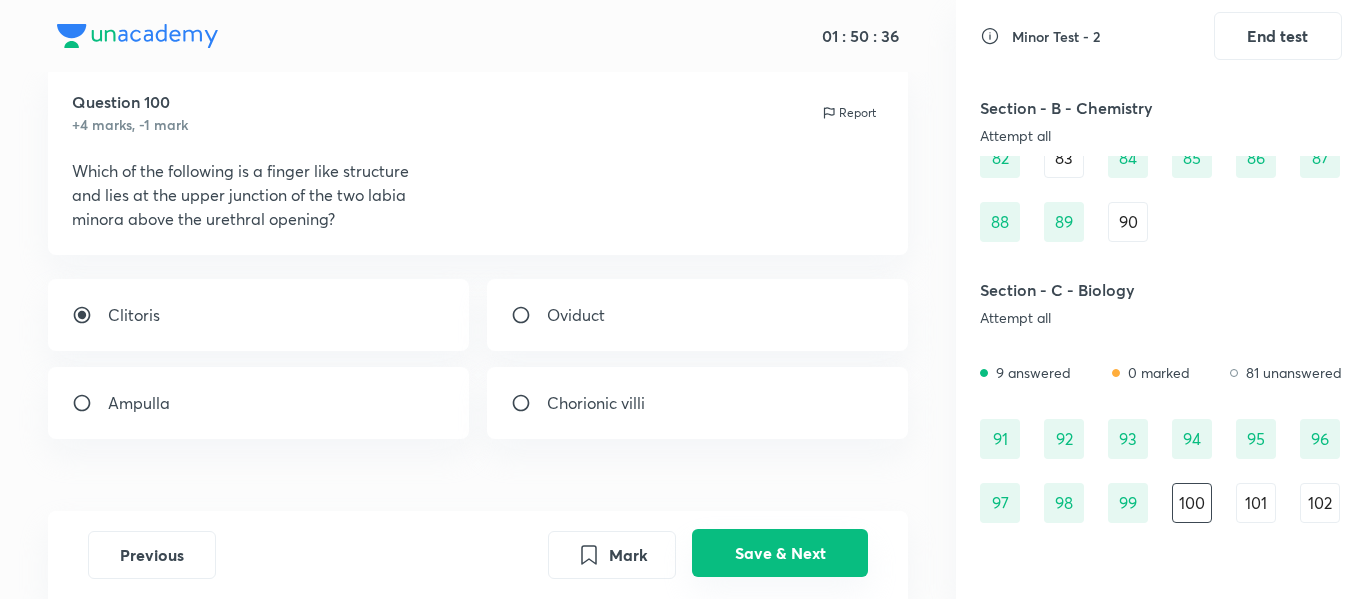 click on "Save & Next" at bounding box center (780, 553) 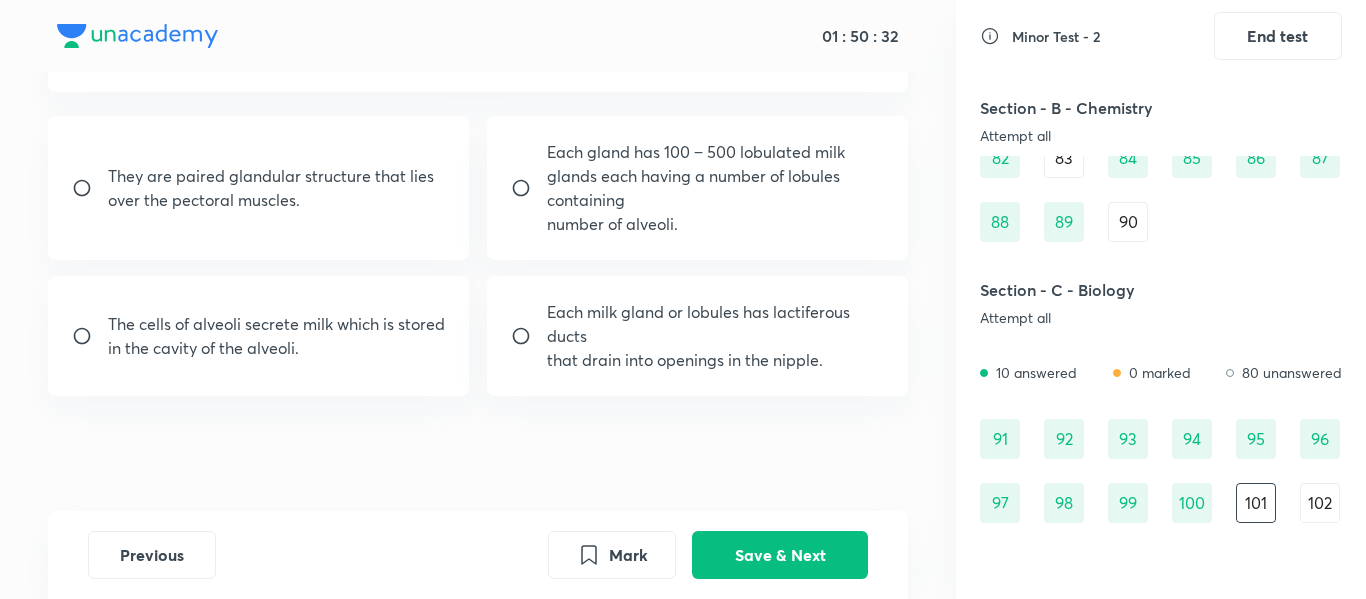 scroll, scrollTop: 198, scrollLeft: 0, axis: vertical 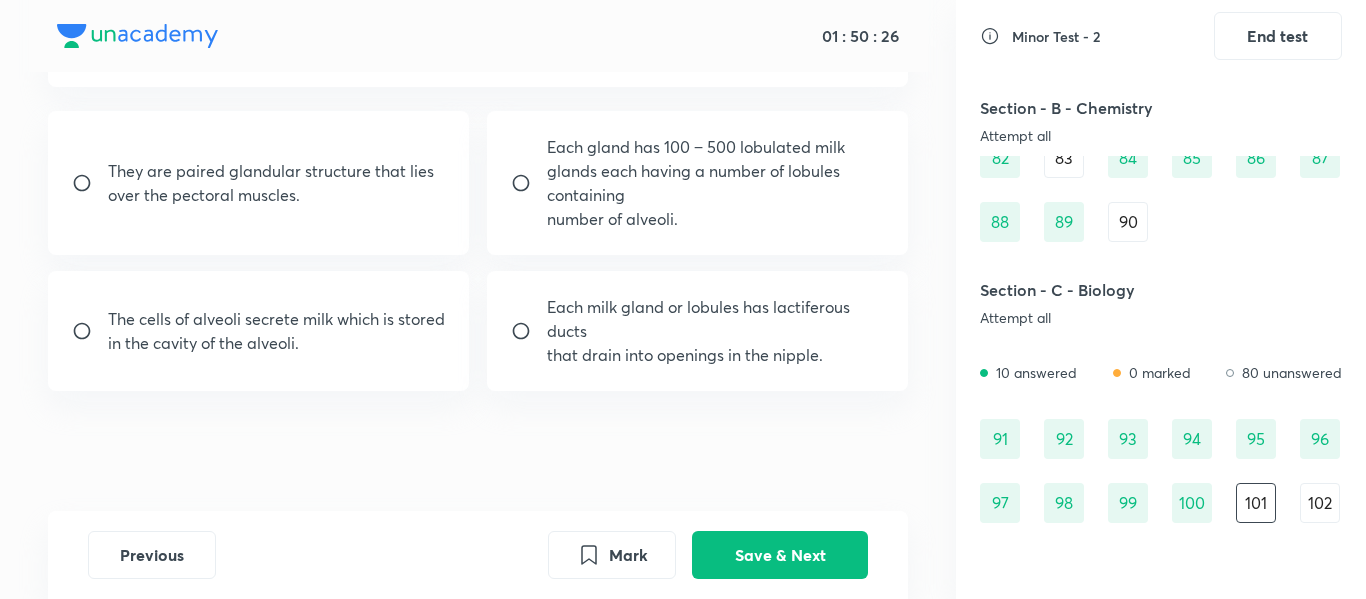 click on "Question 101 +4 marks, -1 mark Report Which of the following statements regarding mammary gland is incorrect? They are paired glandular structure that lies over the pectoral muscles. Each gland has 100 − 500 lobulated milk glands each having a number of lobules containing number of alveoli. The cells of alveoli secrete milk which is stored in the cavity of the alveoli. Each milk gland or lobules has lactiferous ducts that drain into openings in the nipple." at bounding box center (478, 216) 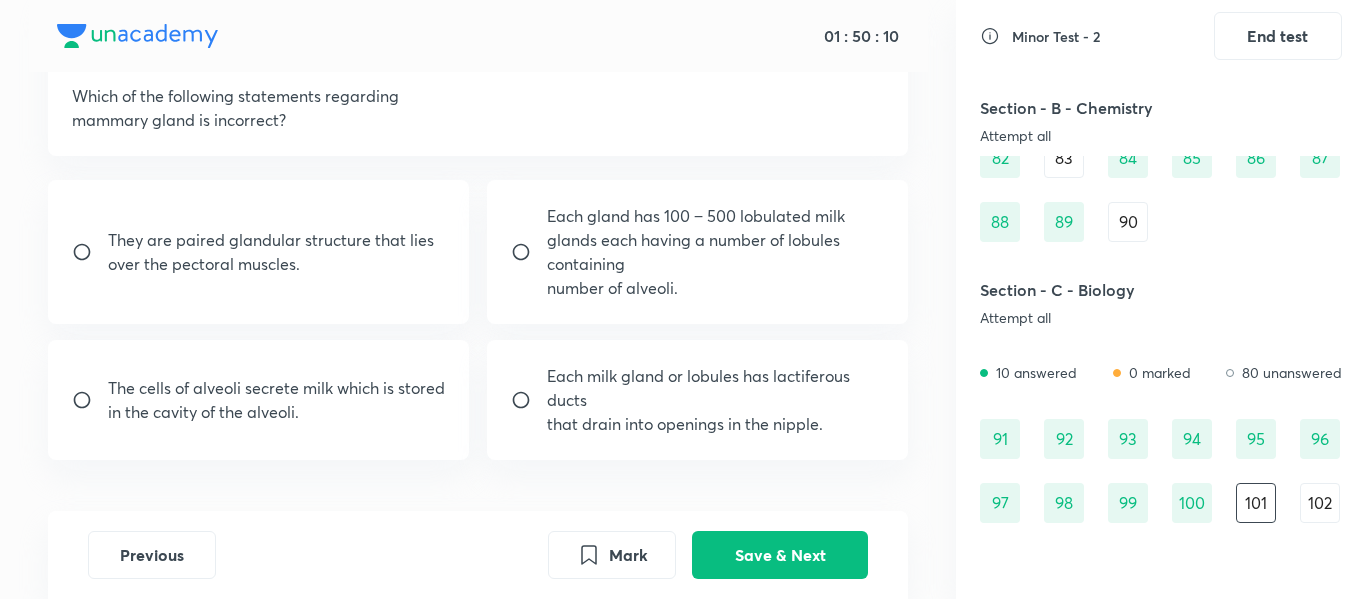 scroll, scrollTop: 130, scrollLeft: 0, axis: vertical 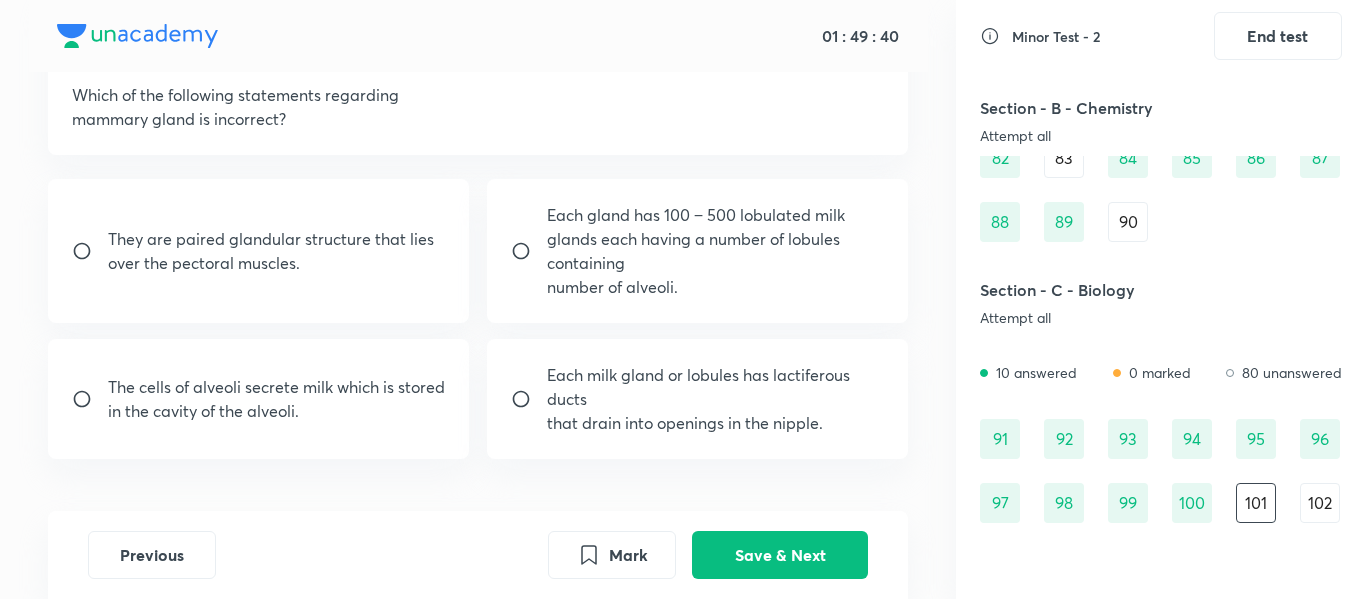 click on "glands each having a number of lobules containing" at bounding box center [716, 251] 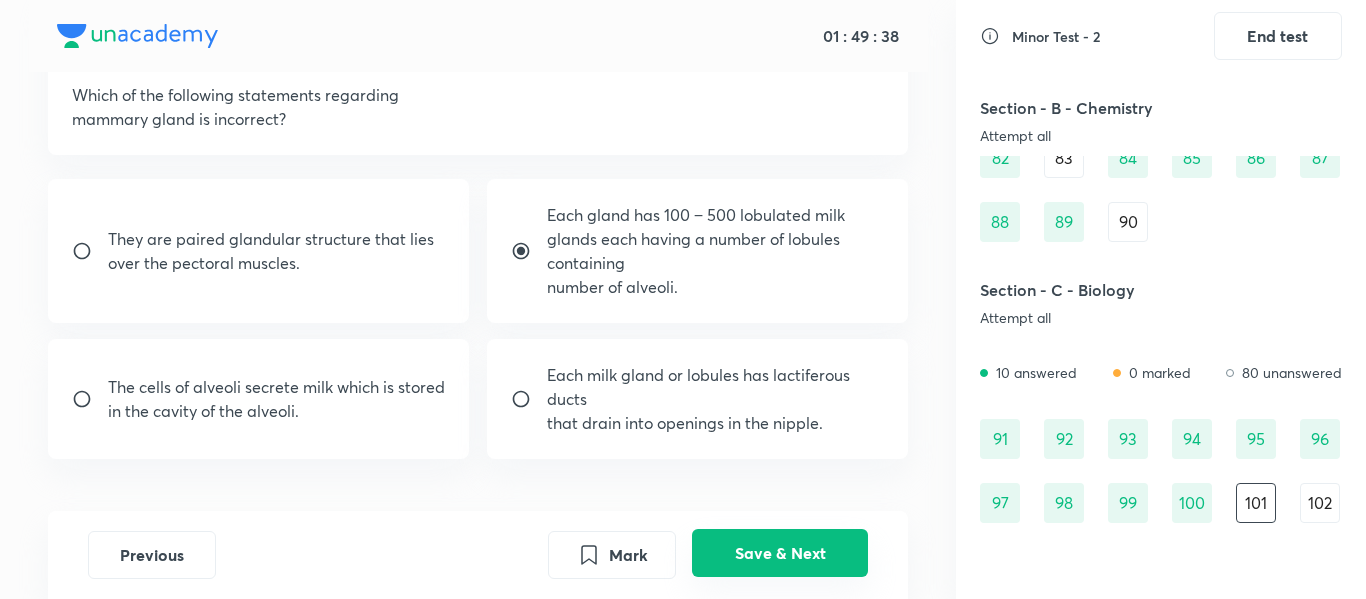 click on "Save & Next" at bounding box center [780, 553] 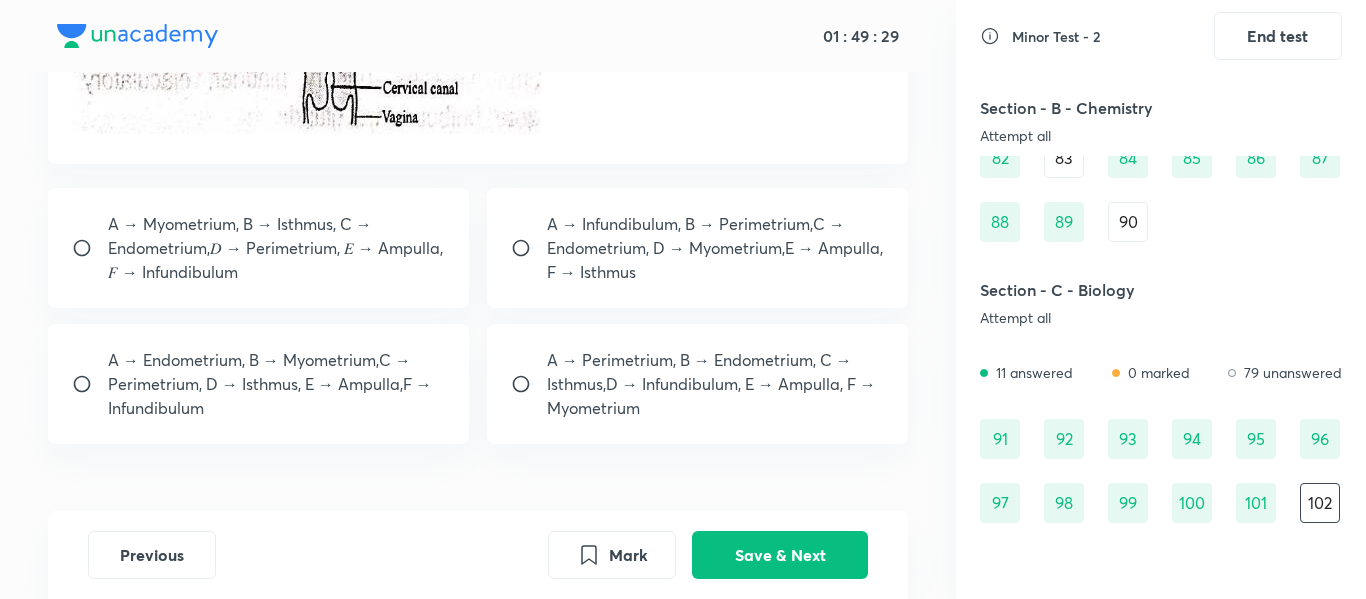 scroll, scrollTop: 445, scrollLeft: 0, axis: vertical 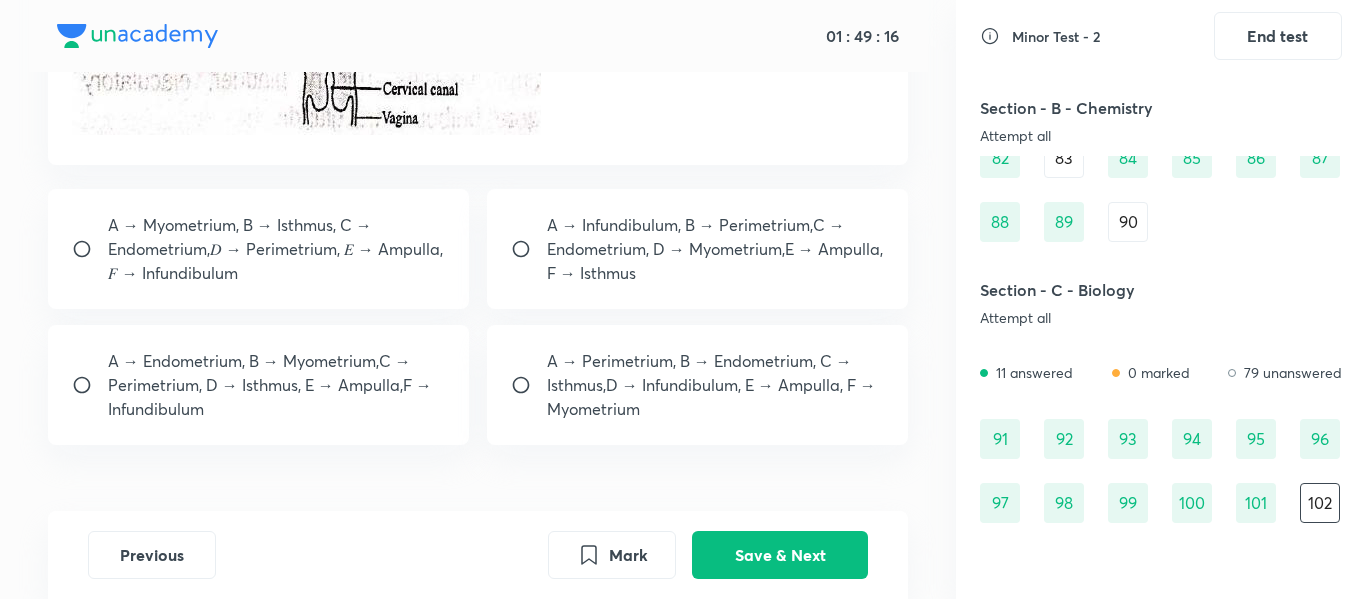 click on "𝐹 → Infundibulum" at bounding box center [275, 273] 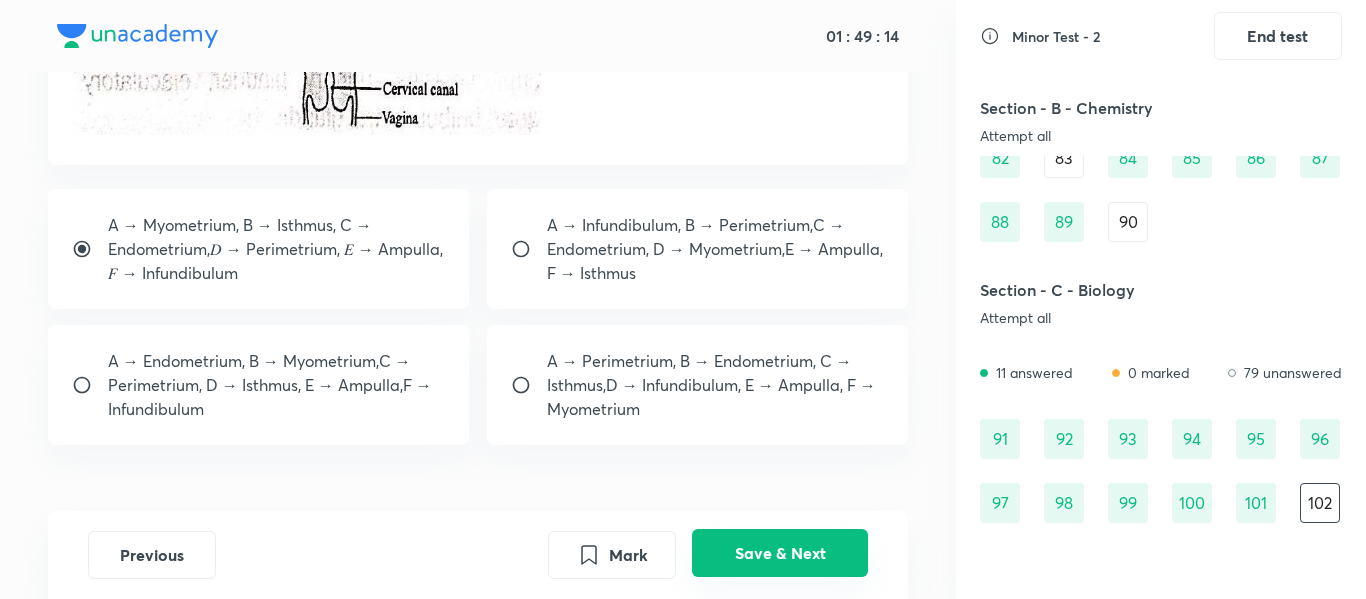 click on "Save & Next" at bounding box center [780, 553] 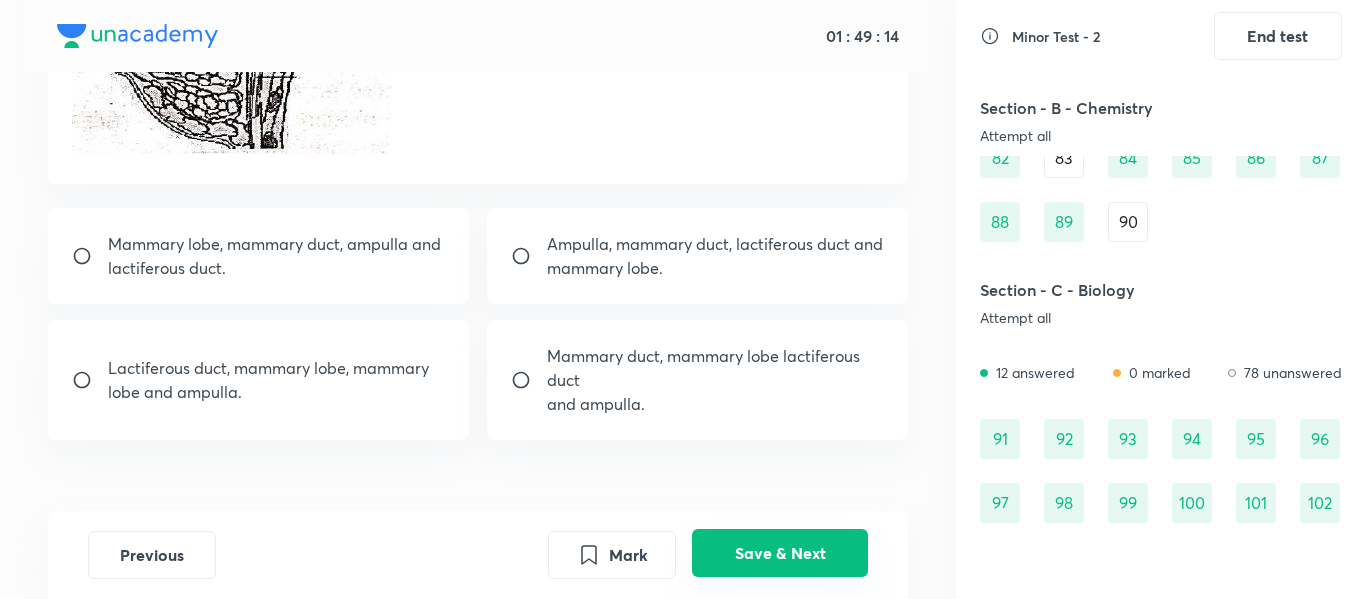 scroll, scrollTop: 222, scrollLeft: 0, axis: vertical 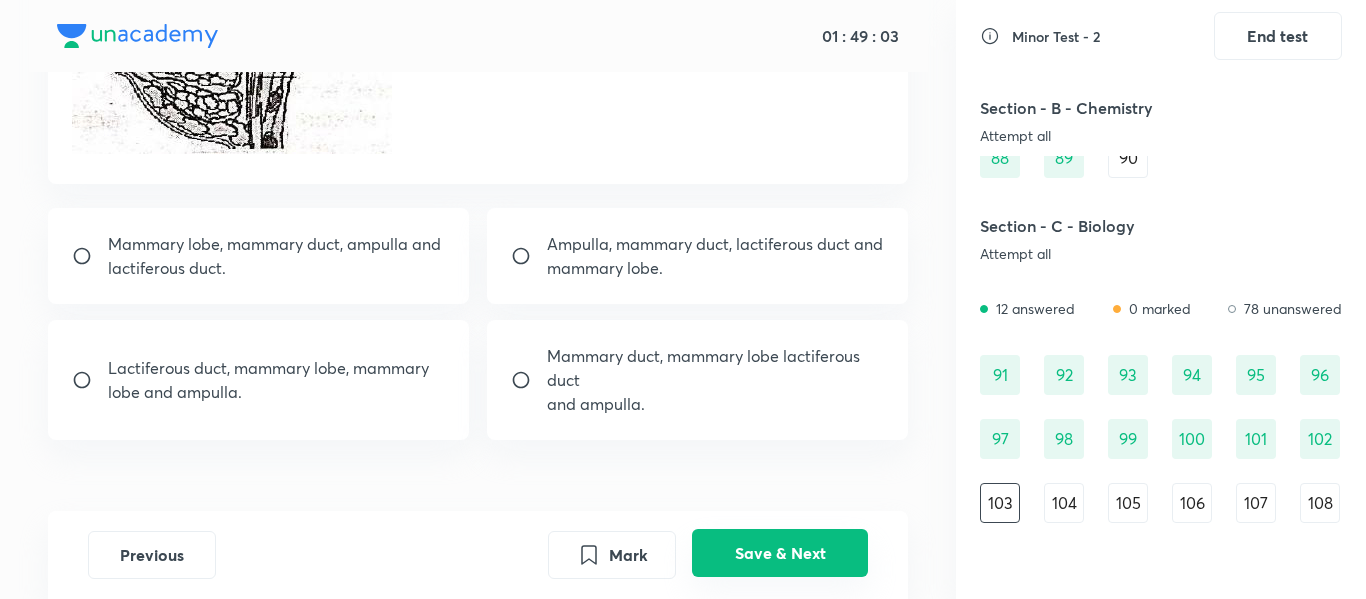 click on "Save & Next" at bounding box center (780, 553) 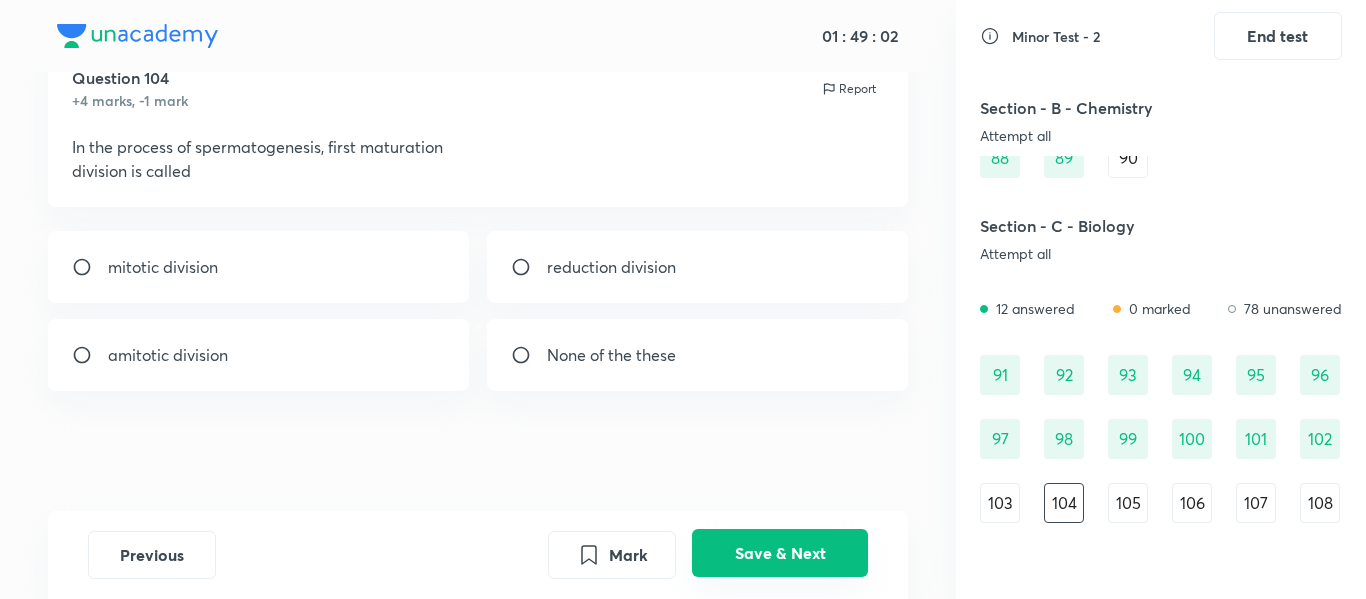 scroll, scrollTop: 78, scrollLeft: 0, axis: vertical 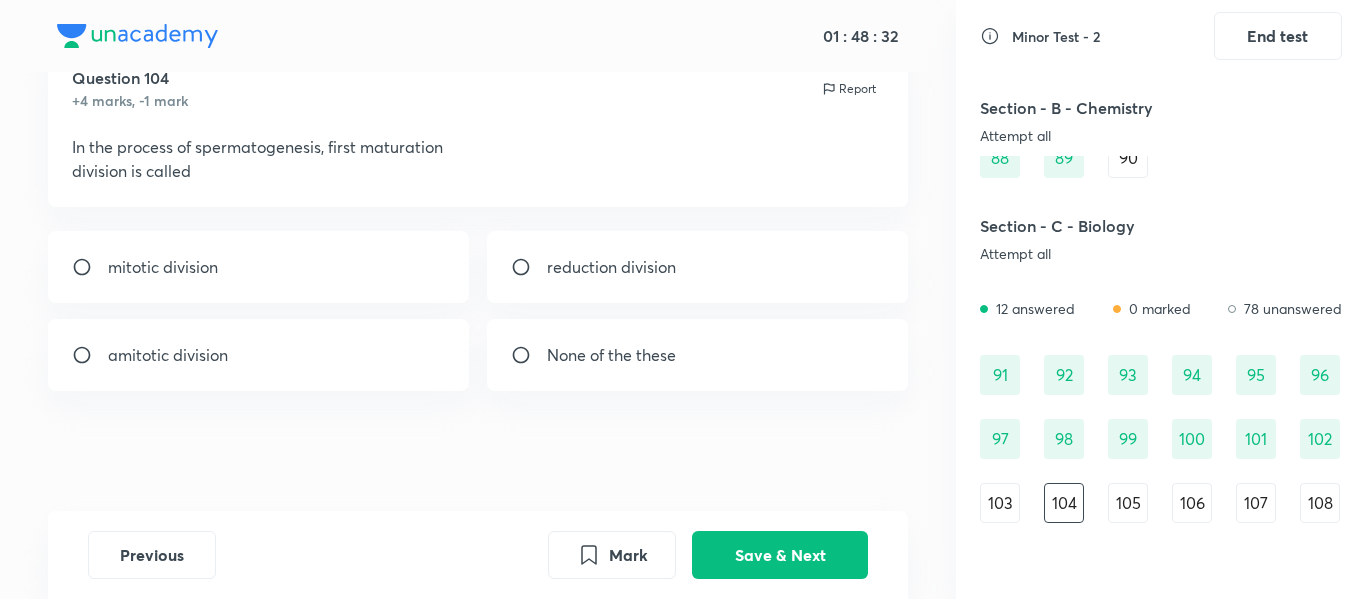 click on "reduction division" at bounding box center (611, 267) 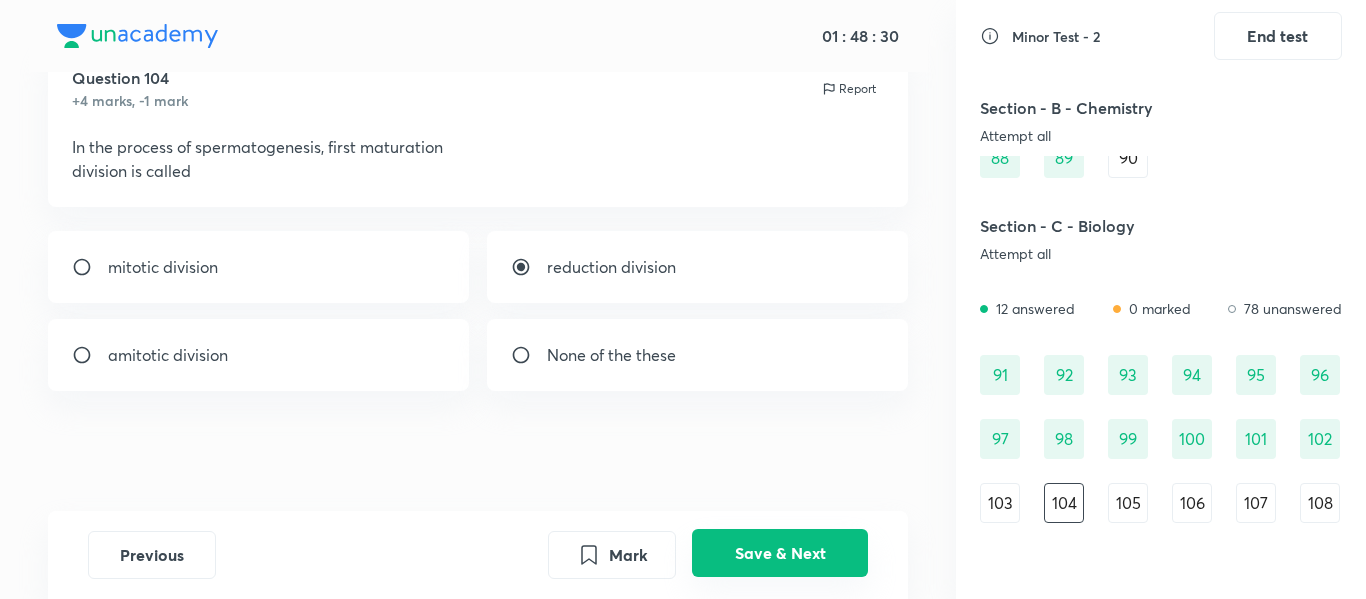 click on "Save & Next" at bounding box center (780, 553) 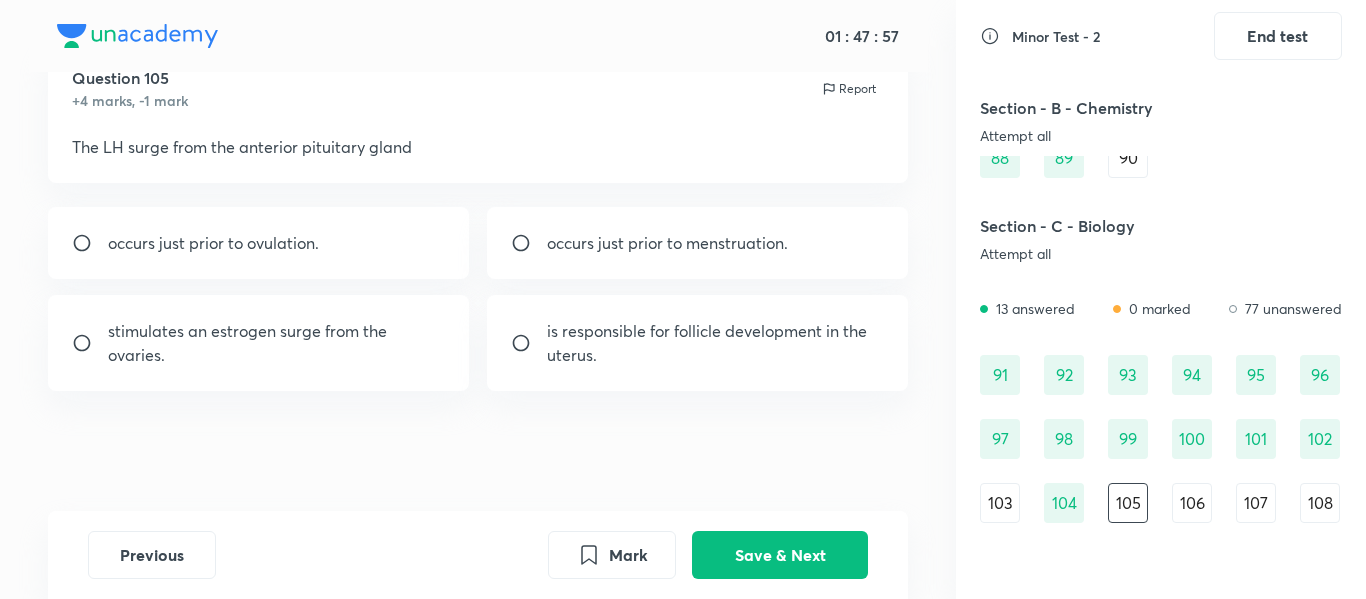 click on "occurs just prior to ovulation." at bounding box center (259, 243) 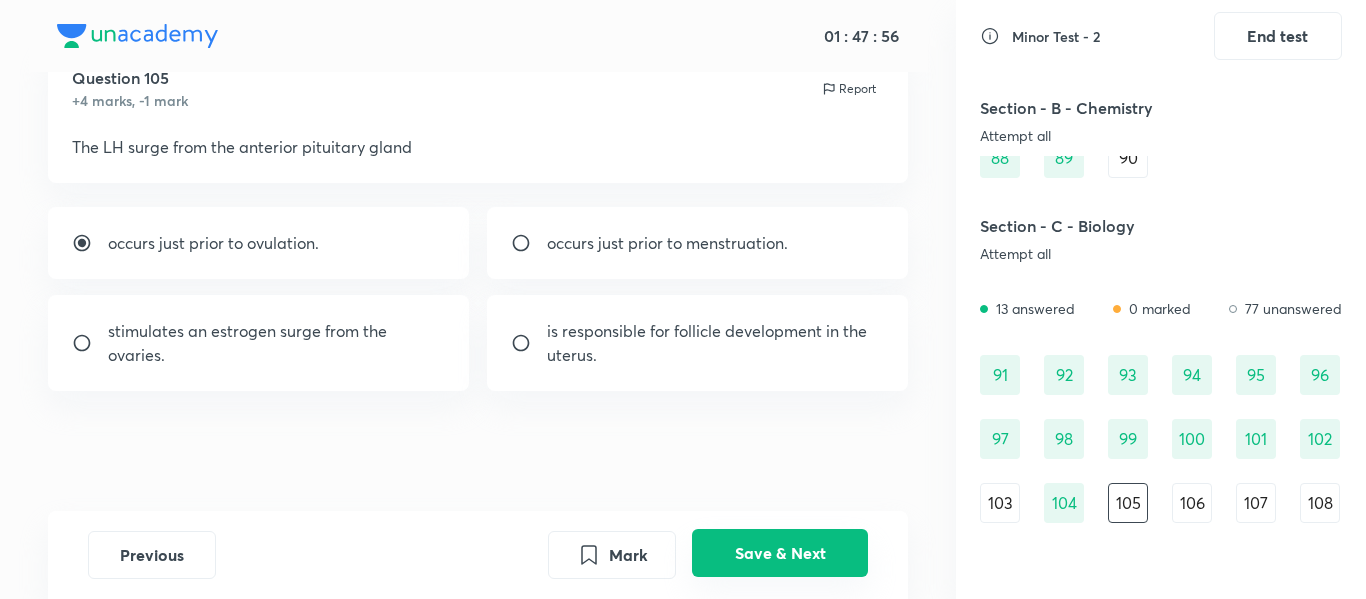 click on "Save & Next" at bounding box center (780, 553) 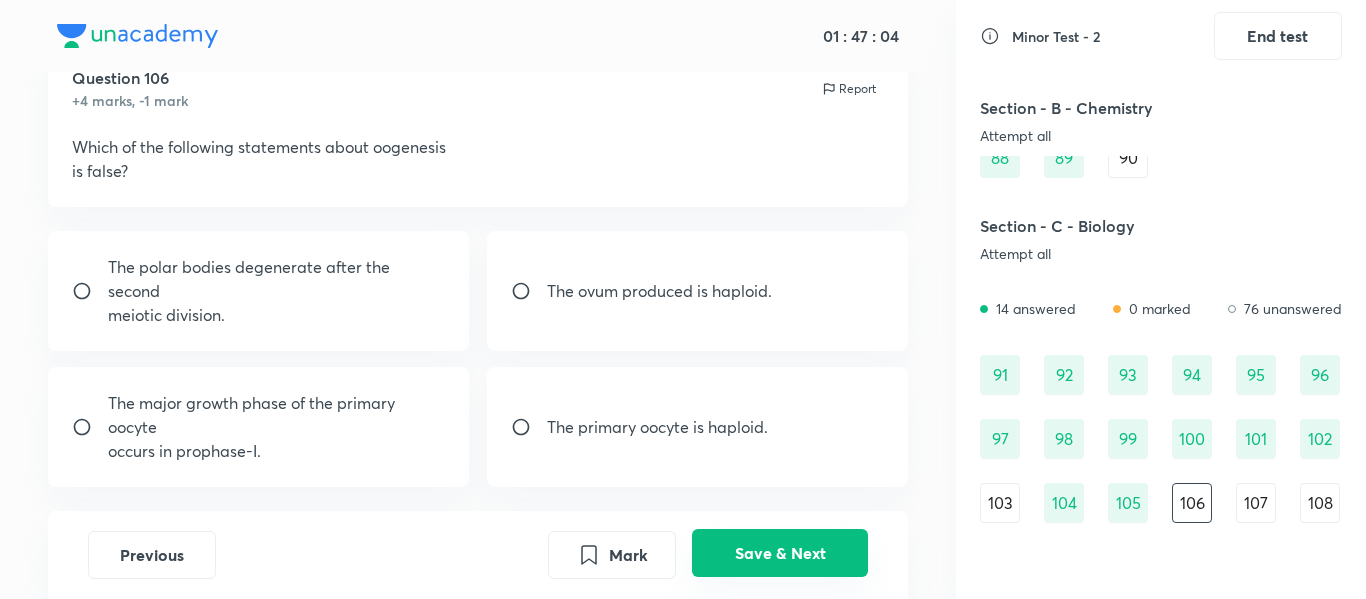 click on "Save & Next" at bounding box center [780, 553] 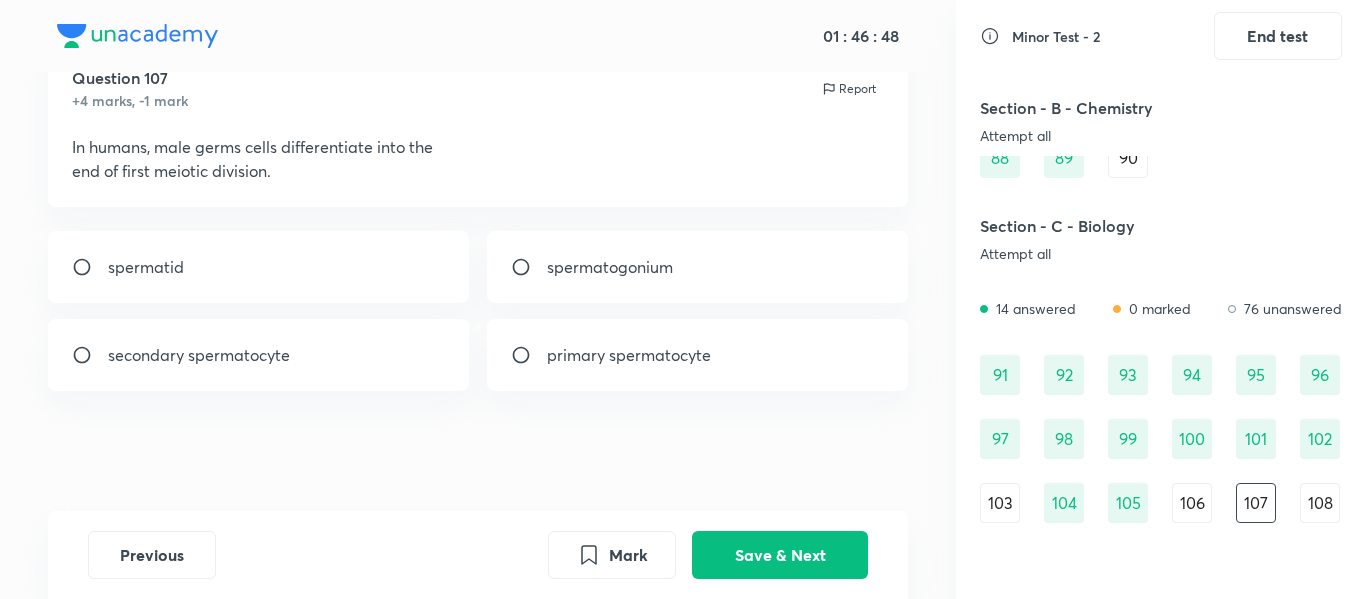 click on "secondary spermatocyte" at bounding box center [259, 355] 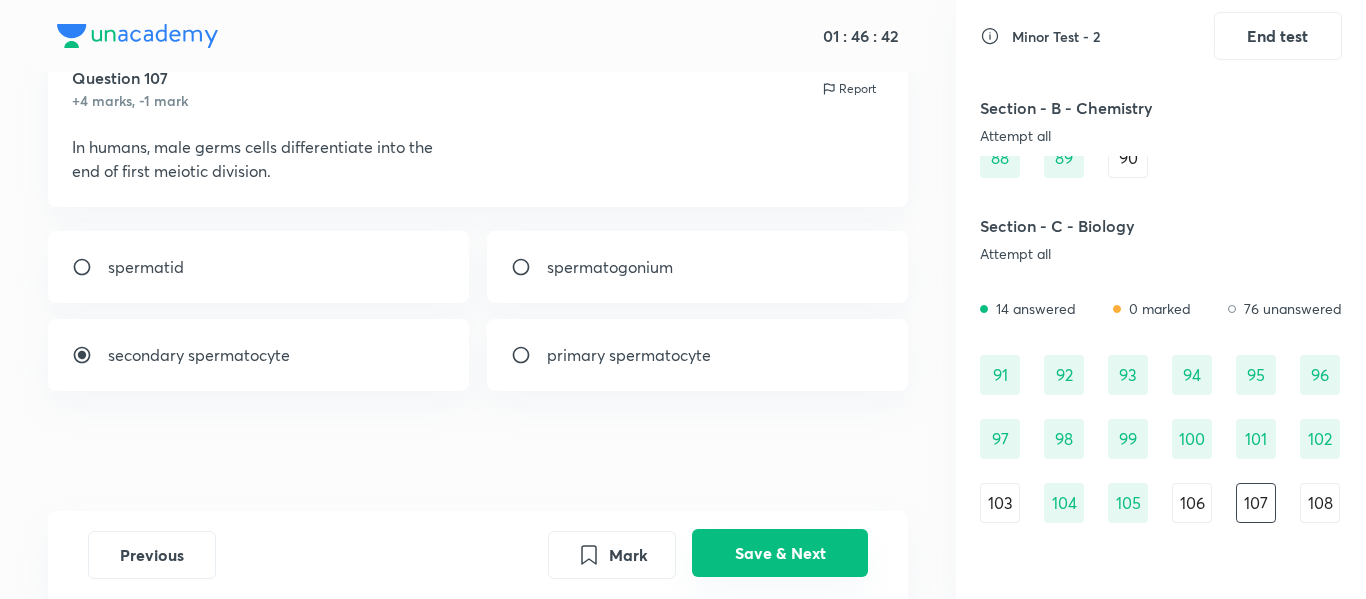 click on "Save & Next" at bounding box center [780, 553] 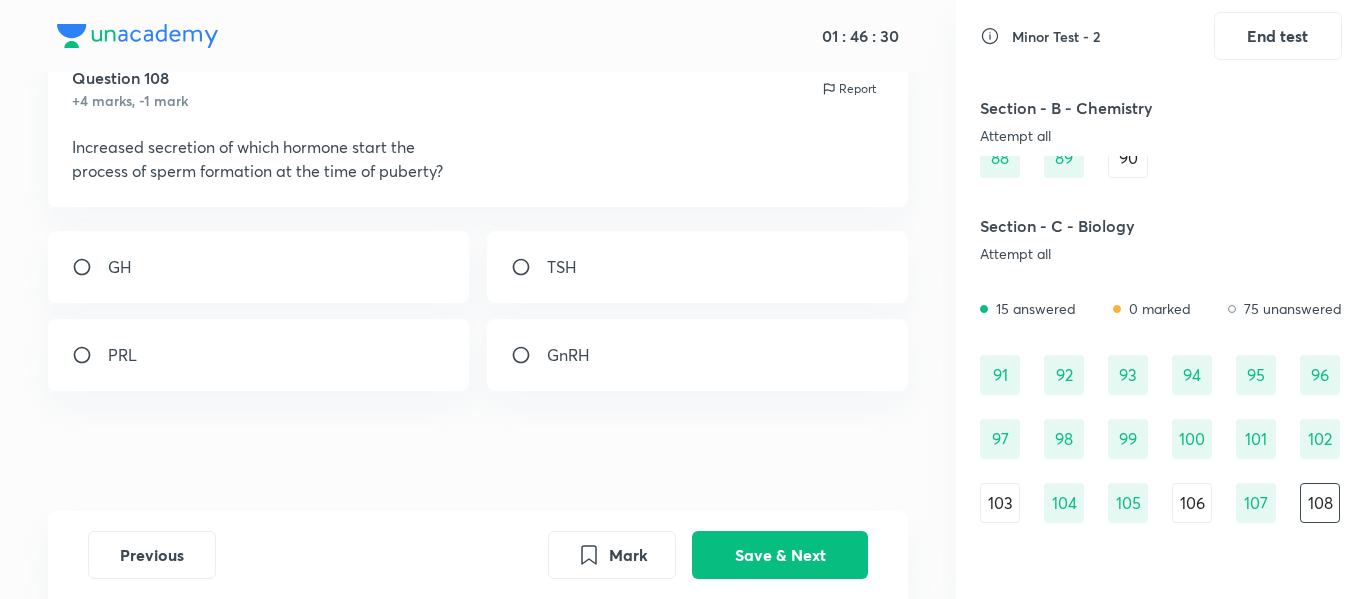click on "GnRH" at bounding box center (698, 355) 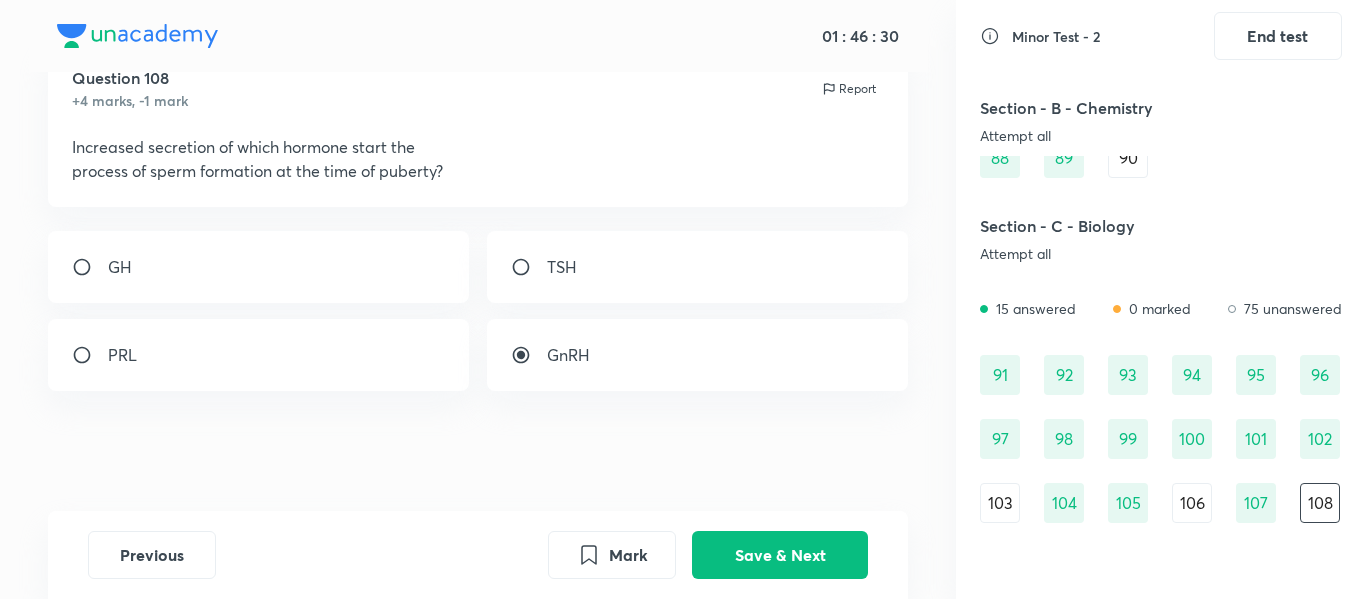 click on "GnRH" at bounding box center [698, 355] 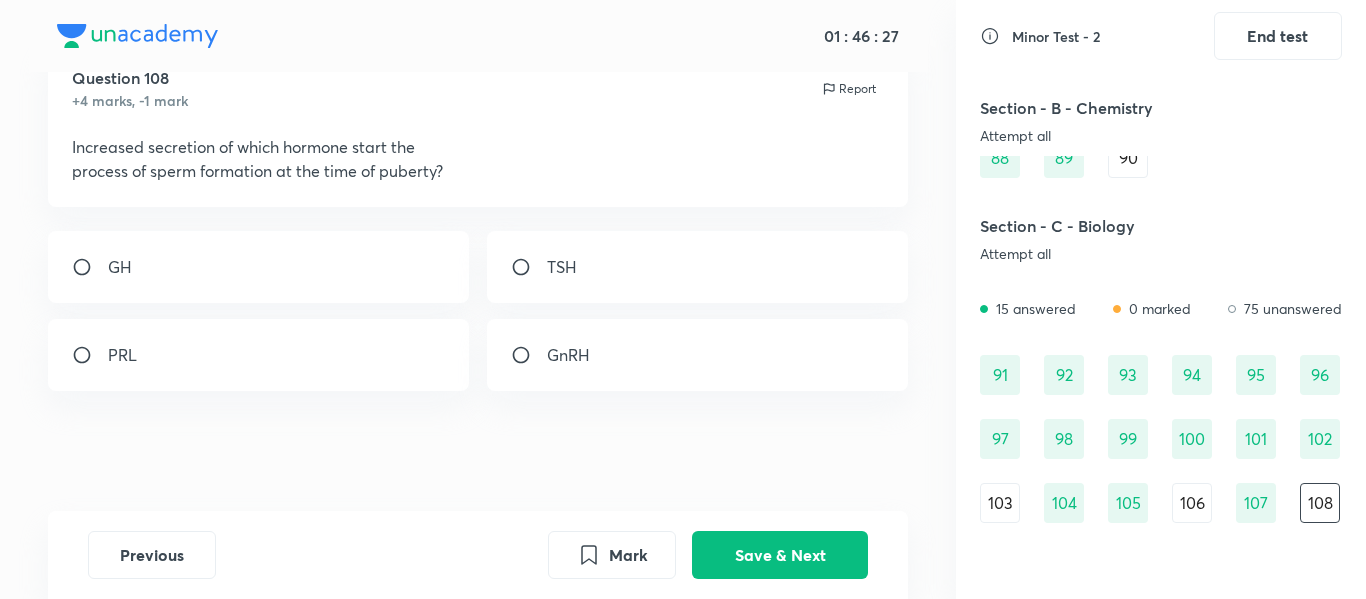 click on "GnRH" at bounding box center (698, 355) 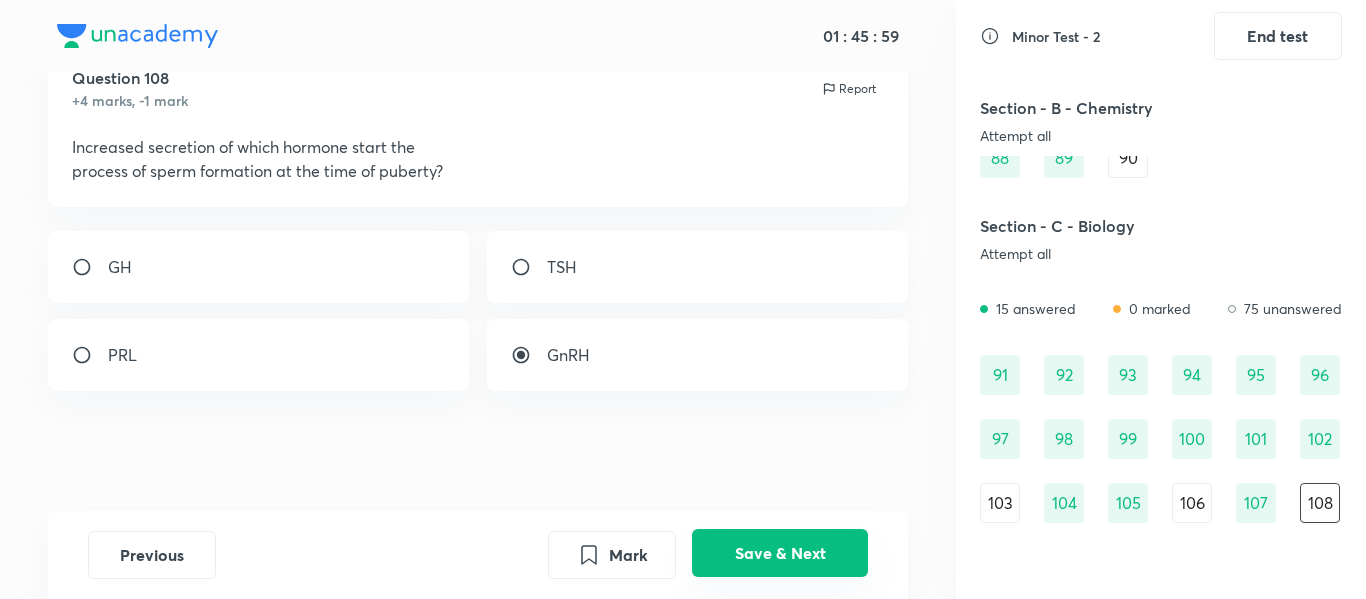 click on "Save & Next" at bounding box center (780, 553) 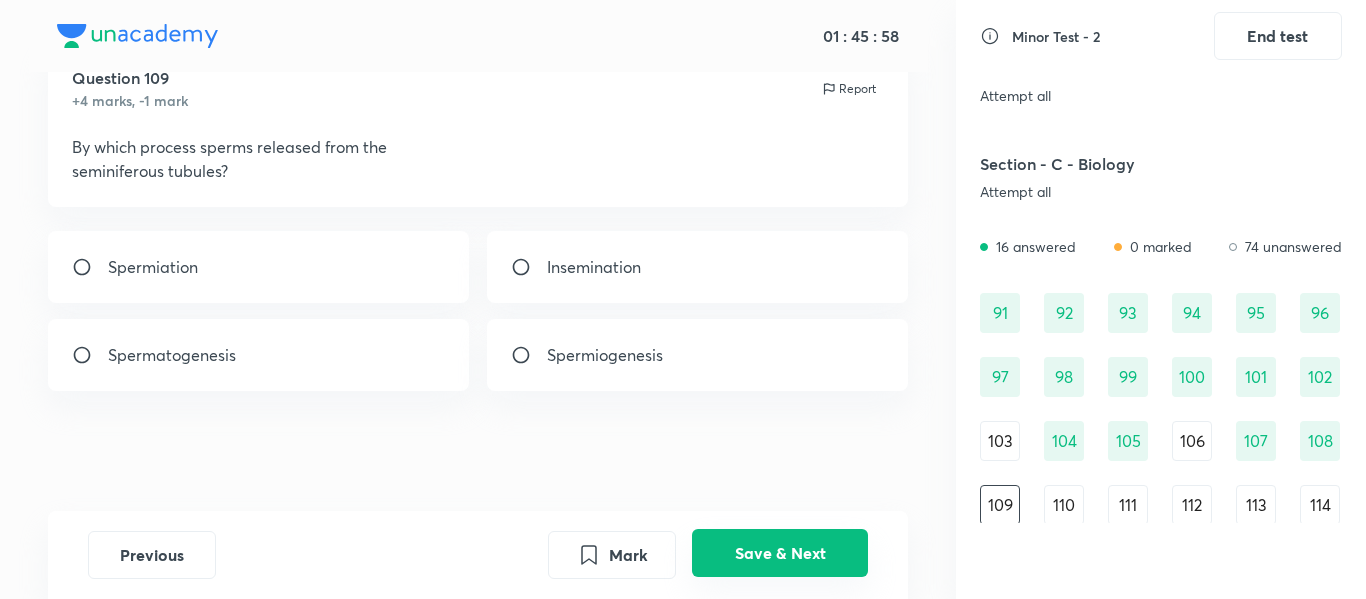 scroll, scrollTop: 1276, scrollLeft: 0, axis: vertical 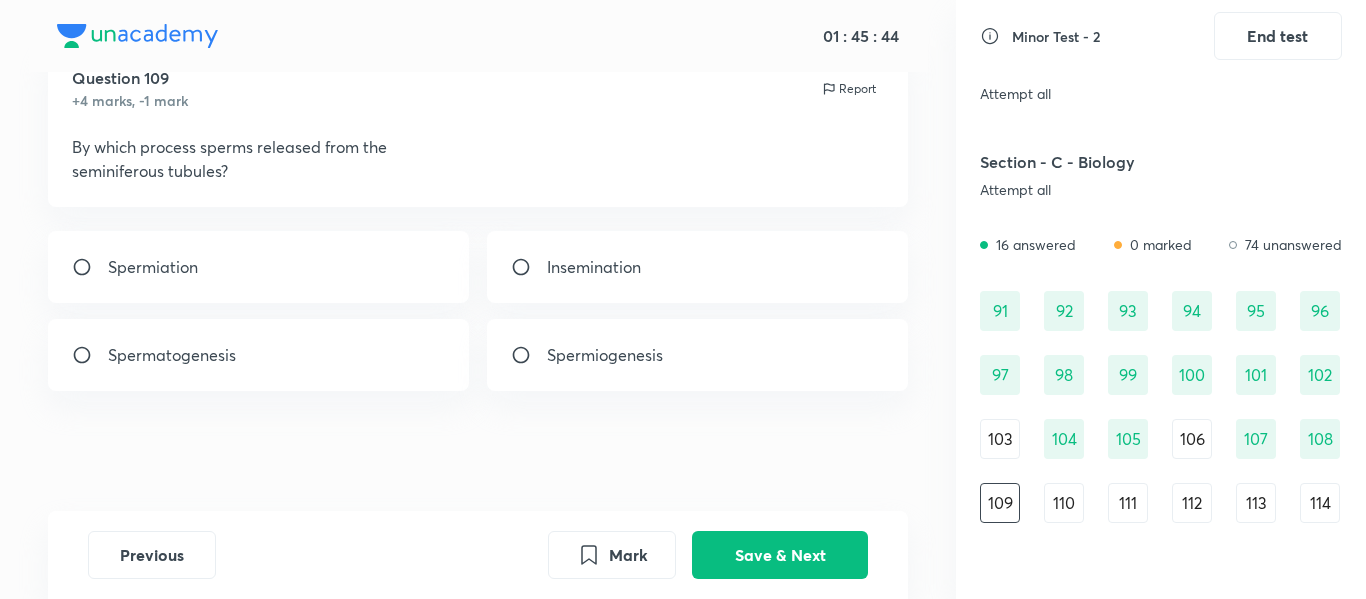 click on "Spermatogenesis" at bounding box center (259, 355) 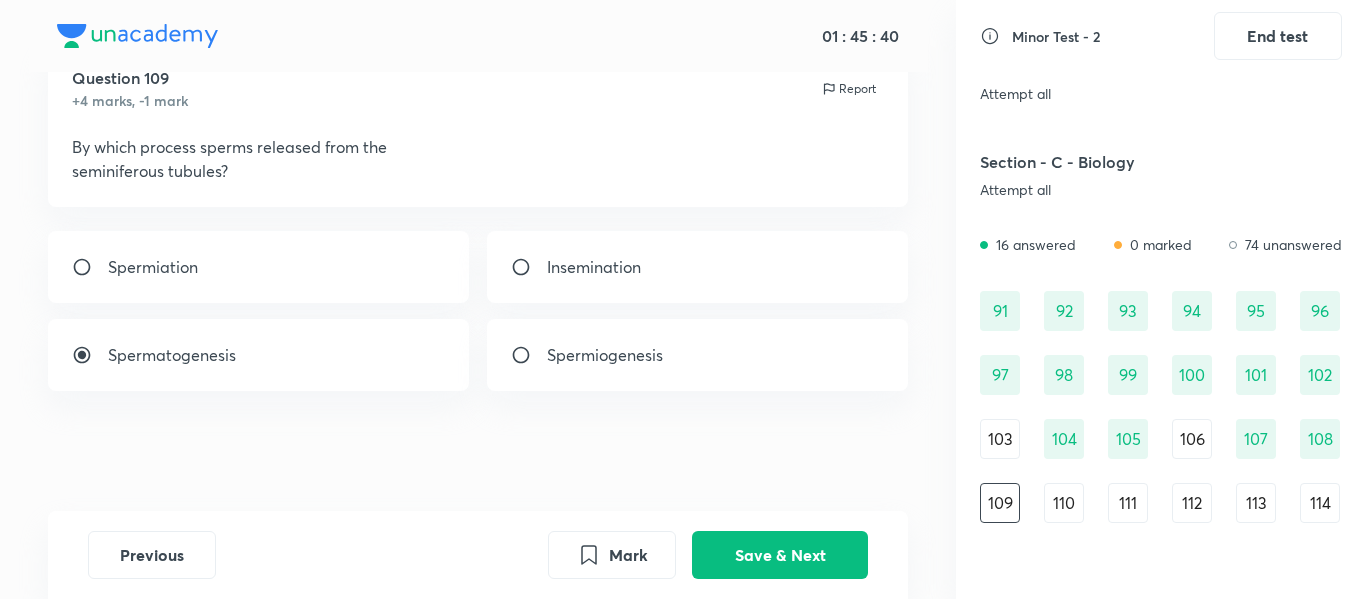 click on "Spermiation" at bounding box center [259, 267] 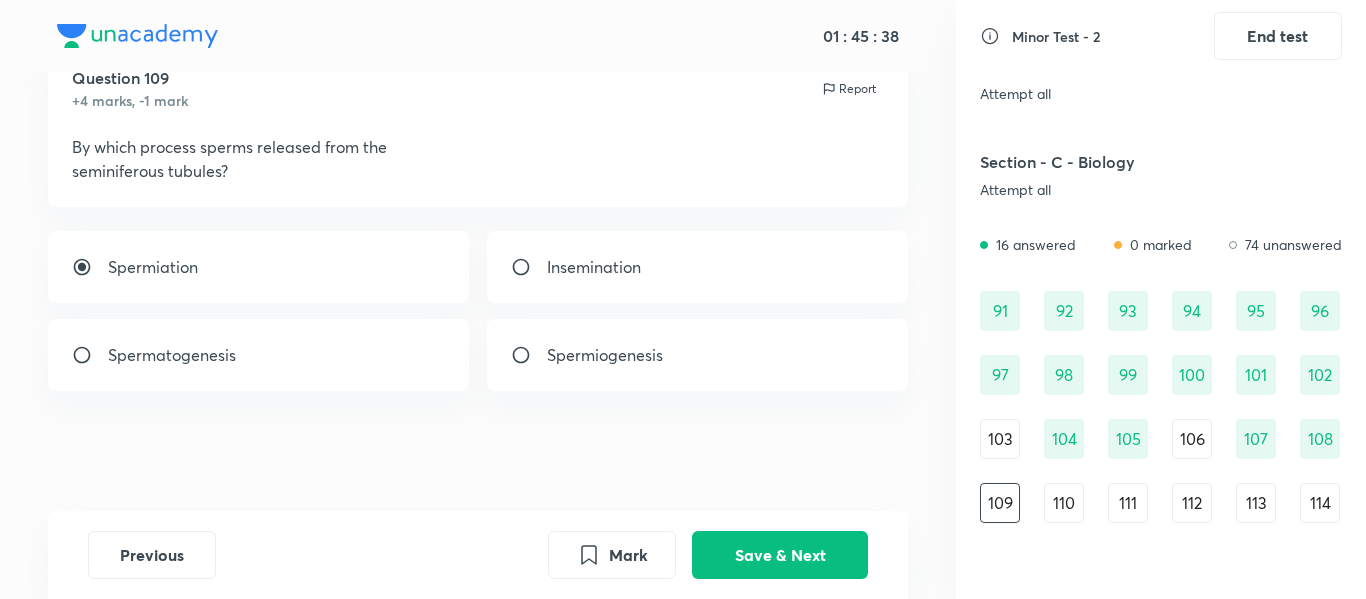 click on "Spermatogenesis" at bounding box center [259, 355] 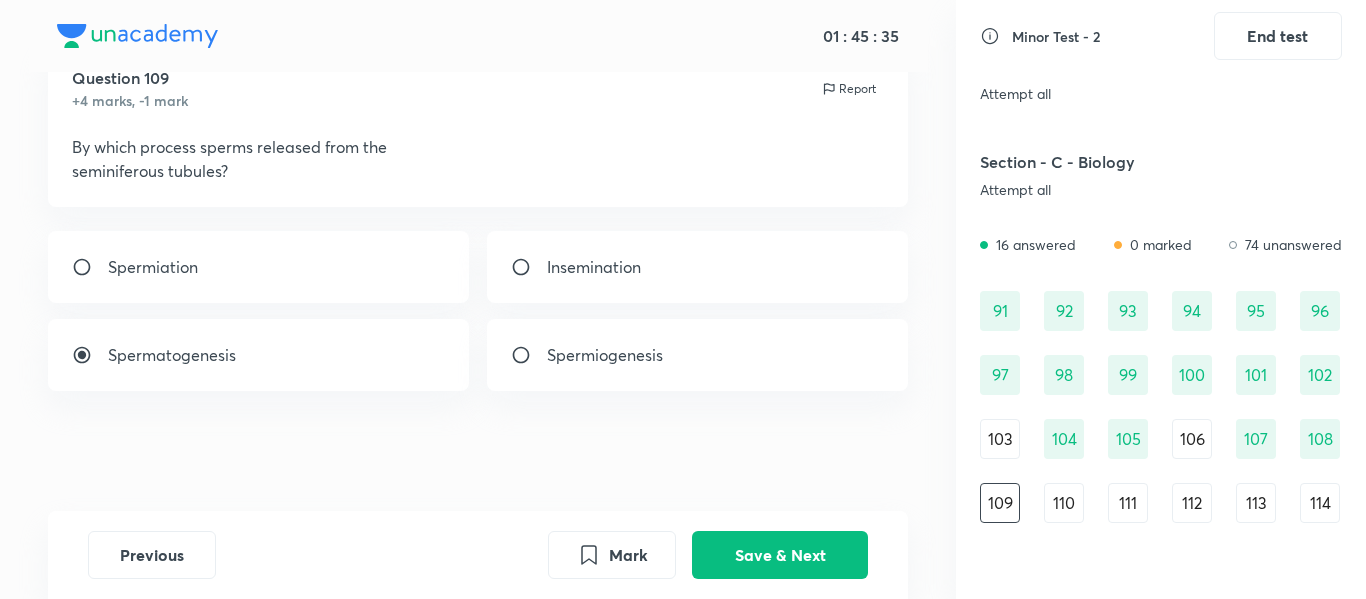 click on "Spermiation" at bounding box center [259, 267] 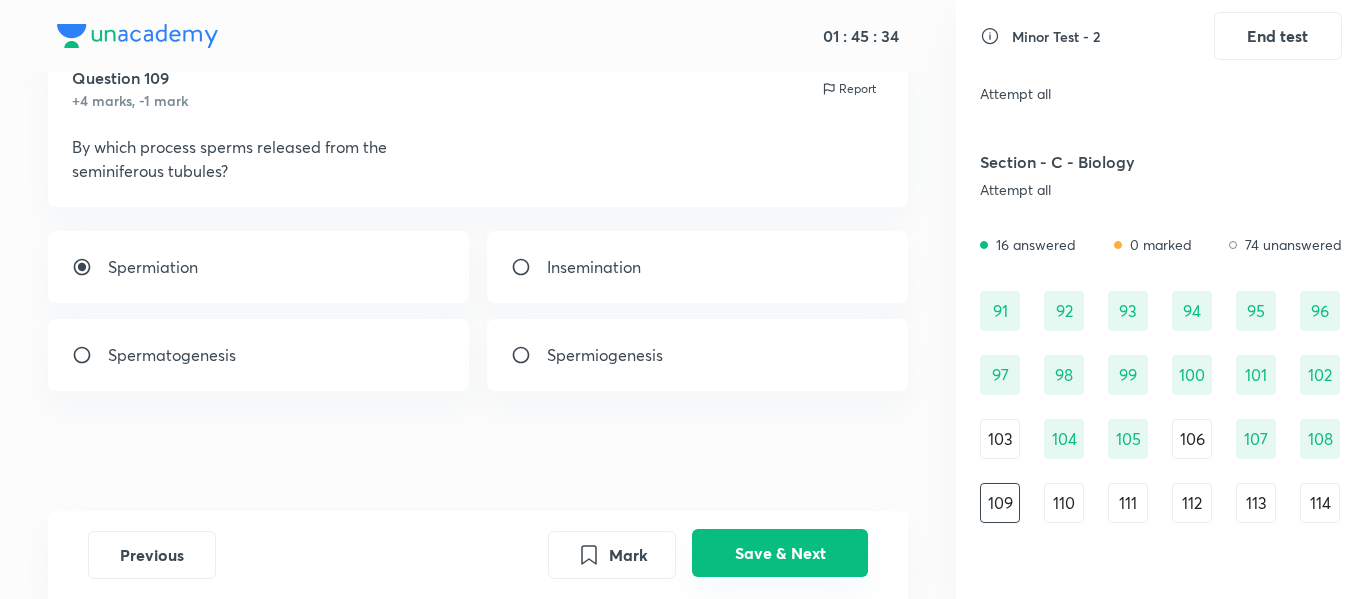click on "Save & Next" at bounding box center [780, 553] 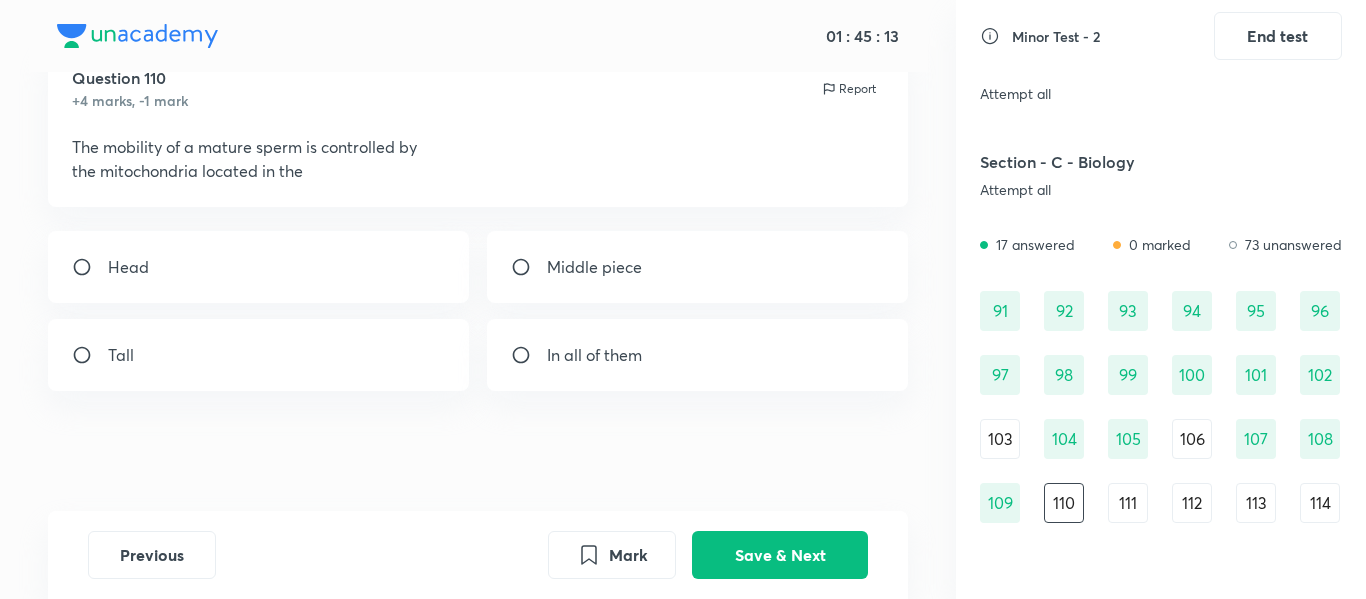 click on "Tall" at bounding box center [259, 355] 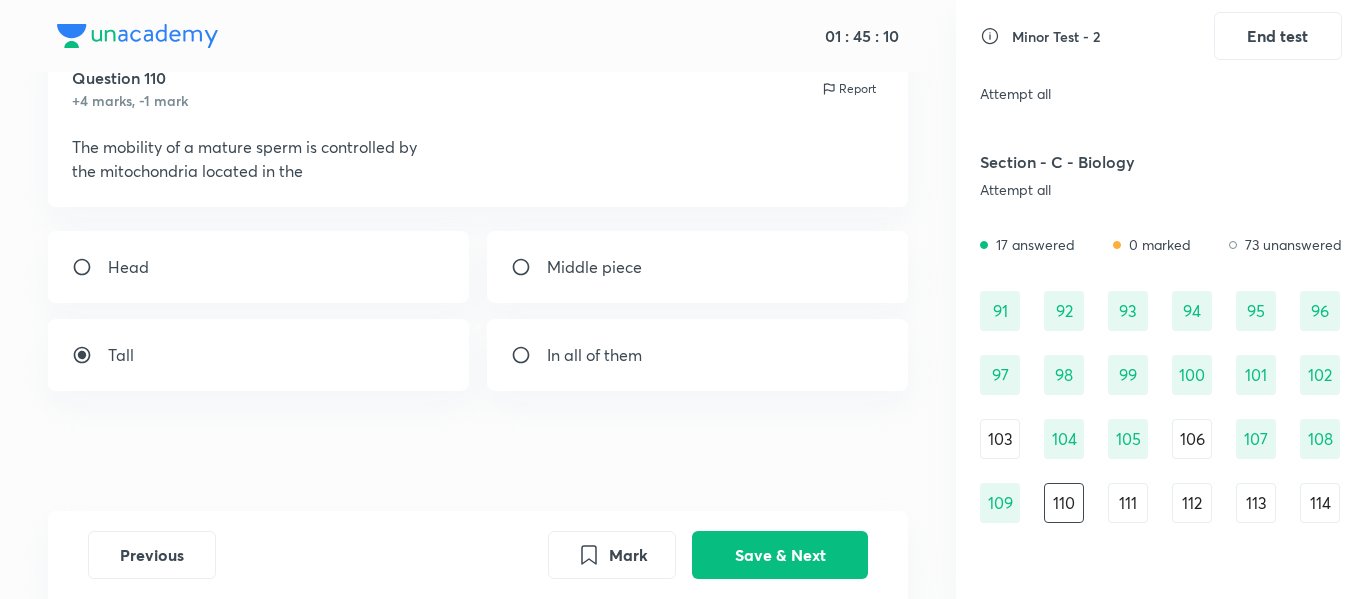 click on "Middle piece" at bounding box center [594, 267] 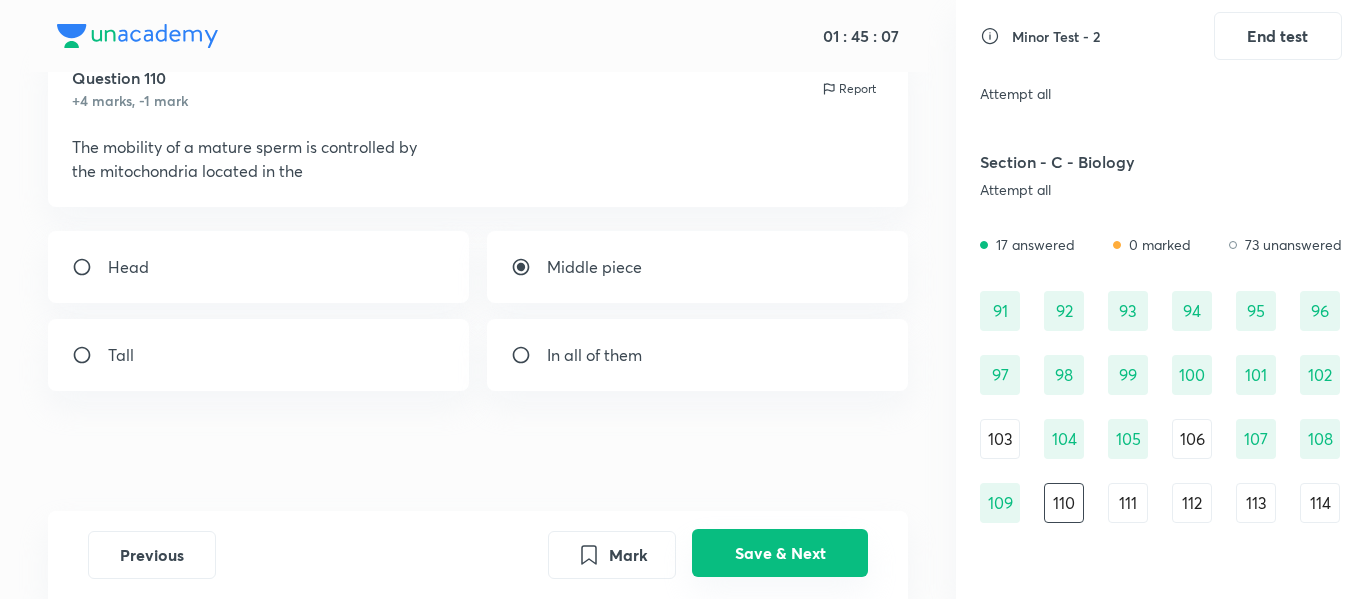 click on "Save & Next" at bounding box center [780, 553] 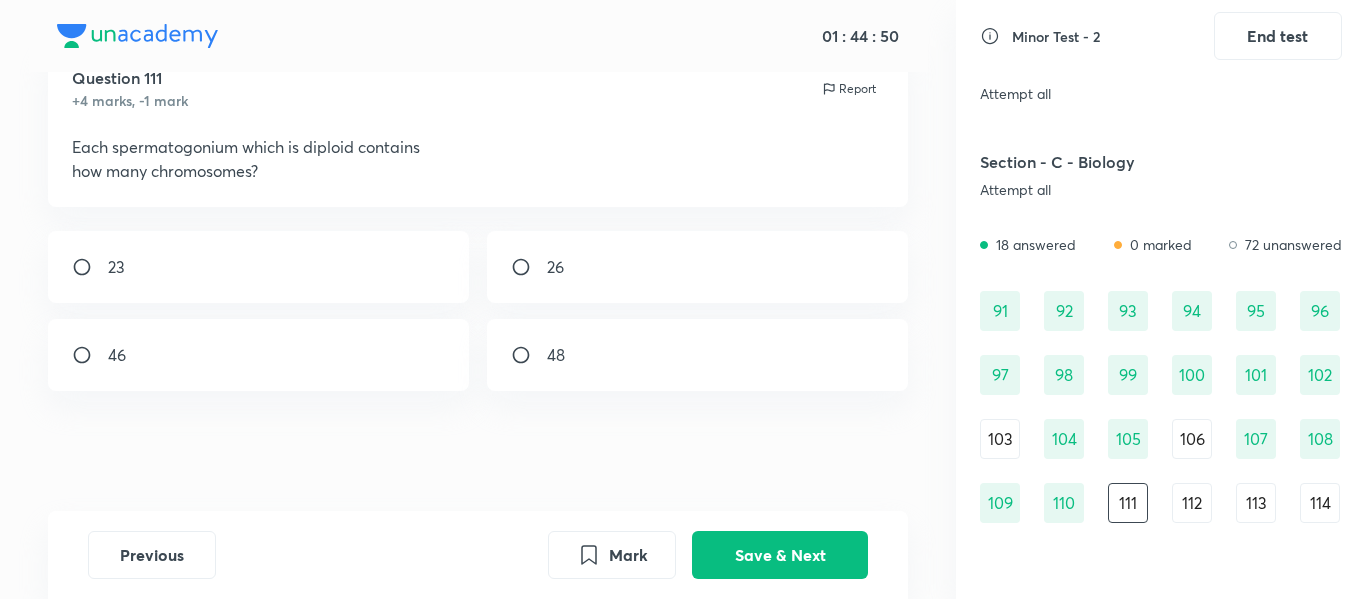 click on "46" at bounding box center (259, 355) 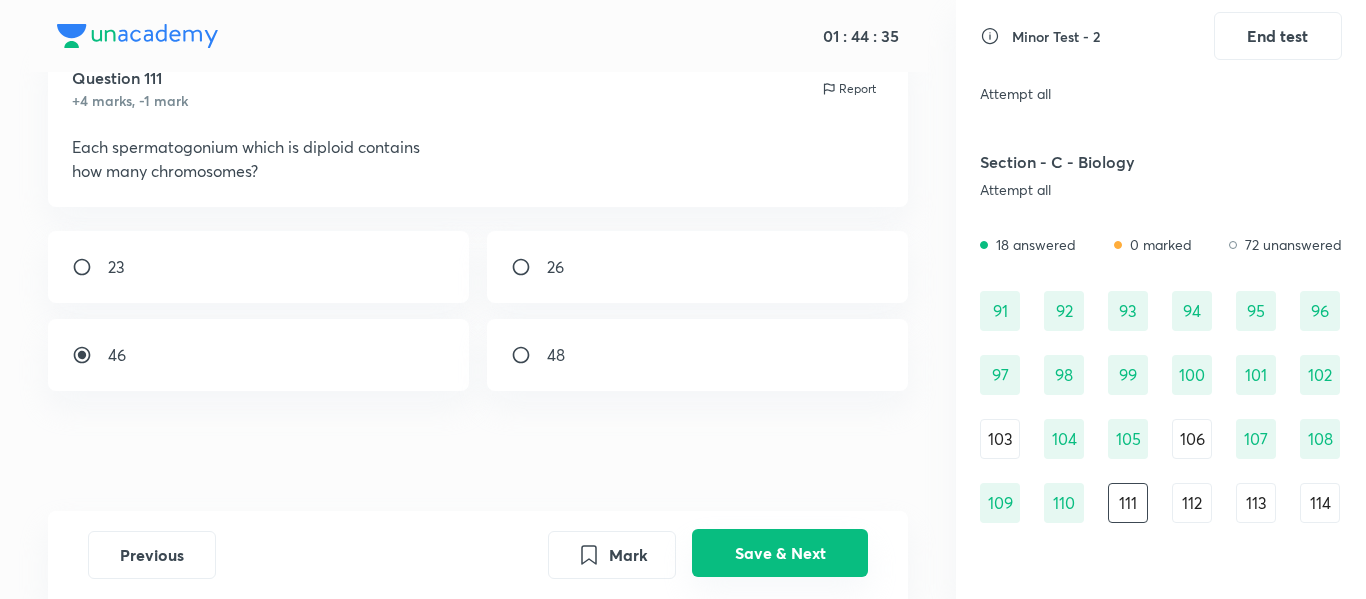 click on "Save & Next" at bounding box center (780, 553) 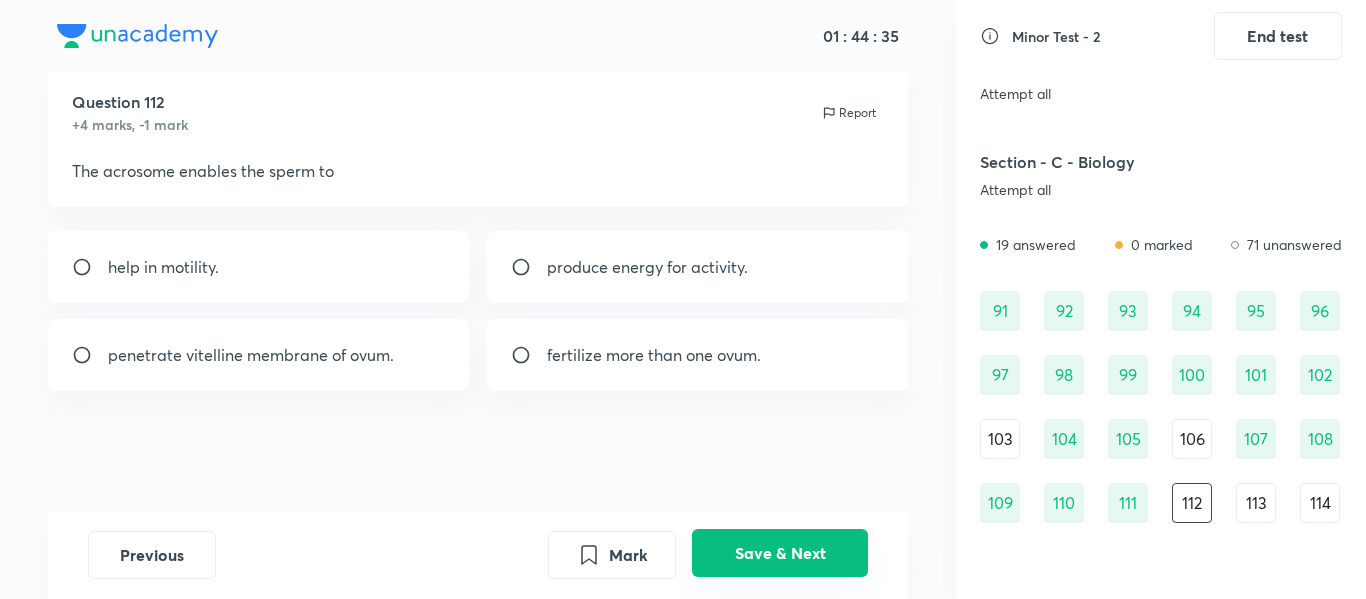 scroll, scrollTop: 54, scrollLeft: 0, axis: vertical 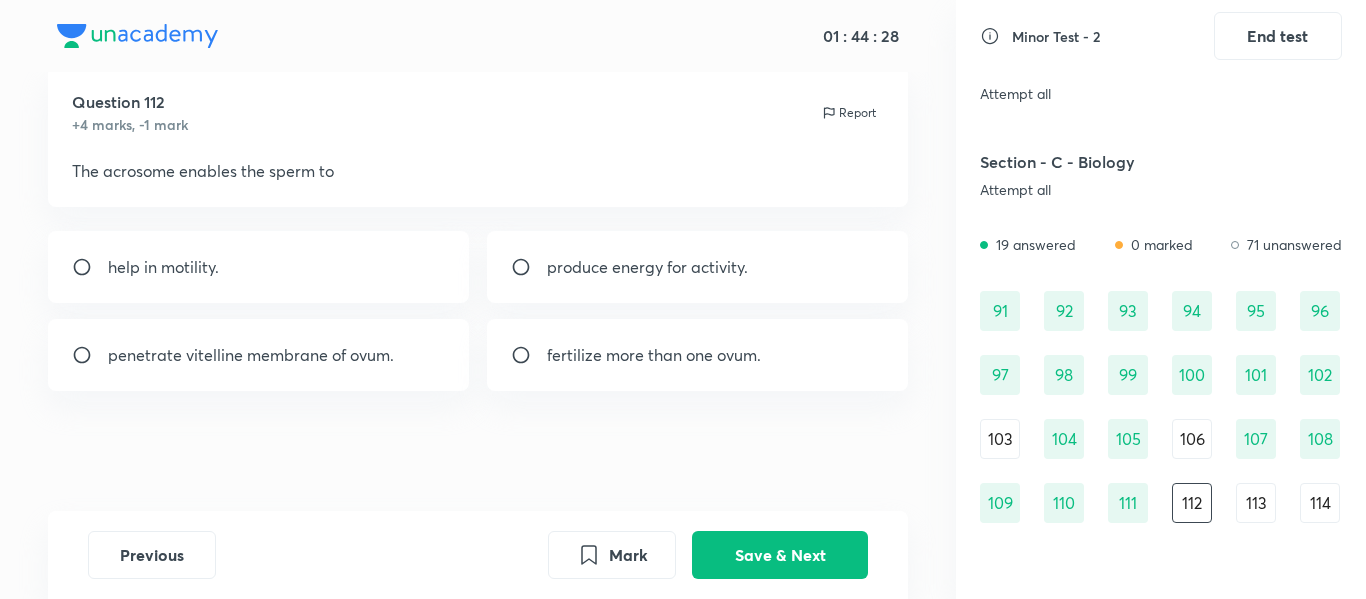 click on "help in motility." at bounding box center (259, 267) 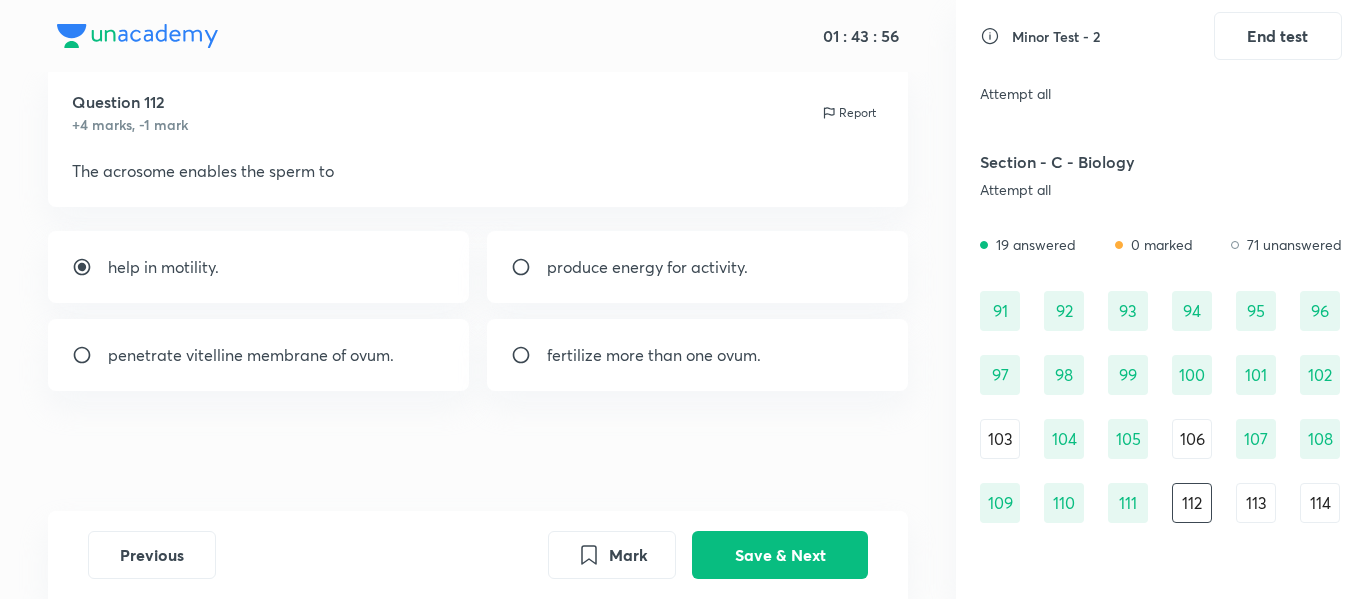 click on "penetrate vitelline membrane of ovum." at bounding box center (251, 355) 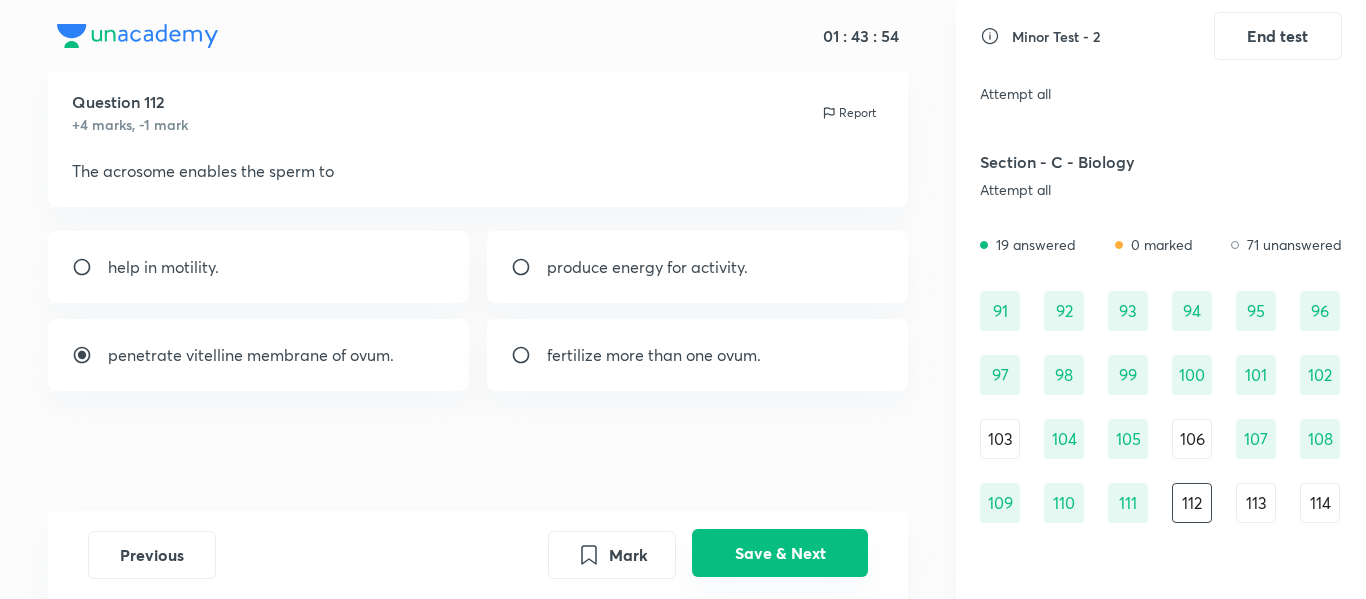 click on "Save & Next" at bounding box center [780, 553] 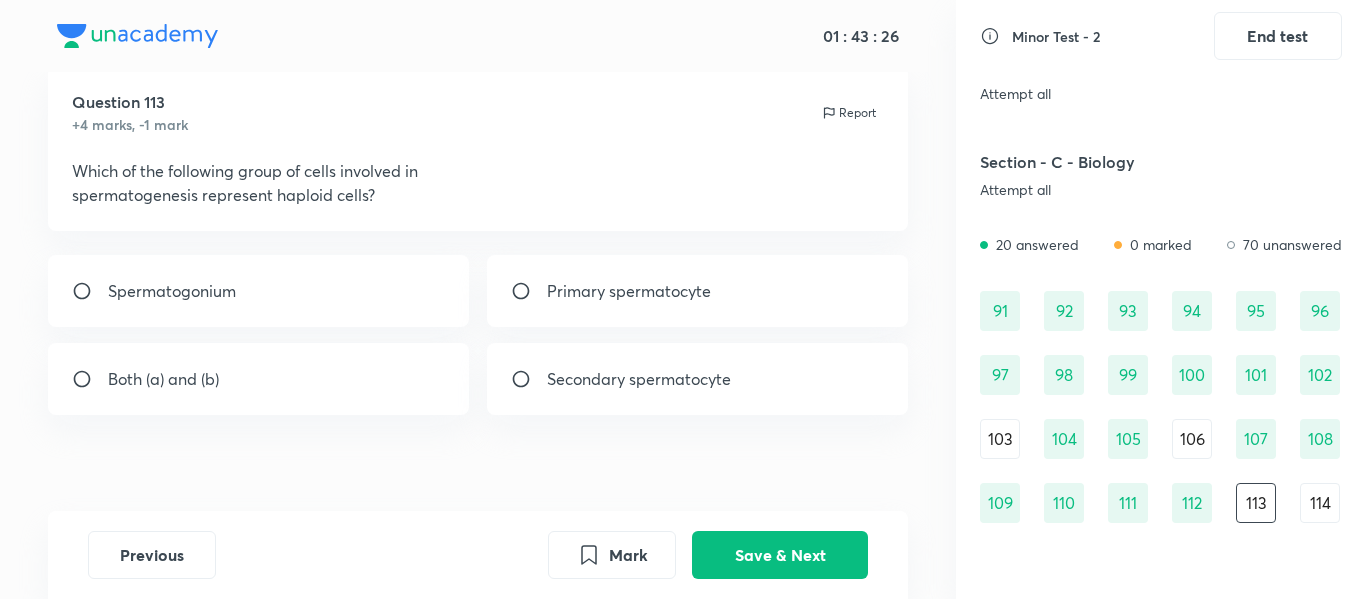 click on "Both (a) and (b)" at bounding box center (259, 379) 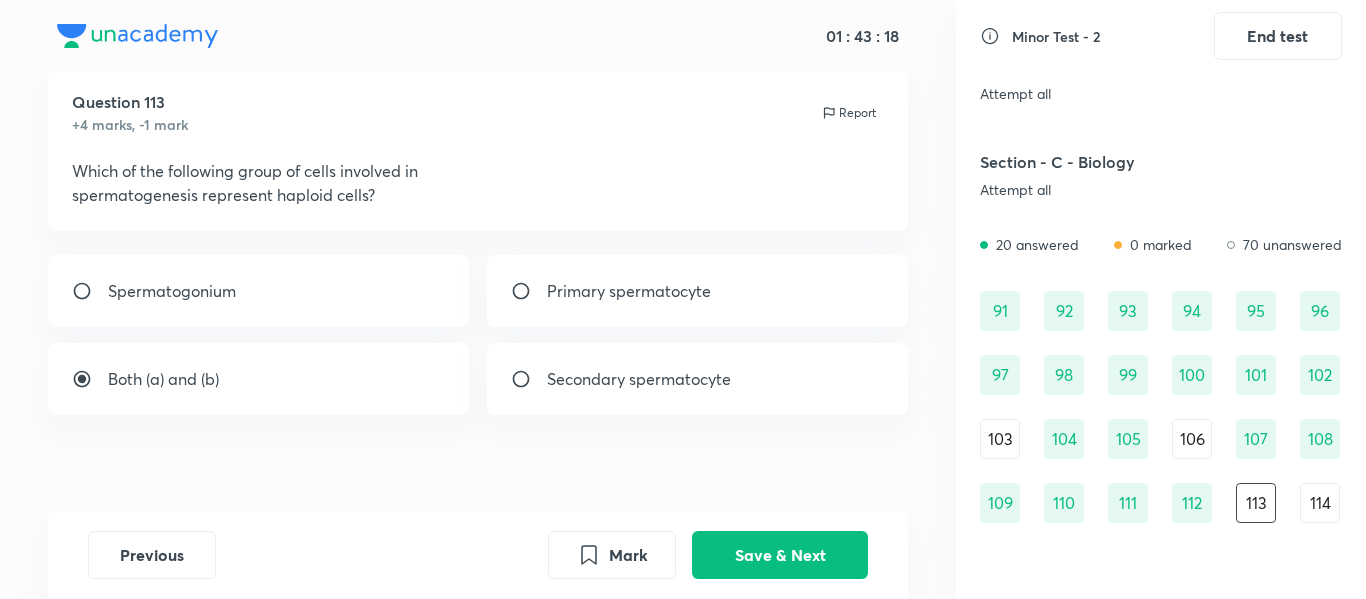 click on "Secondary spermatocyte" at bounding box center [639, 379] 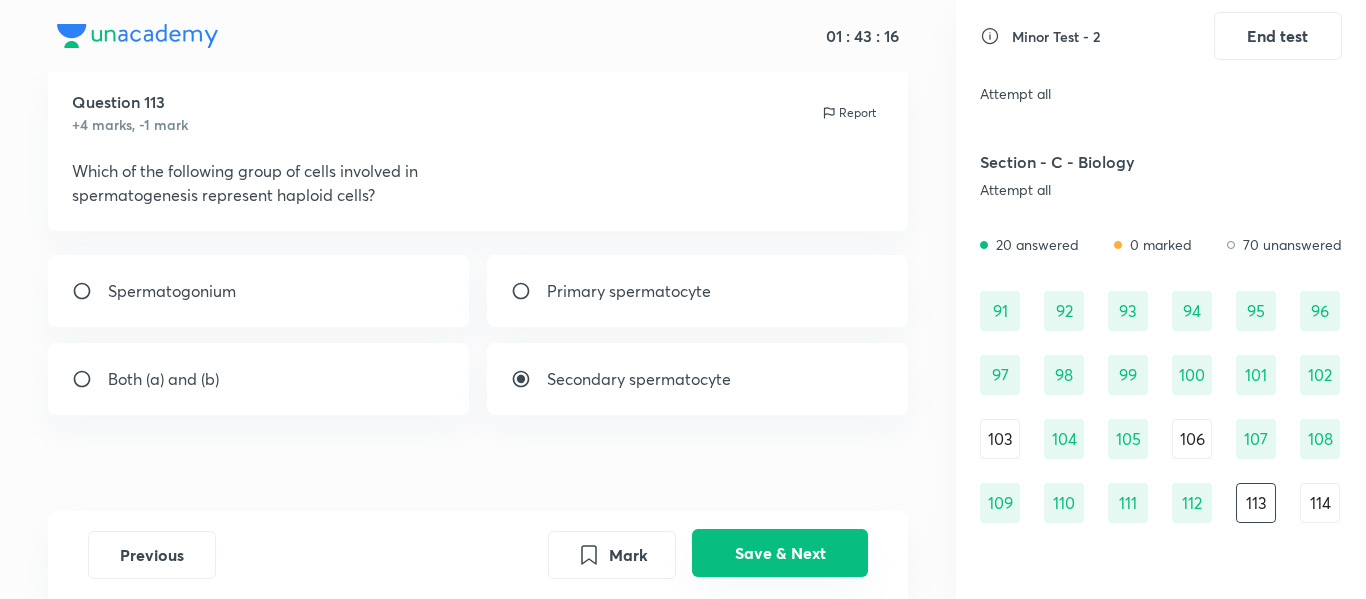 click on "Save & Next" at bounding box center (780, 553) 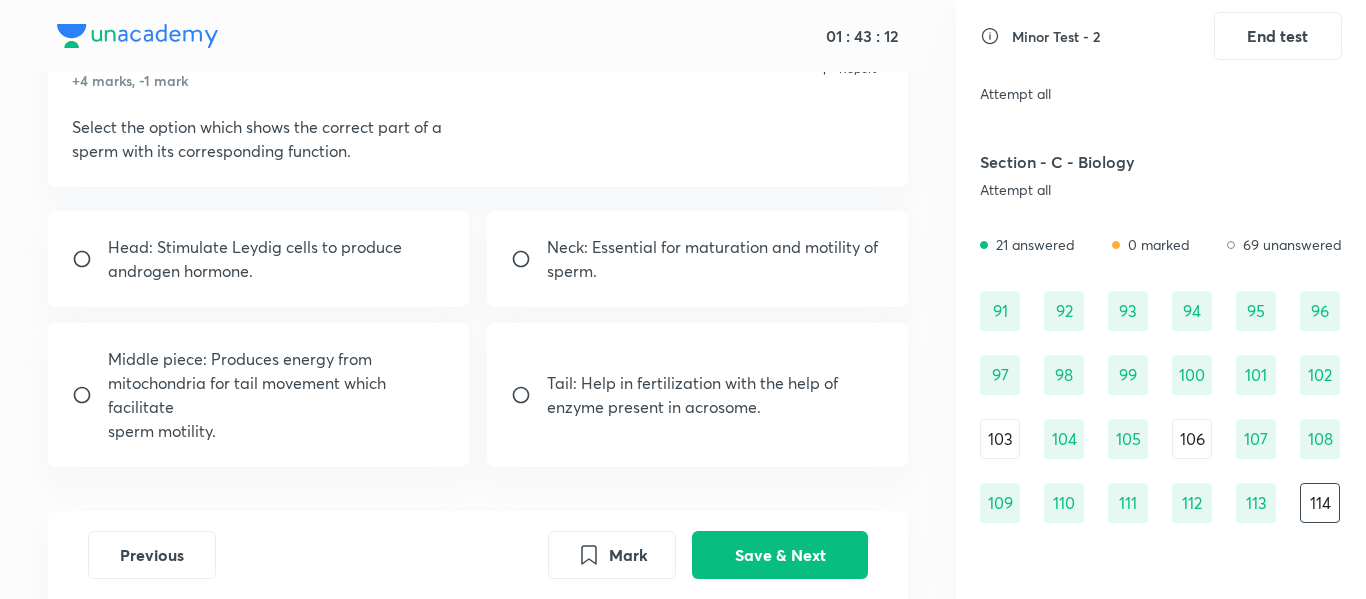 scroll, scrollTop: 97, scrollLeft: 0, axis: vertical 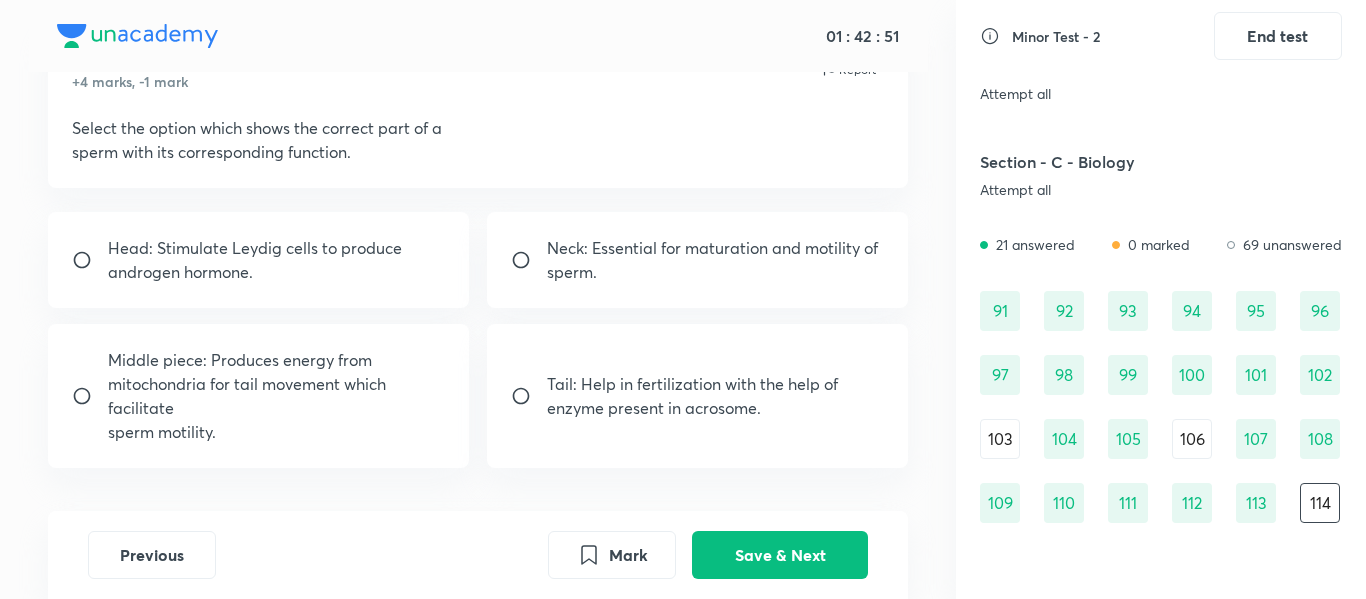 click on "sperm motility." at bounding box center [277, 432] 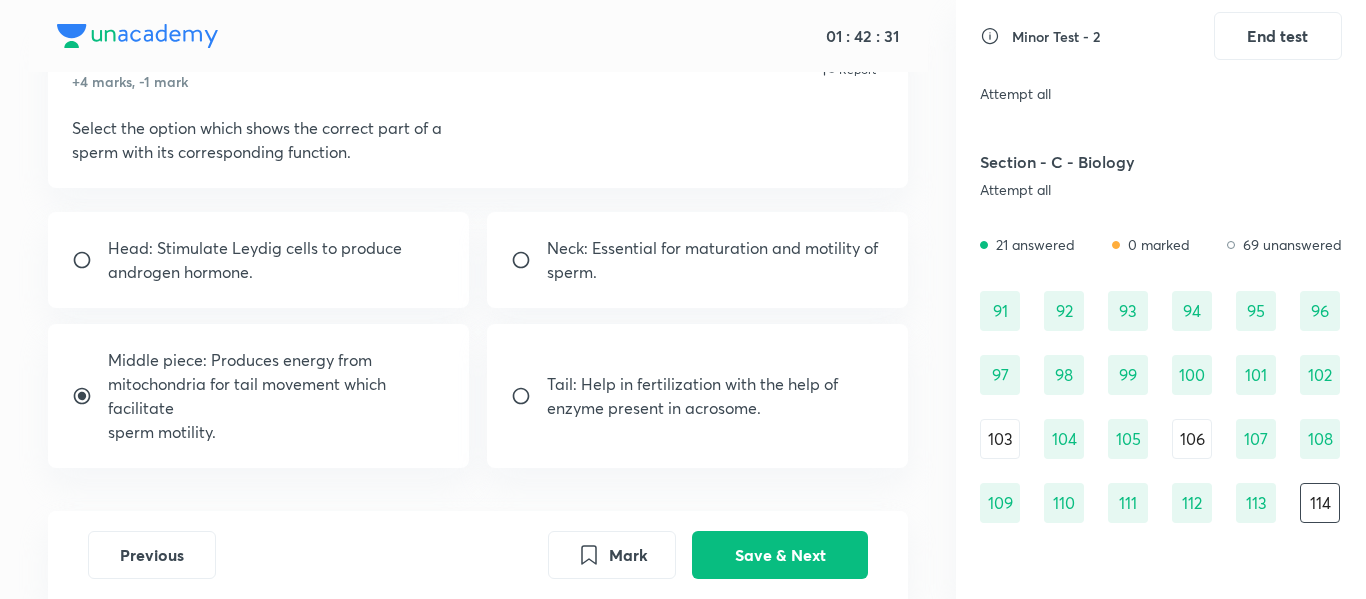 click on "sperm motility." at bounding box center [277, 432] 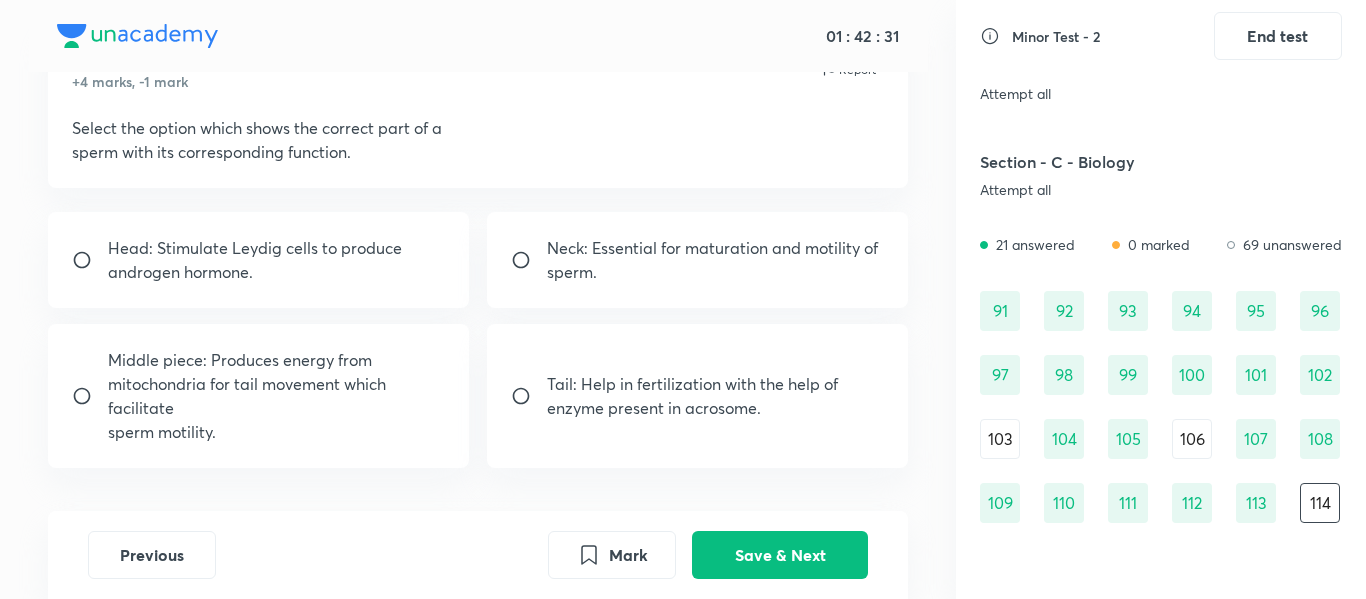 click on "sperm motility." at bounding box center (277, 432) 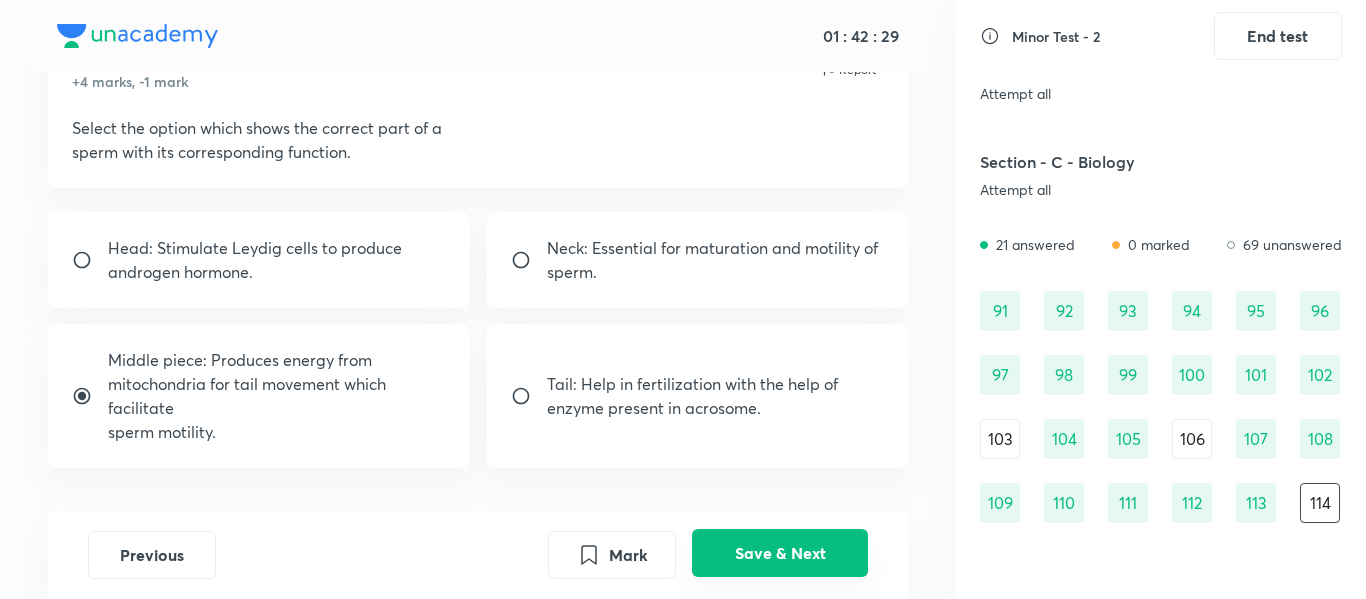 click on "Save & Next" at bounding box center [780, 553] 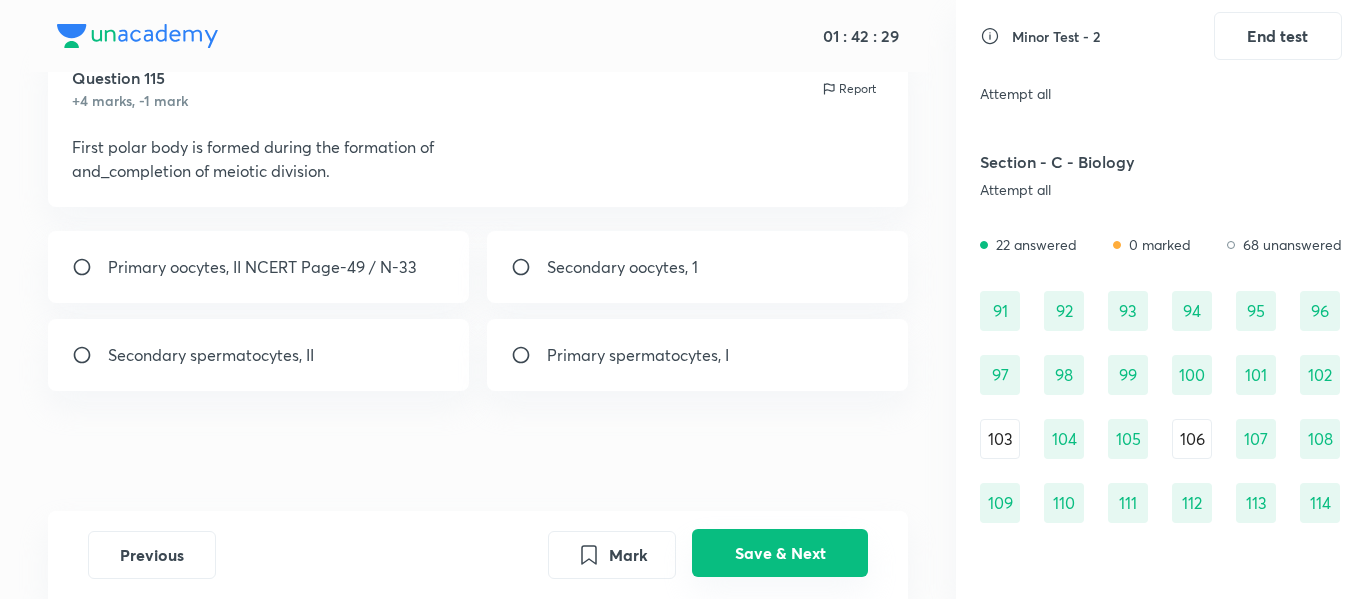 scroll, scrollTop: 78, scrollLeft: 0, axis: vertical 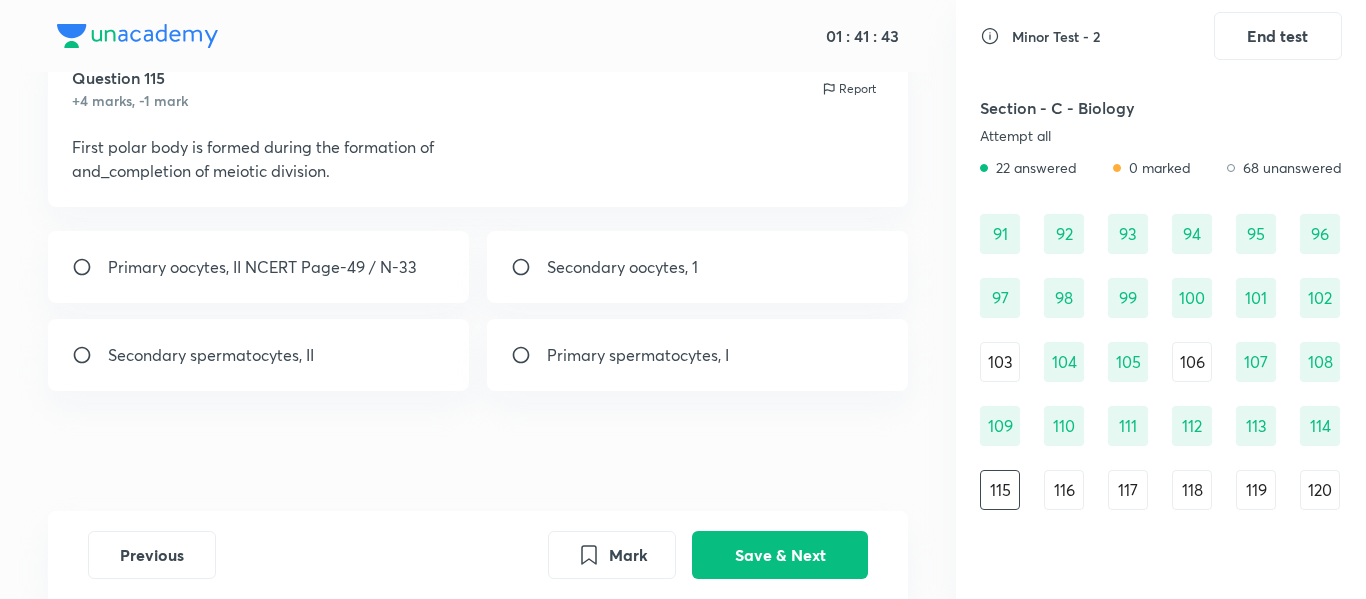 click on "Secondary oocytes, 1" at bounding box center [698, 267] 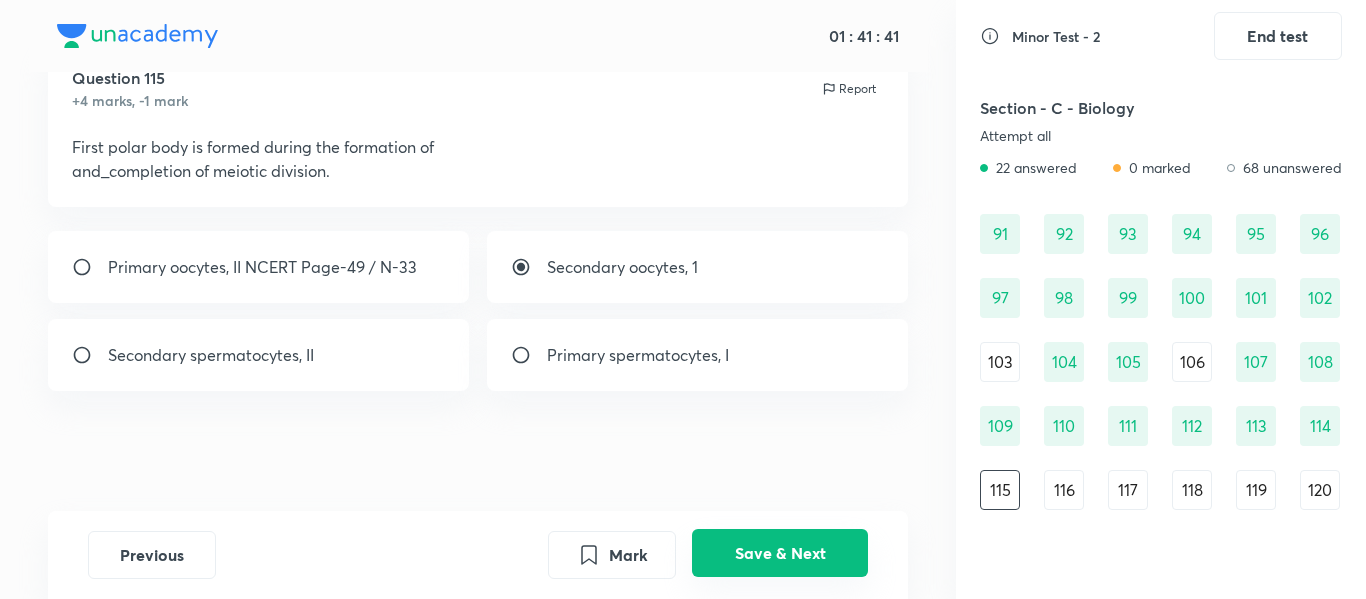 click on "Save & Next" at bounding box center (780, 553) 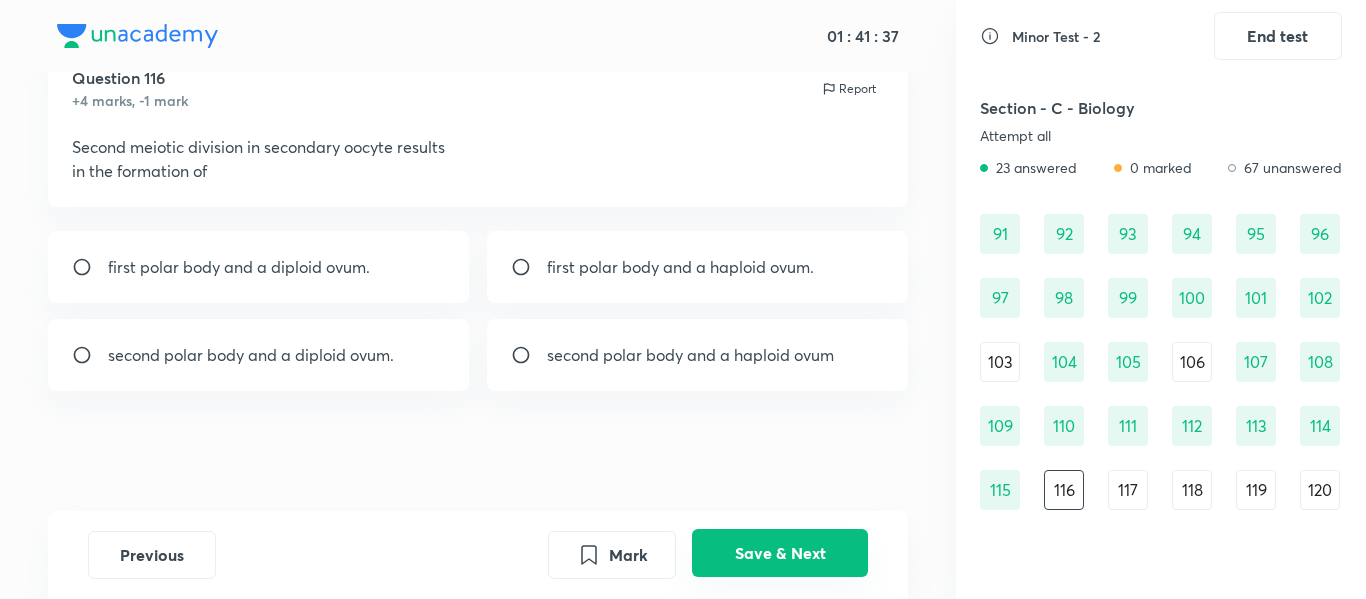 click on "Save & Next" at bounding box center (780, 553) 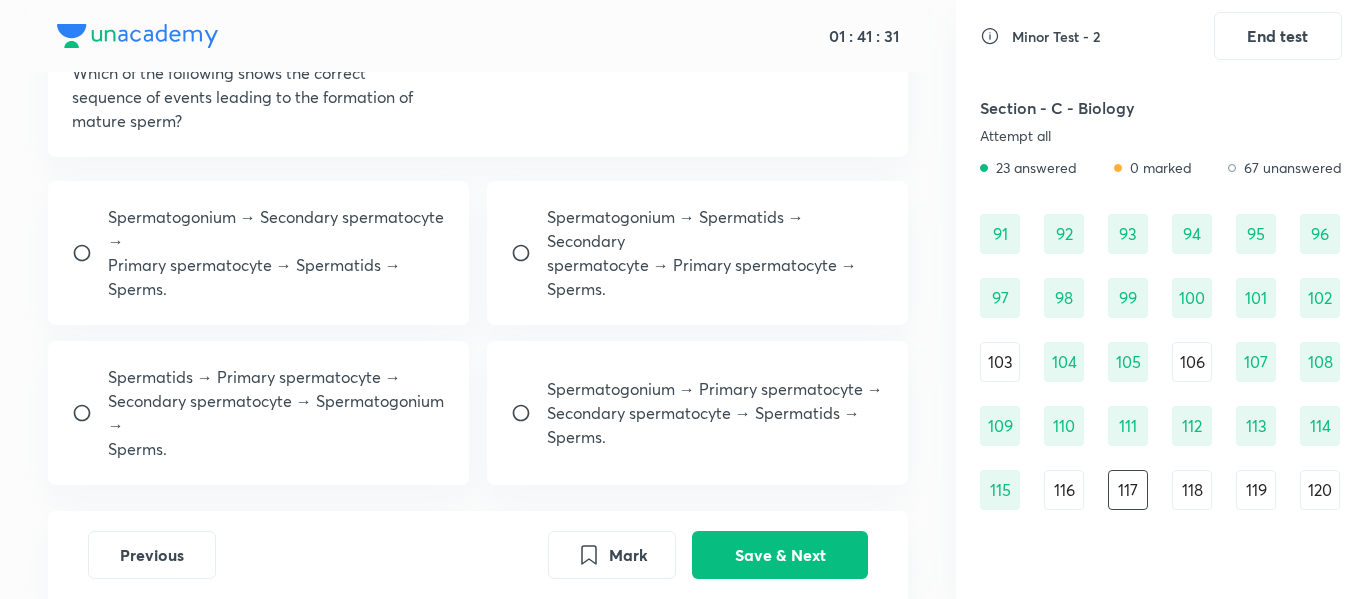 scroll, scrollTop: 141, scrollLeft: 0, axis: vertical 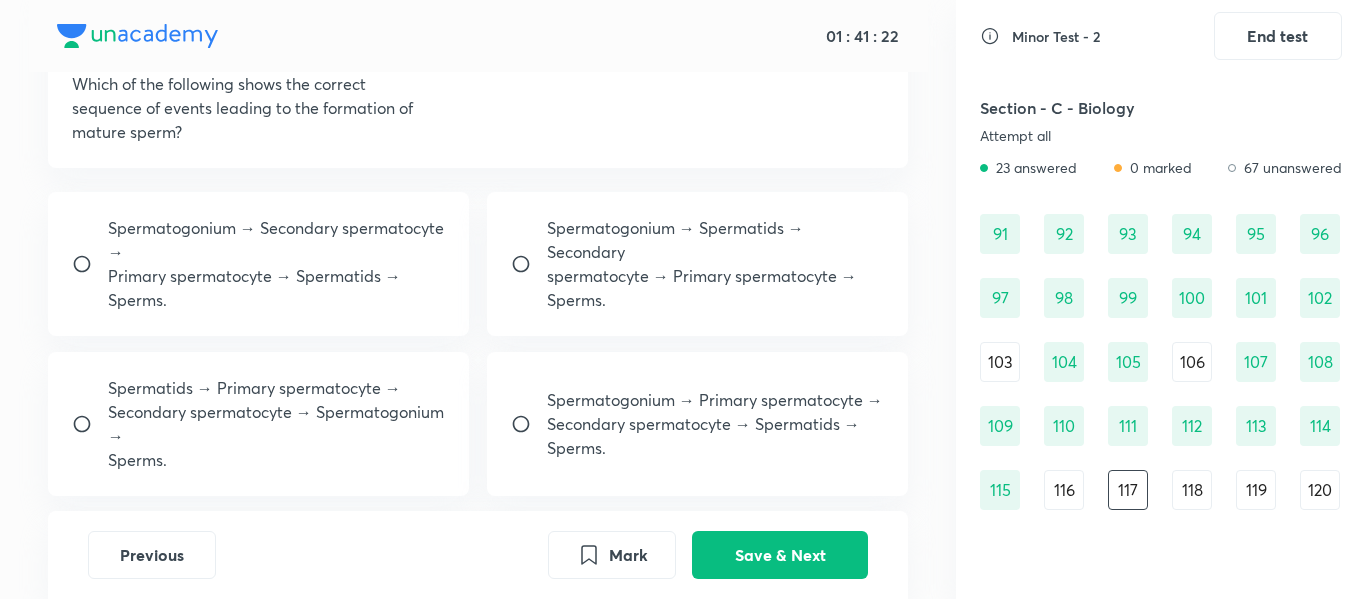 click on "Secondary spermatocyte → Spermatids → Sperms." at bounding box center [716, 436] 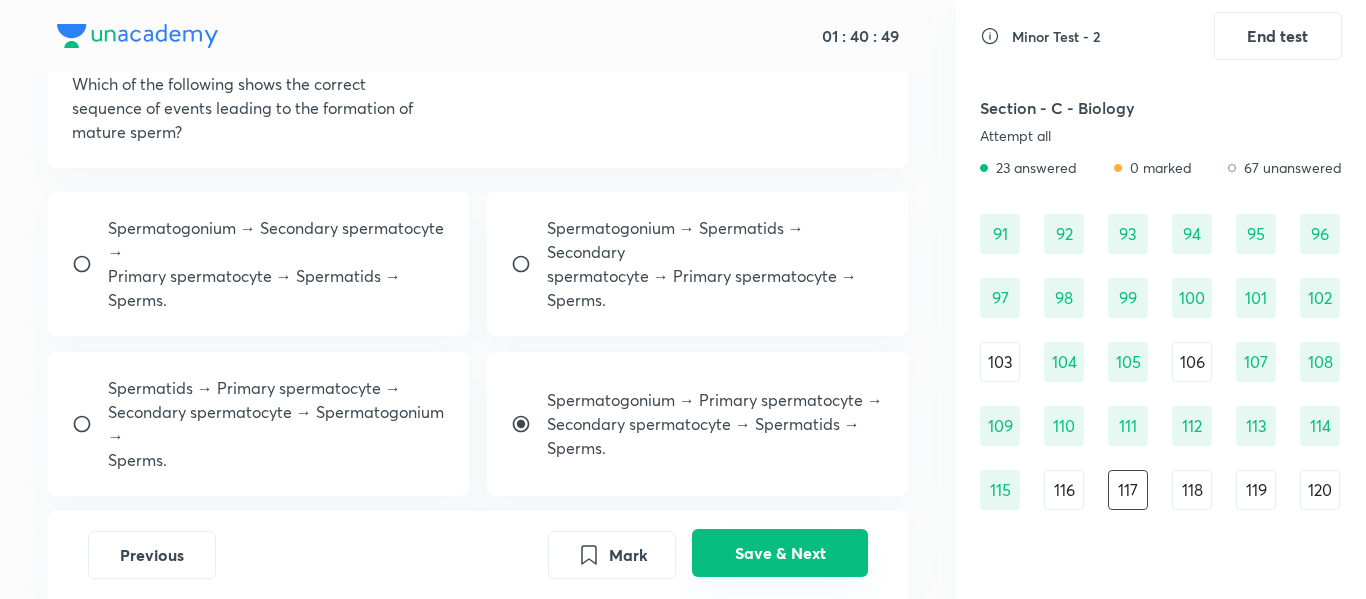 click on "Save & Next" at bounding box center [780, 553] 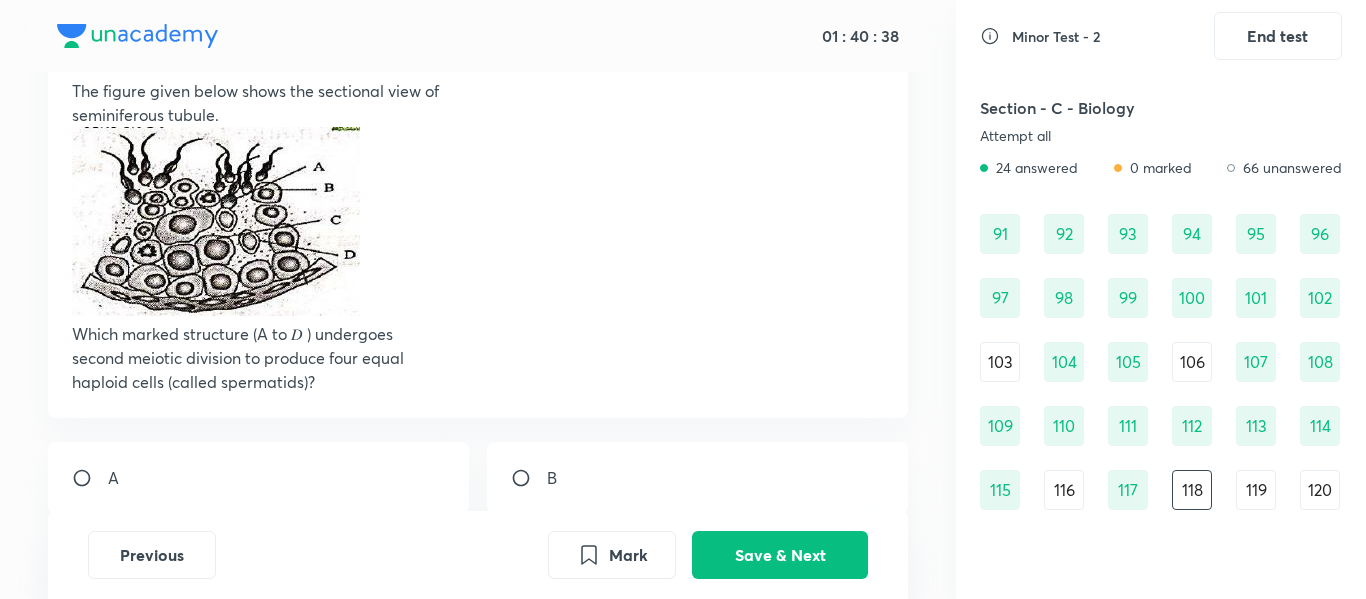 scroll, scrollTop: 121, scrollLeft: 0, axis: vertical 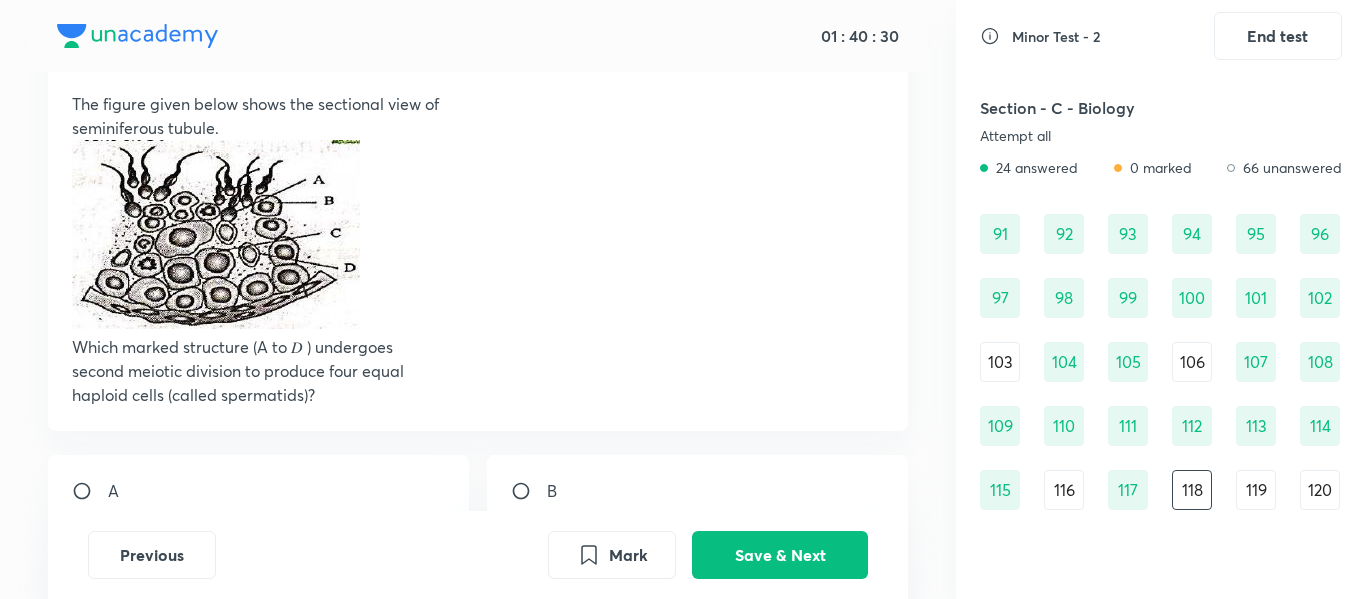 click at bounding box center [529, 491] 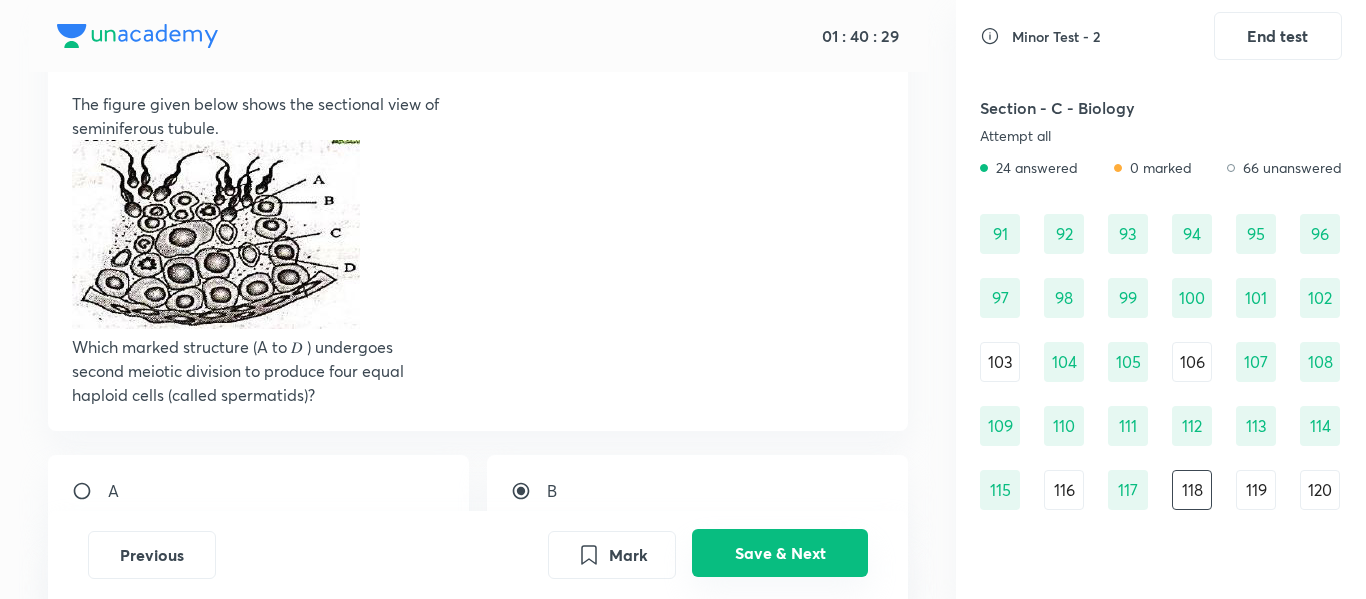 click on "Save & Next" at bounding box center [780, 553] 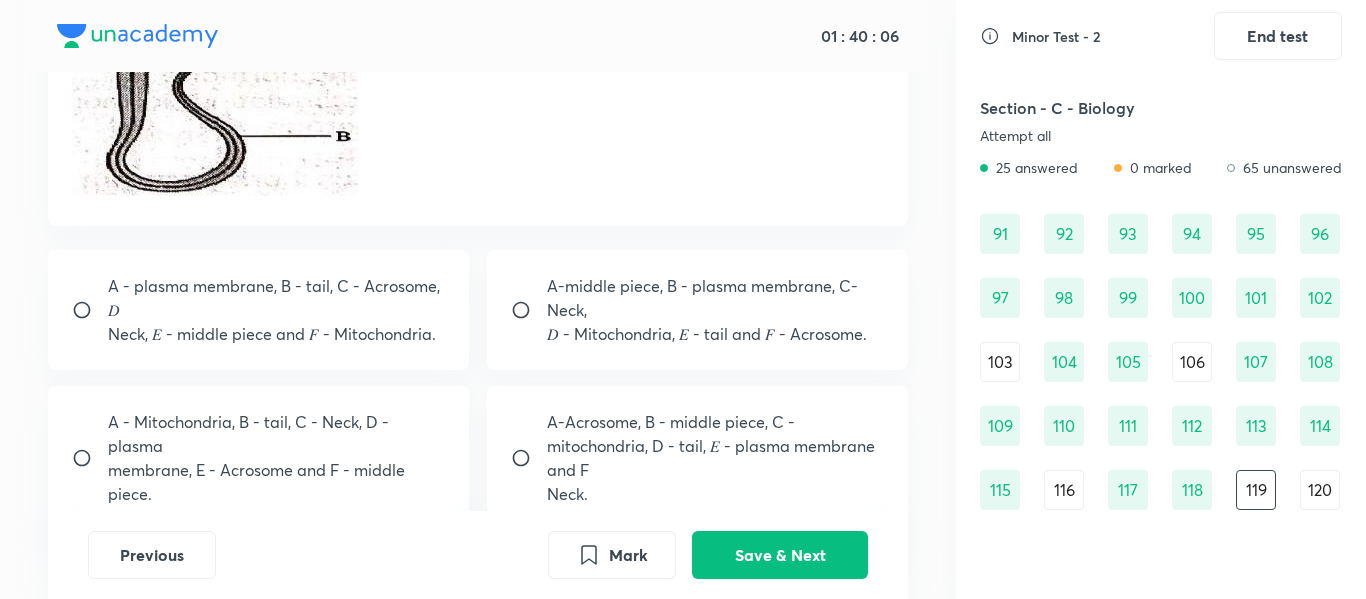 scroll, scrollTop: 430, scrollLeft: 0, axis: vertical 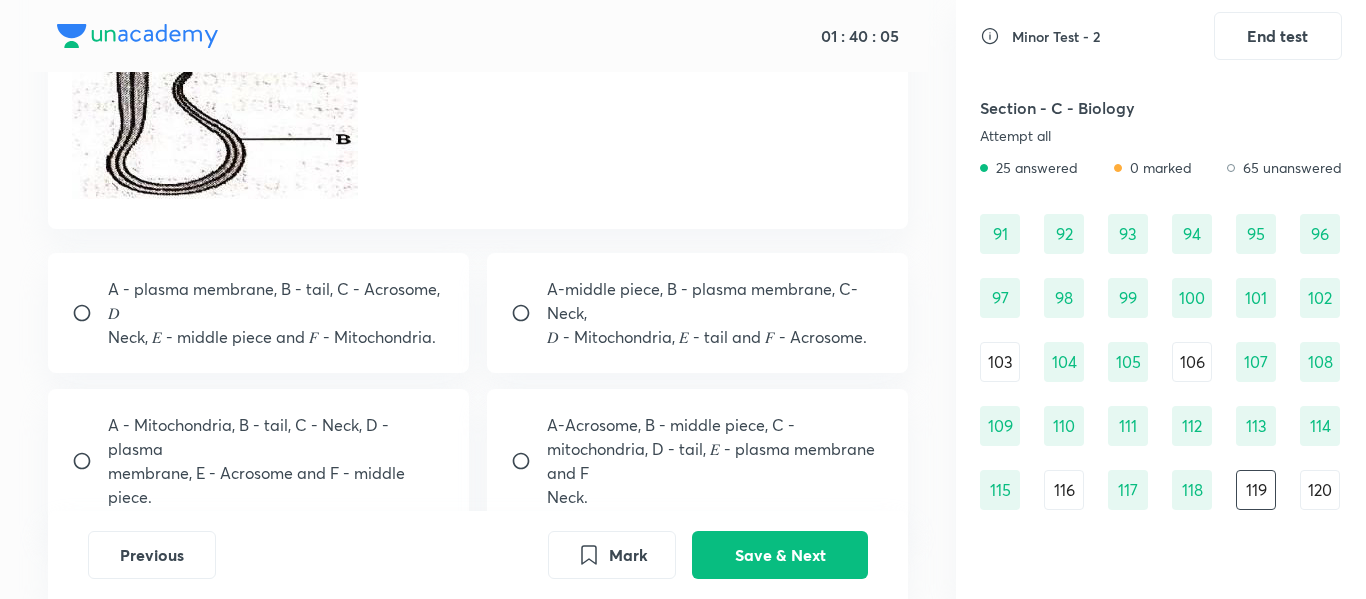 click on "mitochondria, D - tail, 𝐸 - plasma membrane and F" at bounding box center [716, 461] 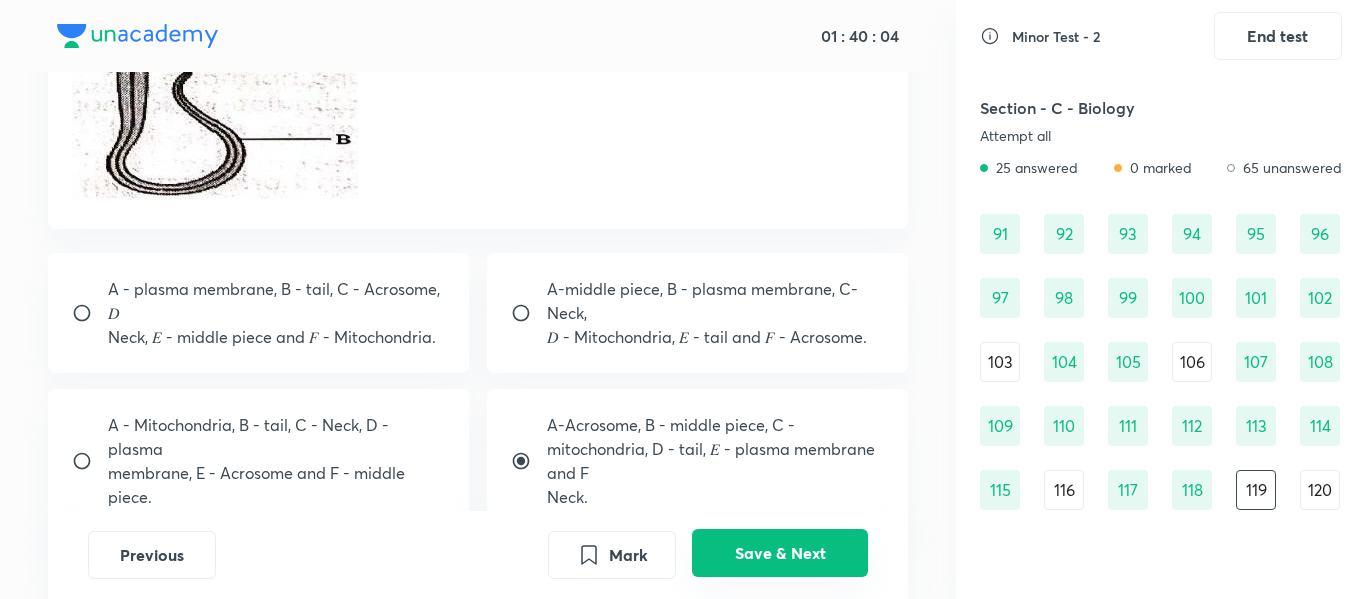 click on "Save & Next" at bounding box center (780, 553) 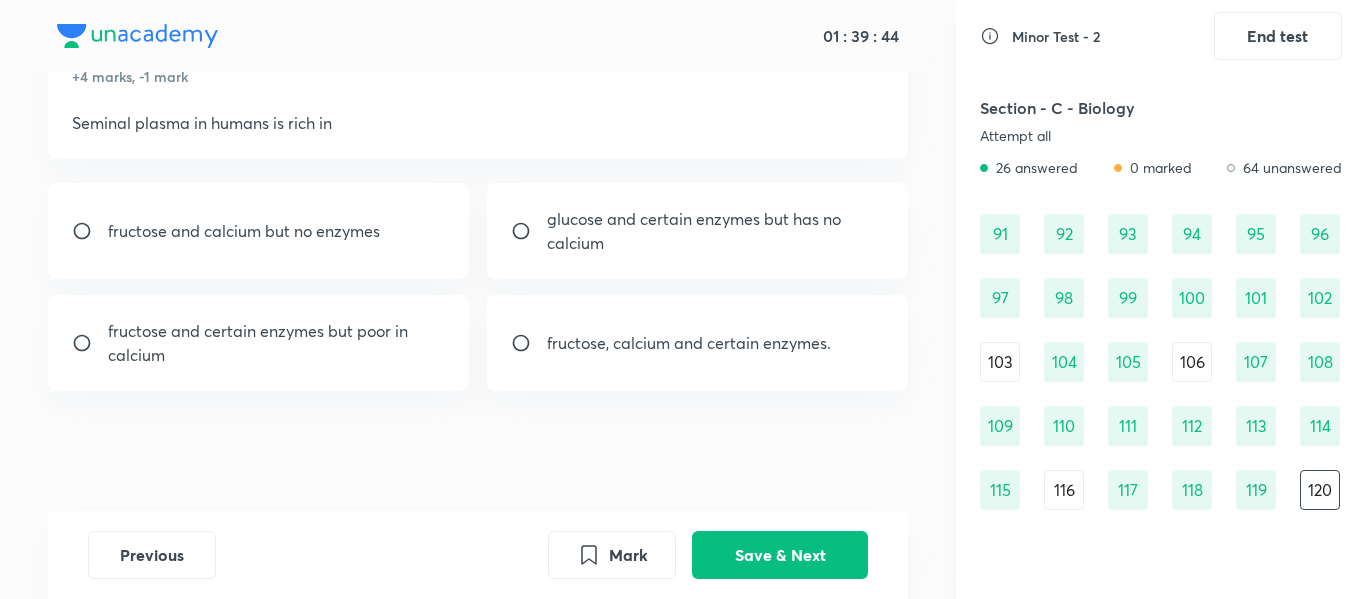 click on "fructose, calcium and certain enzymes." at bounding box center (698, 343) 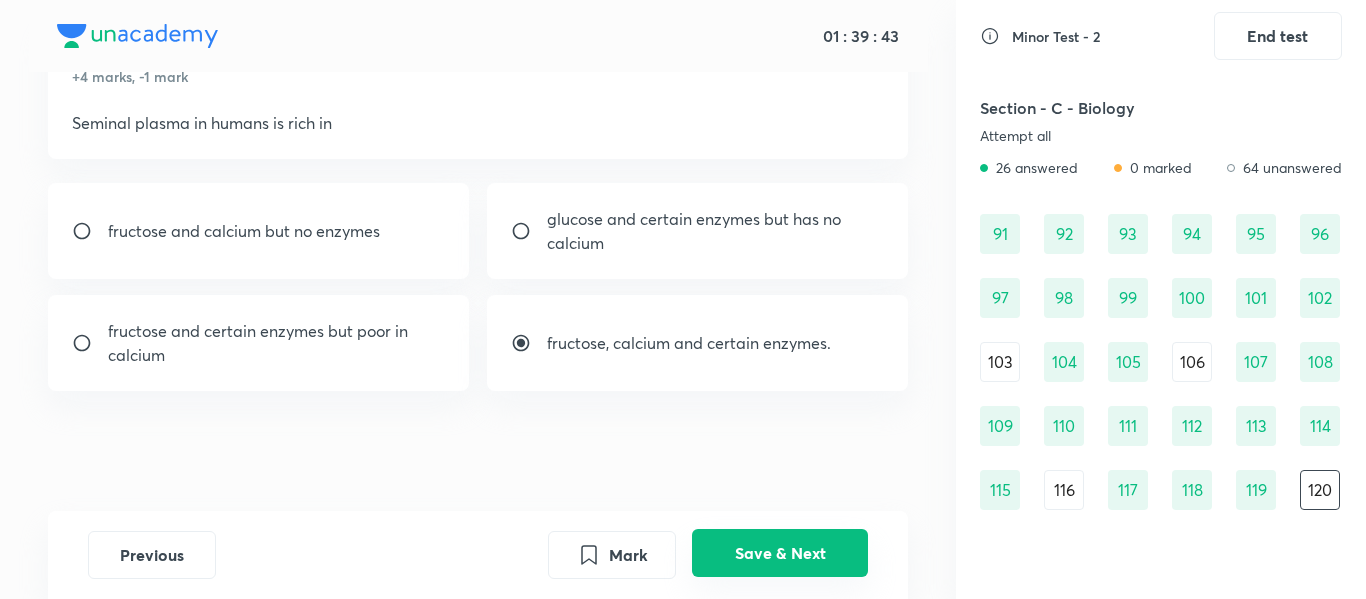 click on "Save & Next" at bounding box center (780, 553) 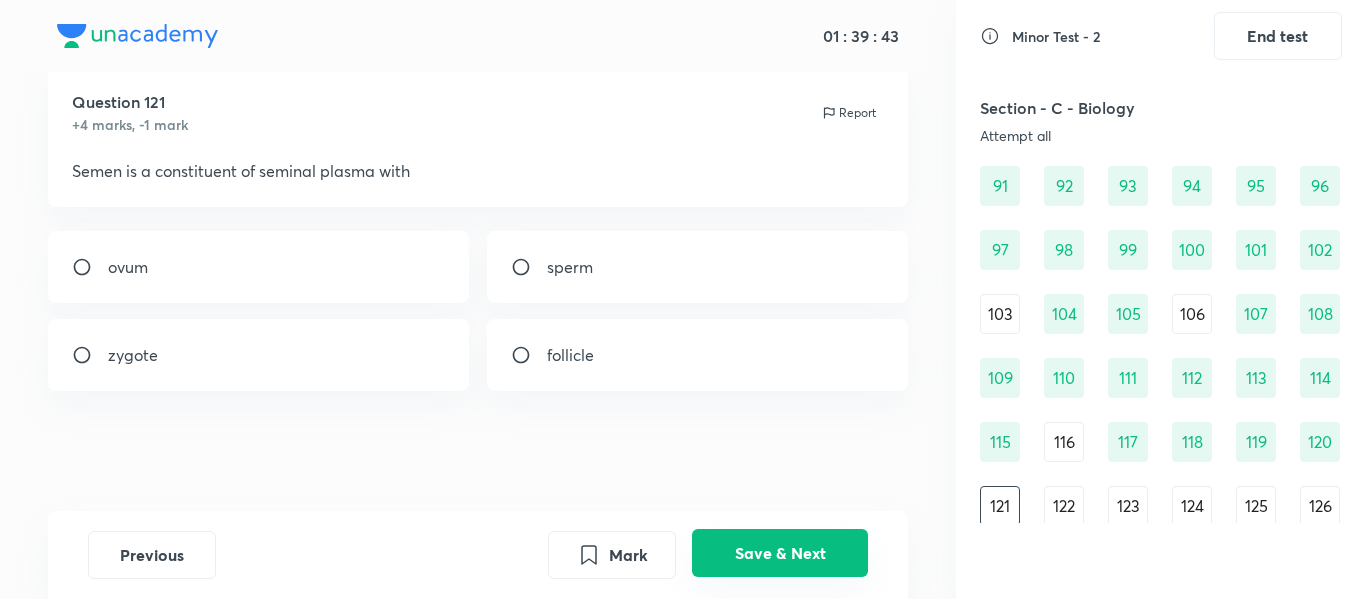 scroll, scrollTop: 1404, scrollLeft: 0, axis: vertical 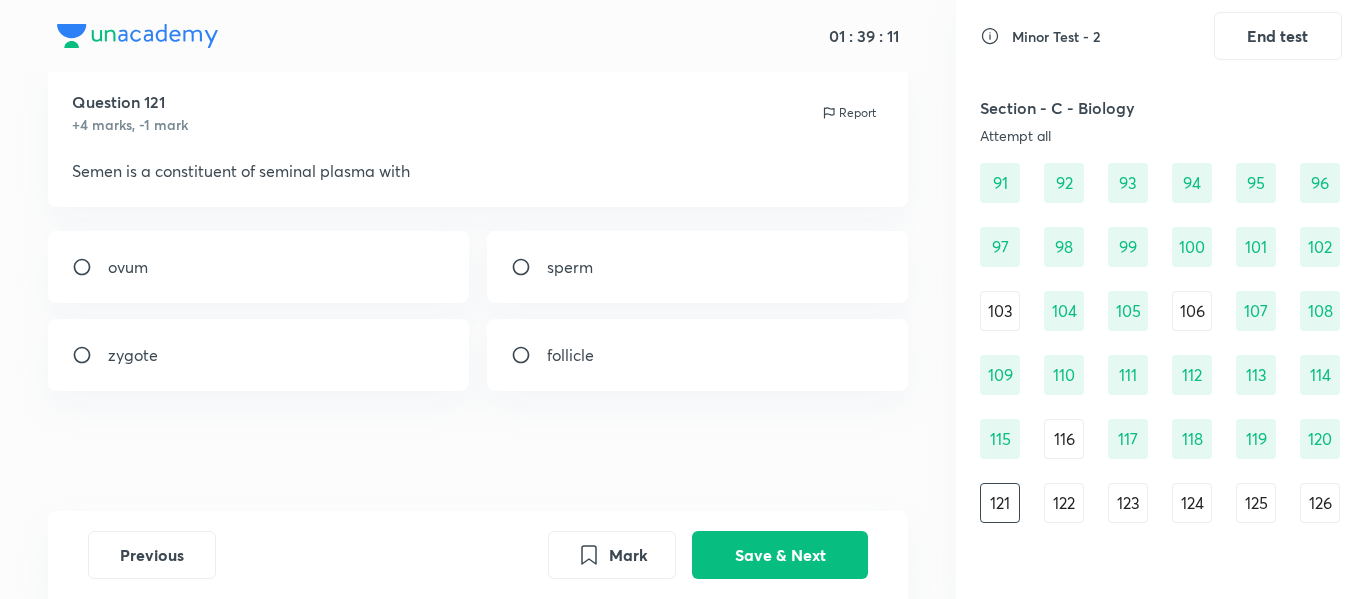 click on "zygote" at bounding box center (259, 355) 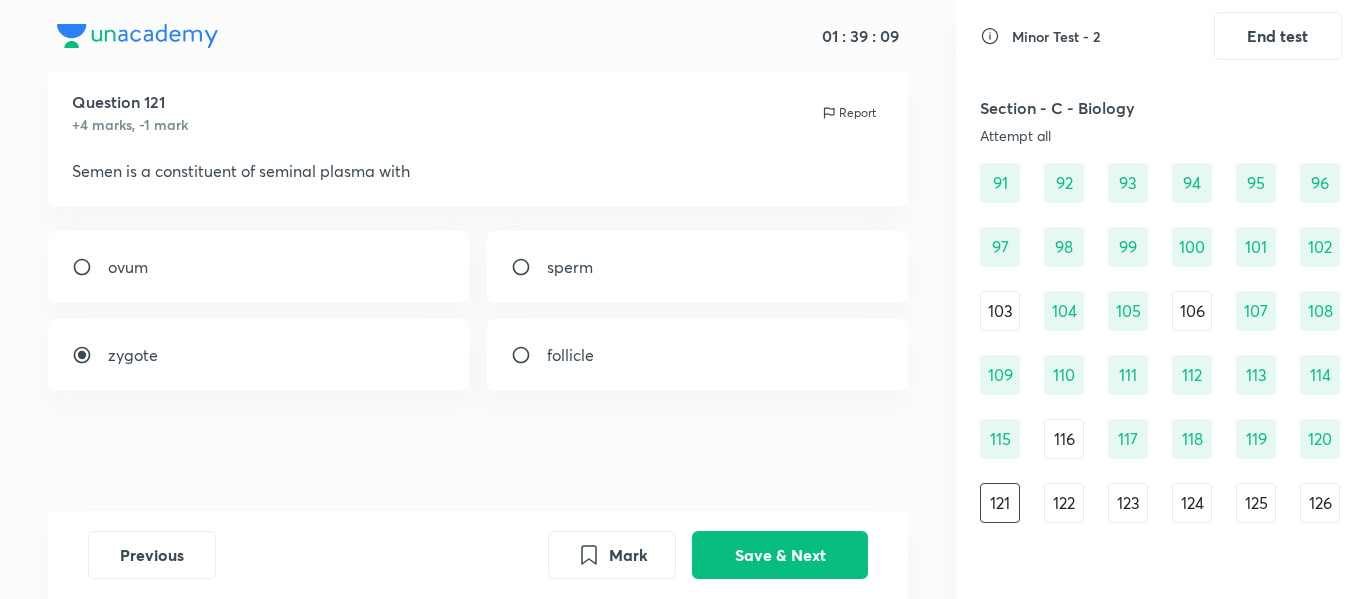 click on "sperm" at bounding box center (698, 267) 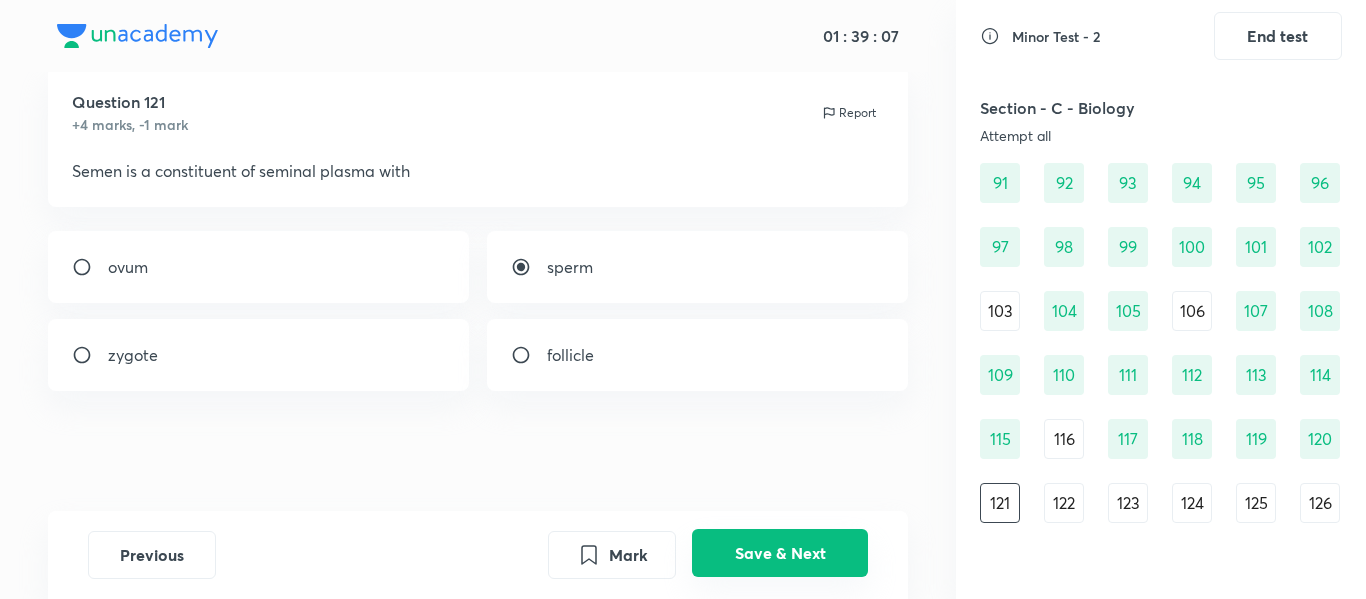 click on "Save & Next" at bounding box center [780, 553] 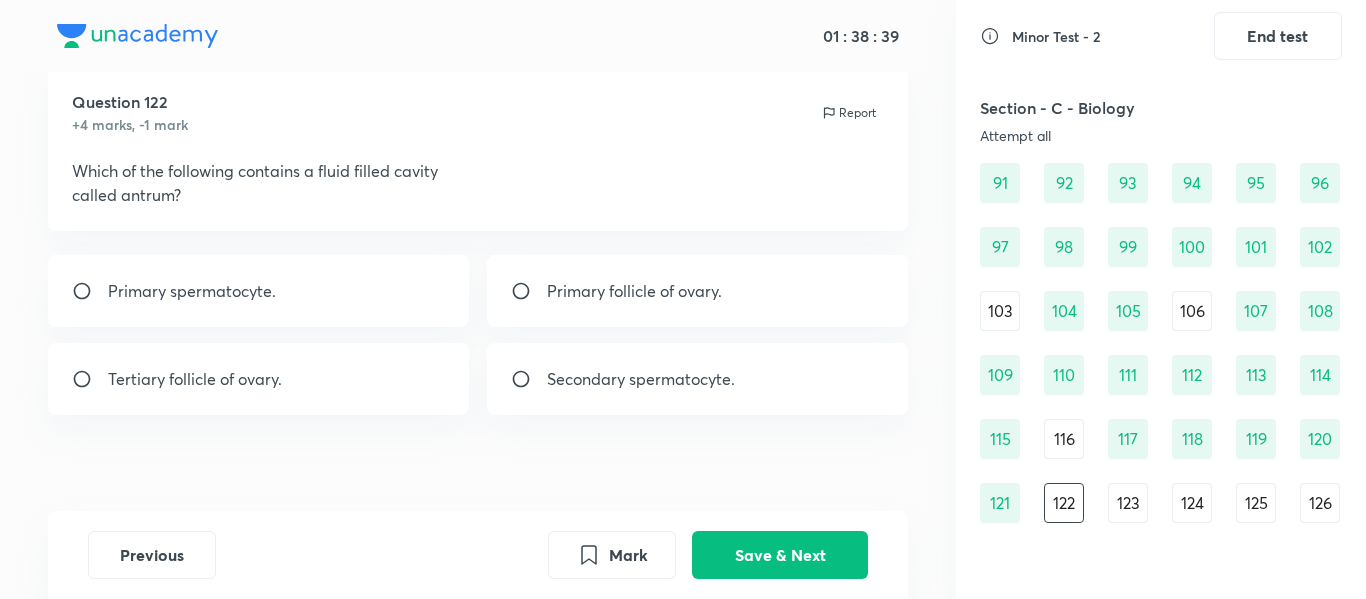 click on "Tertiary follicle of ovary." at bounding box center [259, 379] 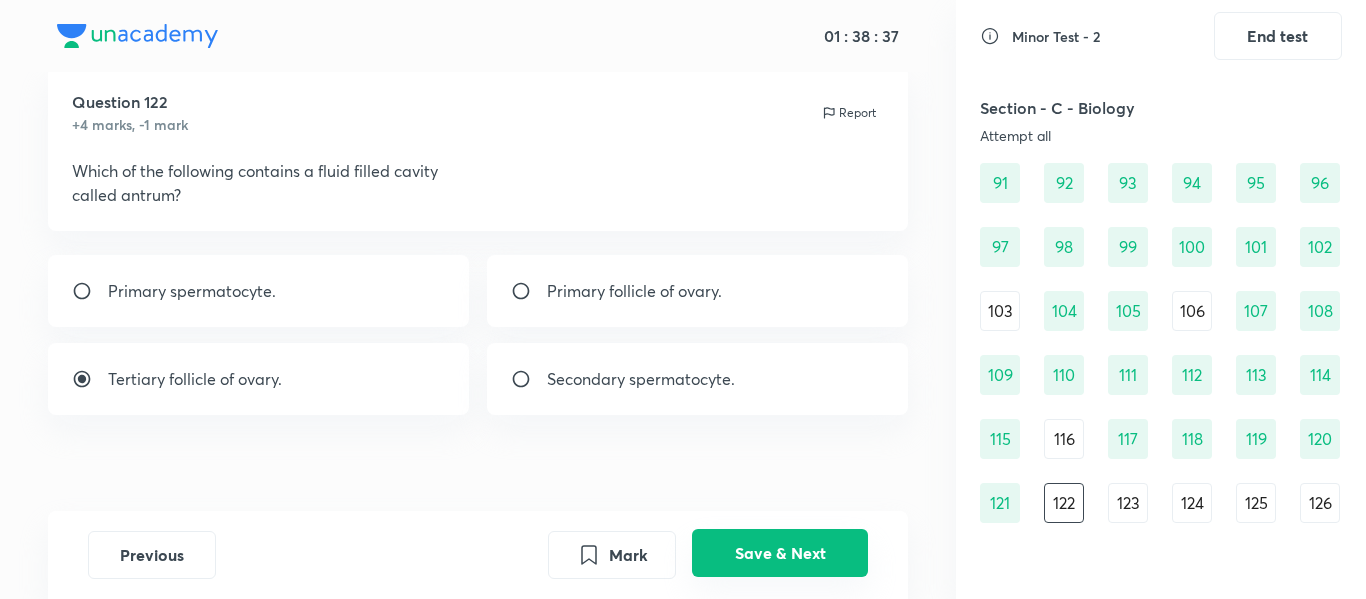 click on "Save & Next" at bounding box center (780, 553) 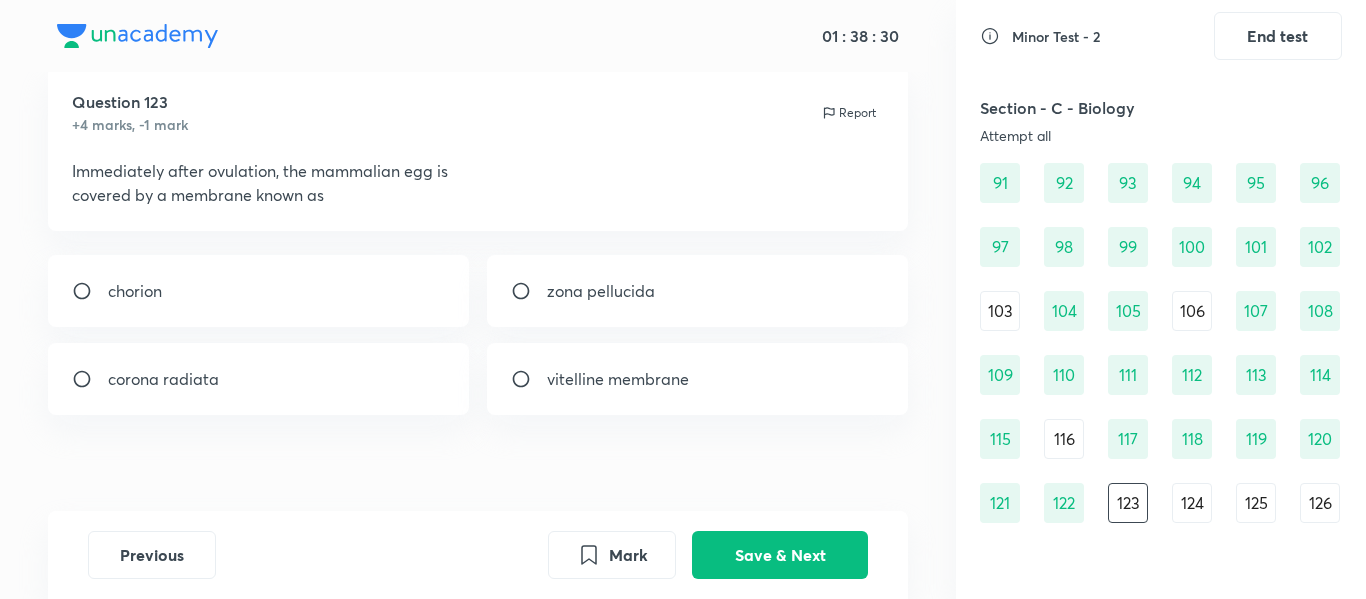 click on "zona pellucida" at bounding box center (698, 291) 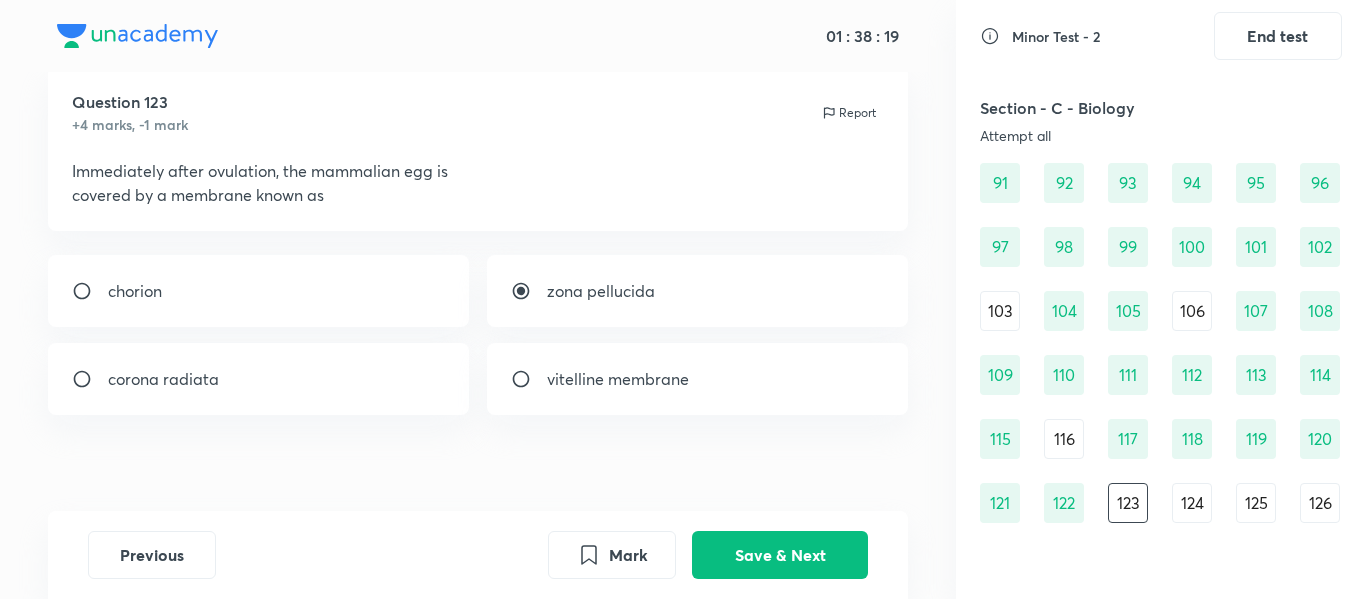 click on "zona pellucida" at bounding box center (698, 291) 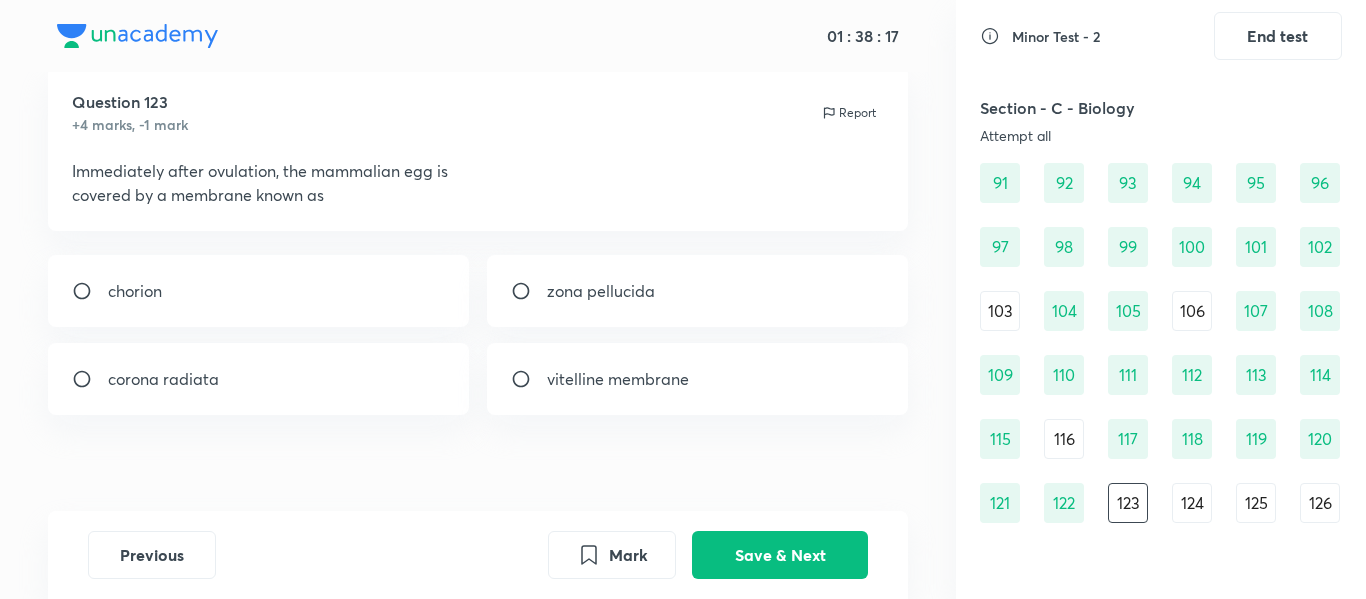 click on "zona pellucida" at bounding box center (698, 291) 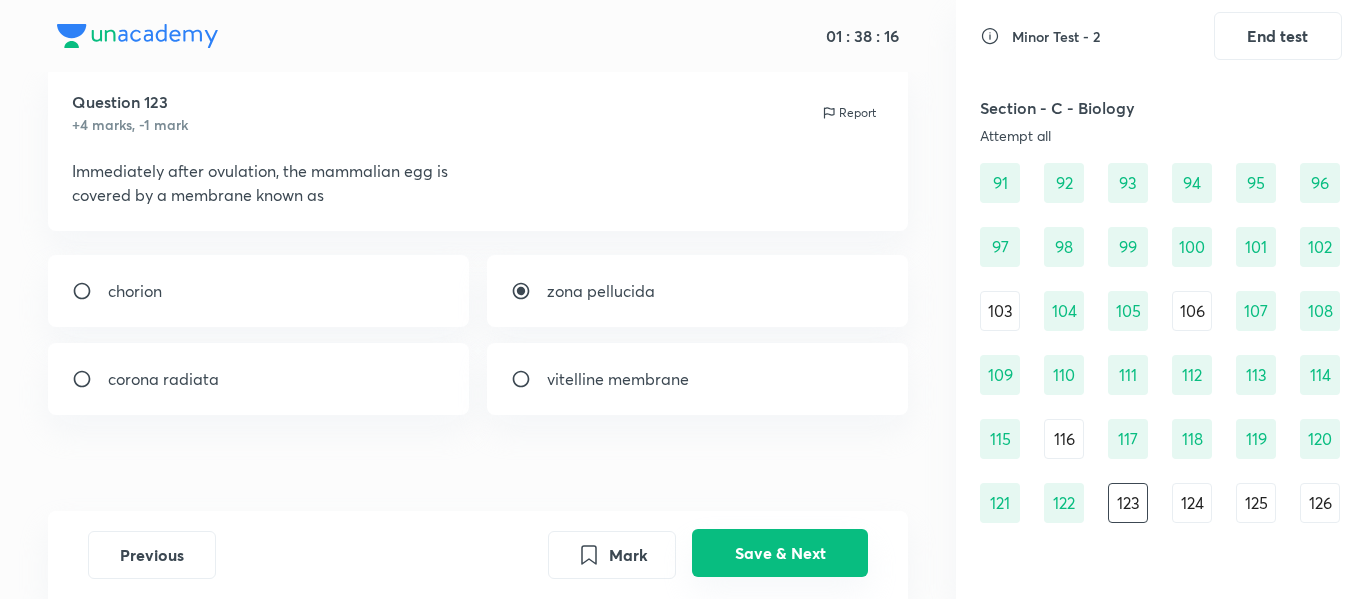 click on "Save & Next" at bounding box center [780, 553] 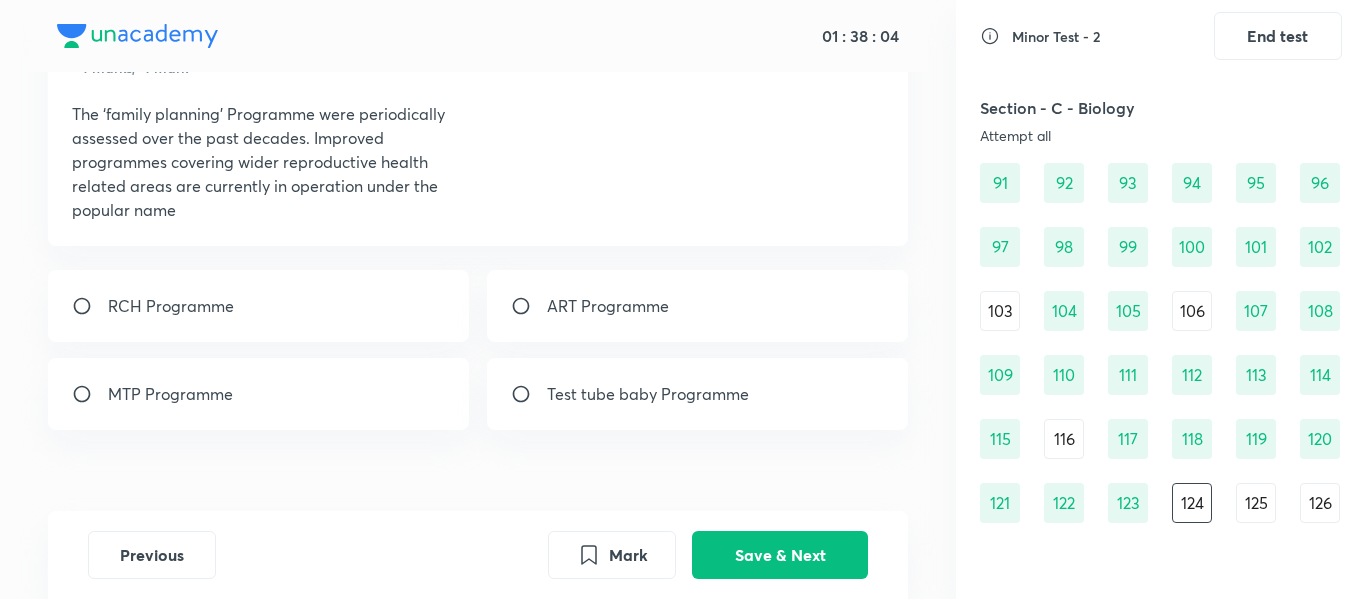 scroll, scrollTop: 112, scrollLeft: 0, axis: vertical 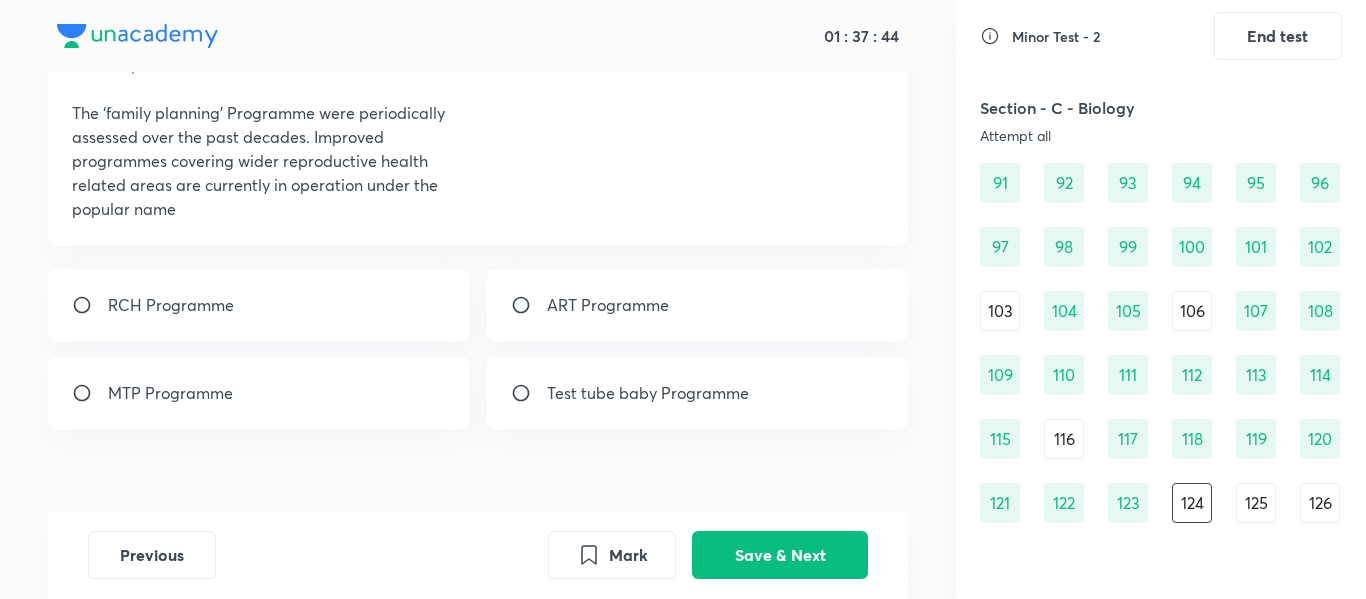 click on "MTP Programme" at bounding box center [259, 393] 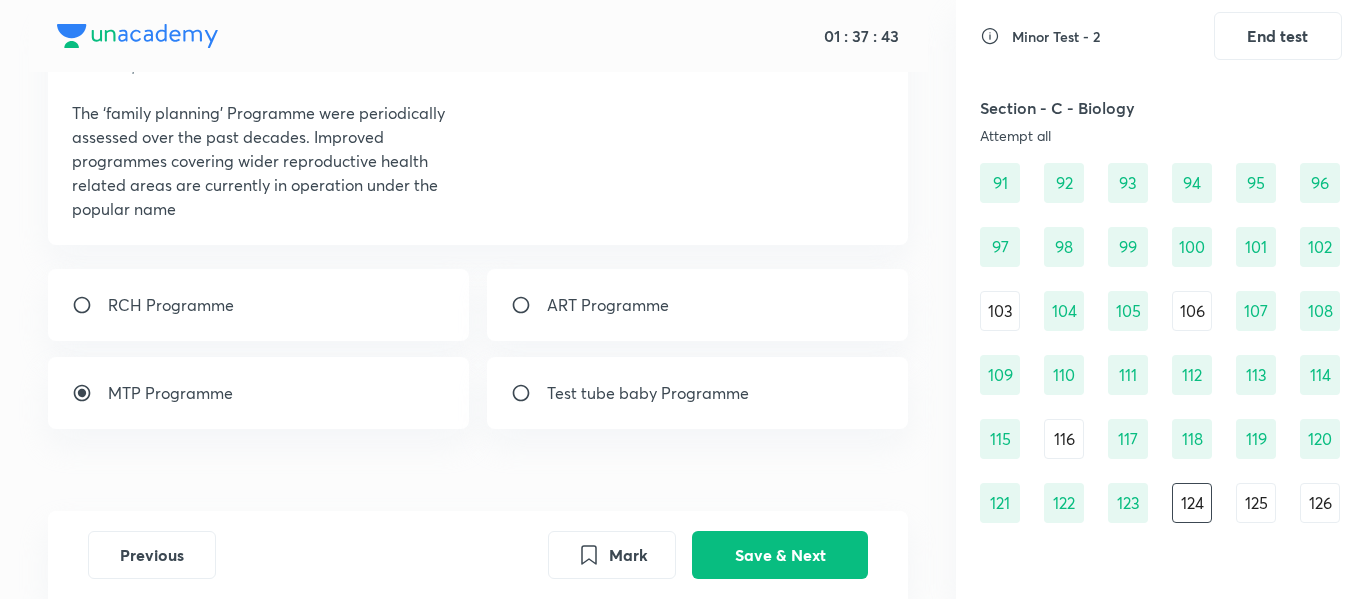 click on "RCH Programme" at bounding box center [259, 305] 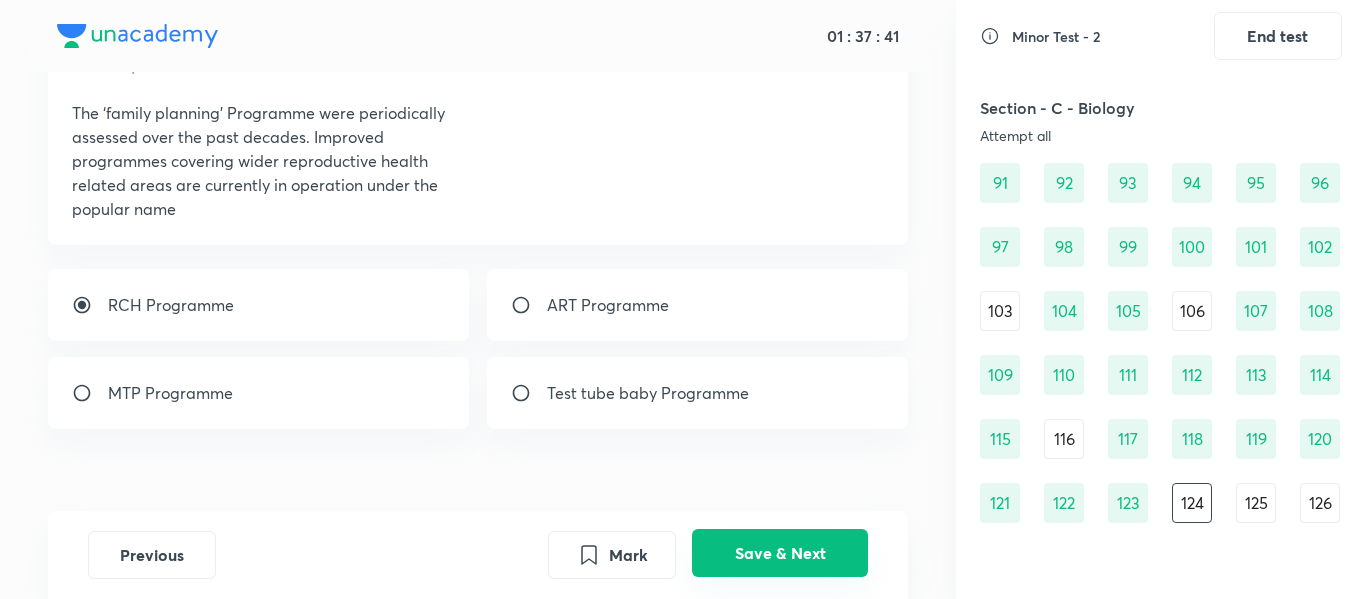 click on "Save & Next" at bounding box center [780, 553] 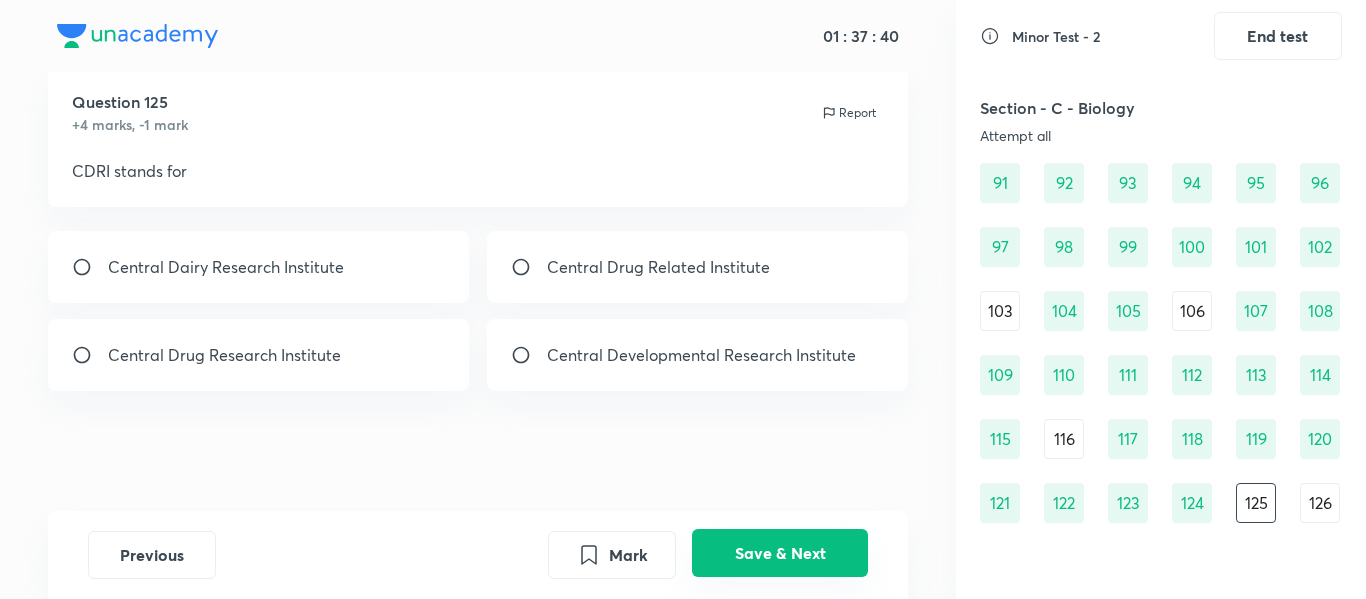 scroll, scrollTop: 54, scrollLeft: 0, axis: vertical 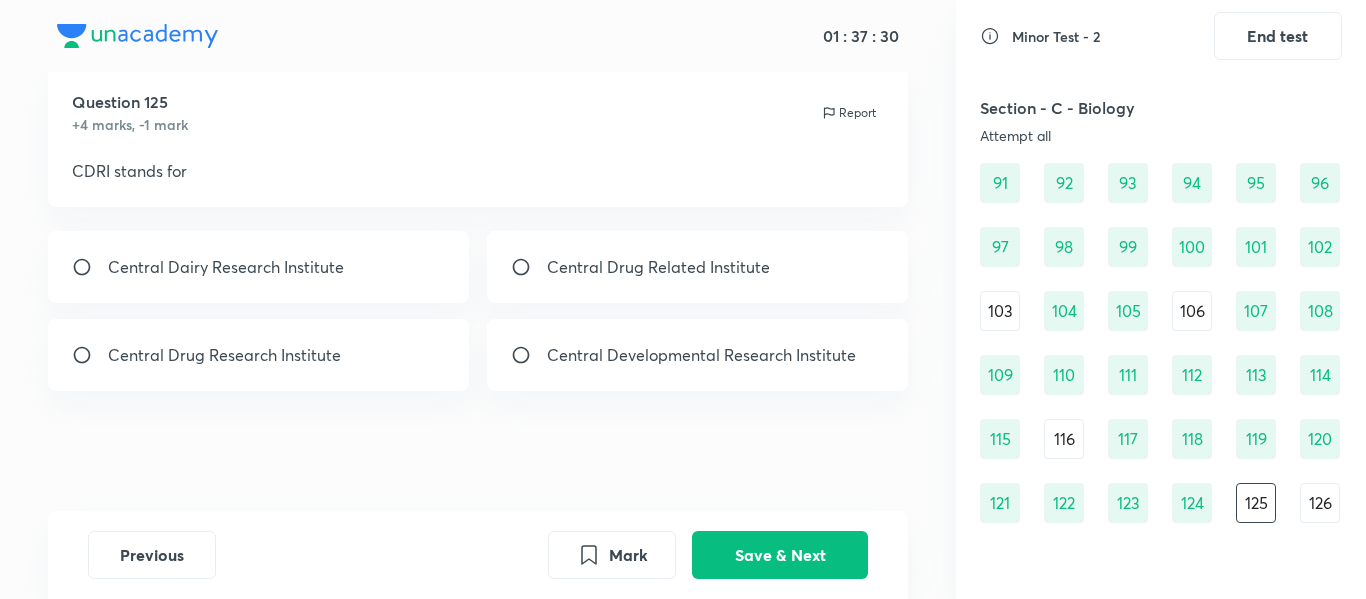 click on "Central Drug Research Institute" at bounding box center (259, 355) 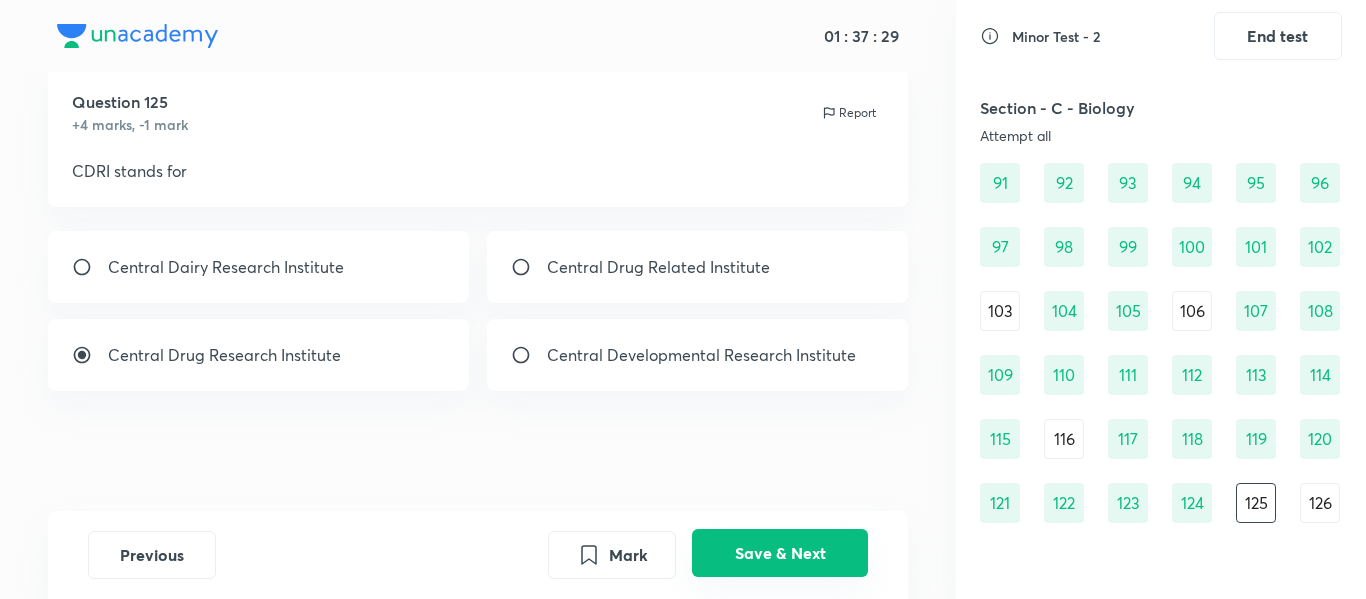 click on "Save & Next" at bounding box center (780, 553) 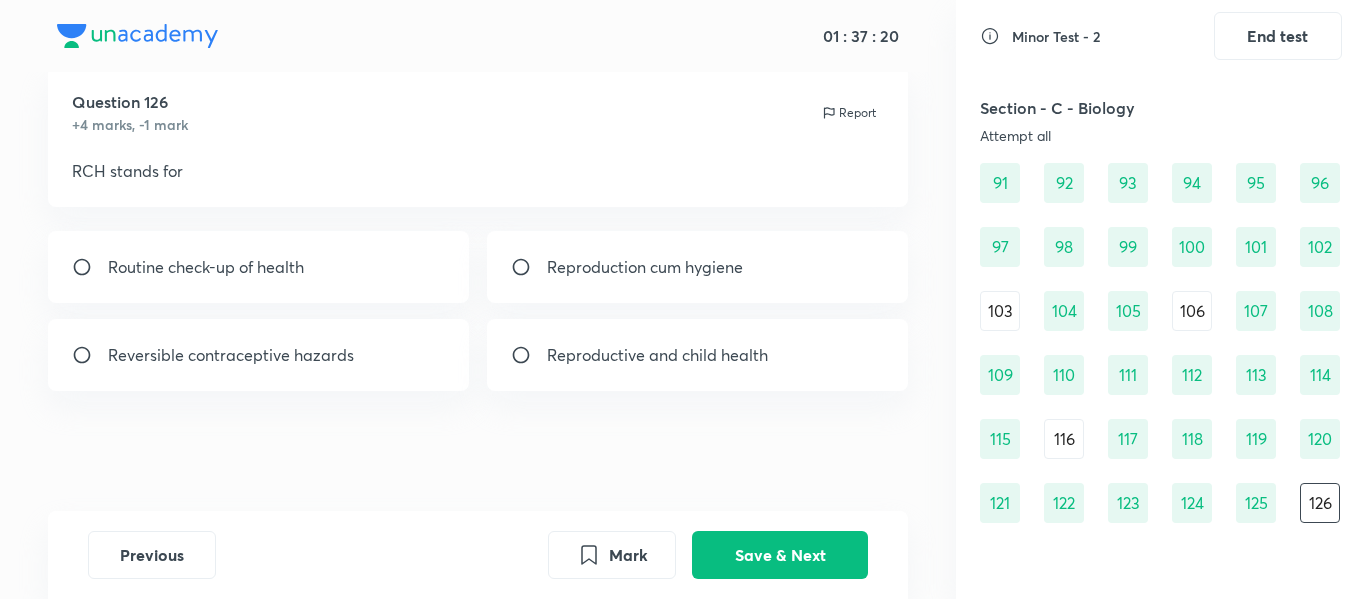 click on "Reproductive and child health" at bounding box center [657, 355] 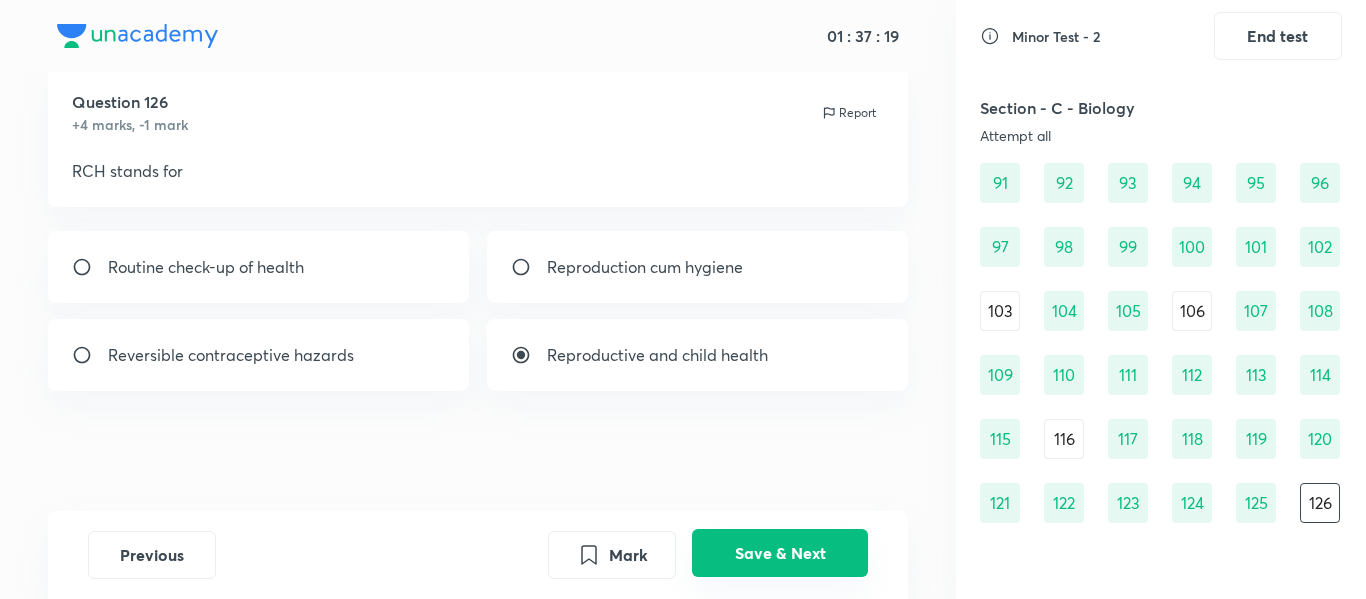 click on "Save & Next" at bounding box center (780, 553) 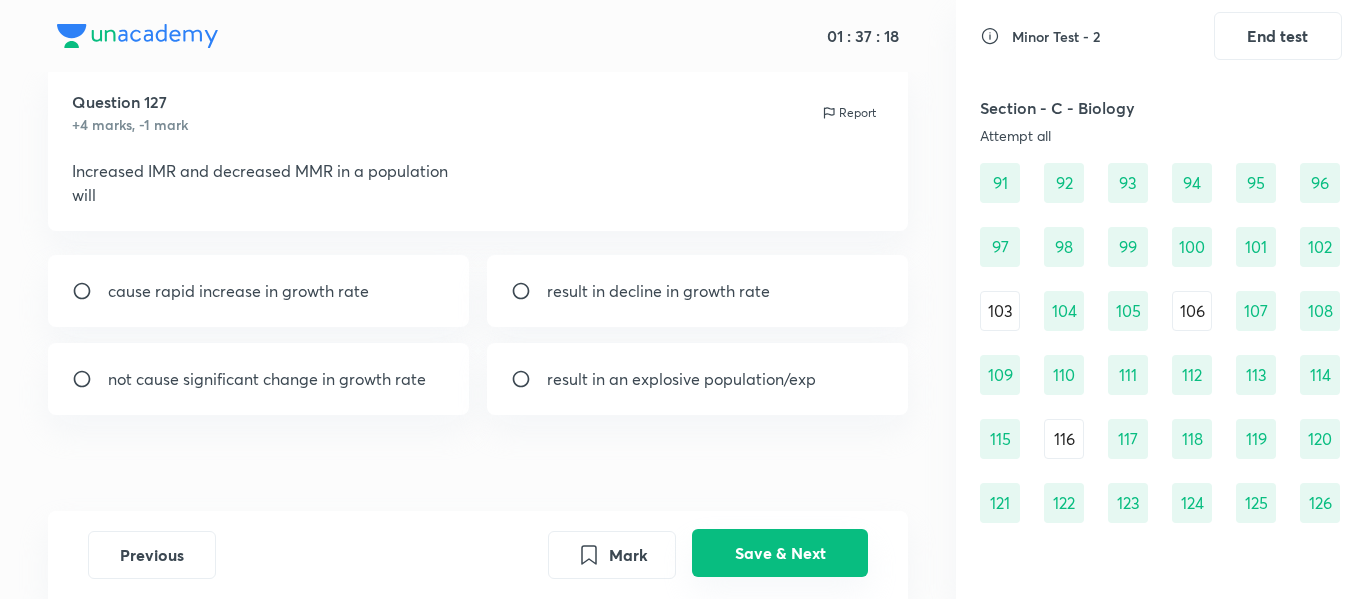 scroll, scrollTop: 1468, scrollLeft: 0, axis: vertical 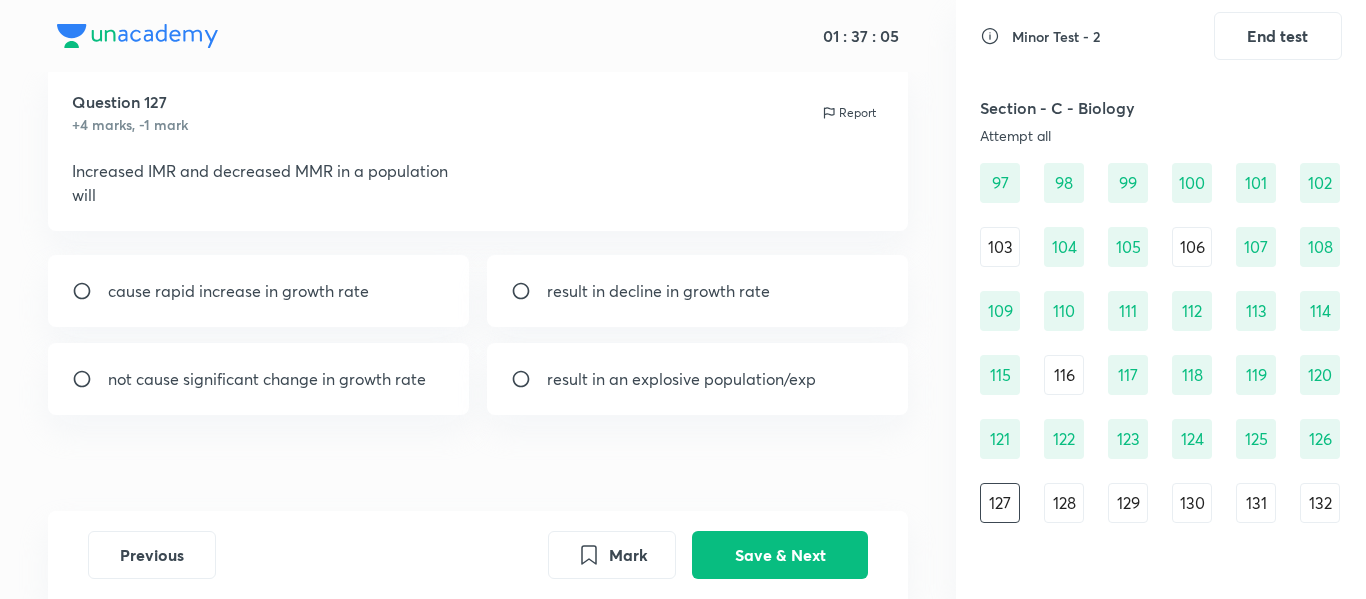 drag, startPoint x: 653, startPoint y: 461, endPoint x: 624, endPoint y: 279, distance: 184.29596 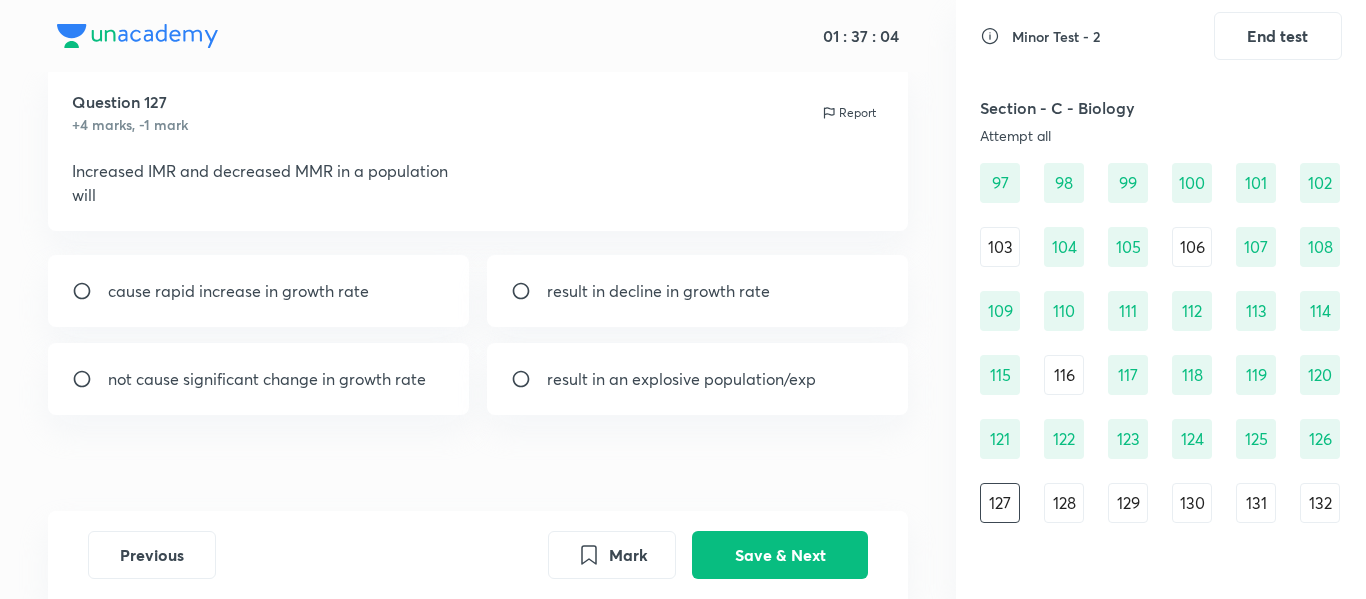 click on "result in decline in growth rate" at bounding box center [658, 291] 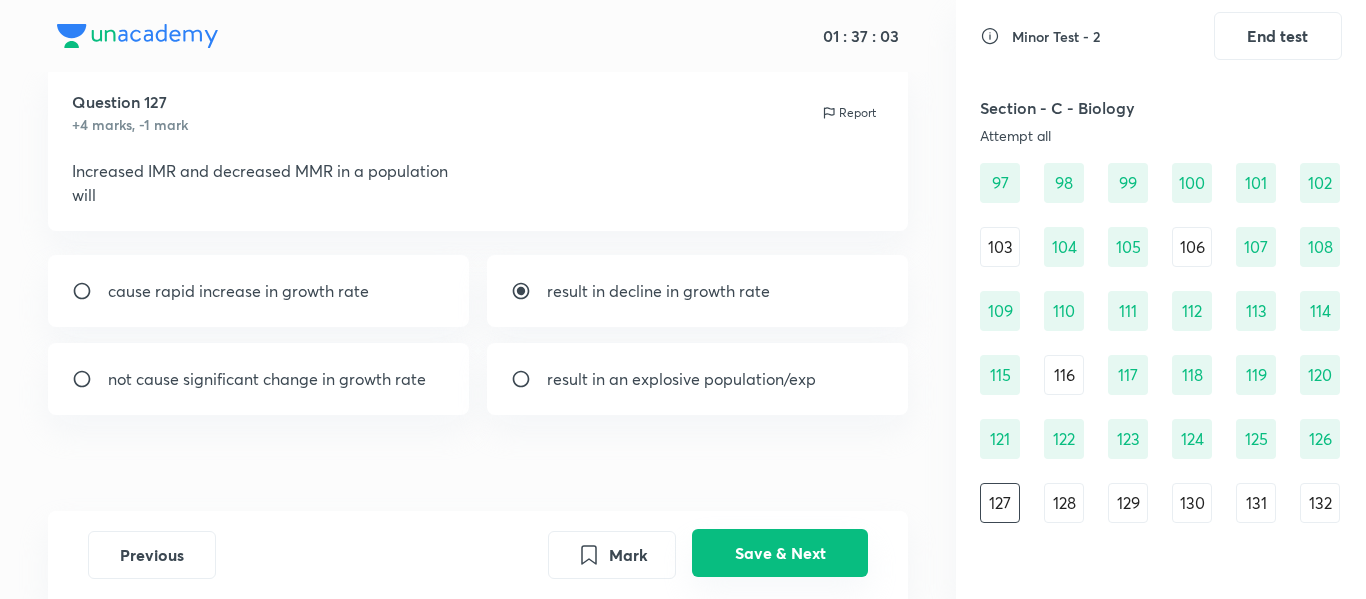 click on "Save & Next" at bounding box center [780, 553] 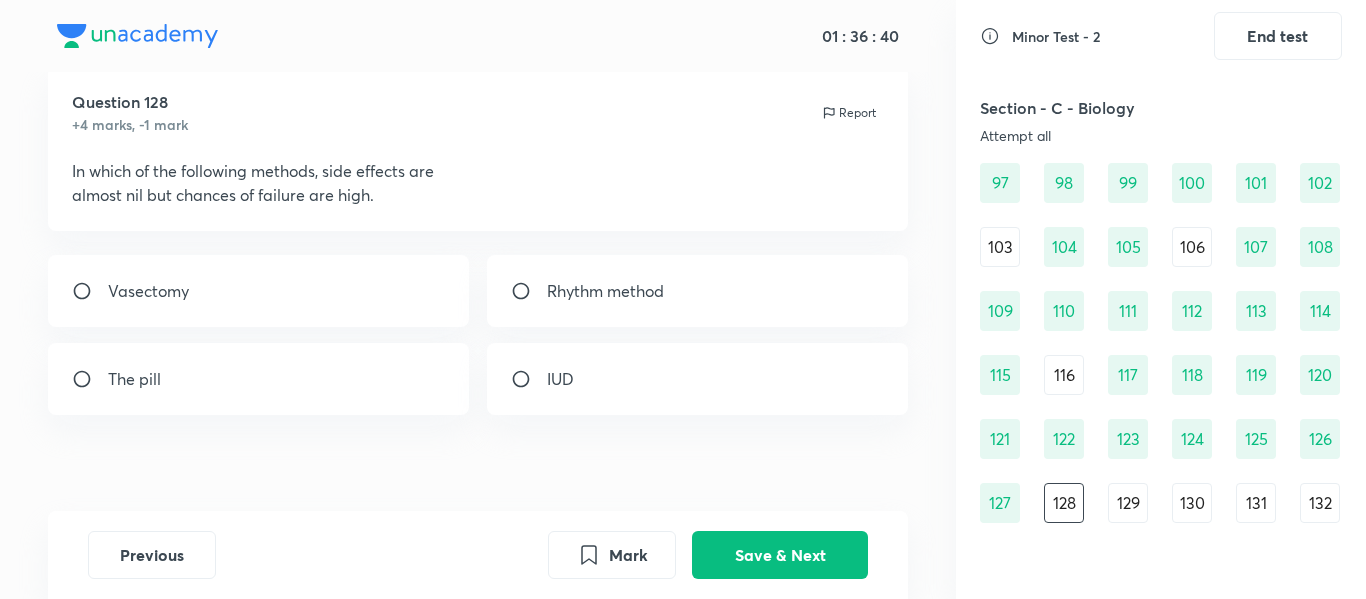 click on "Vasectomy" at bounding box center (259, 291) 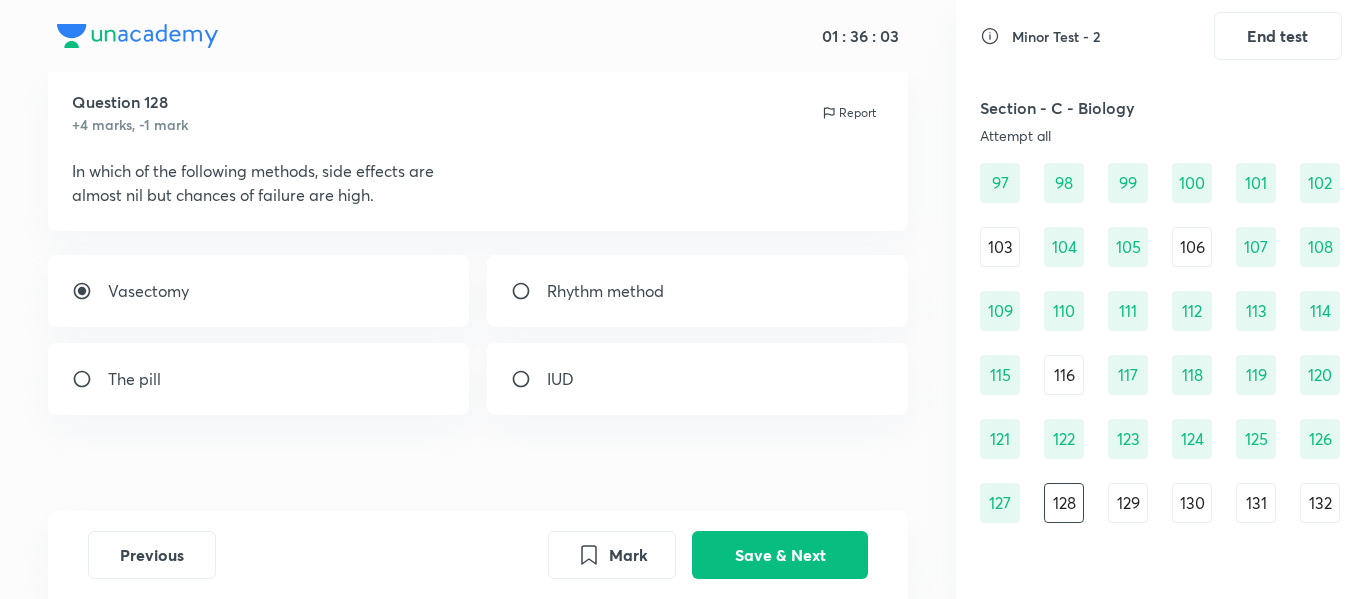click on "IUD" at bounding box center [698, 379] 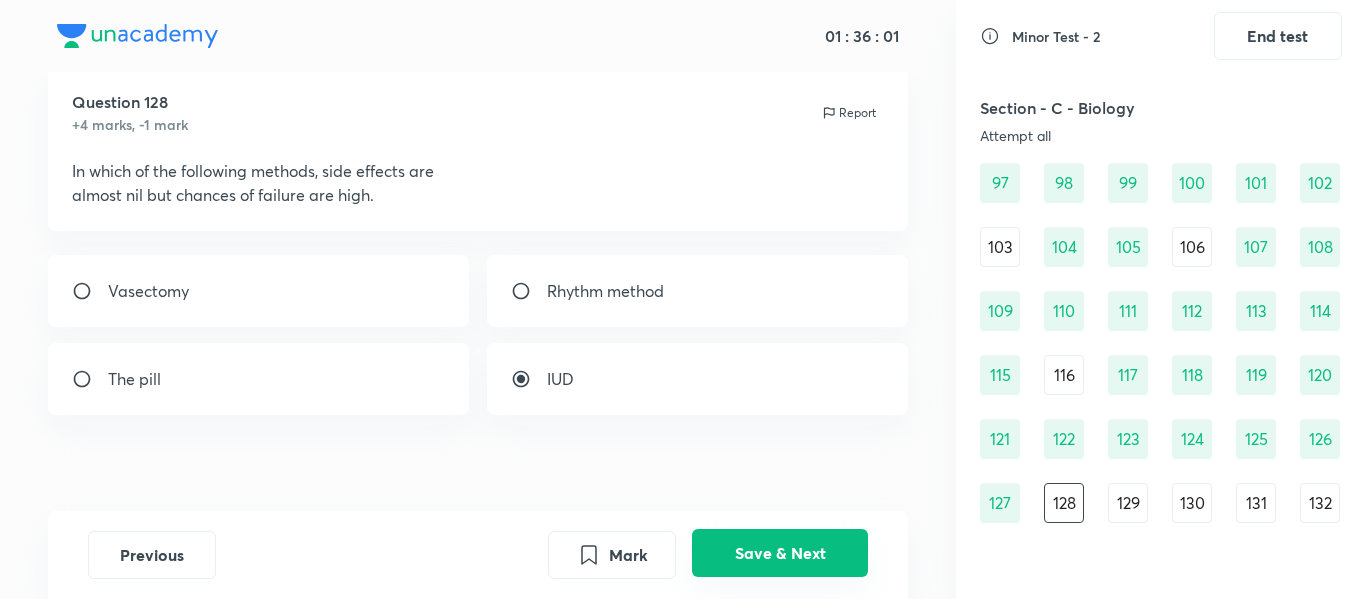 click on "Save & Next" at bounding box center [780, 553] 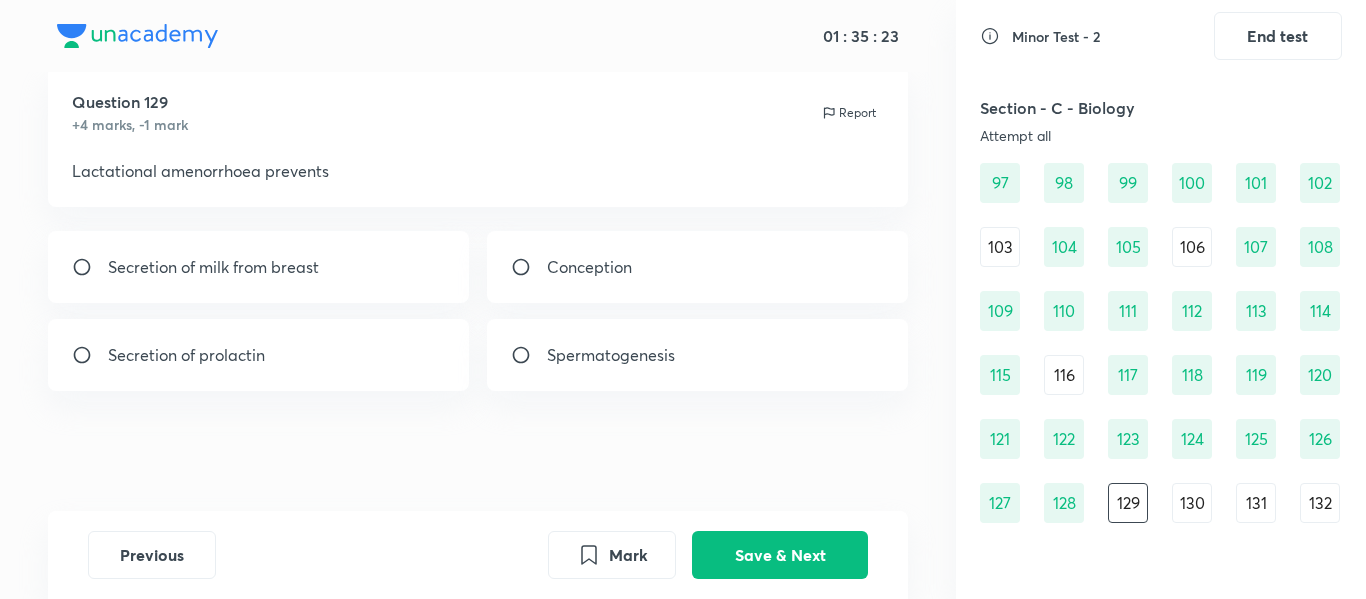 click on "Secretion of milk from breast" at bounding box center (259, 267) 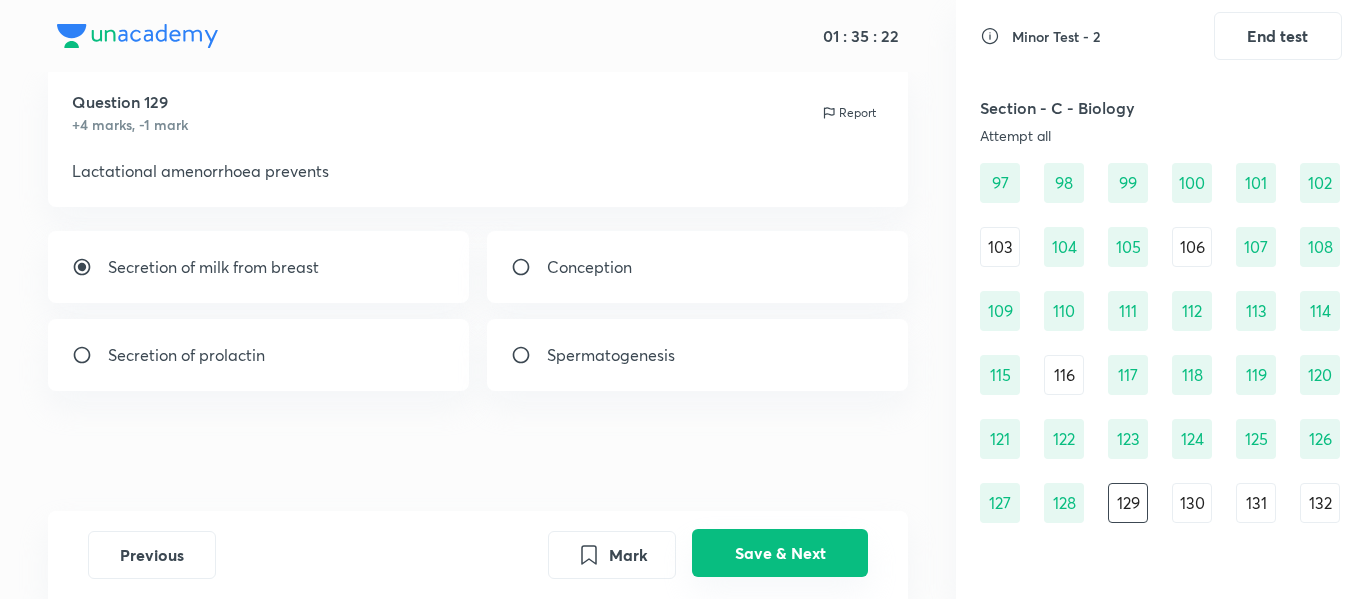 click on "Save & Next" at bounding box center (780, 553) 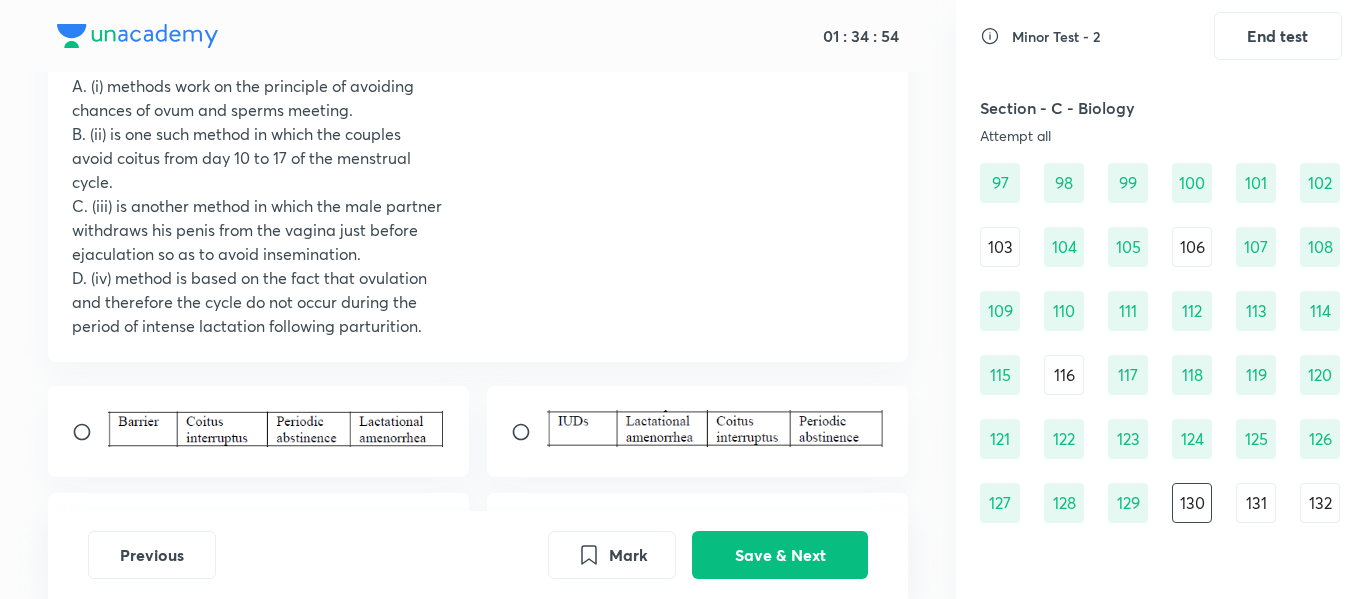 scroll, scrollTop: 380, scrollLeft: 0, axis: vertical 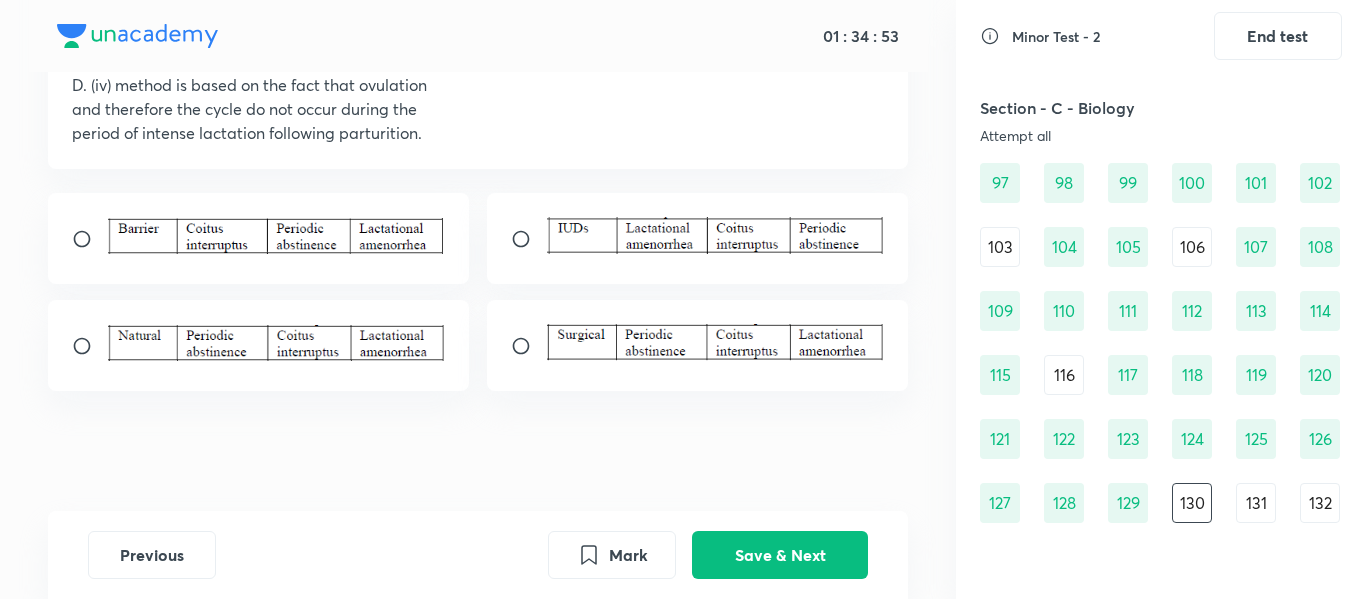 click at bounding box center [277, 343] 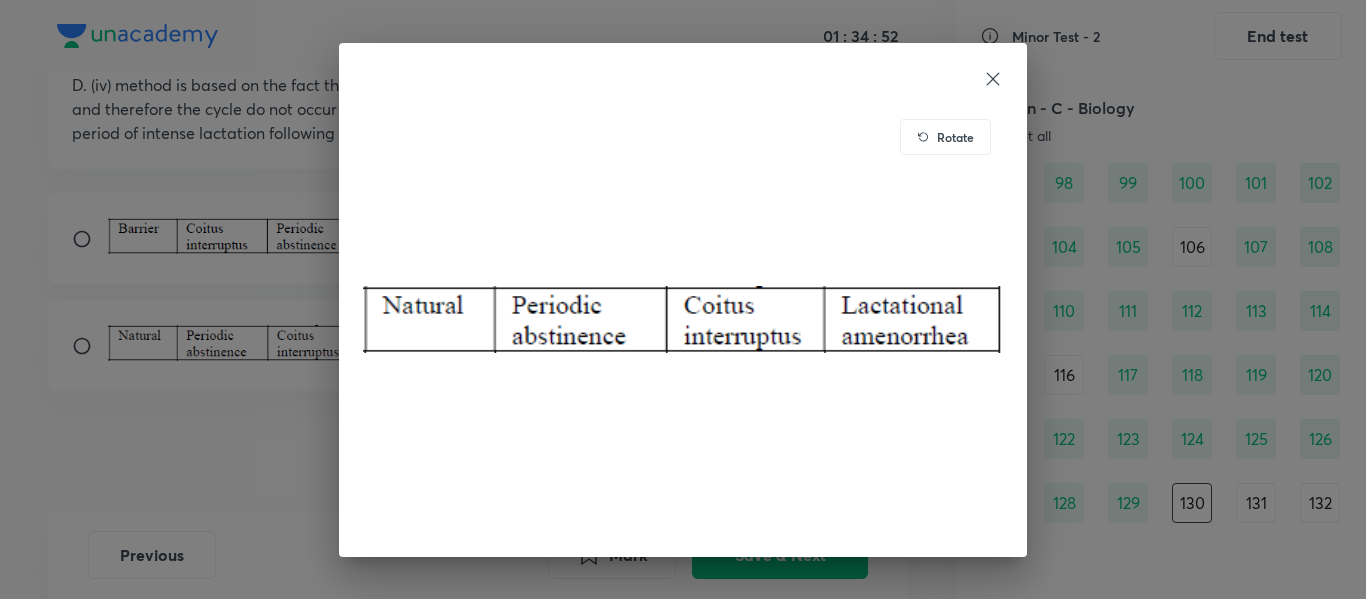 click on "Rotate" at bounding box center [683, 299] 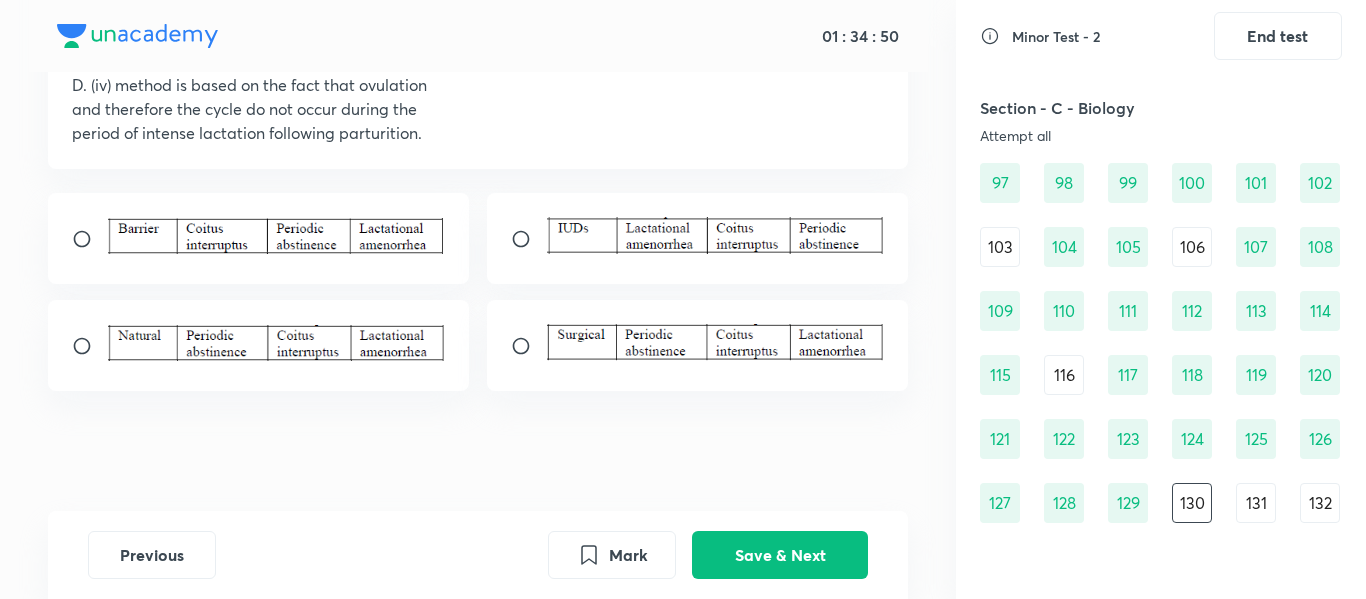 click at bounding box center [90, 346] 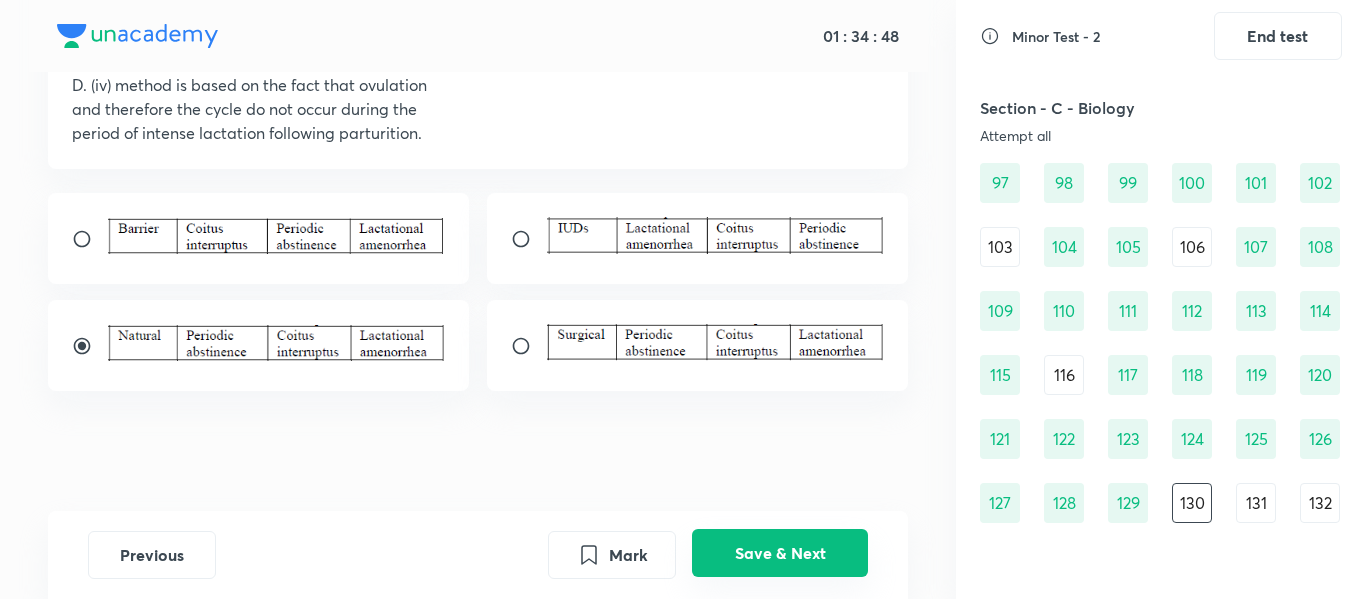 click on "Save & Next" at bounding box center (780, 553) 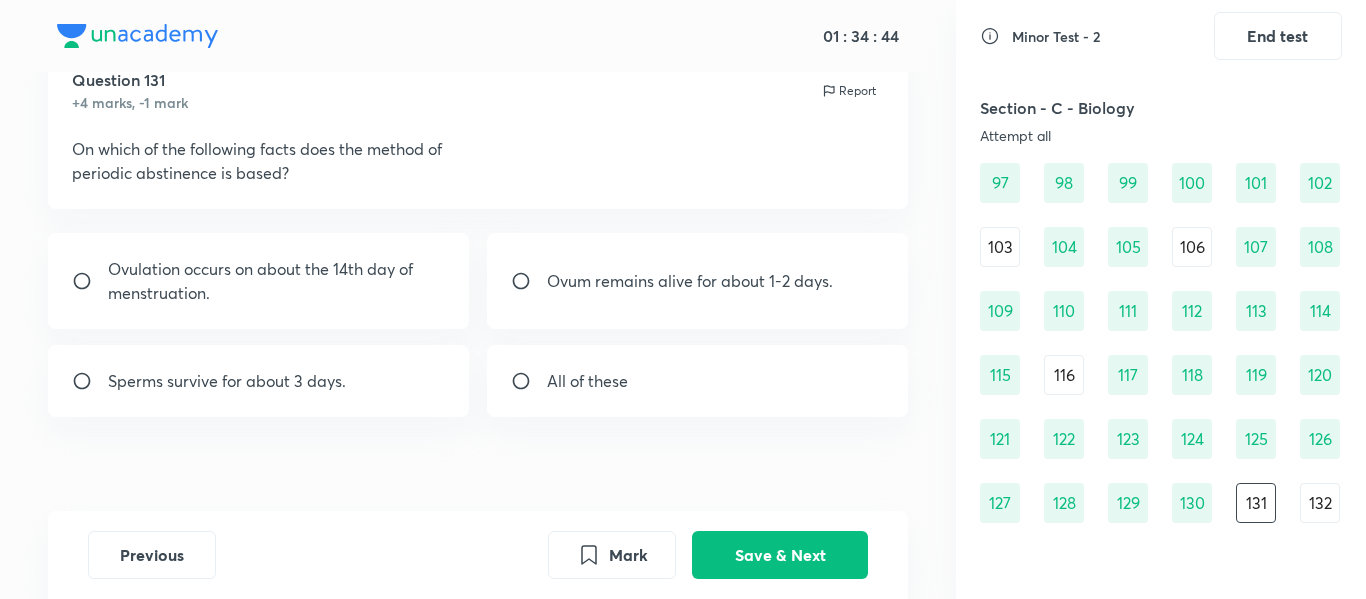 scroll, scrollTop: 75, scrollLeft: 0, axis: vertical 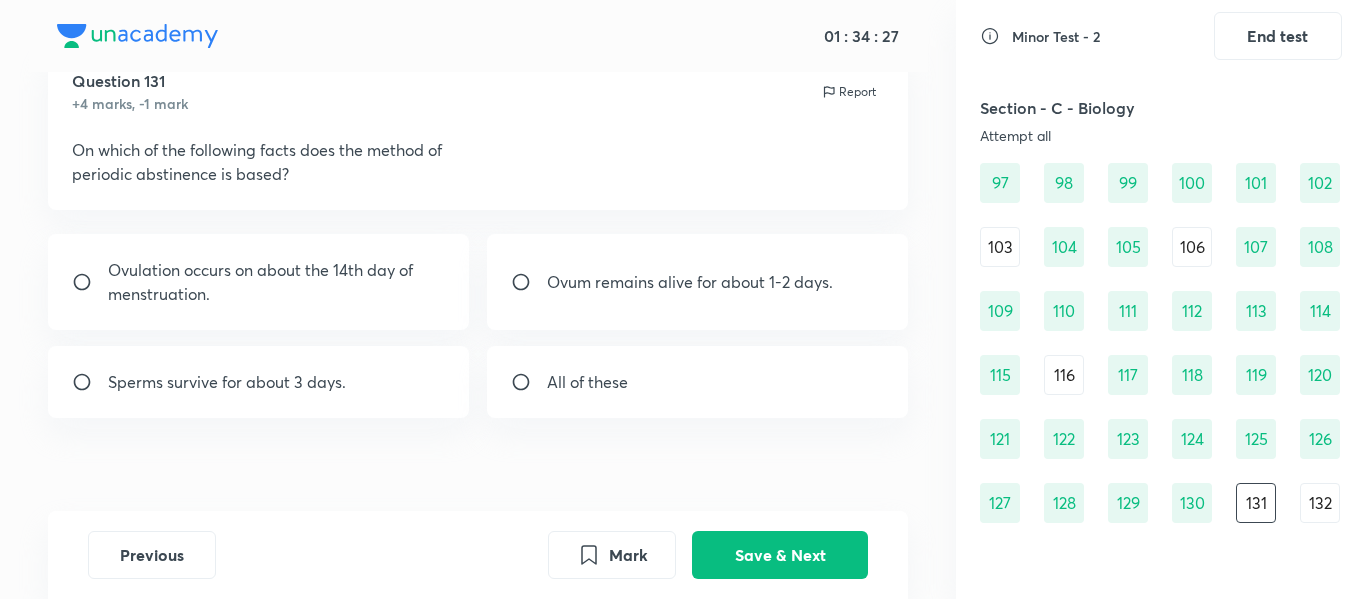 click on "All of these" at bounding box center (698, 382) 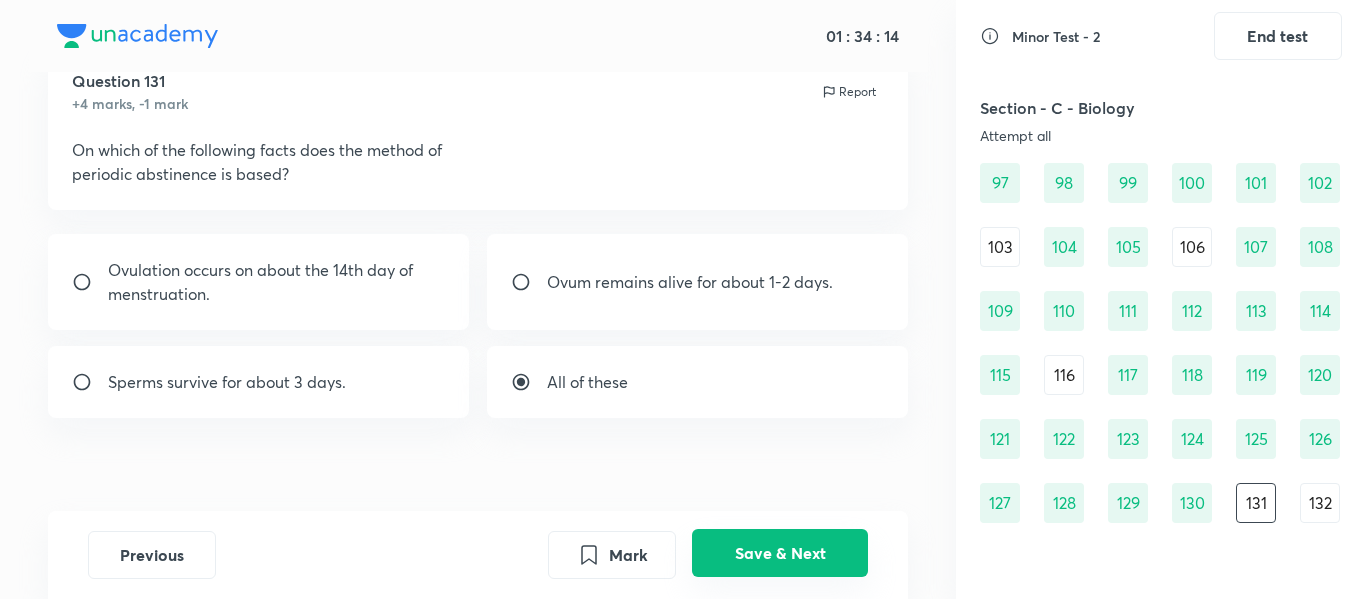 click on "Save & Next" at bounding box center [780, 553] 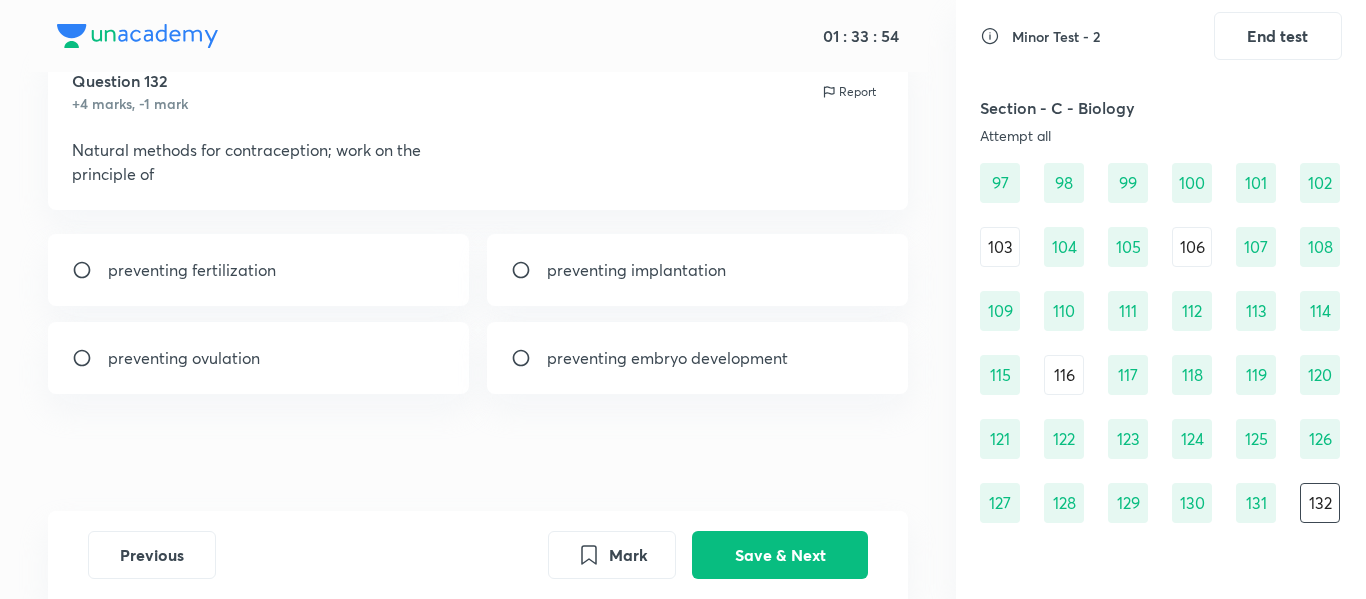 click on "preventing fertilization" at bounding box center (259, 270) 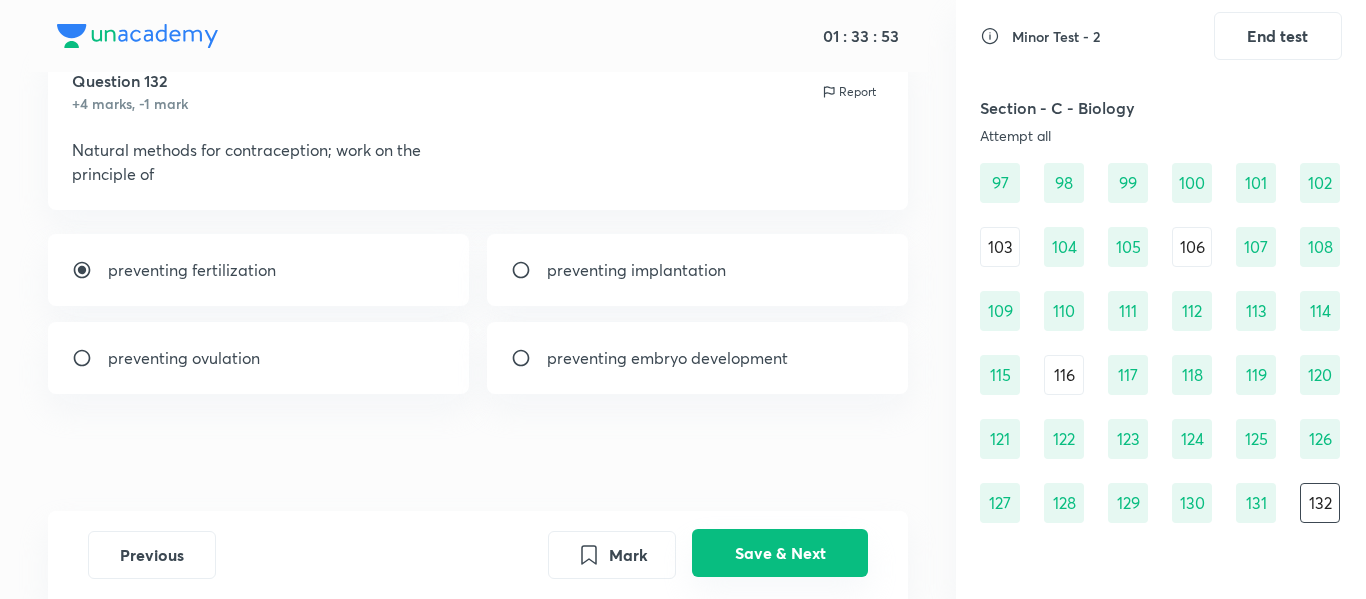 click on "Save & Next" at bounding box center [780, 553] 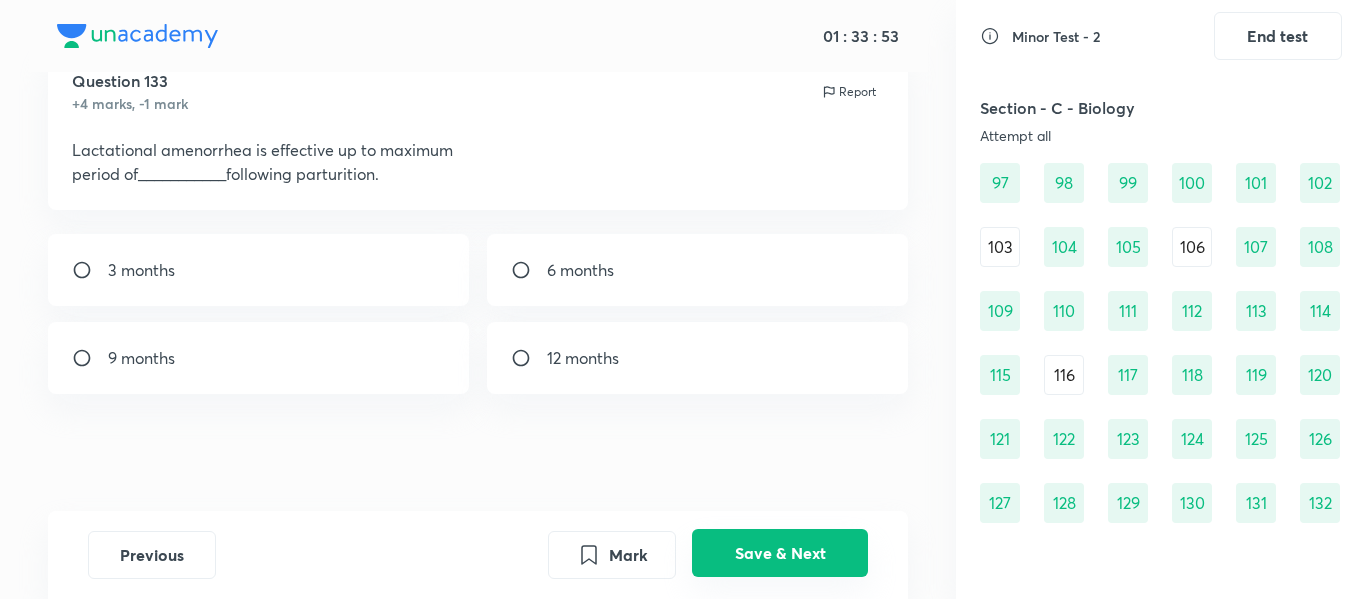 scroll, scrollTop: 1532, scrollLeft: 0, axis: vertical 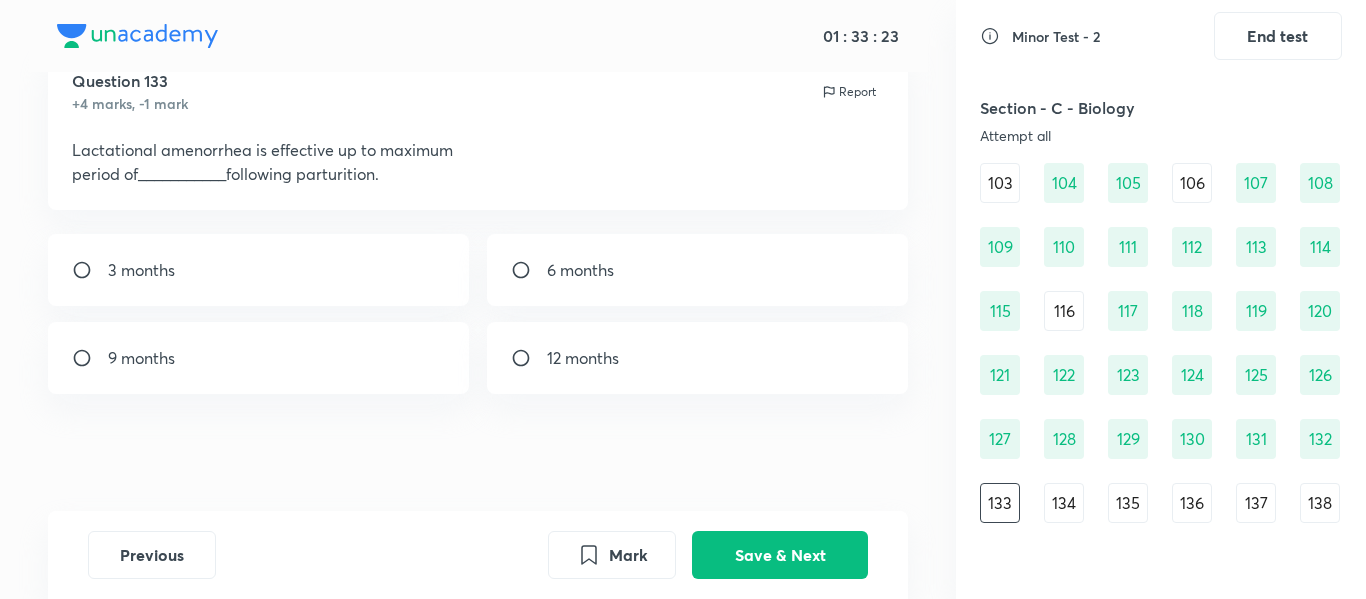 click on "6 months" at bounding box center [580, 270] 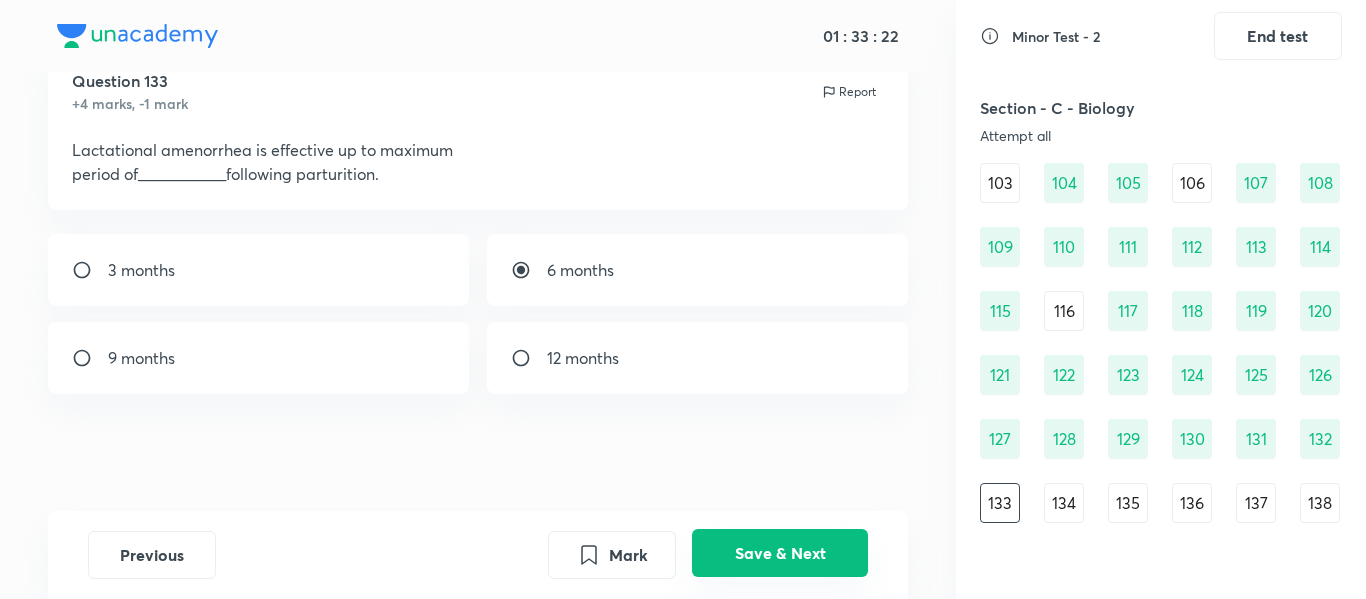 click on "Save & Next" at bounding box center (780, 553) 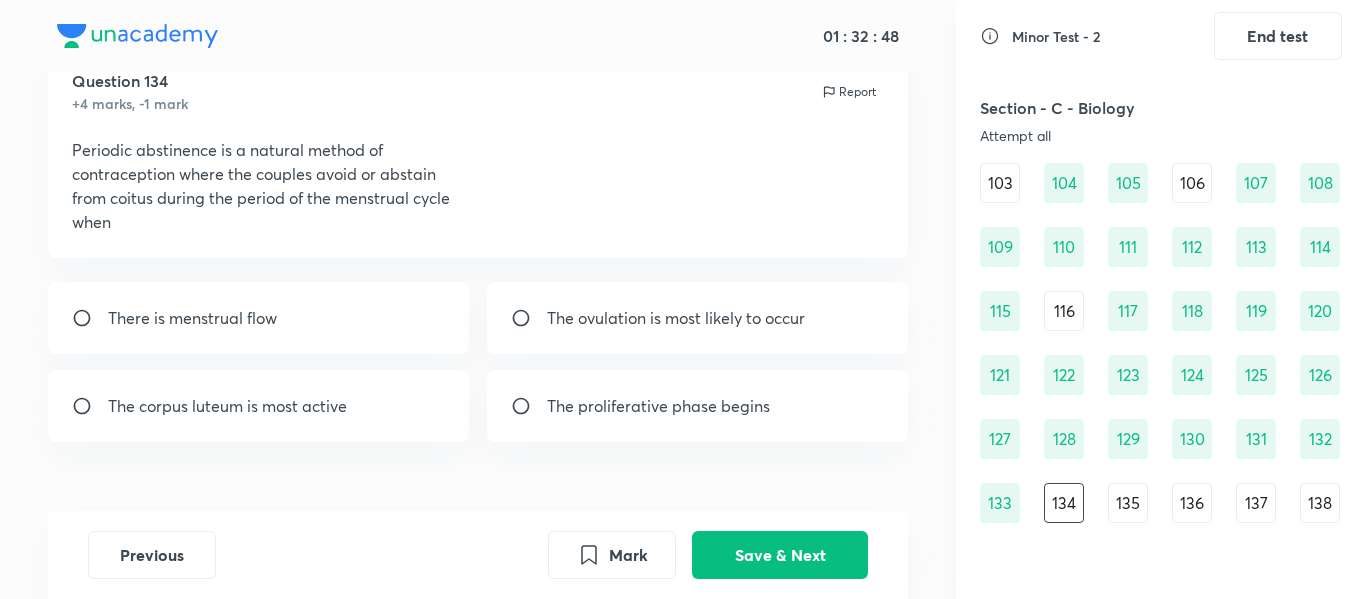 click on "There is menstrual flow" at bounding box center (259, 318) 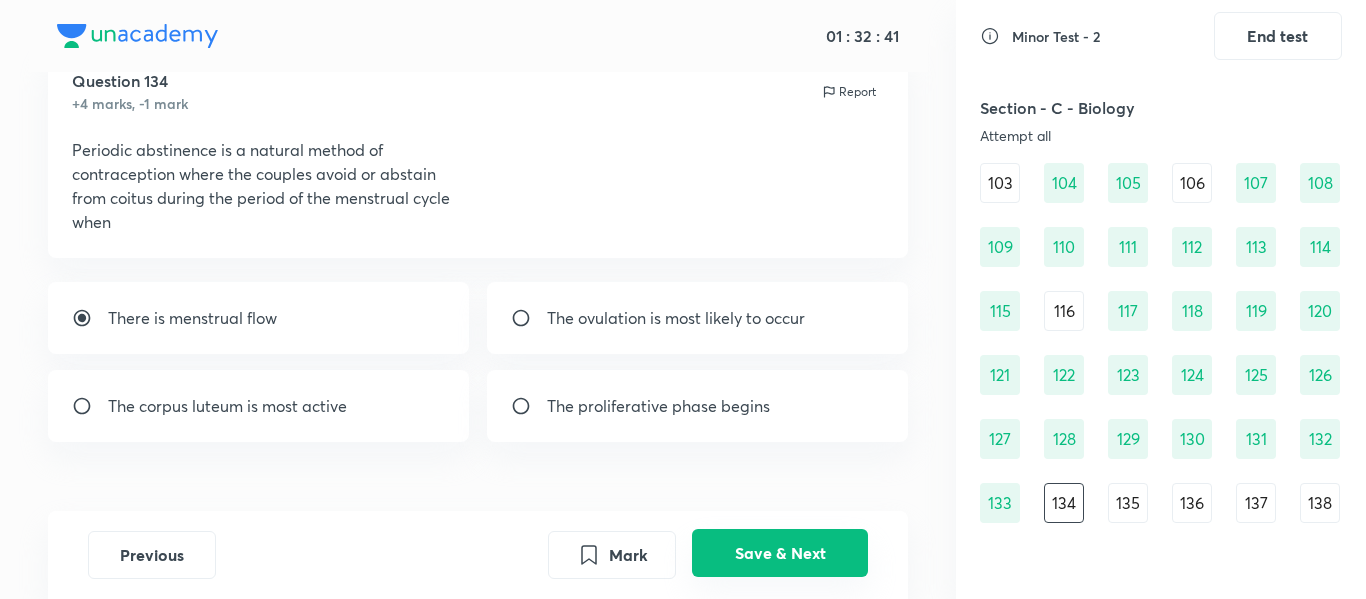 click on "Save & Next" at bounding box center (780, 553) 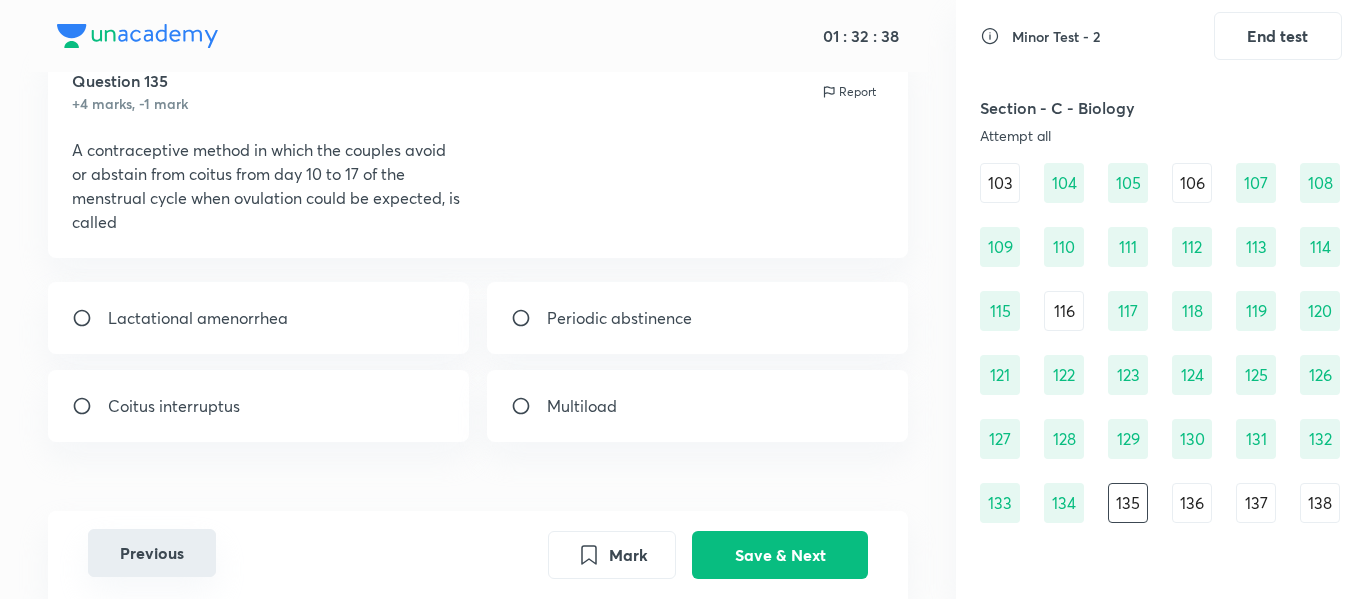 click on "Previous" at bounding box center (152, 553) 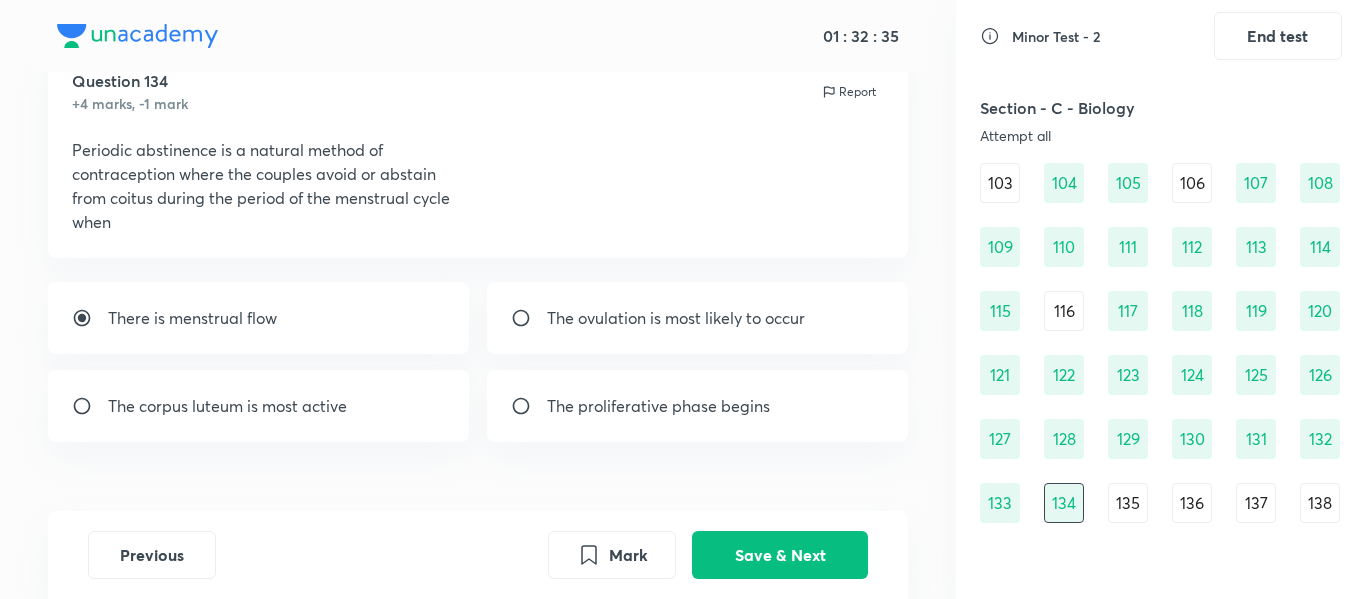 scroll, scrollTop: 0, scrollLeft: 0, axis: both 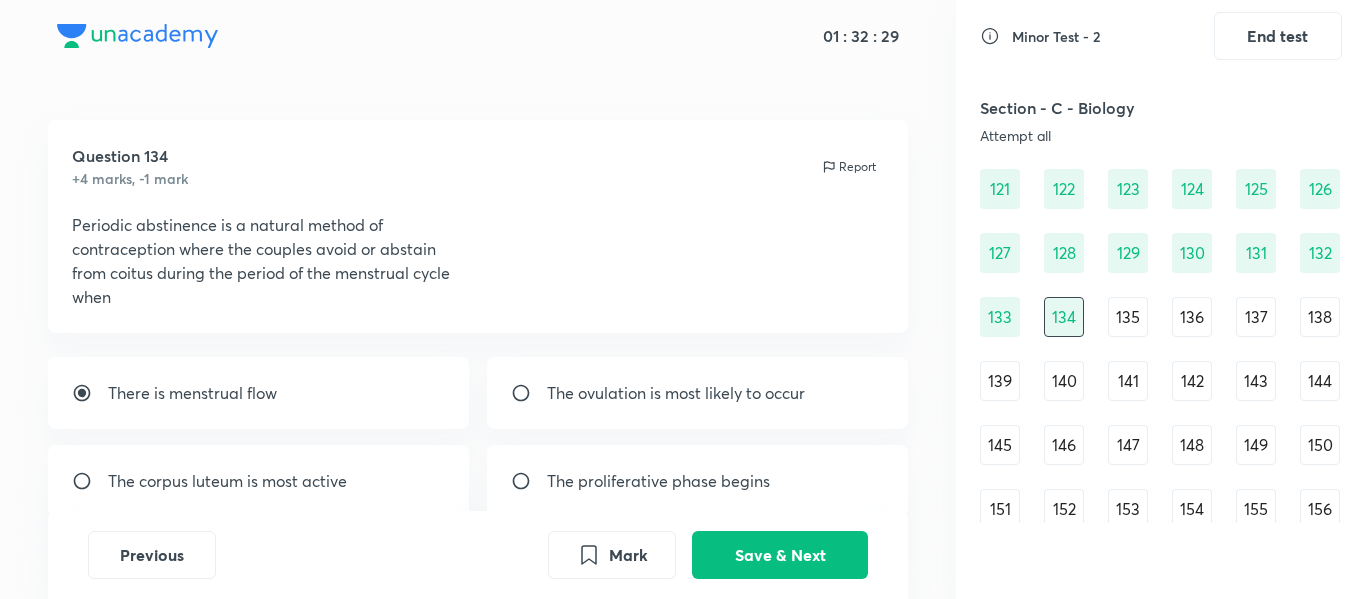 click on "135" at bounding box center (1128, 317) 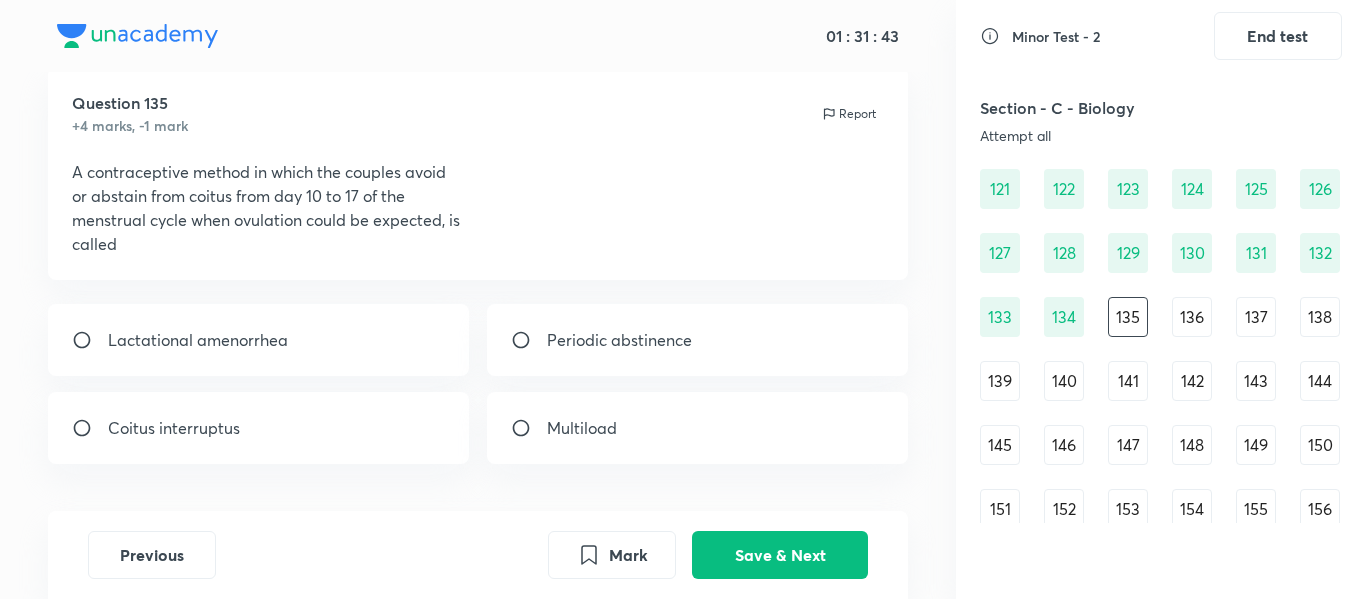 scroll, scrollTop: 52, scrollLeft: 0, axis: vertical 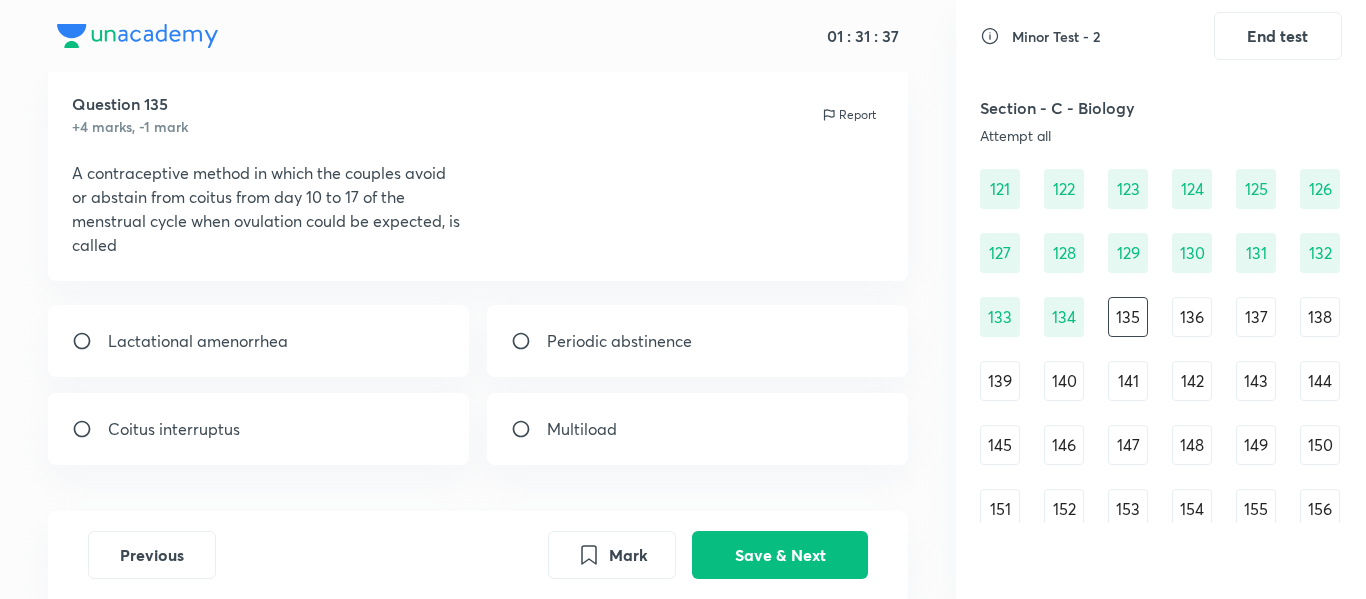click on "Periodic abstinence" at bounding box center (698, 341) 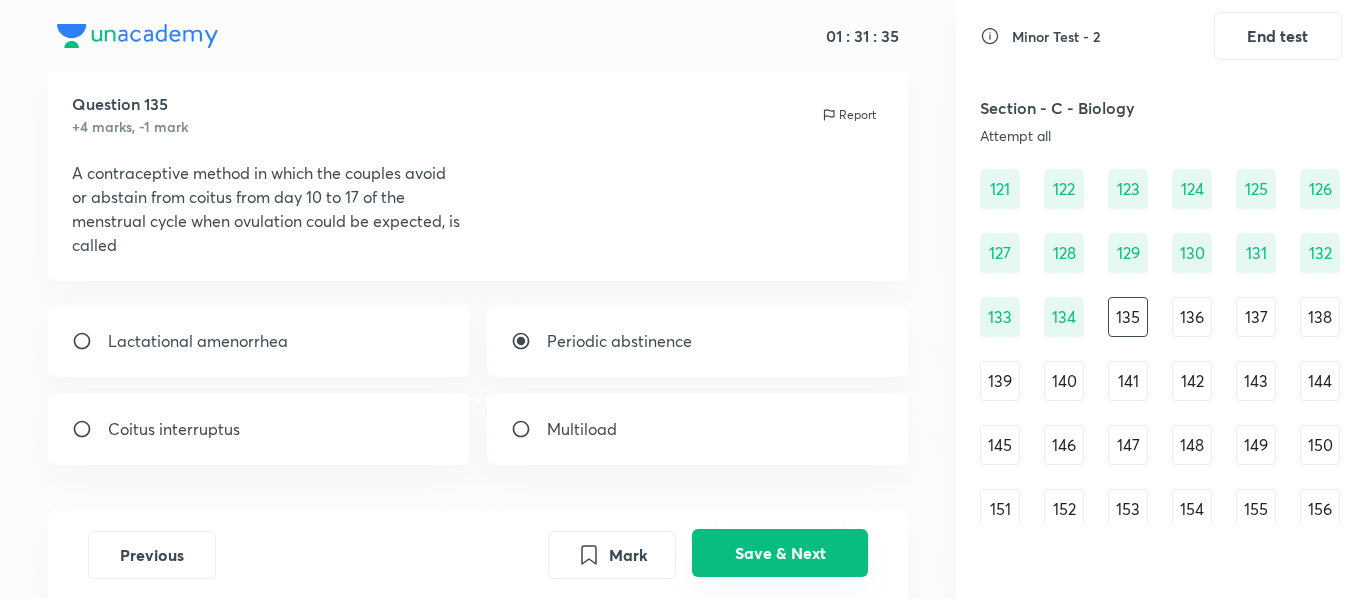 click on "Save & Next" at bounding box center [780, 553] 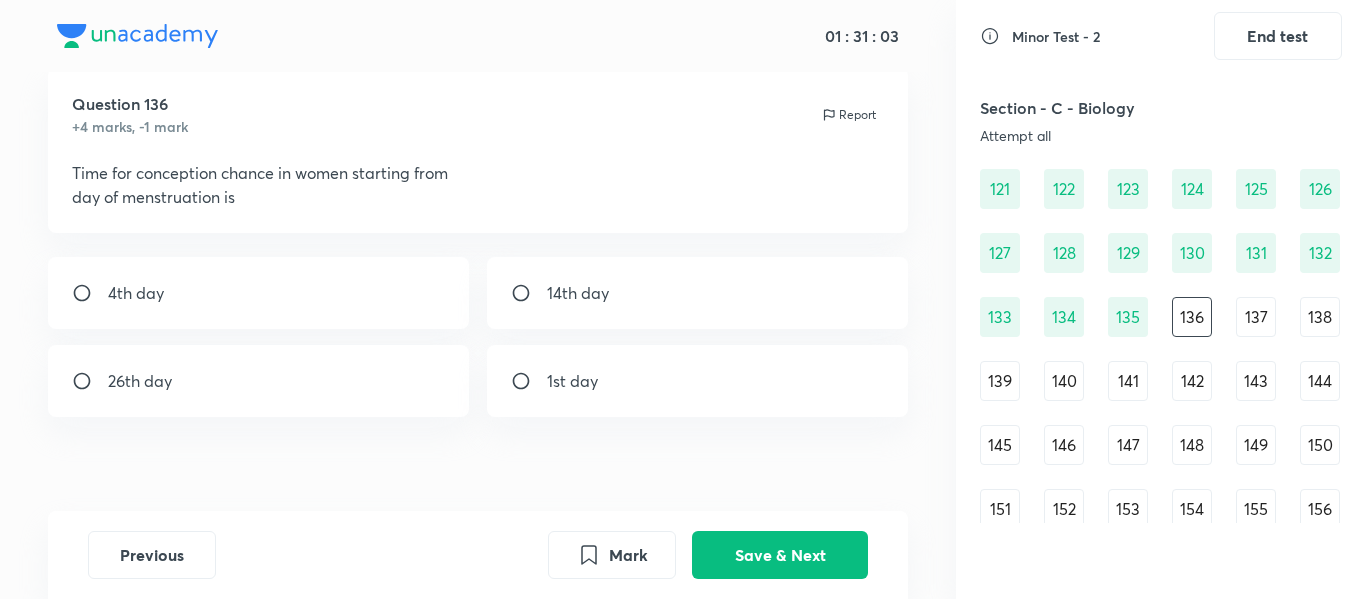 drag, startPoint x: 601, startPoint y: 306, endPoint x: 639, endPoint y: 300, distance: 38.470768 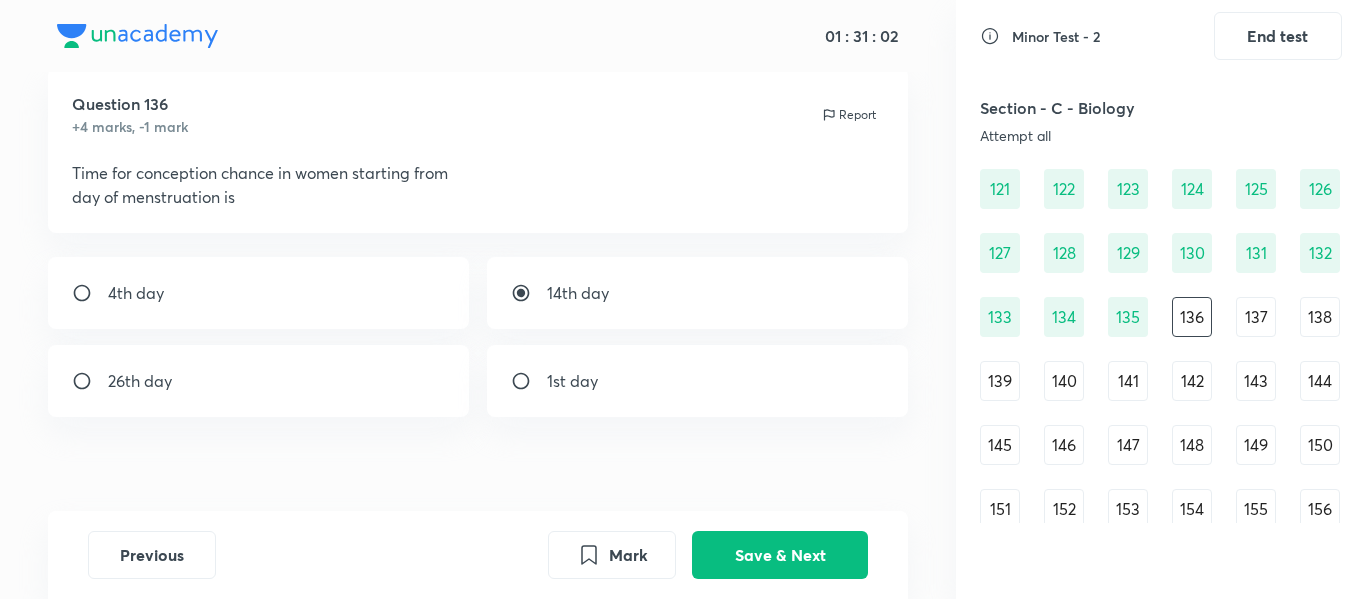 click on "14th day" at bounding box center [698, 293] 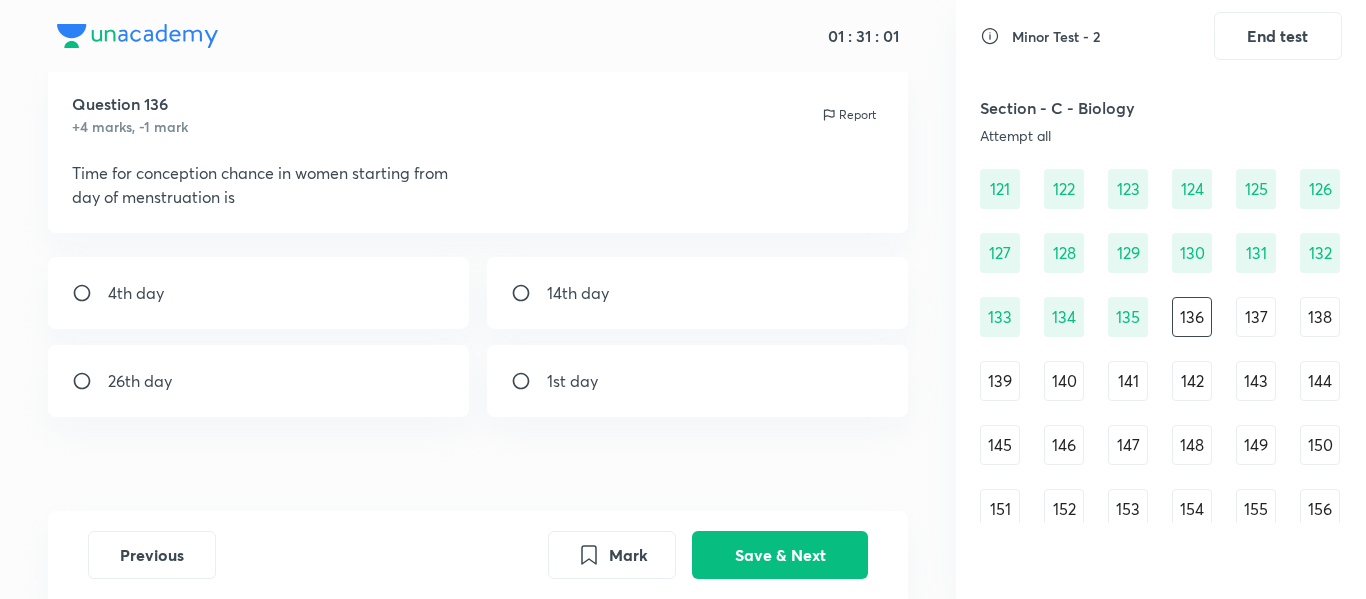 click on "14th day" at bounding box center (698, 293) 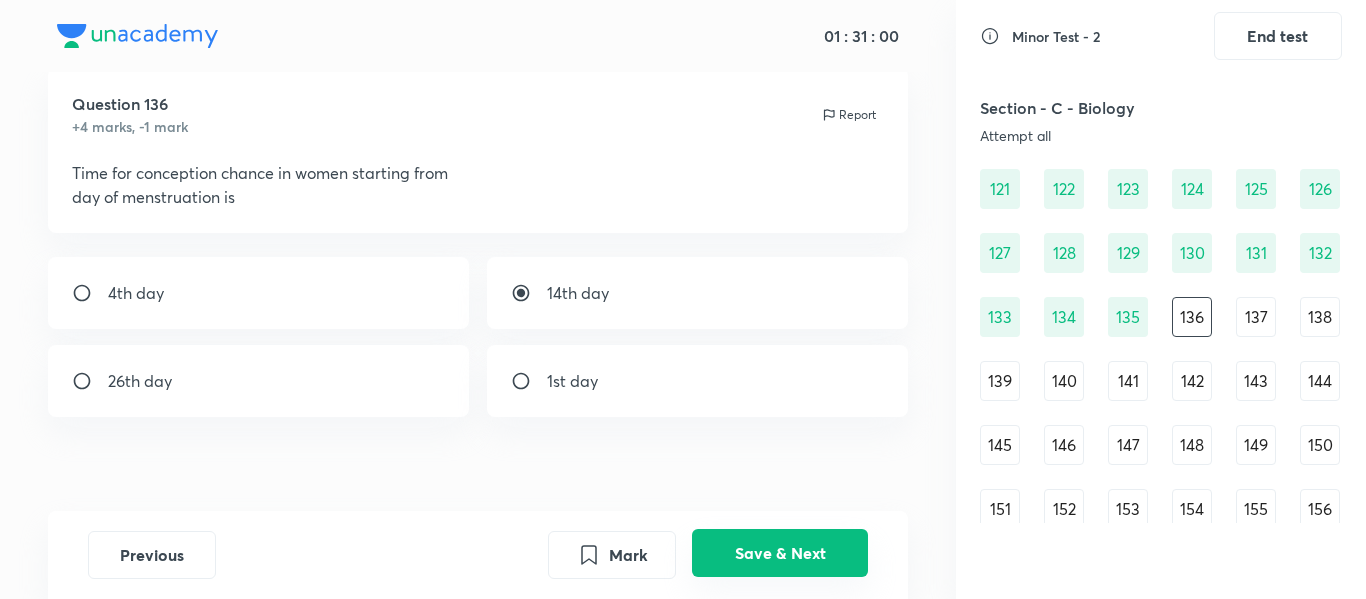click on "Save & Next" at bounding box center [780, 553] 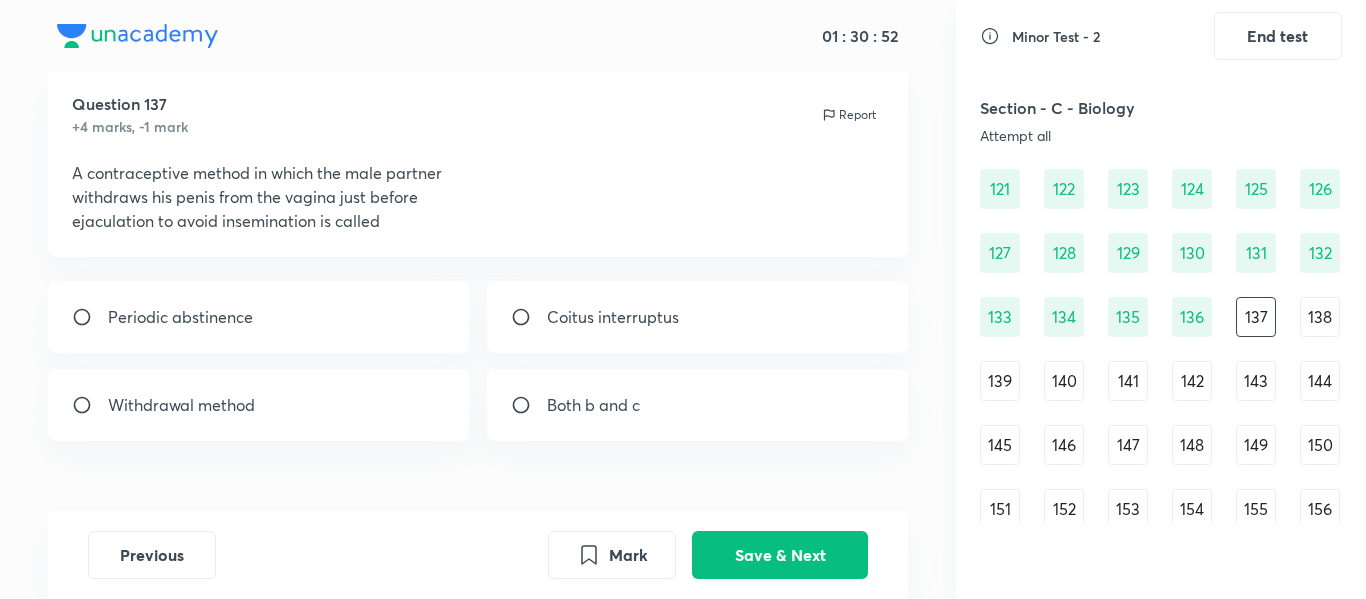 click on "Both b and c" at bounding box center (698, 405) 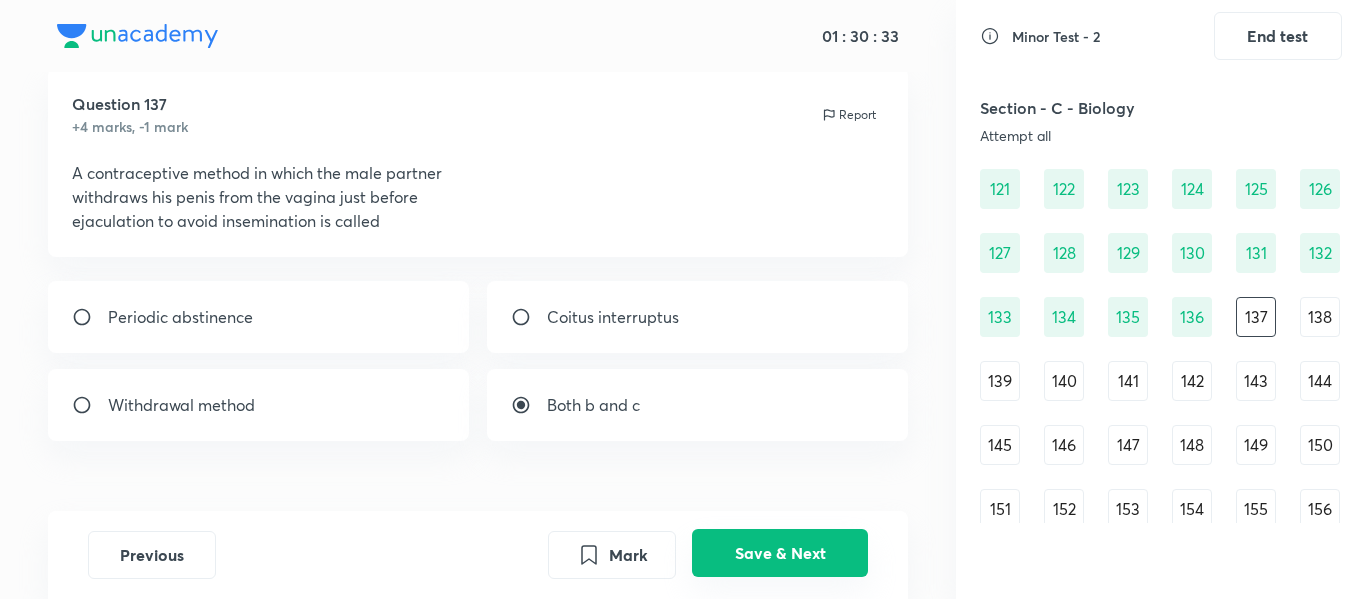 click on "Save & Next" at bounding box center [780, 553] 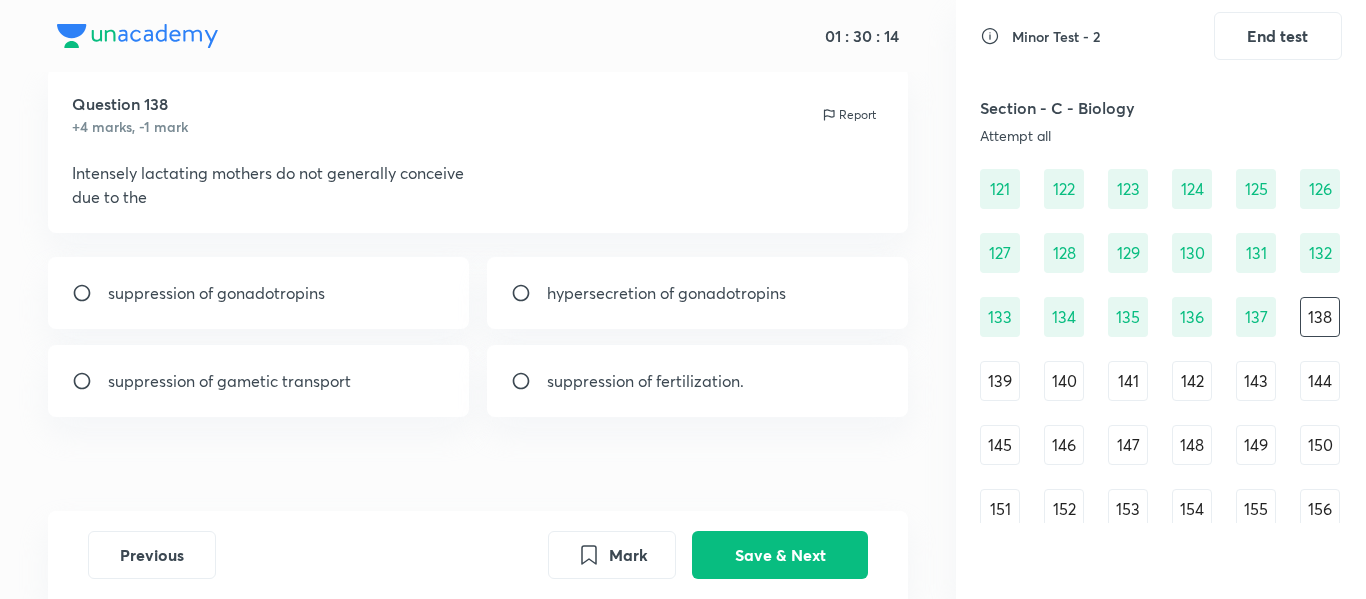 click on "suppression of gonadotropins" at bounding box center [259, 293] 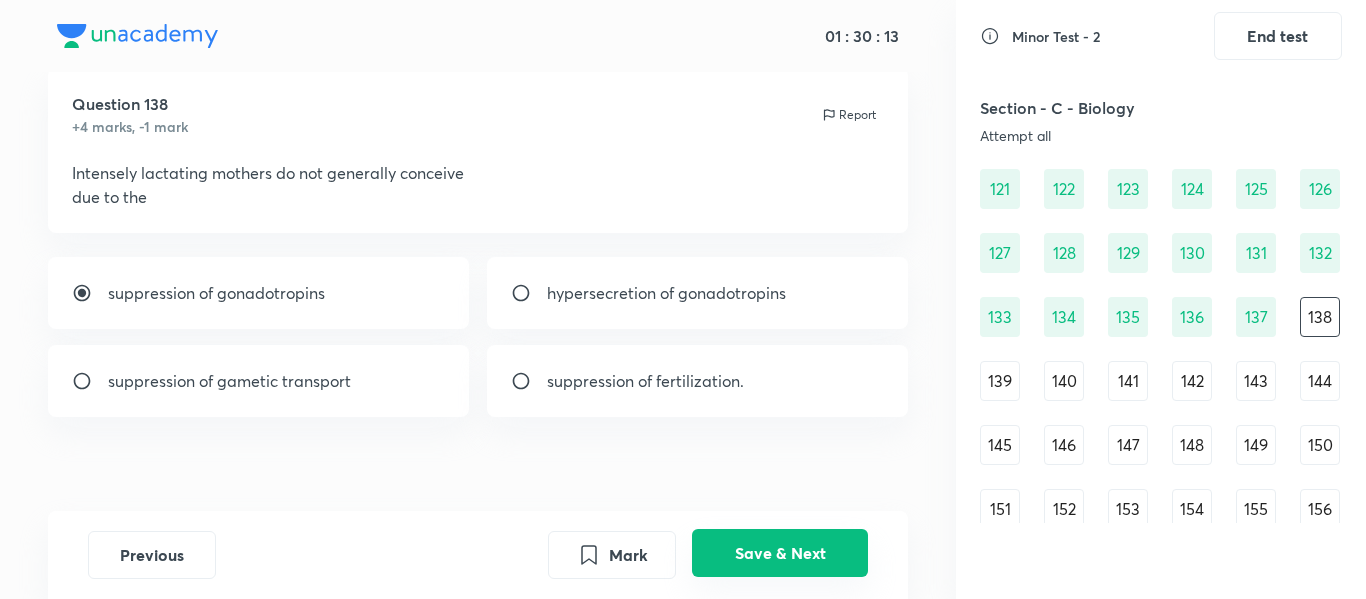click on "Save & Next" at bounding box center (780, 553) 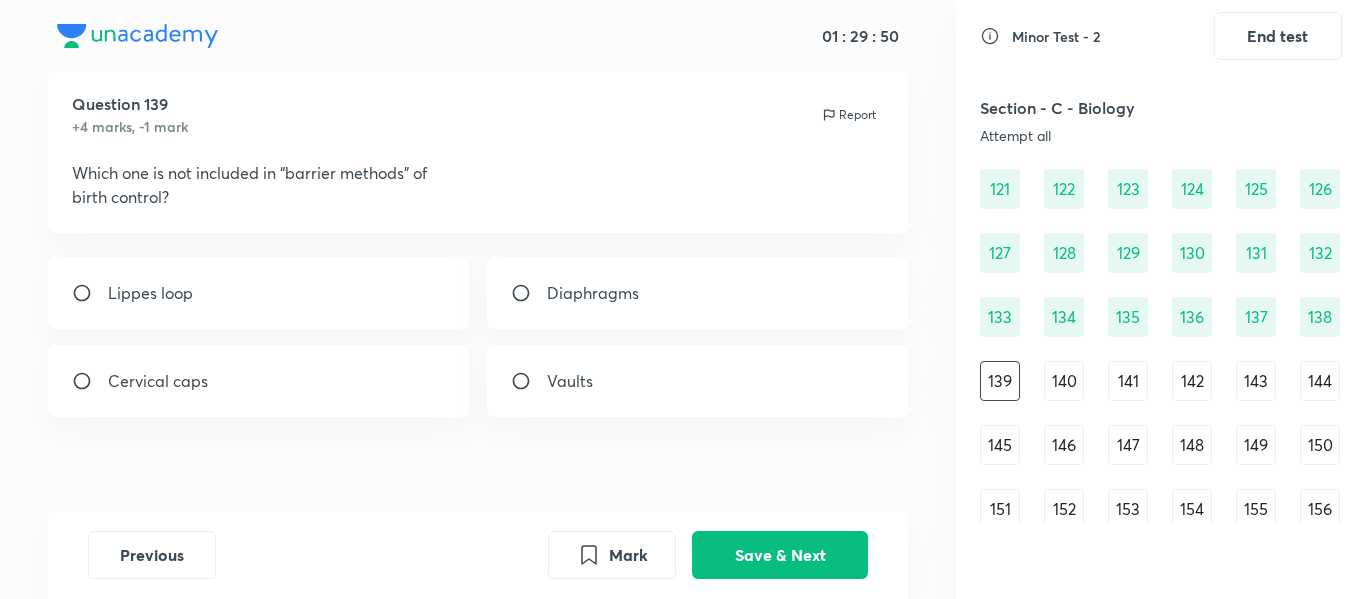 click on "Lippes loop" at bounding box center [259, 293] 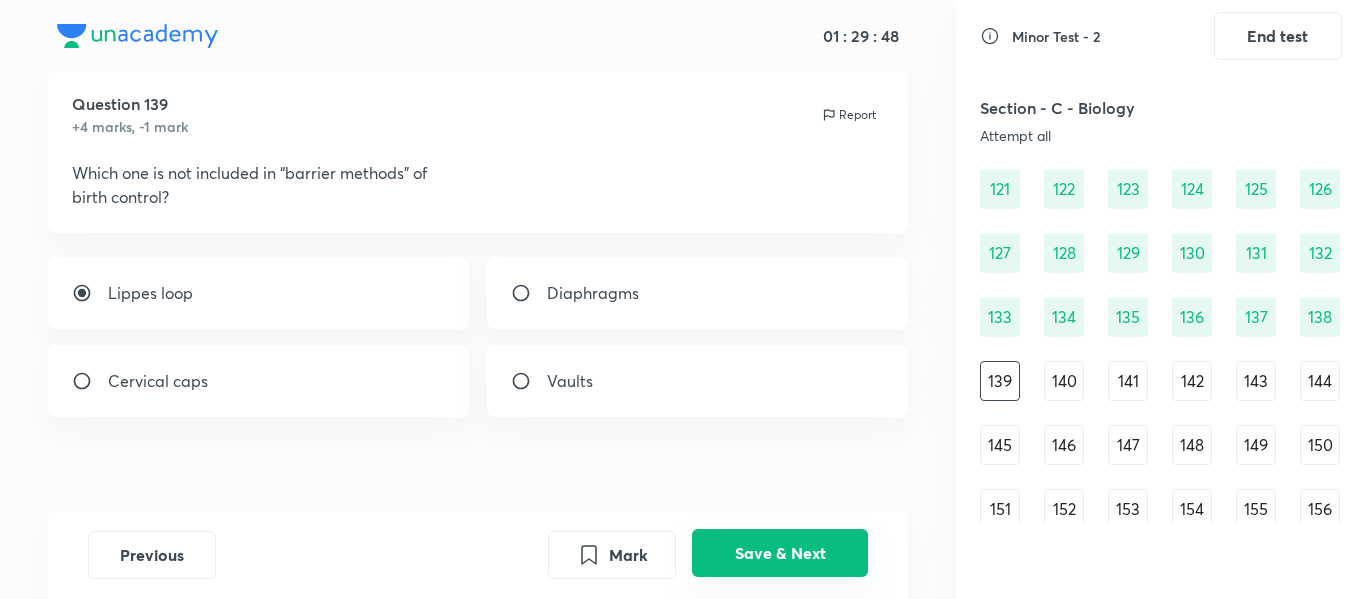 click on "Save & Next" at bounding box center (780, 553) 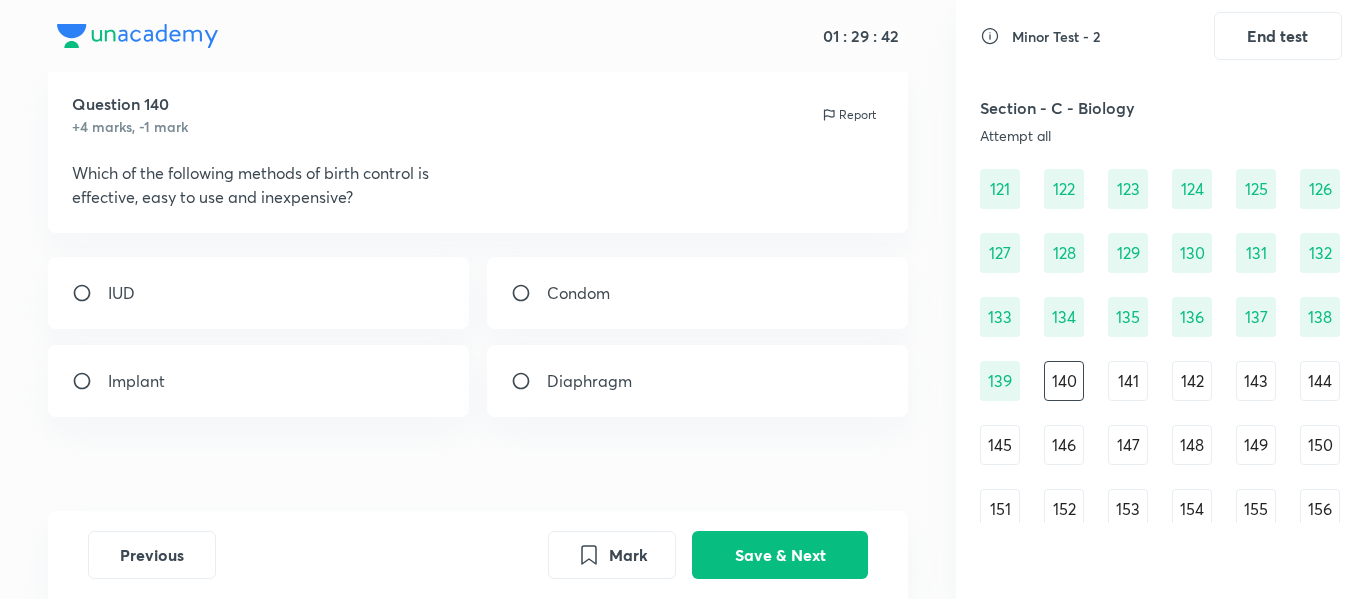 click on "Condom" at bounding box center (698, 293) 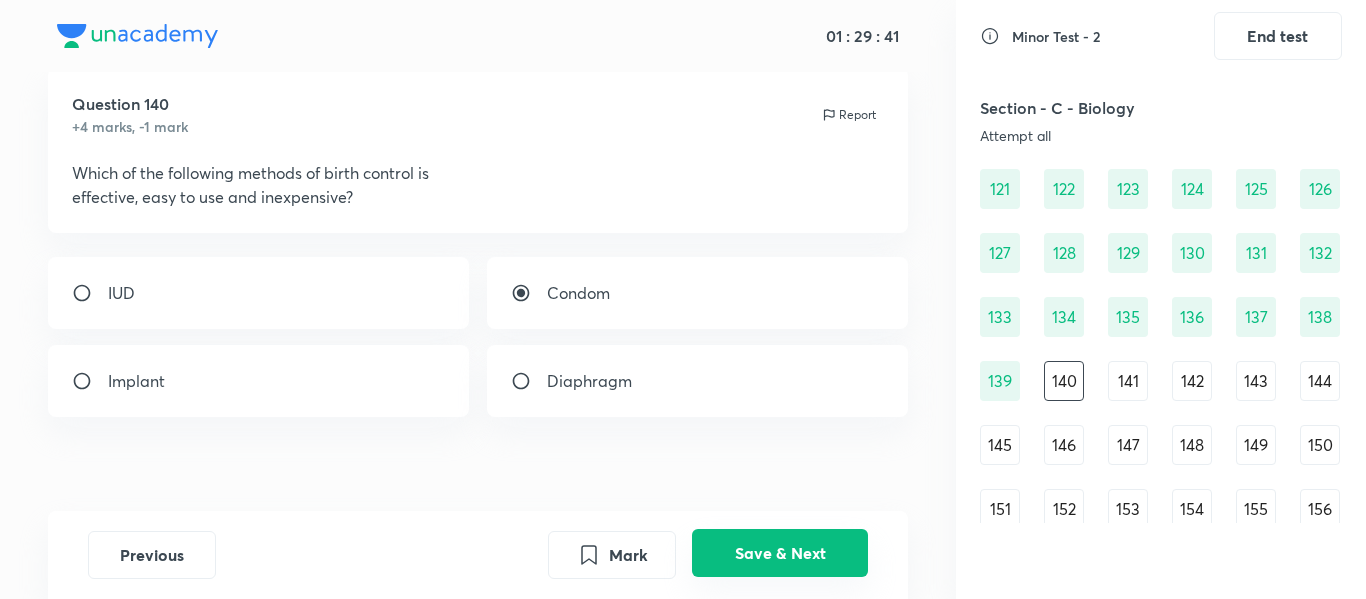click on "Save & Next" at bounding box center [780, 553] 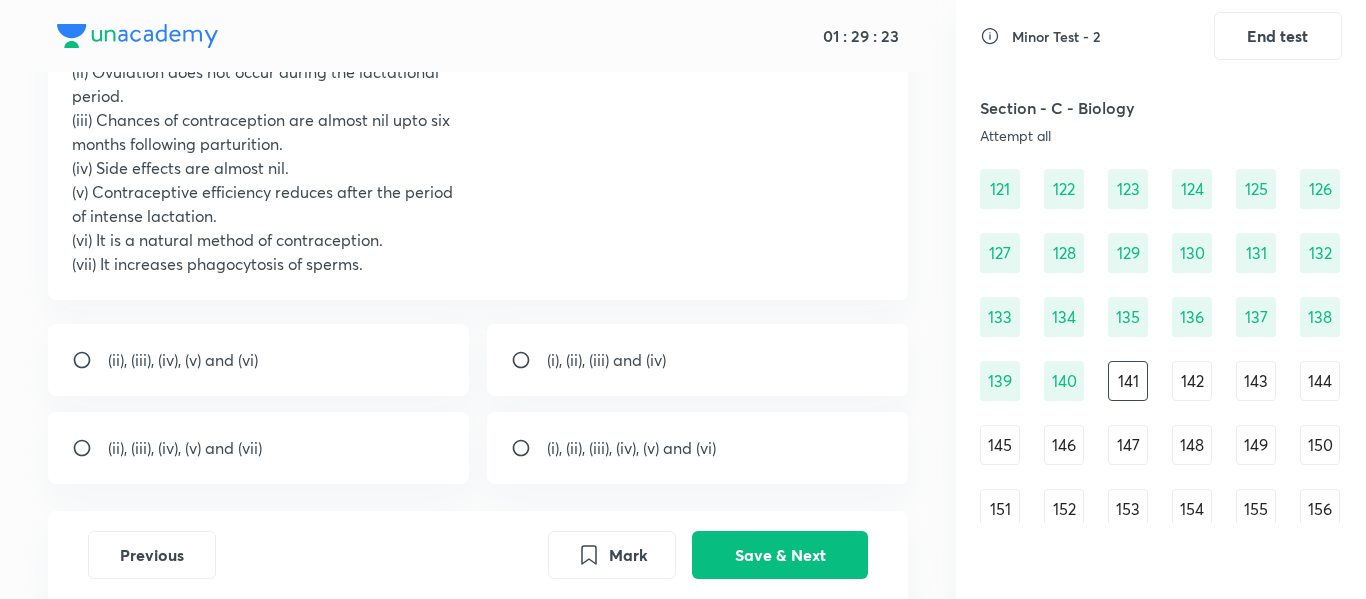 scroll, scrollTop: 202, scrollLeft: 0, axis: vertical 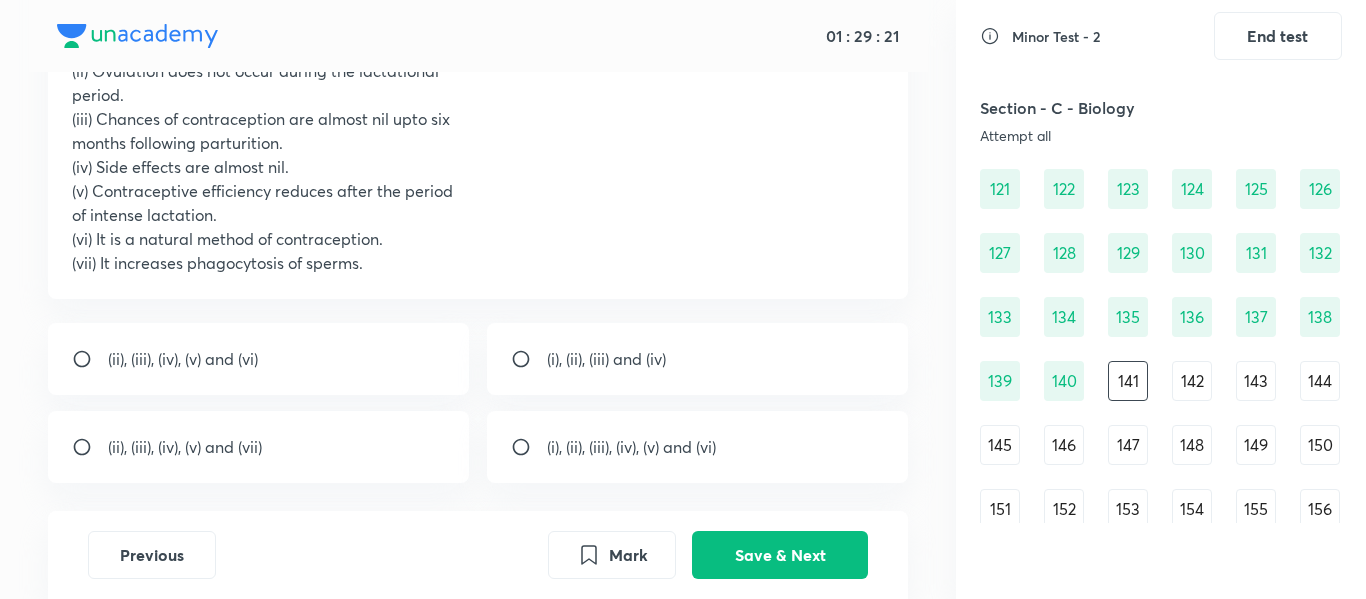 click on "(i), (ii), (iii), (iv), (v) and (vi)" at bounding box center [631, 447] 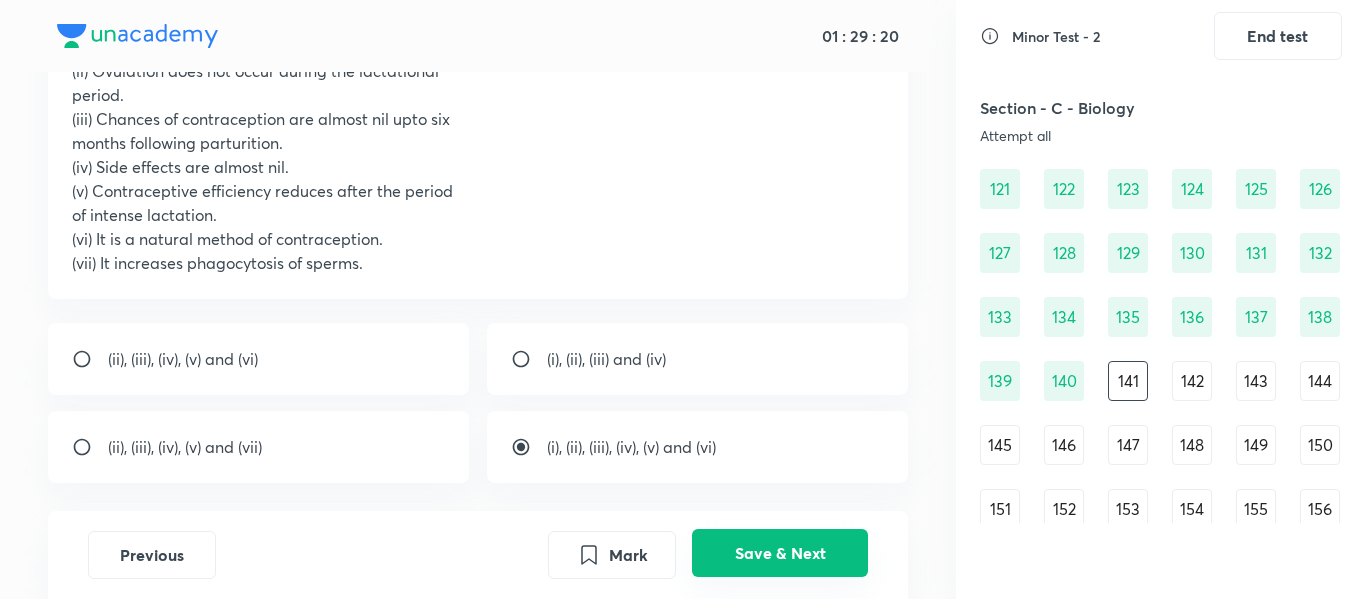 click on "Save & Next" at bounding box center (780, 553) 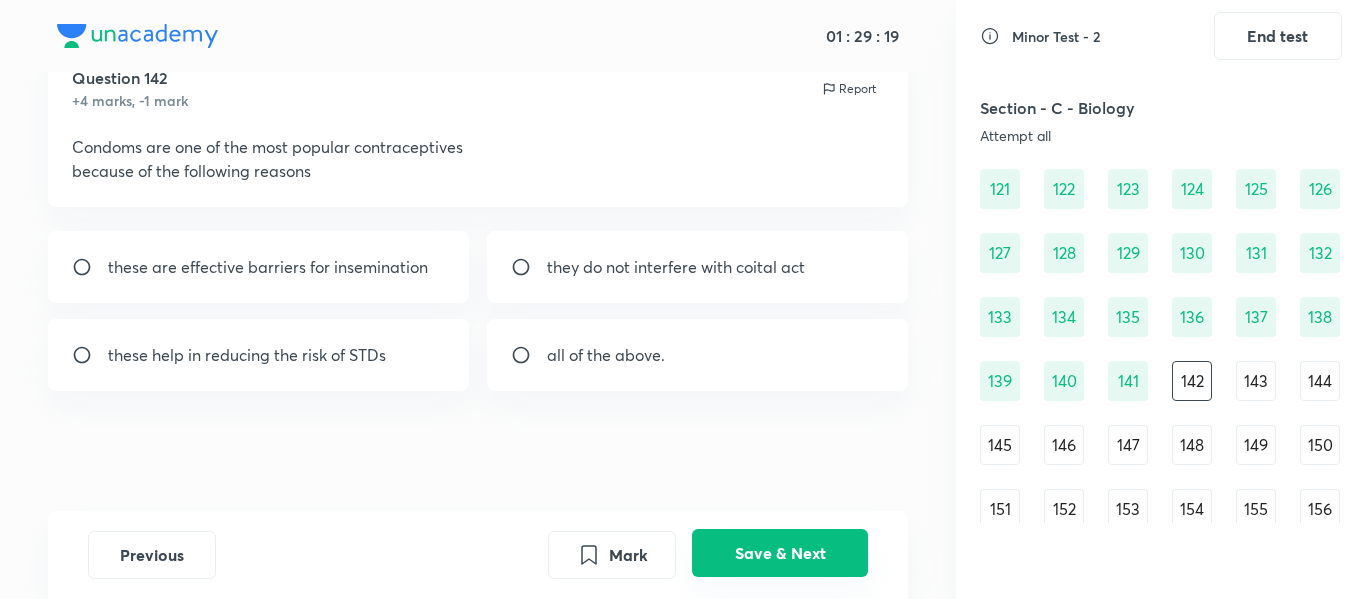 scroll, scrollTop: 78, scrollLeft: 0, axis: vertical 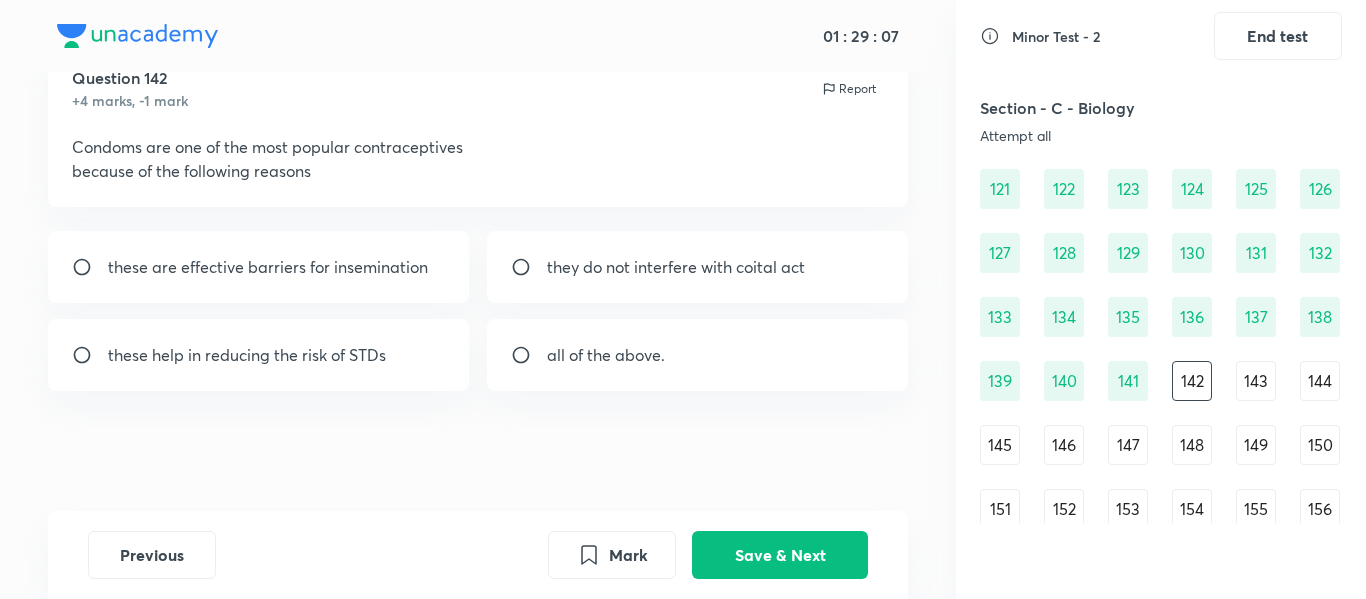 click on "all of the above." at bounding box center [698, 355] 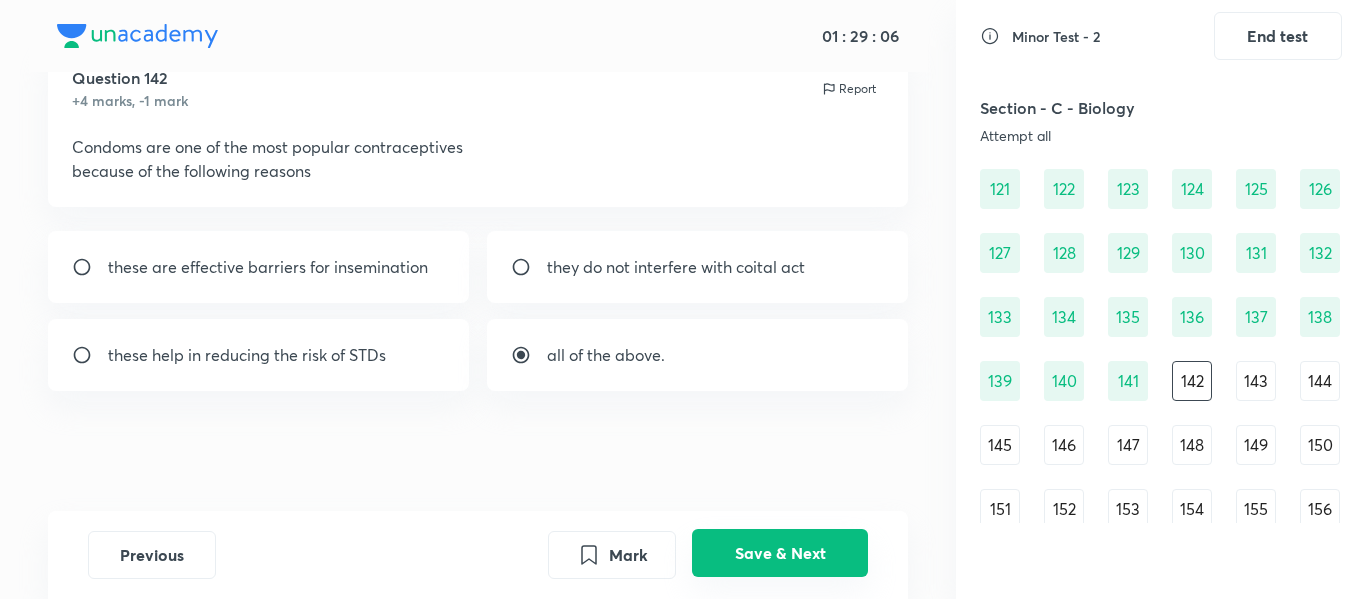 click on "Save & Next" at bounding box center (780, 553) 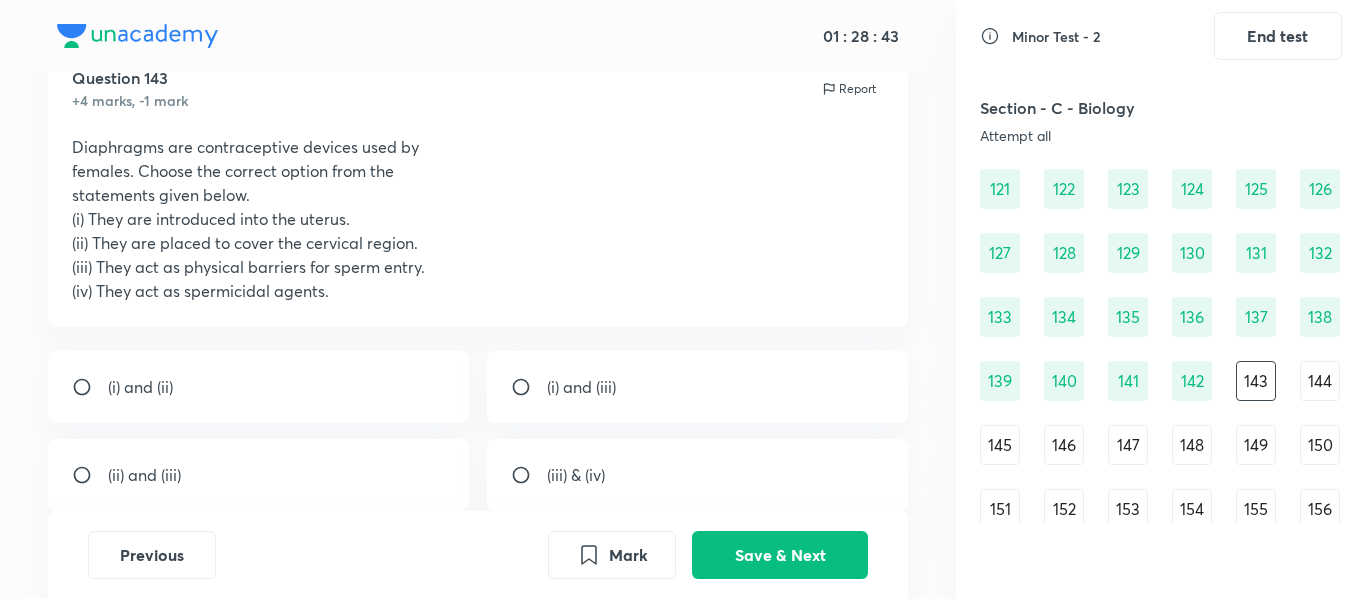 click on "(i) and (ii)" at bounding box center (259, 387) 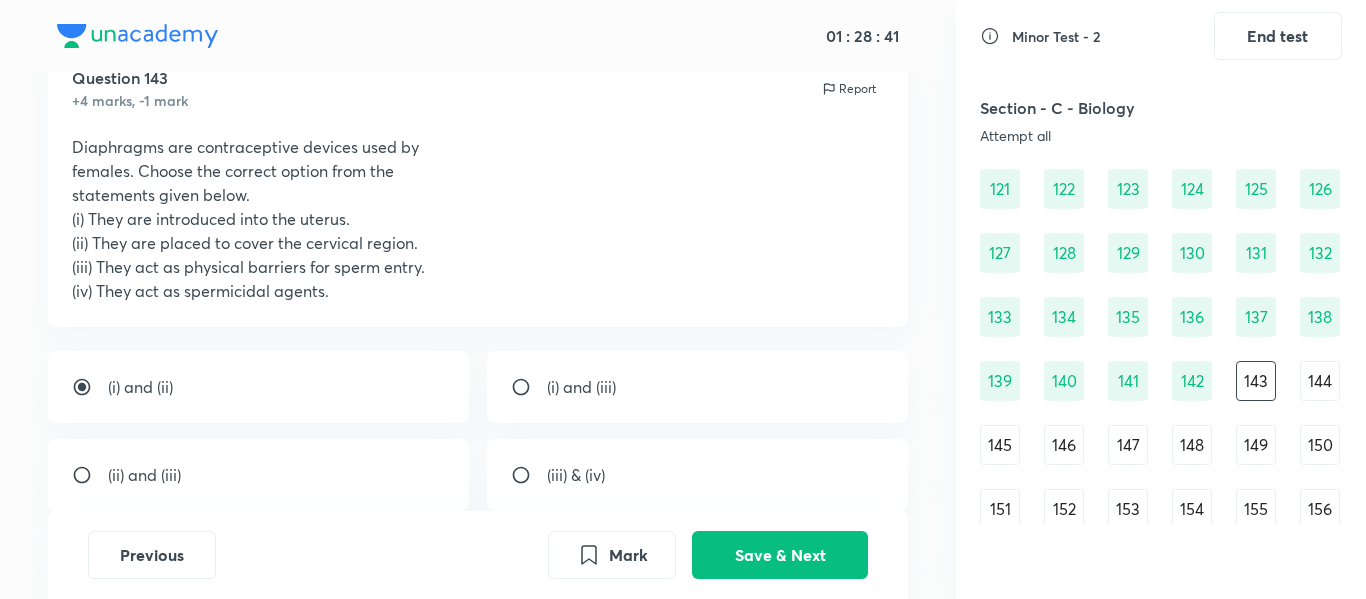 click on "(ii) and (iii)" at bounding box center (259, 475) 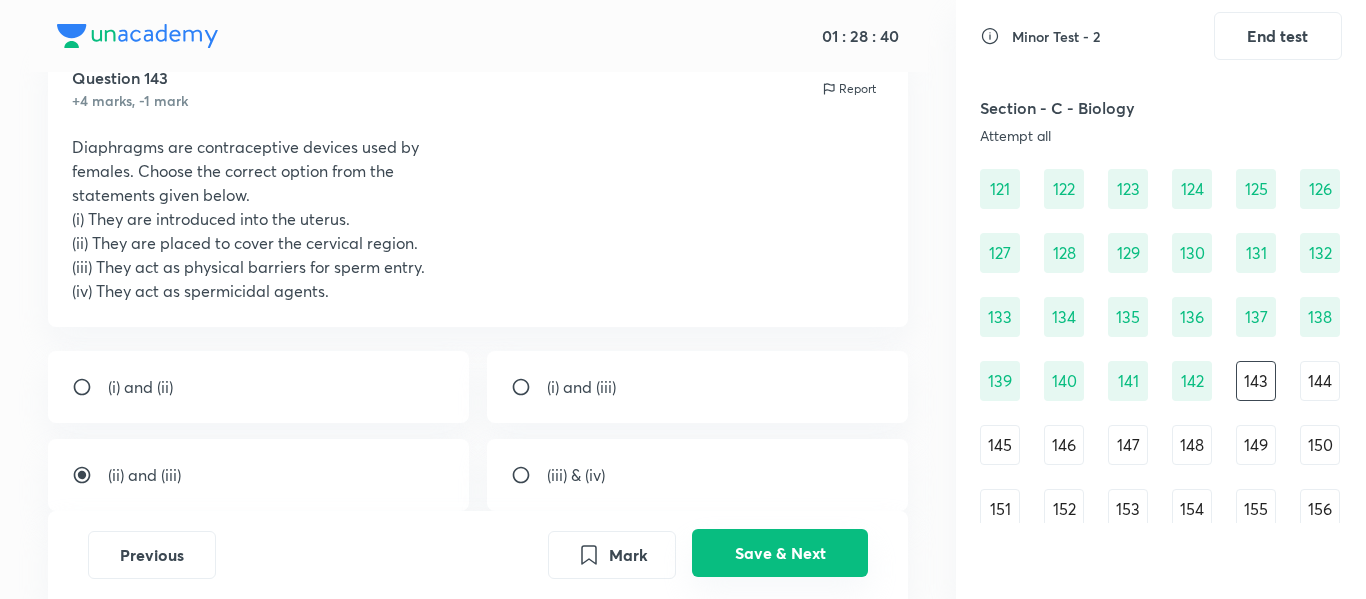 click on "Save & Next" at bounding box center [780, 553] 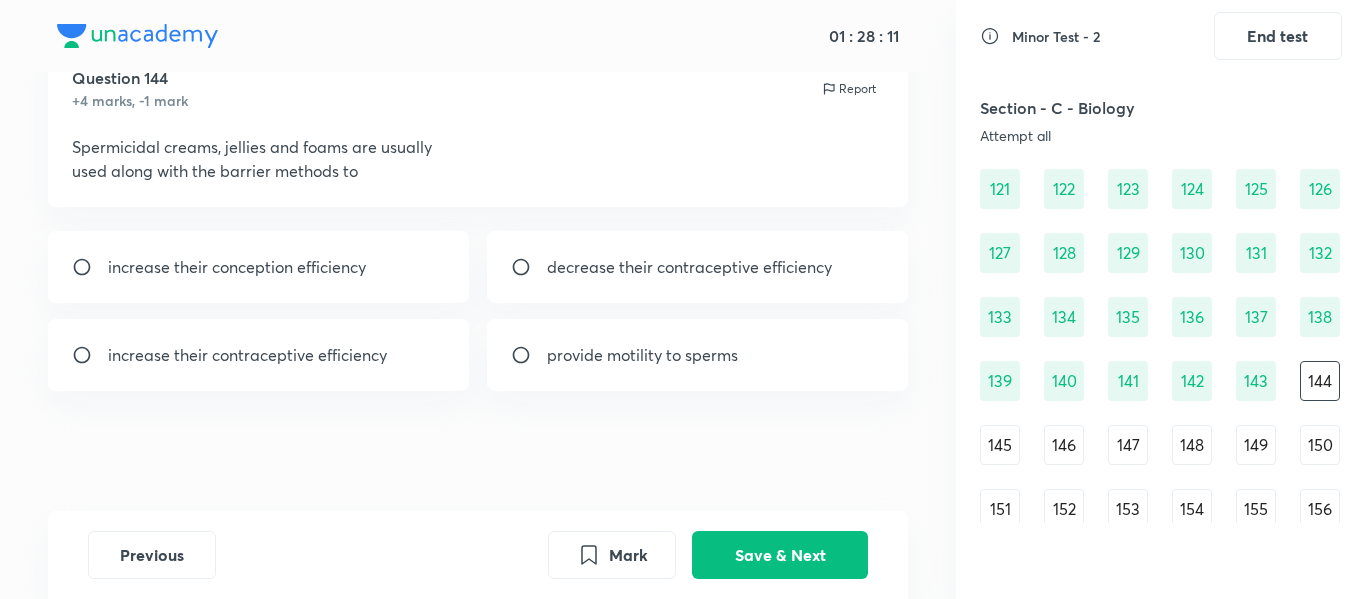 click on "provide motility to sperms" at bounding box center [642, 355] 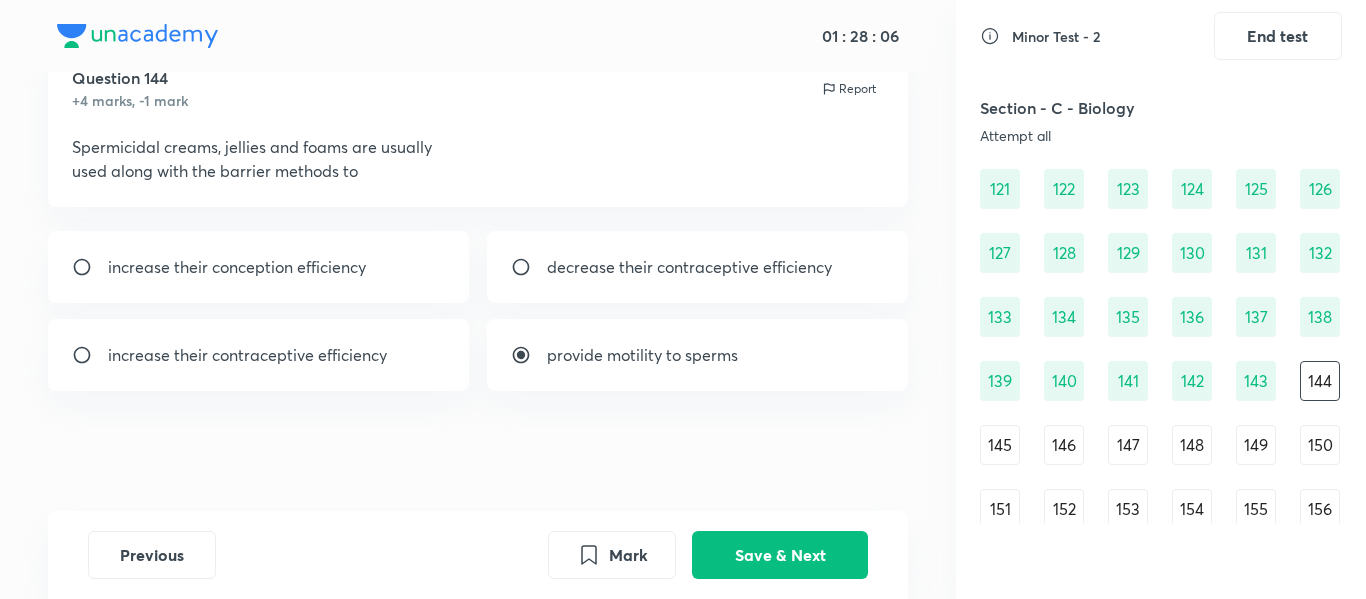 click on "decrease their contraceptive efficiency" at bounding box center [698, 267] 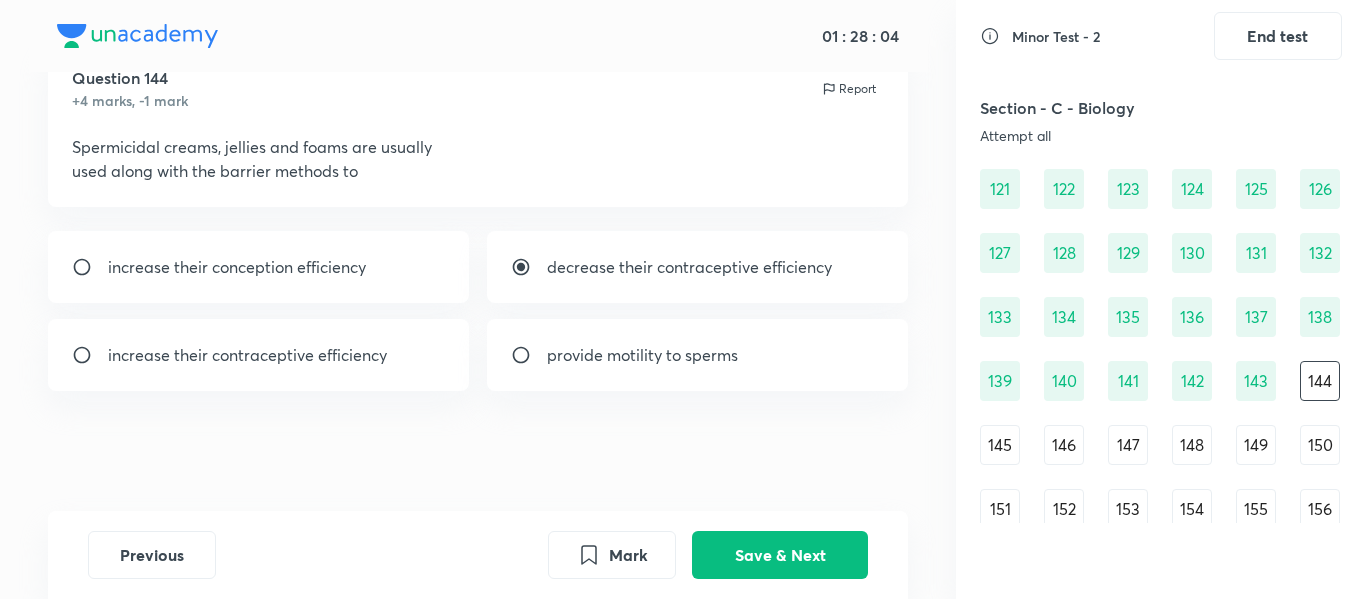click on "increase their contraceptive efficiency" at bounding box center (247, 355) 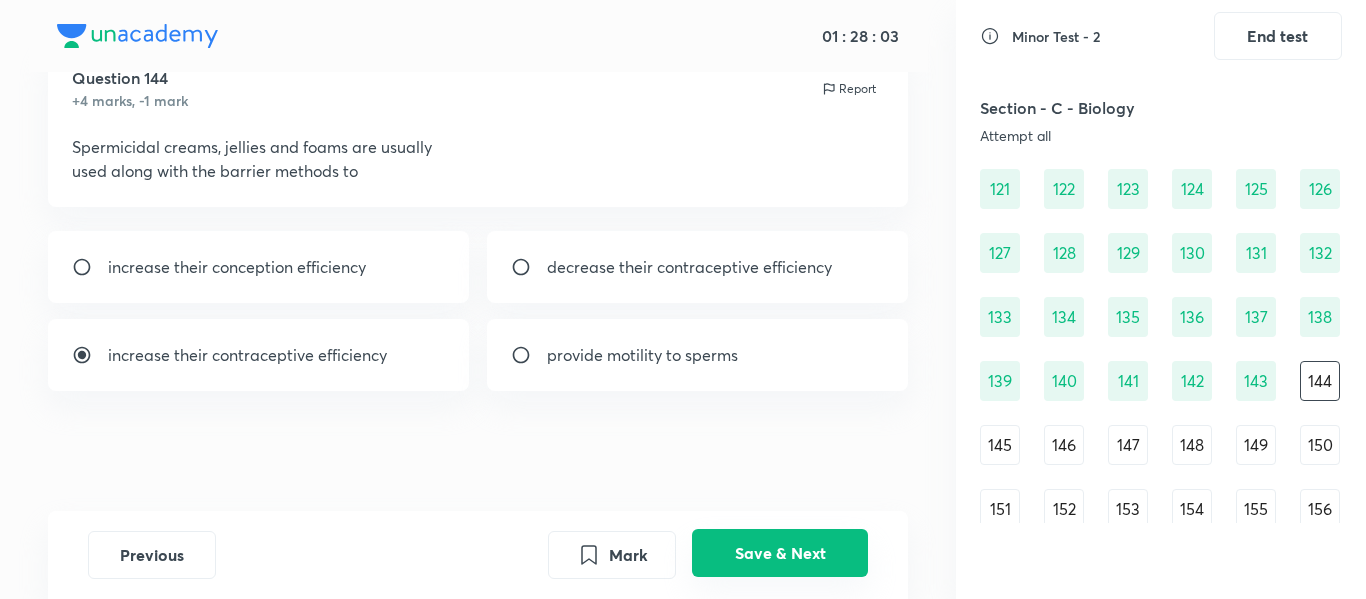 click on "Save & Next" at bounding box center [780, 553] 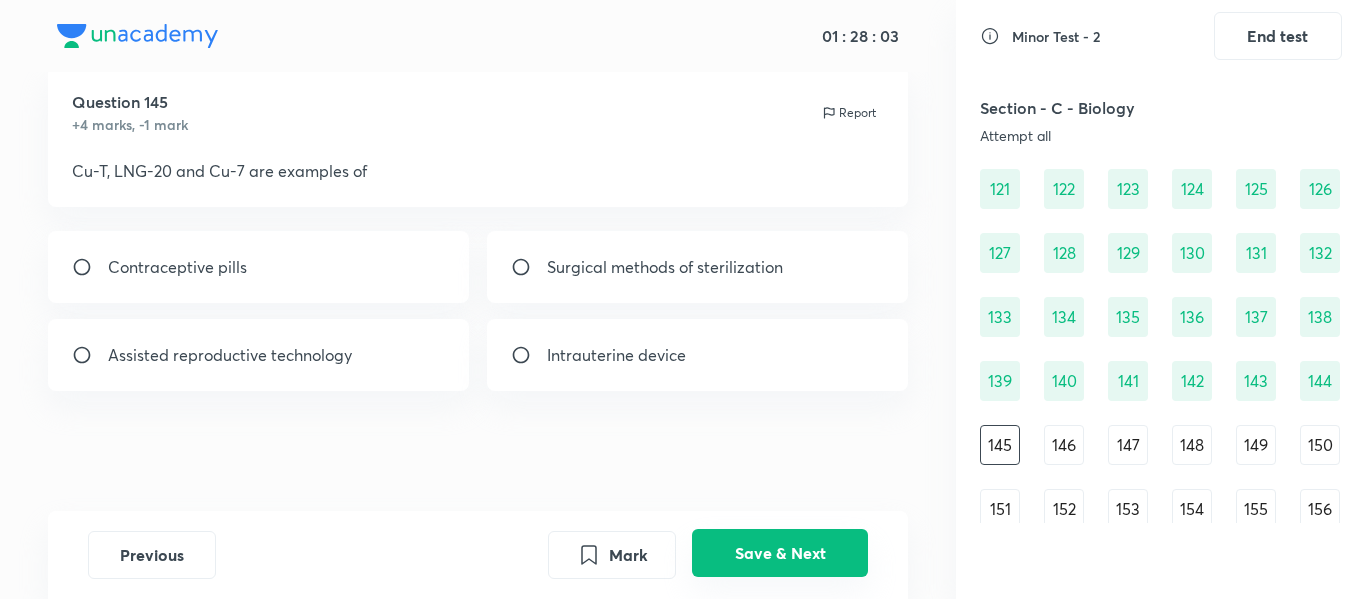 scroll, scrollTop: 54, scrollLeft: 0, axis: vertical 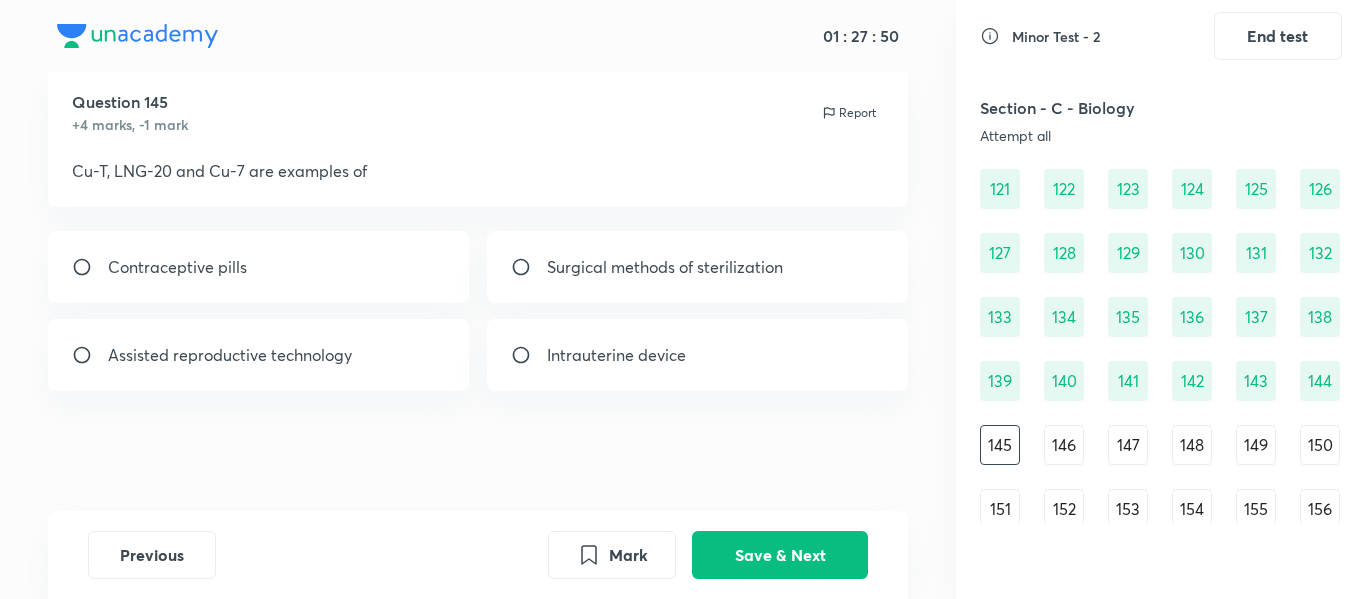 click on "Surgical methods of sterilization" at bounding box center (698, 267) 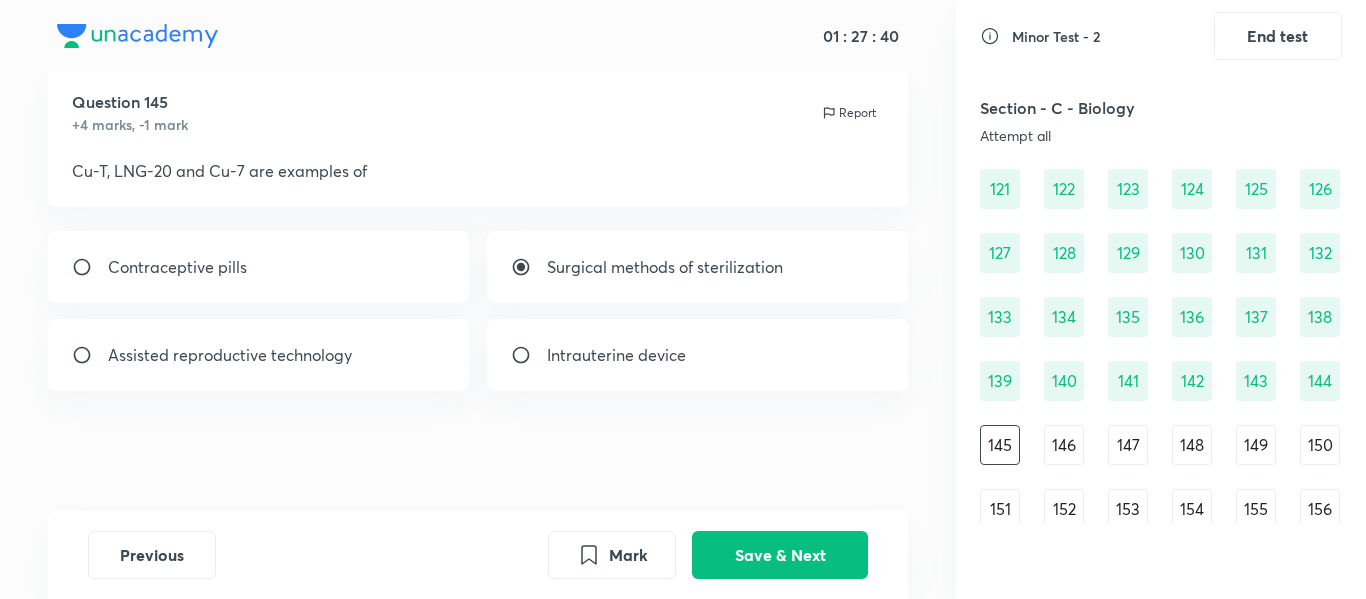 click on "Intrauterine device" at bounding box center [616, 355] 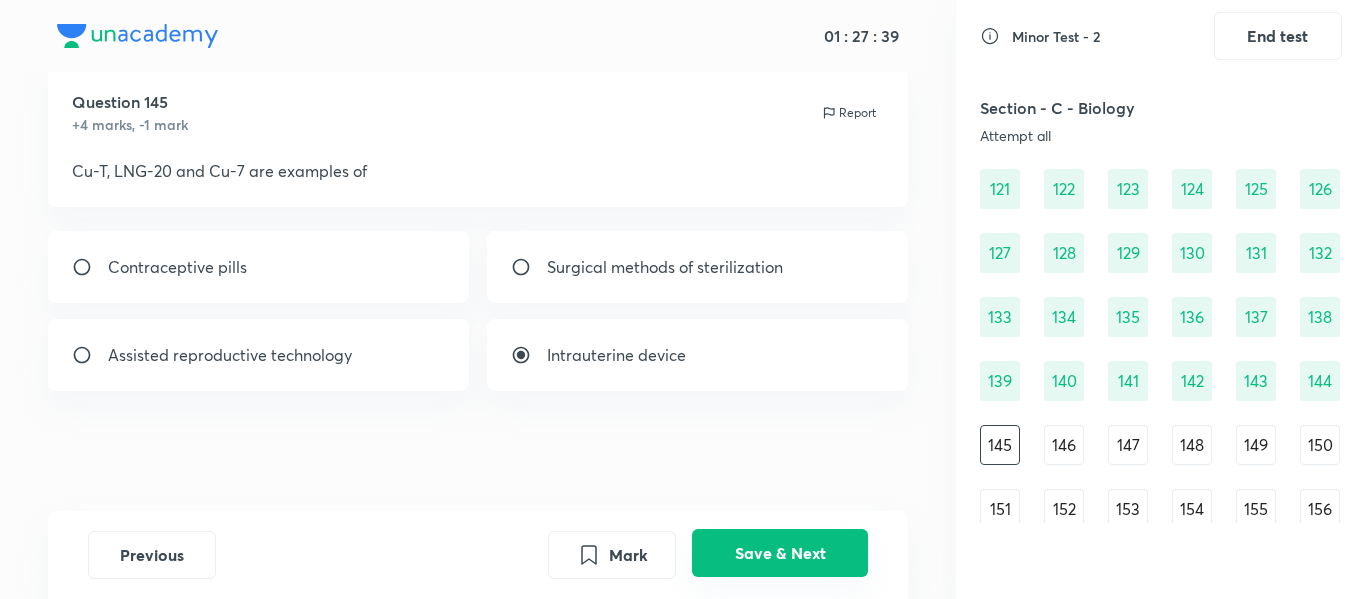 click on "Save & Next" at bounding box center (780, 553) 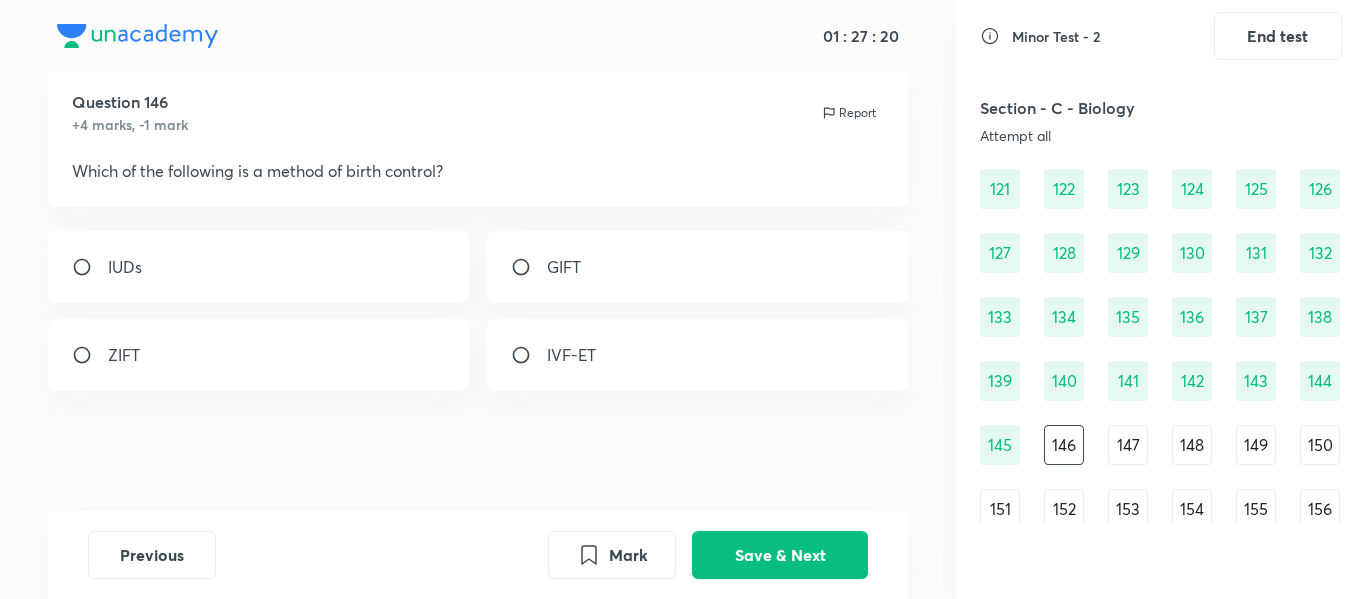 click on "Question 146 +4 marks, -1 mark Report Which of the following is a method of birth control? IUDs  GIFT  ZIFT  IVF-ET" at bounding box center [478, 288] 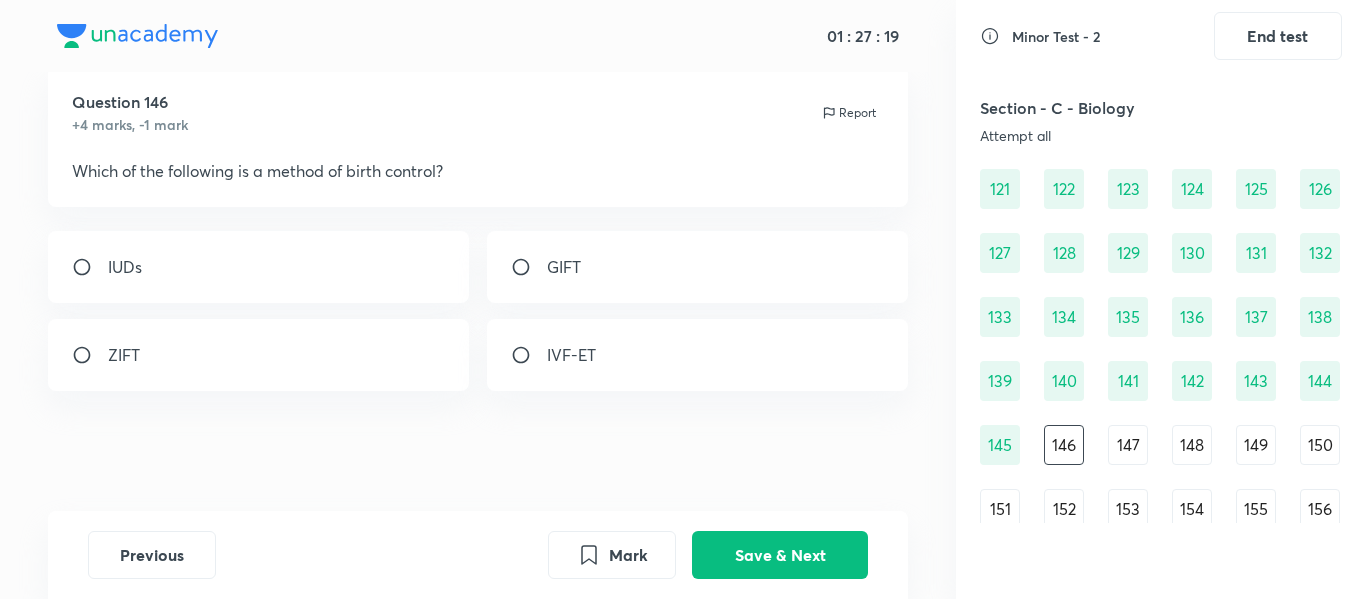 click on "IUDs" at bounding box center [259, 267] 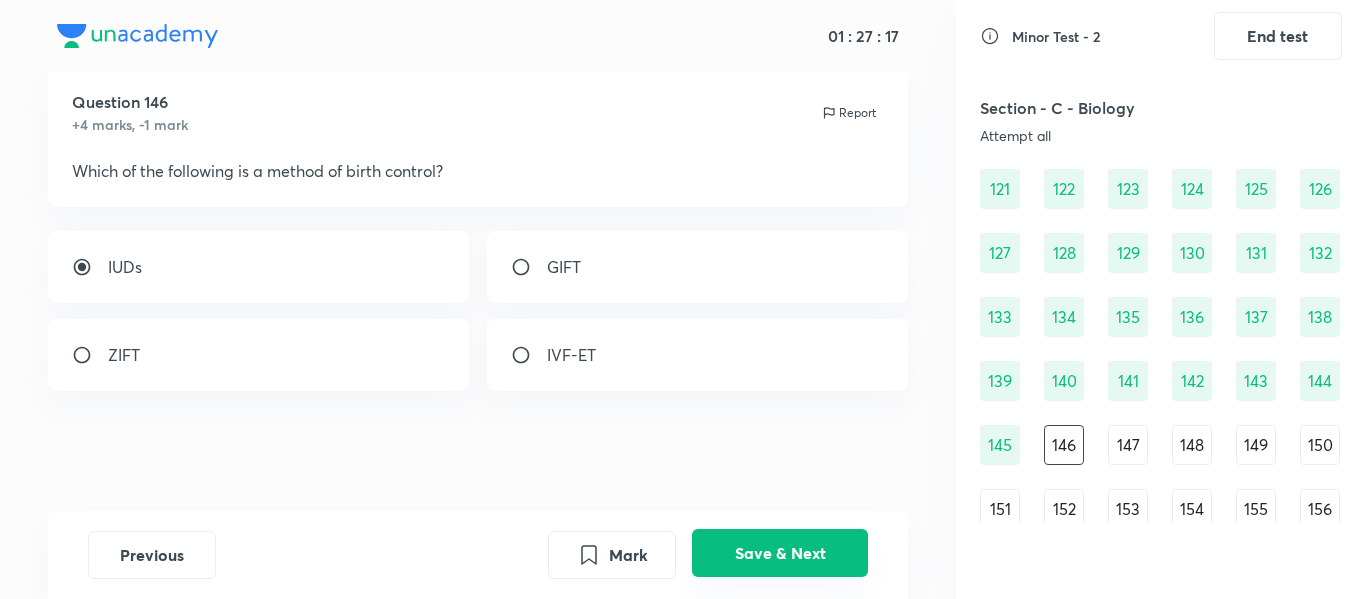 click on "Save & Next" at bounding box center (780, 553) 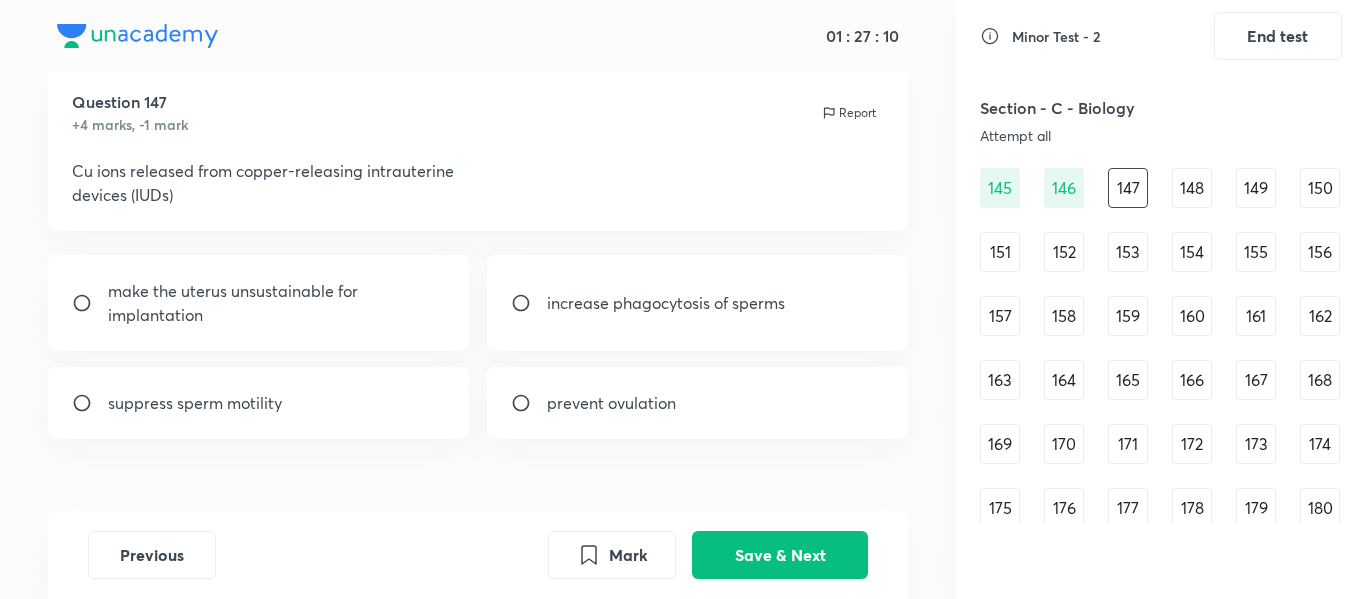 scroll, scrollTop: 1979, scrollLeft: 0, axis: vertical 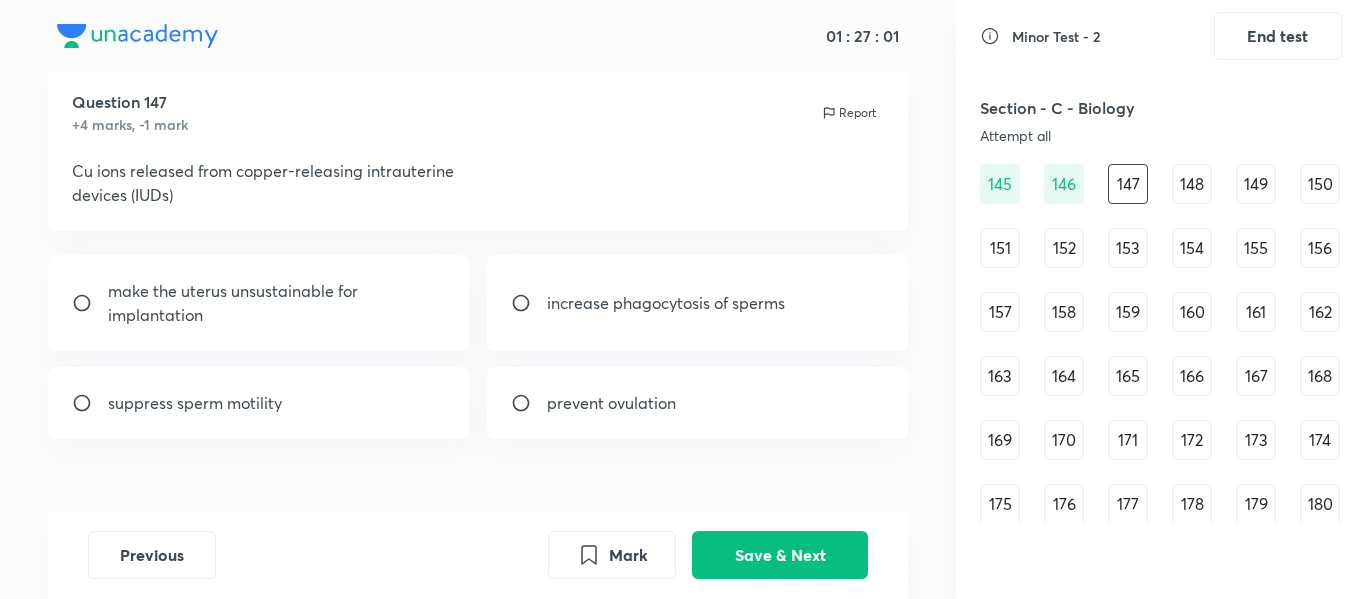 click on "suppress sperm motility" at bounding box center [259, 403] 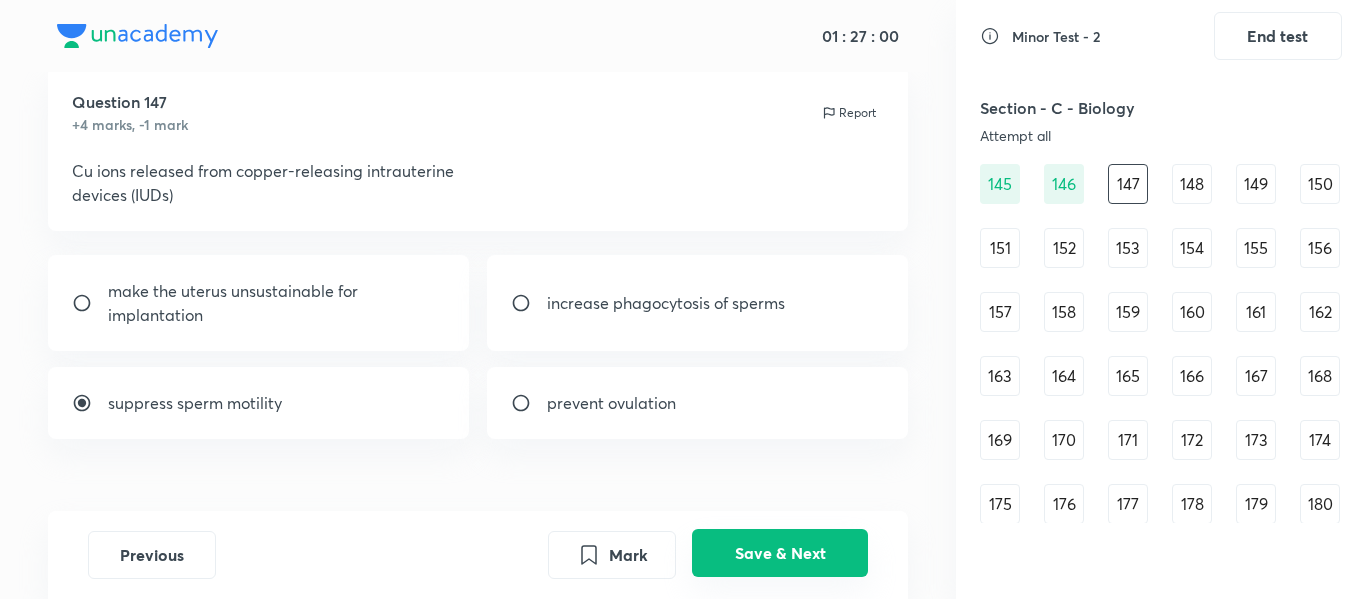 click on "Save & Next" at bounding box center [780, 553] 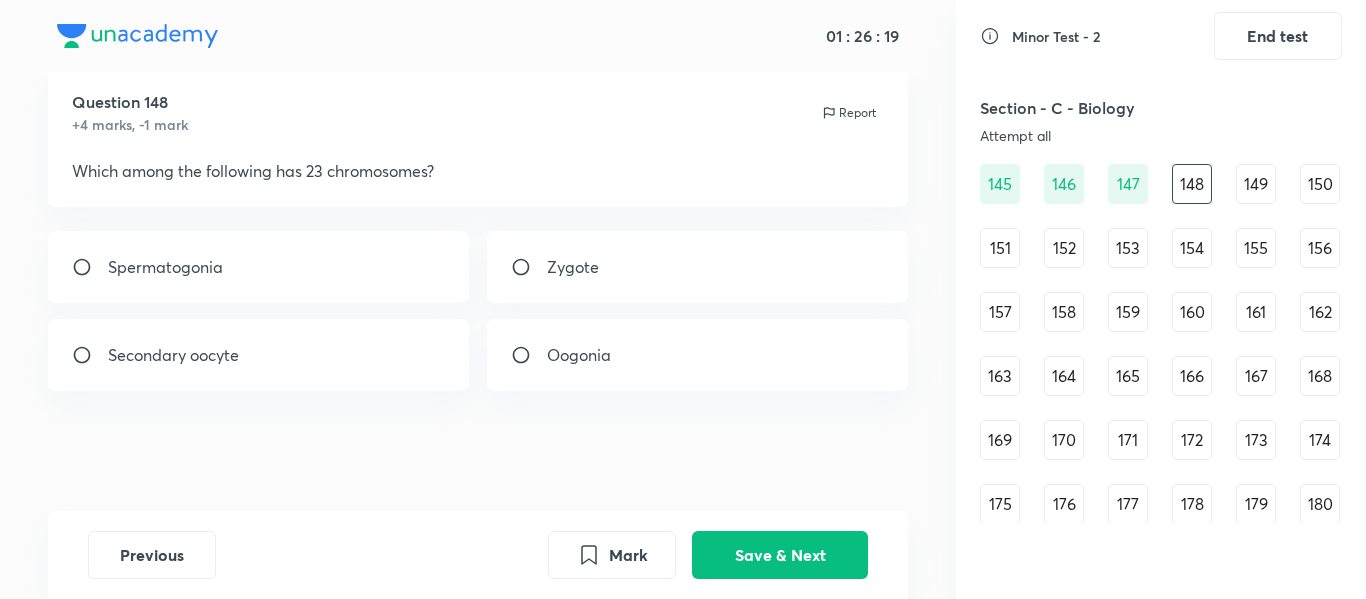 click on "Zygote" at bounding box center [698, 267] 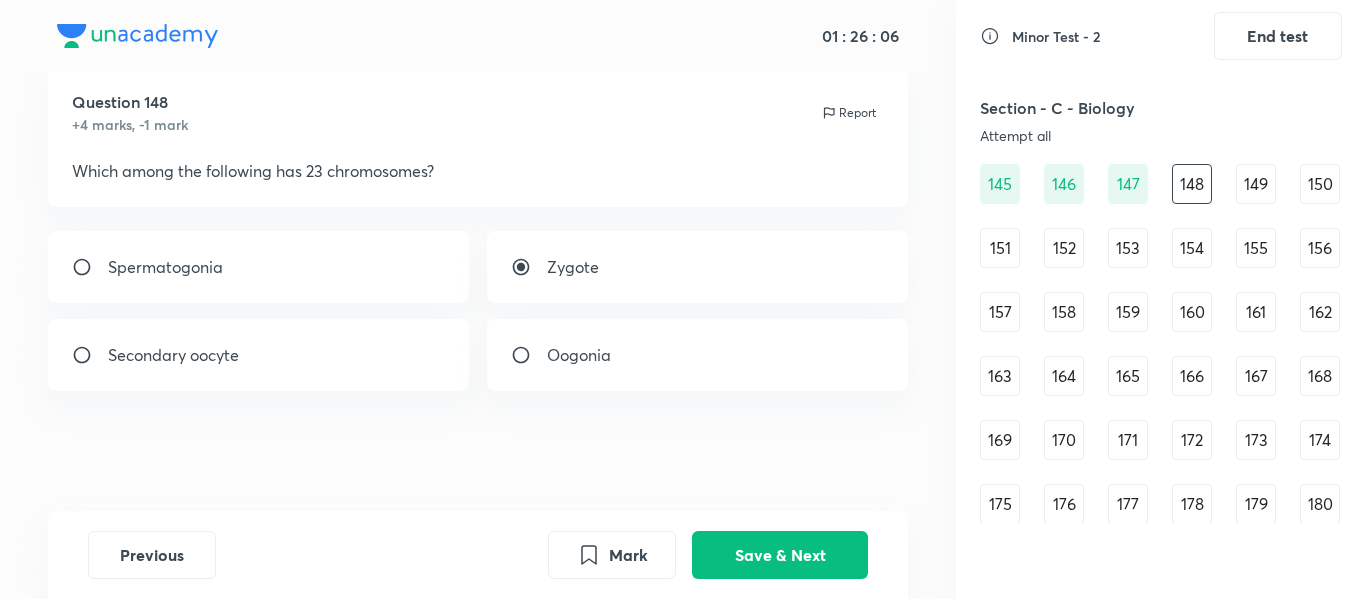 click on "Oogonia" at bounding box center [698, 355] 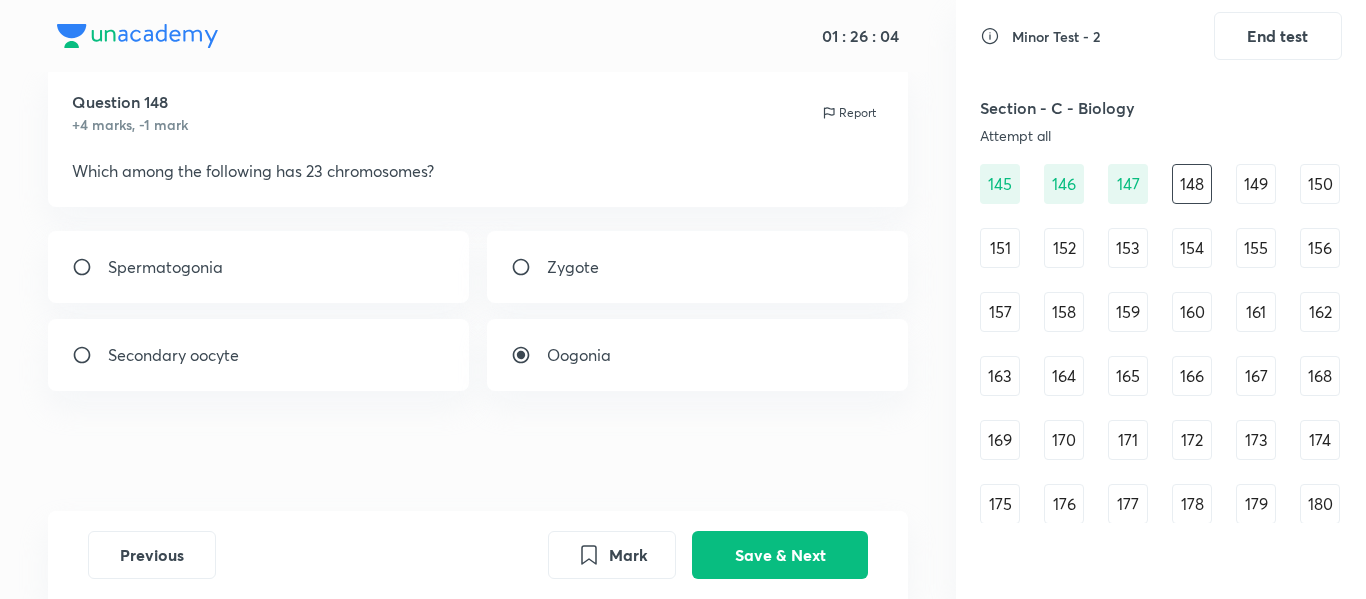 click on "Secondary oocyte" at bounding box center [259, 355] 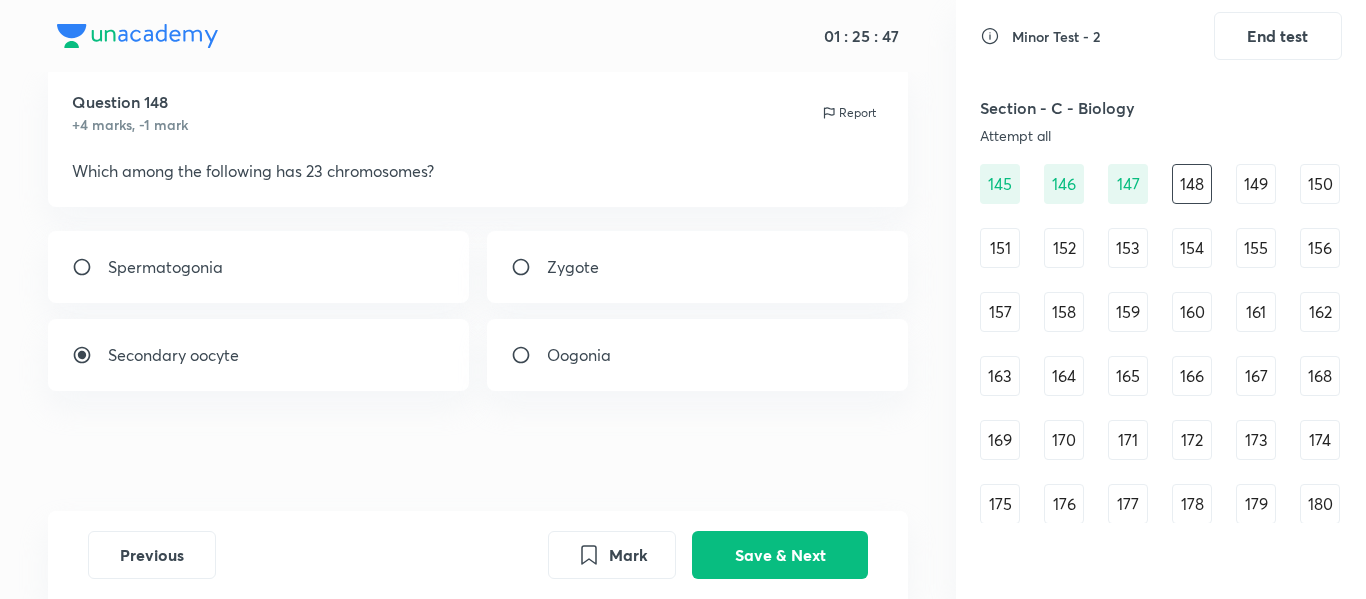 drag, startPoint x: 563, startPoint y: 375, endPoint x: 658, endPoint y: 330, distance: 105.11898 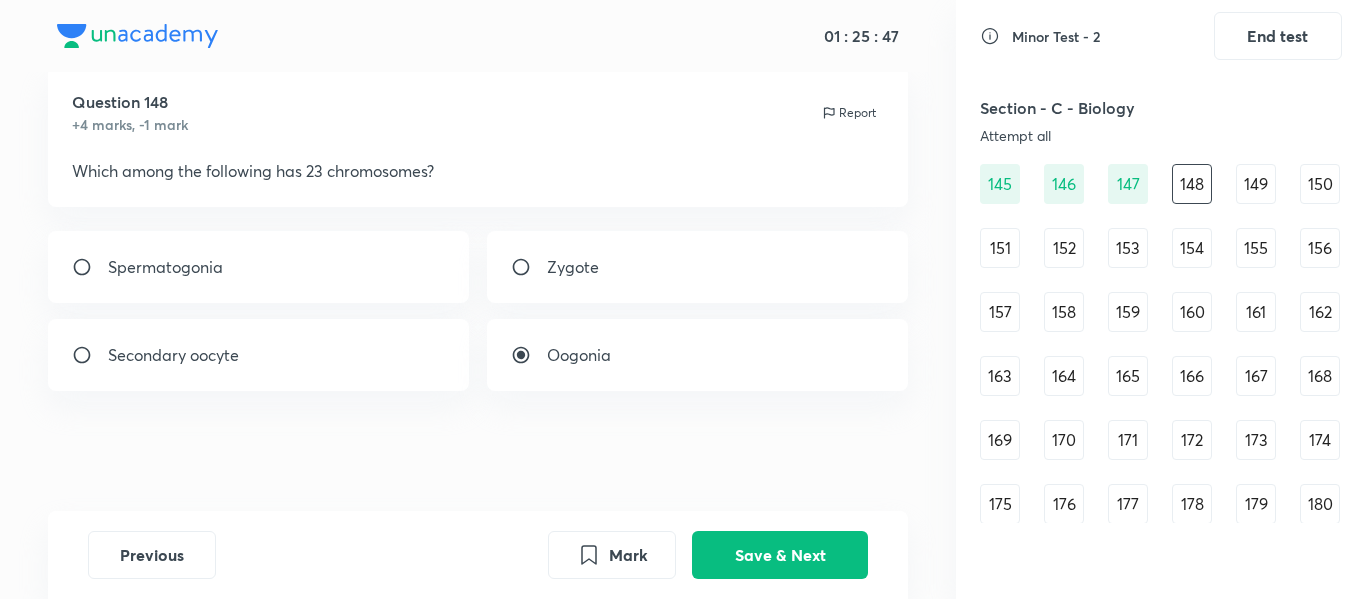 click on "Oogonia" at bounding box center [698, 355] 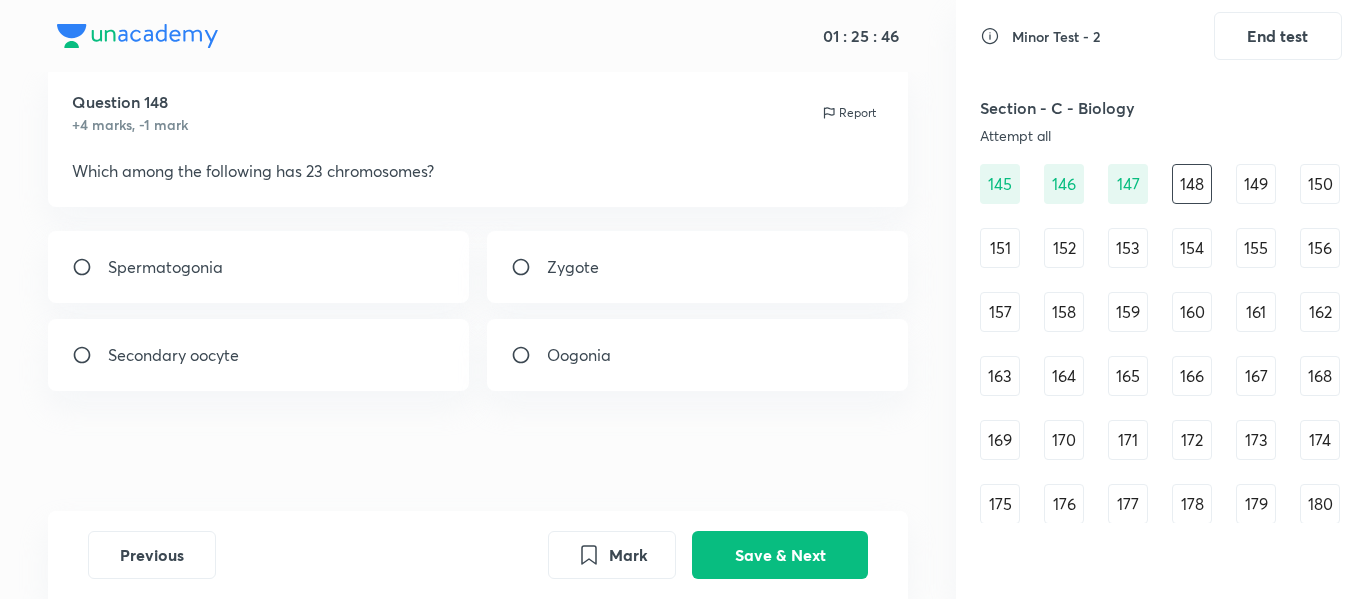 click on "Oogonia" at bounding box center [698, 355] 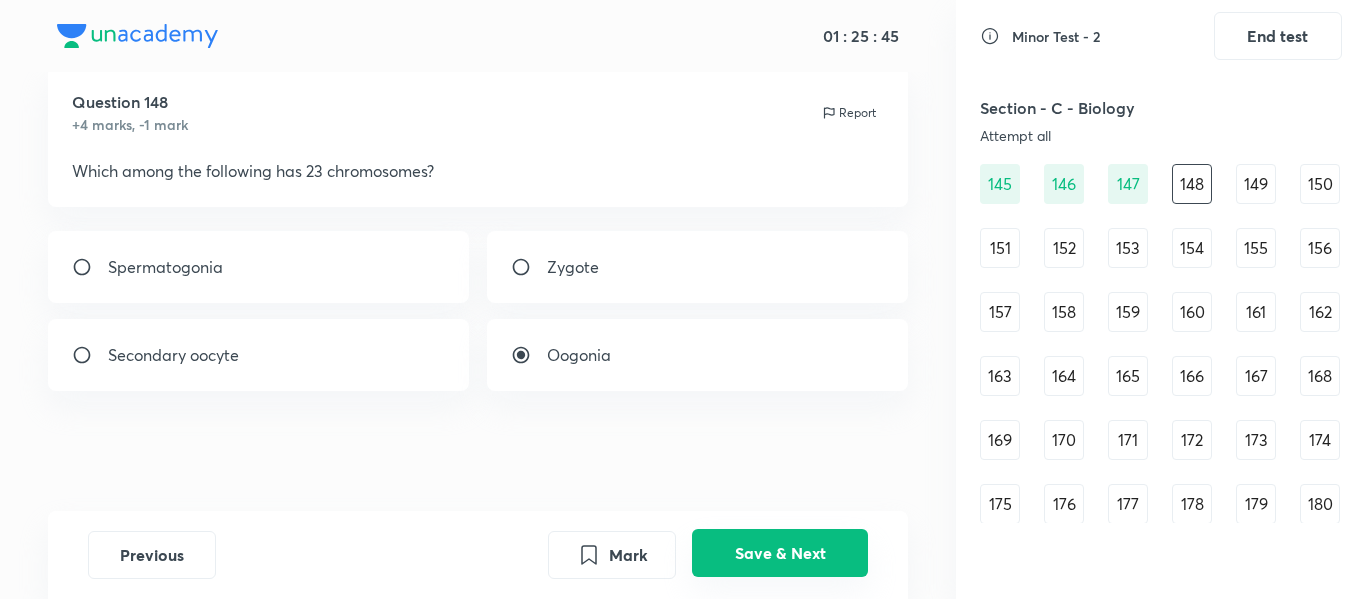 click on "Save & Next" at bounding box center (780, 553) 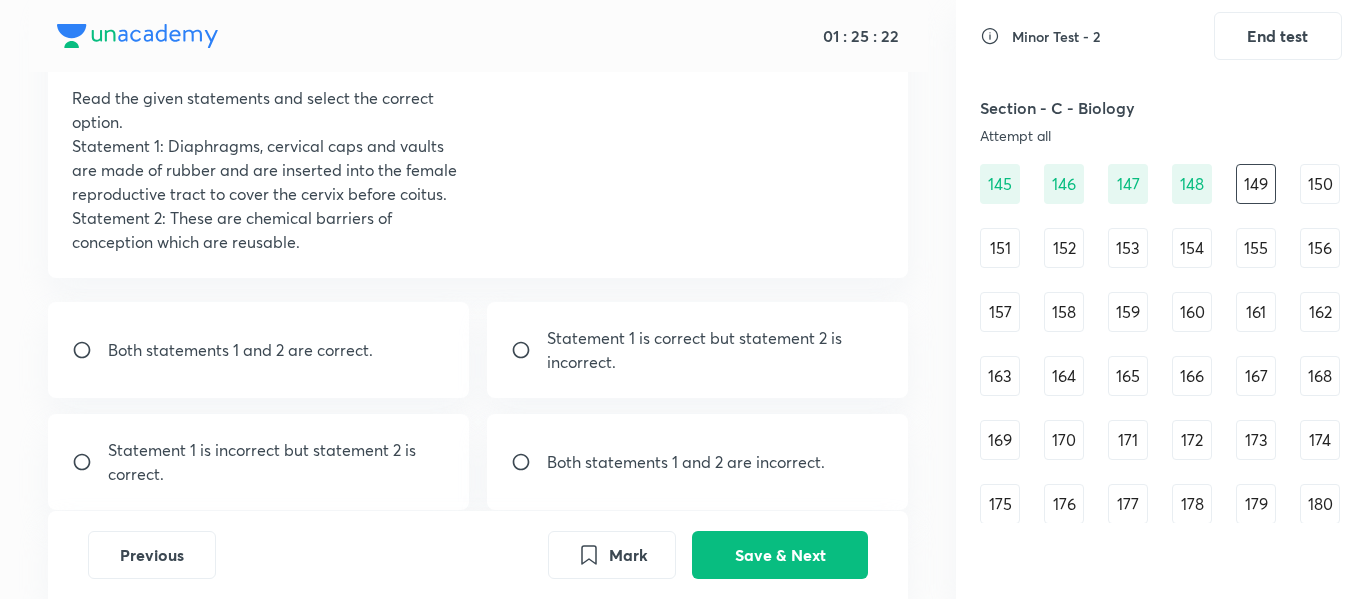 scroll, scrollTop: 124, scrollLeft: 0, axis: vertical 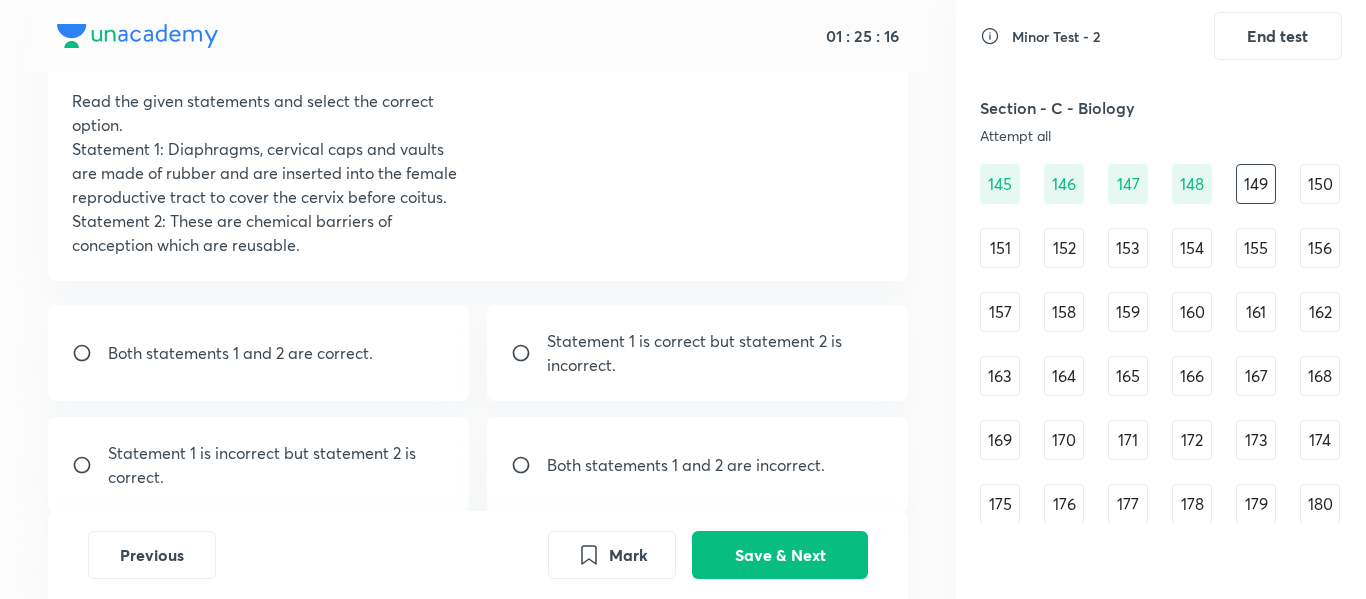 click on "Statement 1 is correct but statement 2 is" at bounding box center (694, 341) 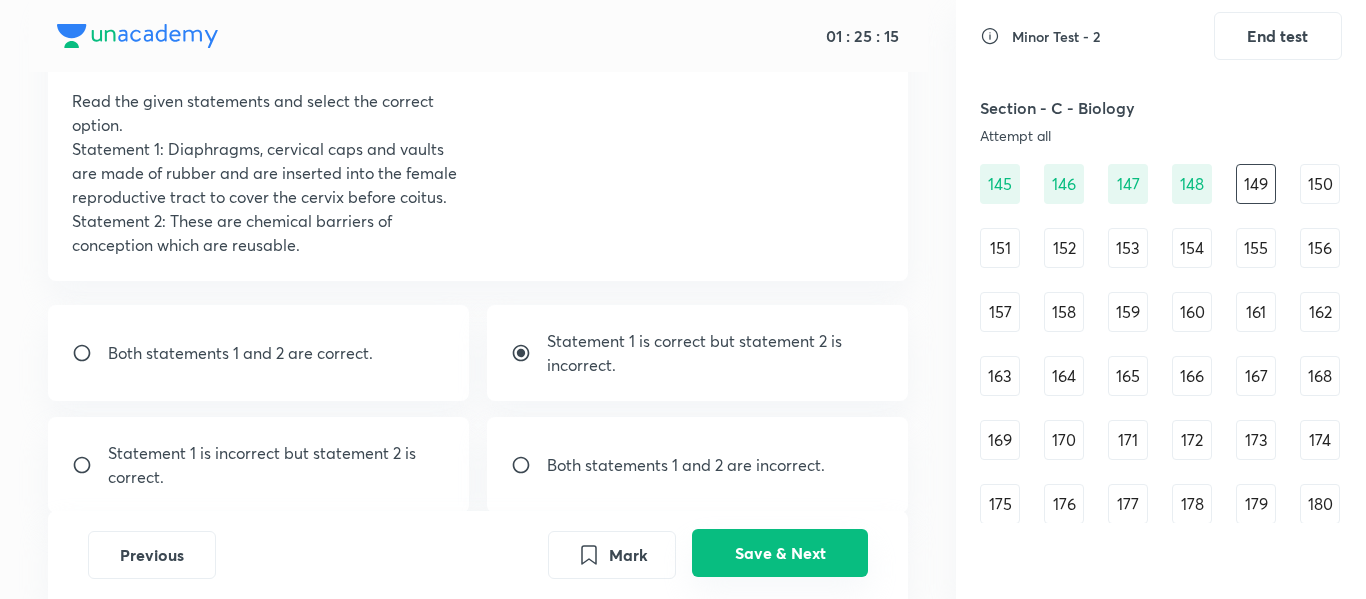 click on "Save & Next" at bounding box center [780, 553] 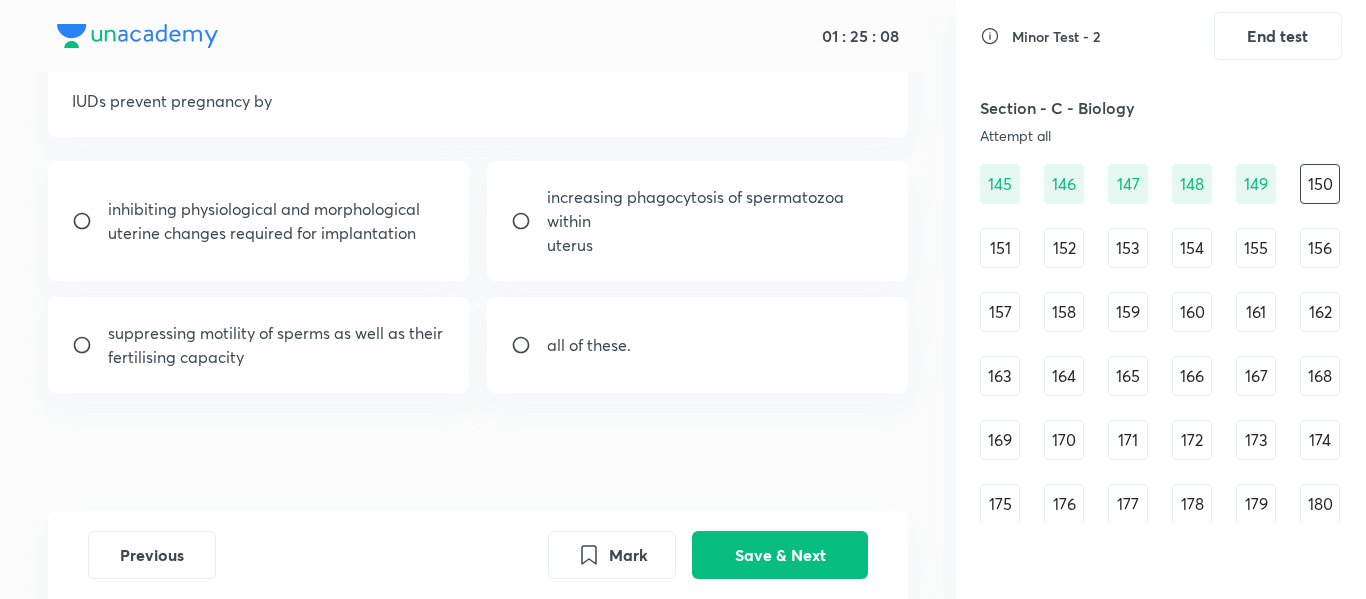click on "all of these." at bounding box center [698, 345] 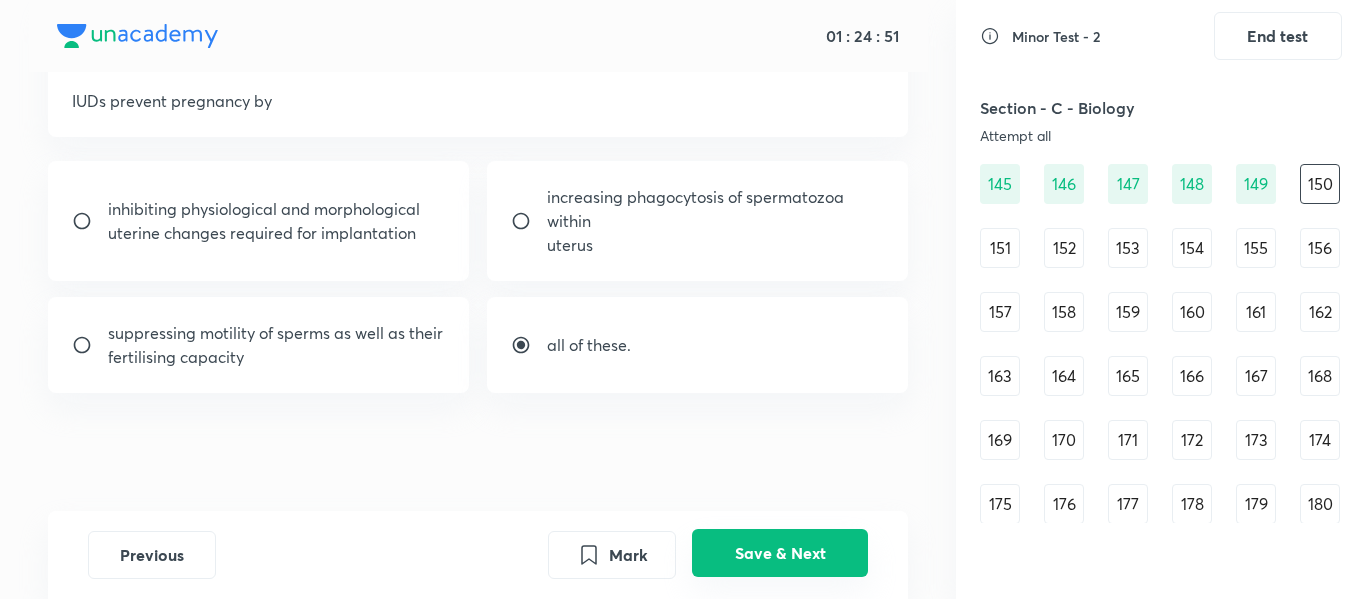 click on "Save & Next" at bounding box center (780, 553) 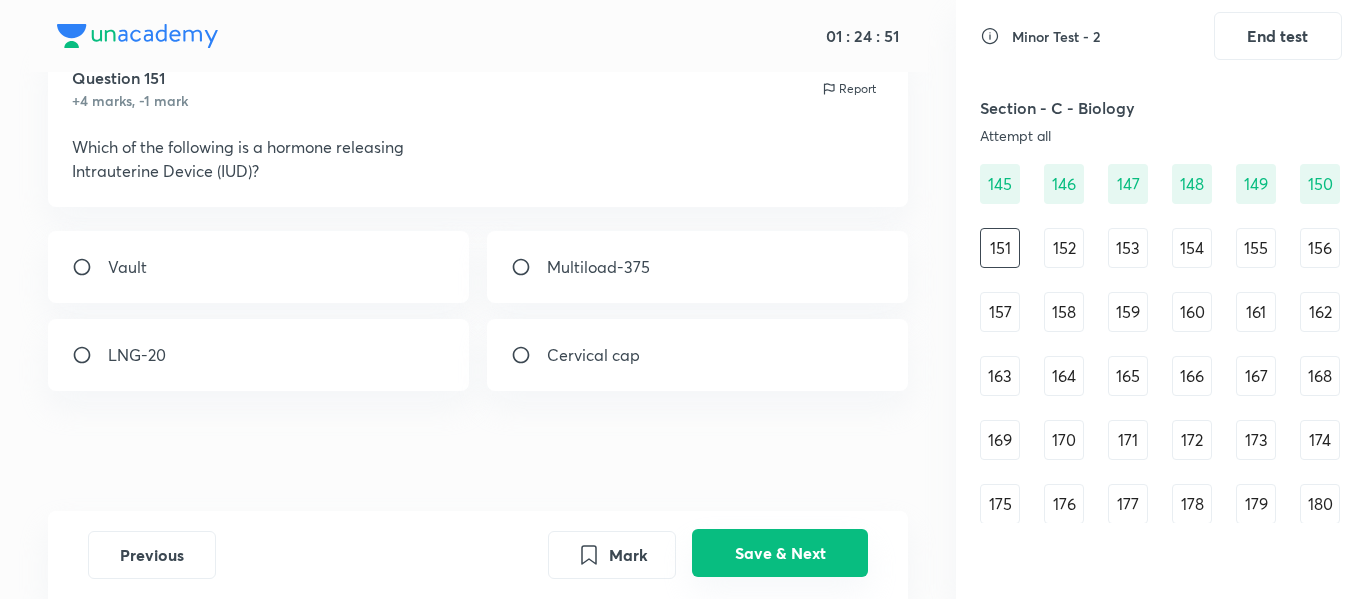 scroll, scrollTop: 78, scrollLeft: 0, axis: vertical 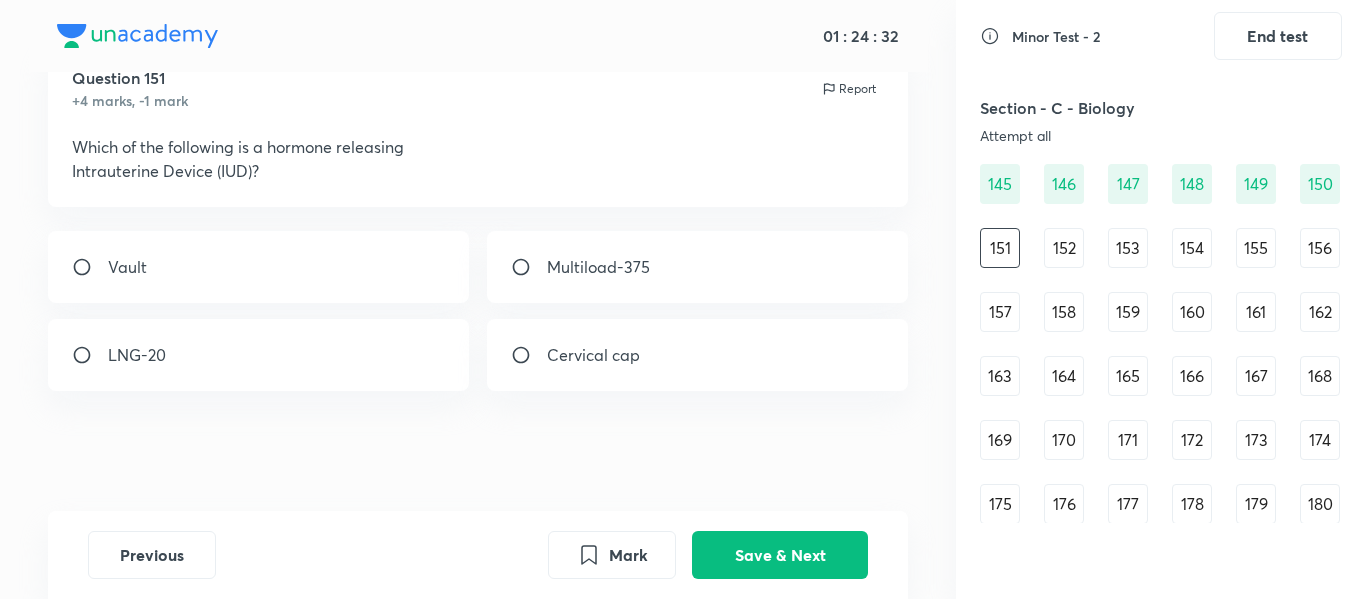click on "LNG-20" at bounding box center (259, 355) 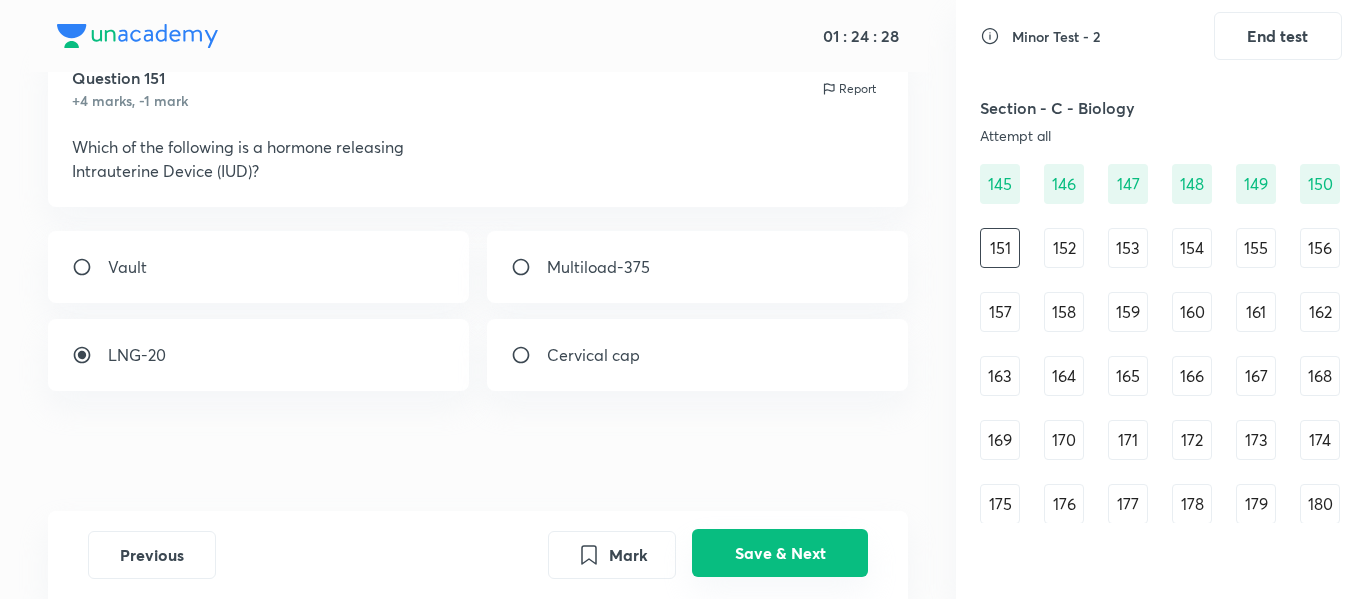 click on "Save & Next" at bounding box center [780, 553] 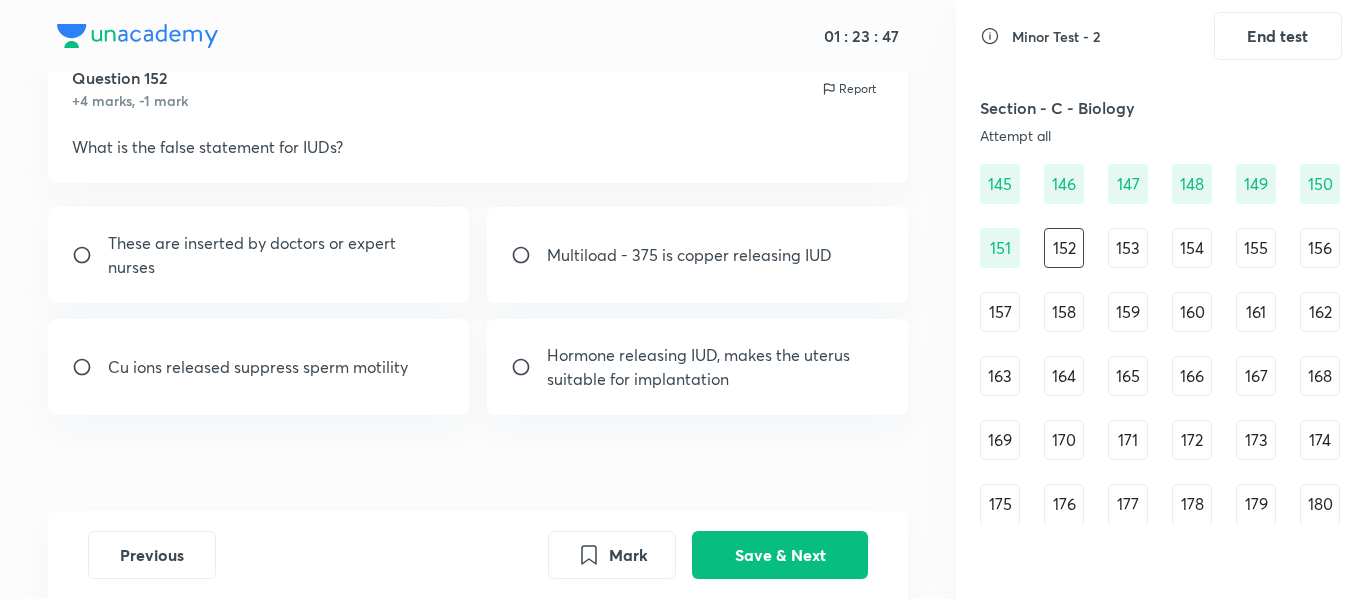 click on "Multiload - 375 is copper releasing IUD" at bounding box center (689, 255) 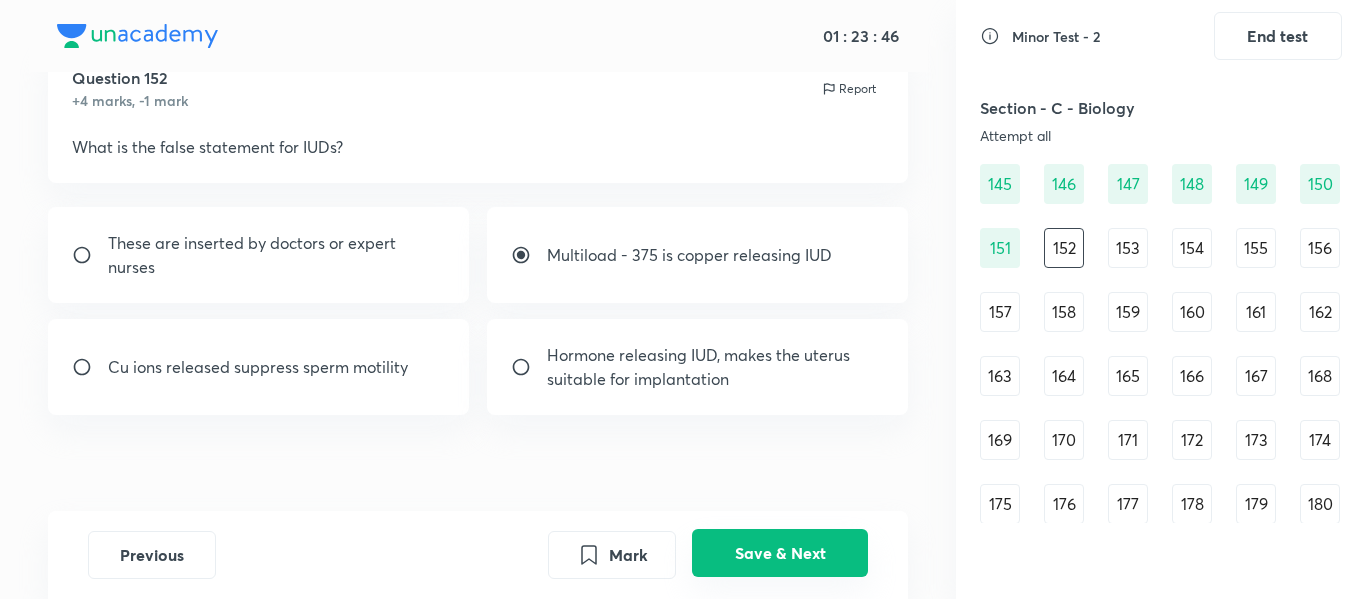 click on "Save & Next" at bounding box center (780, 553) 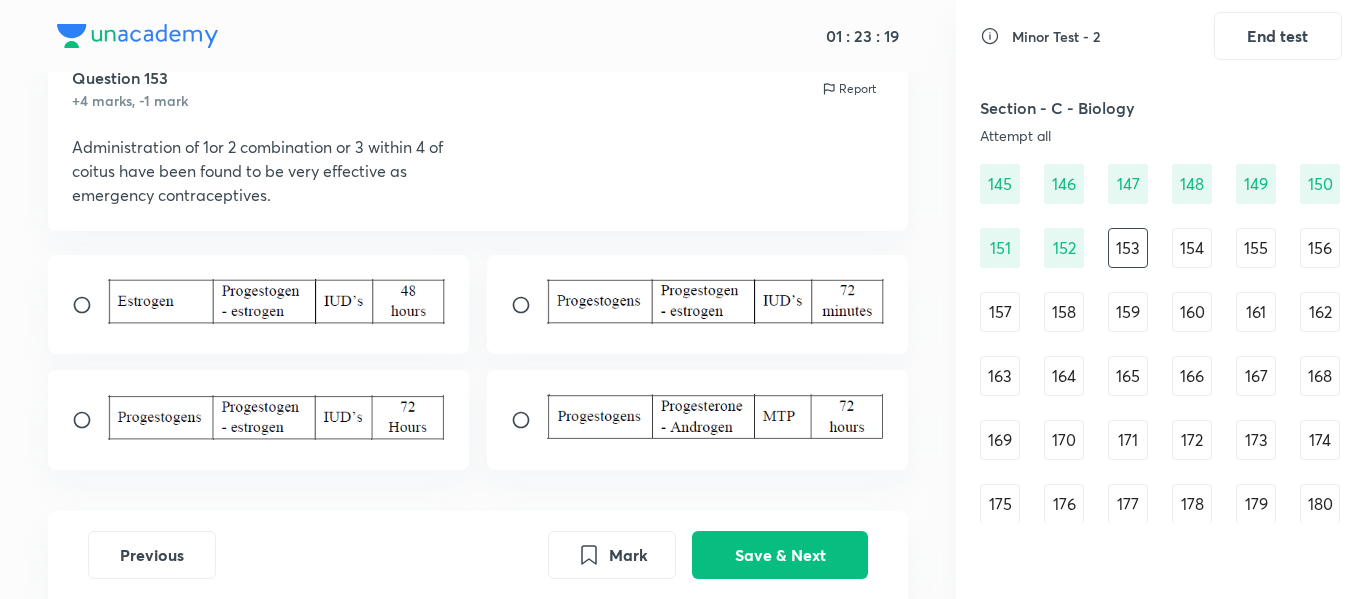click at bounding box center [277, 301] 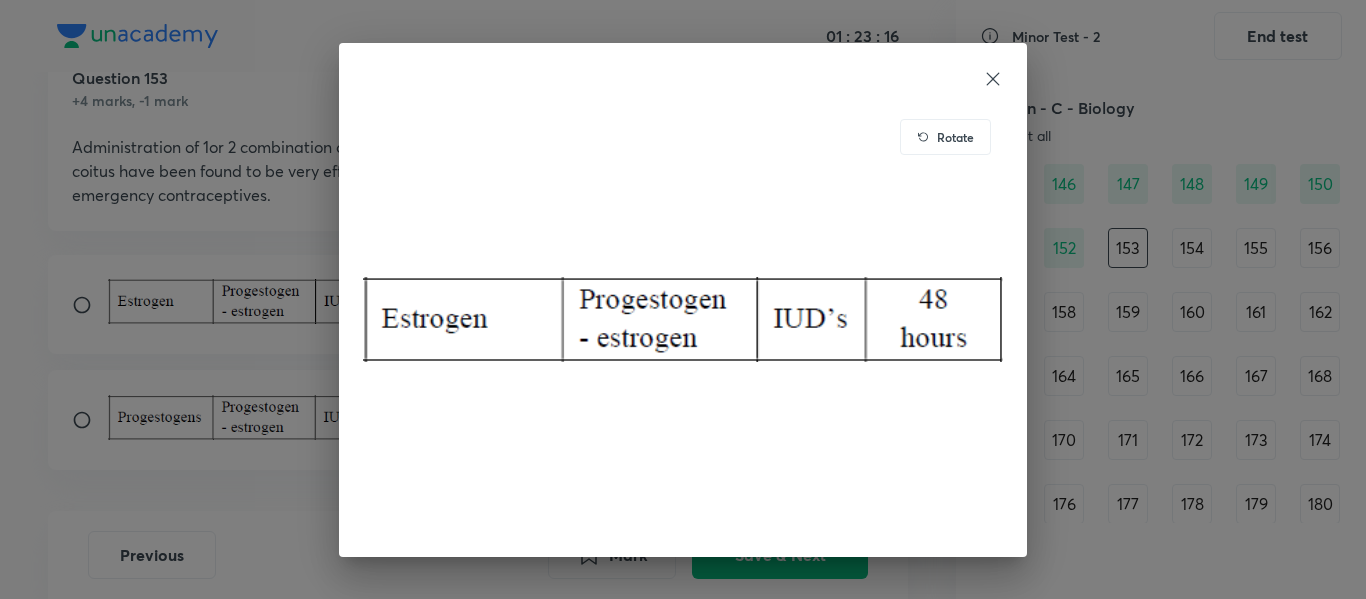 click 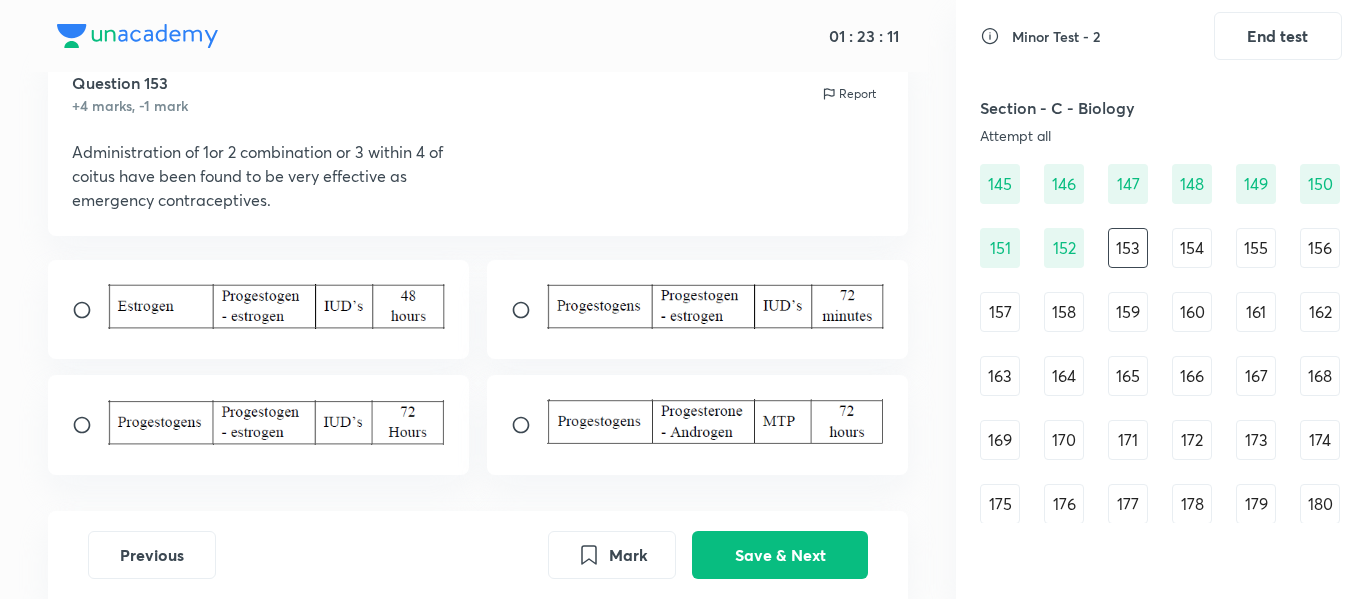 scroll, scrollTop: 72, scrollLeft: 0, axis: vertical 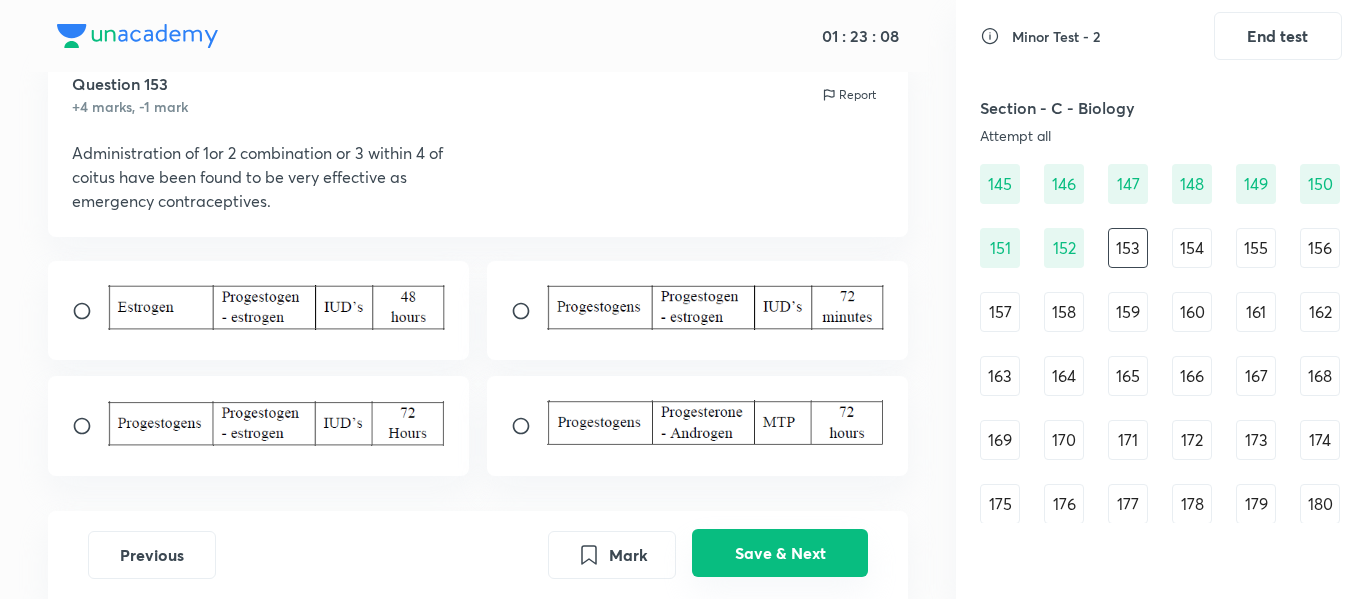 click on "Save & Next" at bounding box center [780, 553] 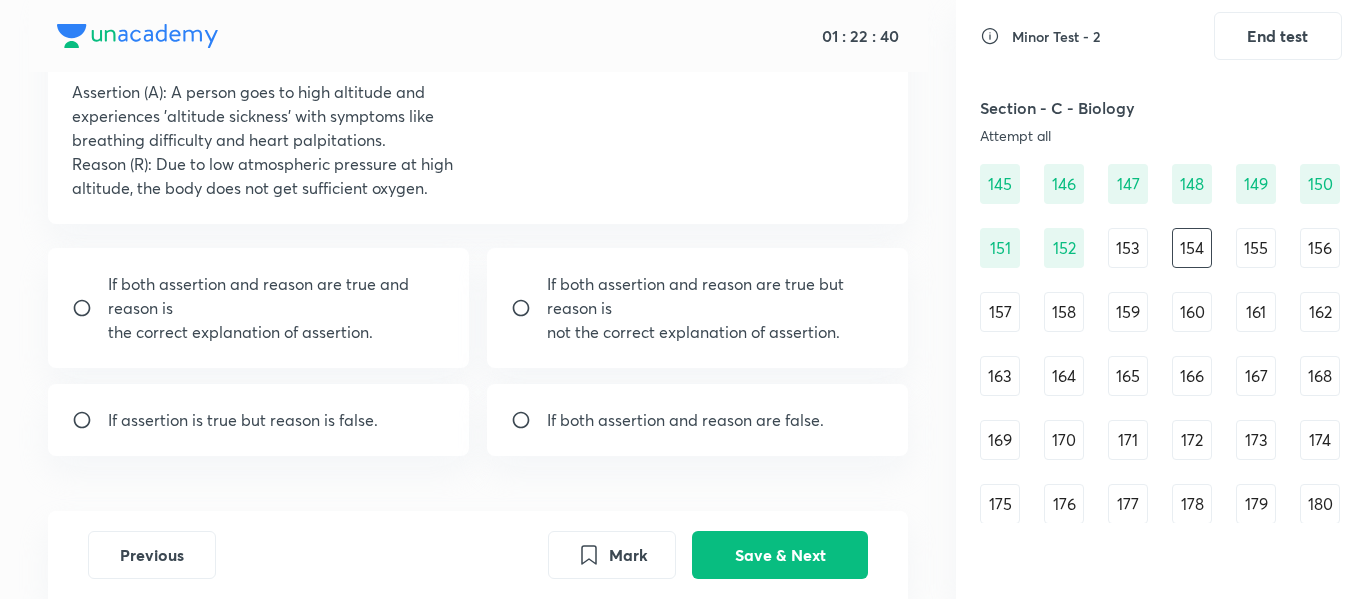 scroll, scrollTop: 132, scrollLeft: 0, axis: vertical 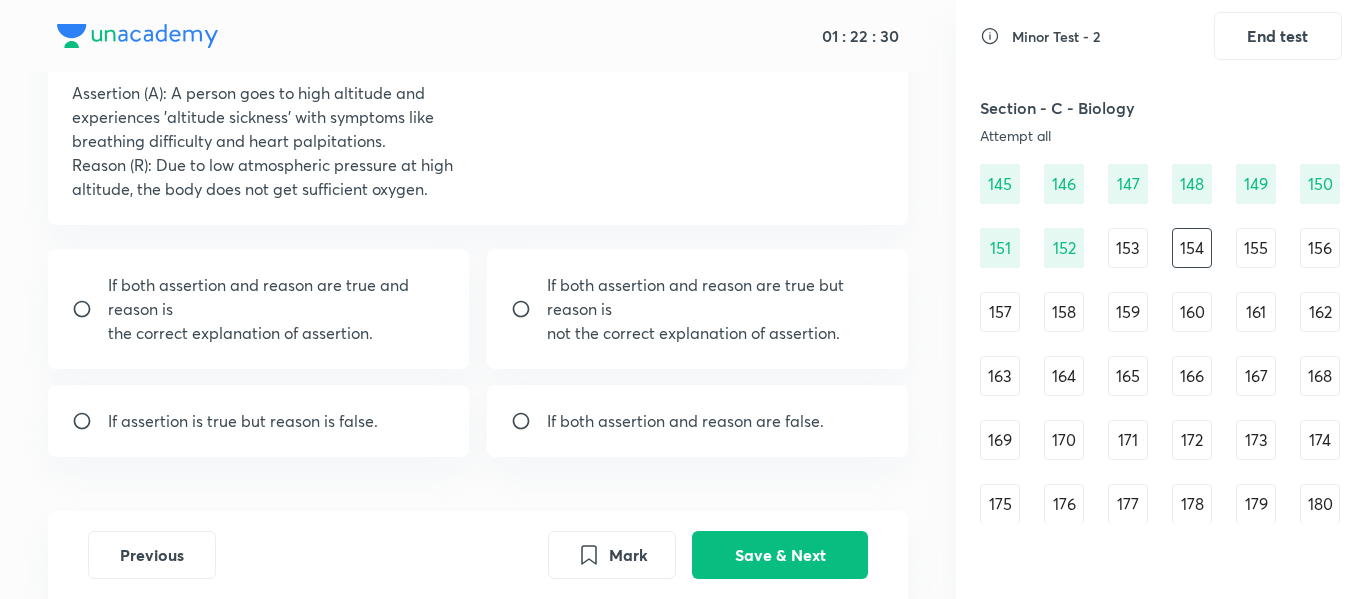 click on "If both assertion and reason are true but reason is not the correct explanation of assertion." at bounding box center [698, 309] 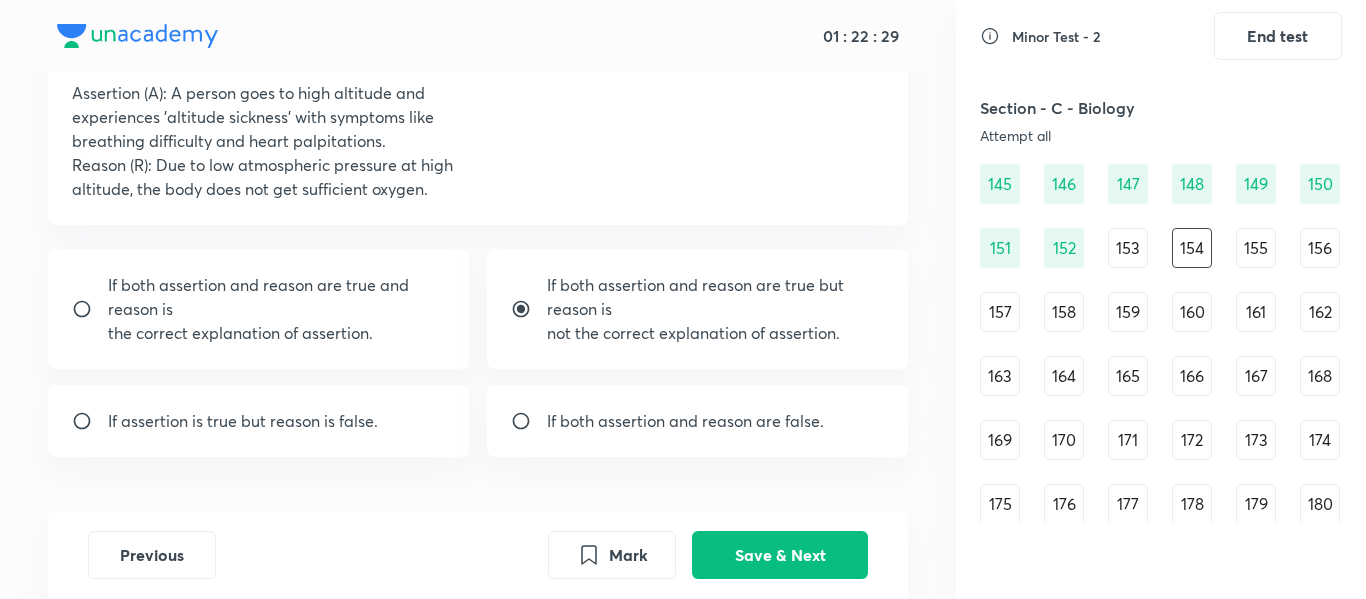 click on "If both assertion and reason are true and reason is the correct explanation of assertion." at bounding box center [259, 309] 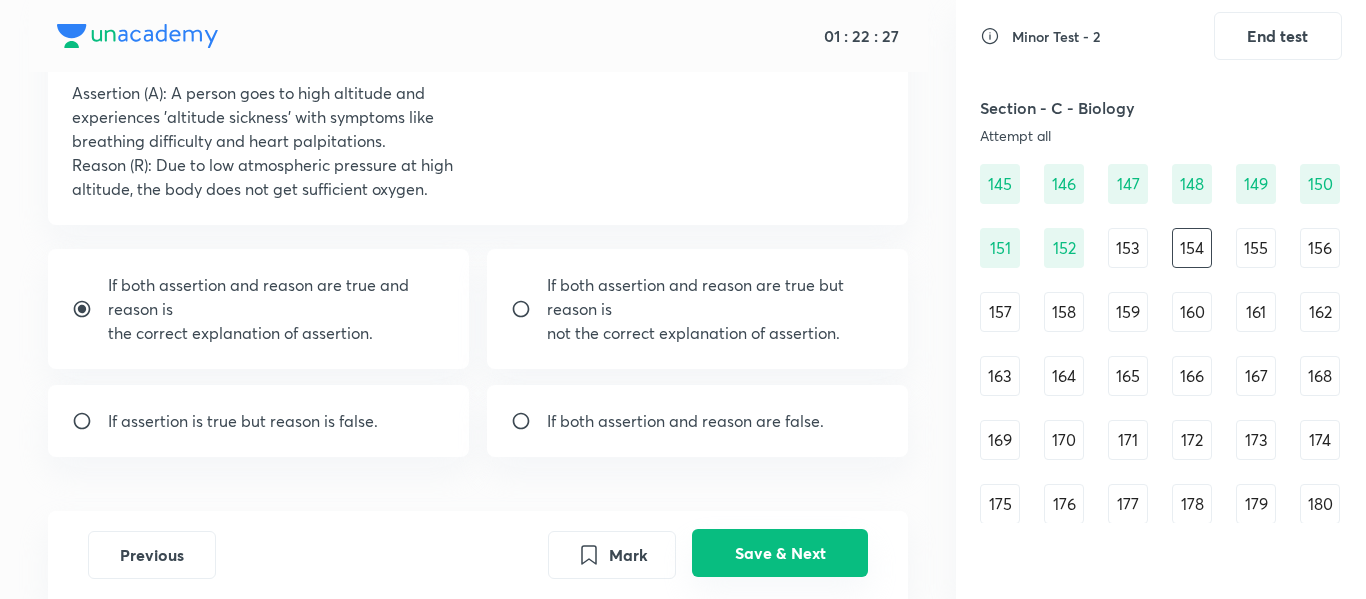 click on "Save & Next" at bounding box center [780, 553] 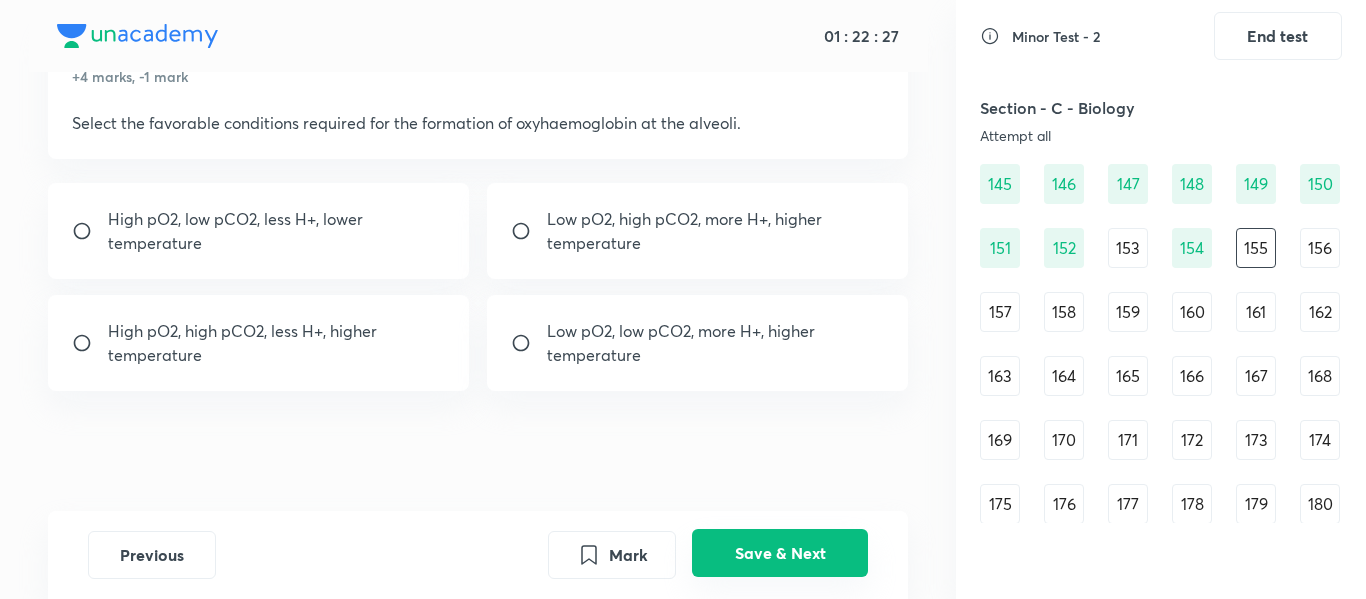 scroll, scrollTop: 102, scrollLeft: 0, axis: vertical 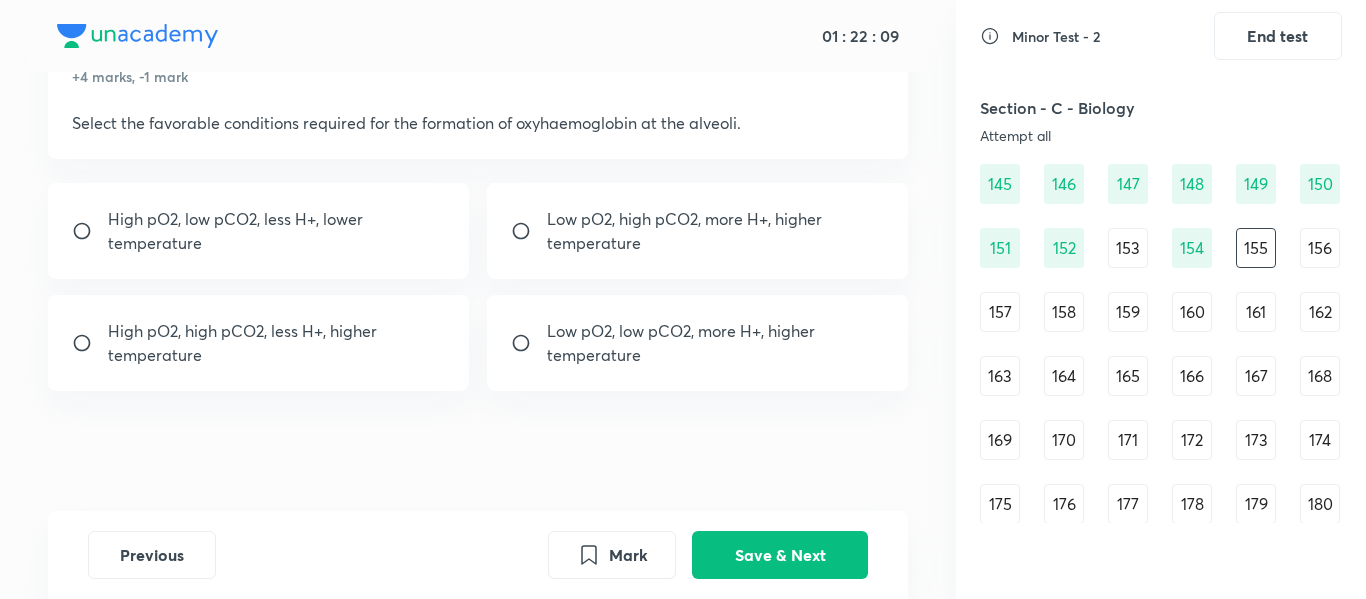 click on "High pO2, low pCO2, less H+, lower temperature" at bounding box center [259, 231] 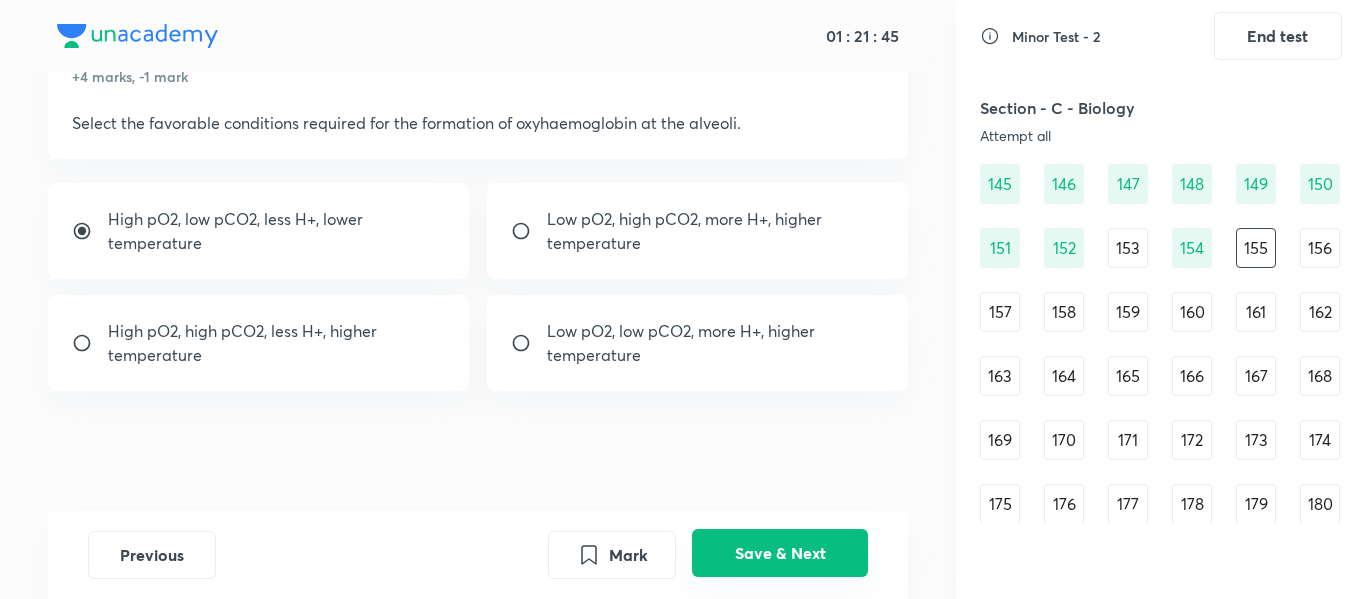 click on "Save & Next" at bounding box center (780, 553) 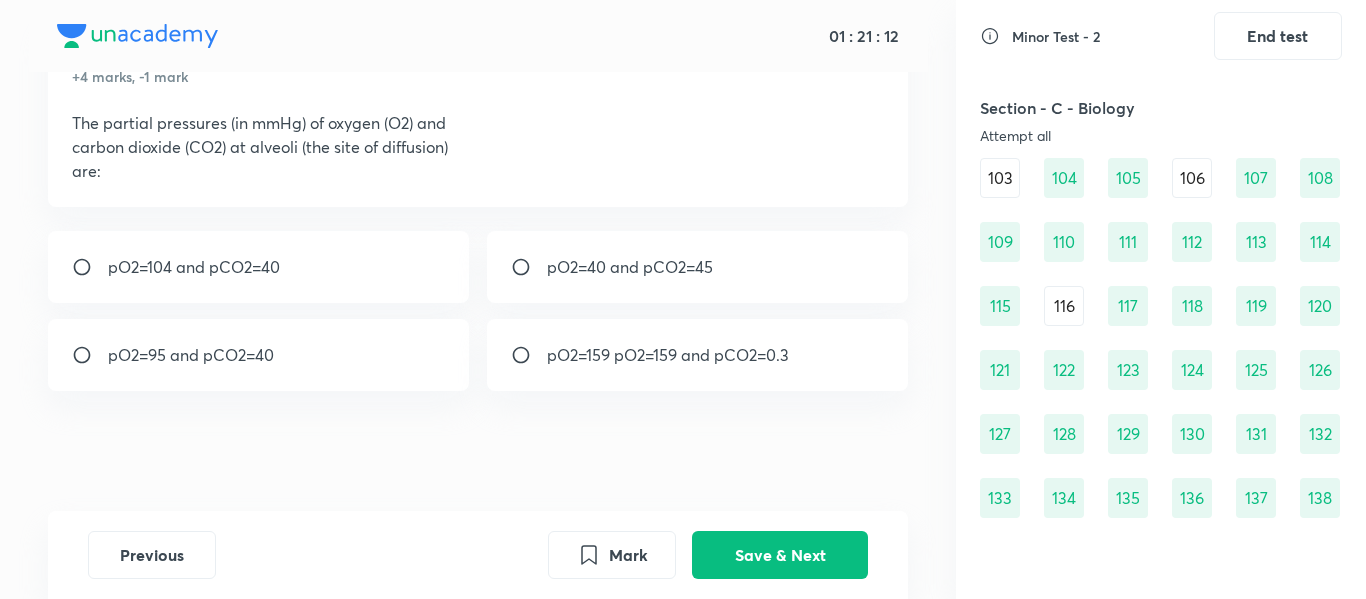 scroll, scrollTop: 1547, scrollLeft: 0, axis: vertical 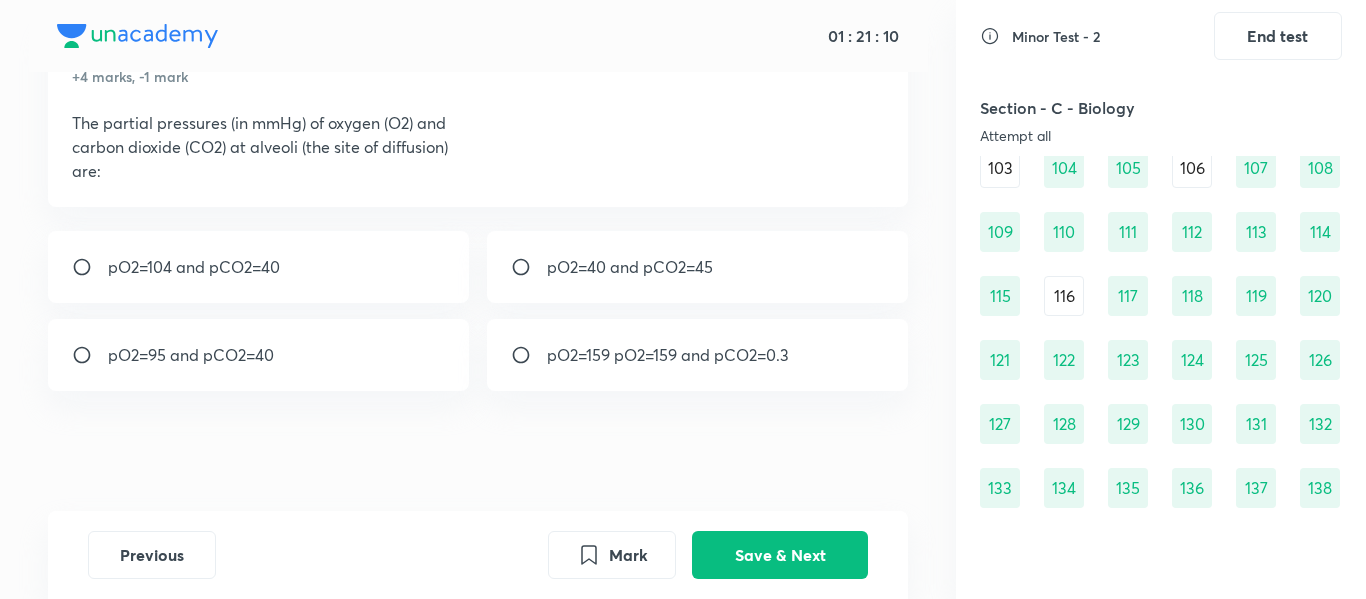 click on "pO2=104 and pCO2=40" at bounding box center (259, 267) 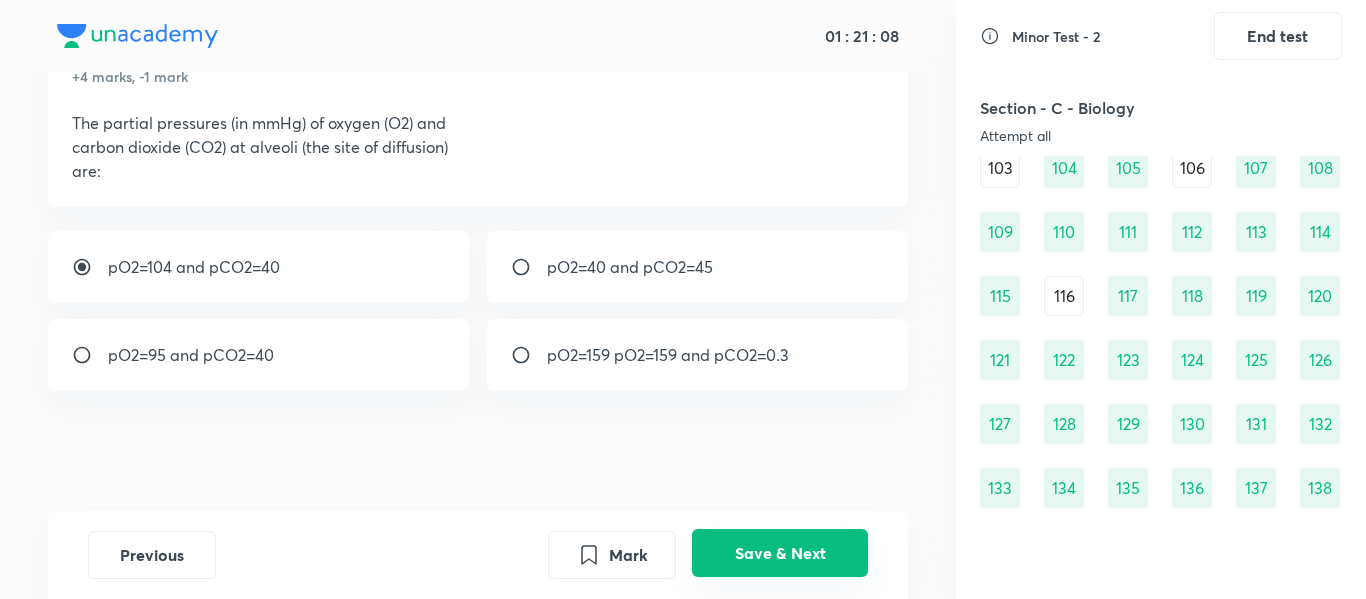 click on "Save & Next" at bounding box center (780, 553) 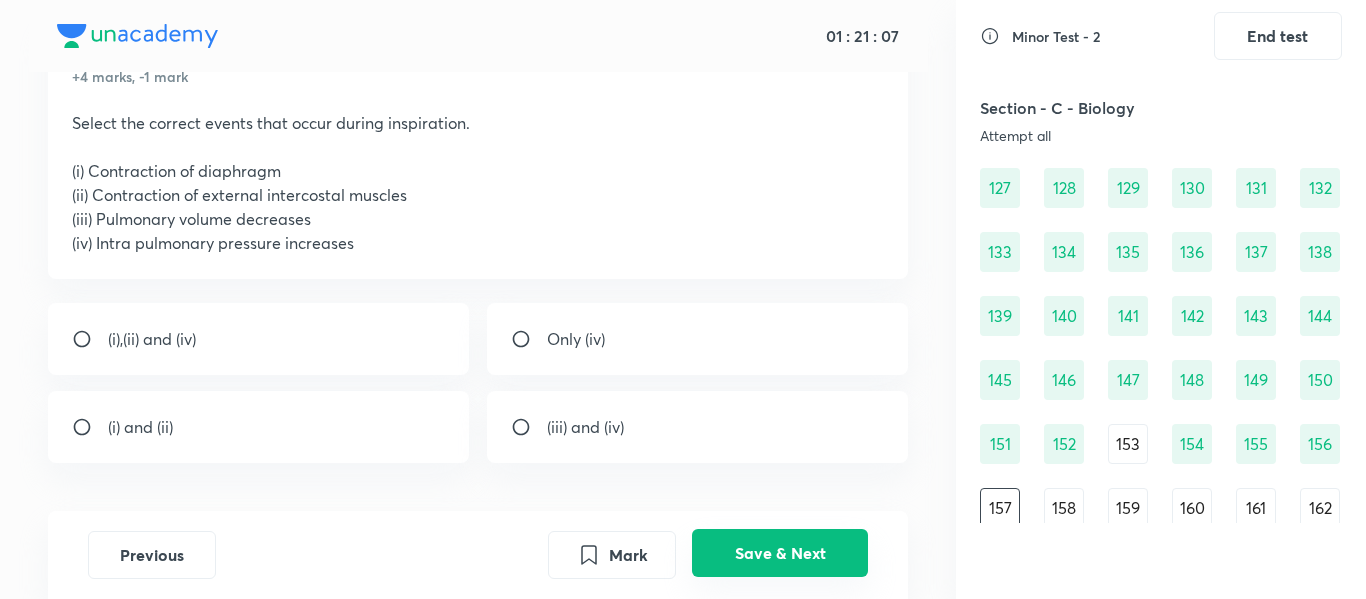 scroll, scrollTop: 1788, scrollLeft: 0, axis: vertical 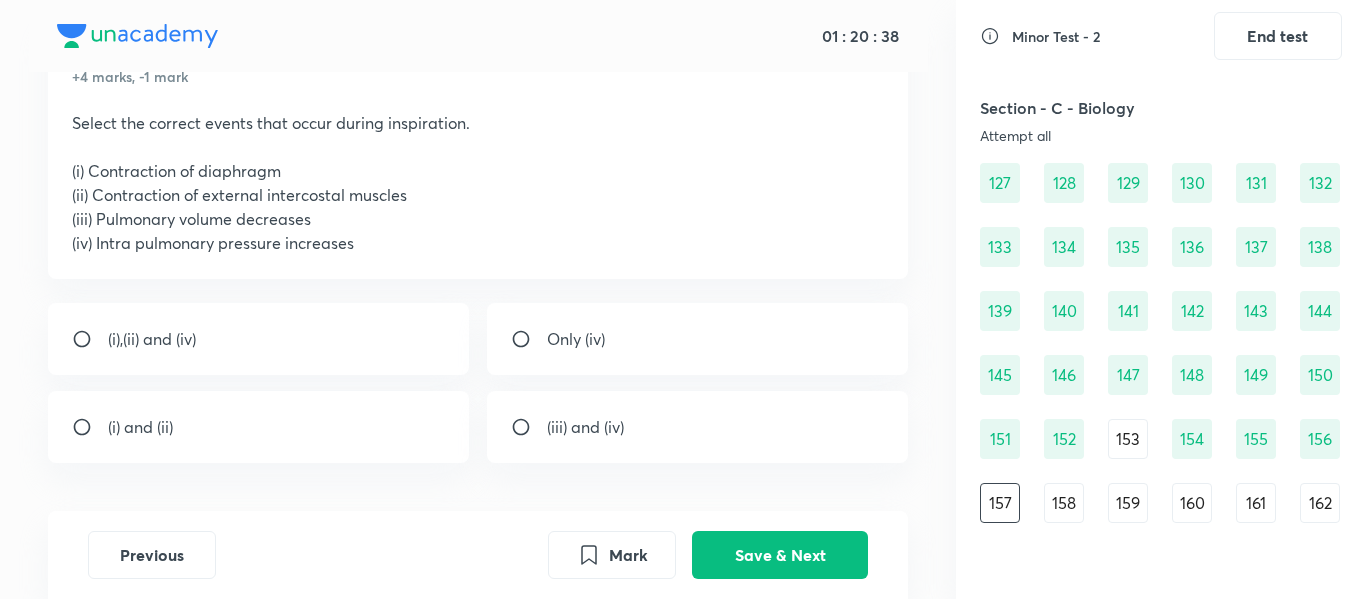 click on "(i),(ii) and (iv)" at bounding box center [259, 339] 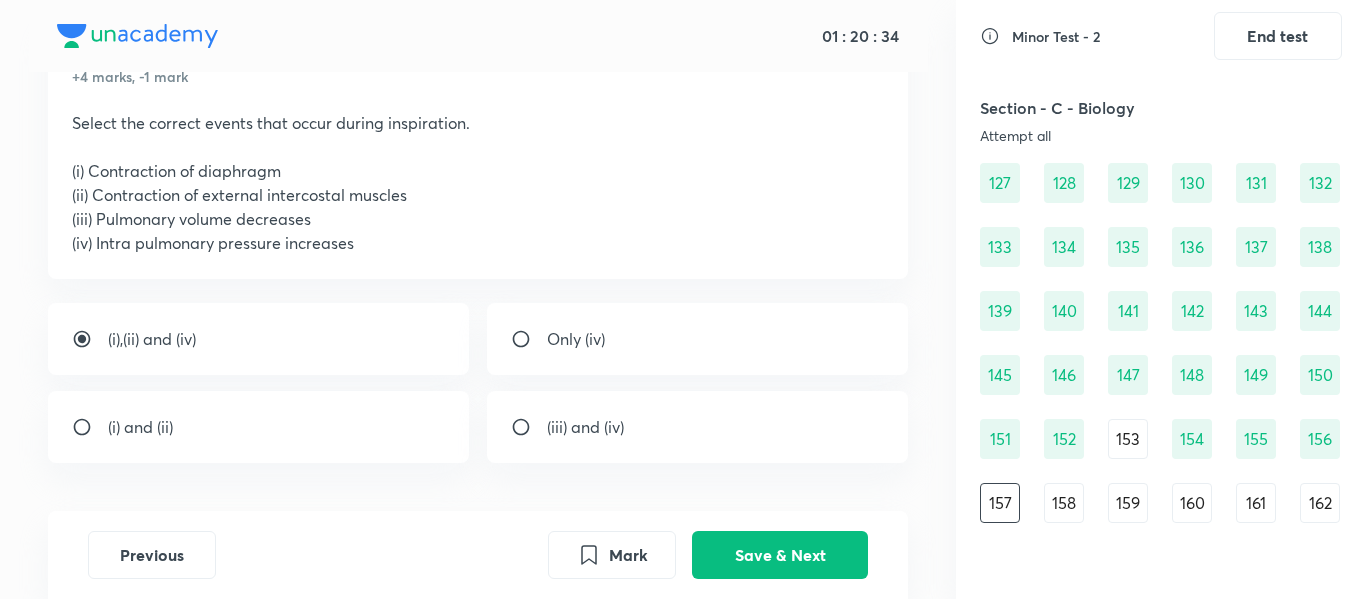 click on "(i) and (ii)" at bounding box center (259, 427) 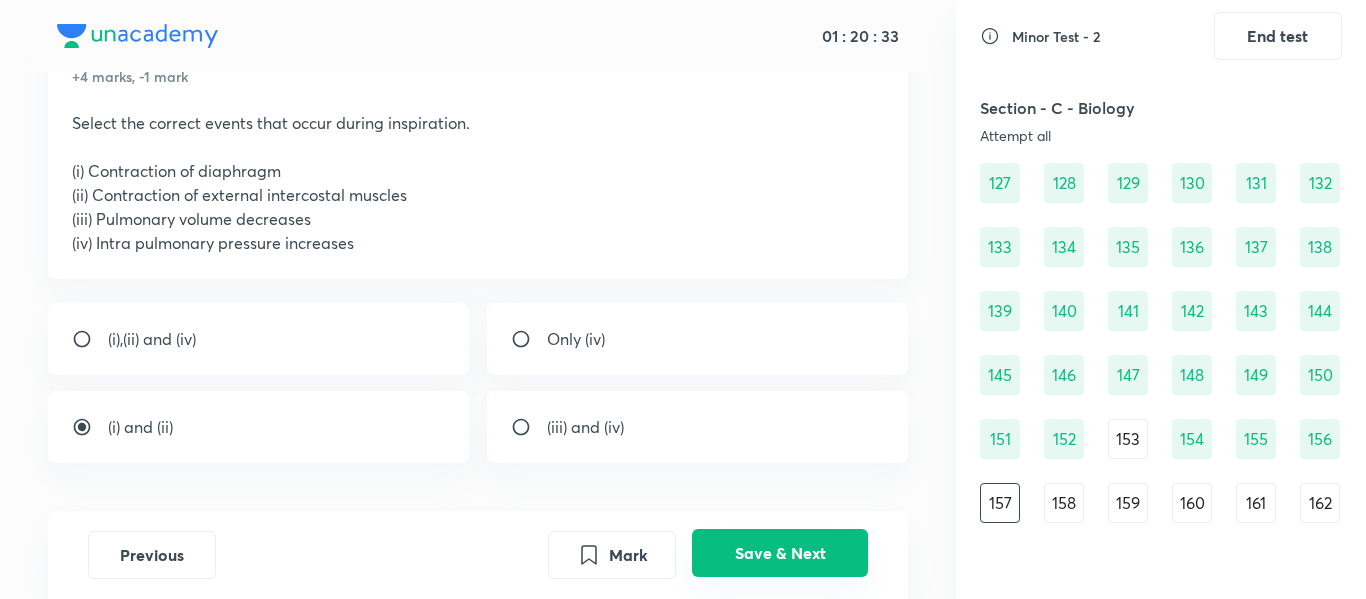 click on "Save & Next" at bounding box center [780, 553] 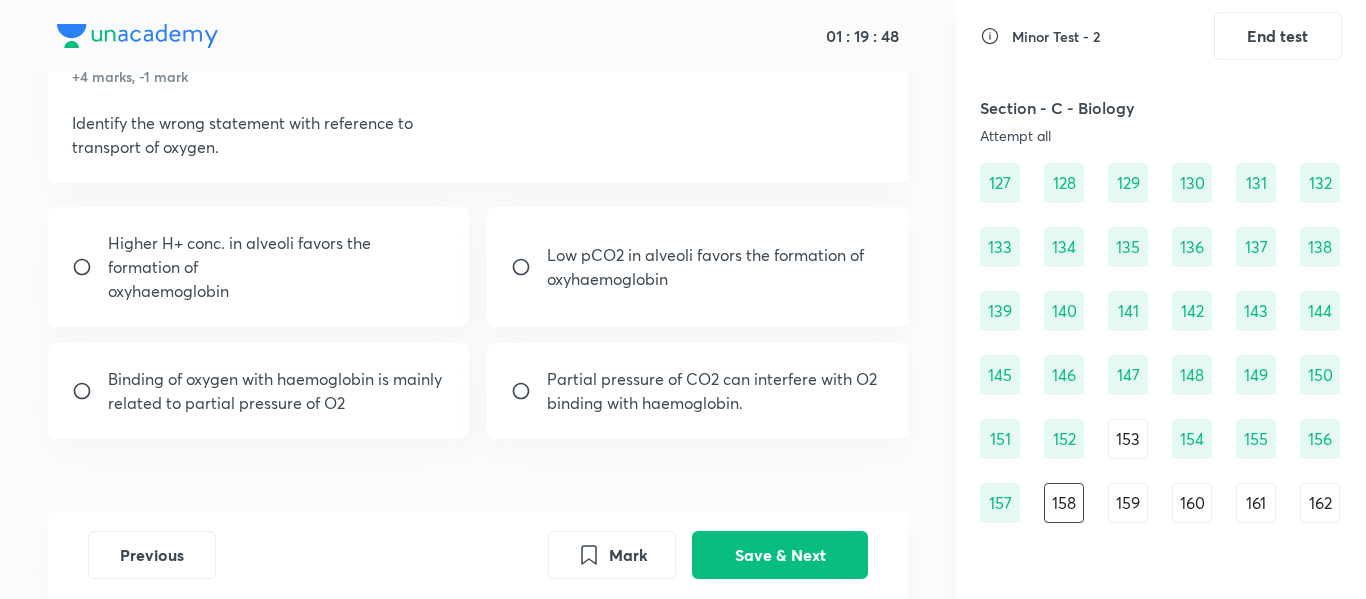 click on "oxyhaemoglobin" at bounding box center [277, 291] 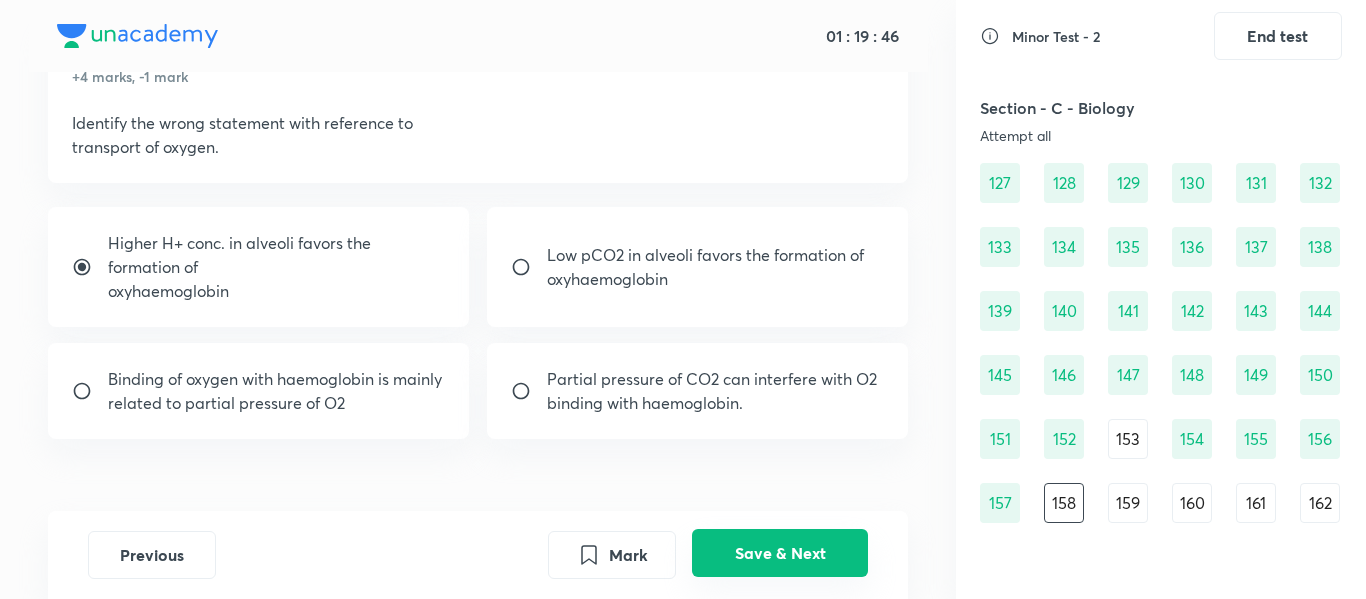 click on "Save & Next" at bounding box center [780, 553] 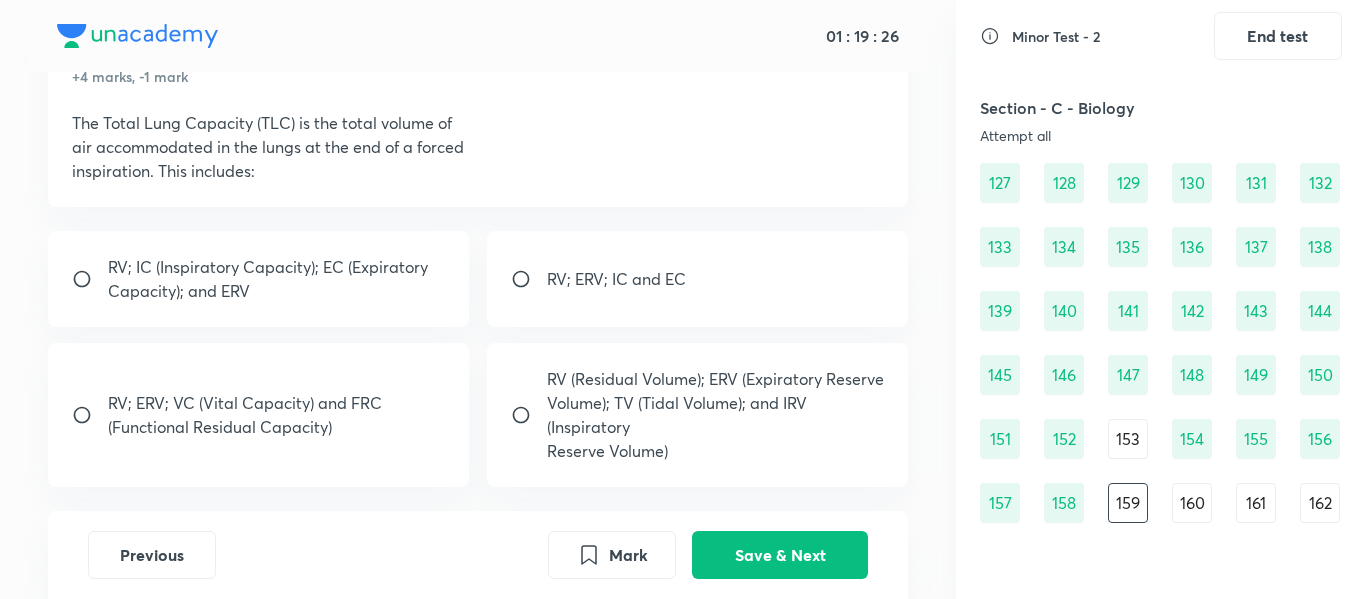 click on "RV; ERV; IC and EC" at bounding box center [698, 279] 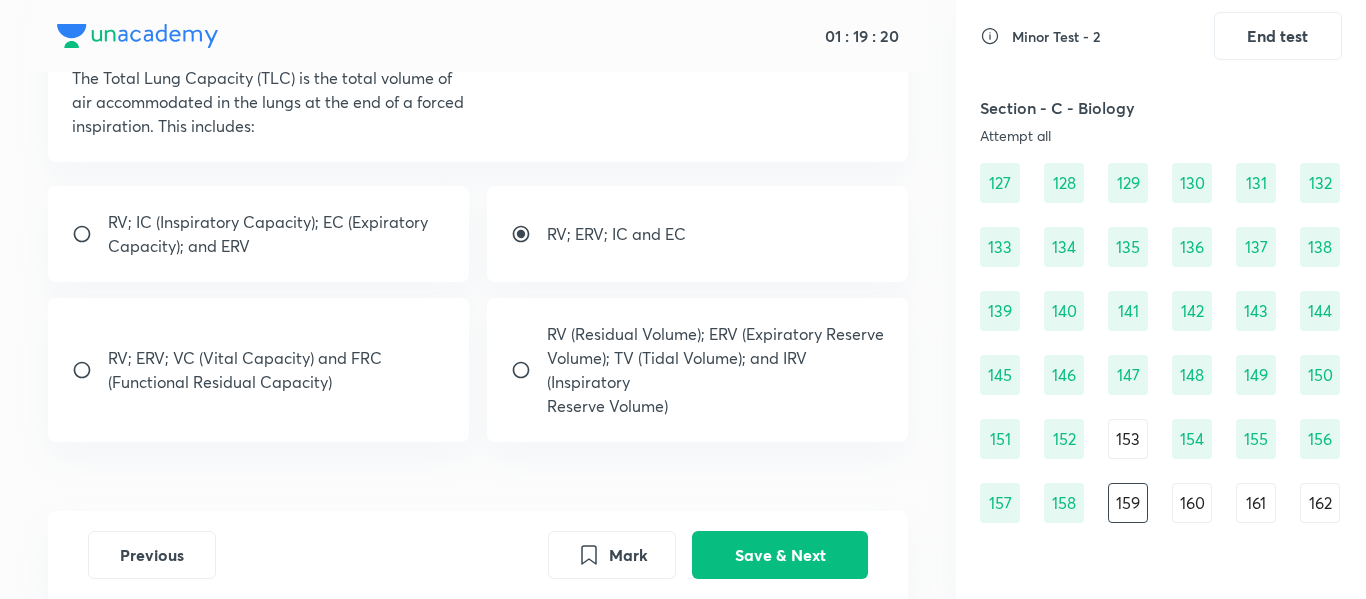 scroll, scrollTop: 146, scrollLeft: 0, axis: vertical 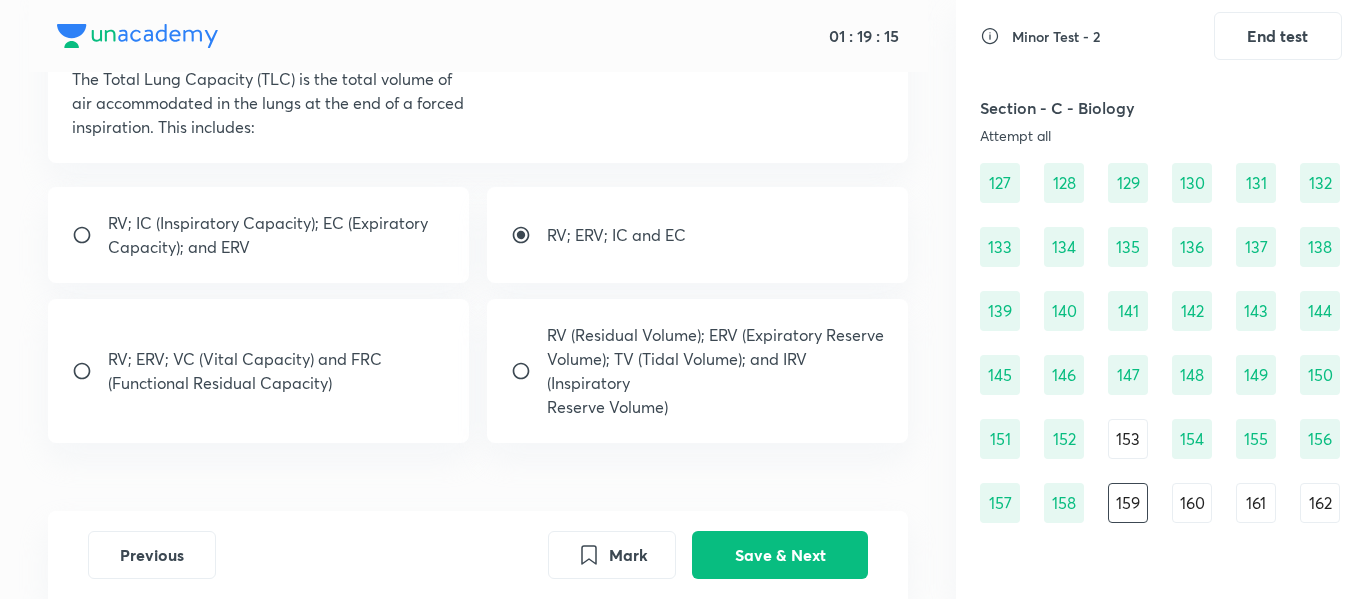 click on "Volume); TV (Tidal Volume); and IRV (Inspiratory" at bounding box center [716, 371] 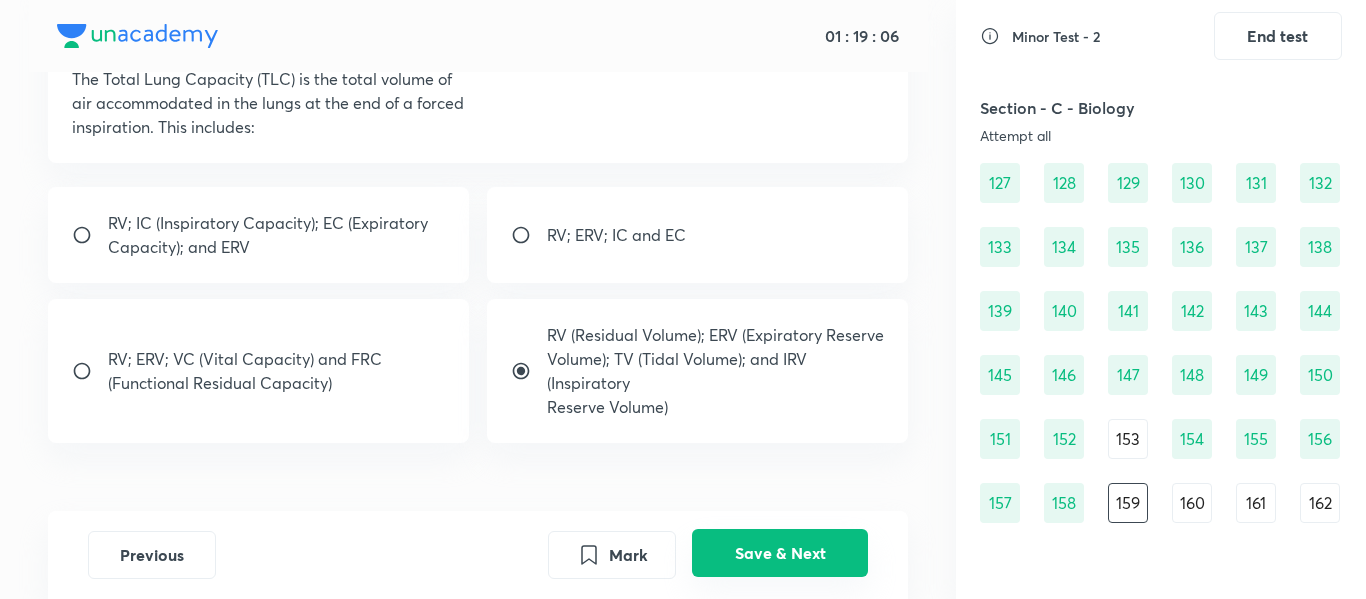 click on "Save & Next" at bounding box center (780, 553) 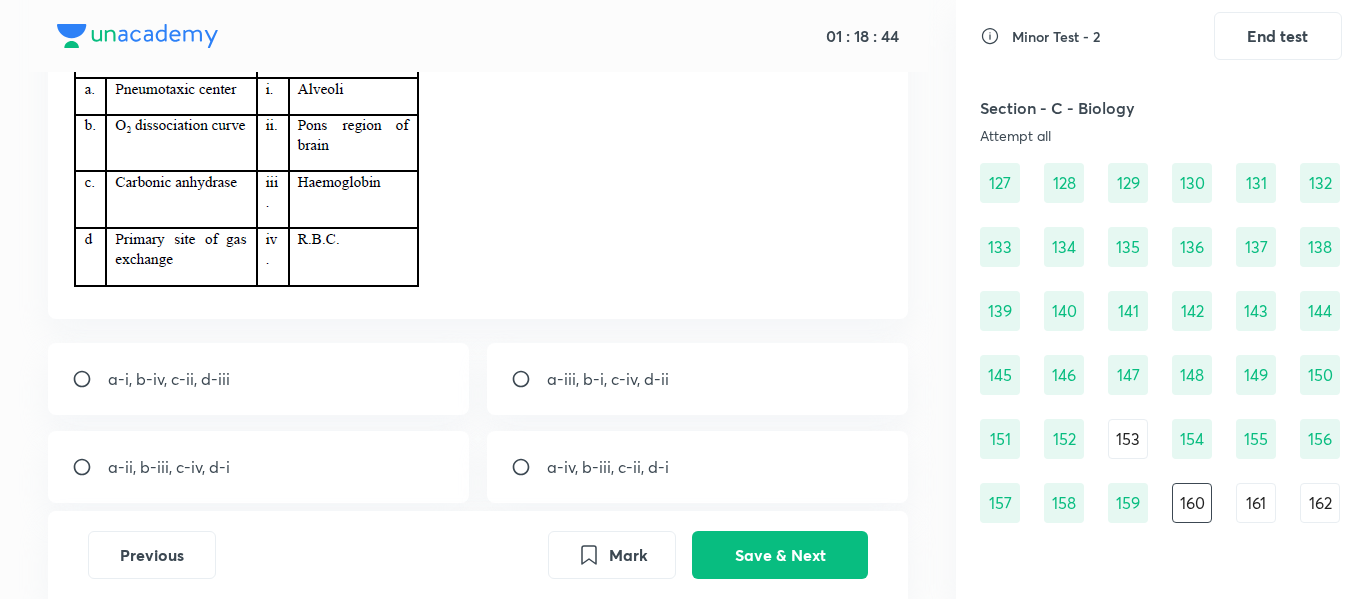 scroll, scrollTop: 240, scrollLeft: 0, axis: vertical 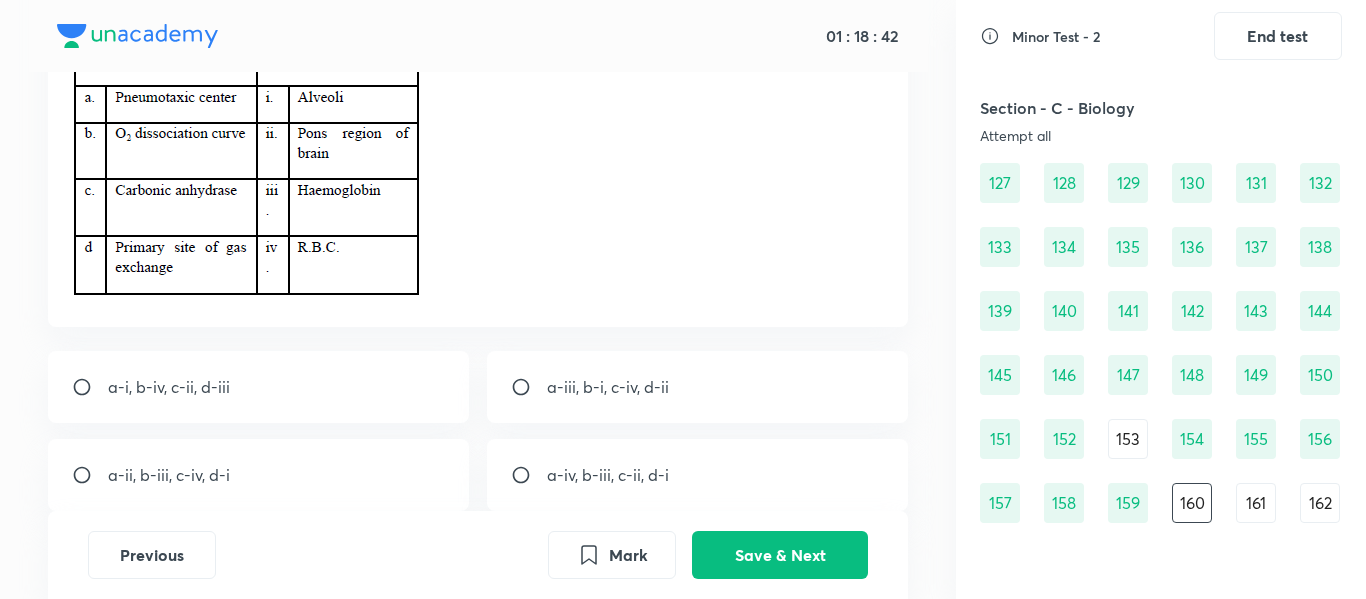 click on "a-iii, b-i, c-iv, d-ii" at bounding box center (698, 387) 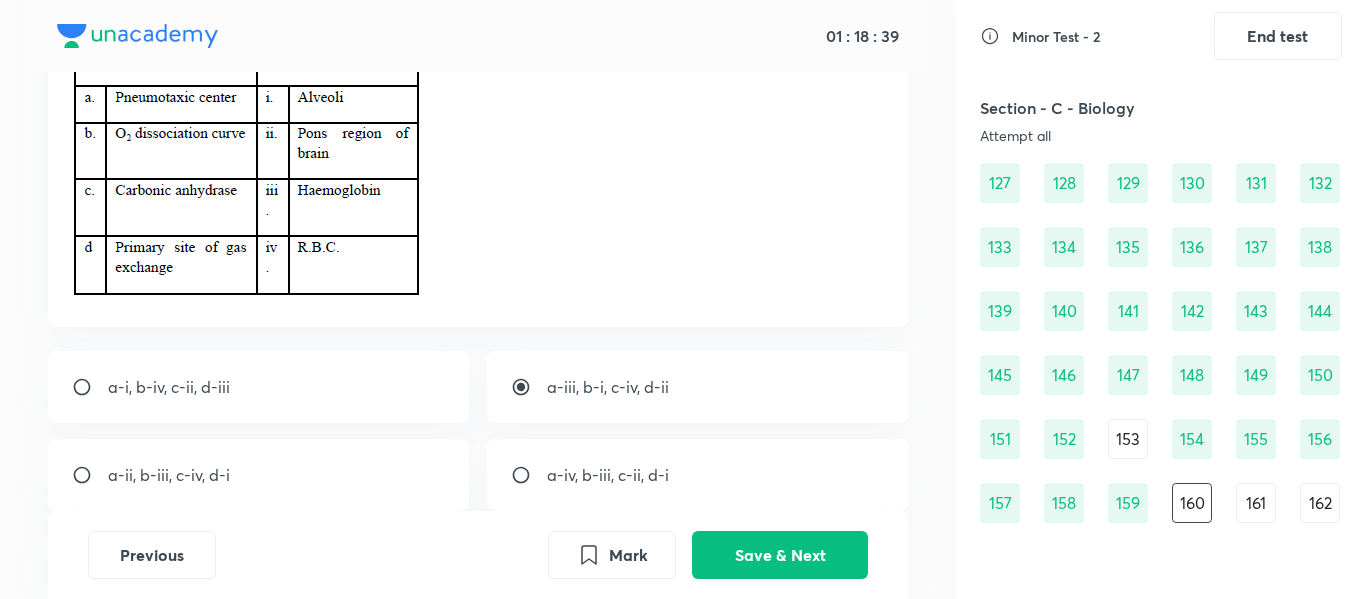 click on "a-ii, b-iii, c-iv, d-i" at bounding box center [259, 475] 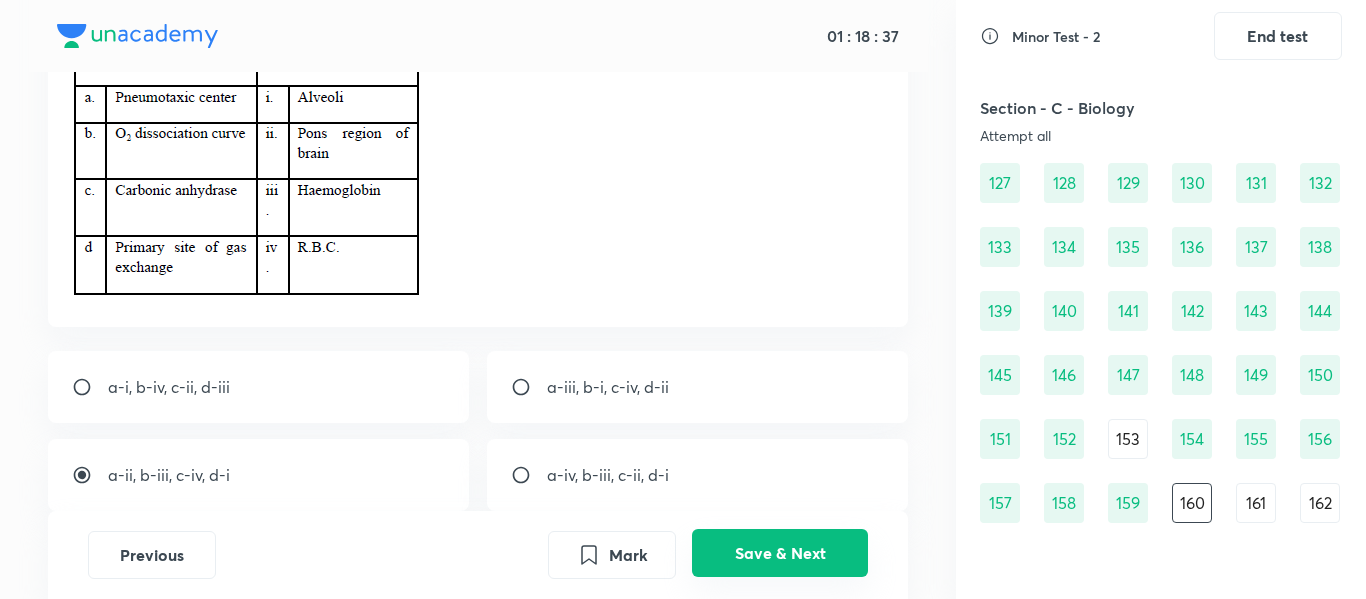 click on "Save & Next" at bounding box center [780, 553] 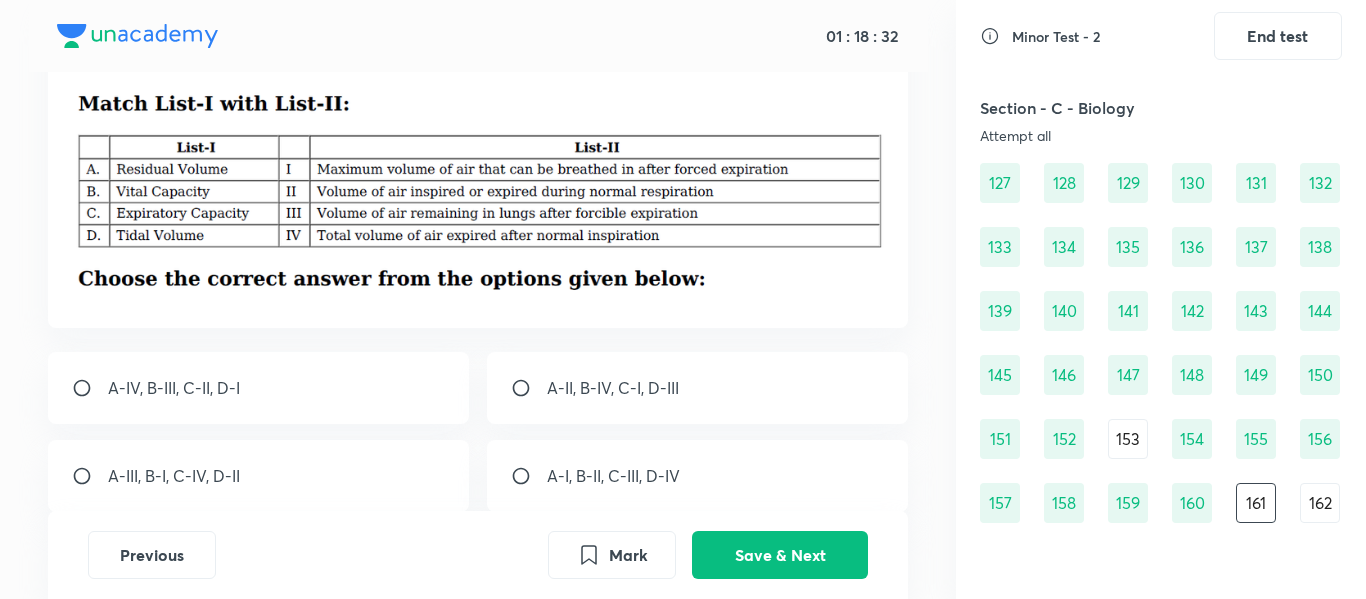 scroll, scrollTop: 123, scrollLeft: 0, axis: vertical 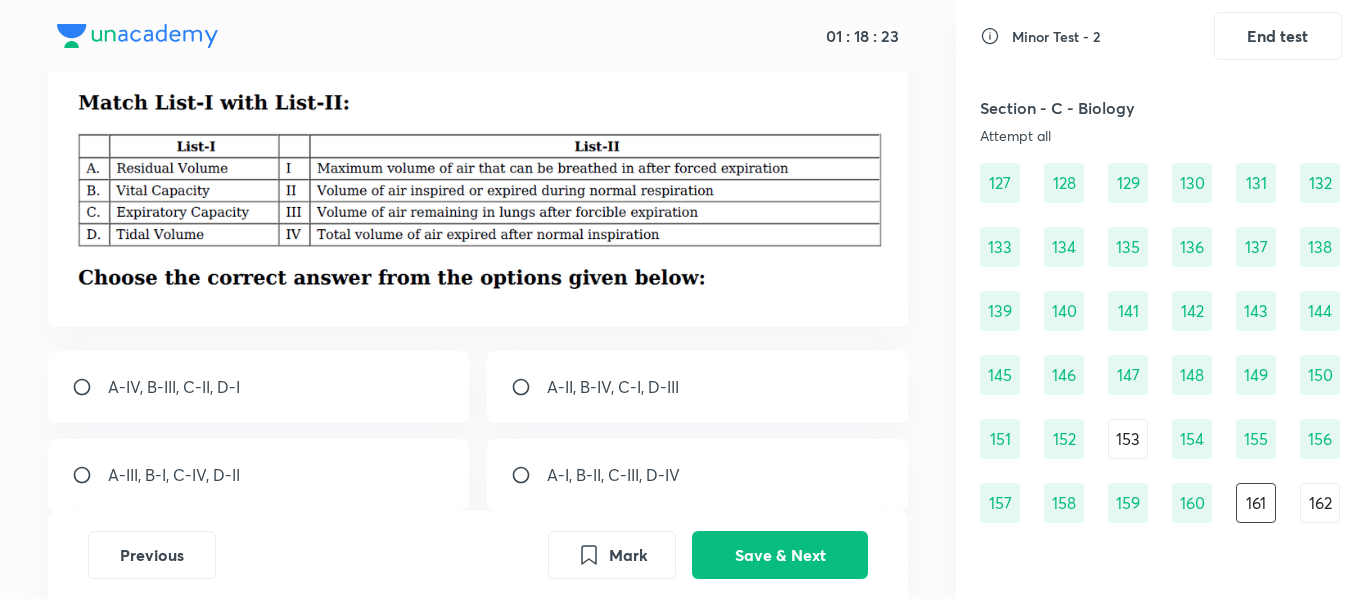 click on "A-IV, B-III, C-II, D-I" at bounding box center [259, 387] 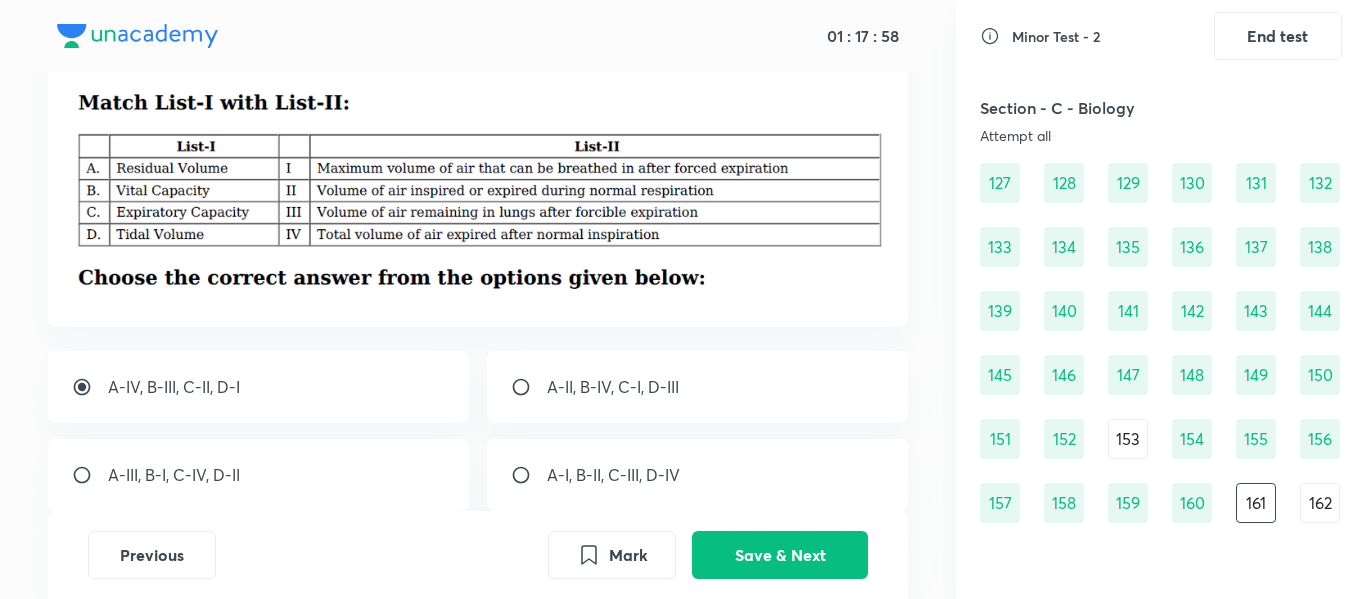 click on "A-III, B-I, C-IV, D-II" at bounding box center (259, 475) 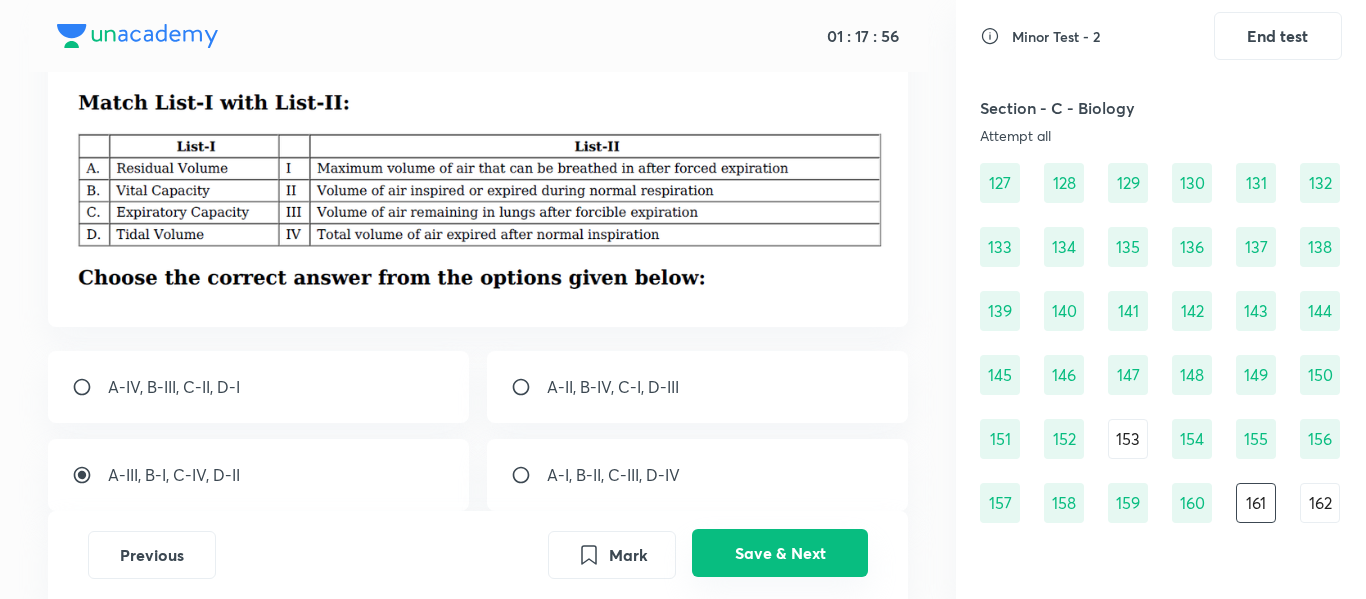 click on "Save & Next" at bounding box center (780, 553) 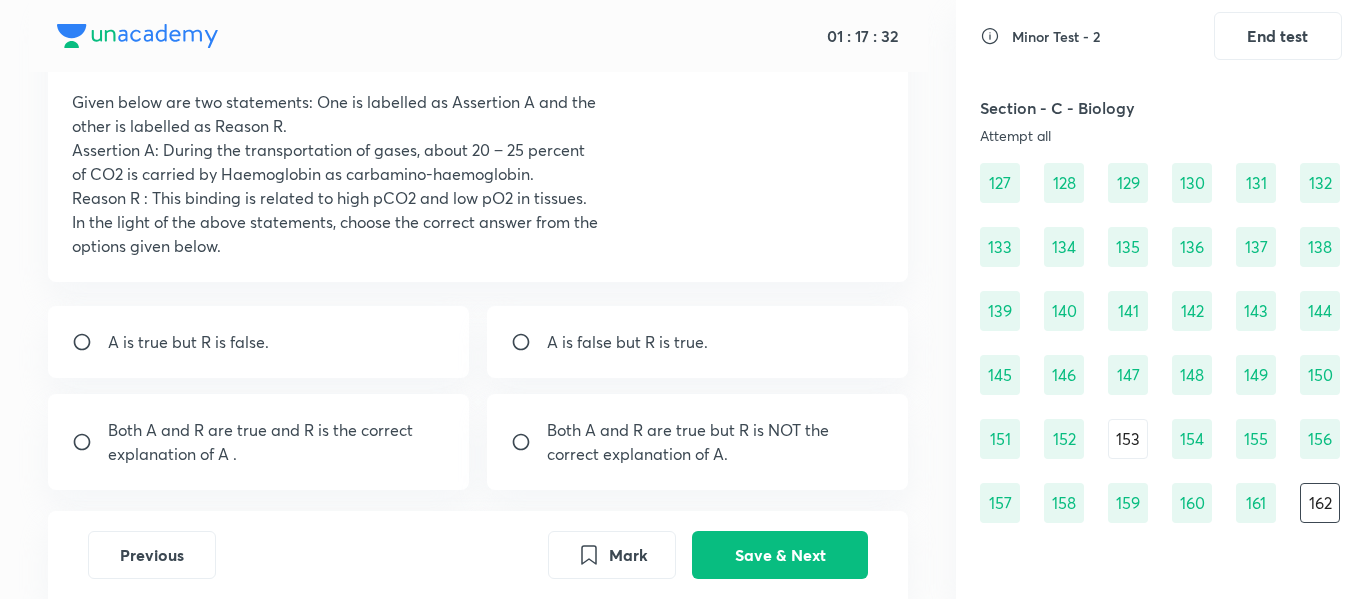 click on "Both A and R are true and R is the correct explanation of A ." at bounding box center [277, 442] 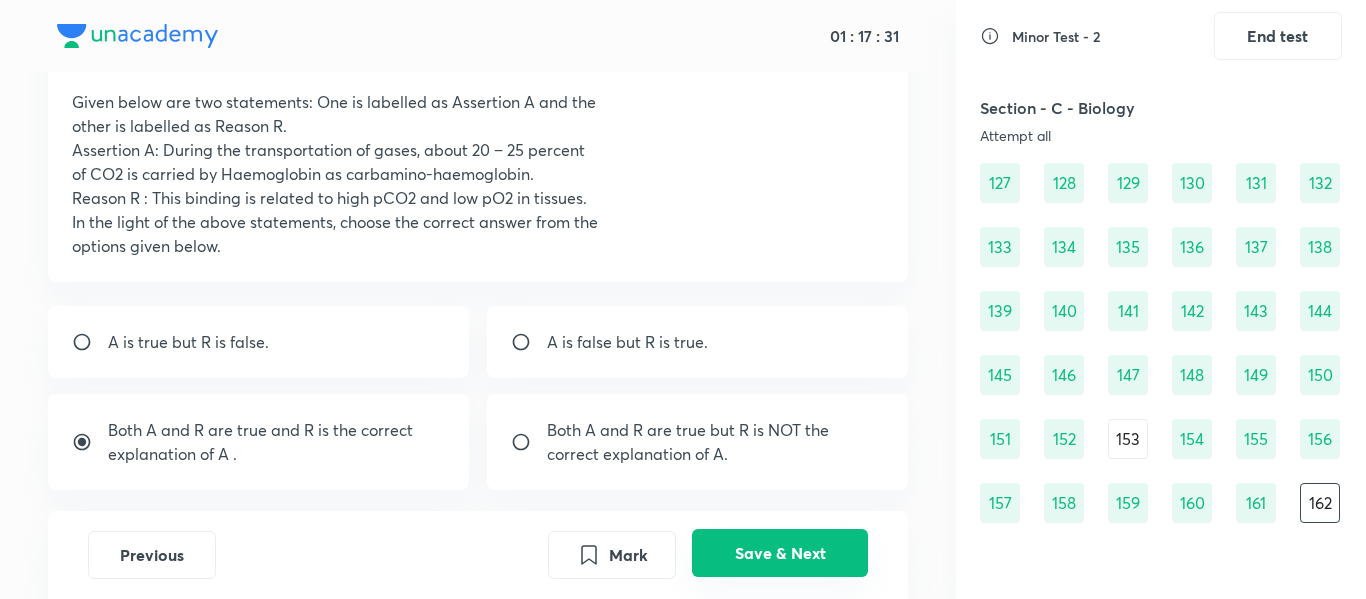 click on "Save & Next" at bounding box center (780, 553) 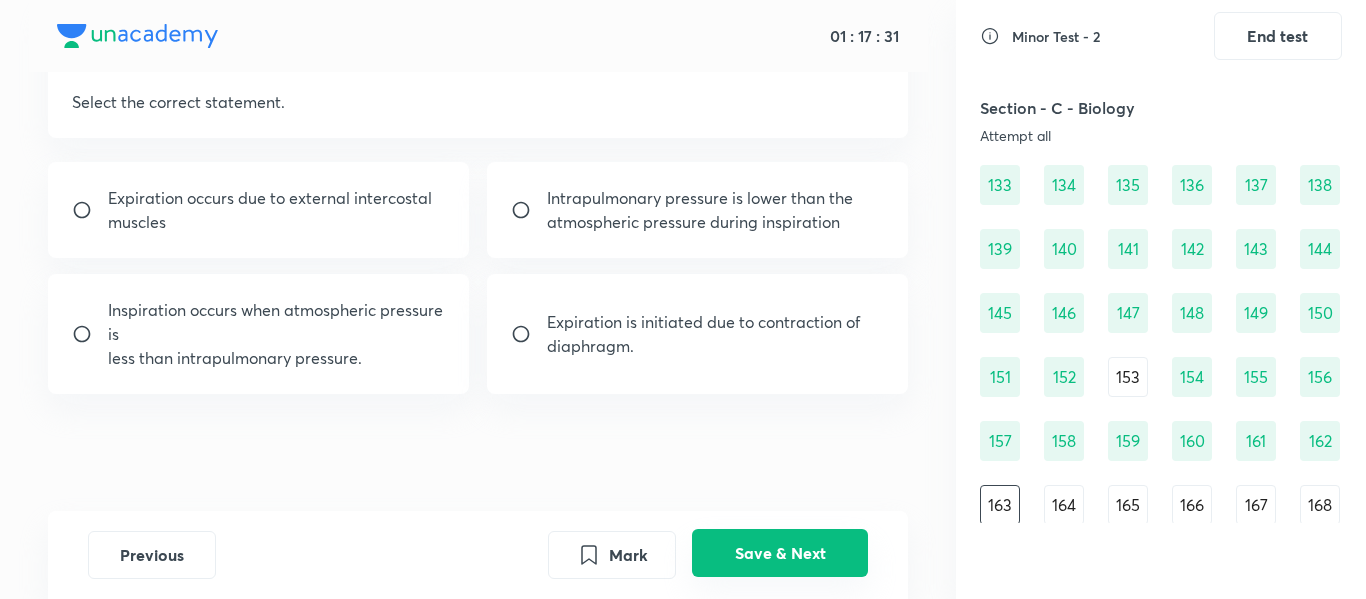 scroll, scrollTop: 1852, scrollLeft: 0, axis: vertical 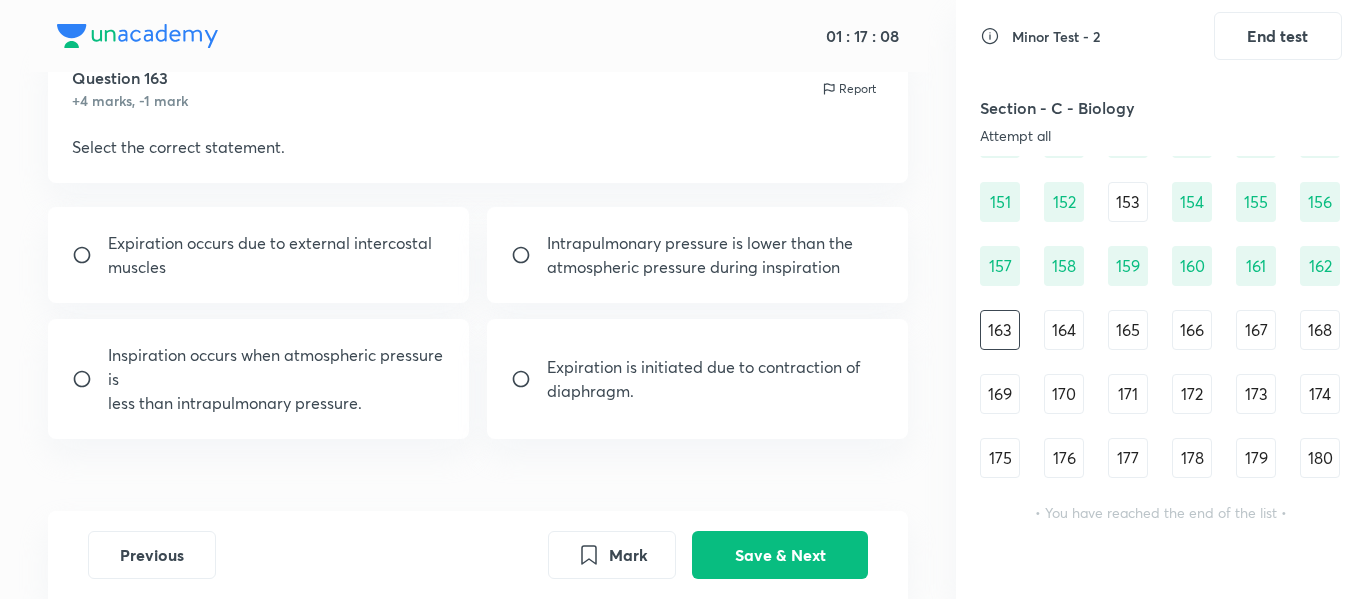 click on "Intrapulmonary pressure is lower than the" at bounding box center (700, 243) 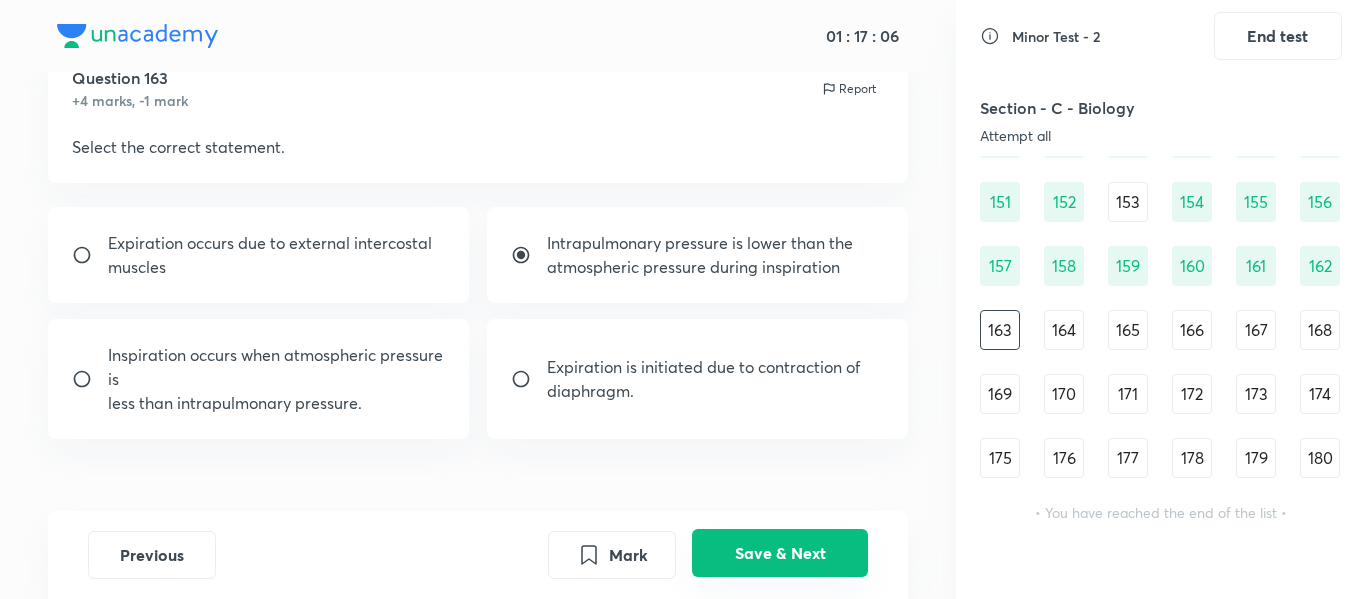 click on "Save & Next" at bounding box center [780, 553] 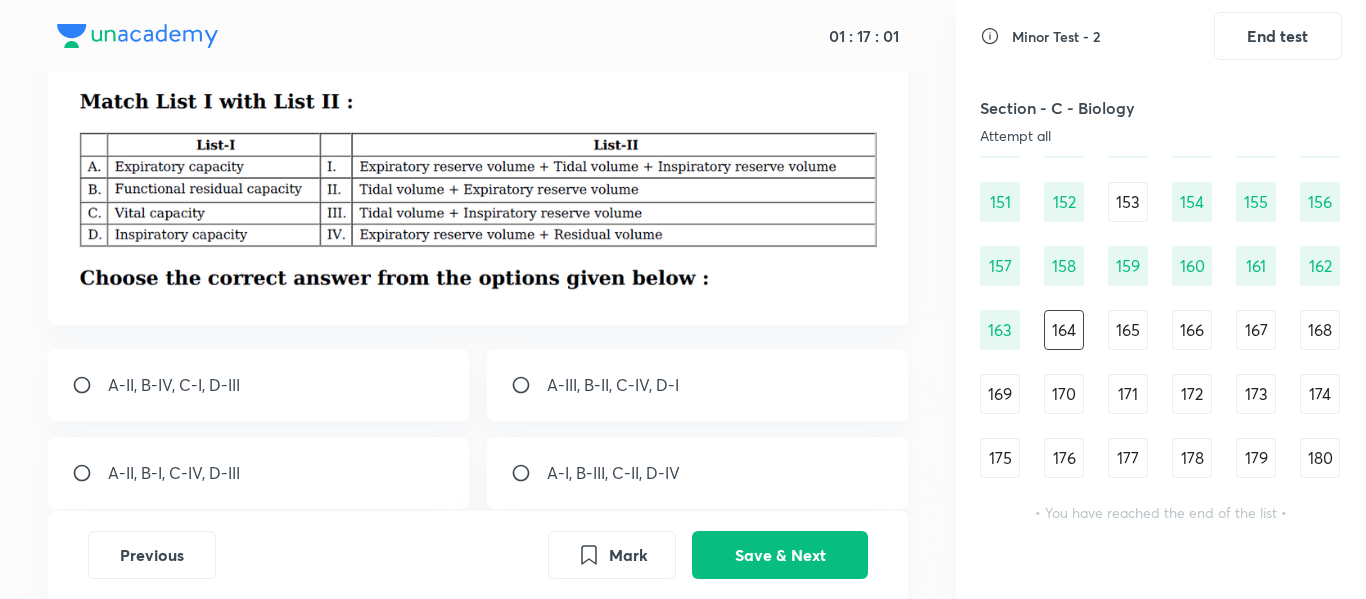scroll, scrollTop: 139, scrollLeft: 0, axis: vertical 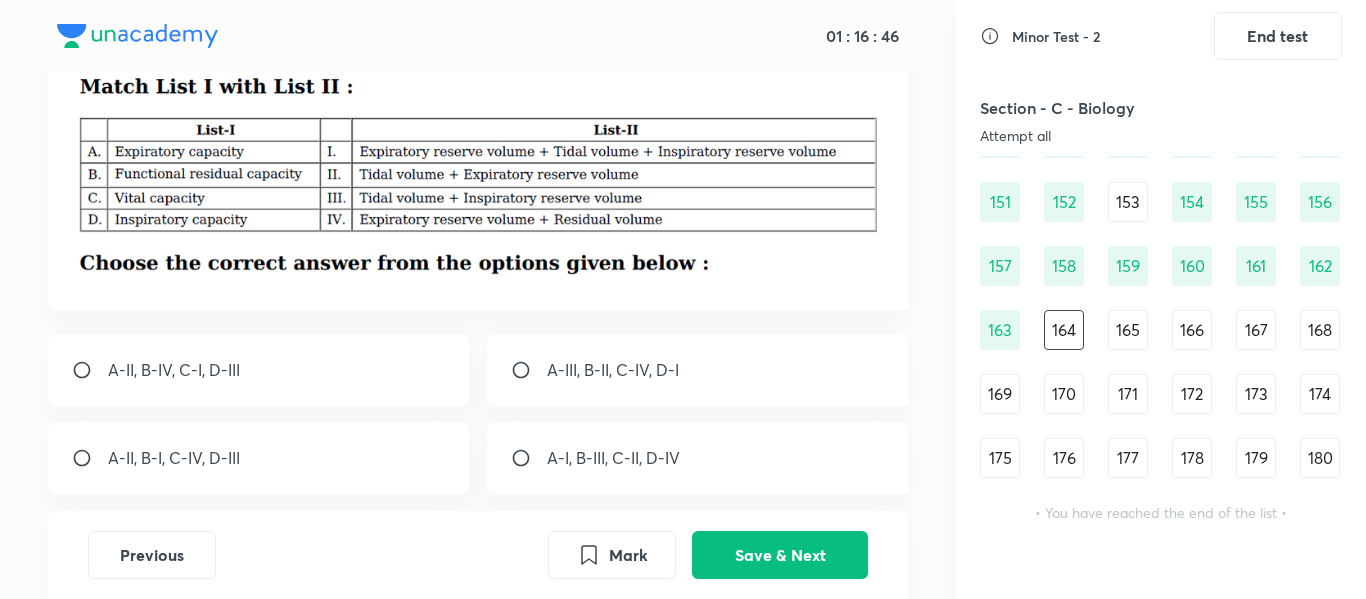 click on "A-III, B-II, C-IV, D-I" at bounding box center (698, 370) 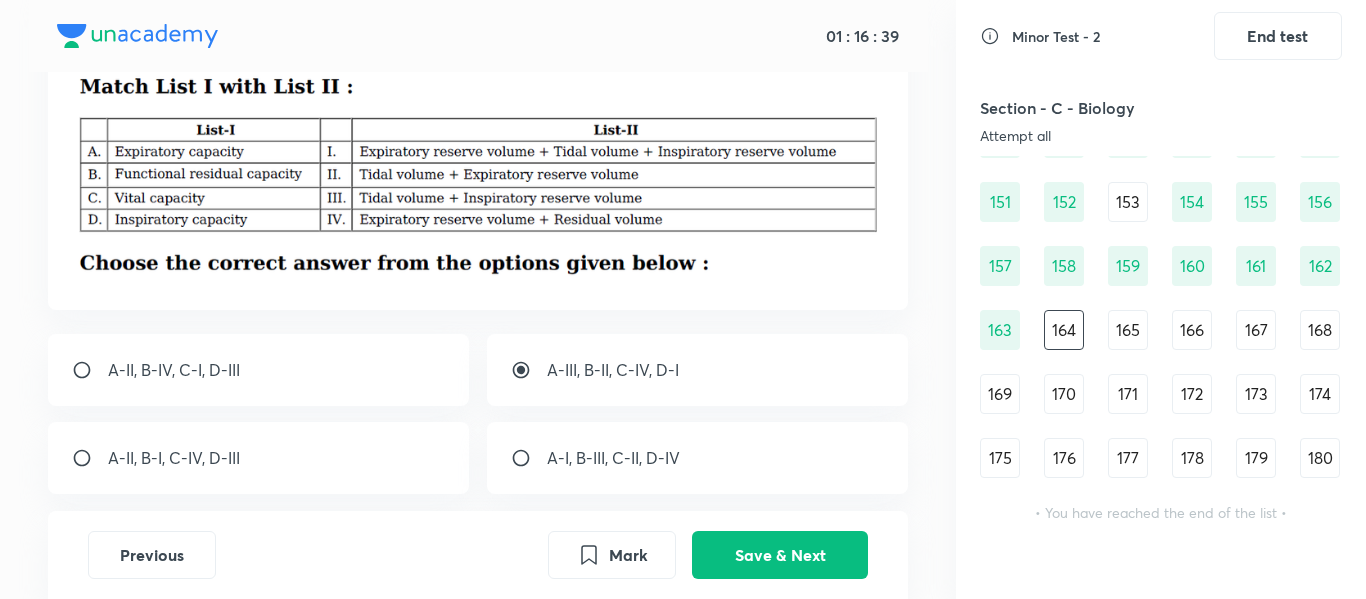 click on "A-II, B-IV, C-I, D-III" at bounding box center [259, 370] 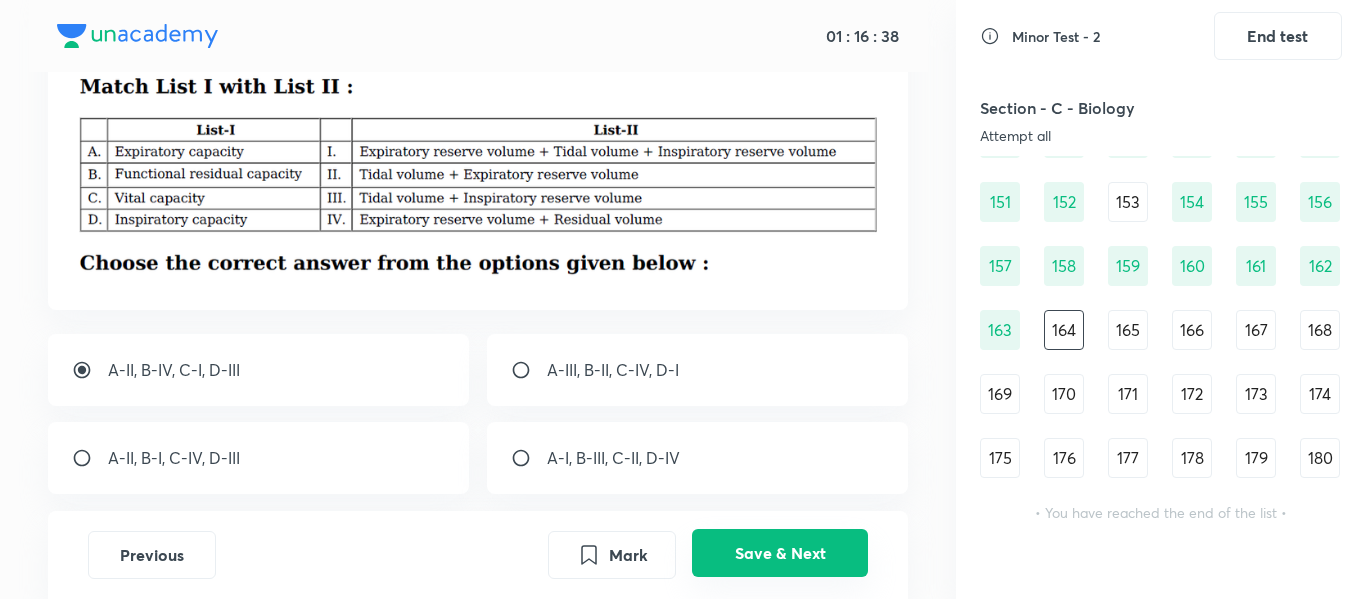click on "Save & Next" at bounding box center [780, 553] 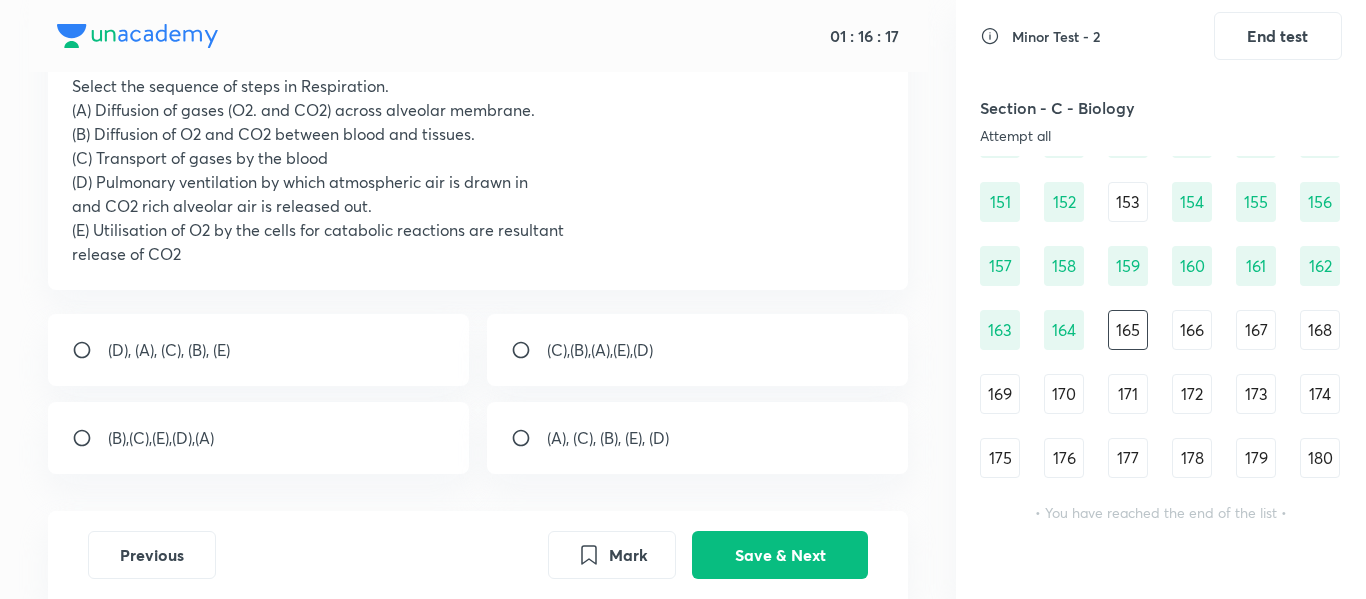 click on "(D), (A), (C), (B), (E)" at bounding box center (259, 350) 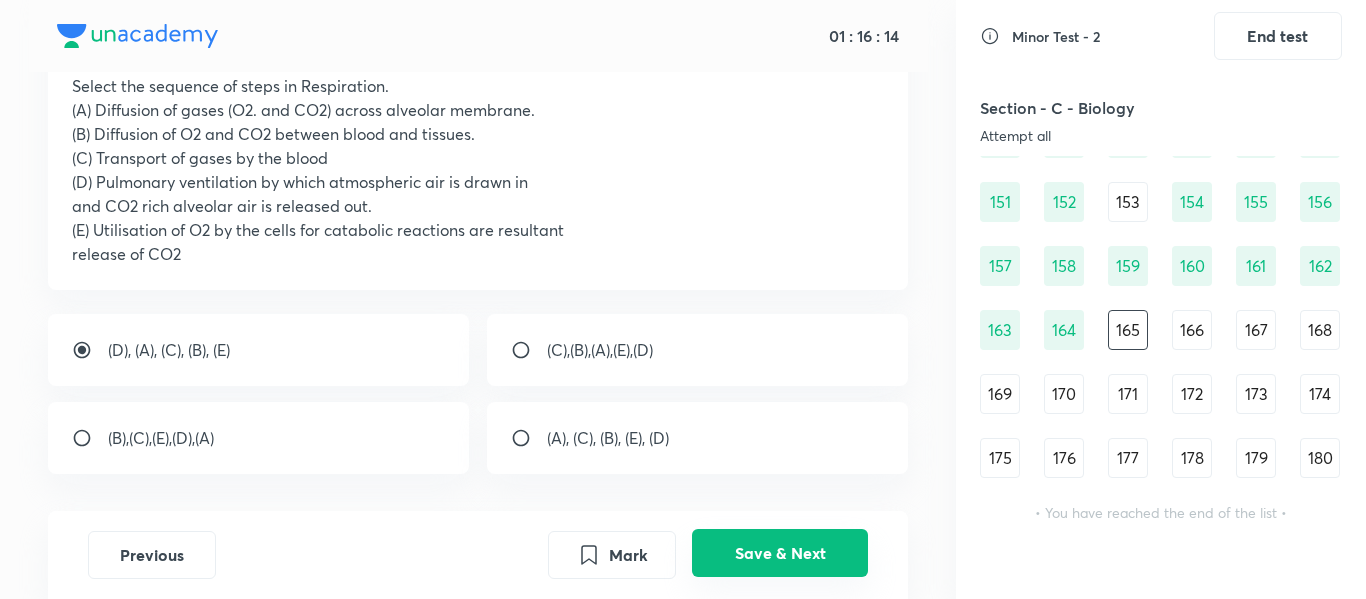 click on "Save & Next" at bounding box center [780, 553] 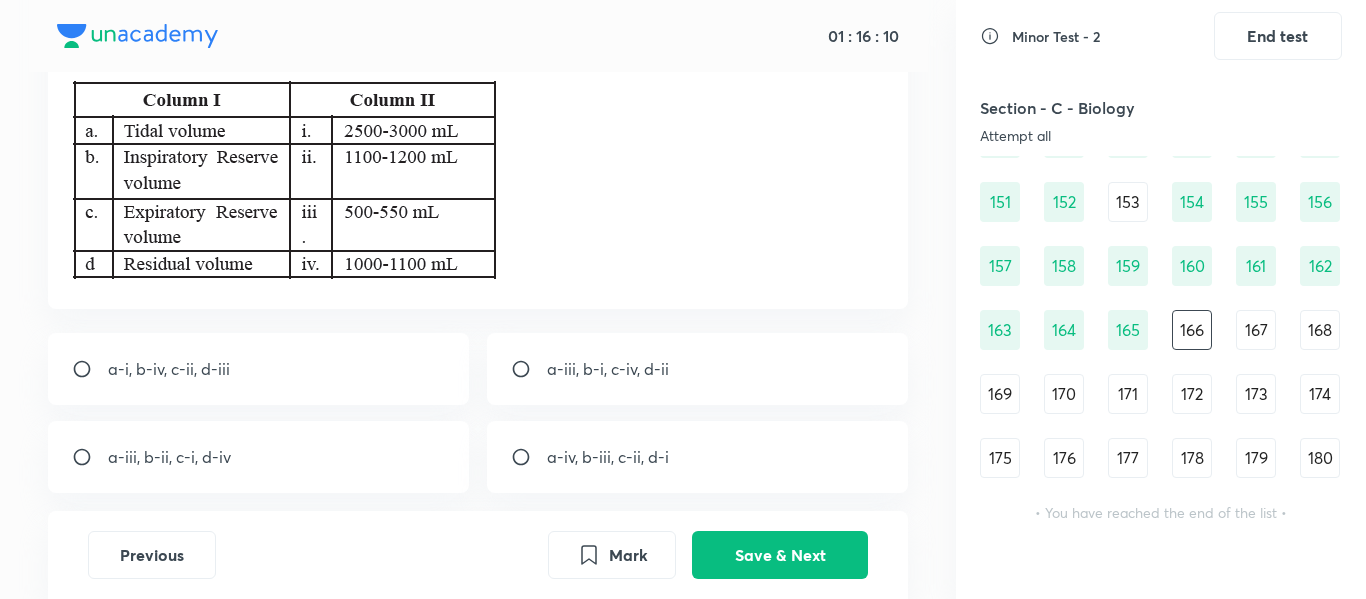 scroll, scrollTop: 230, scrollLeft: 0, axis: vertical 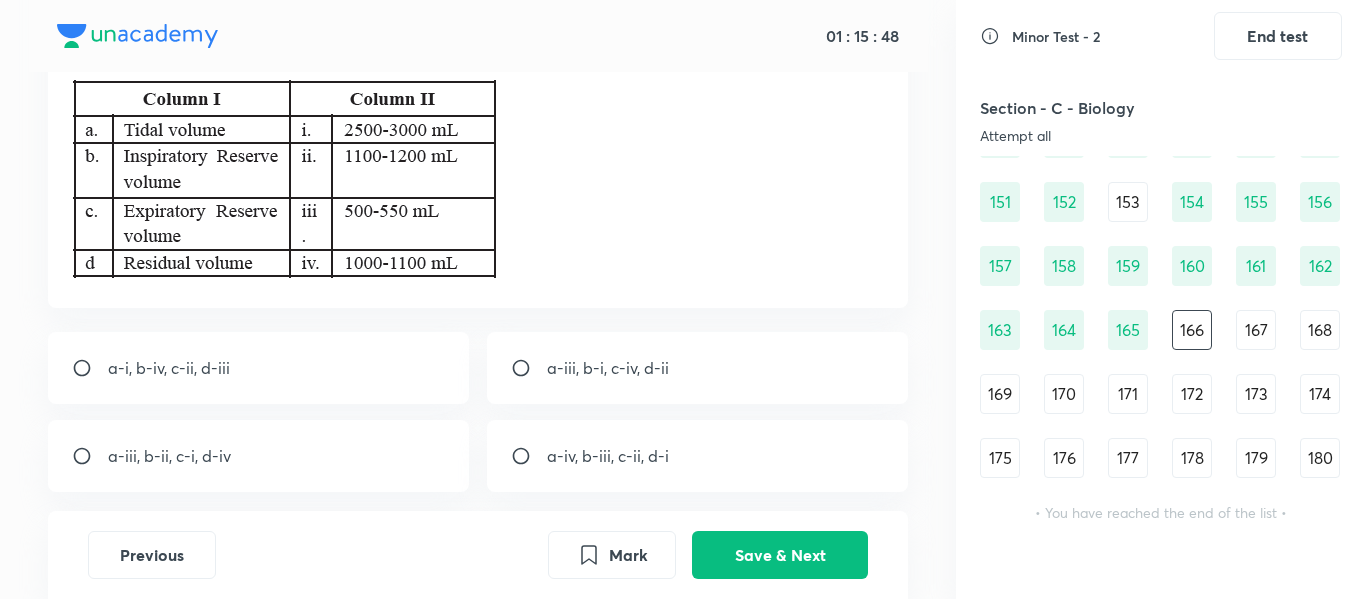 click on "a-iii, b-ii, c-i, d-iv" at bounding box center [259, 456] 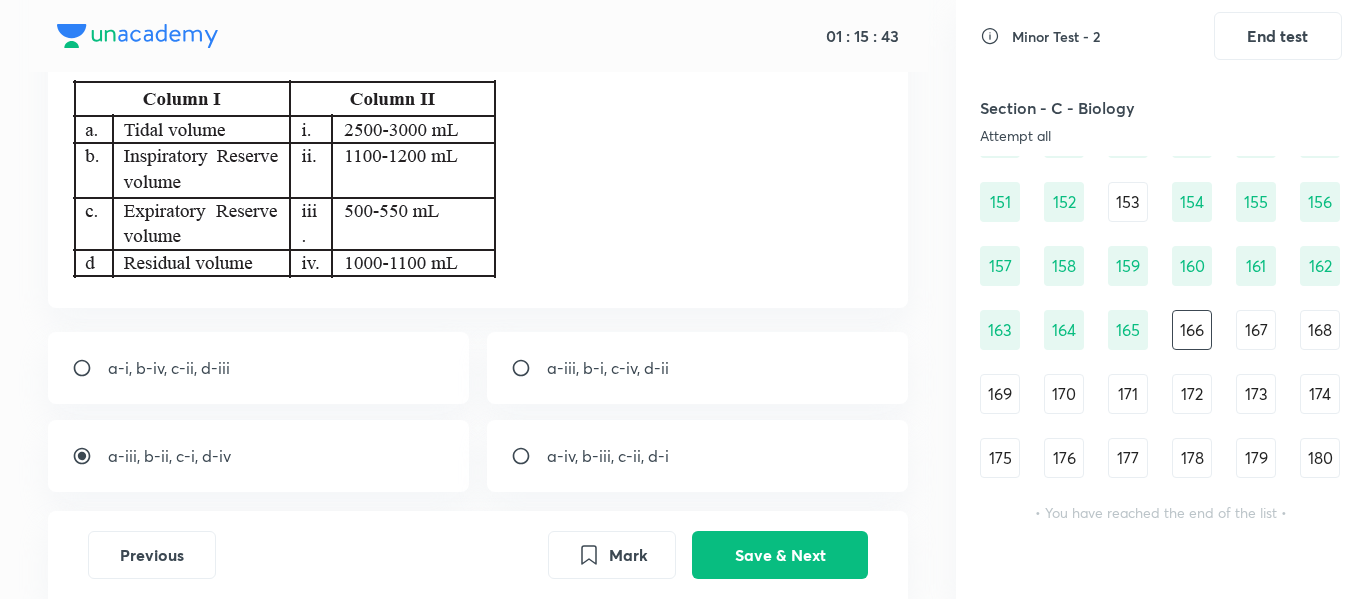click on "a-iii, b-i, c-iv, d-ii" at bounding box center [698, 368] 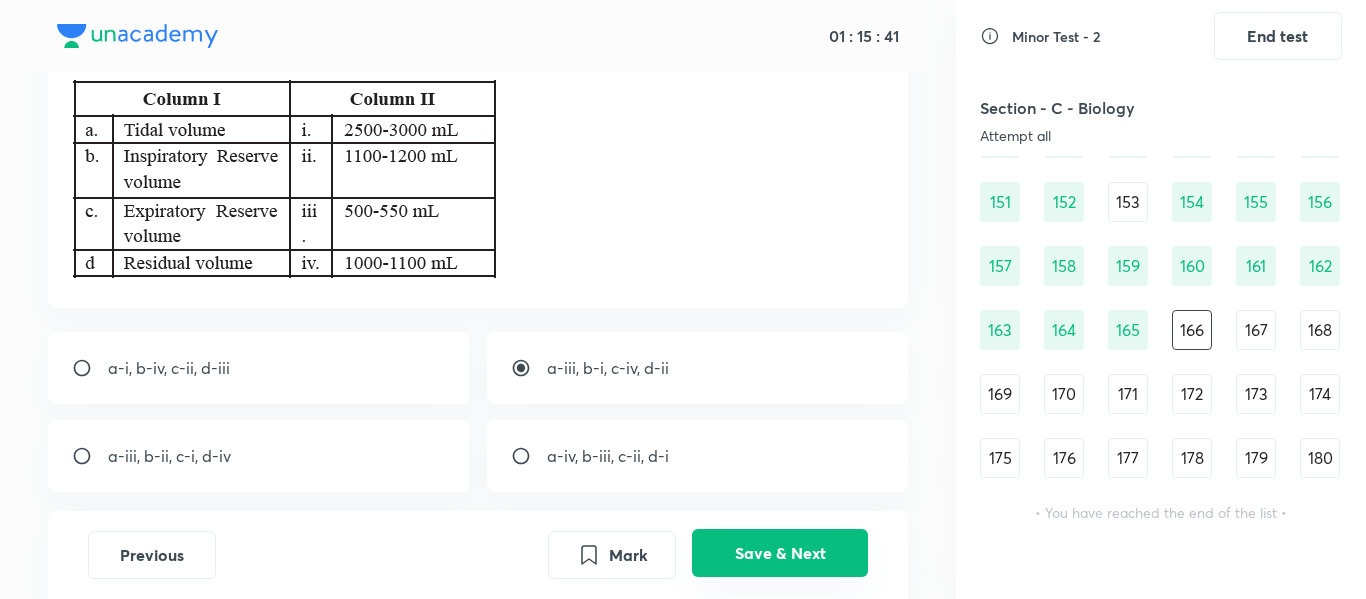 click on "Save & Next" at bounding box center [780, 553] 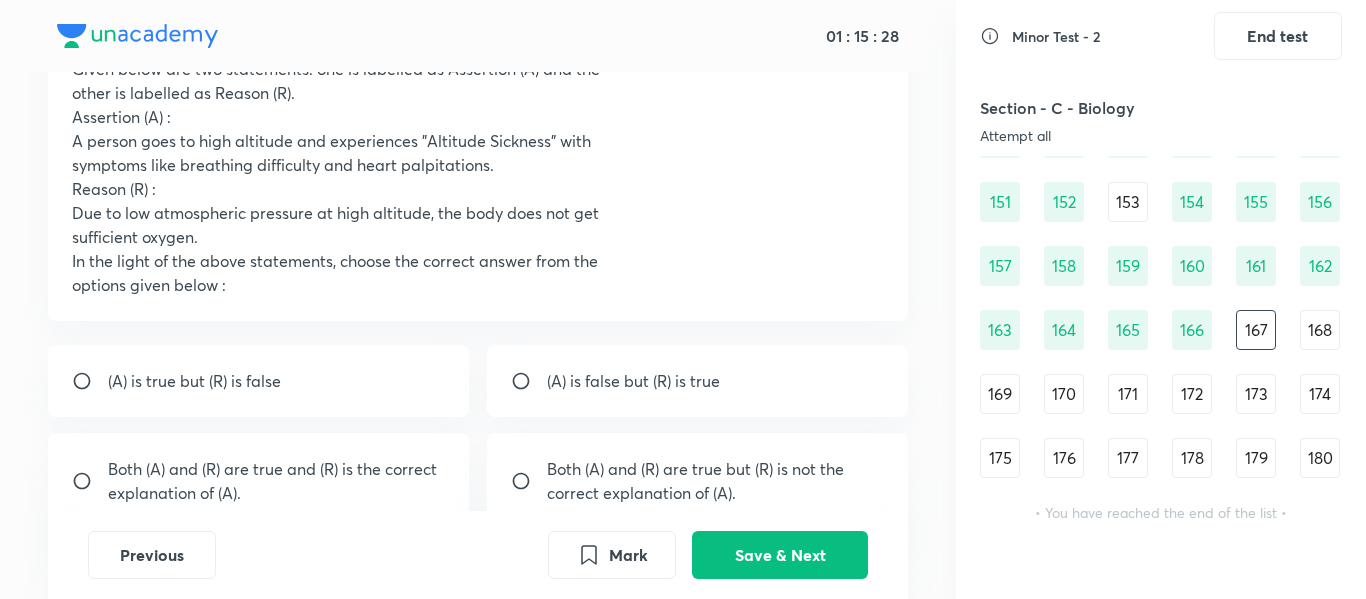 scroll, scrollTop: 157, scrollLeft: 0, axis: vertical 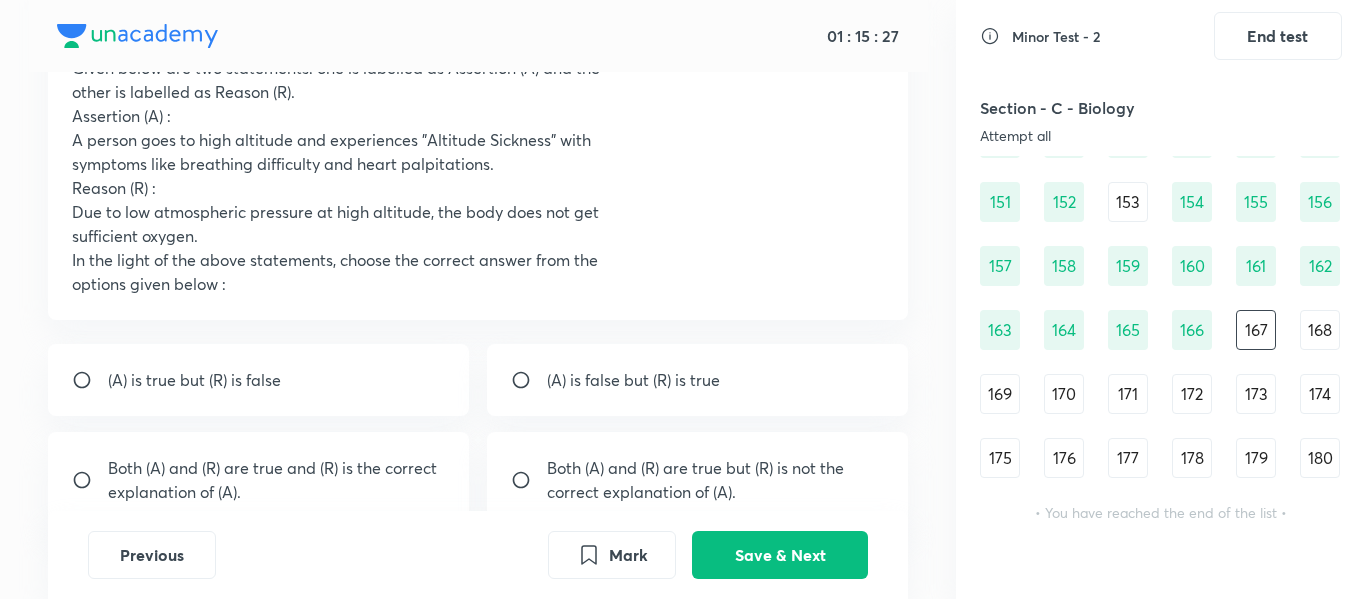 click on "Both (A) and (R) are true and (R) is the correct explanation of (A)." at bounding box center [277, 480] 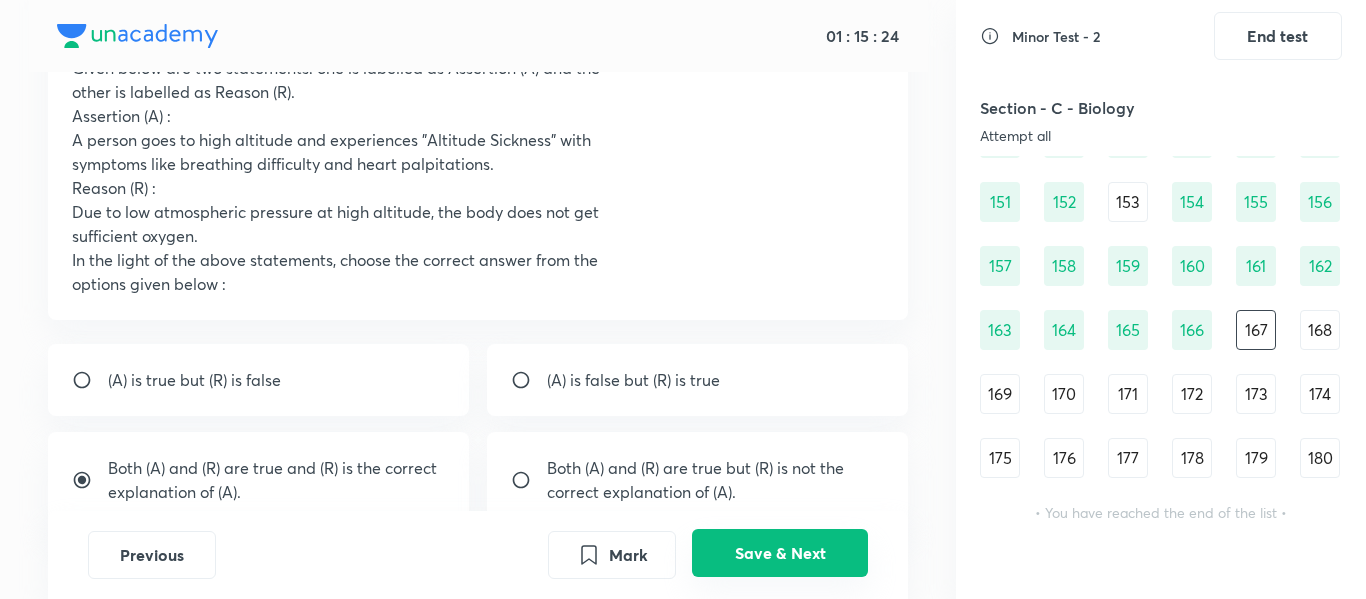 drag, startPoint x: 774, startPoint y: 539, endPoint x: 733, endPoint y: 559, distance: 45.617977 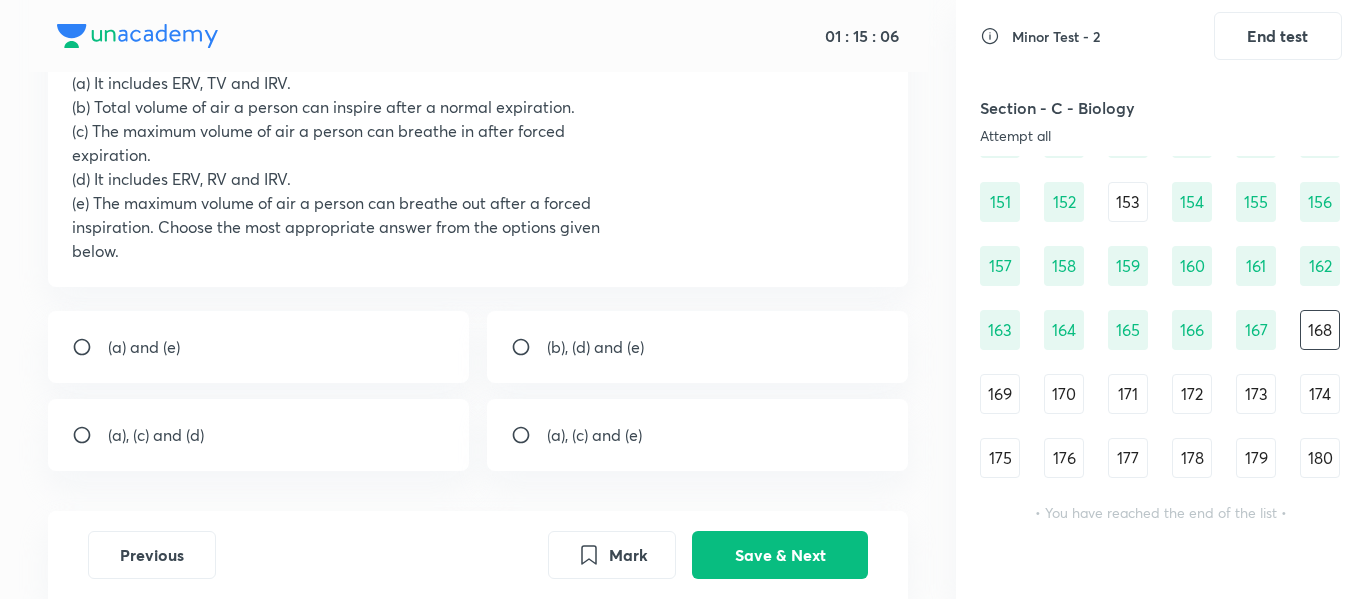 scroll, scrollTop: 191, scrollLeft: 0, axis: vertical 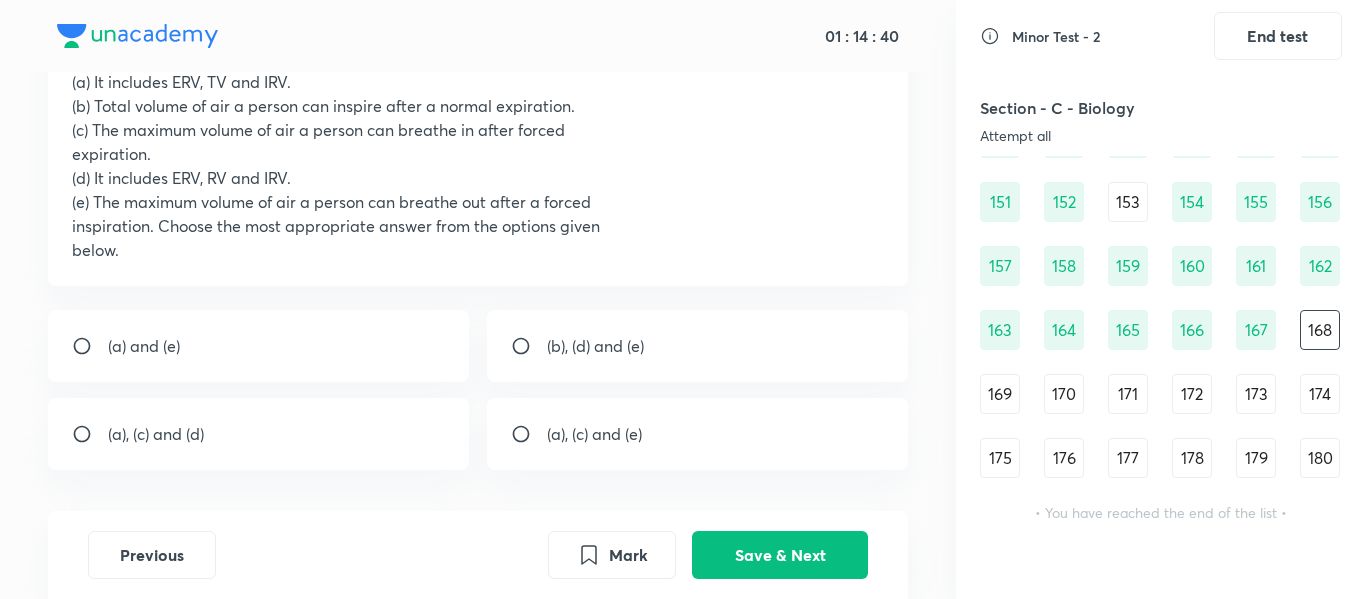 click on "(a), (c) and (e)" at bounding box center (594, 434) 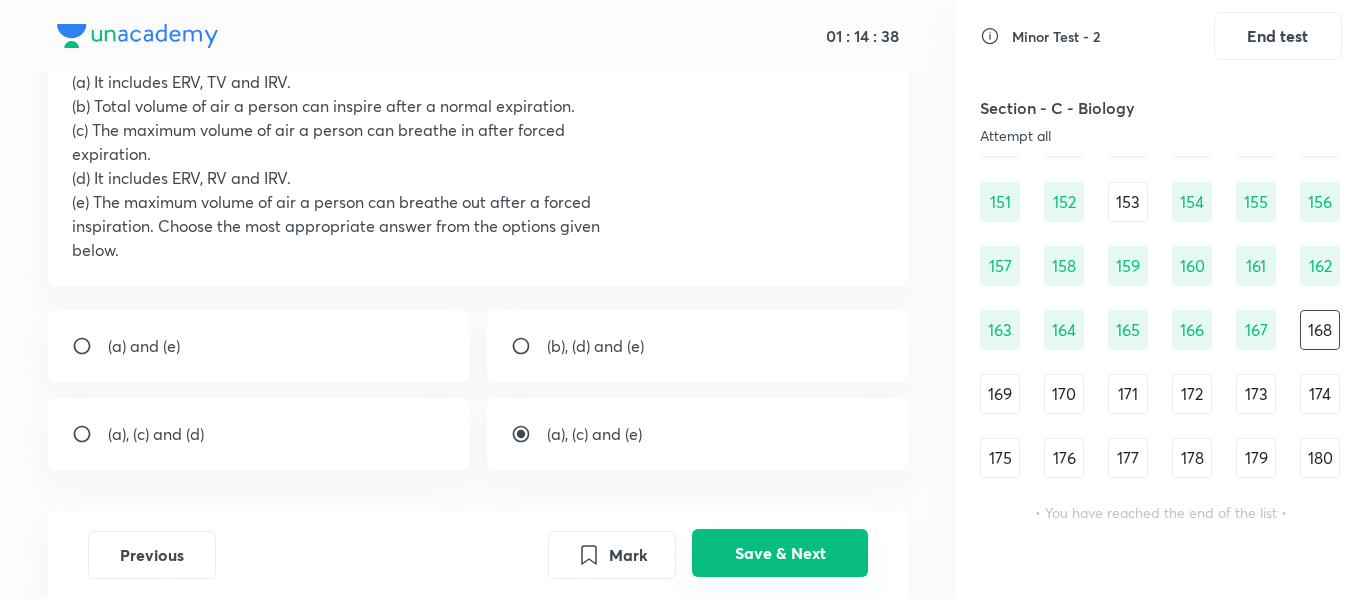 click on "Save & Next" at bounding box center (780, 553) 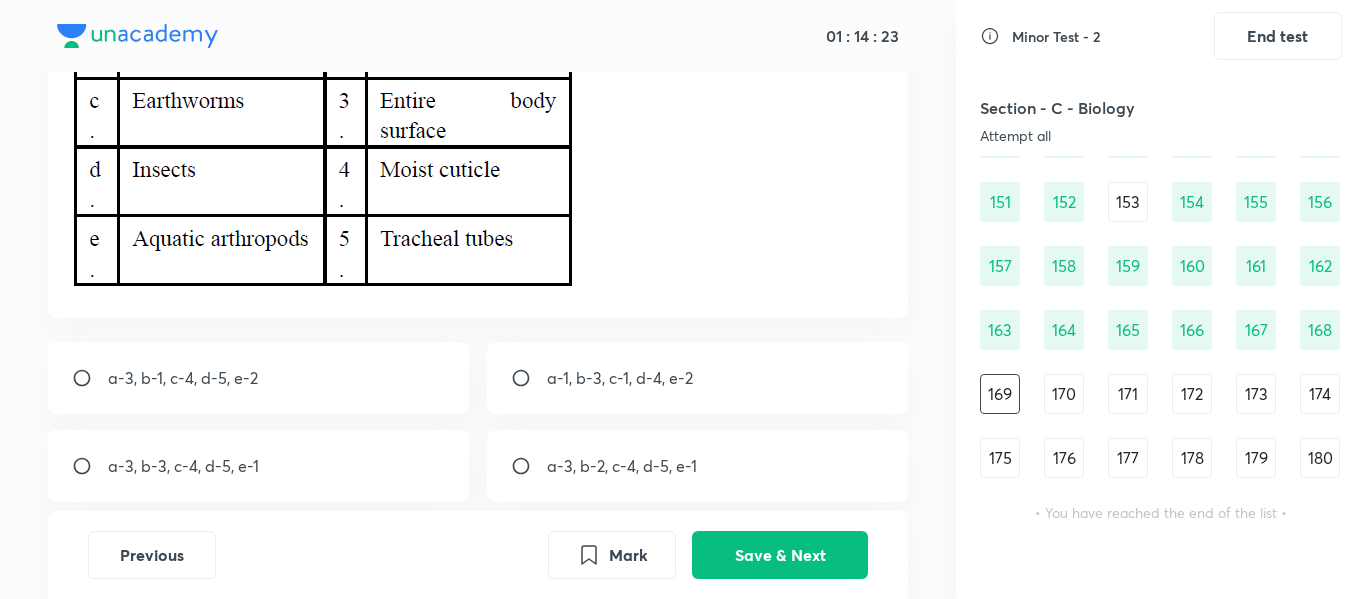 scroll, scrollTop: 370, scrollLeft: 0, axis: vertical 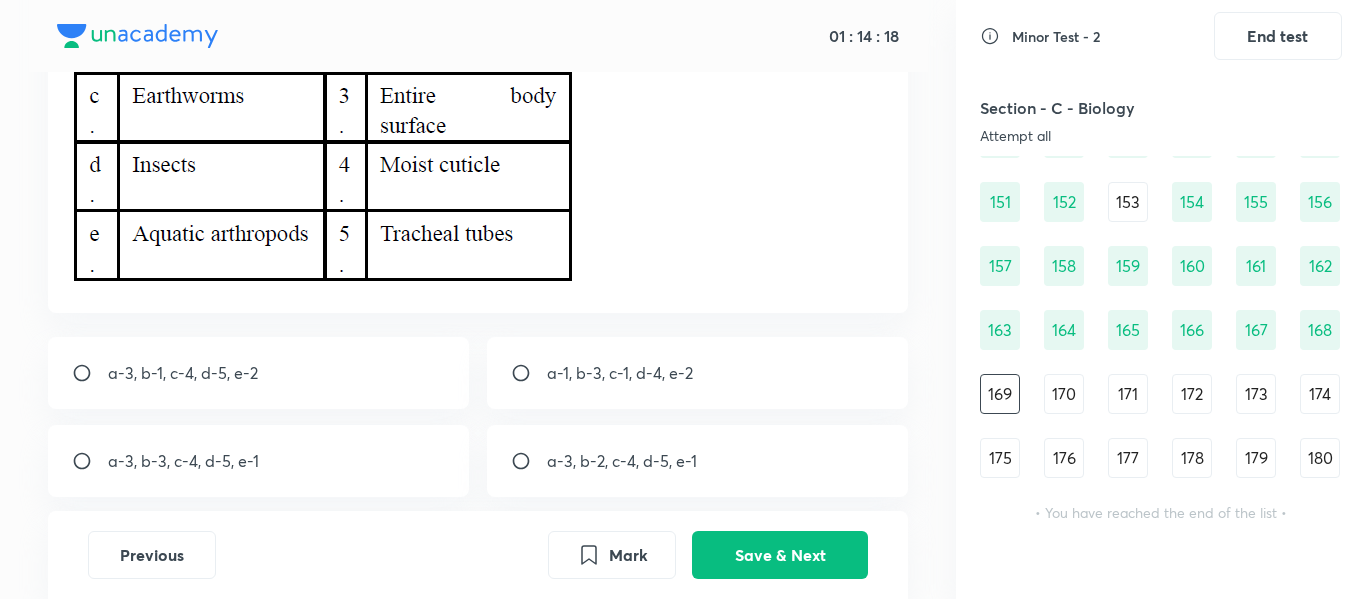 click on "a-3, b-3, c-4, d-5, e-1" at bounding box center [183, 461] 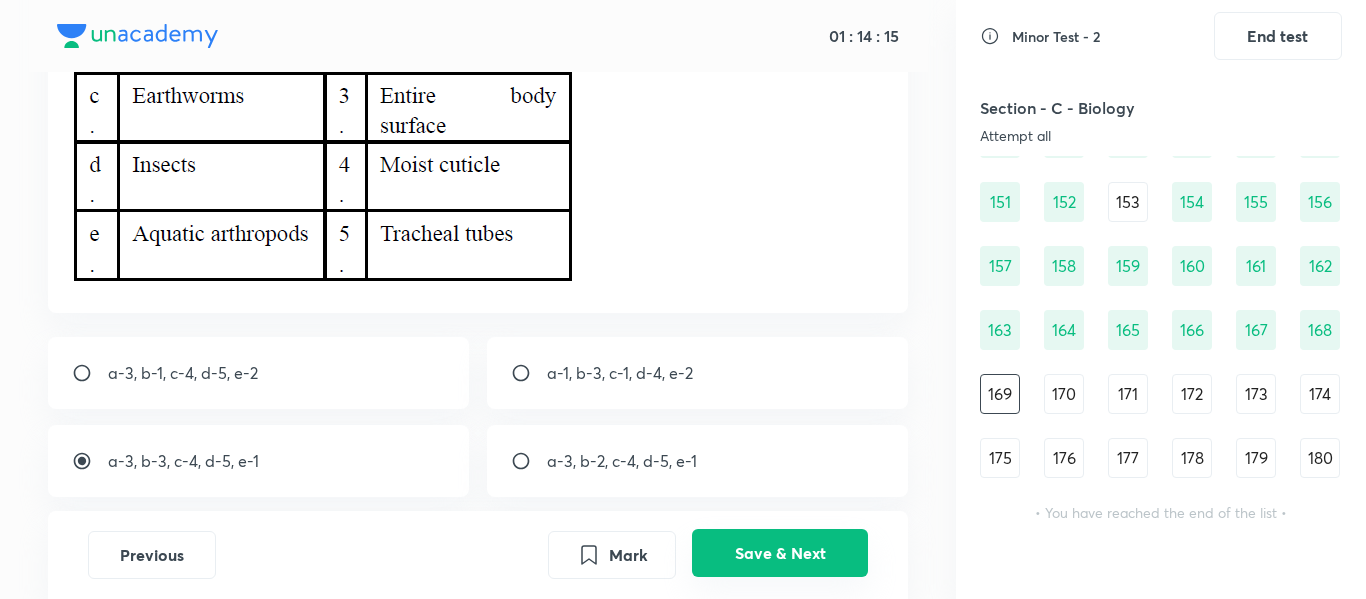 click on "Save & Next" at bounding box center (780, 553) 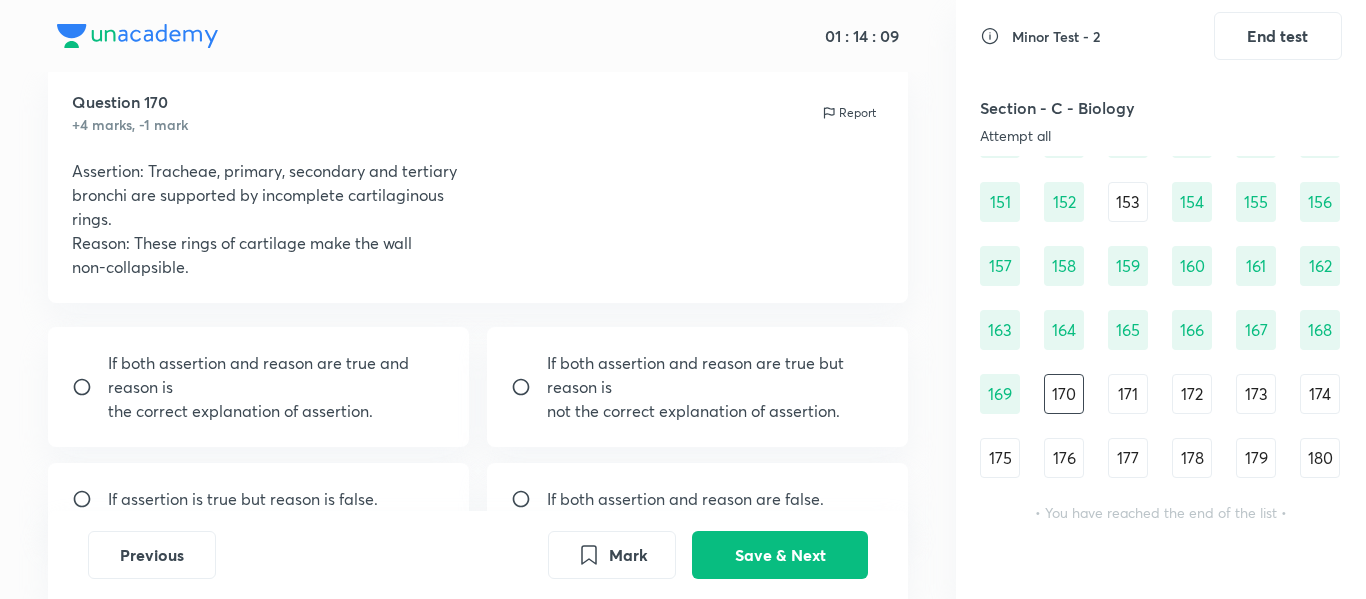 scroll, scrollTop: 55, scrollLeft: 0, axis: vertical 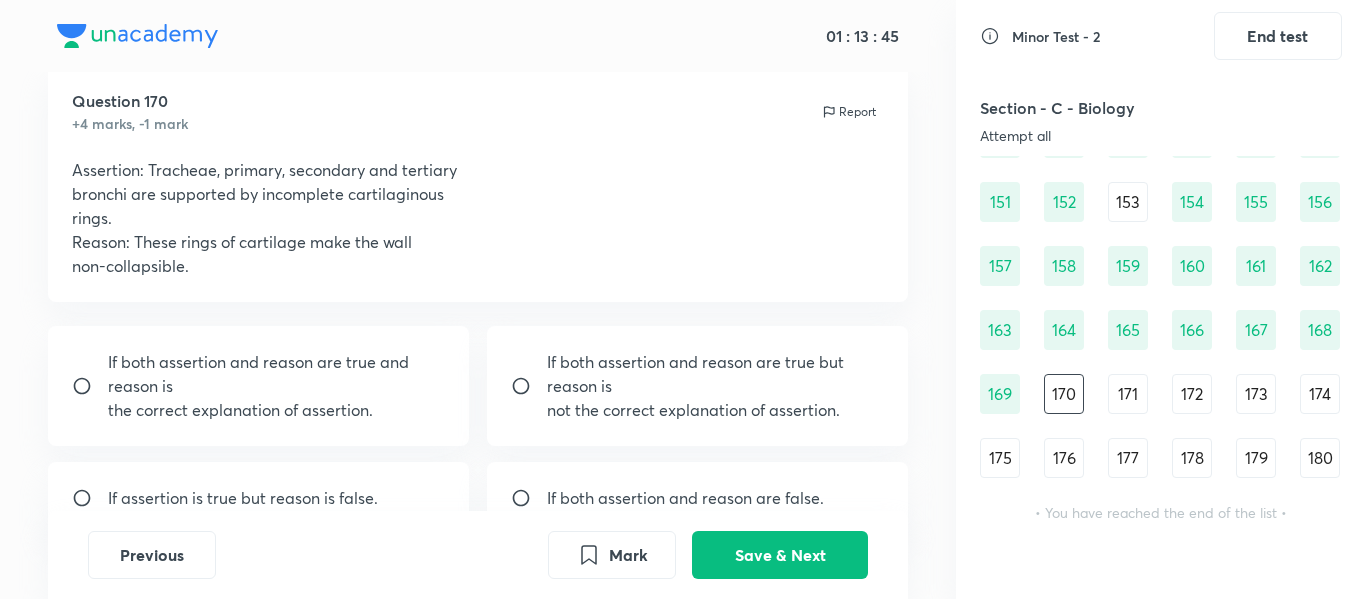 click on "If both assertion and reason are true and reason is" at bounding box center (277, 374) 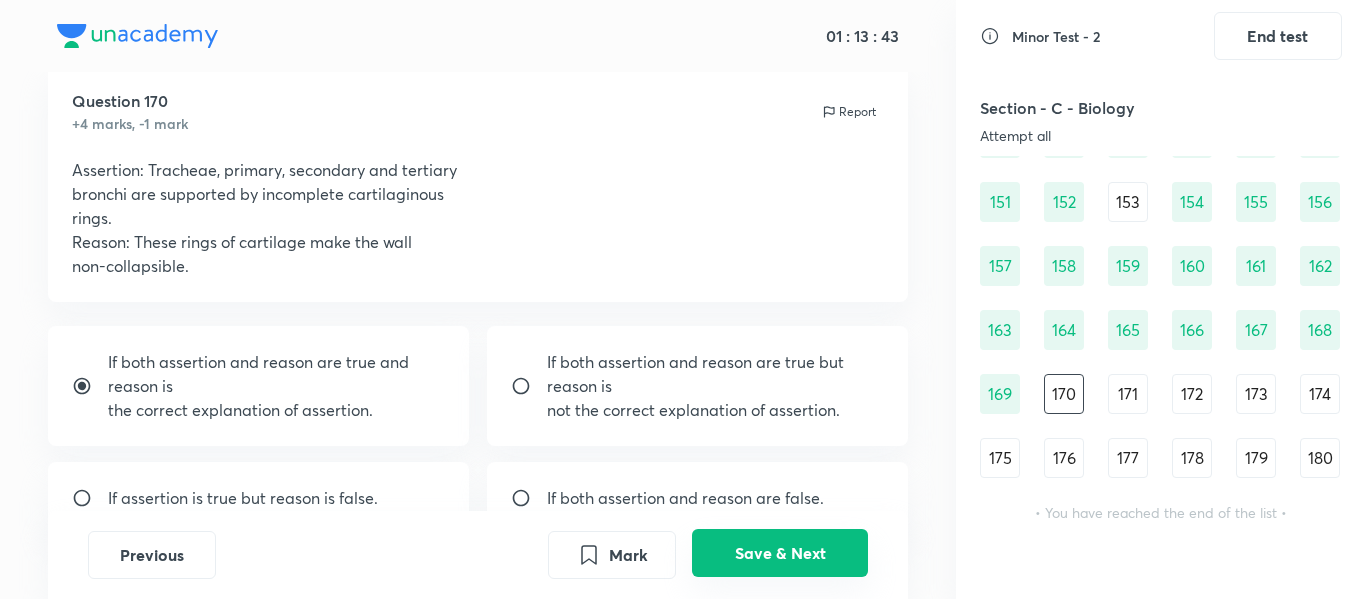 click on "Save & Next" at bounding box center (780, 553) 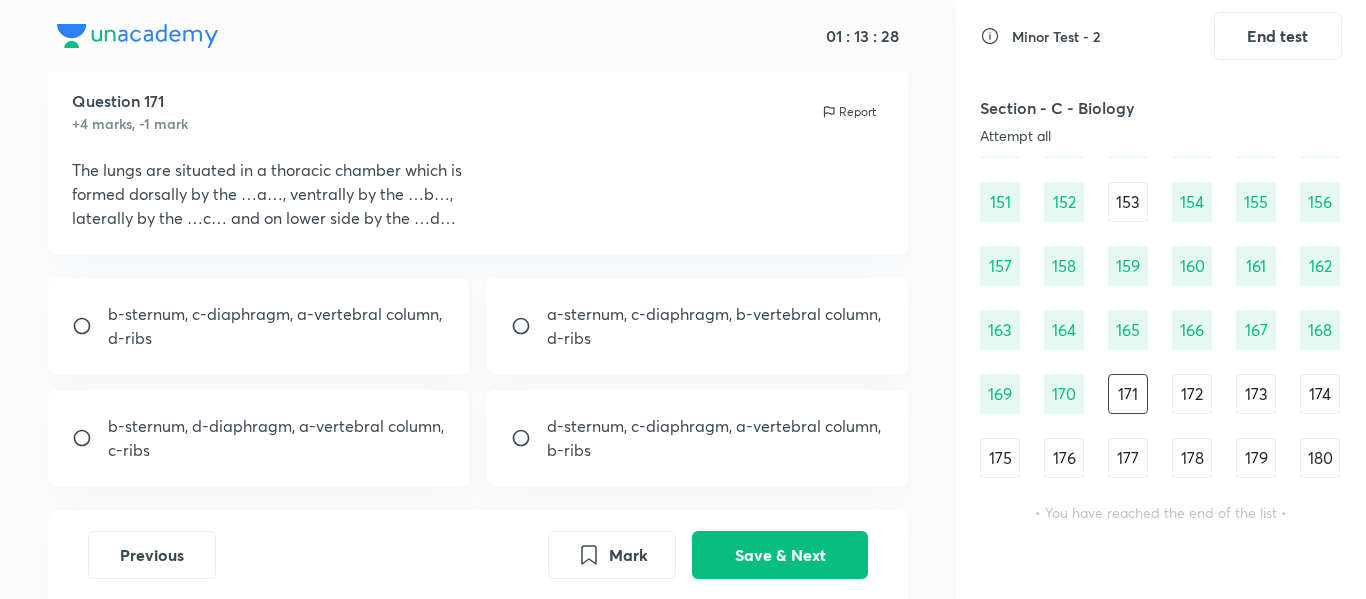 click on "b-sternum, d-diaphragm, a-vertebral column," at bounding box center [276, 426] 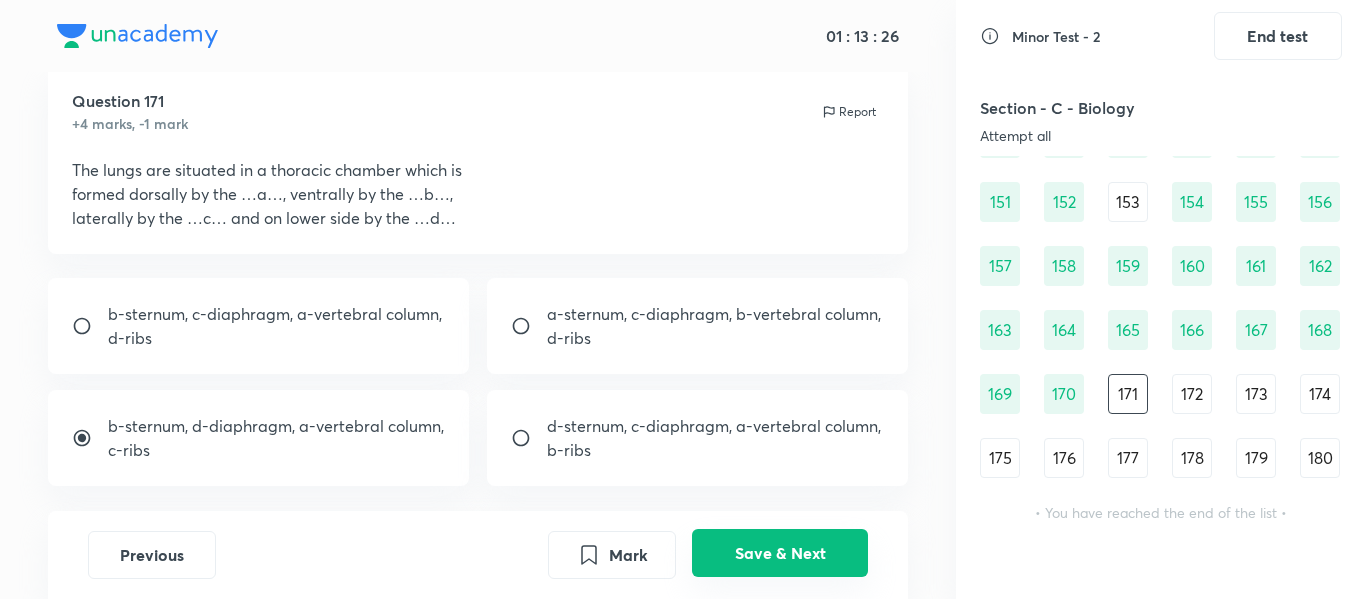 click on "Save & Next" at bounding box center (780, 553) 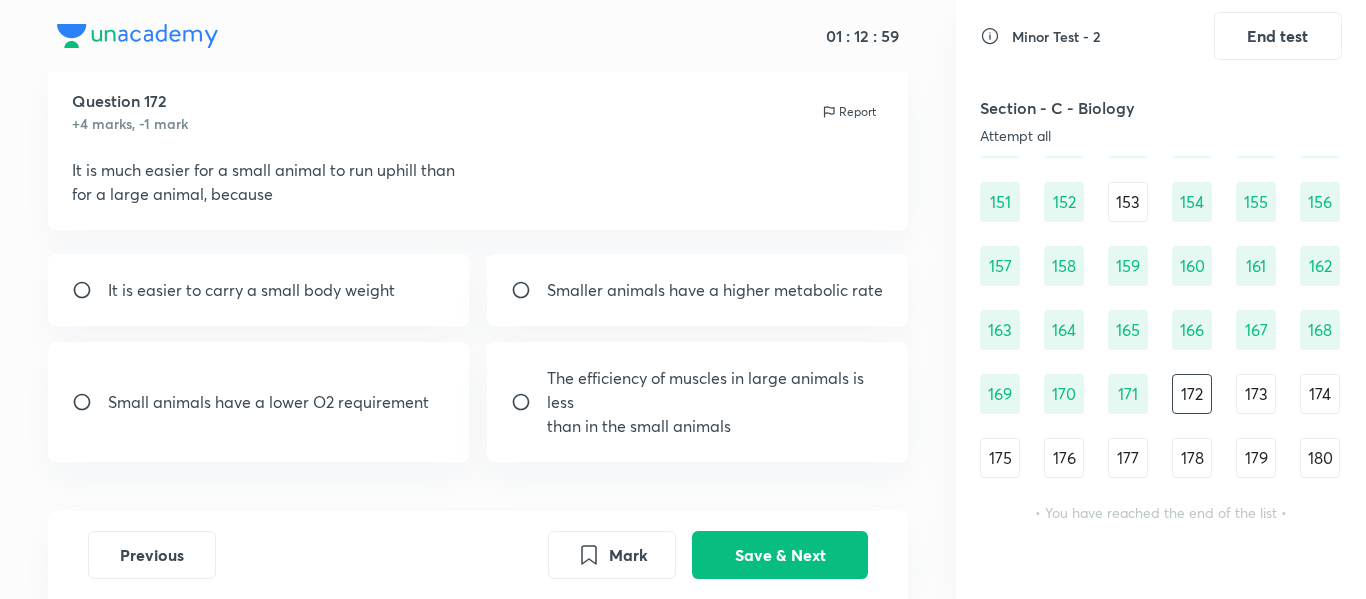 click on "It is easier to carry a small body weight" at bounding box center (251, 290) 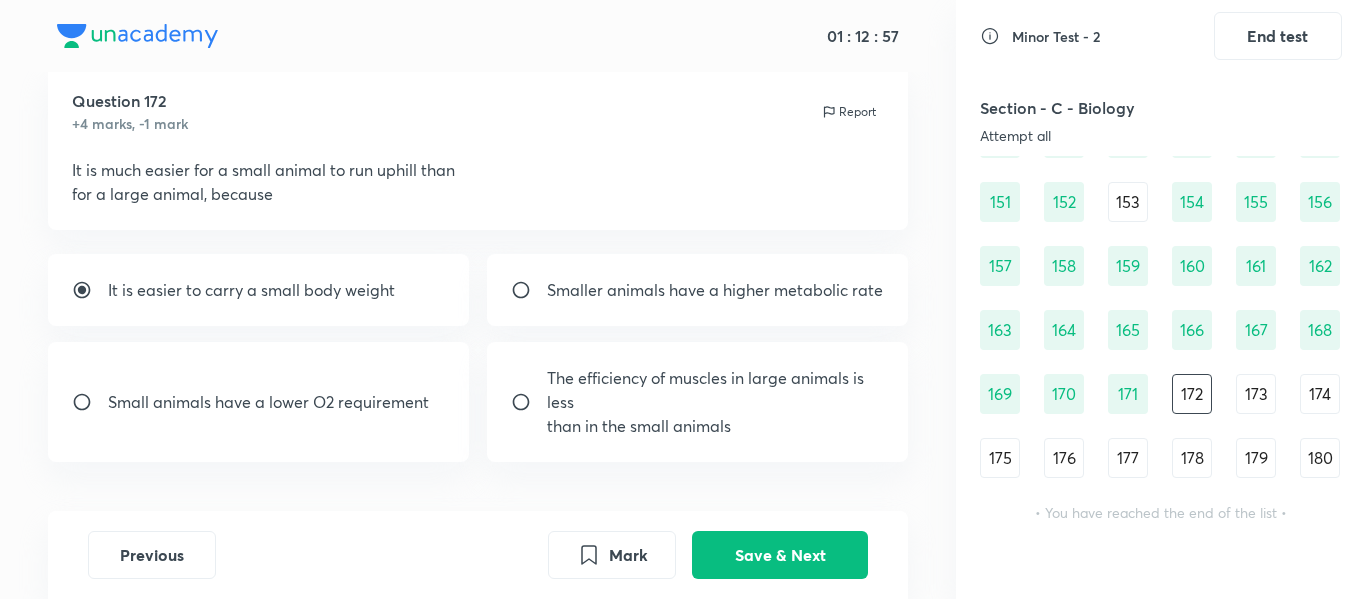 click on "Smaller animals have a higher metabolic rate" at bounding box center [698, 290] 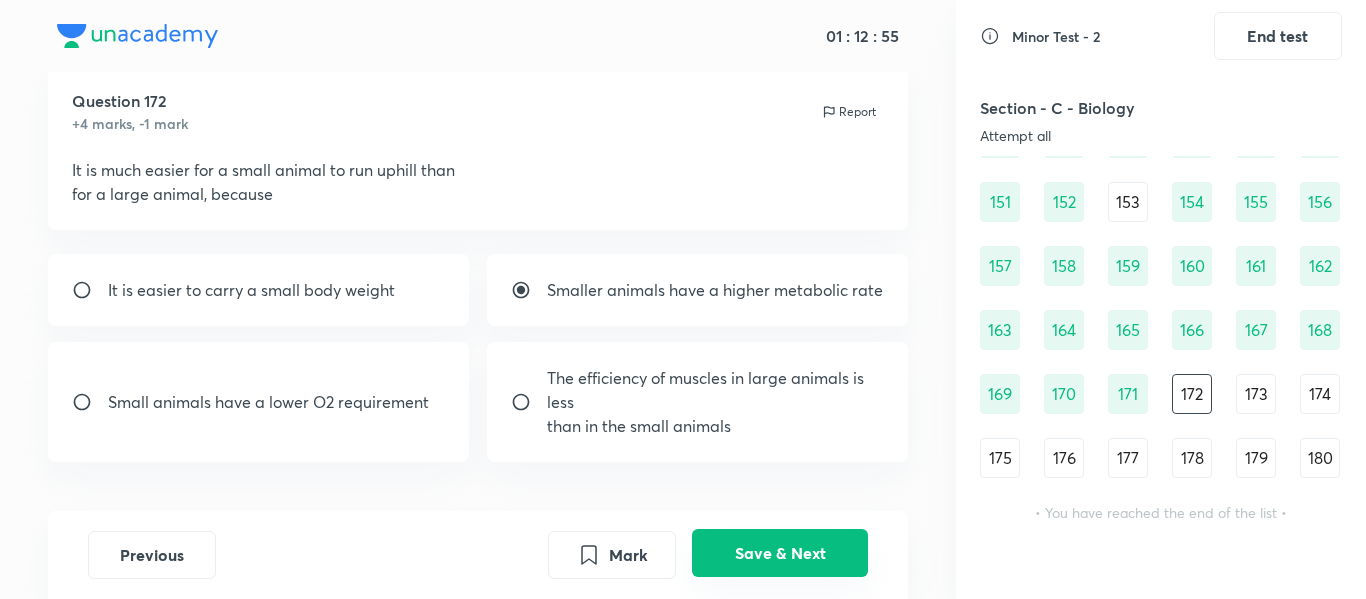 click on "Save & Next" at bounding box center (780, 553) 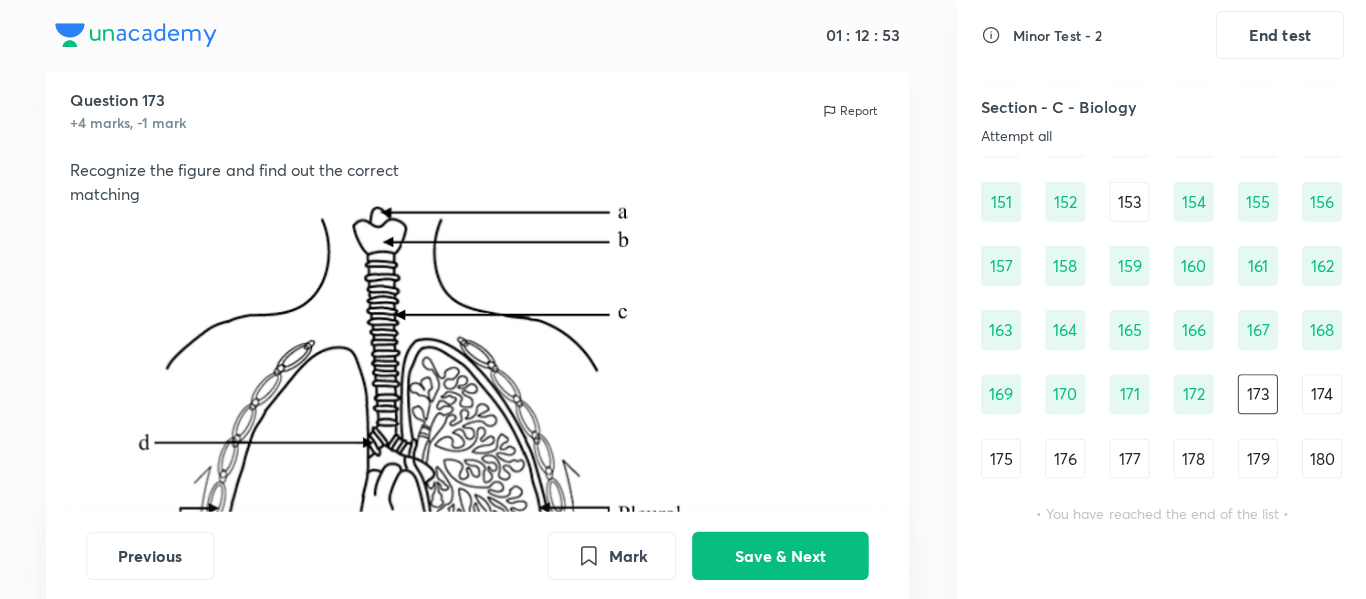 scroll, scrollTop: 0, scrollLeft: 0, axis: both 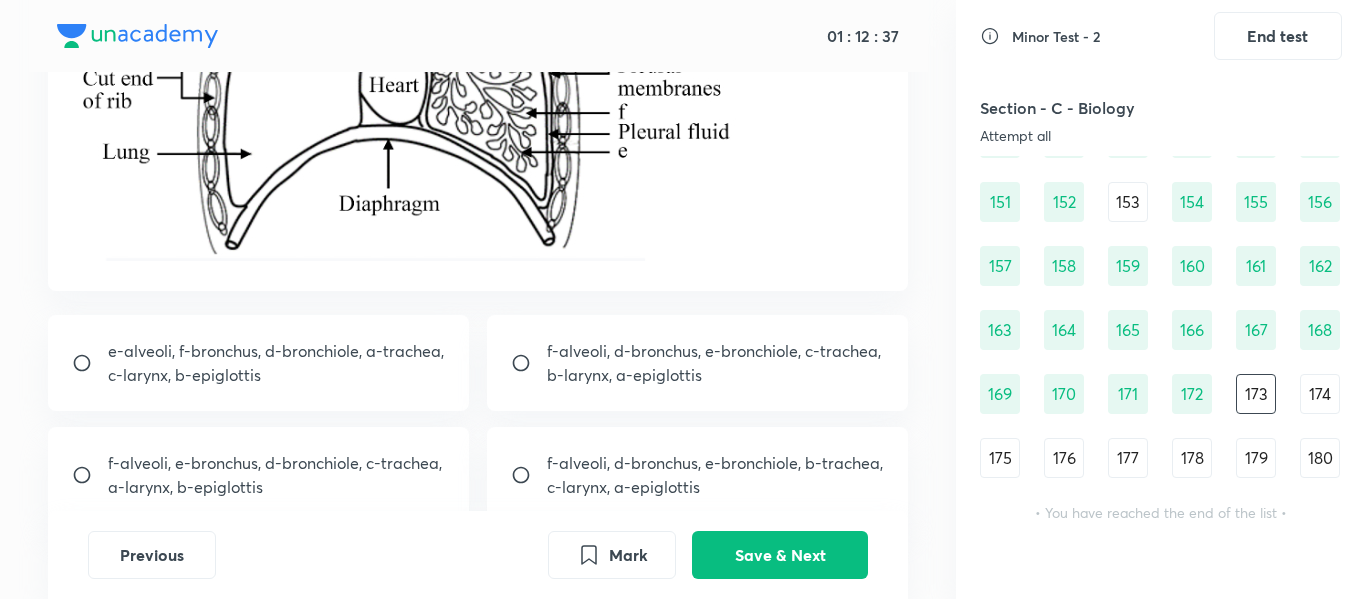 click on "e-alveoli, f-bronchus, d-bronchiole, a-trachea," at bounding box center (276, 351) 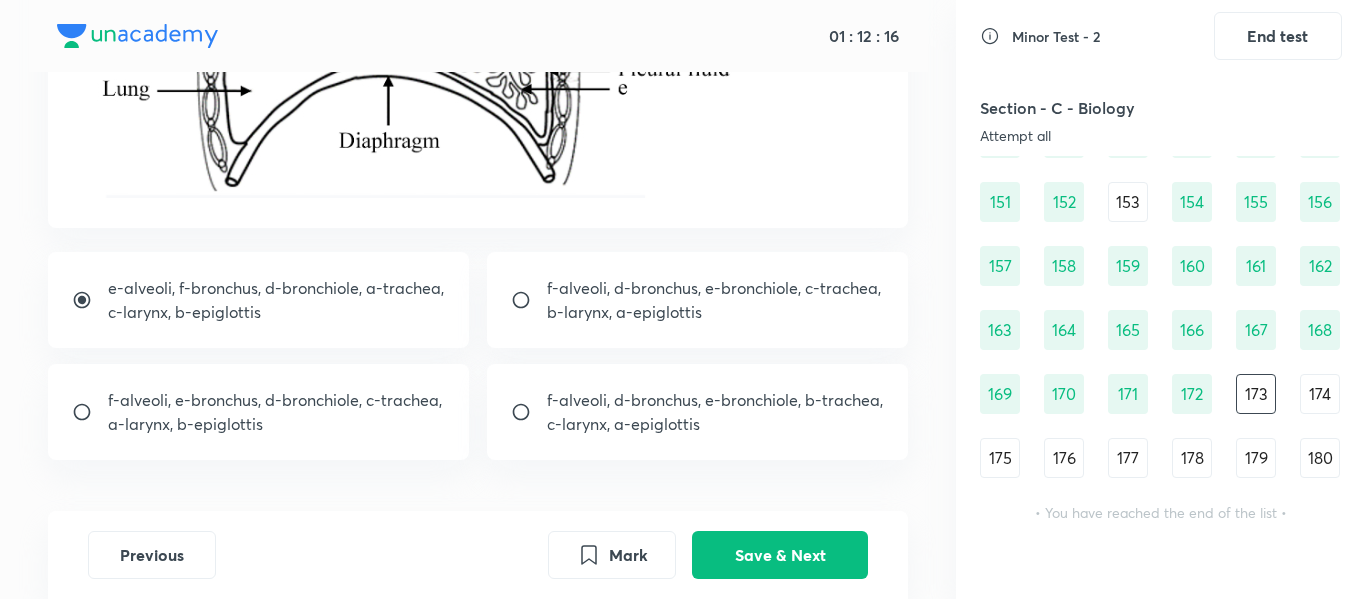 scroll, scrollTop: 562, scrollLeft: 0, axis: vertical 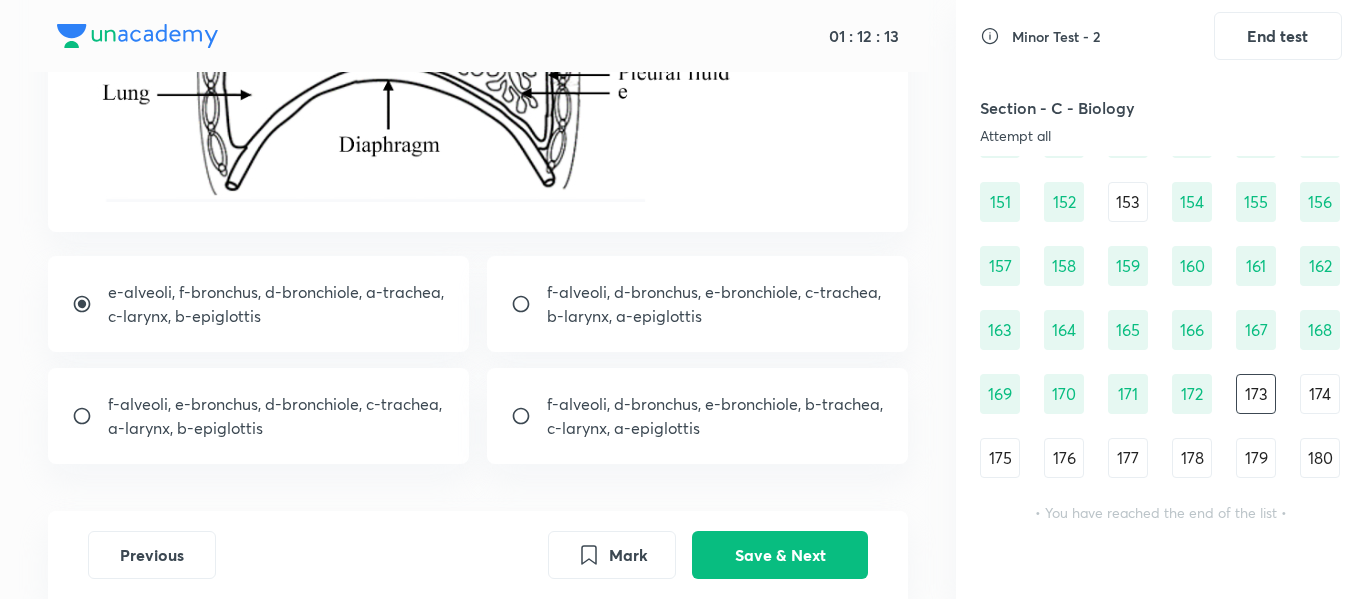 click on "f-alveoli, d-bronchus, e-bronchiole, c-trachea," at bounding box center [714, 292] 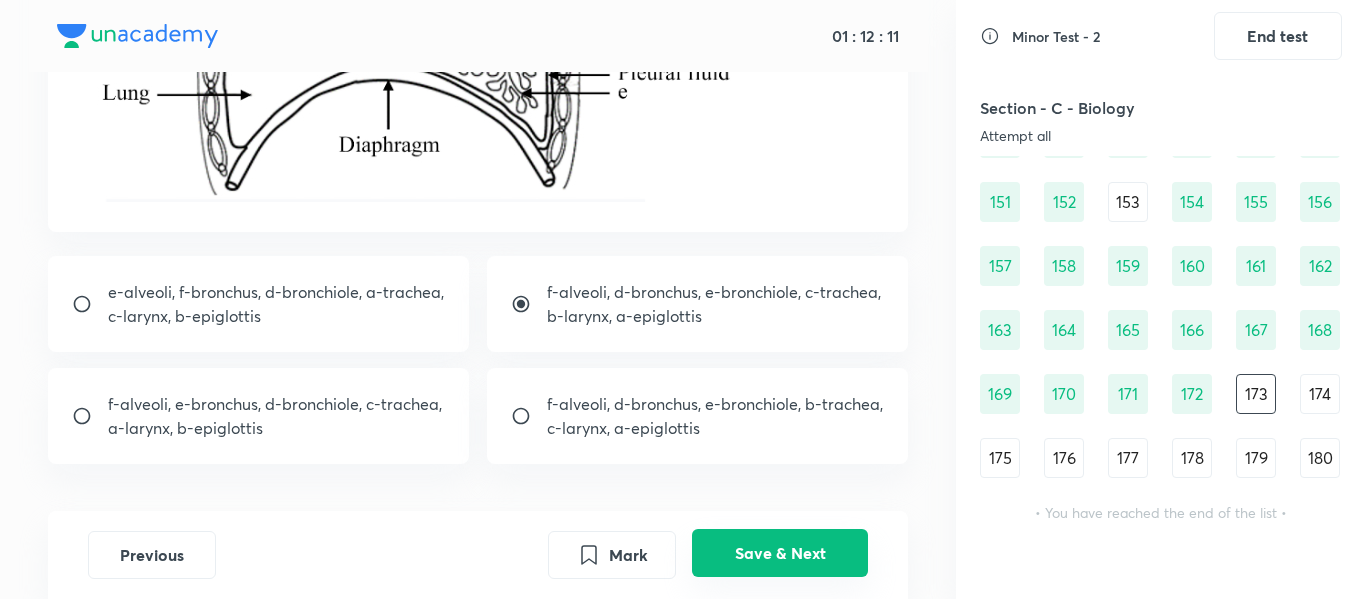 click on "Save & Next" at bounding box center (780, 553) 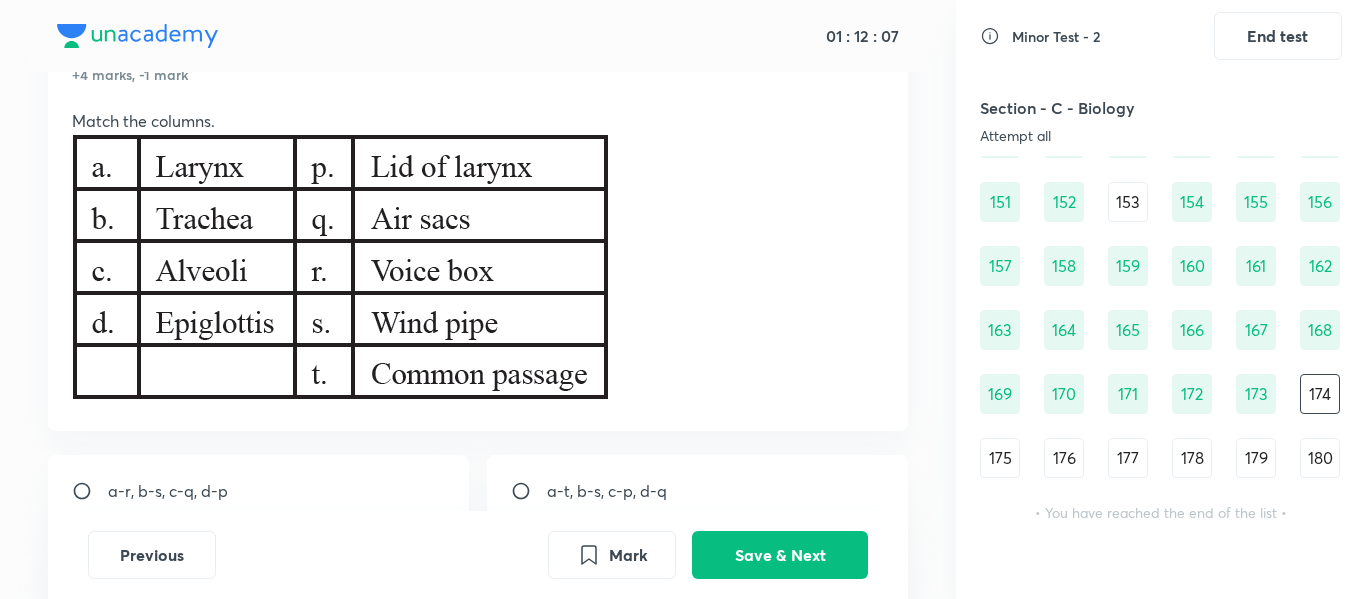 scroll, scrollTop: 105, scrollLeft: 0, axis: vertical 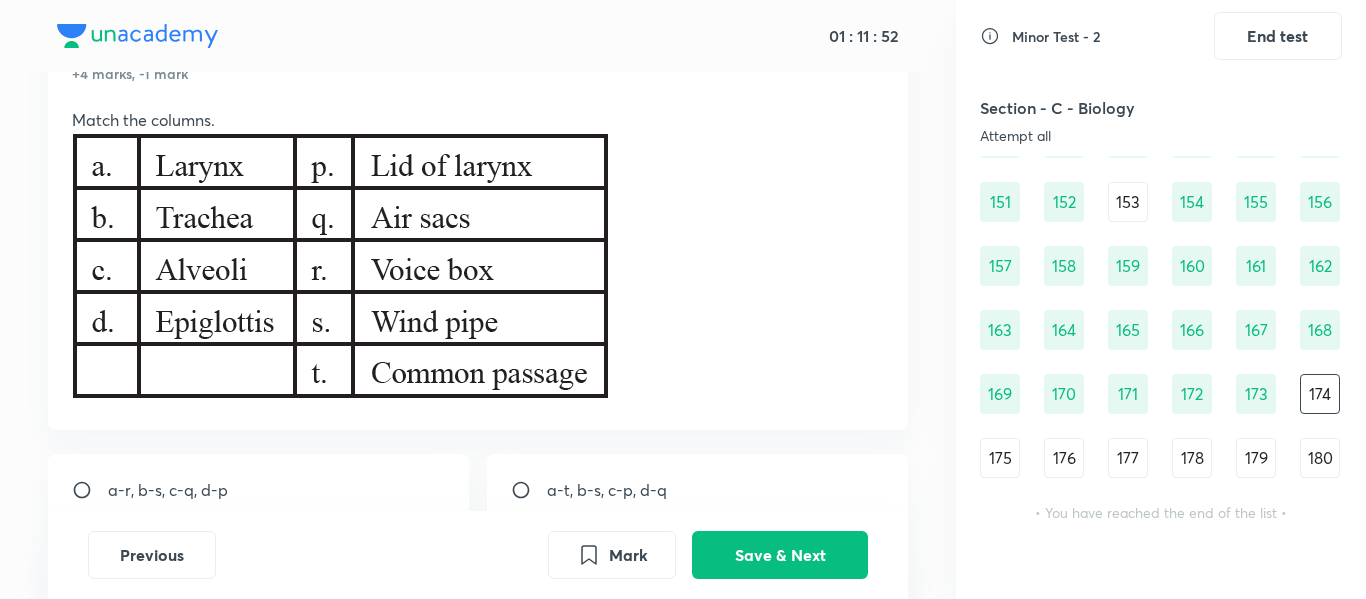 click on "a-r, b-s, c-q, d-p" at bounding box center [259, 490] 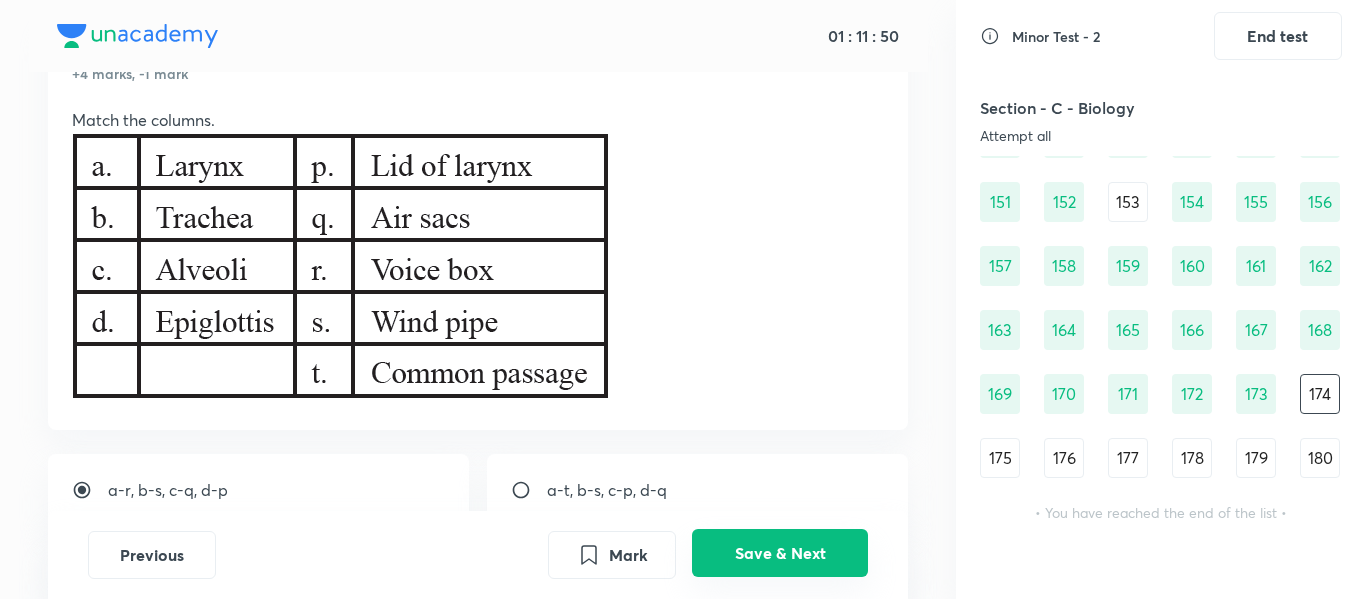 click on "Save & Next" at bounding box center [780, 553] 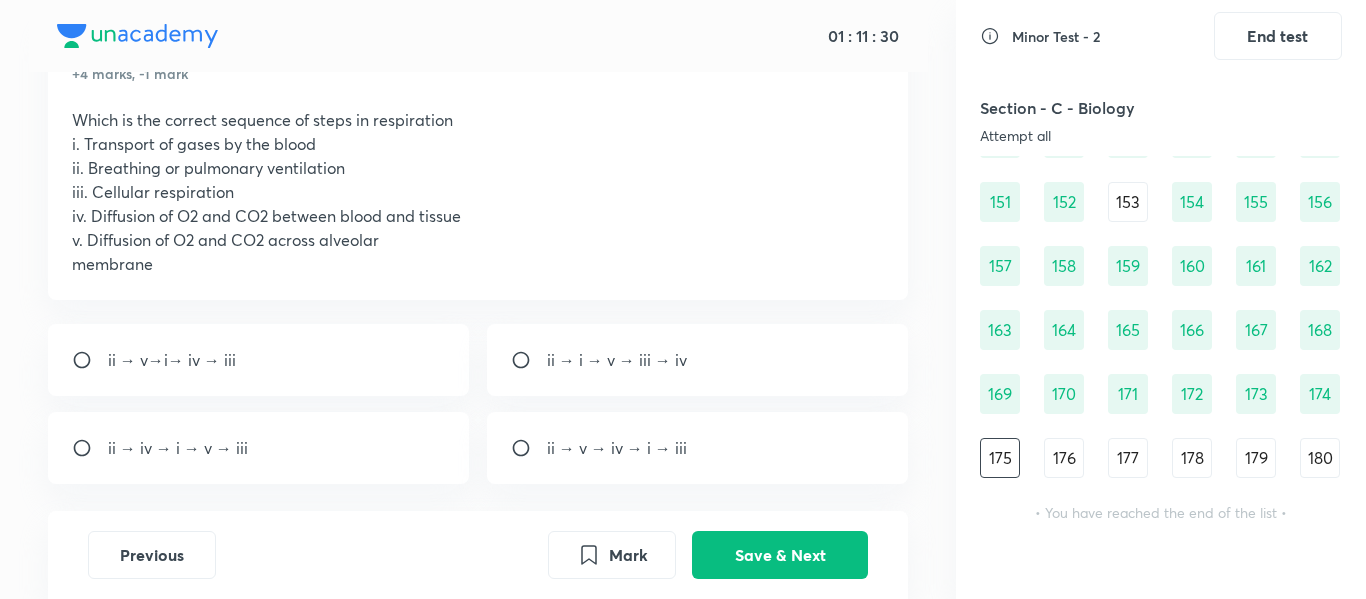 click on "ii → v→i→ iv → iii" at bounding box center (172, 360) 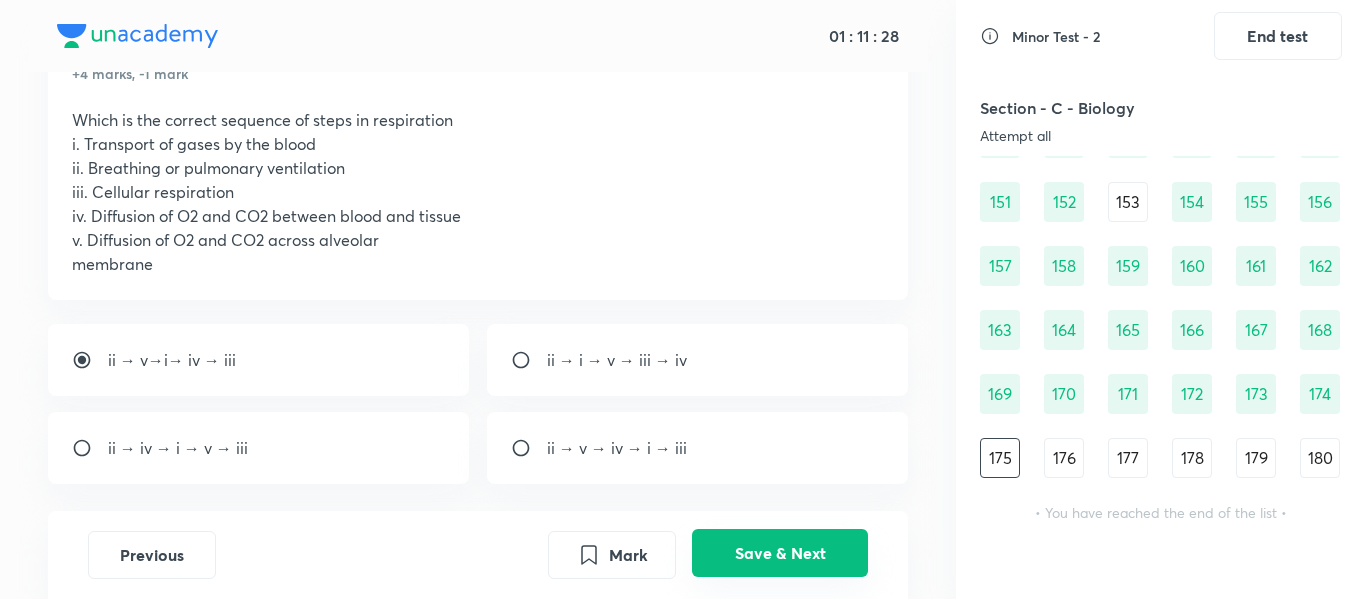 click on "Save & Next" at bounding box center [780, 553] 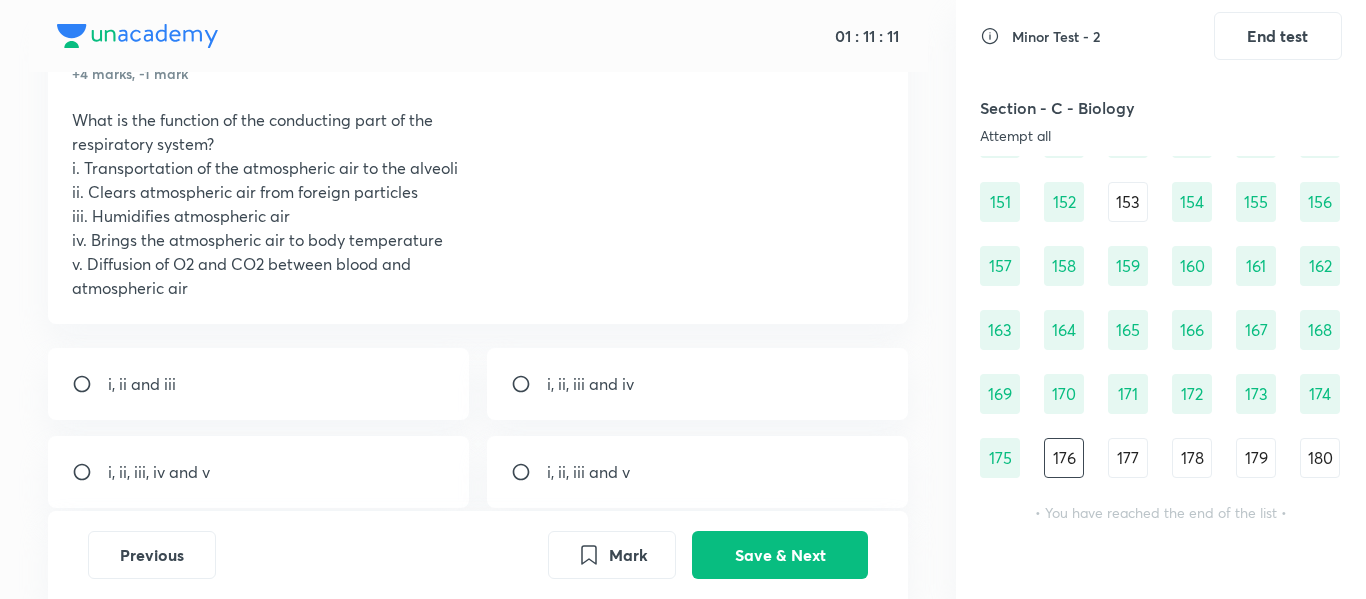 click at bounding box center (529, 384) 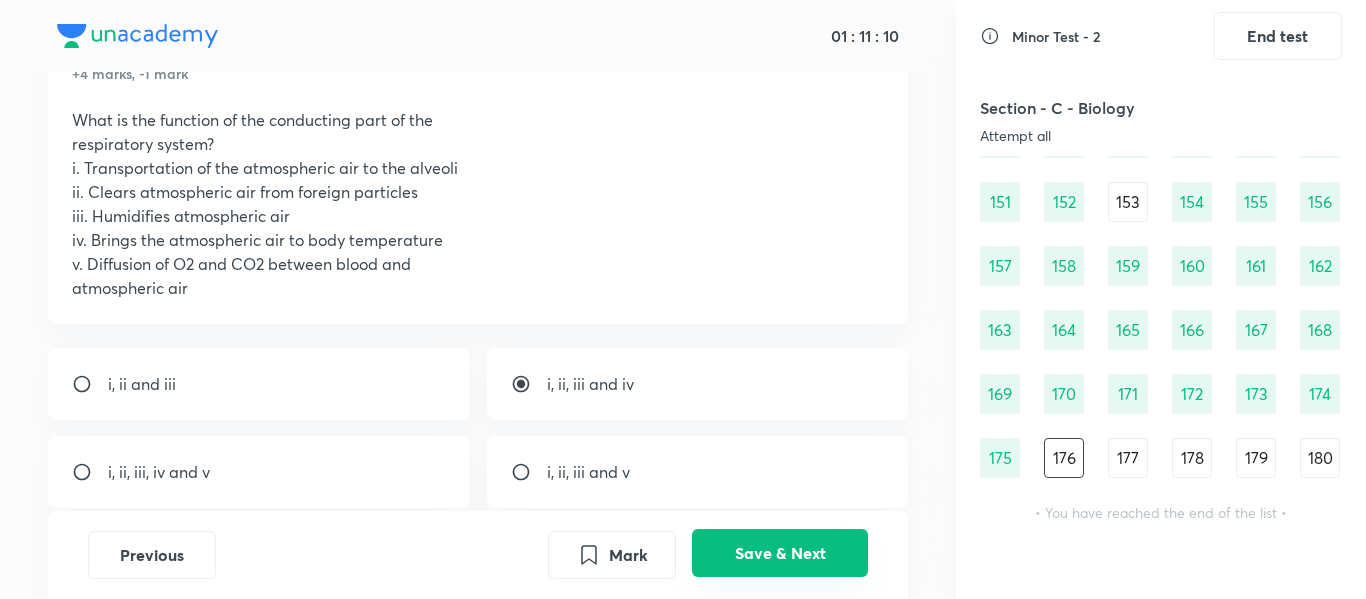 click on "Save & Next" at bounding box center [780, 553] 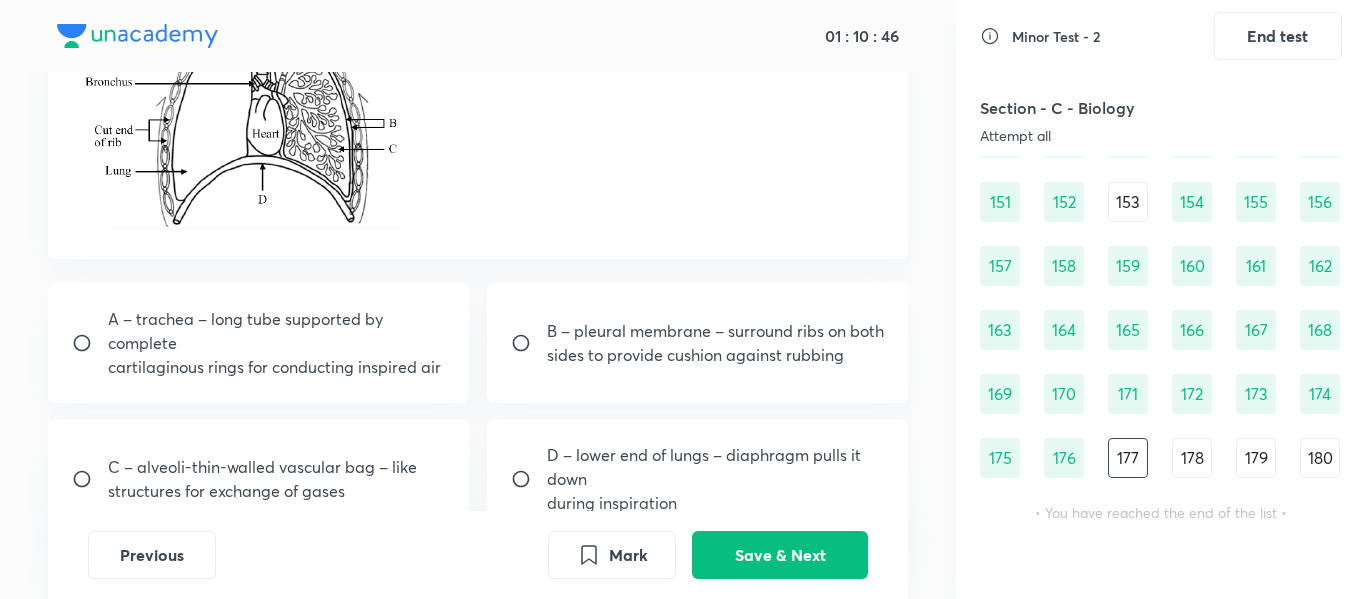 scroll, scrollTop: 387, scrollLeft: 0, axis: vertical 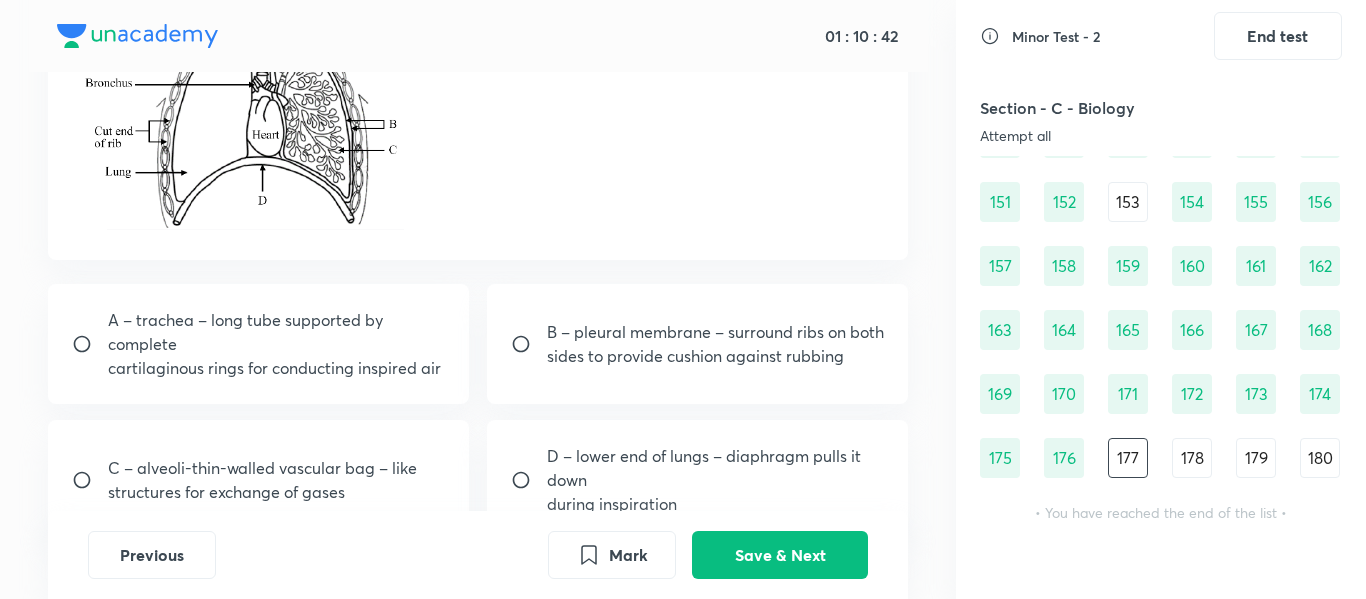 click on "C – alveoli-thin-walled vascular bag – like" at bounding box center (262, 468) 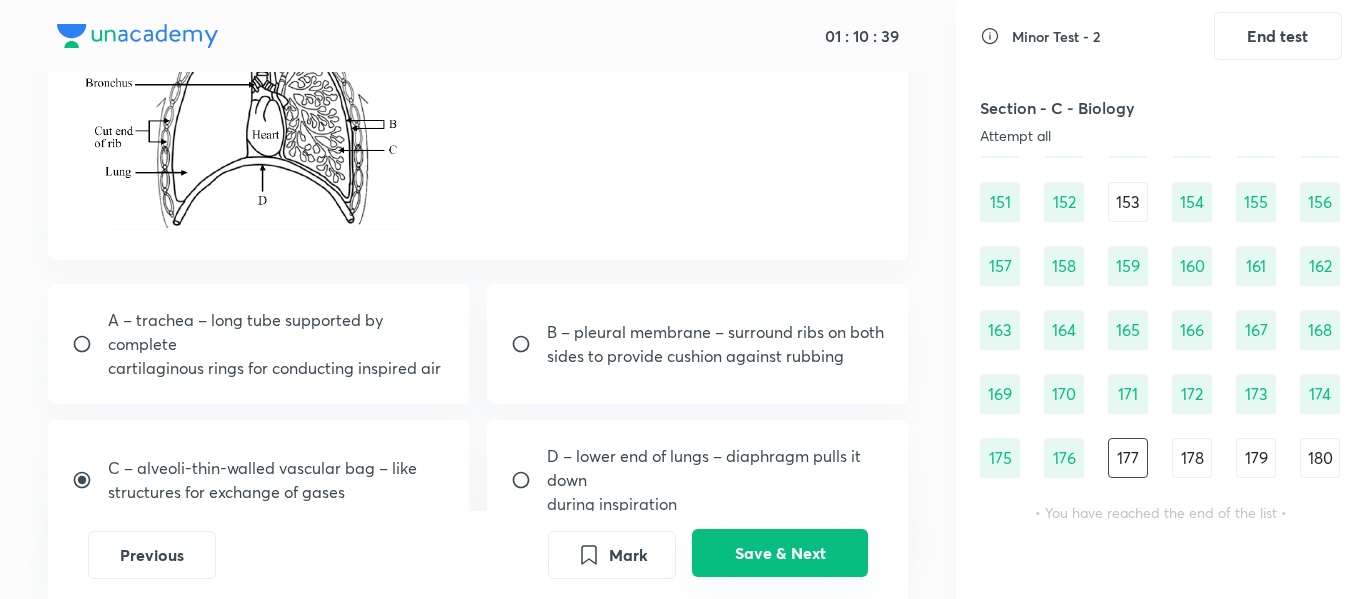 click on "Save & Next" at bounding box center (780, 553) 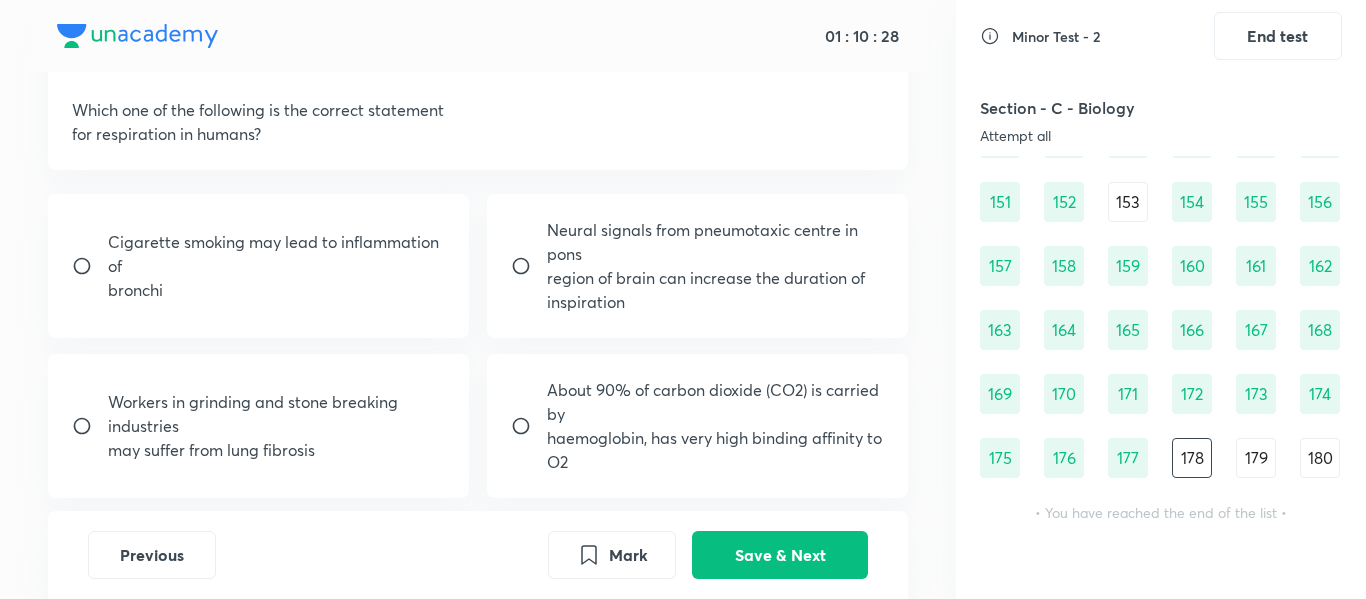 scroll, scrollTop: 116, scrollLeft: 0, axis: vertical 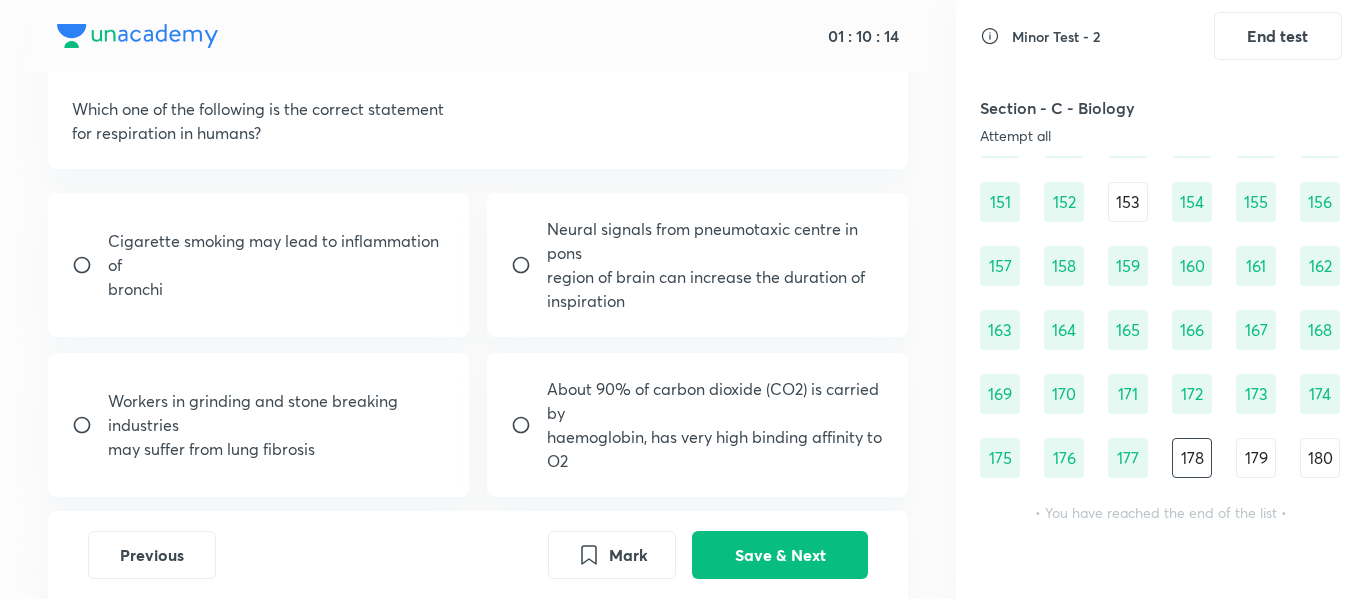 click on "Cigarette smoking may lead to inflammation of" at bounding box center (277, 253) 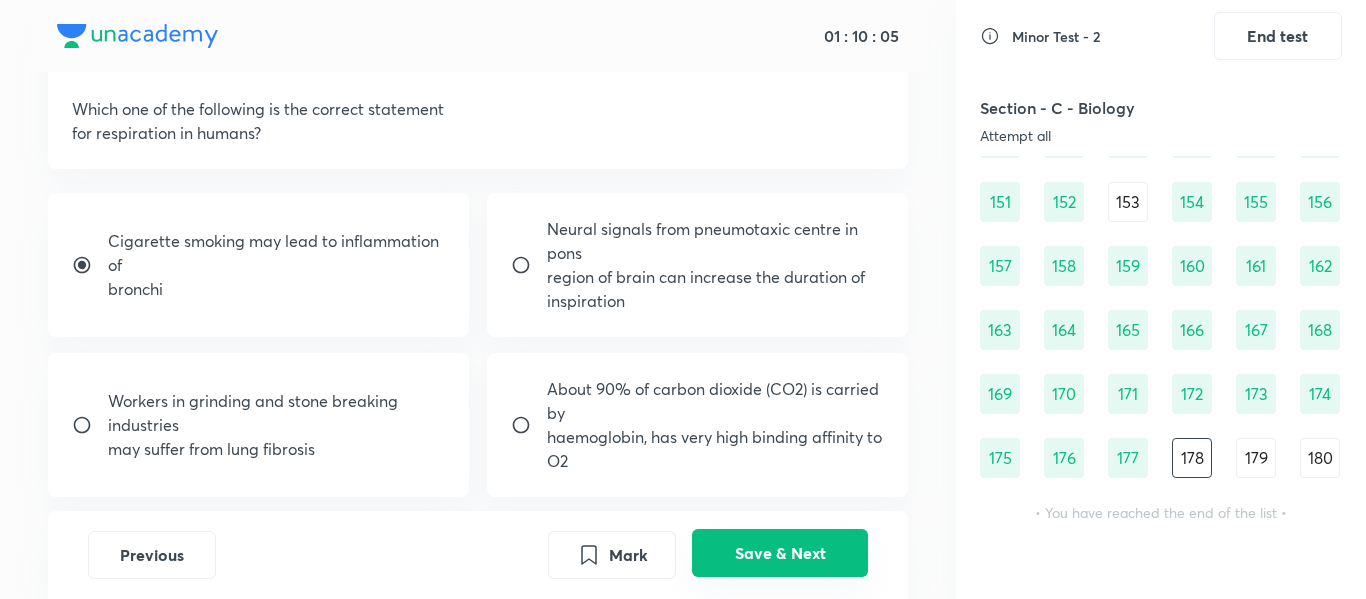 click on "Save & Next" at bounding box center [780, 553] 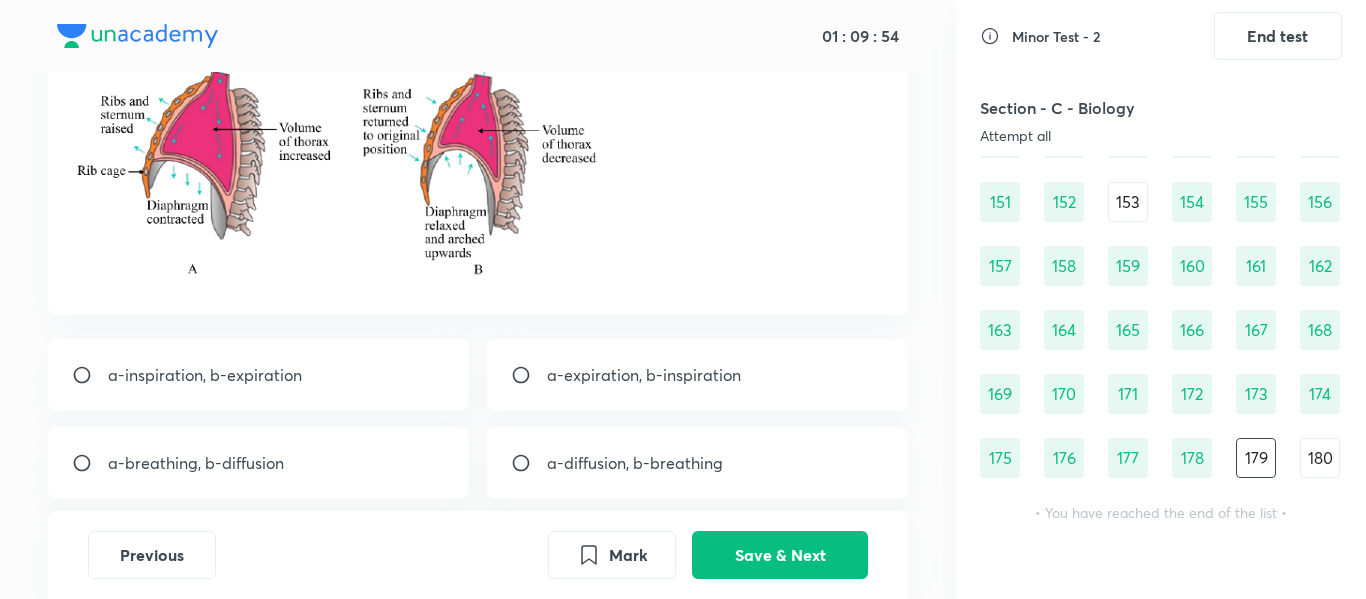 scroll, scrollTop: 211, scrollLeft: 0, axis: vertical 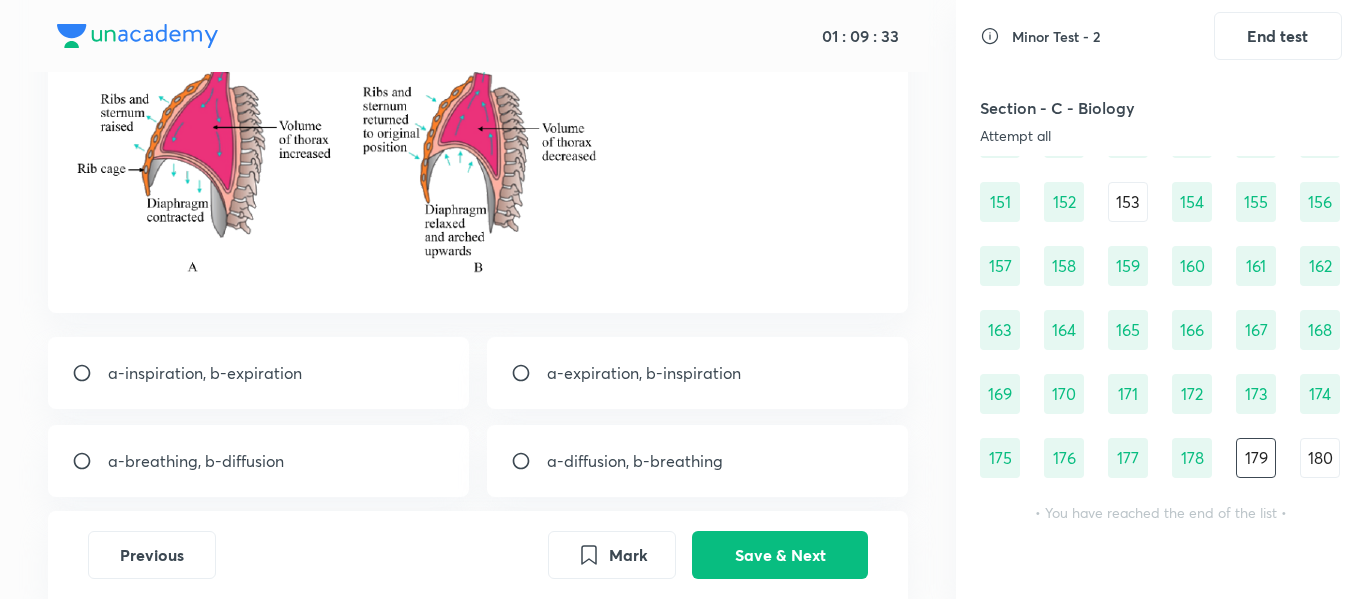 click on "a-diffusion, b-breathing" at bounding box center [635, 461] 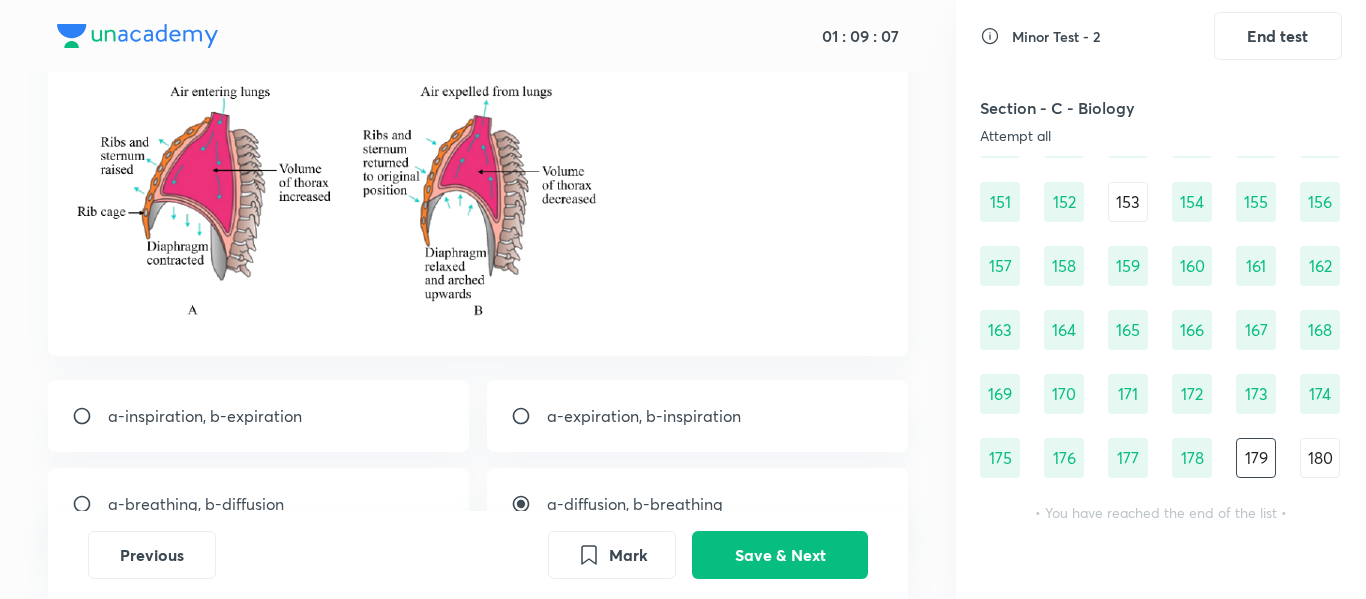 scroll, scrollTop: 167, scrollLeft: 0, axis: vertical 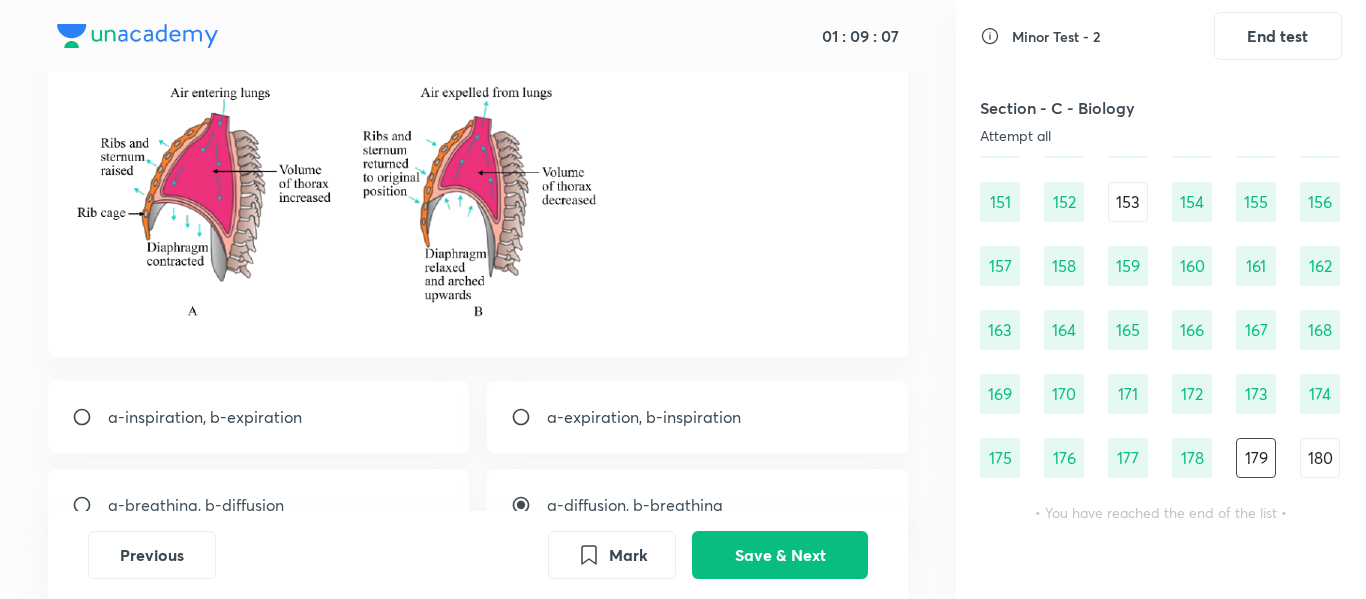 click on "a-inspiration, b-expiration" at bounding box center [205, 417] 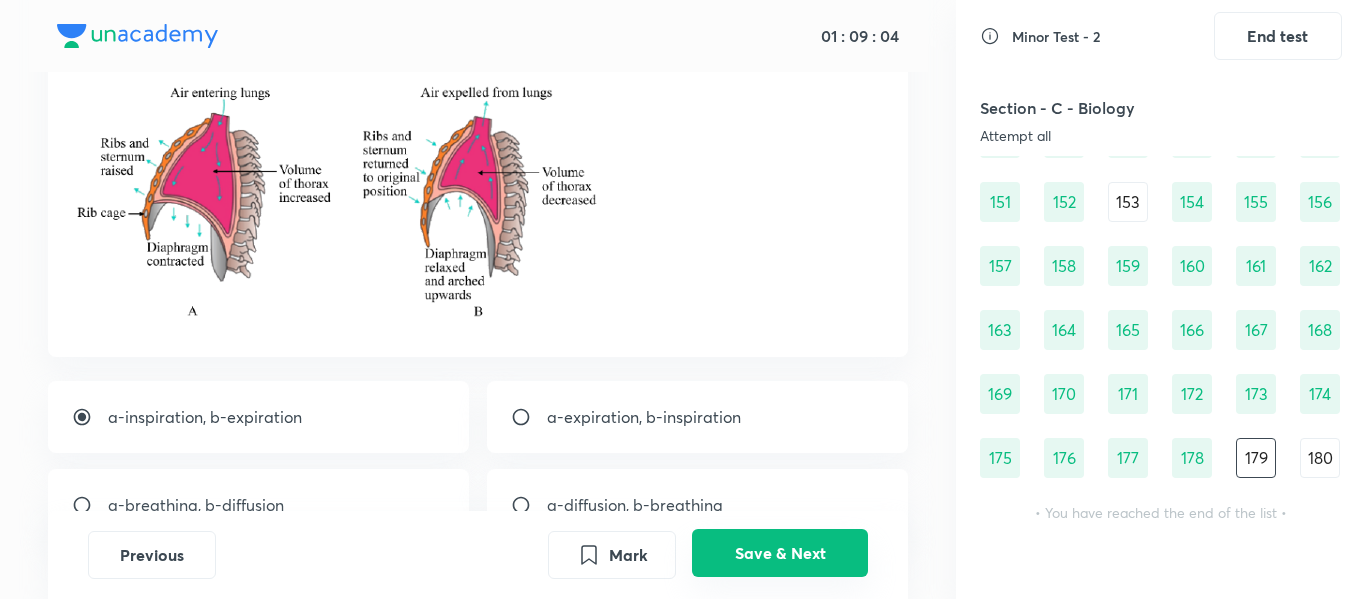 click on "Save & Next" at bounding box center (780, 553) 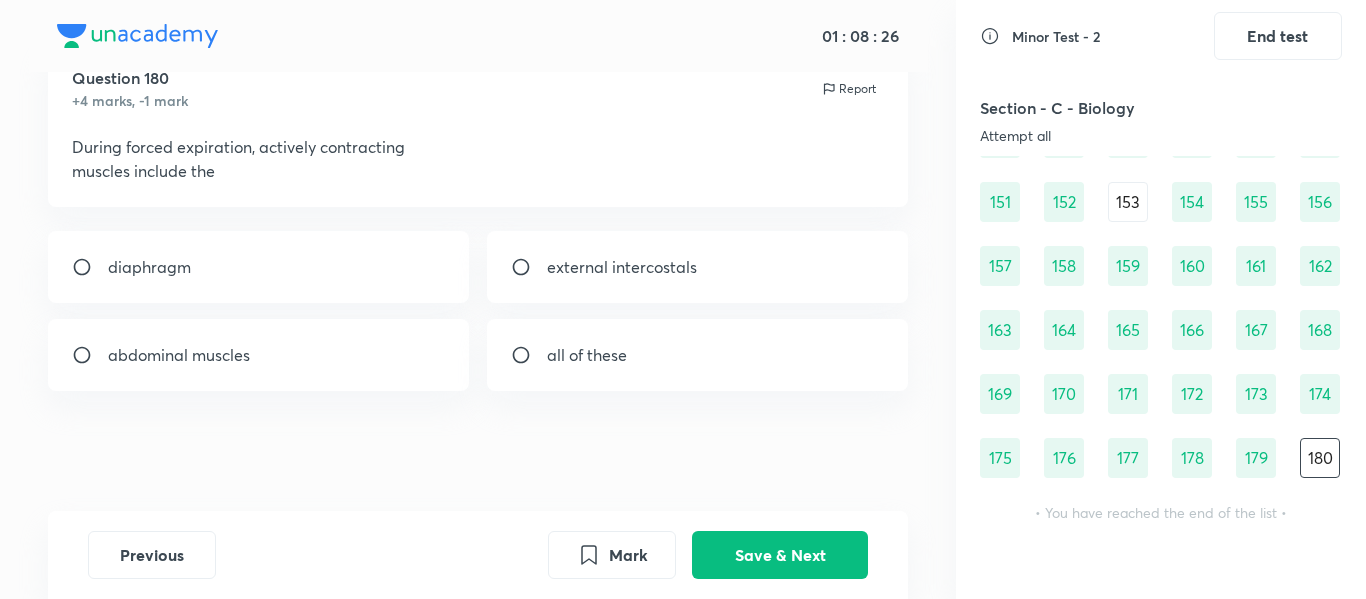 click on "all of these" at bounding box center (698, 355) 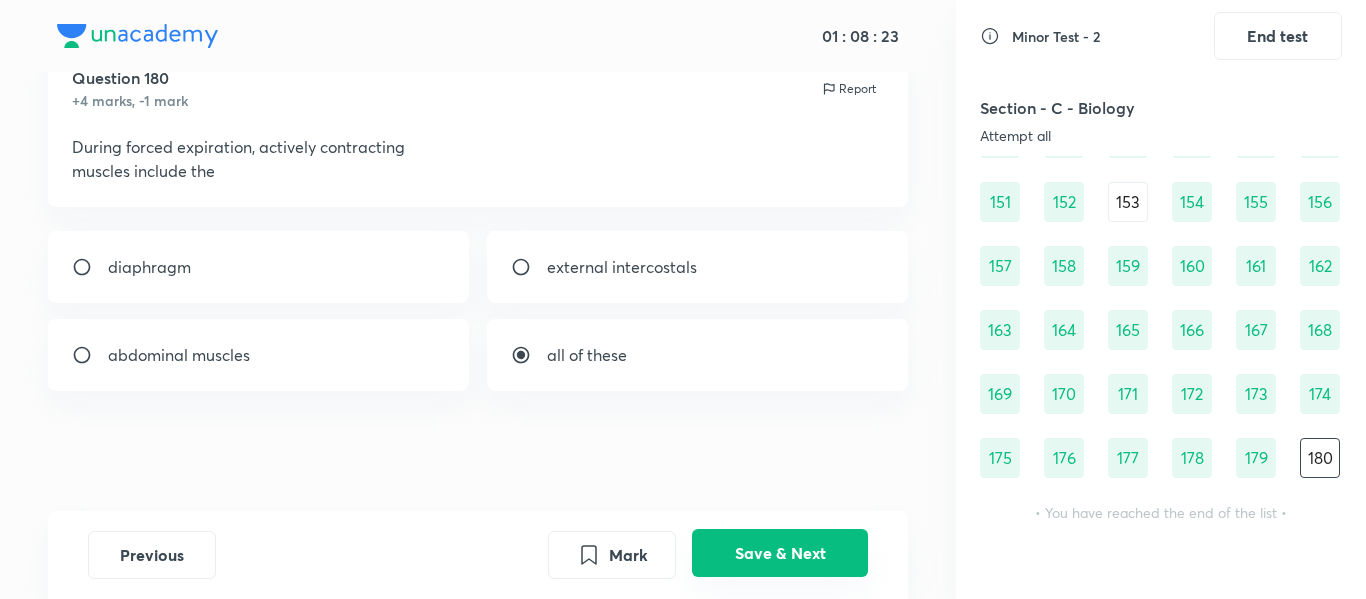 click on "Save & Next" at bounding box center [780, 553] 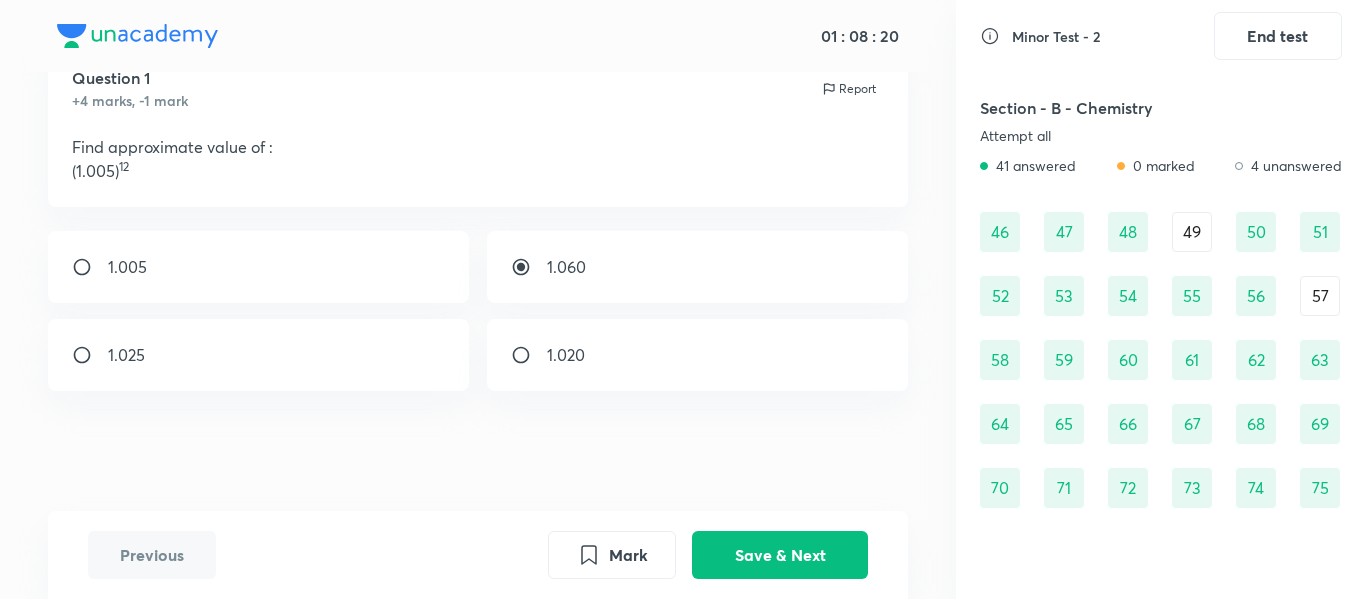 scroll, scrollTop: 692, scrollLeft: 0, axis: vertical 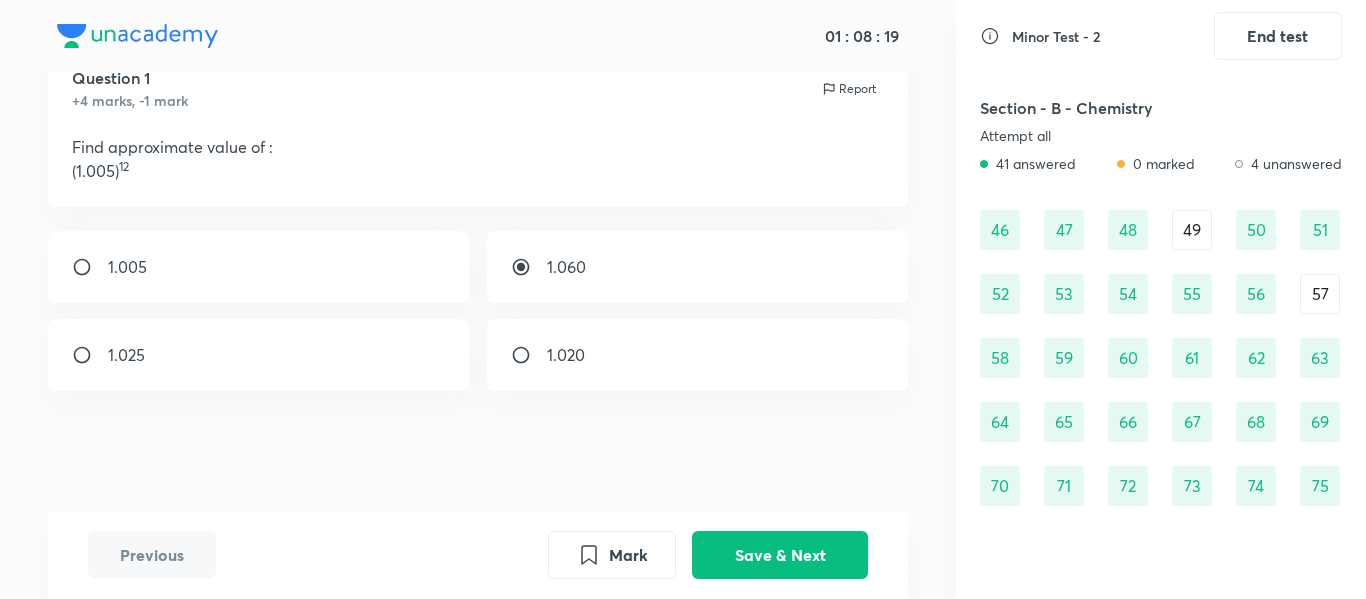 click on "49" at bounding box center (1192, 230) 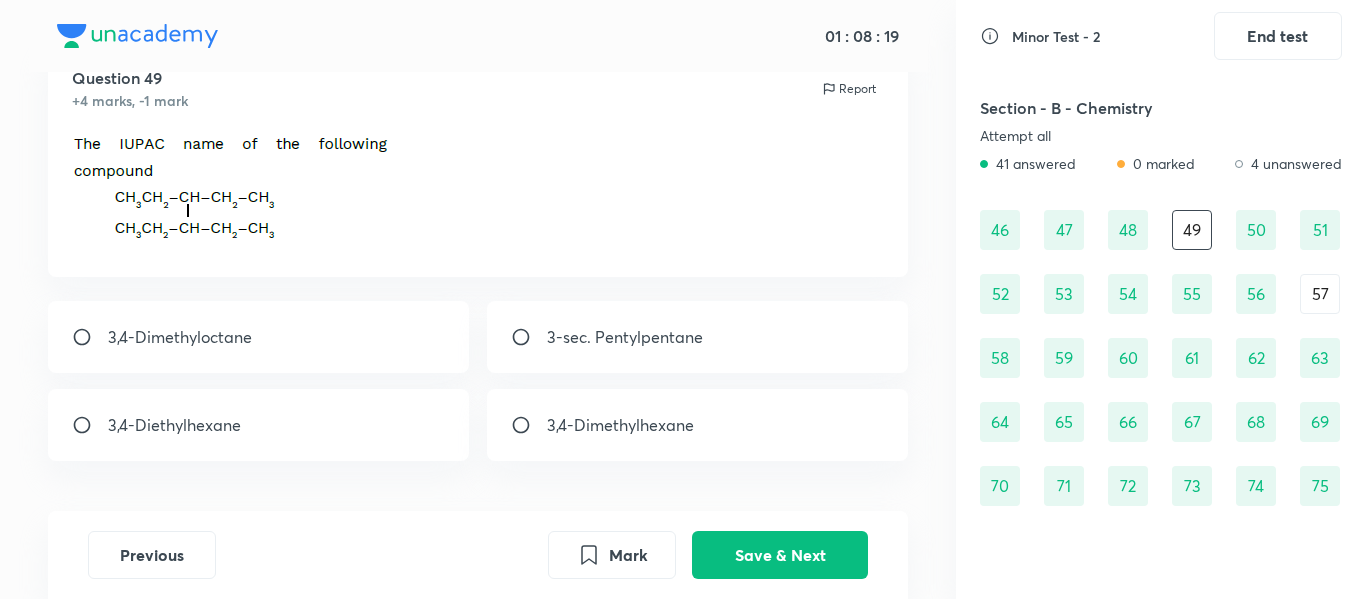 scroll, scrollTop: 78, scrollLeft: 0, axis: vertical 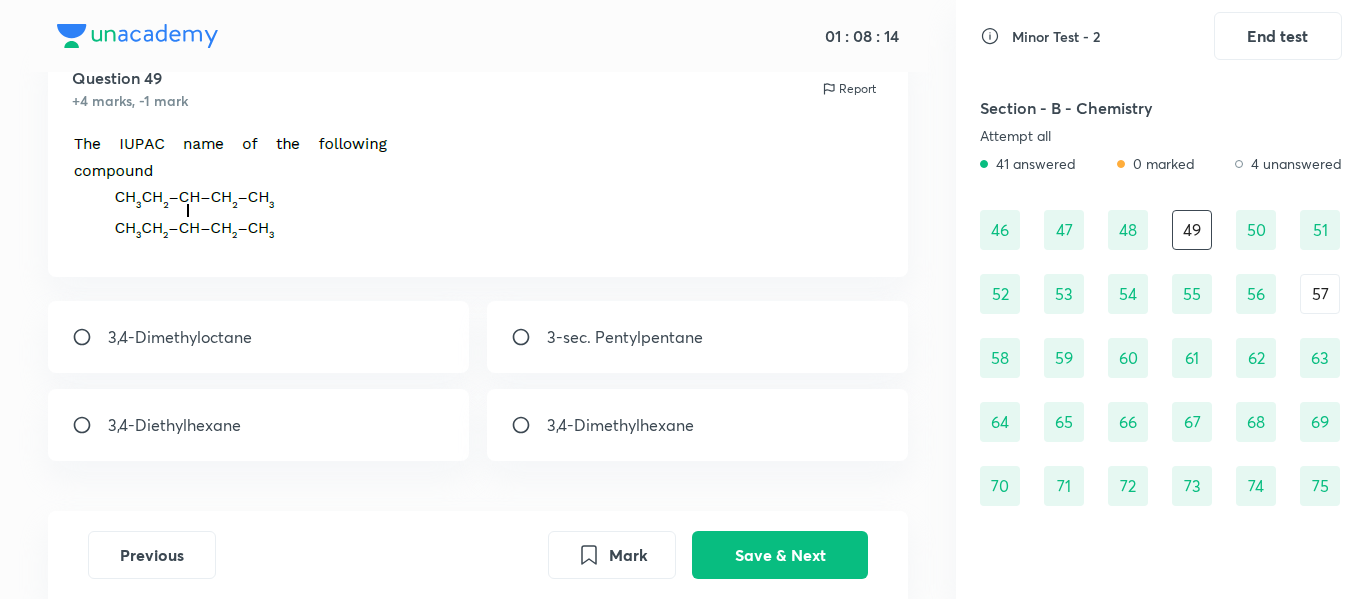 click on "57" at bounding box center [1320, 294] 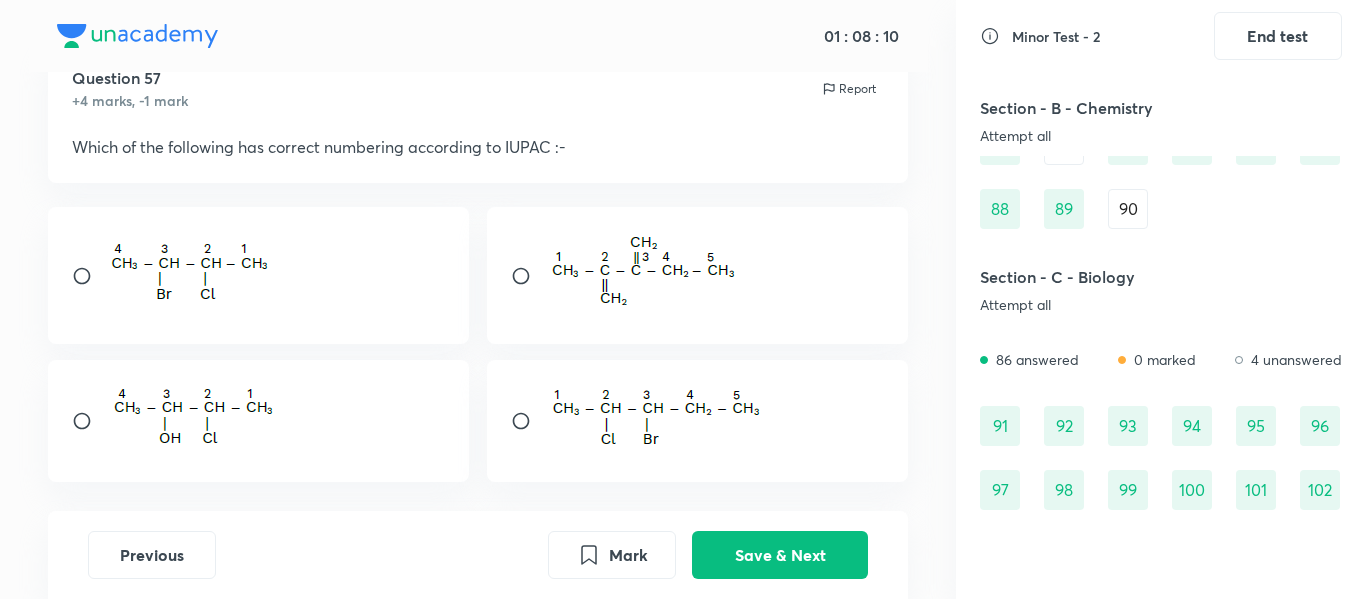 scroll, scrollTop: 1160, scrollLeft: 0, axis: vertical 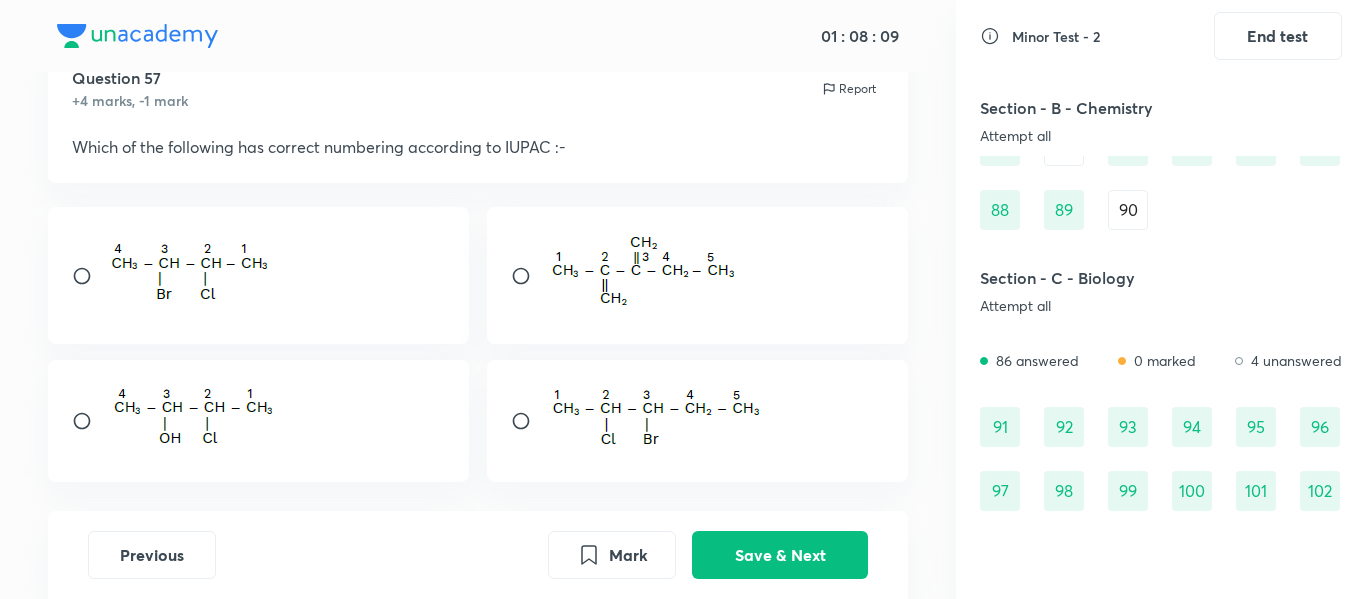 click on "90" at bounding box center [1128, 210] 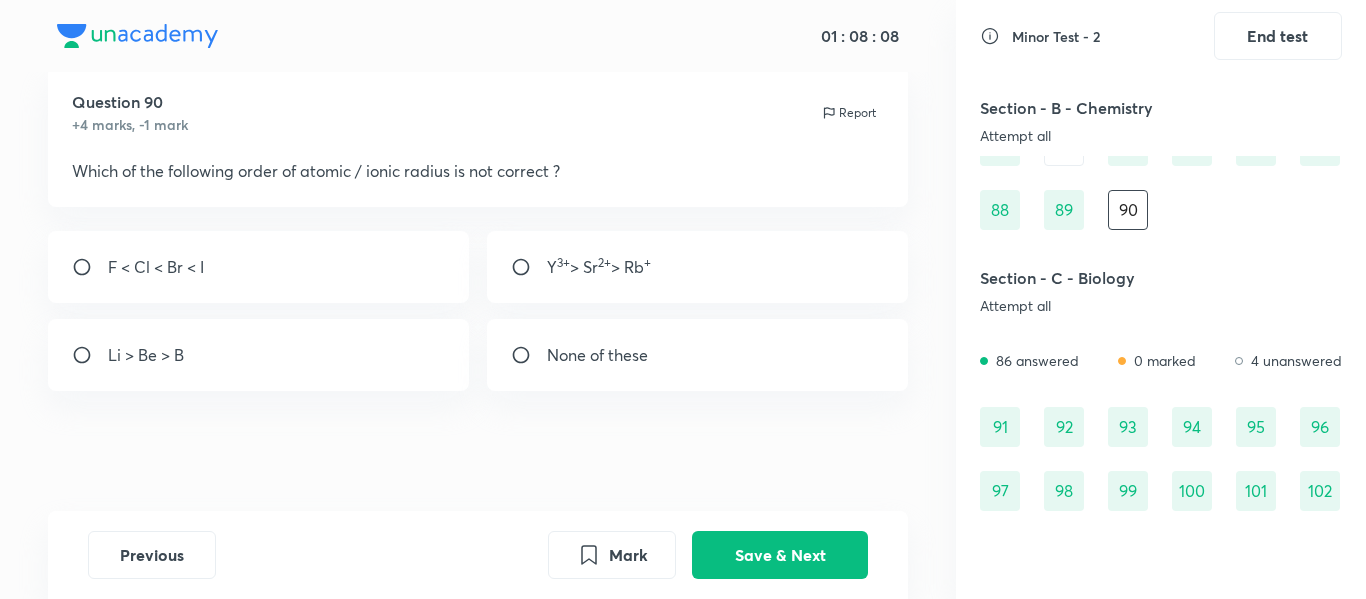 scroll, scrollTop: 54, scrollLeft: 0, axis: vertical 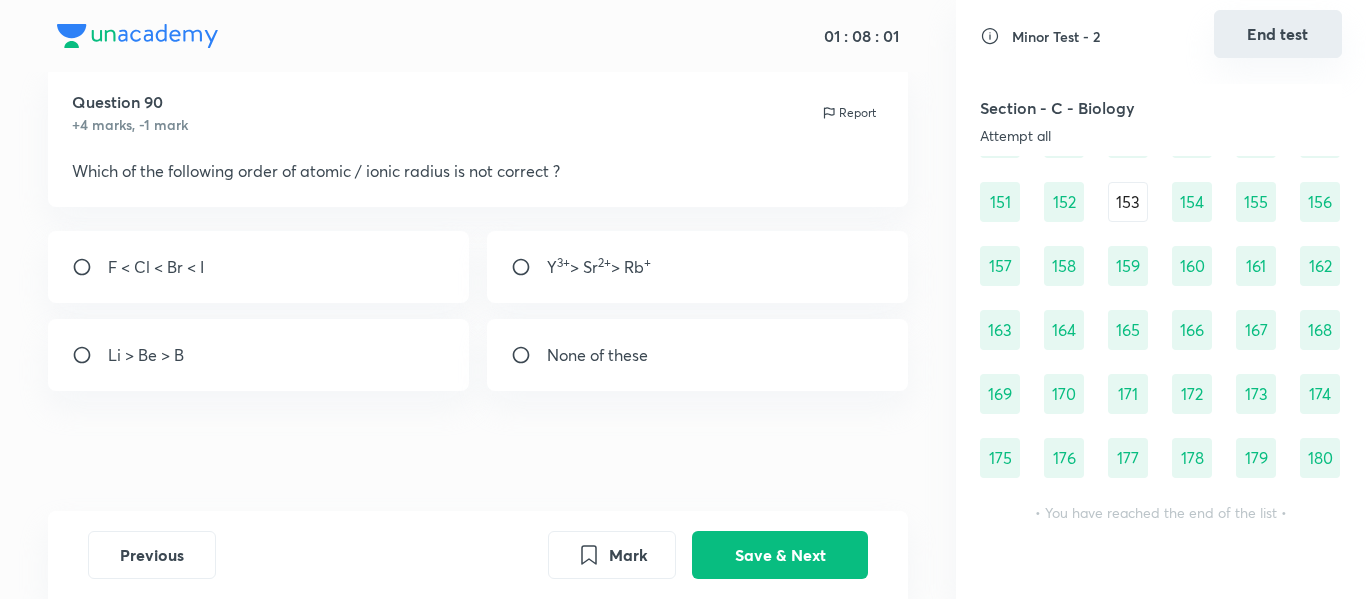 click on "End test" at bounding box center [1278, 34] 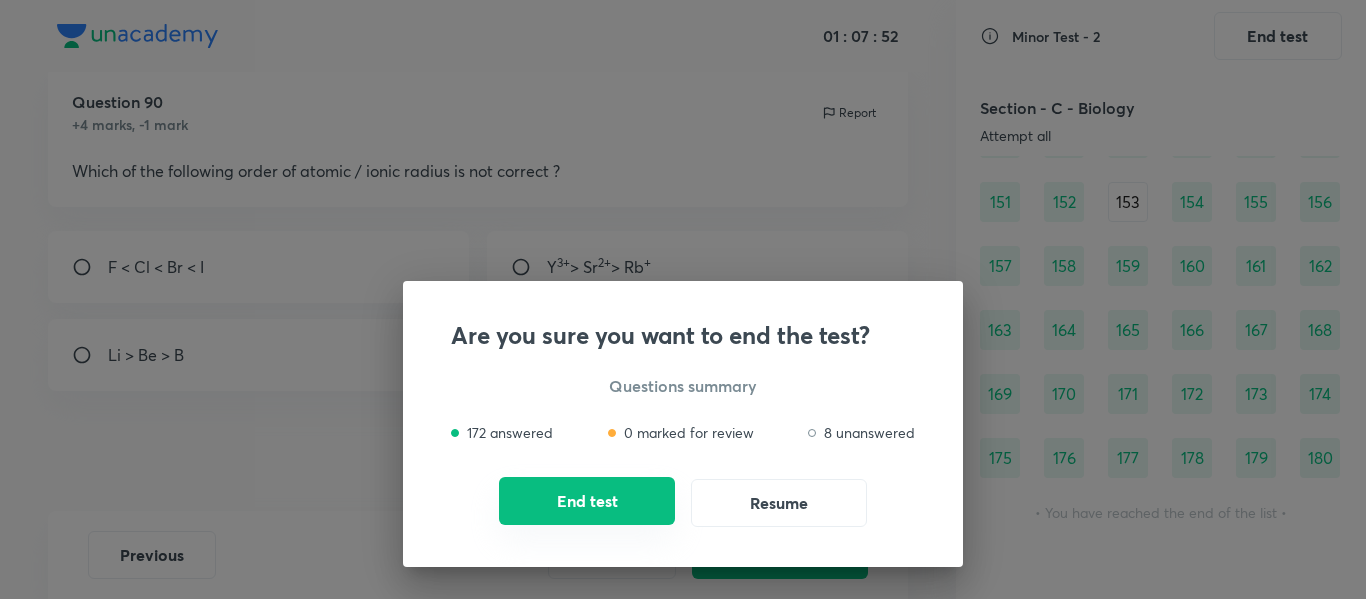 click on "End test" at bounding box center (587, 501) 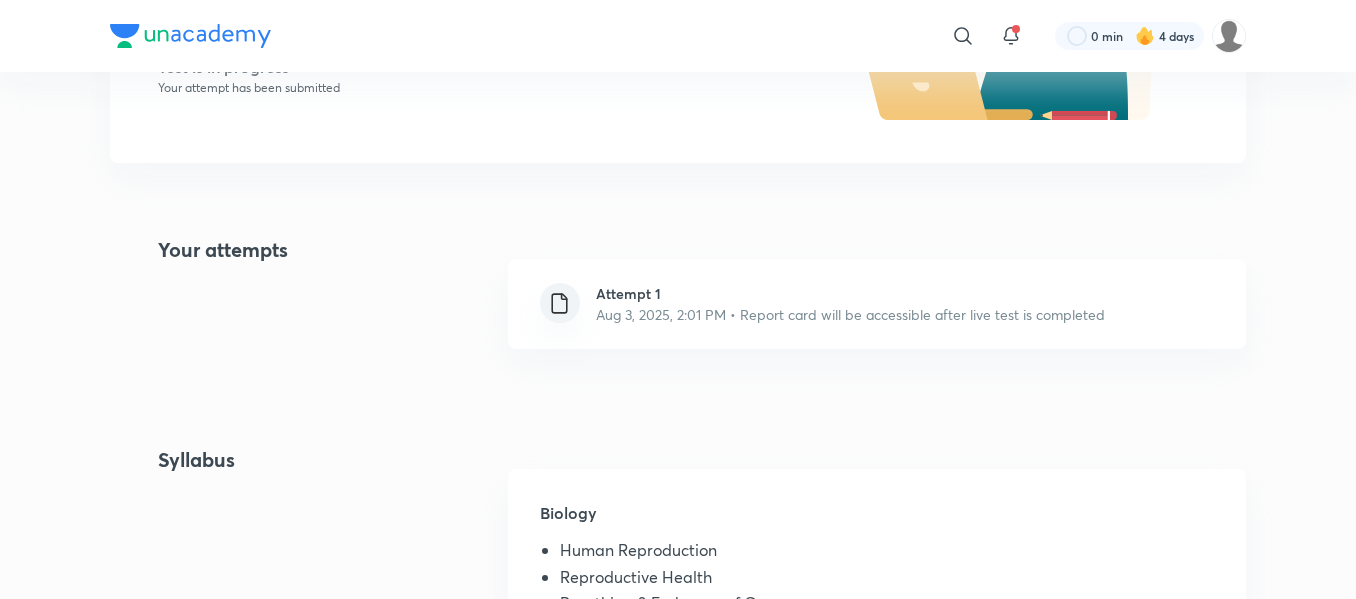 scroll, scrollTop: 0, scrollLeft: 0, axis: both 